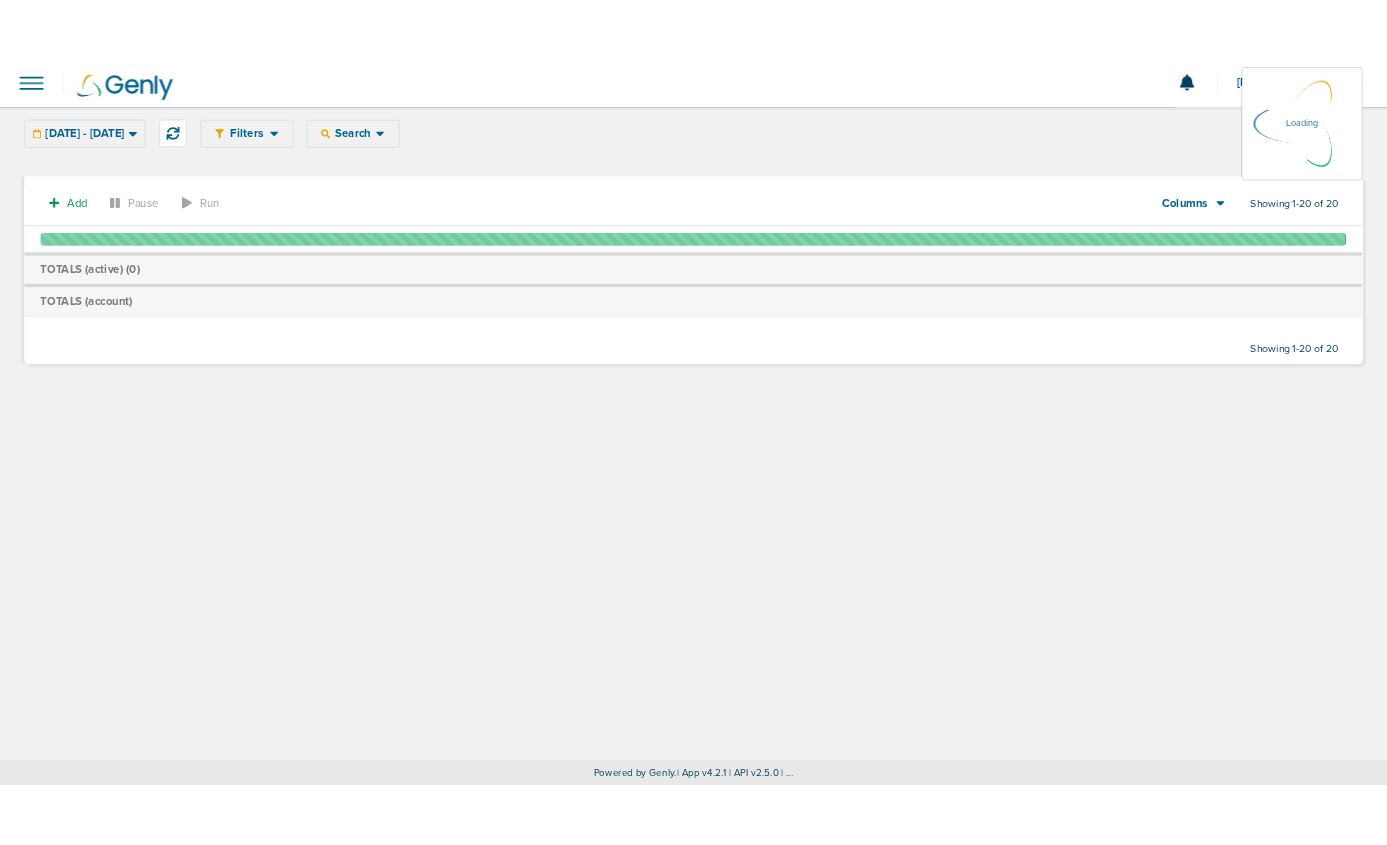 scroll, scrollTop: 0, scrollLeft: 0, axis: both 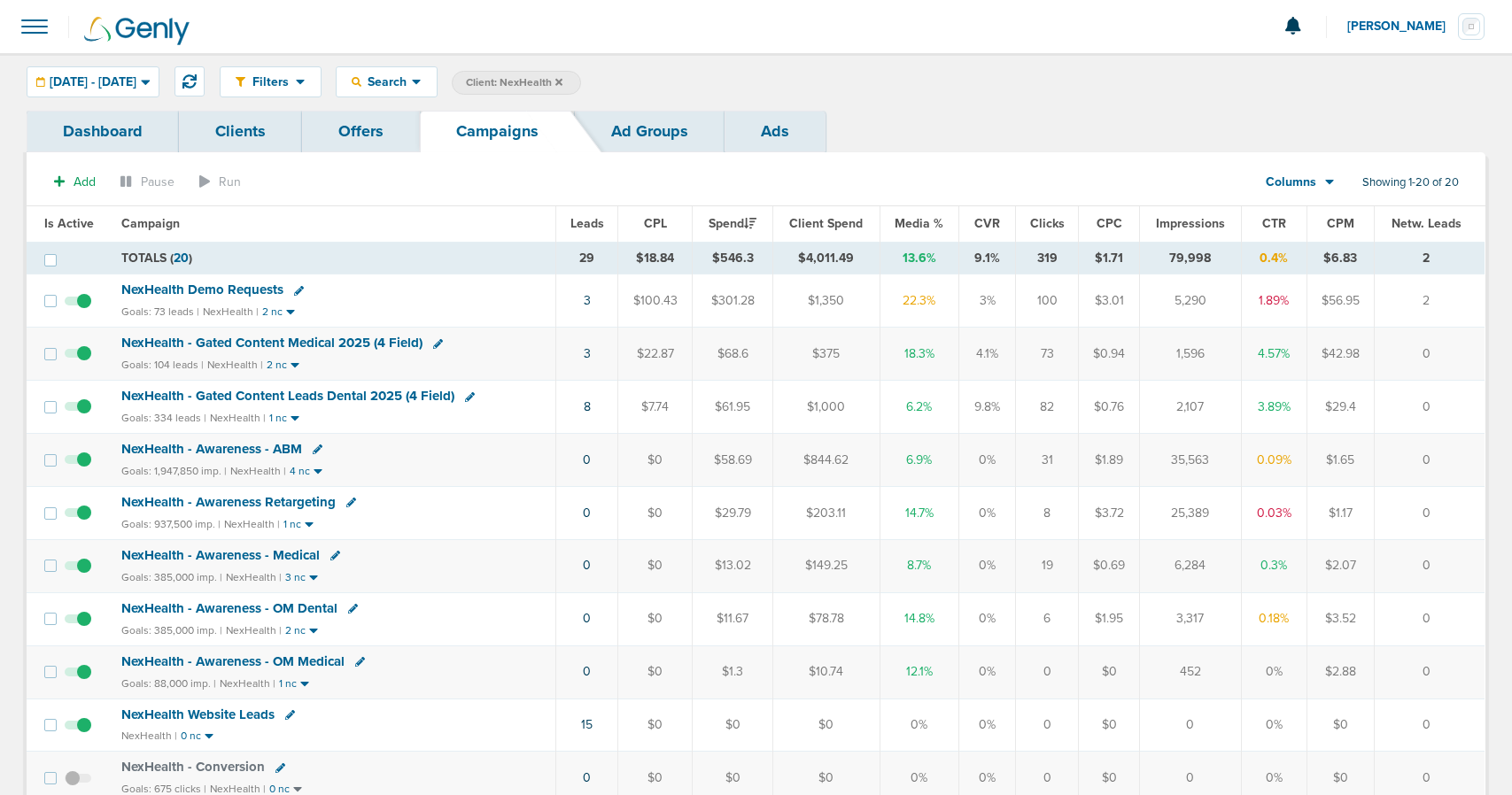 click on "NexHealth Demo Requests" at bounding box center (202, 289) 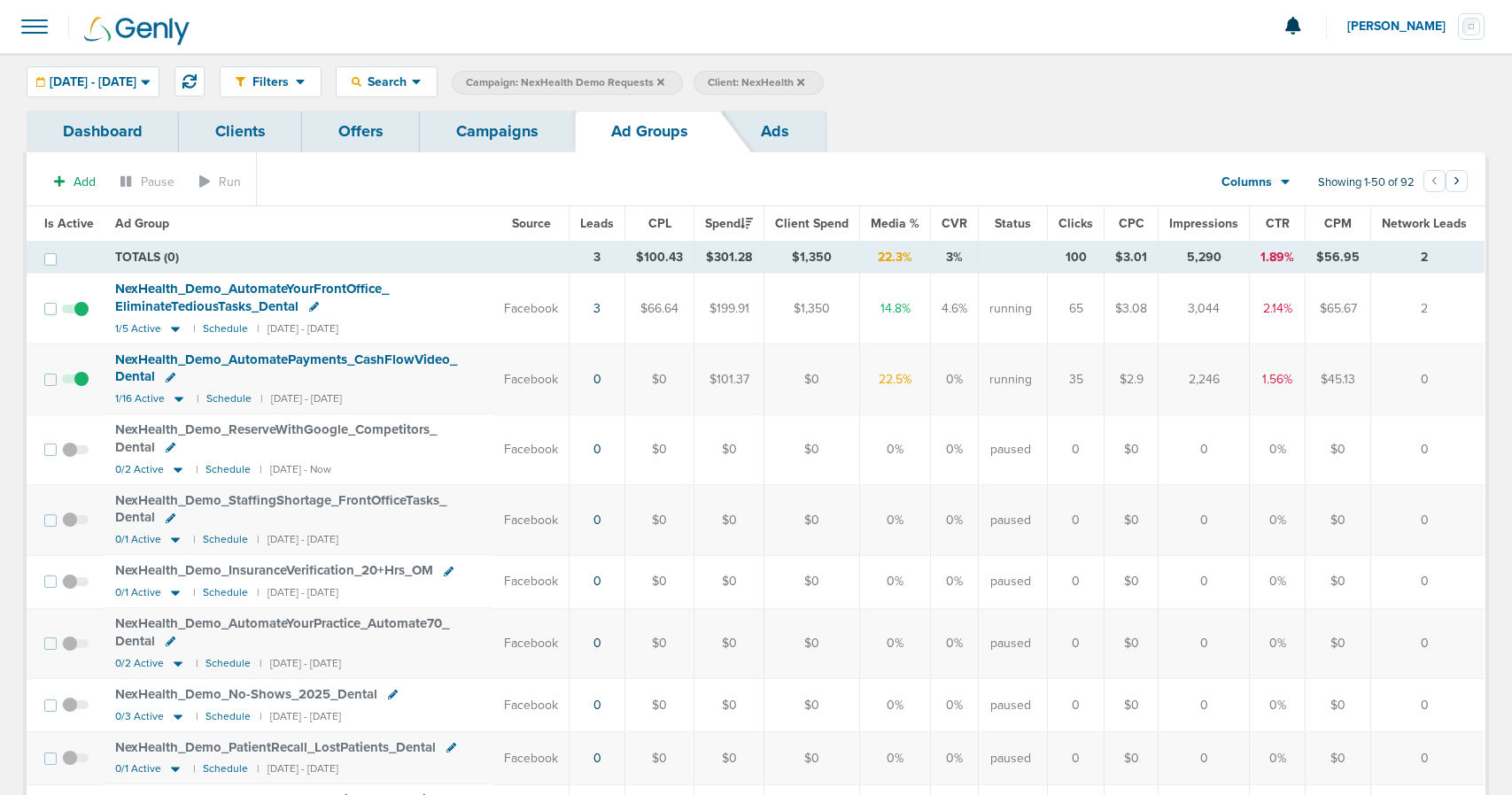 click at bounding box center [75, 388] 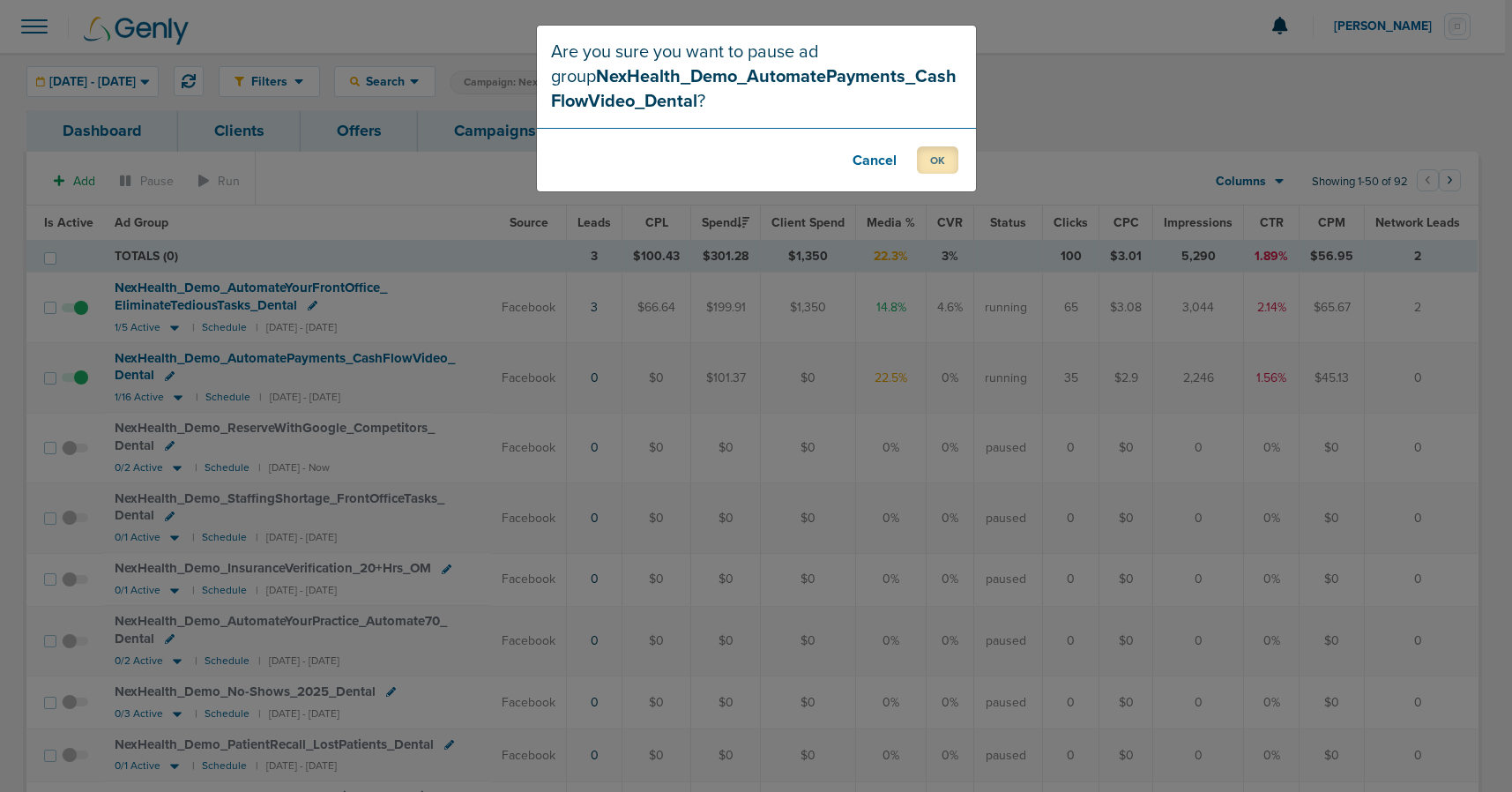 click on "OK" at bounding box center [937, 160] 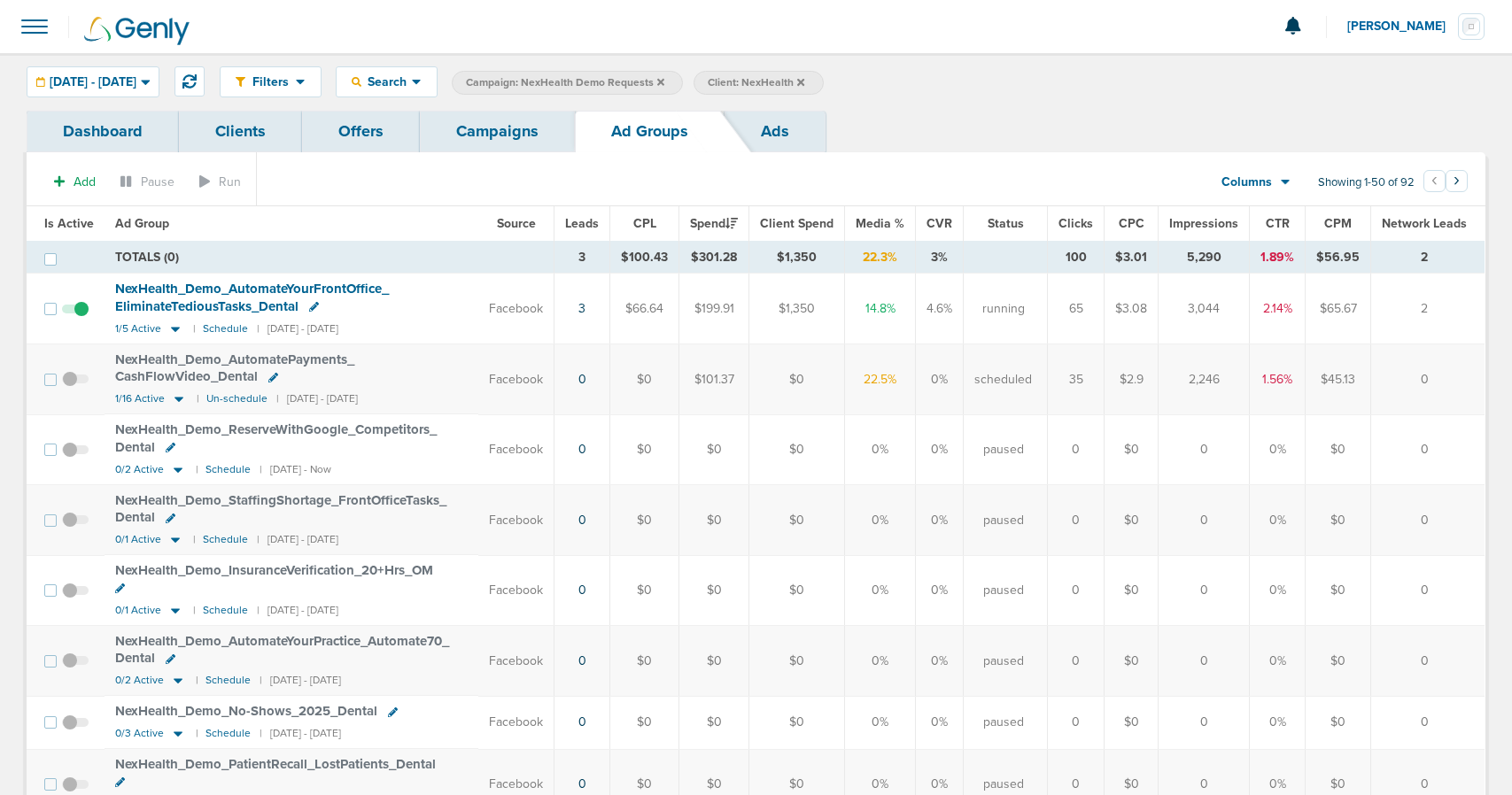 click 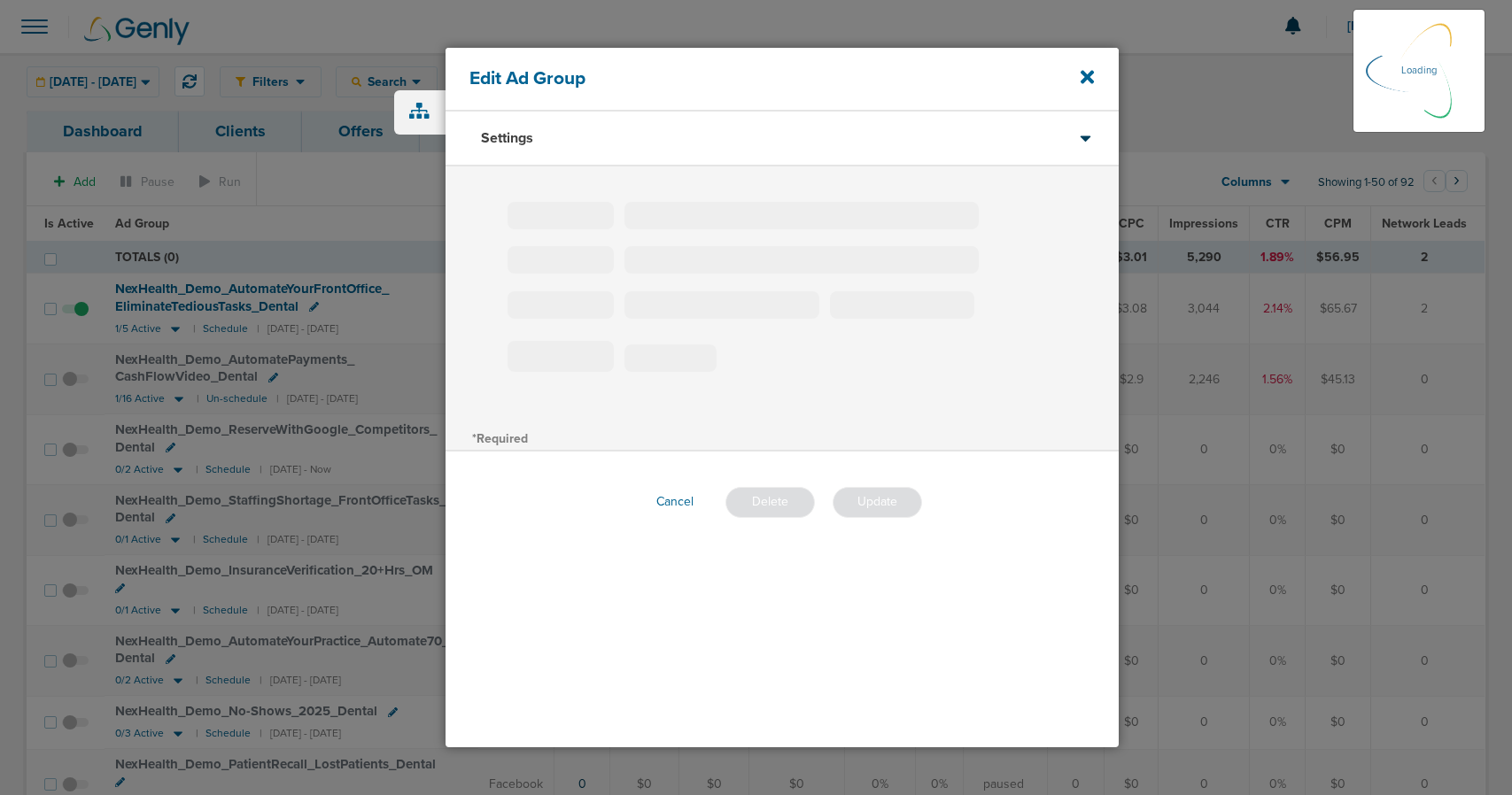 type on "NexHealth_Demo_AutomateYourFrontOffice_EliminateTediousTasks_Dental" 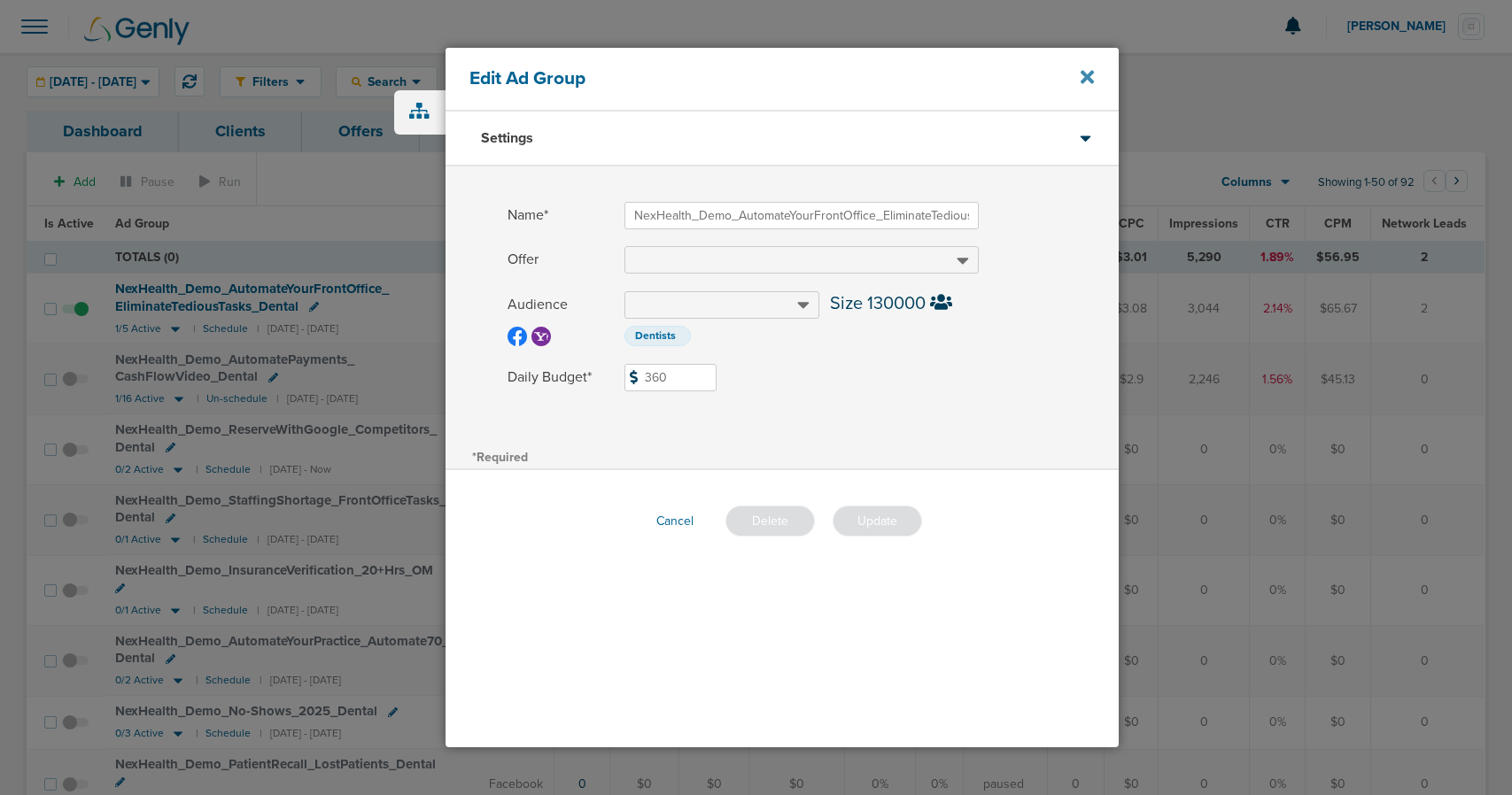 click 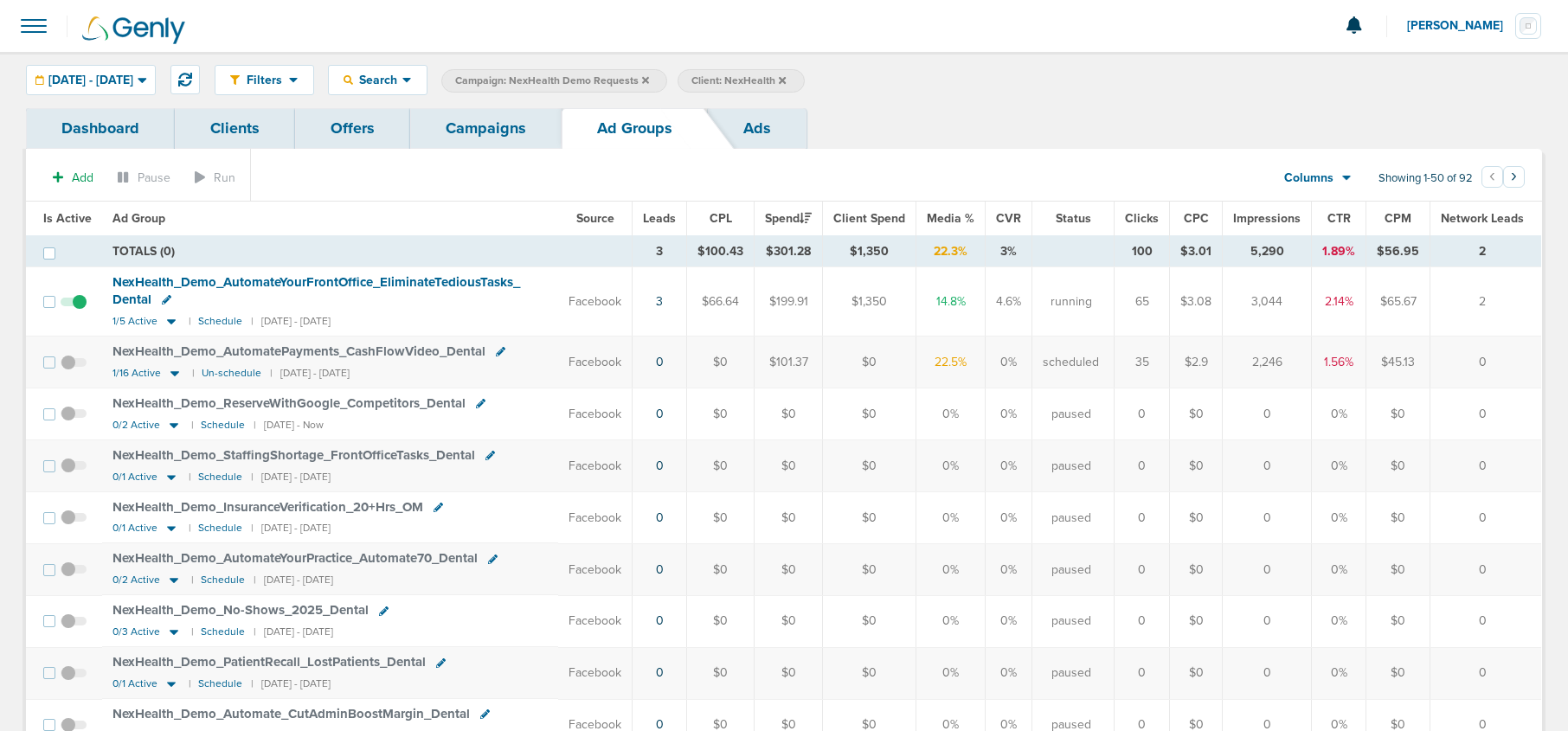 click on "Campaigns" at bounding box center [485, 128] 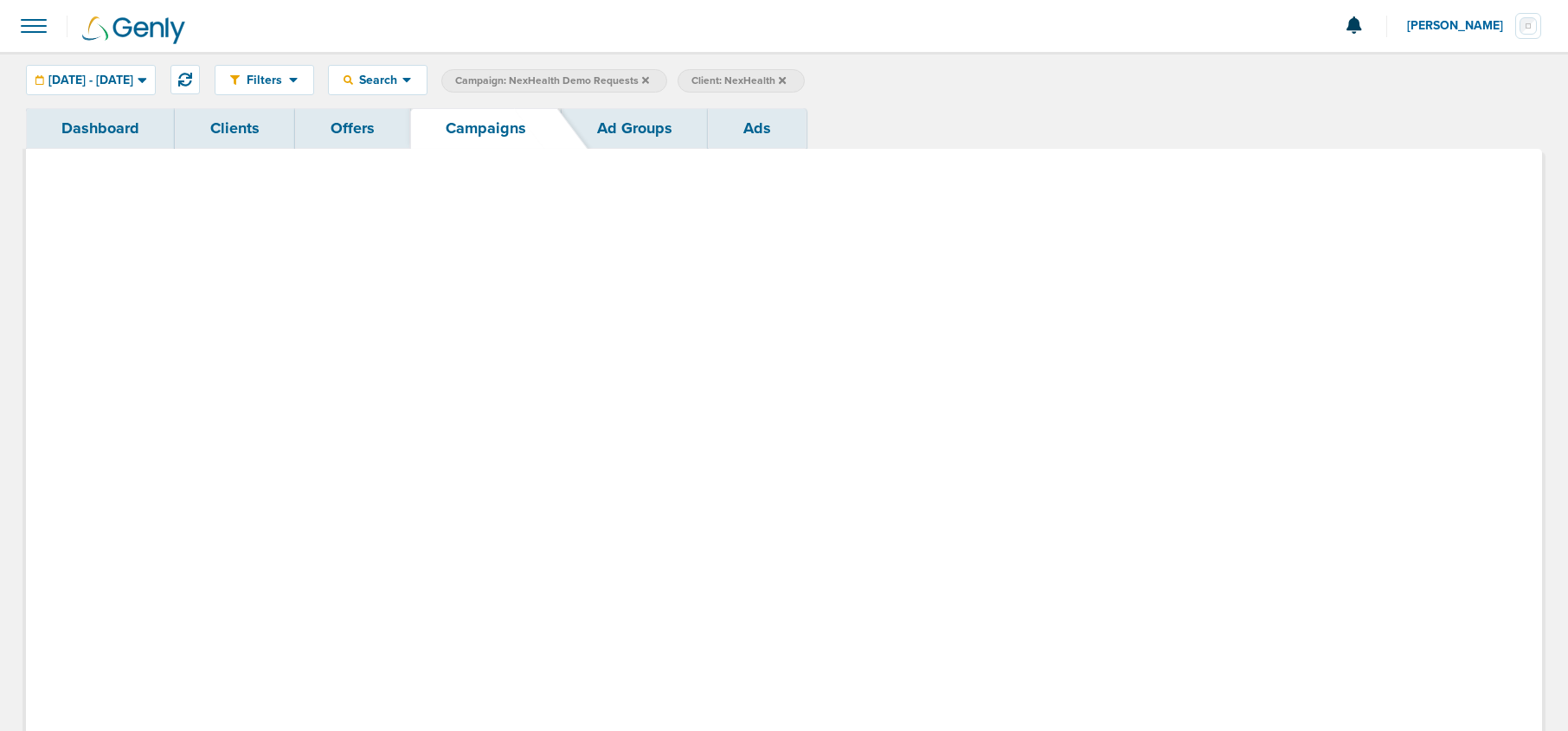 click on "Campaigns" at bounding box center [485, 128] 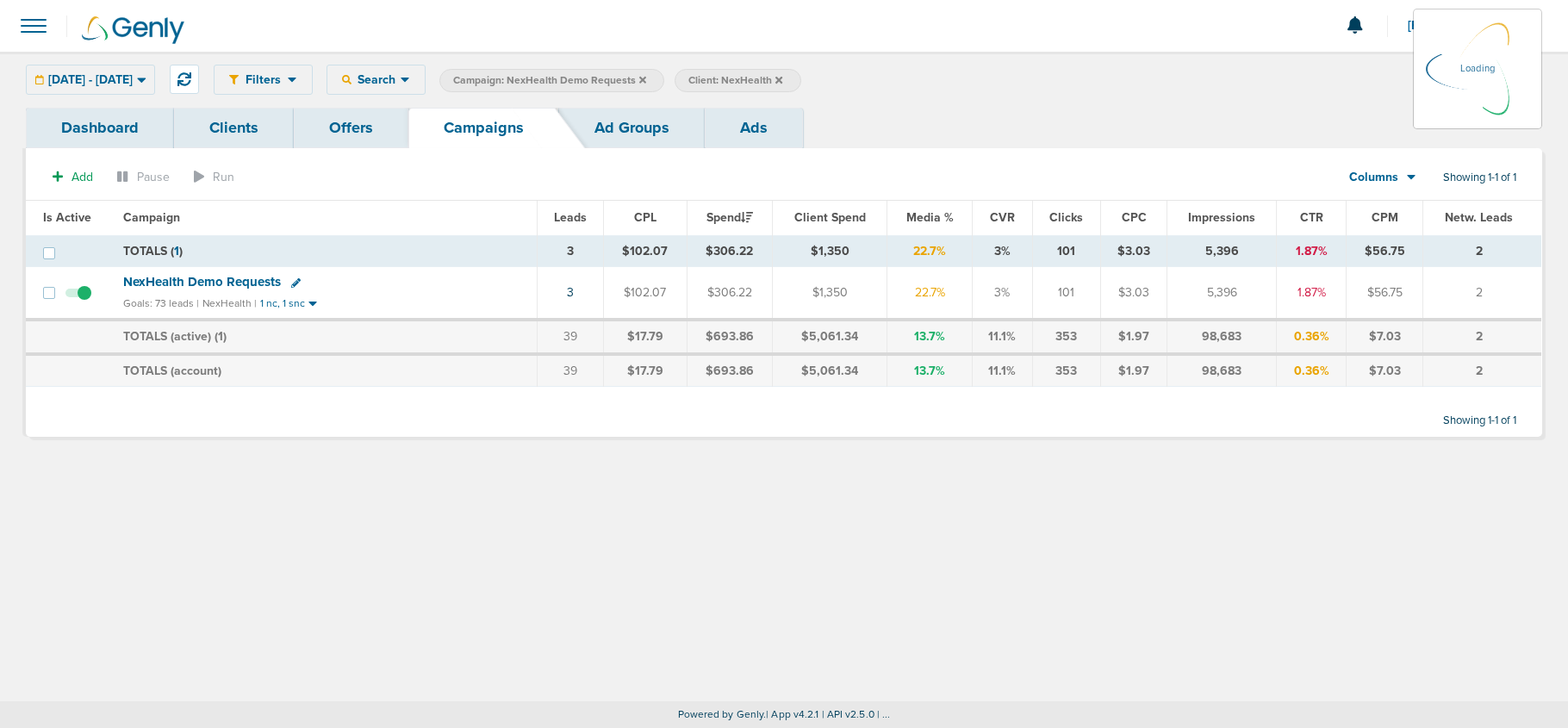 click 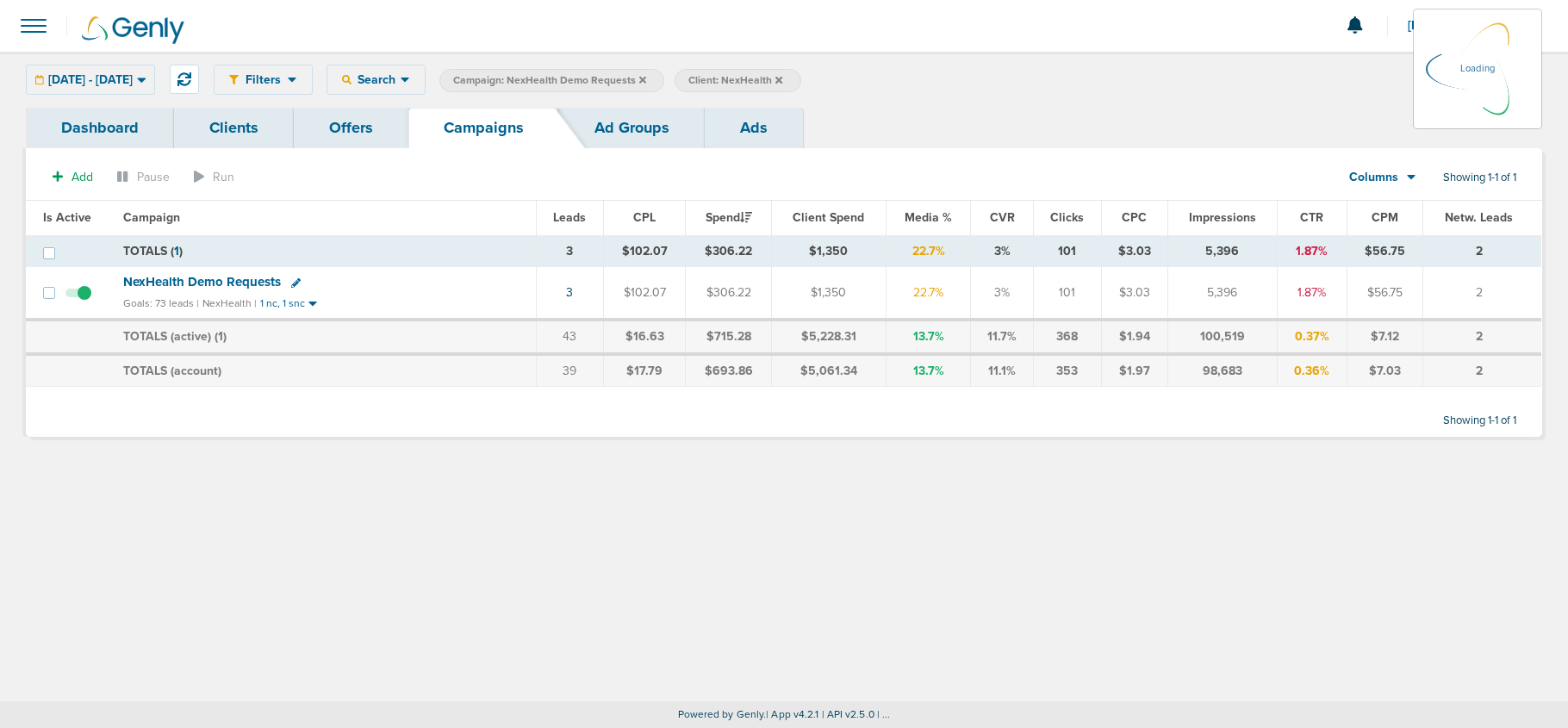 click 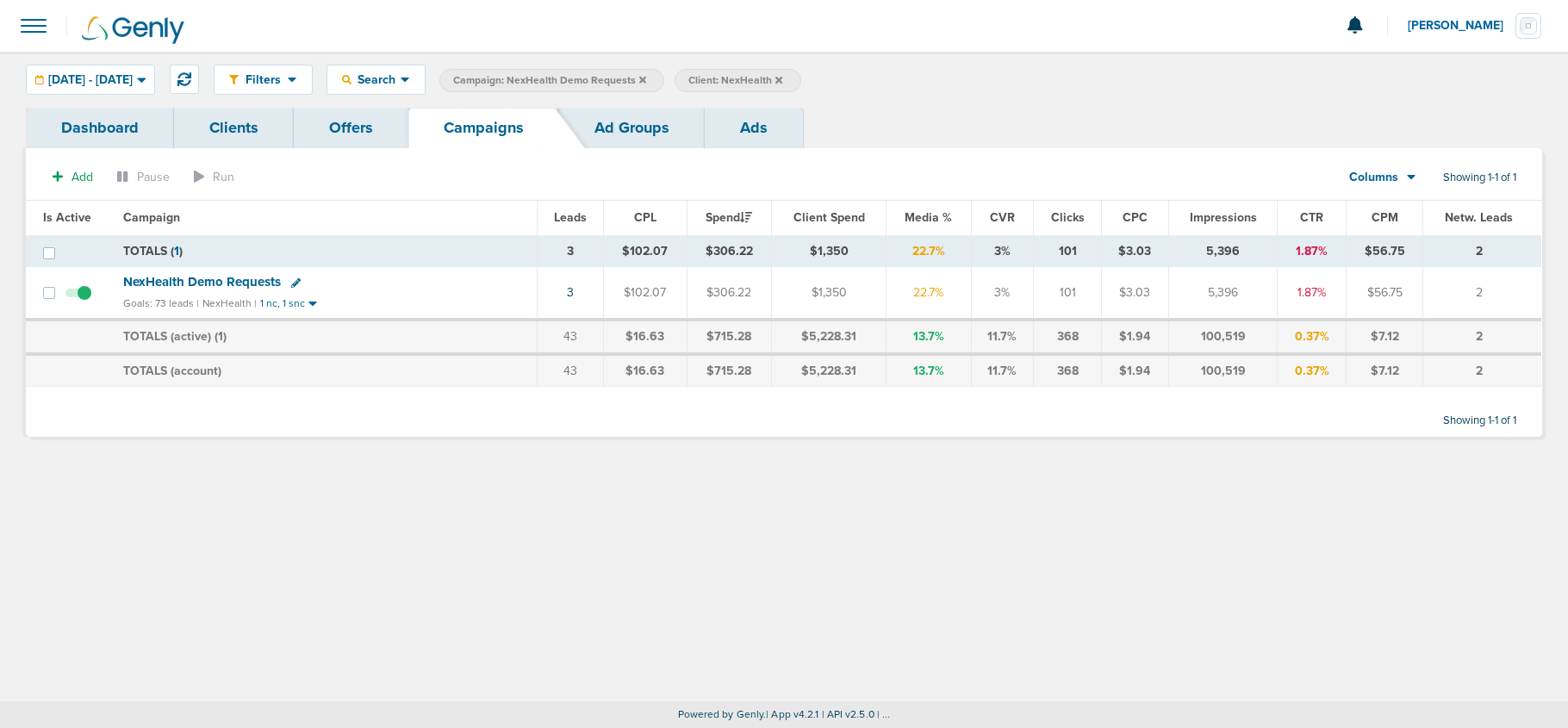 click 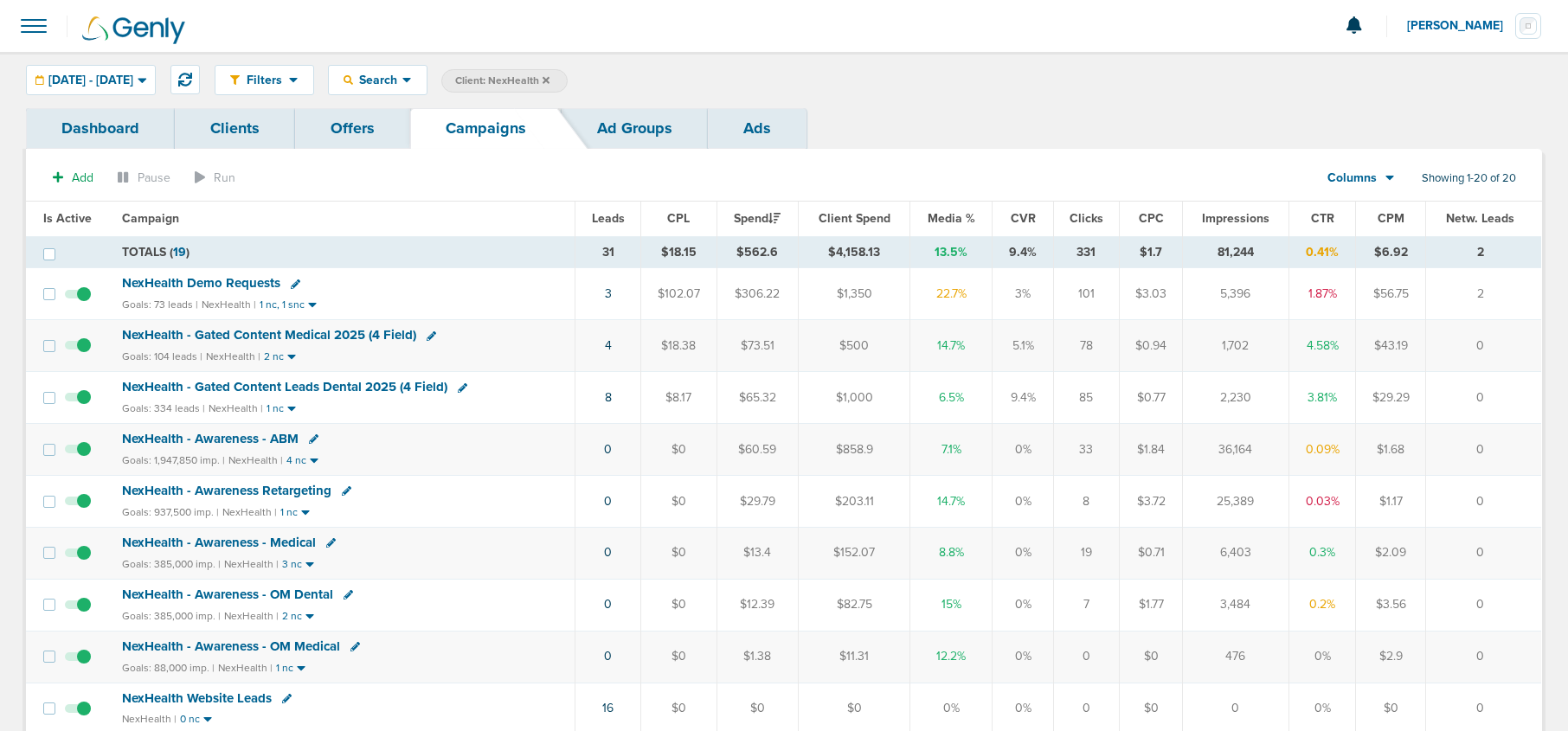 click on "NexHealth - Gated Content Leads Dental 2025 (4 Field)" at bounding box center (285, 387) 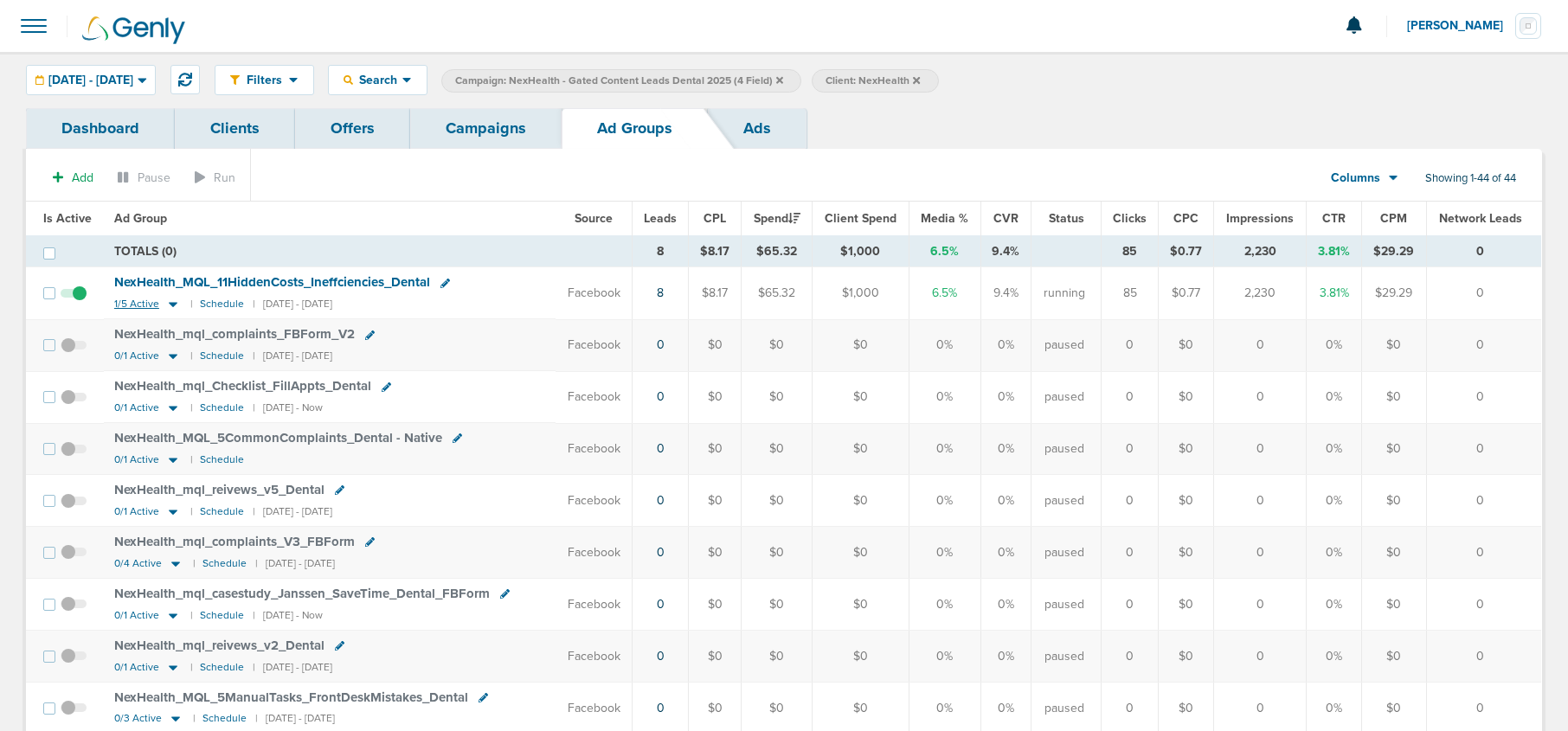 click 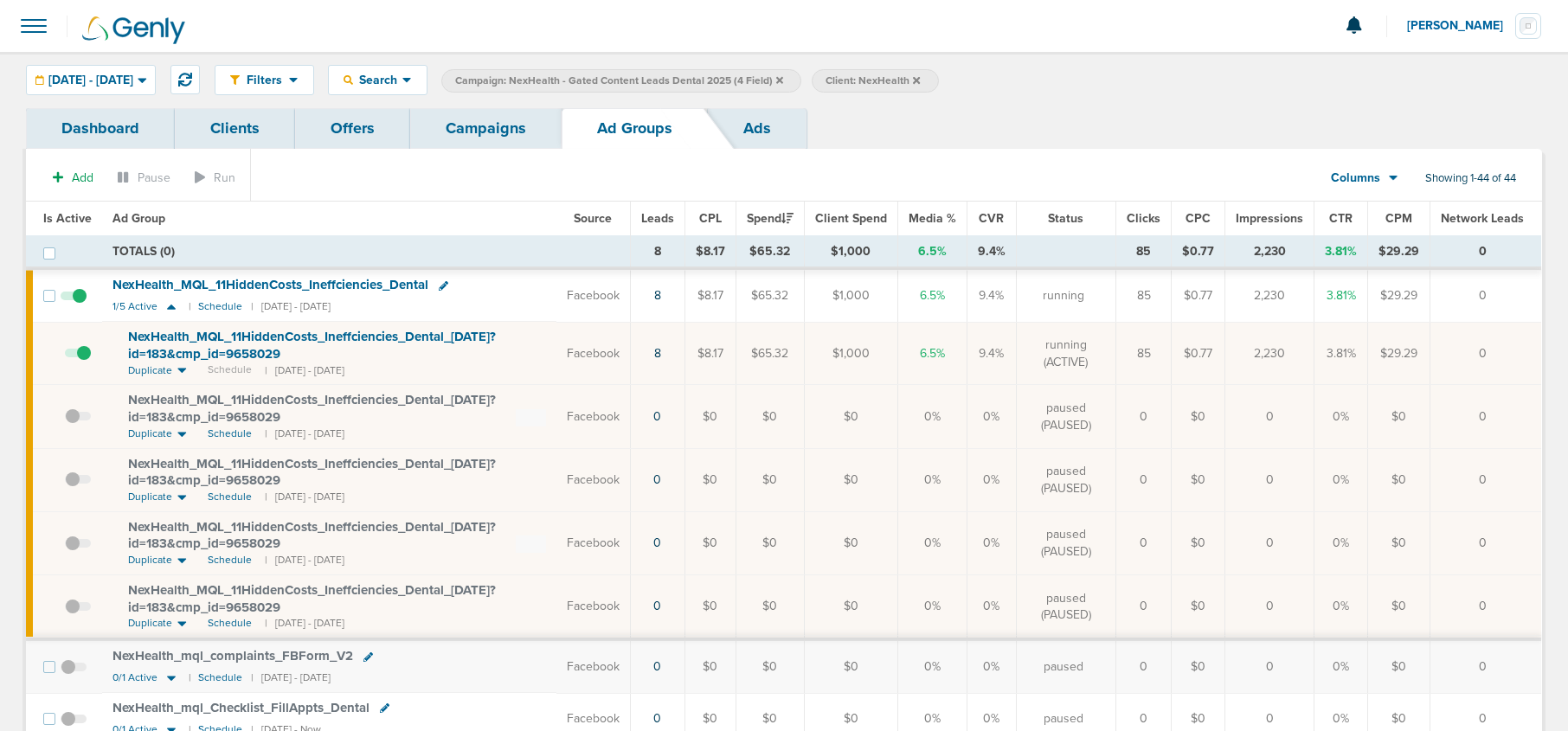 click on "NexHealth_ MQL_ 11HiddenCosts_ Ineffciencies_ Dental_ 07.25.25?id=183&cmp_ id=9658029" at bounding box center (312, 345) 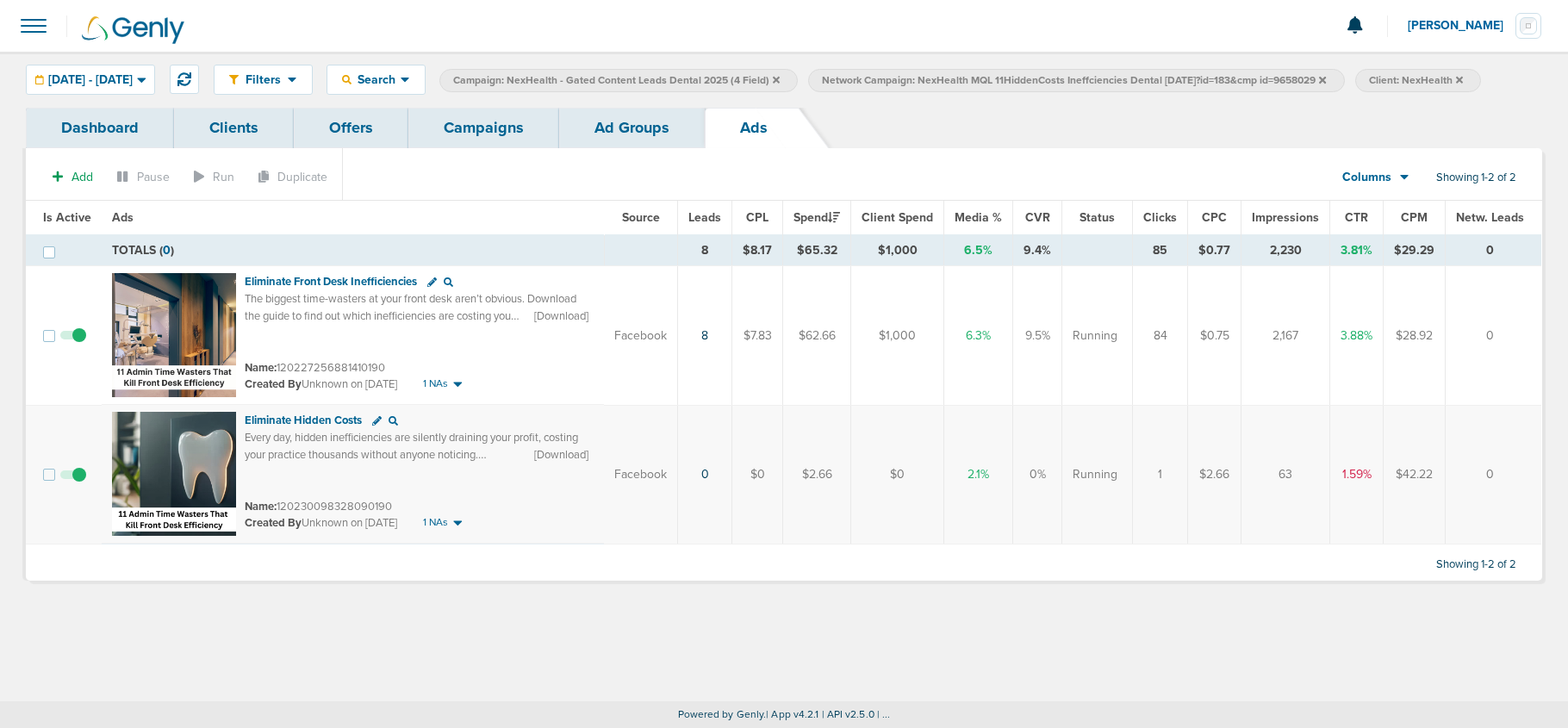 click at bounding box center (73, 483) 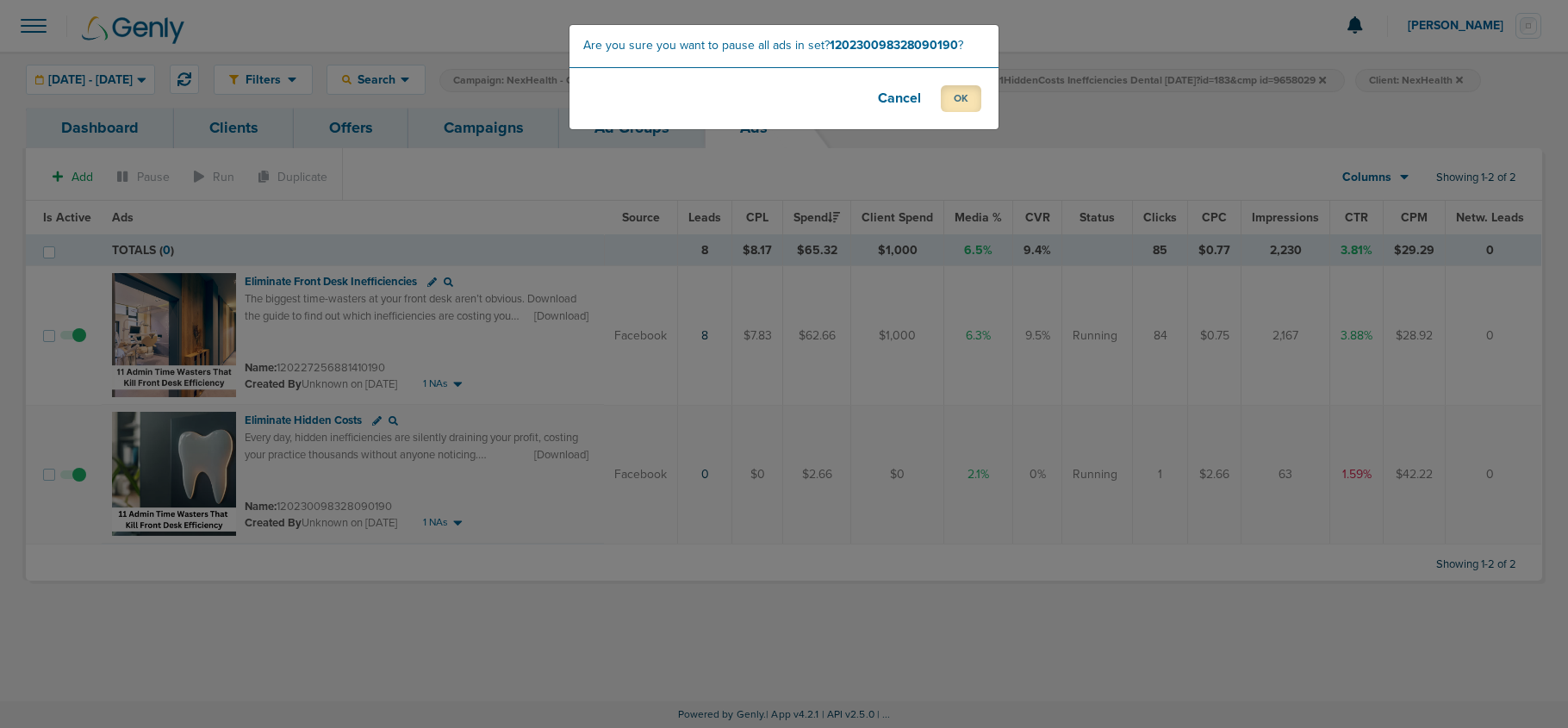 drag, startPoint x: 965, startPoint y: 102, endPoint x: 955, endPoint y: 118, distance: 18.867962 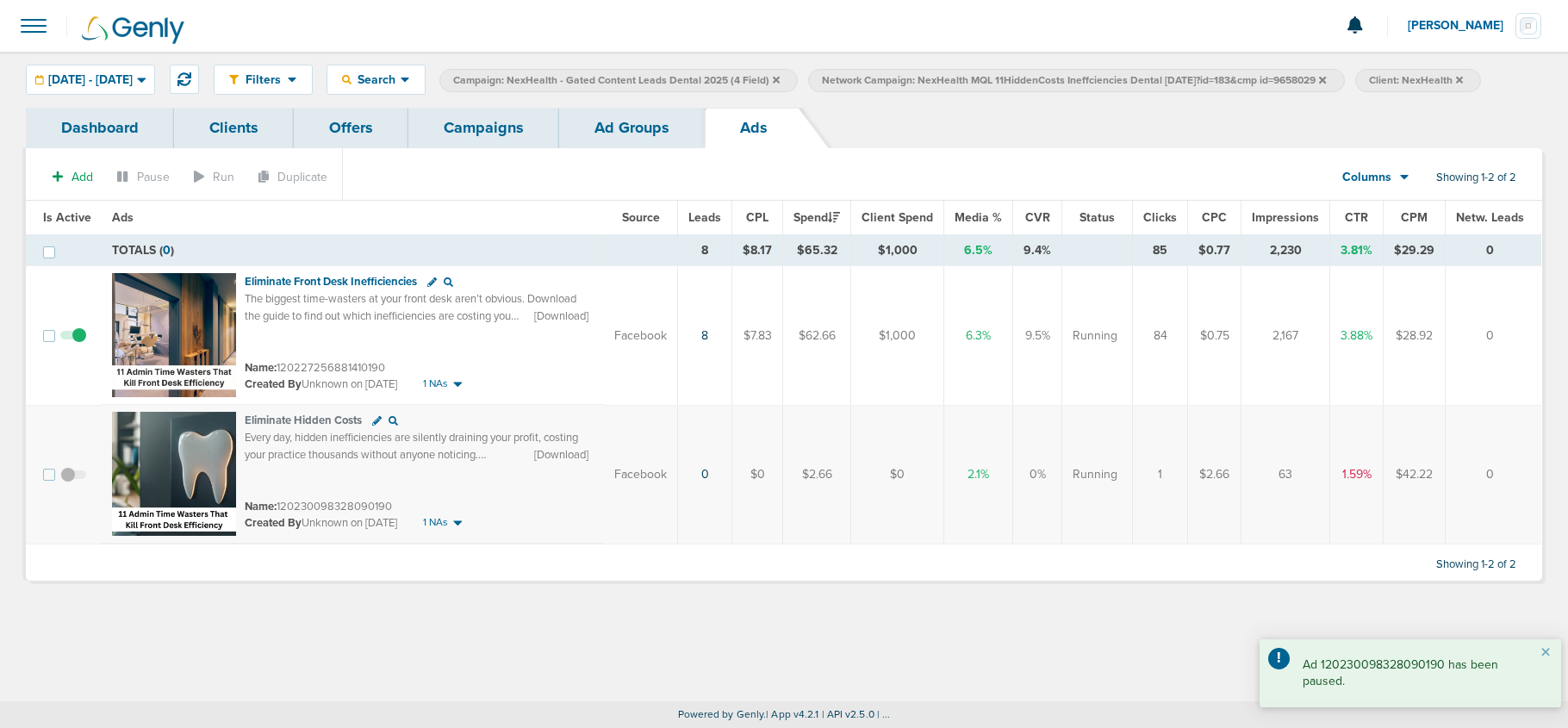 click on "Ad Groups" at bounding box center [632, 128] 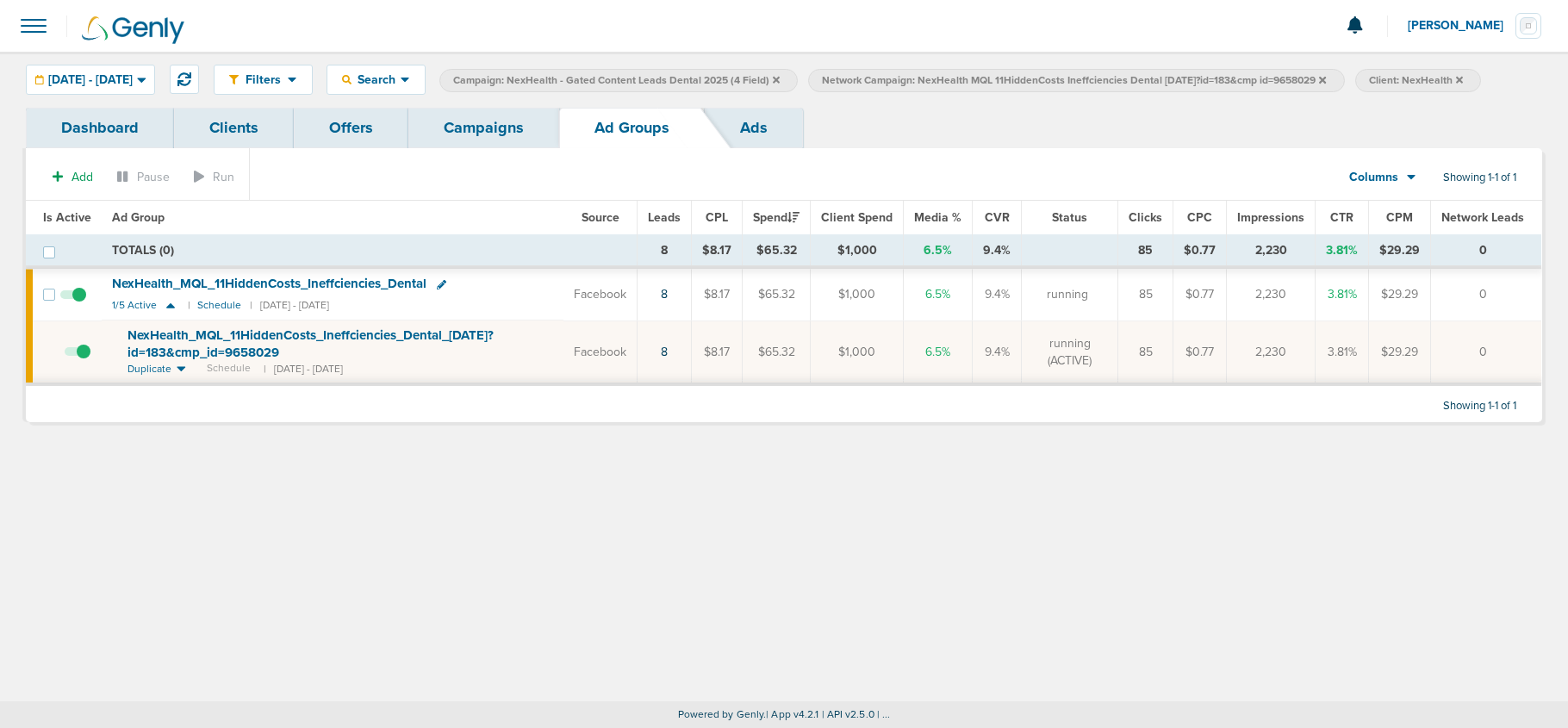 click on "Campaigns" at bounding box center (483, 128) 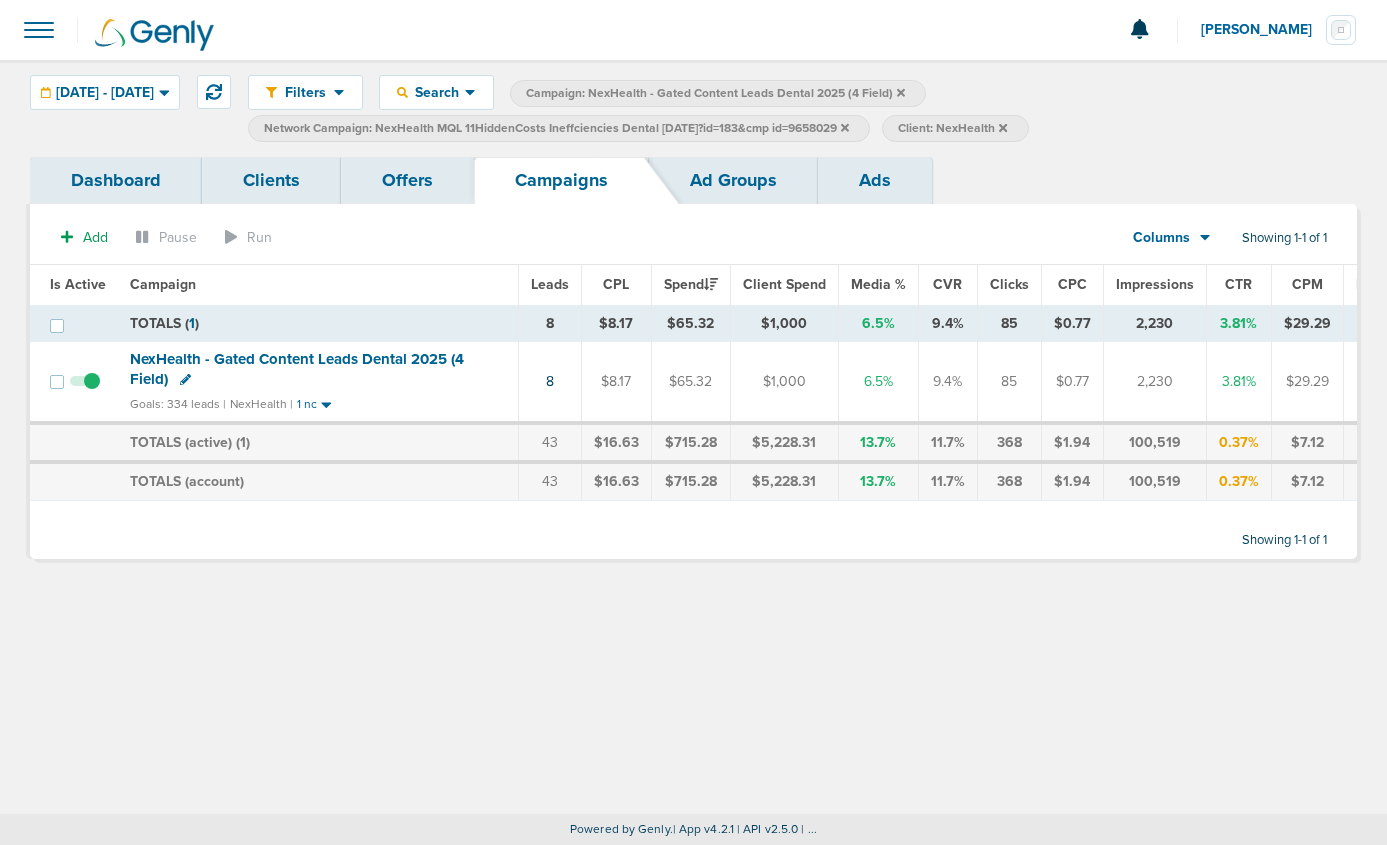 click on "NexHealth - Gated Content Leads Dental 2025 (4 Field)" at bounding box center [297, 369] 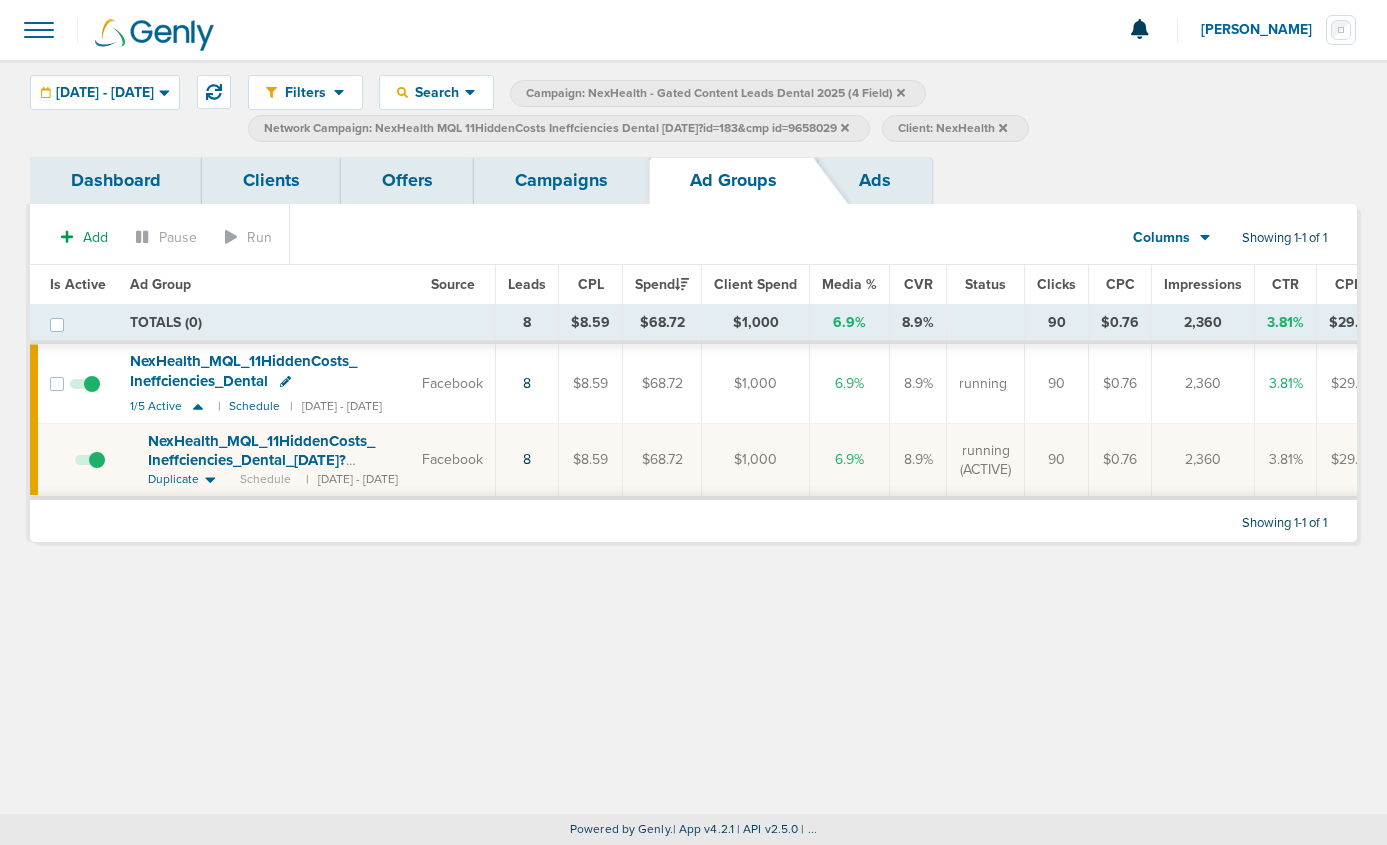 click on "NexHealth_ MQL_ 11HiddenCosts_ Ineffciencies_ Dental_ 07.25.25?id=183&cmp_ id=9658029" at bounding box center (261, 460) 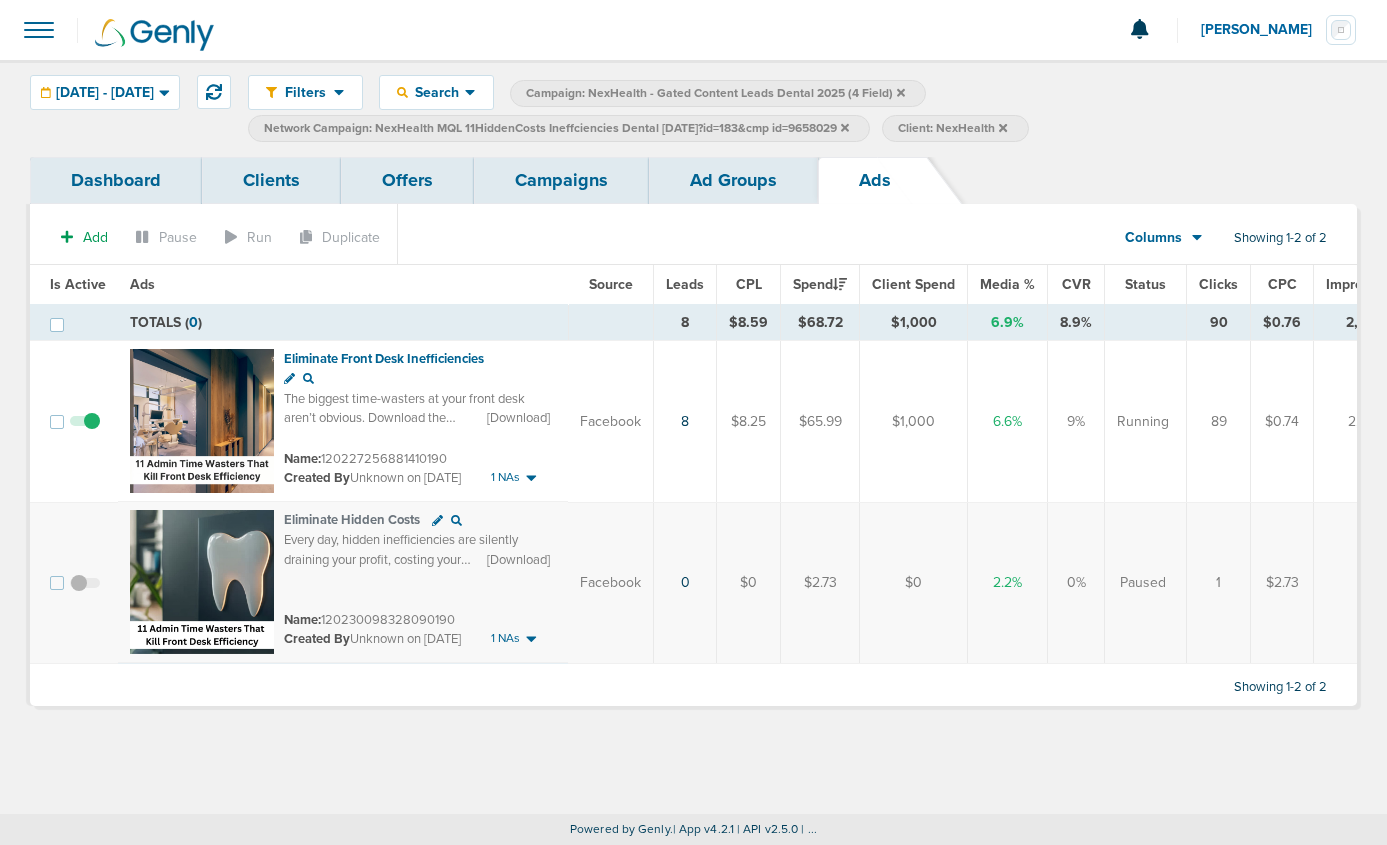 click on "The biggest time-wasters at your front desk aren’t obvious. Download the guide to find out which inefficiencies are costing you the most - and how to fix them...fast." at bounding box center (416, 428) 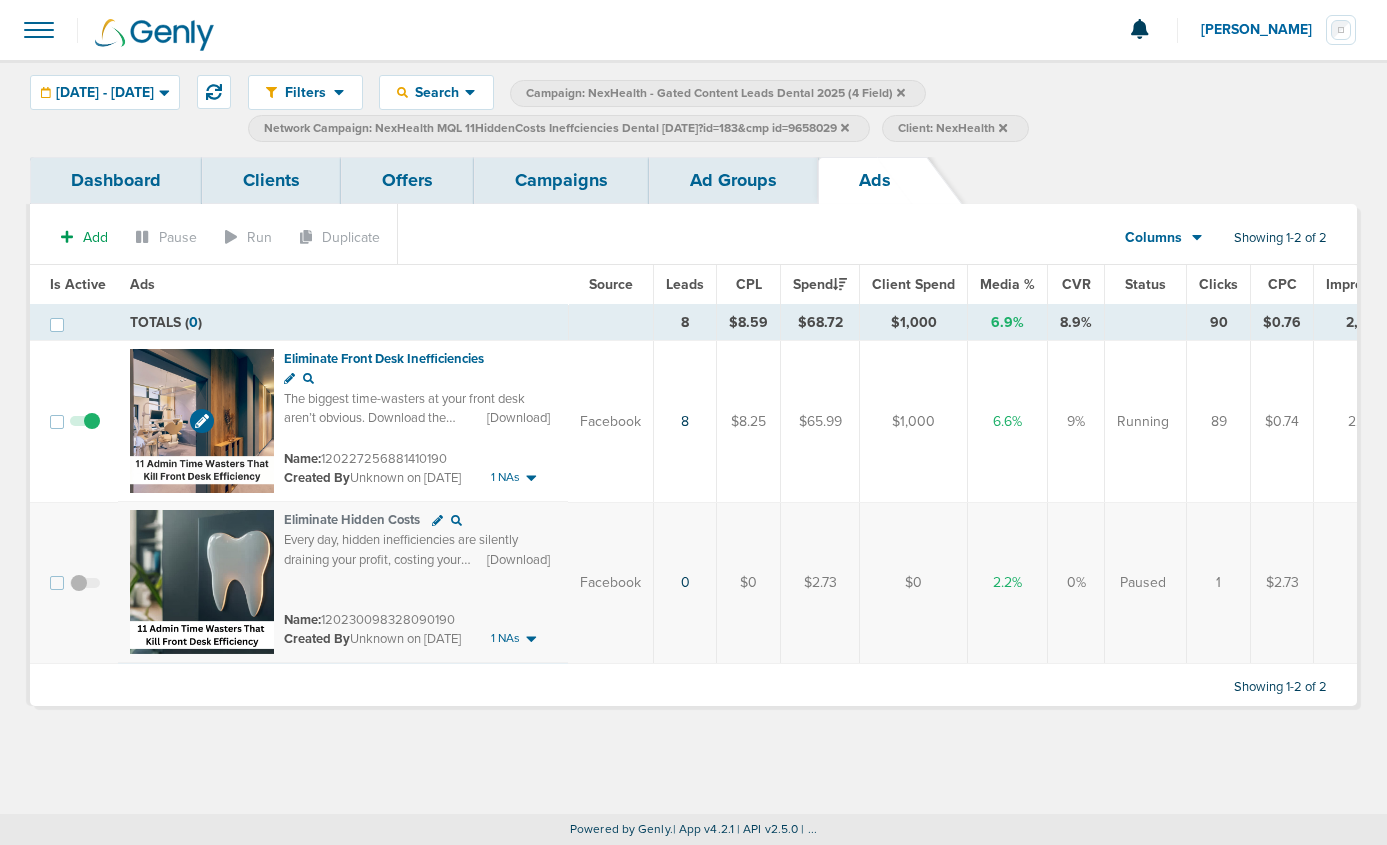click at bounding box center (202, 421) 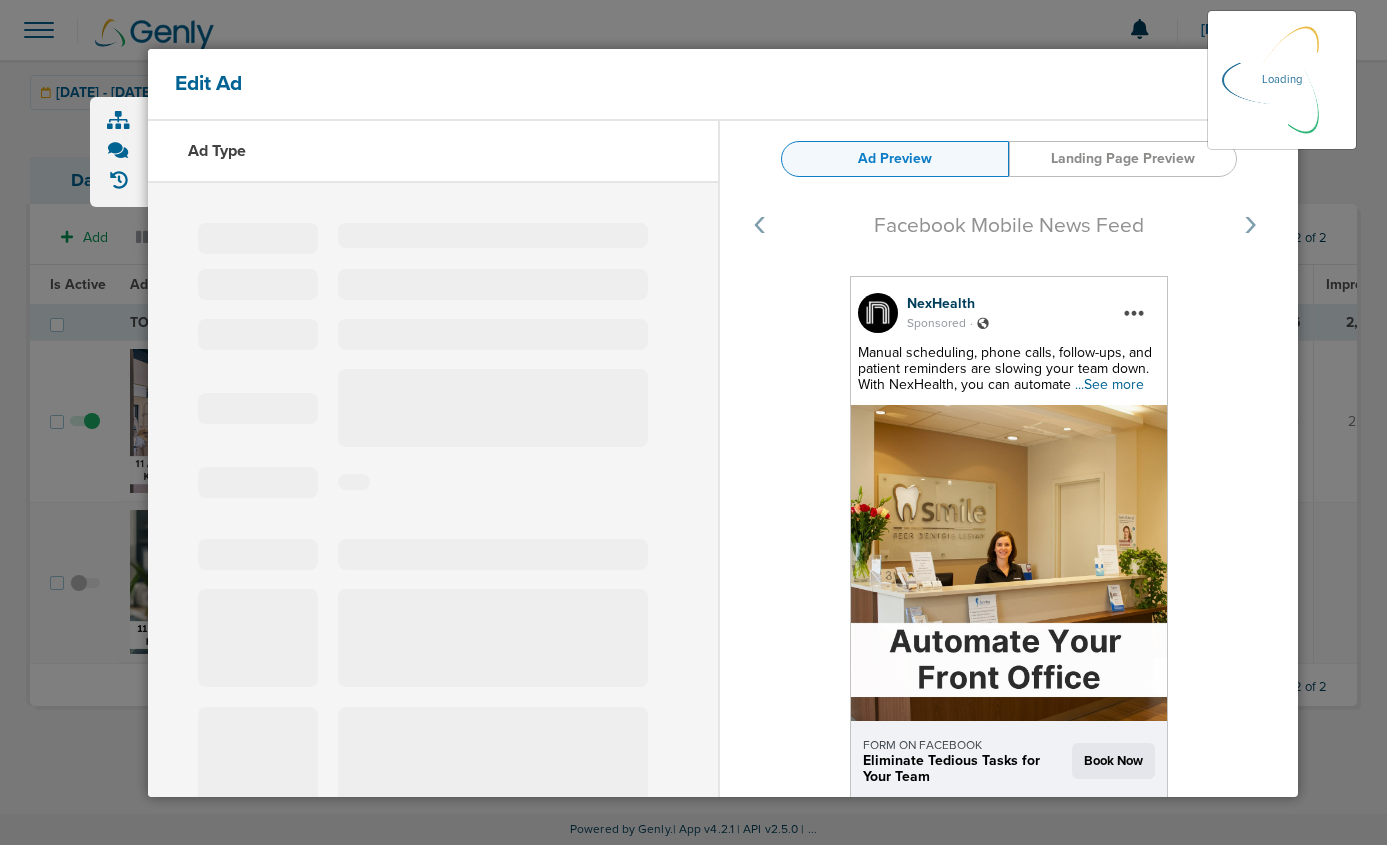 select on "learn_more" 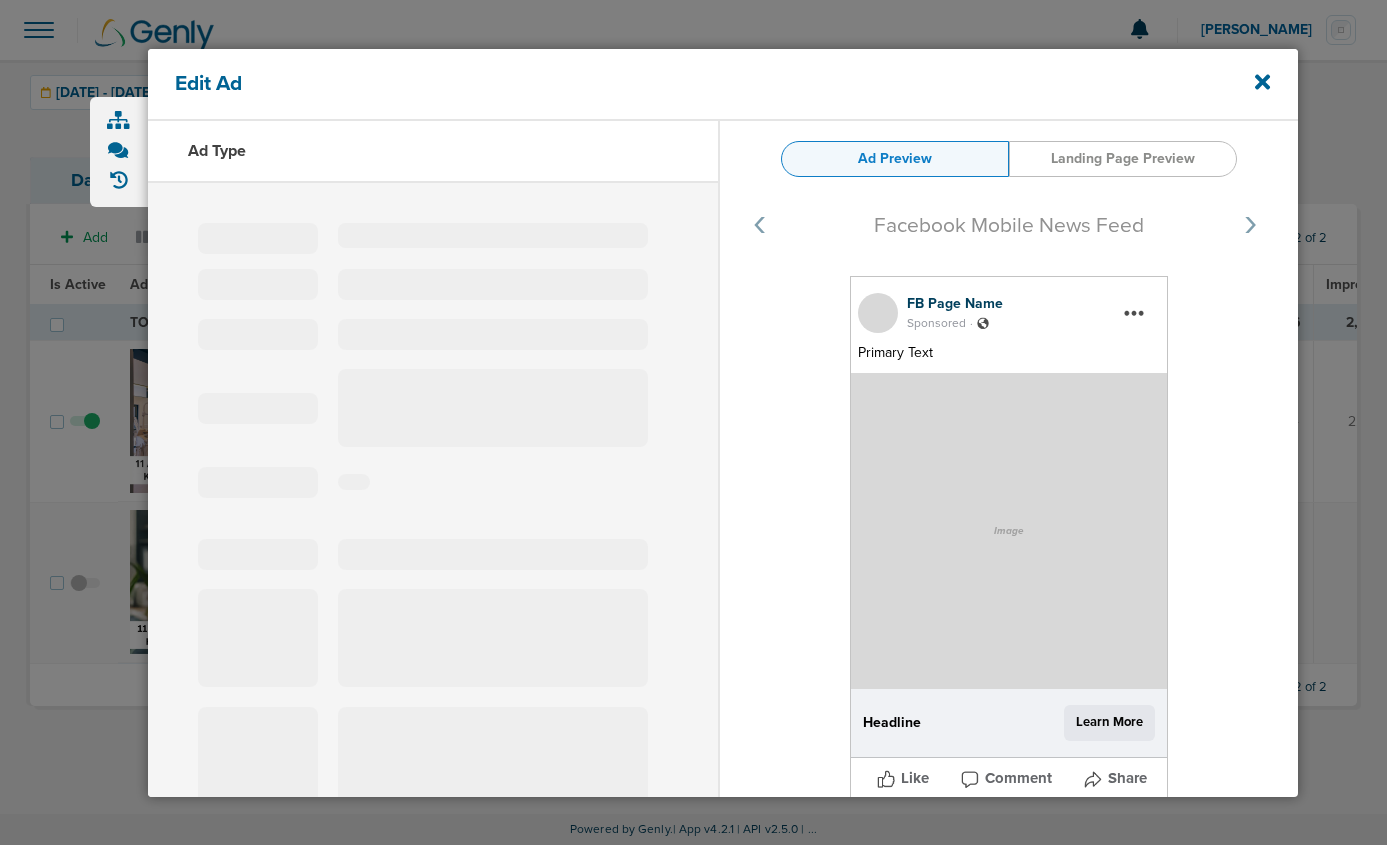 type on "120227256881410190" 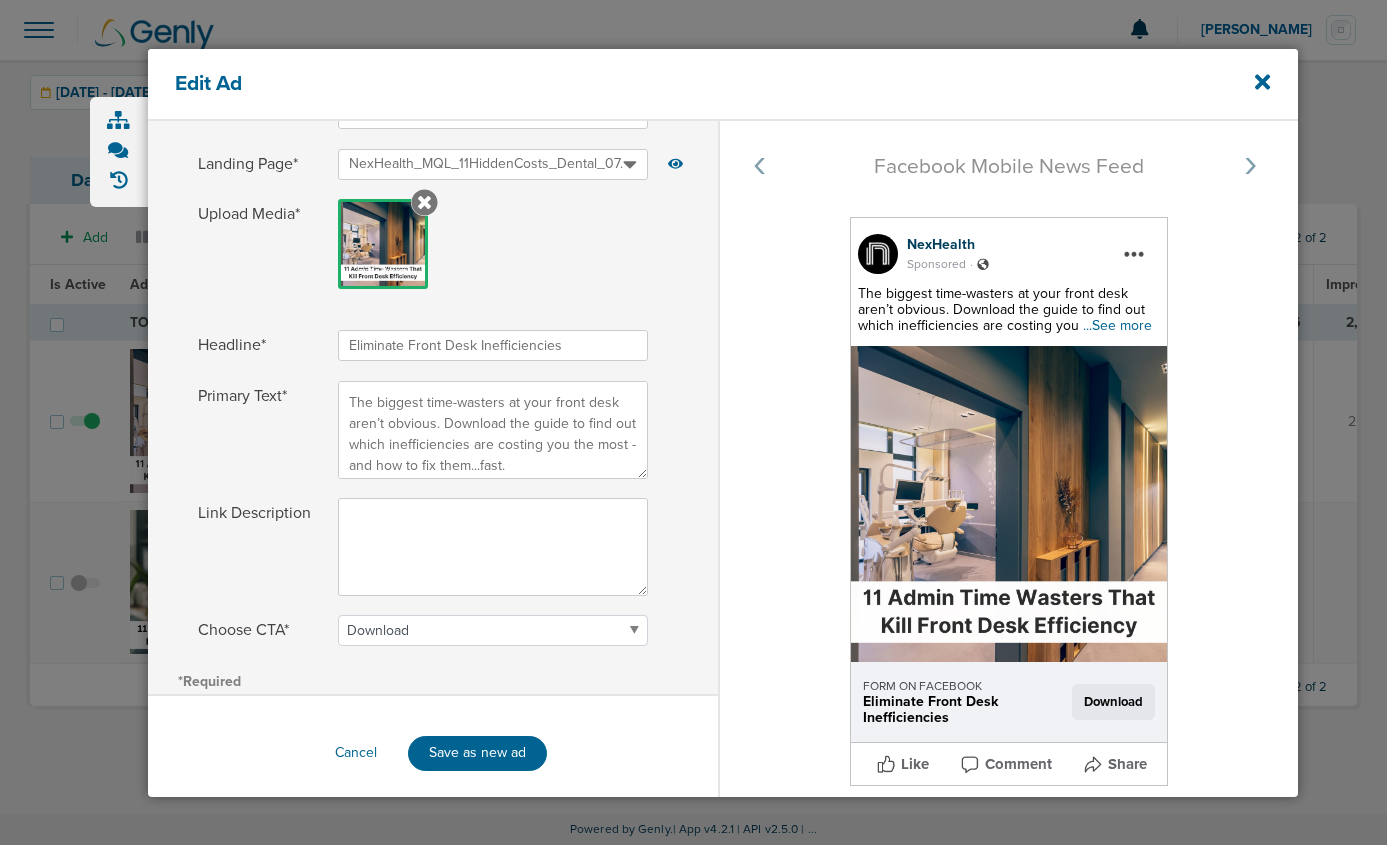 scroll, scrollTop: 333, scrollLeft: 0, axis: vertical 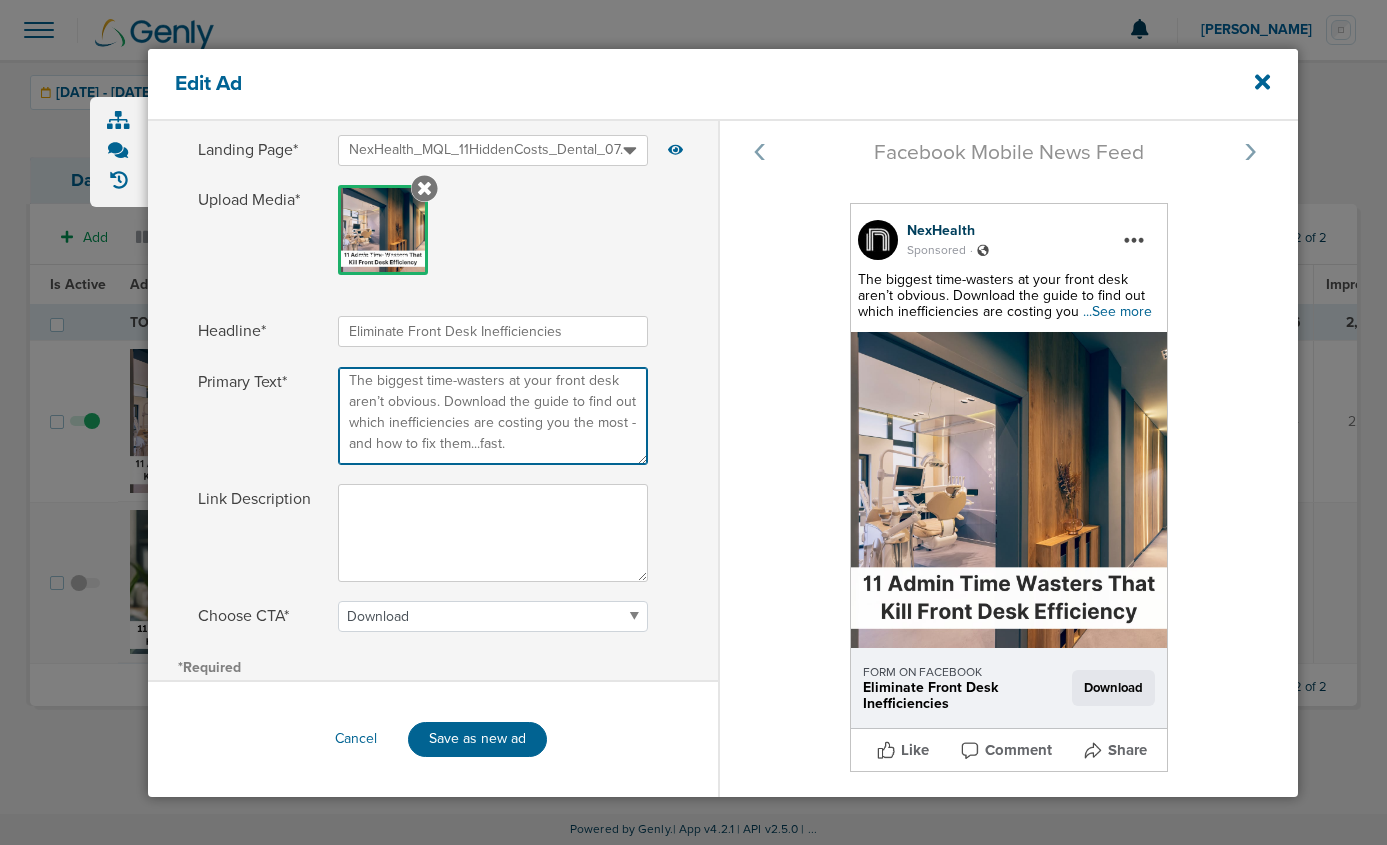 drag, startPoint x: 558, startPoint y: 456, endPoint x: 286, endPoint y: 387, distance: 280.6154 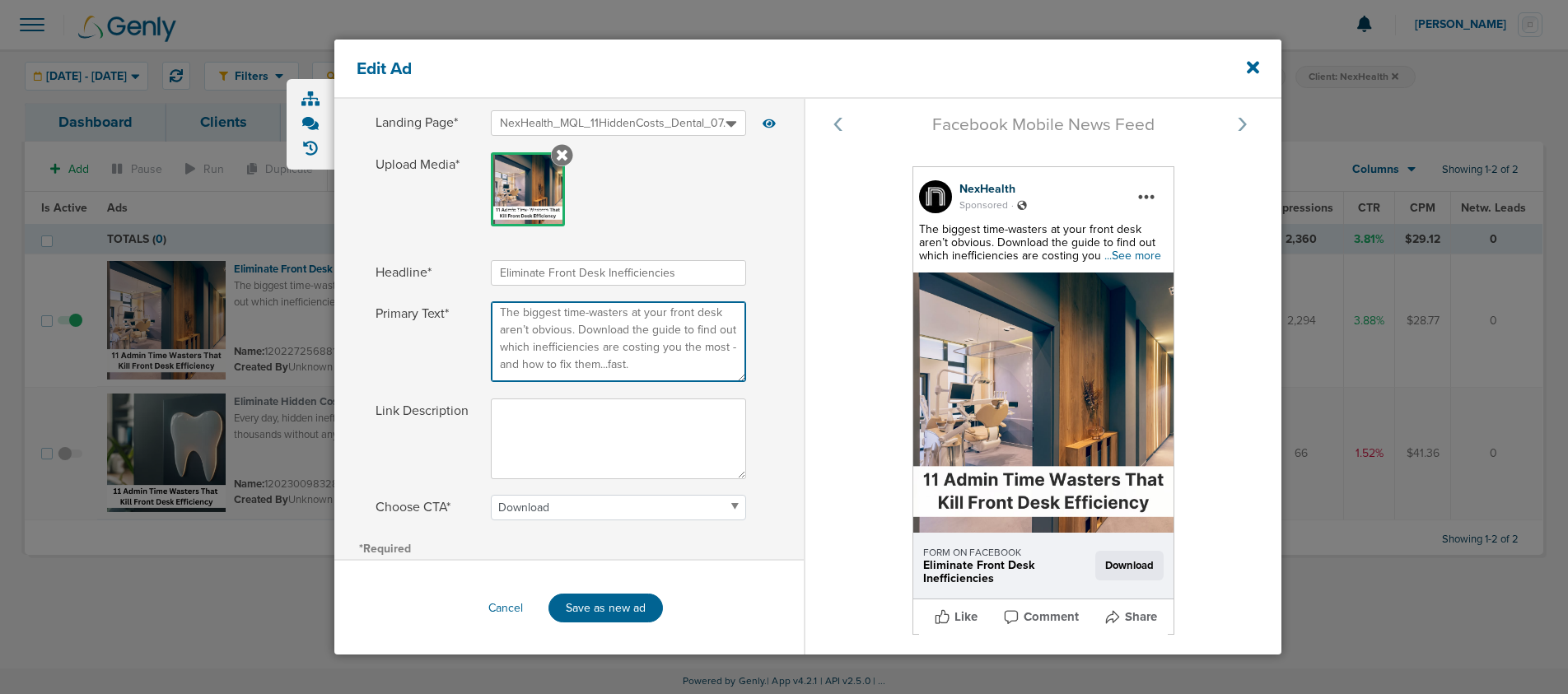 scroll, scrollTop: 274, scrollLeft: 0, axis: vertical 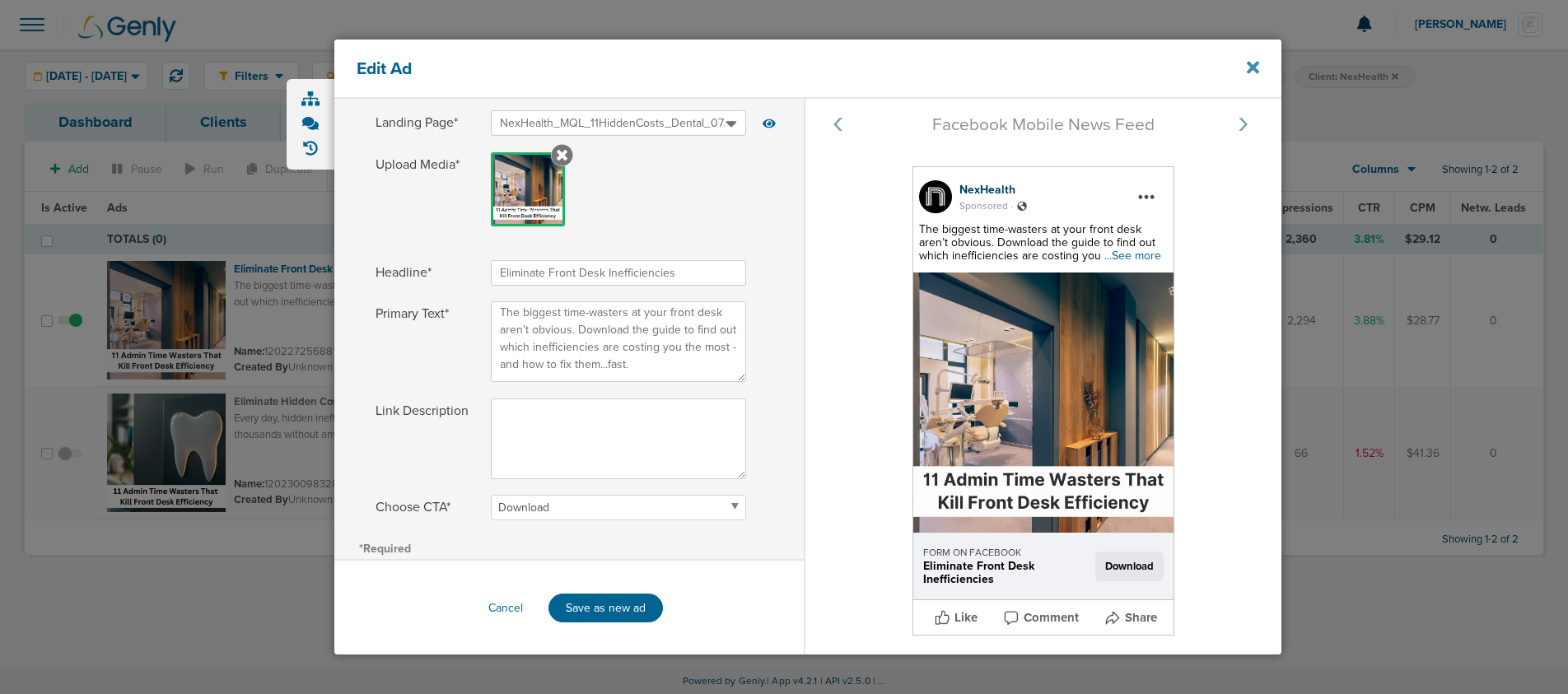 click 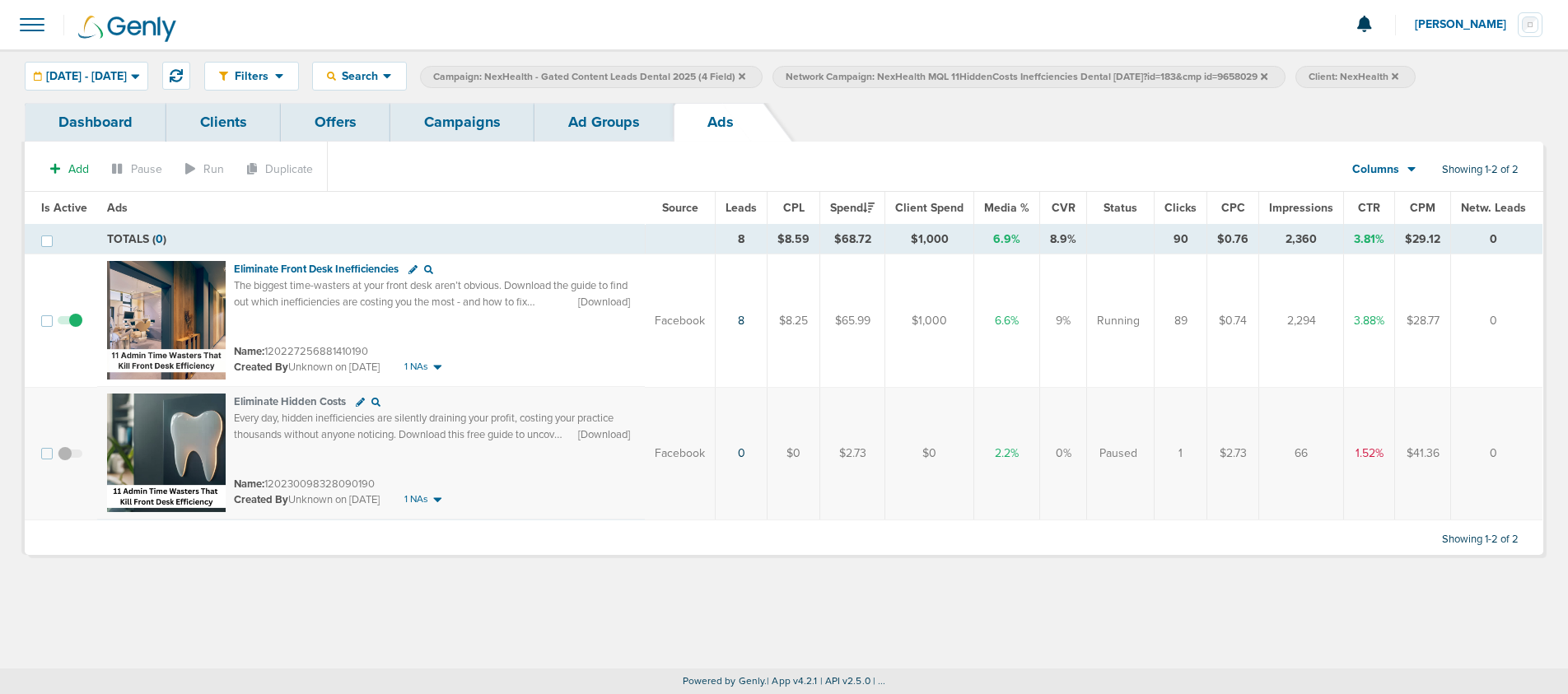 click on "Campaigns" at bounding box center [462, 122] 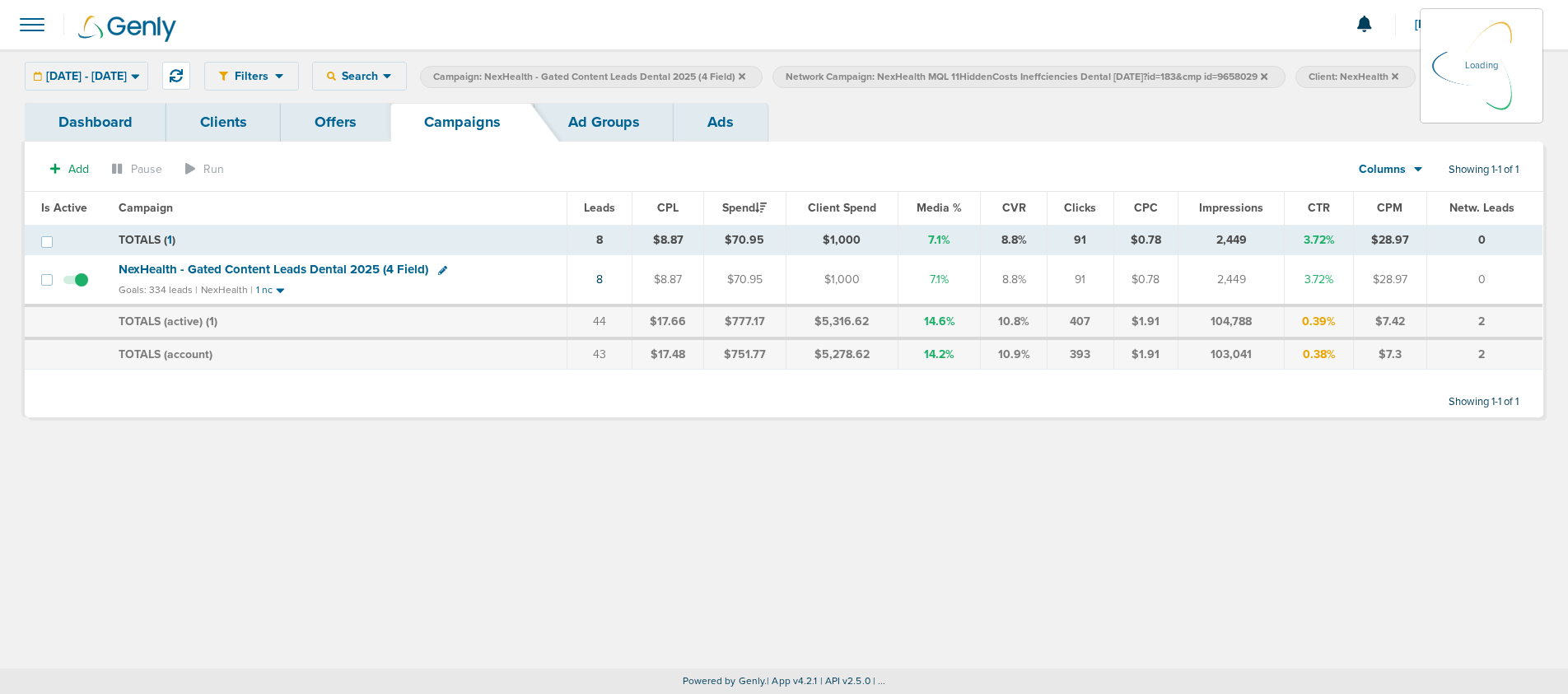 click 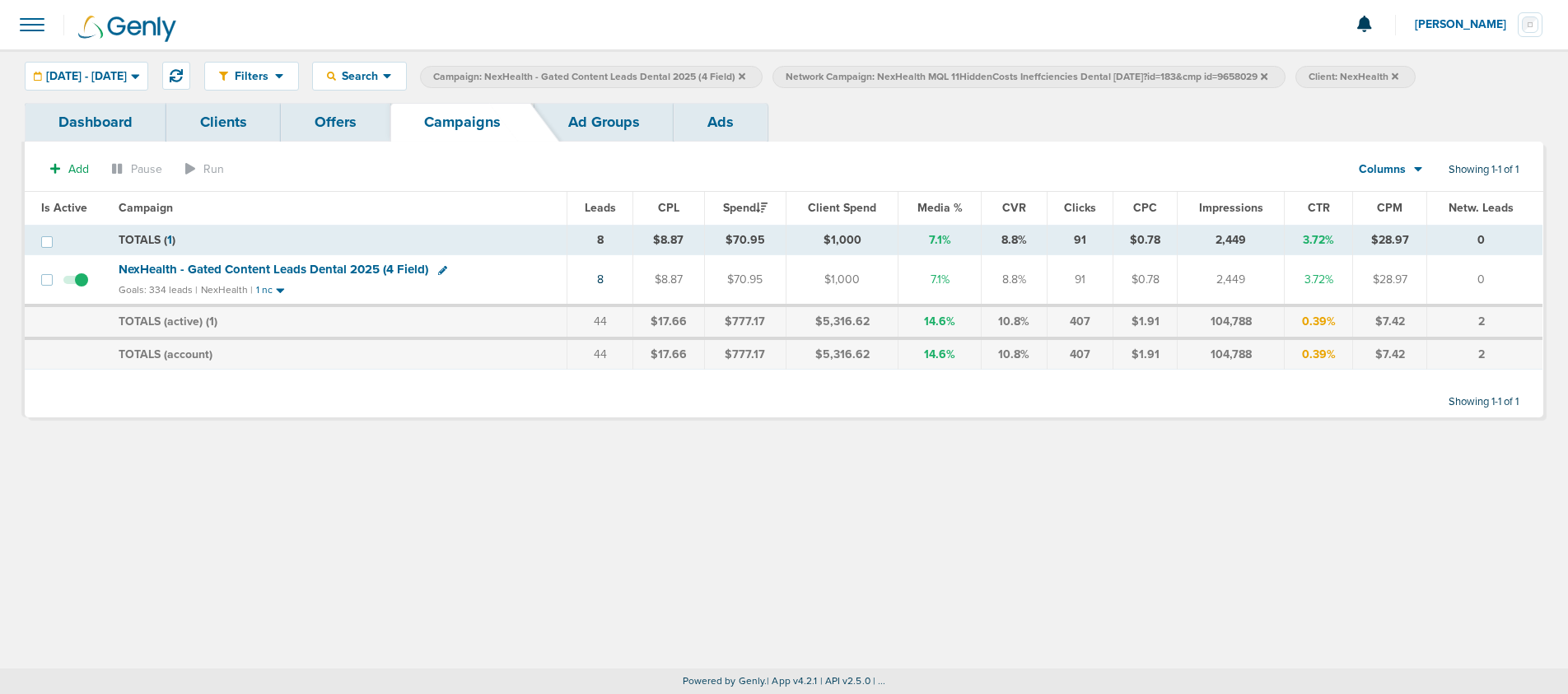 click 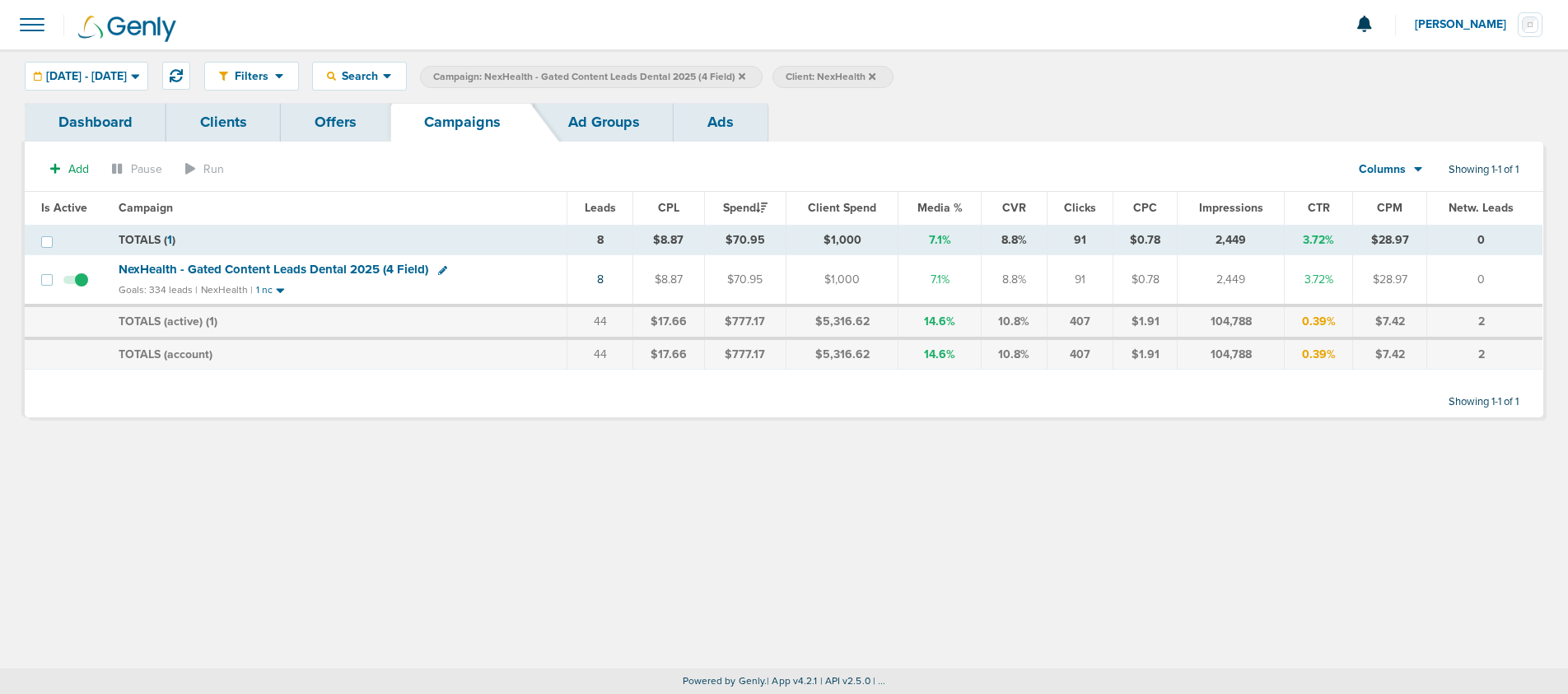 click 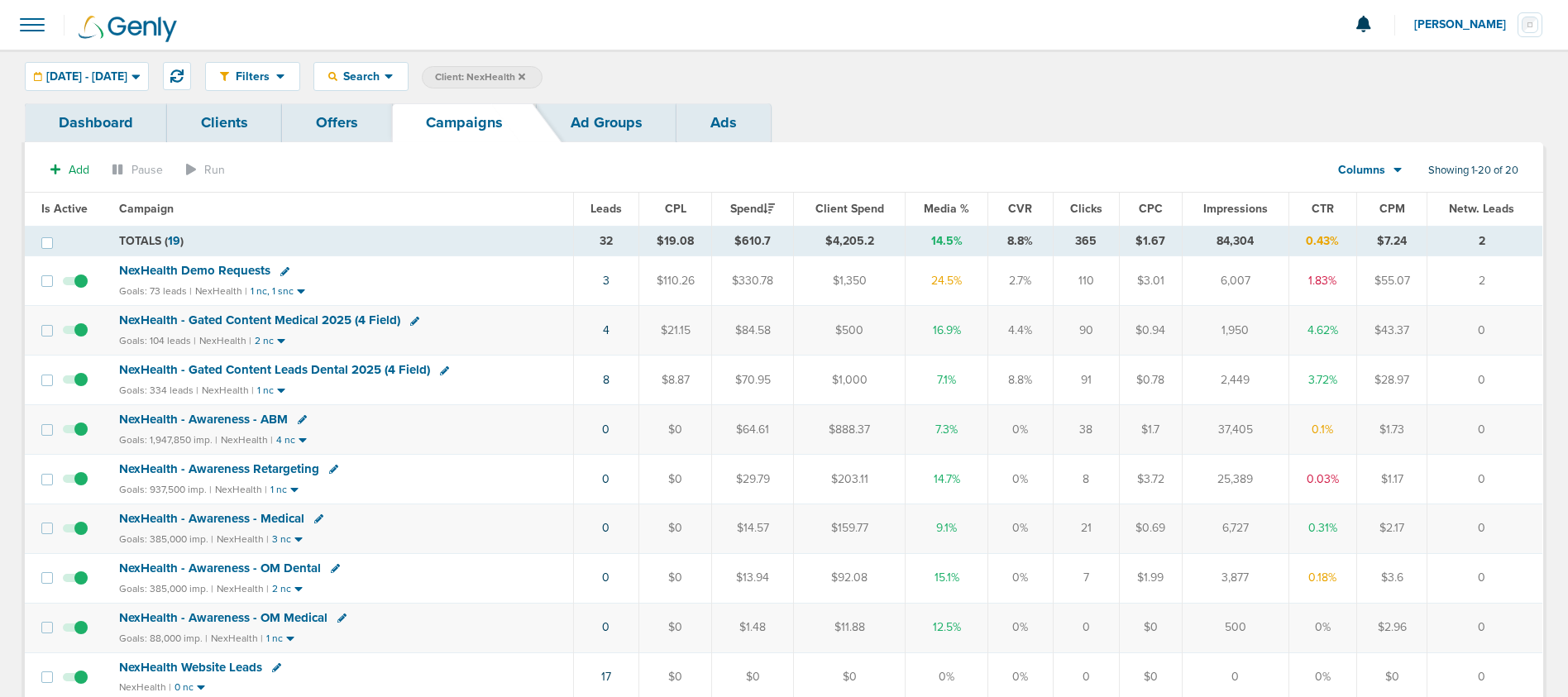 click on "NexHealth - Gated Content Medical 2025 (4 Field)" at bounding box center [260, 320] 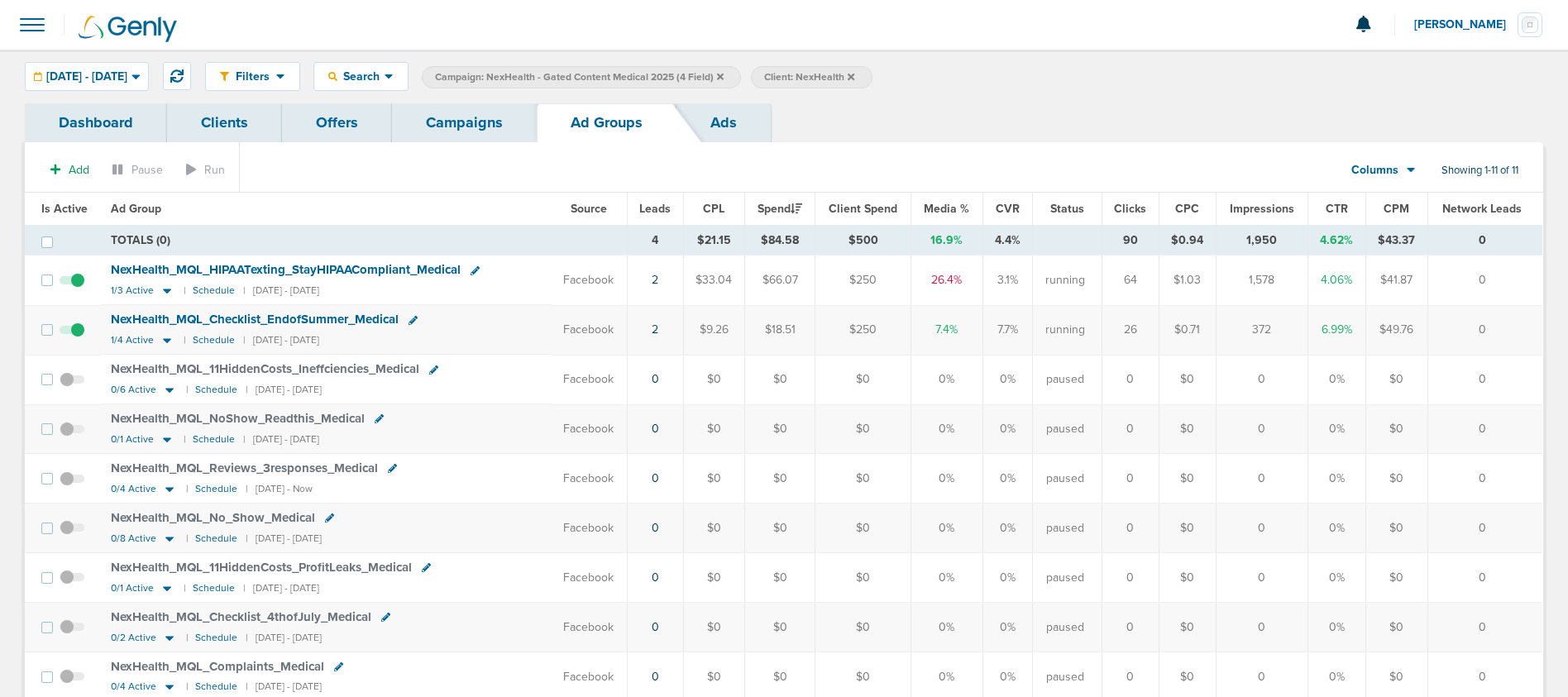 click on "Campaigns" at bounding box center (464, 122) 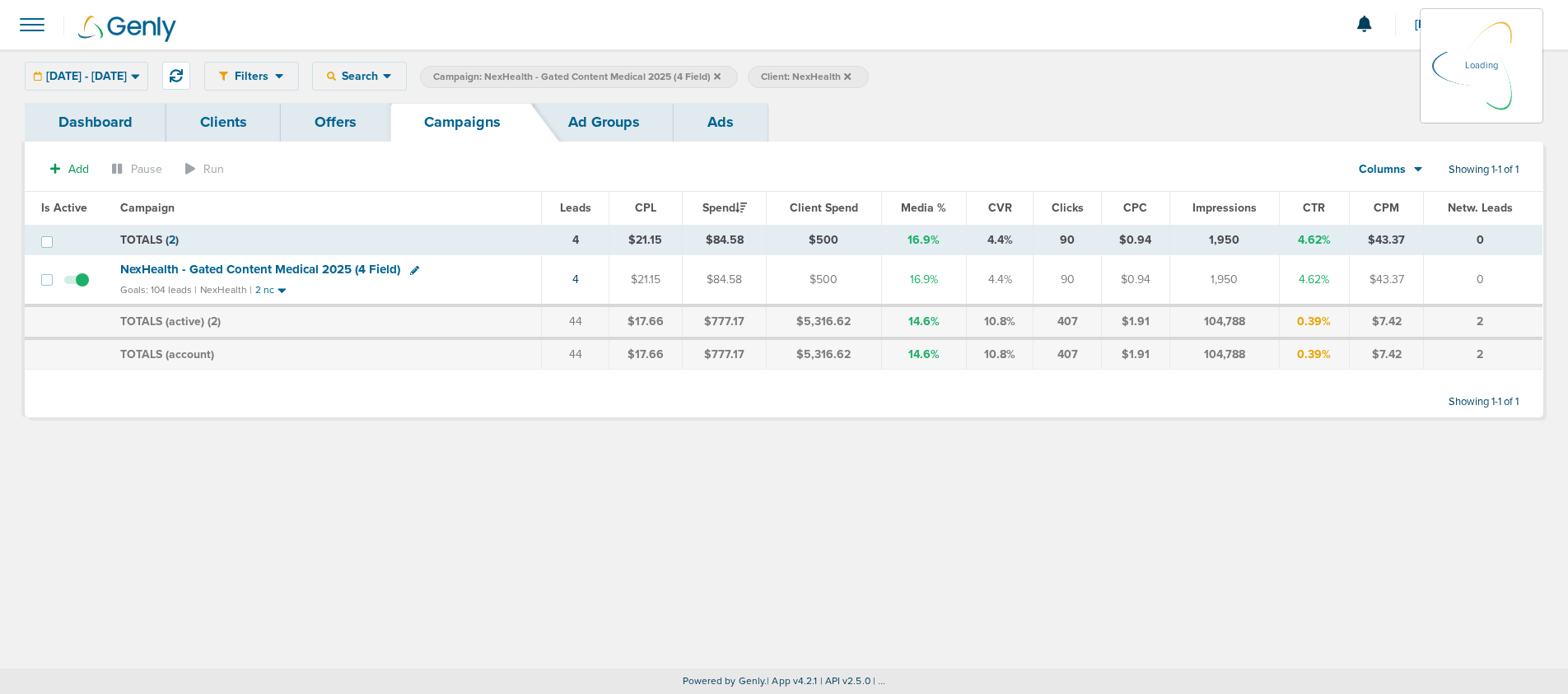 click 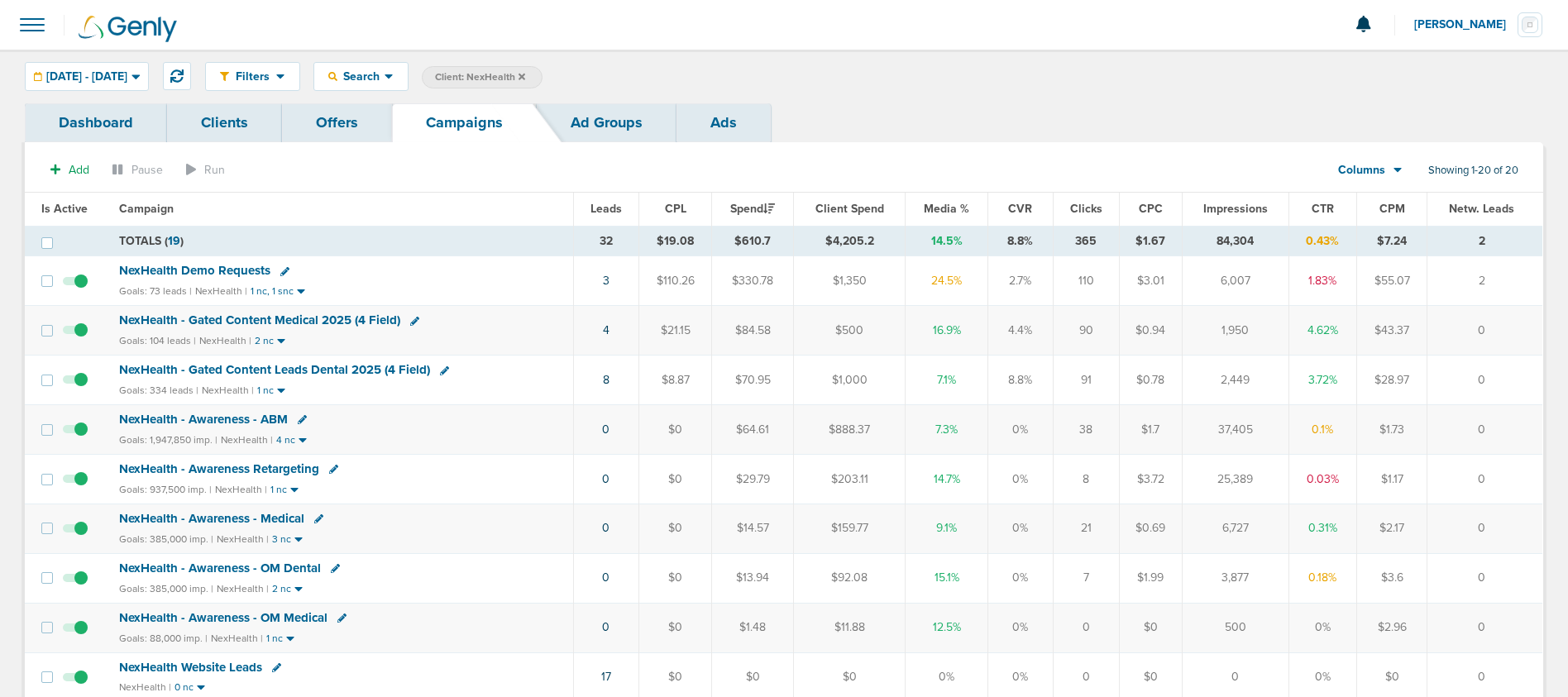 click 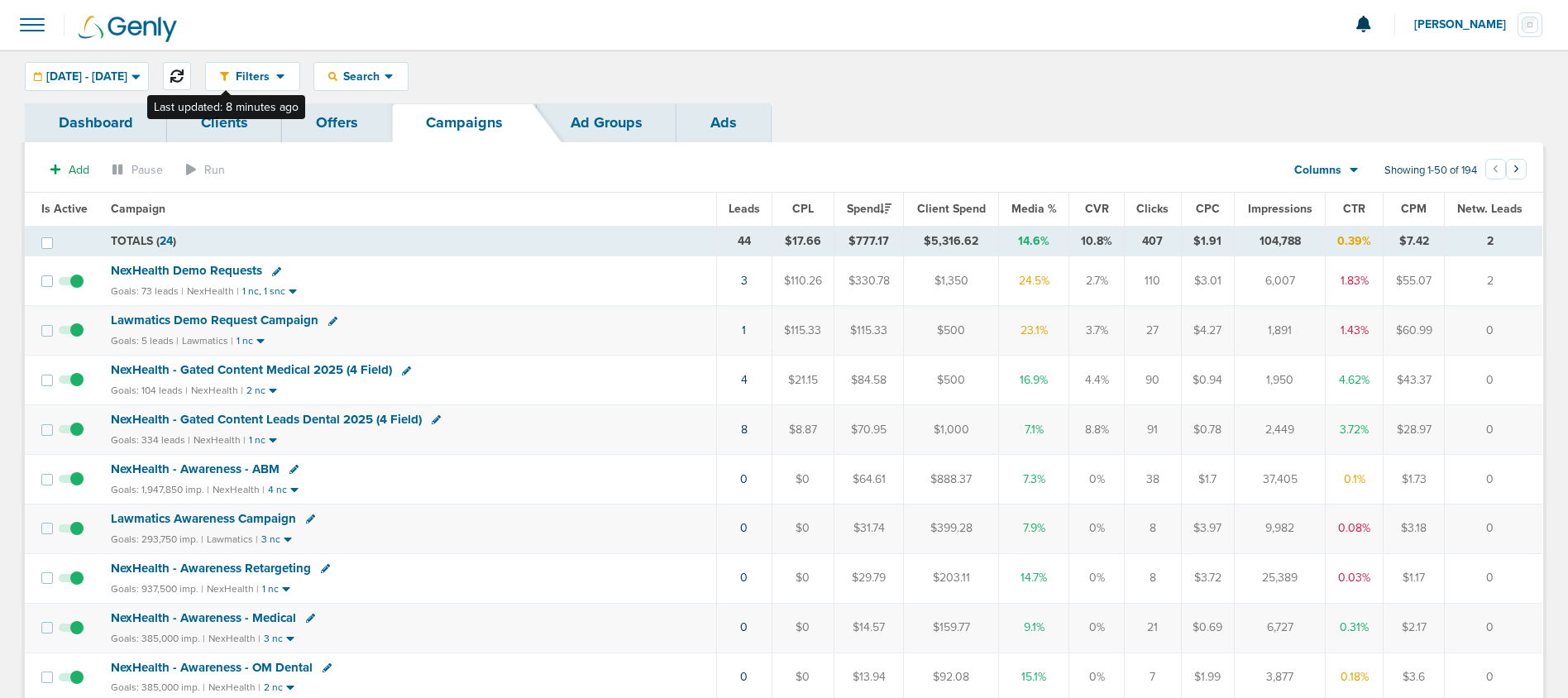click 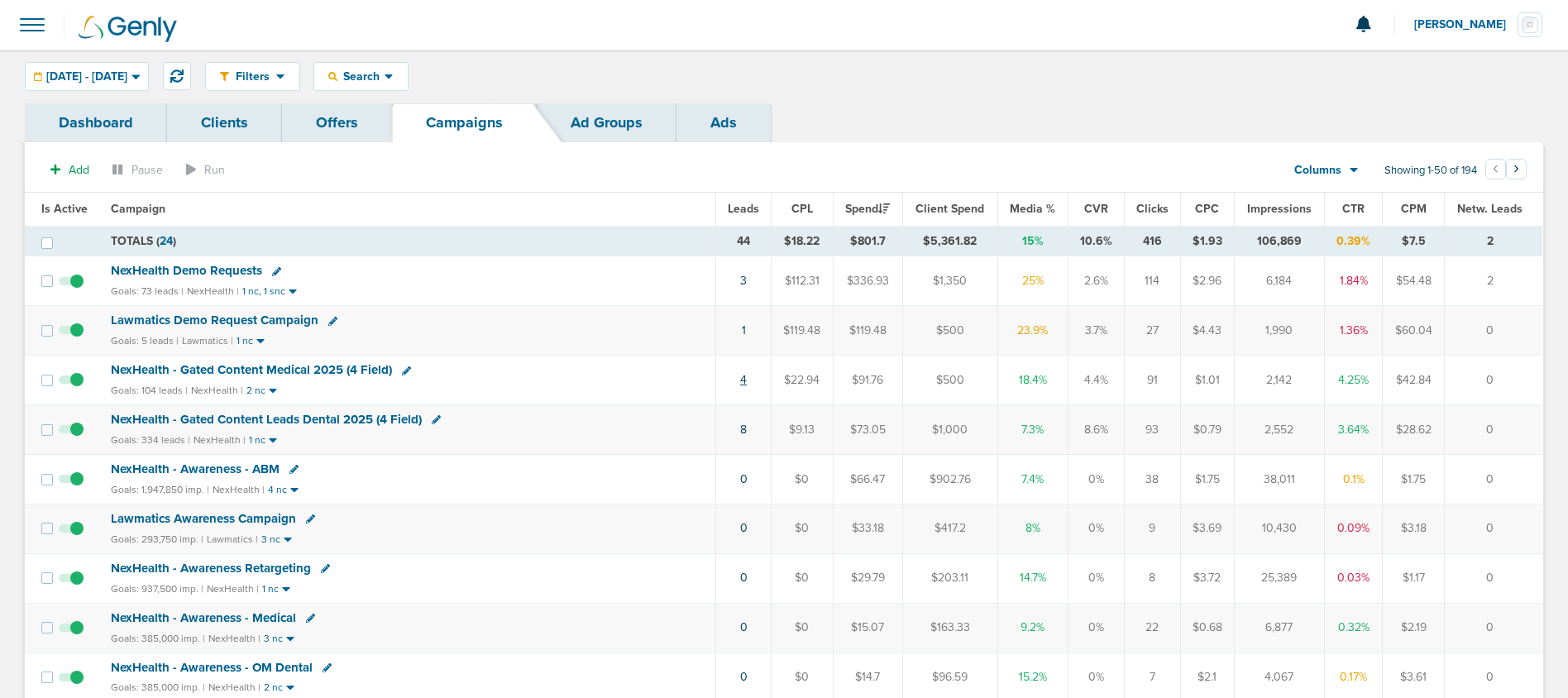 click on "4" at bounding box center [743, 380] 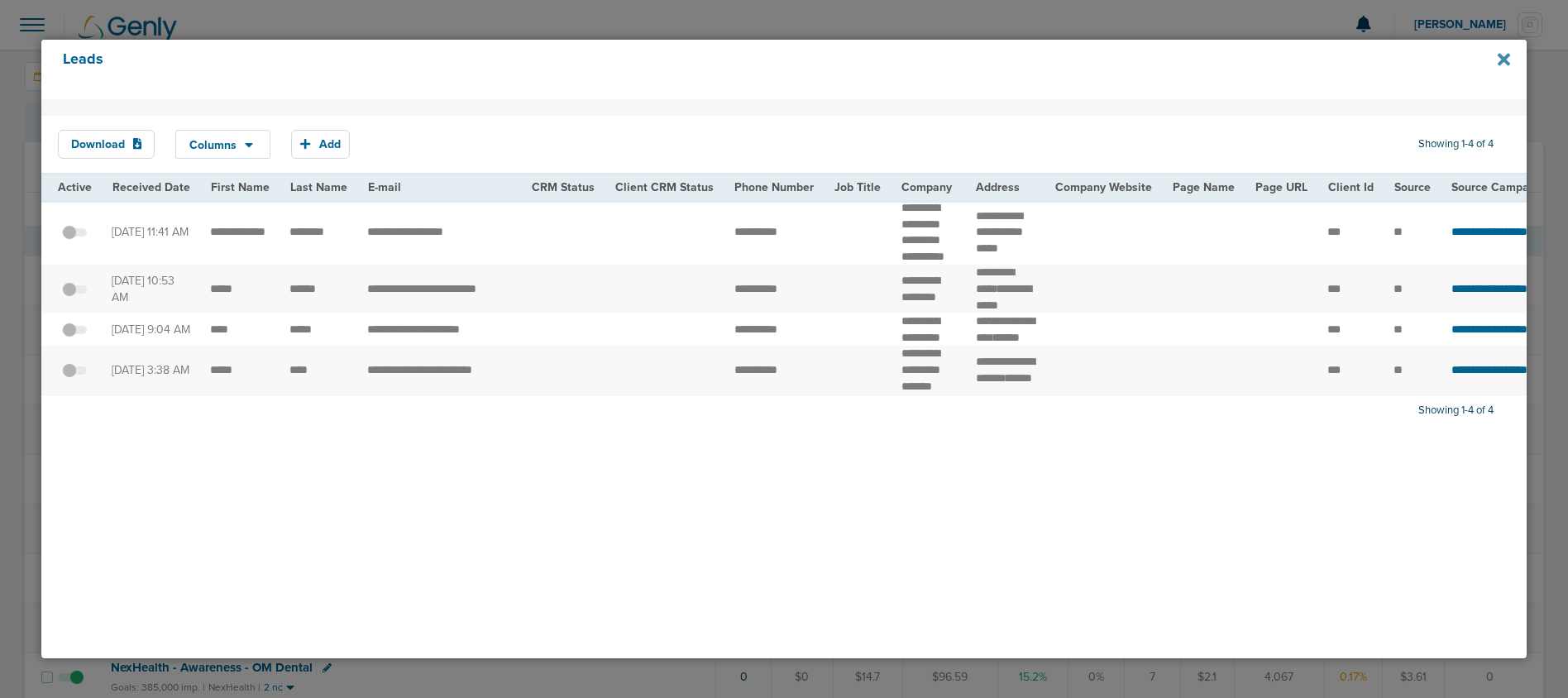 click 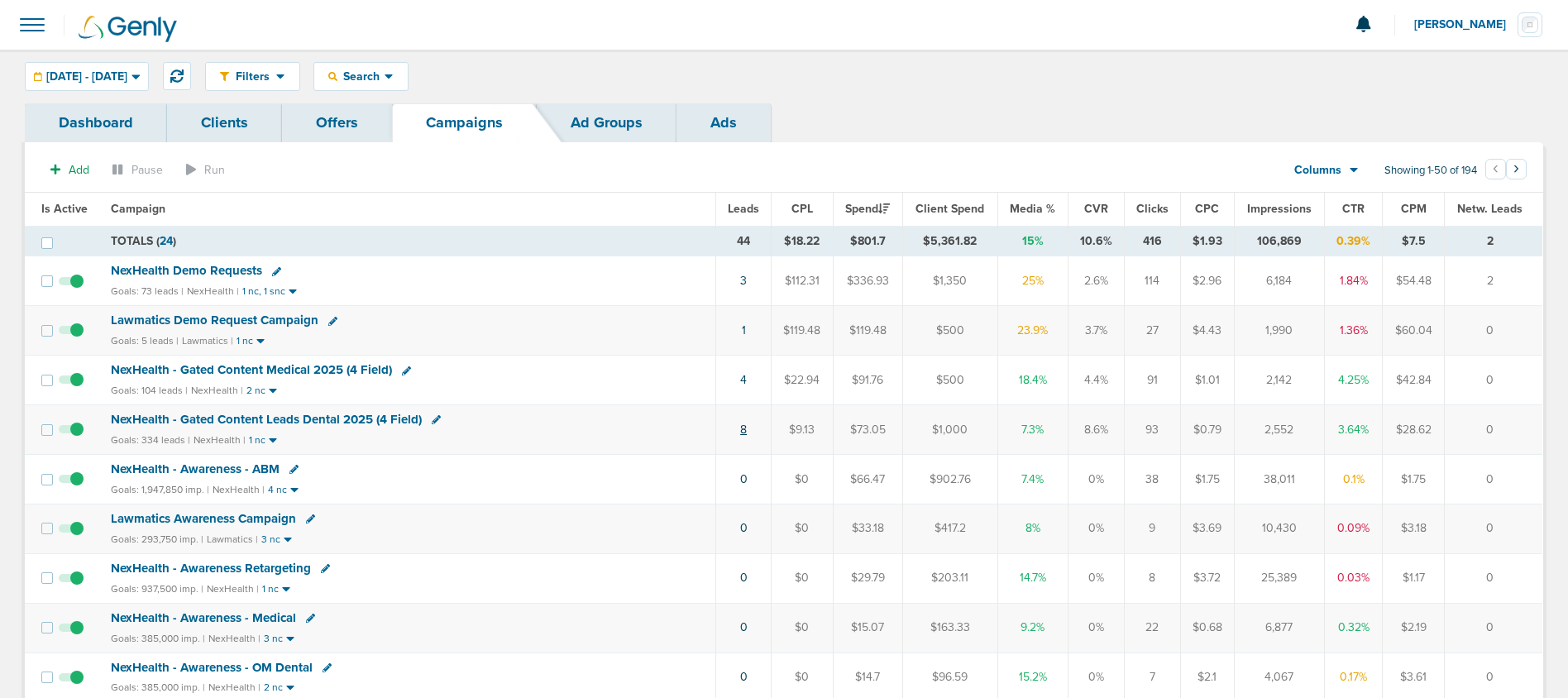 click on "8" at bounding box center [743, 429] 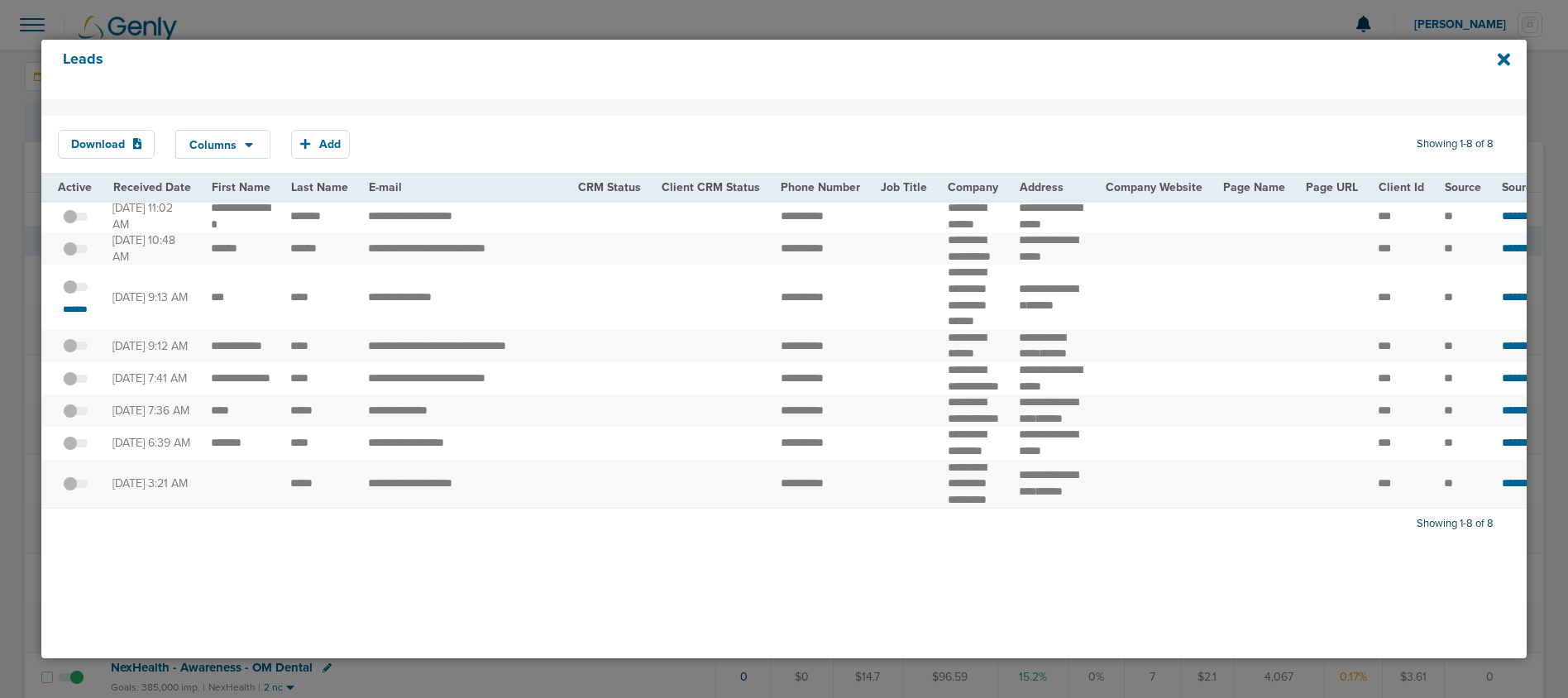 click at bounding box center (75, 295) 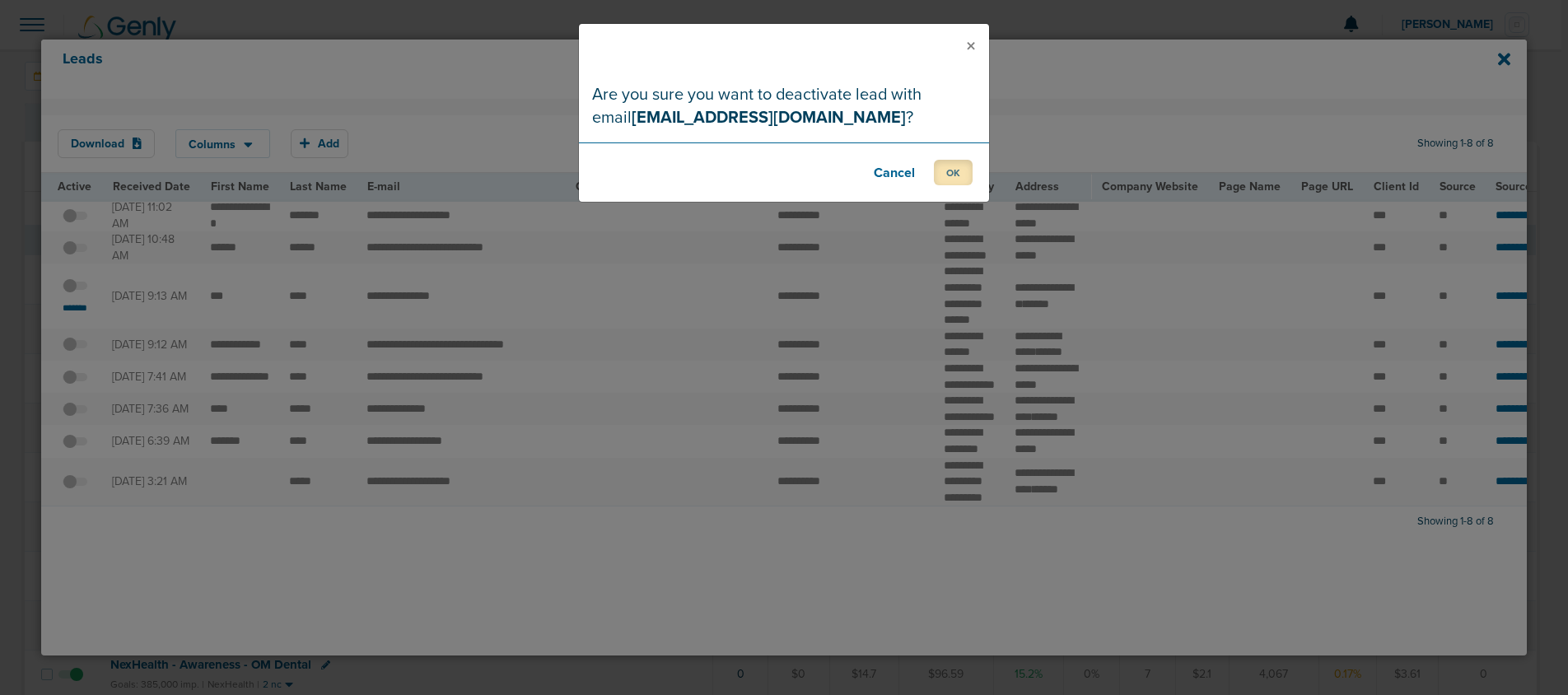click on "OK" at bounding box center [953, 172] 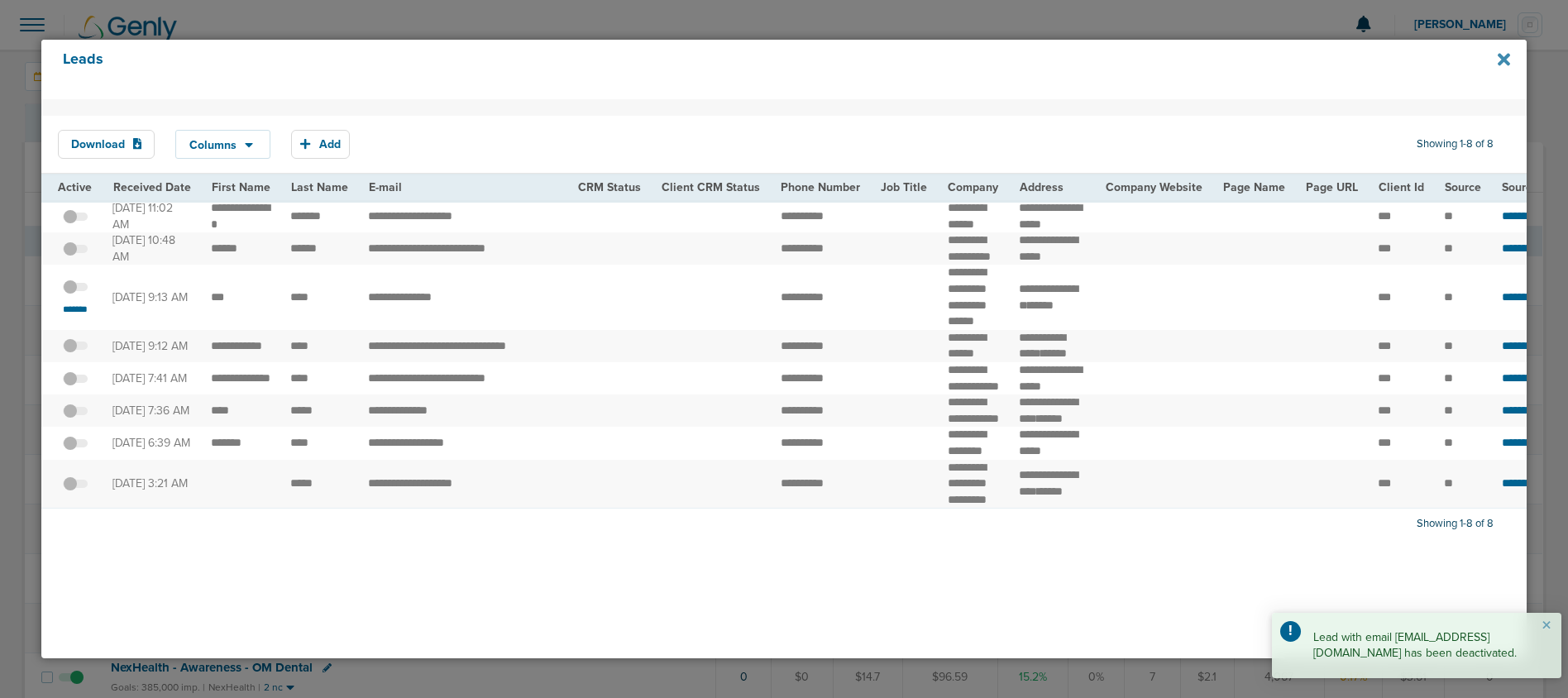 click 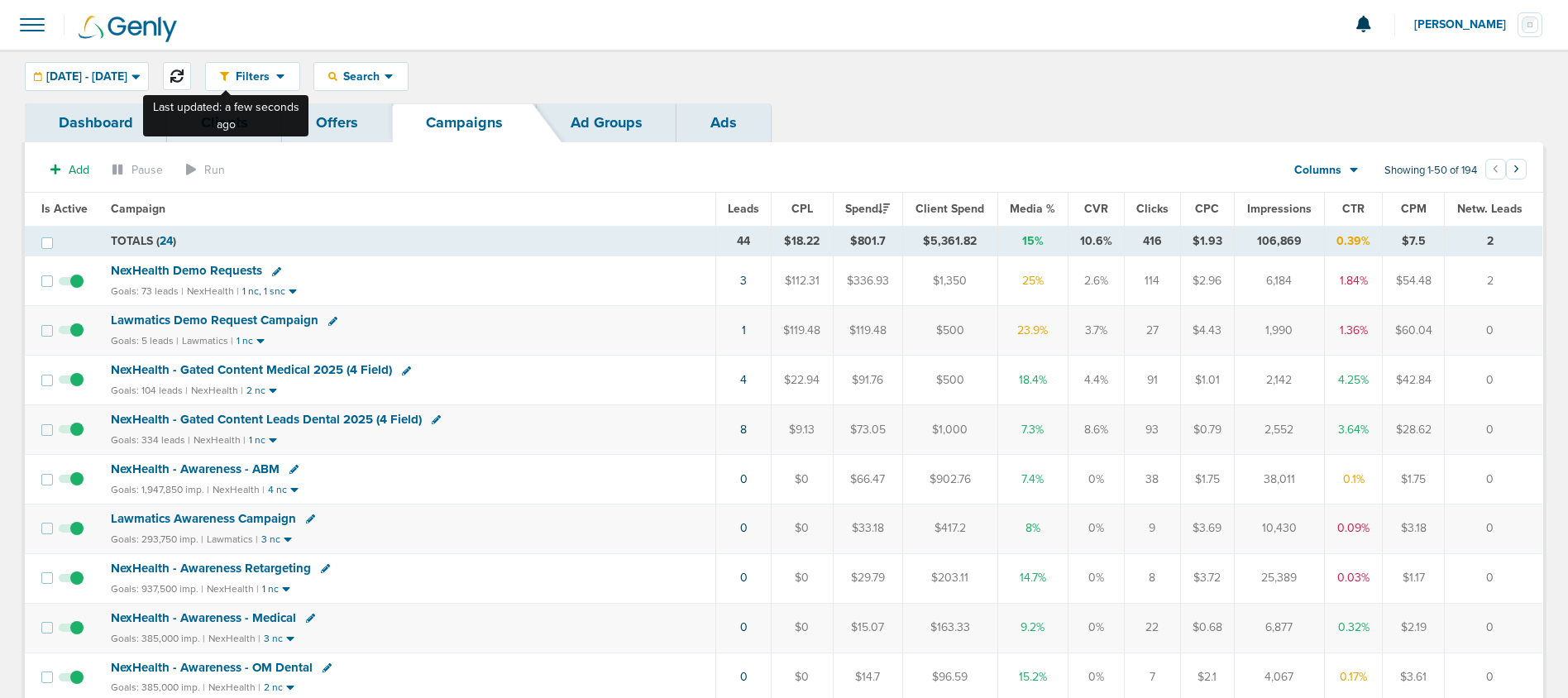 click 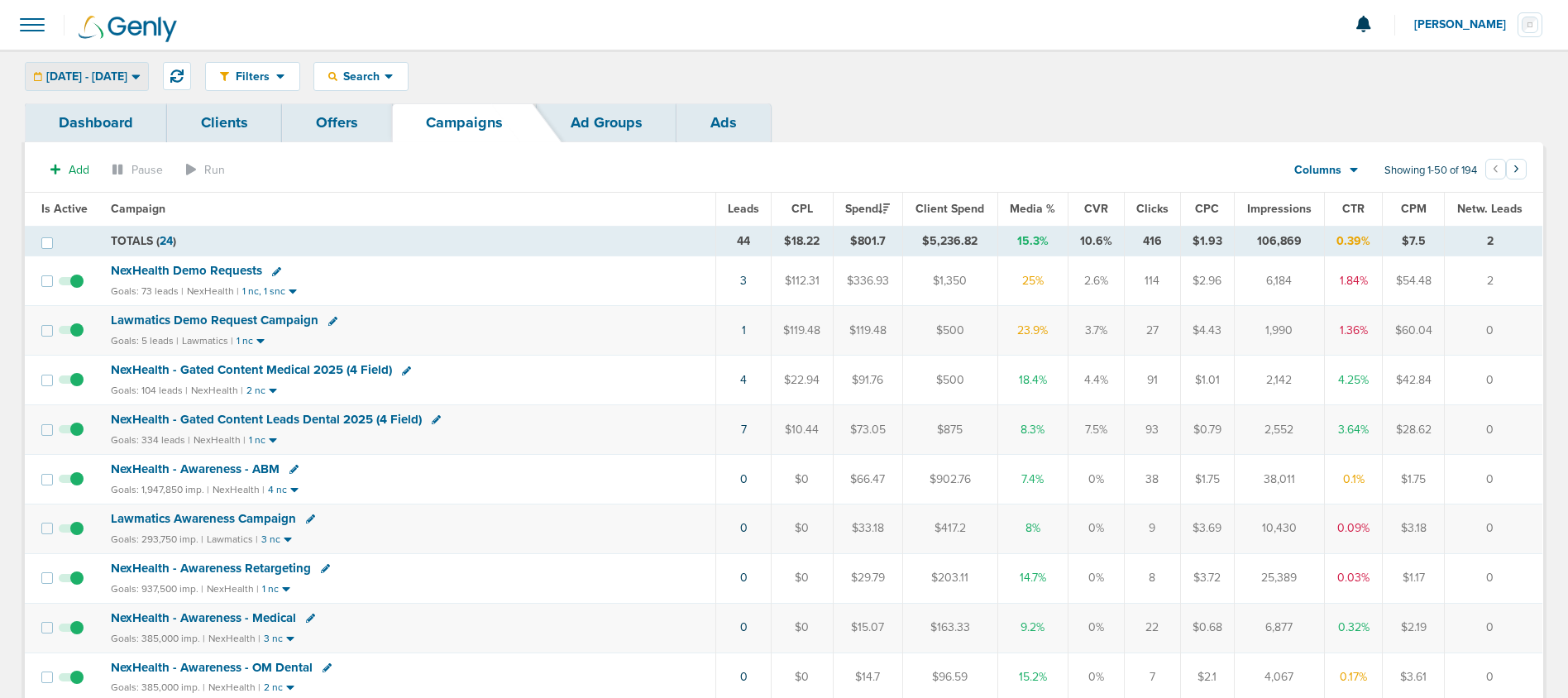 click on "[DATE] - [DATE]" at bounding box center (87, 77) 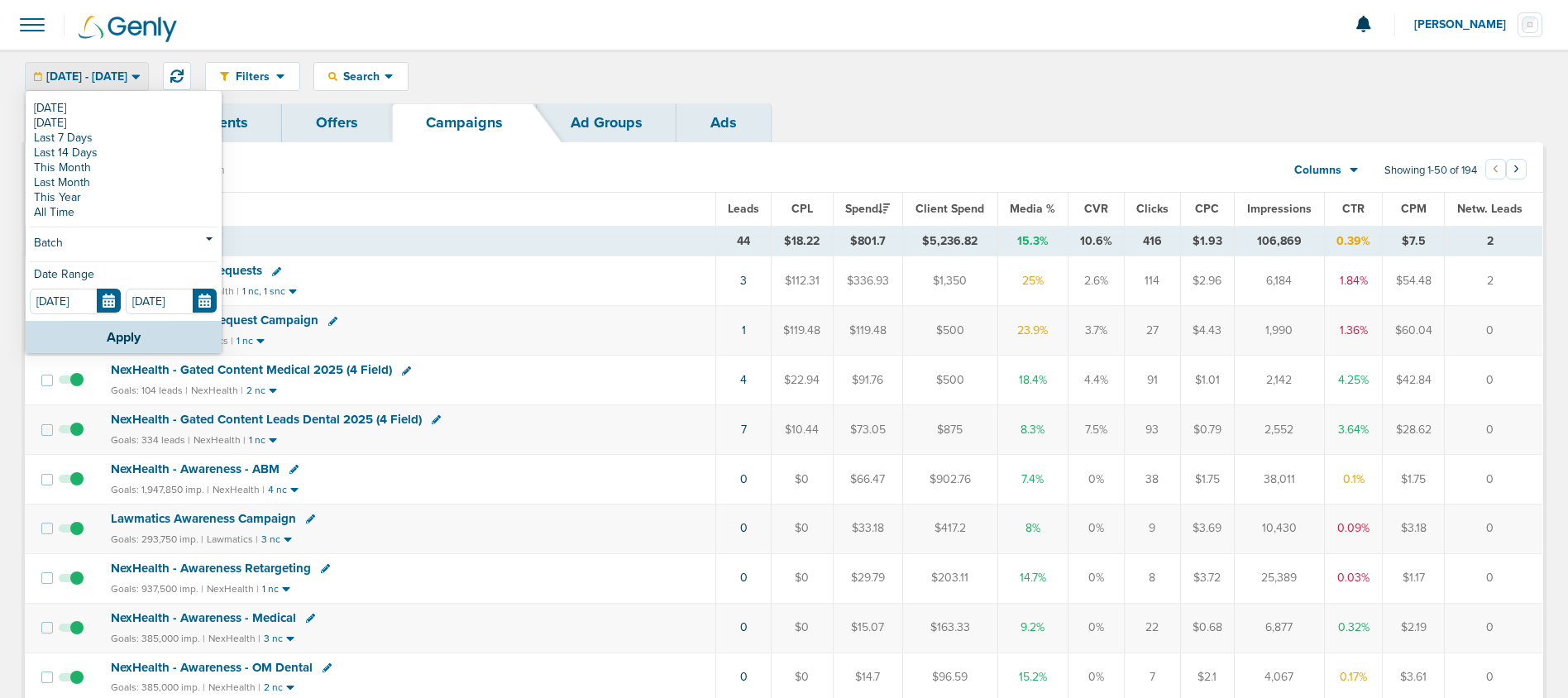 click on "[DATE] - [DATE]" at bounding box center [87, 77] 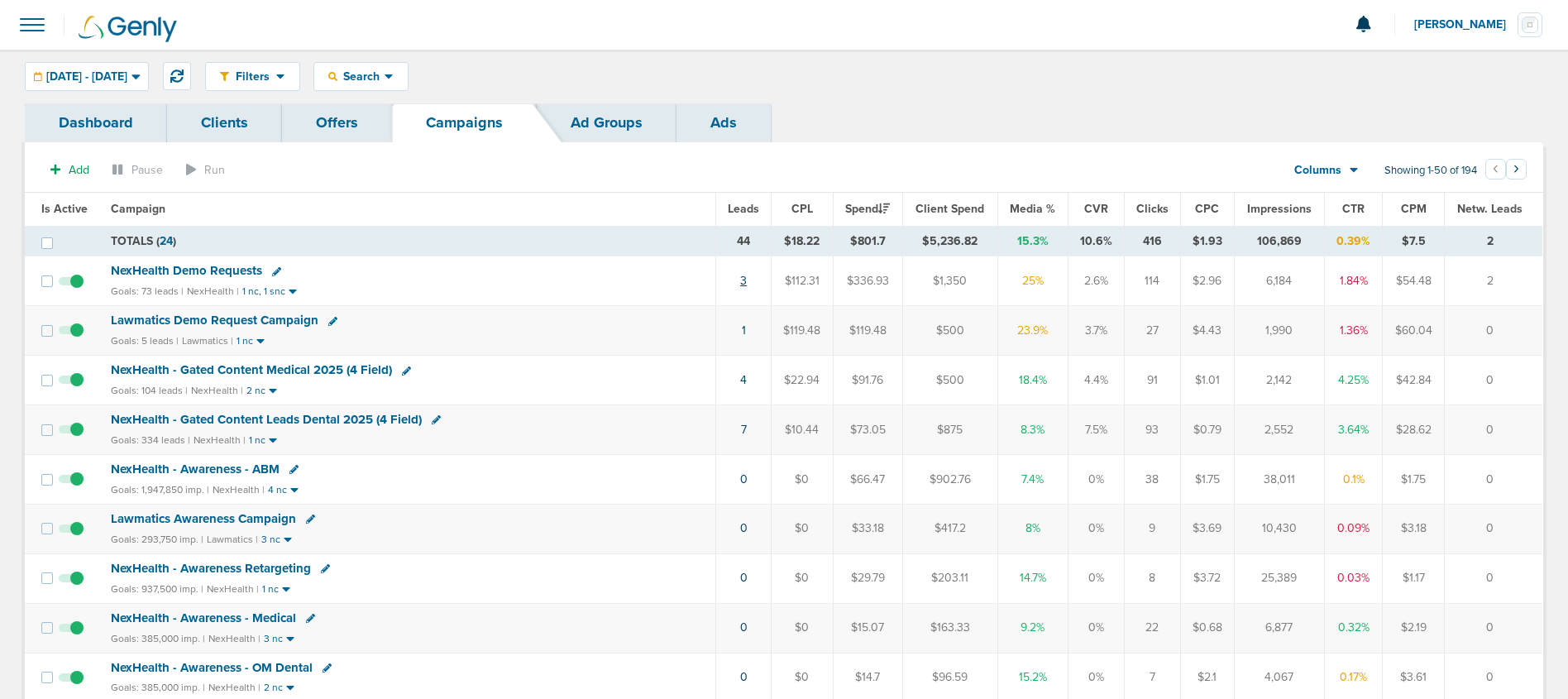 click on "3" at bounding box center (743, 280) 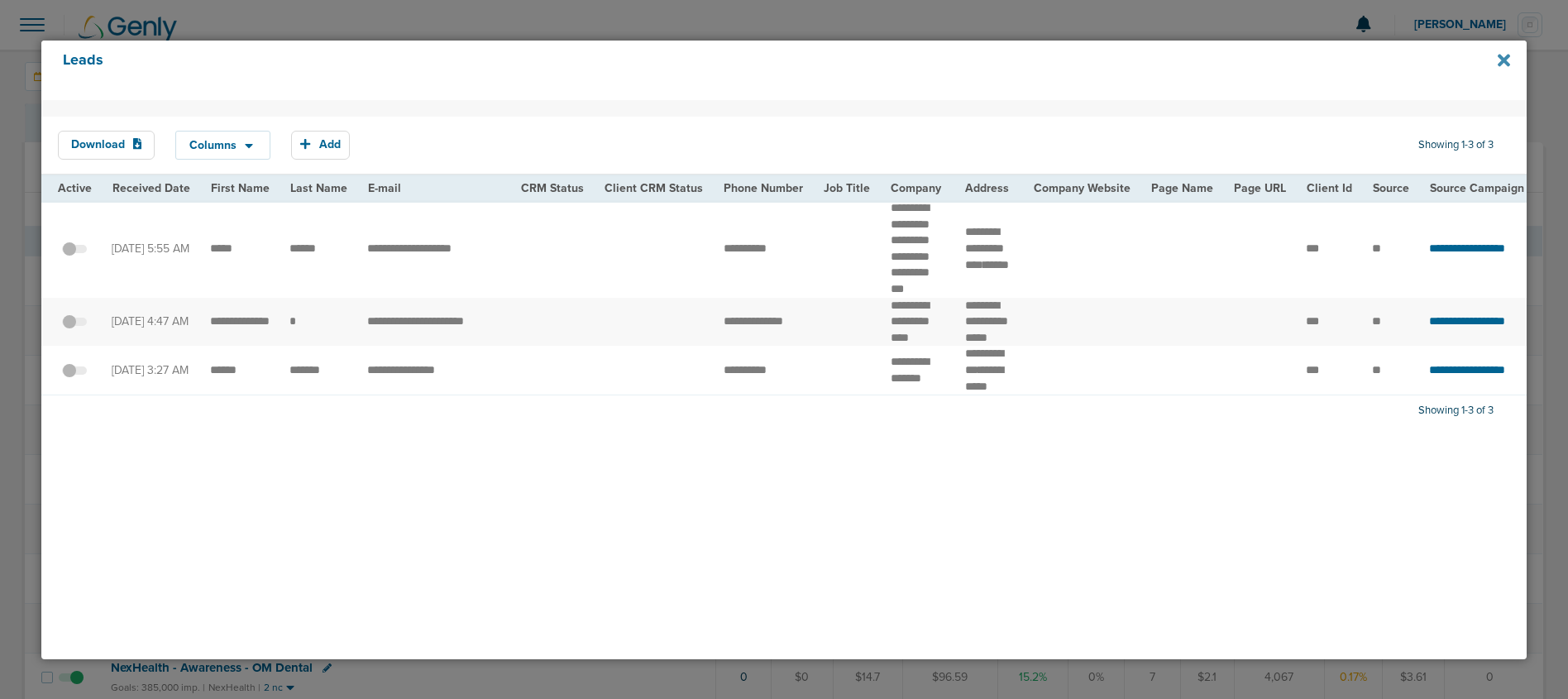 click 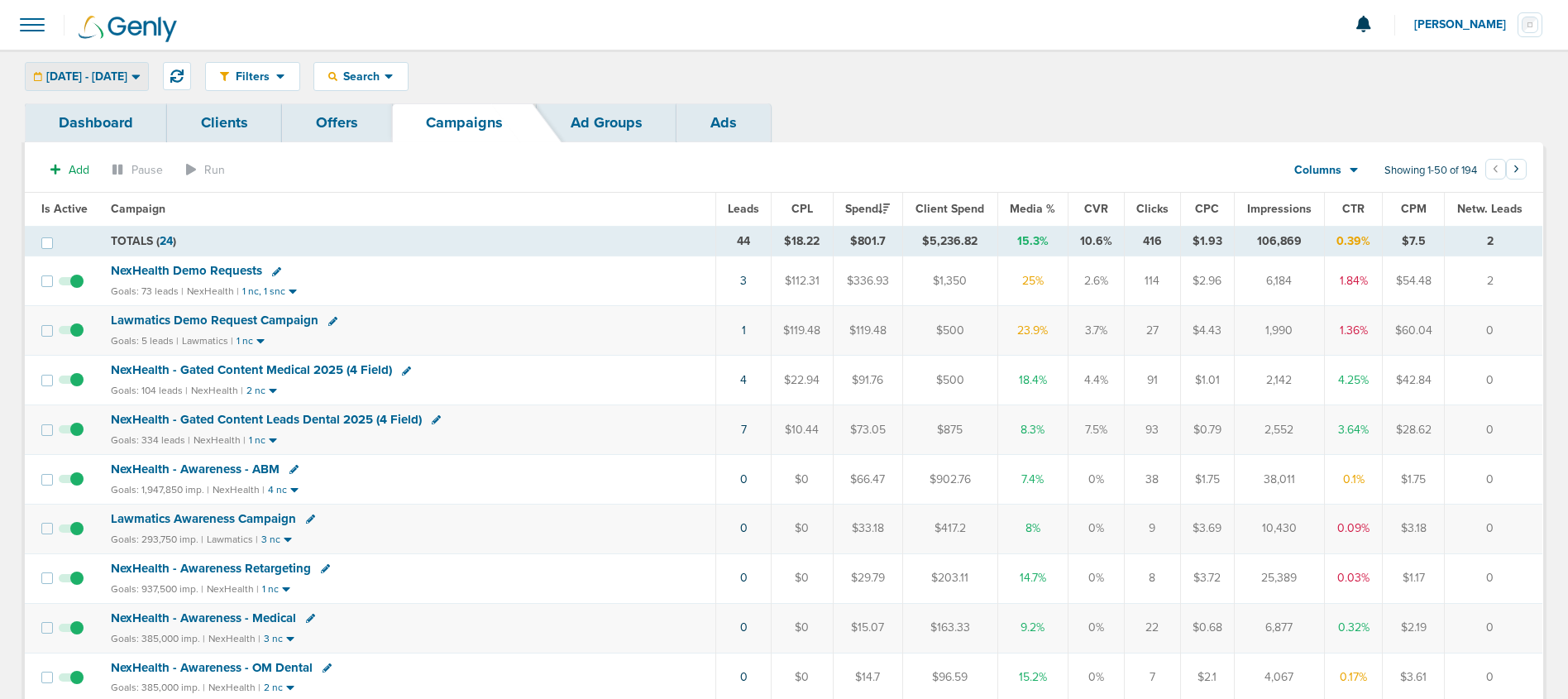 click on "[DATE] - [DATE]" at bounding box center [87, 77] 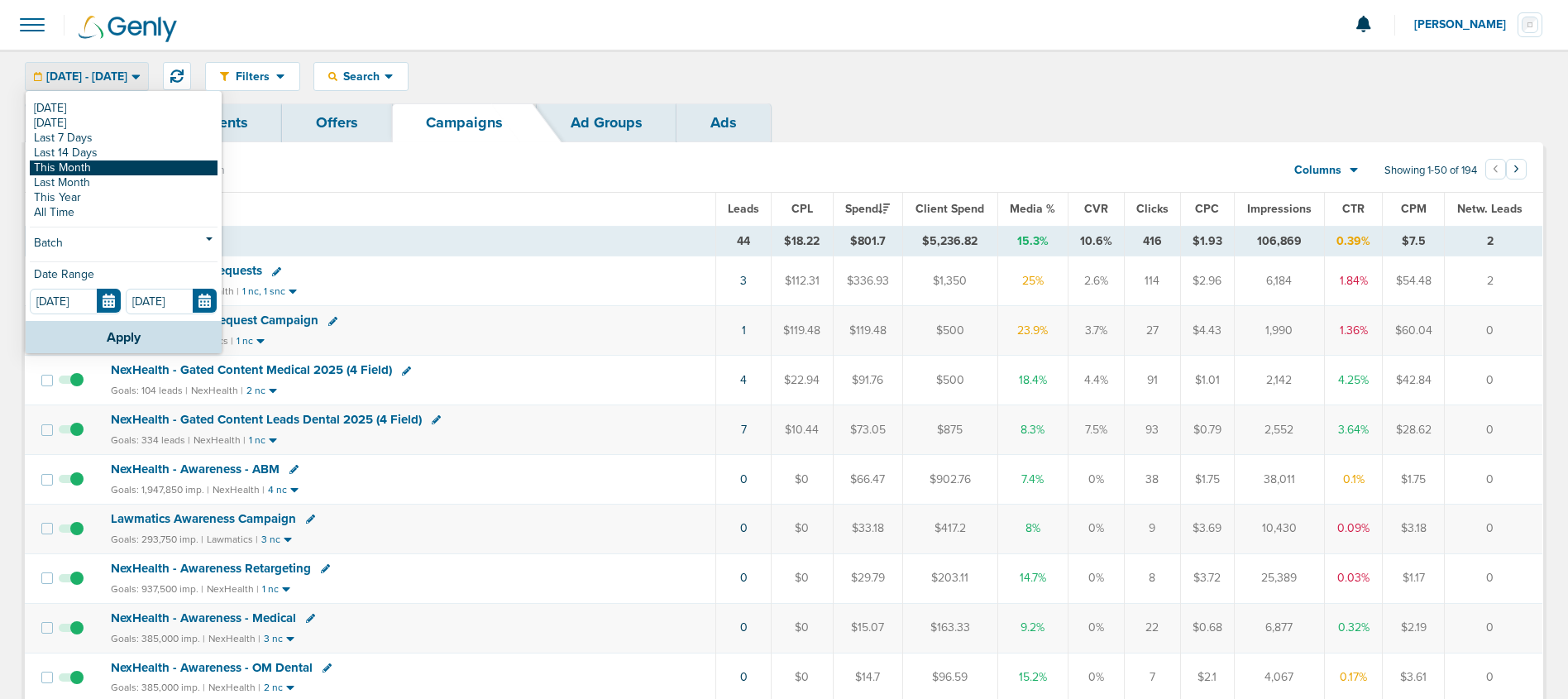 click on "This Month" at bounding box center [123, 168] 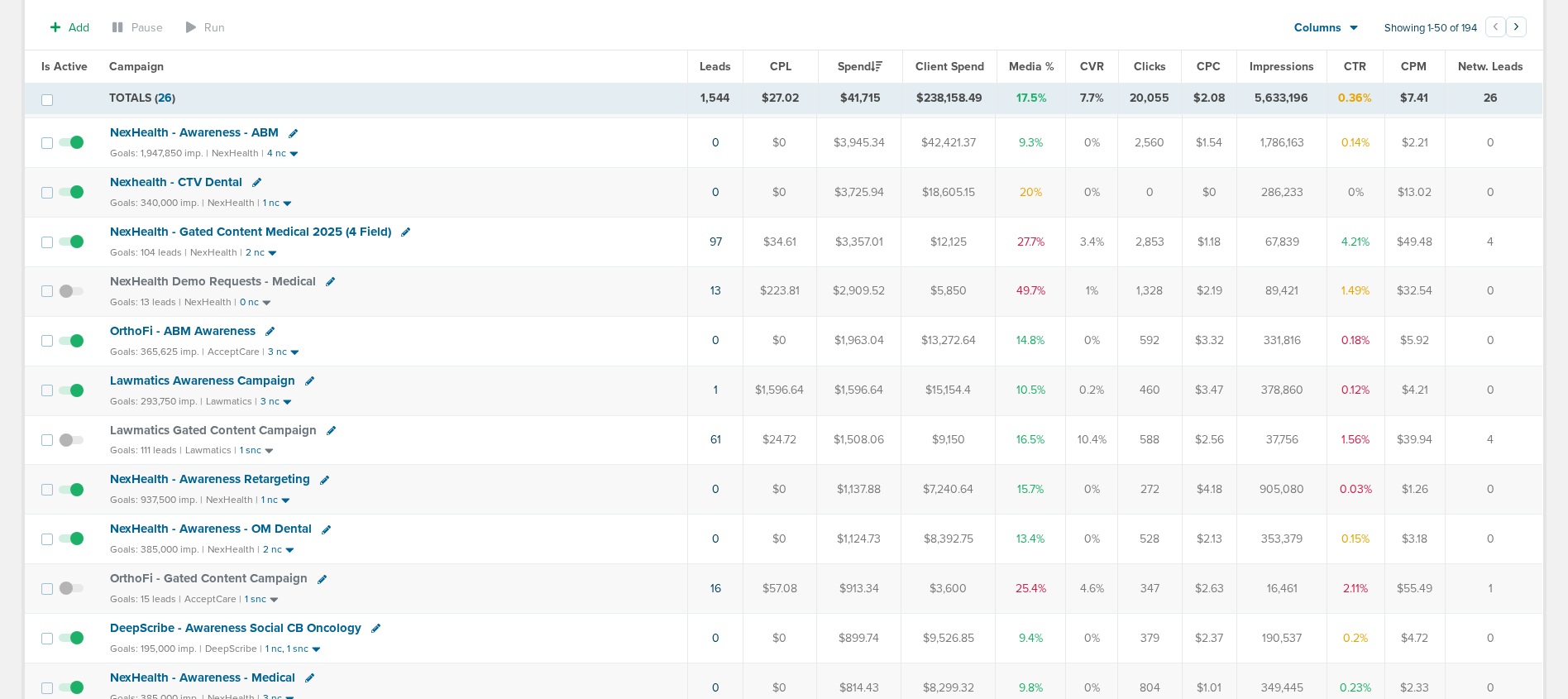 scroll, scrollTop: 0, scrollLeft: 0, axis: both 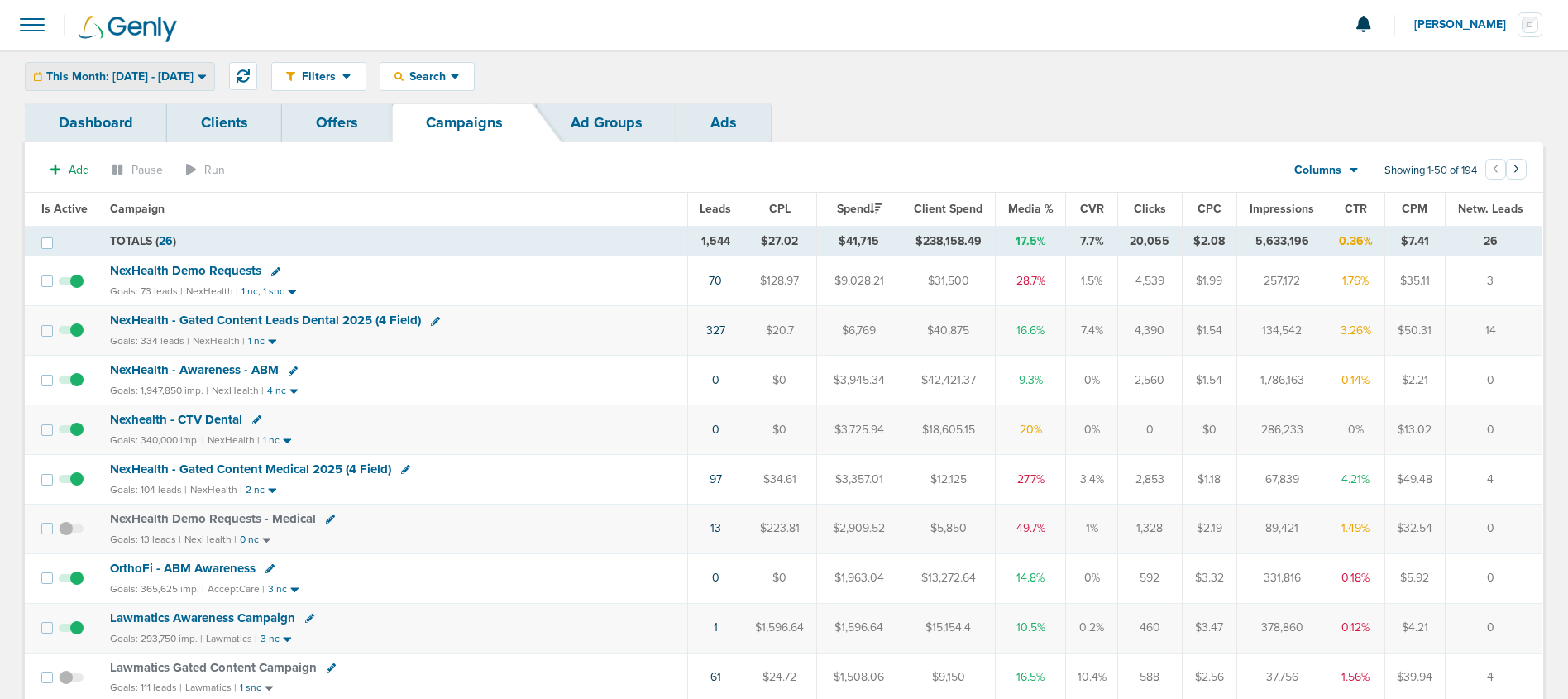 click on "This Month: [DATE] - [DATE]" at bounding box center (120, 77) 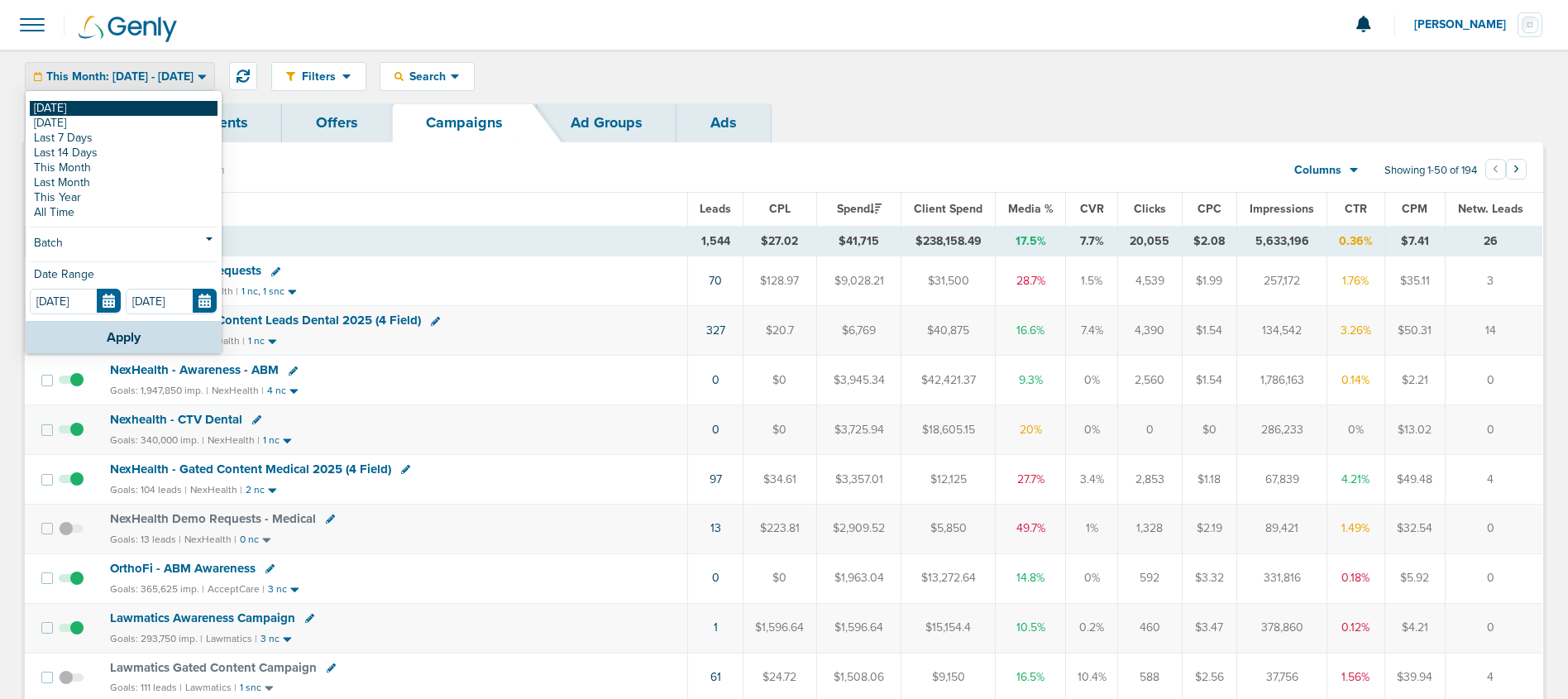 click on "[DATE]" at bounding box center (123, 108) 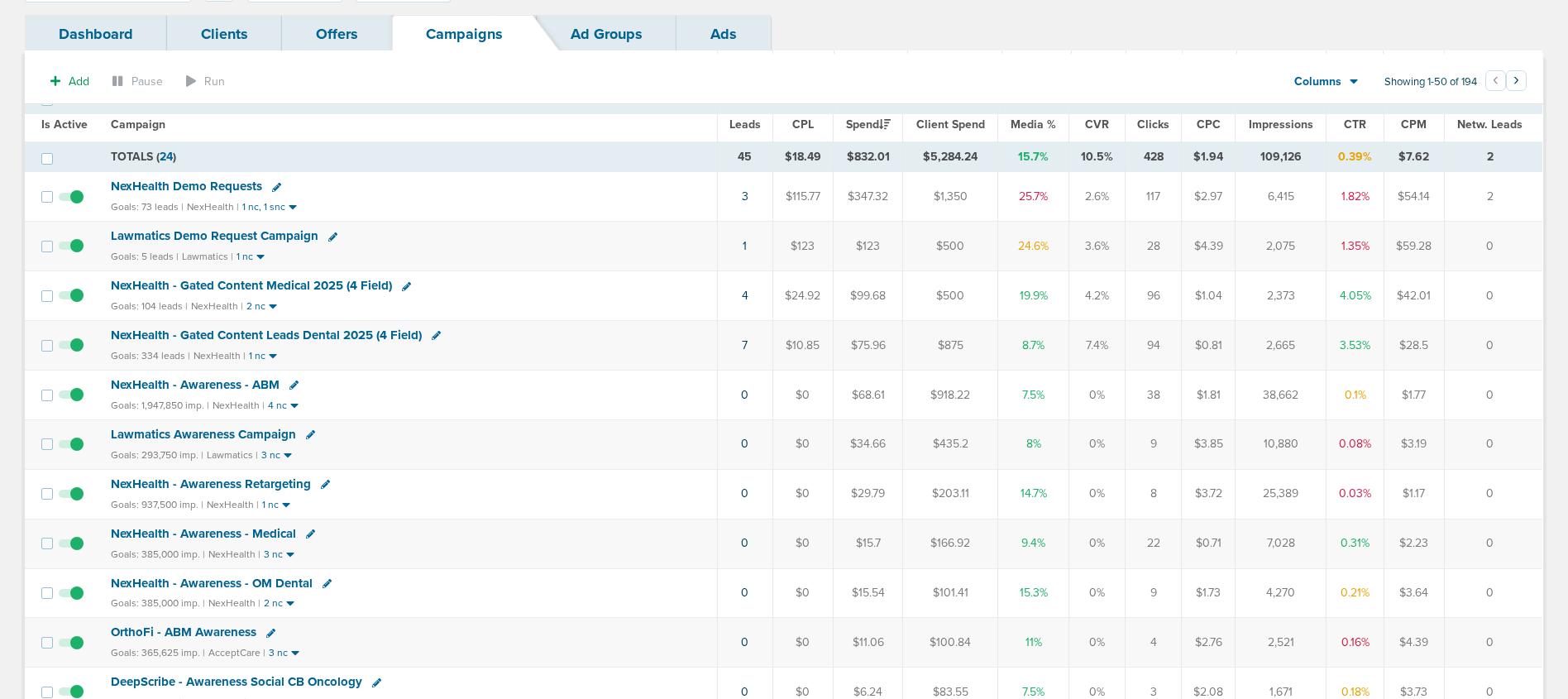 scroll, scrollTop: 0, scrollLeft: 0, axis: both 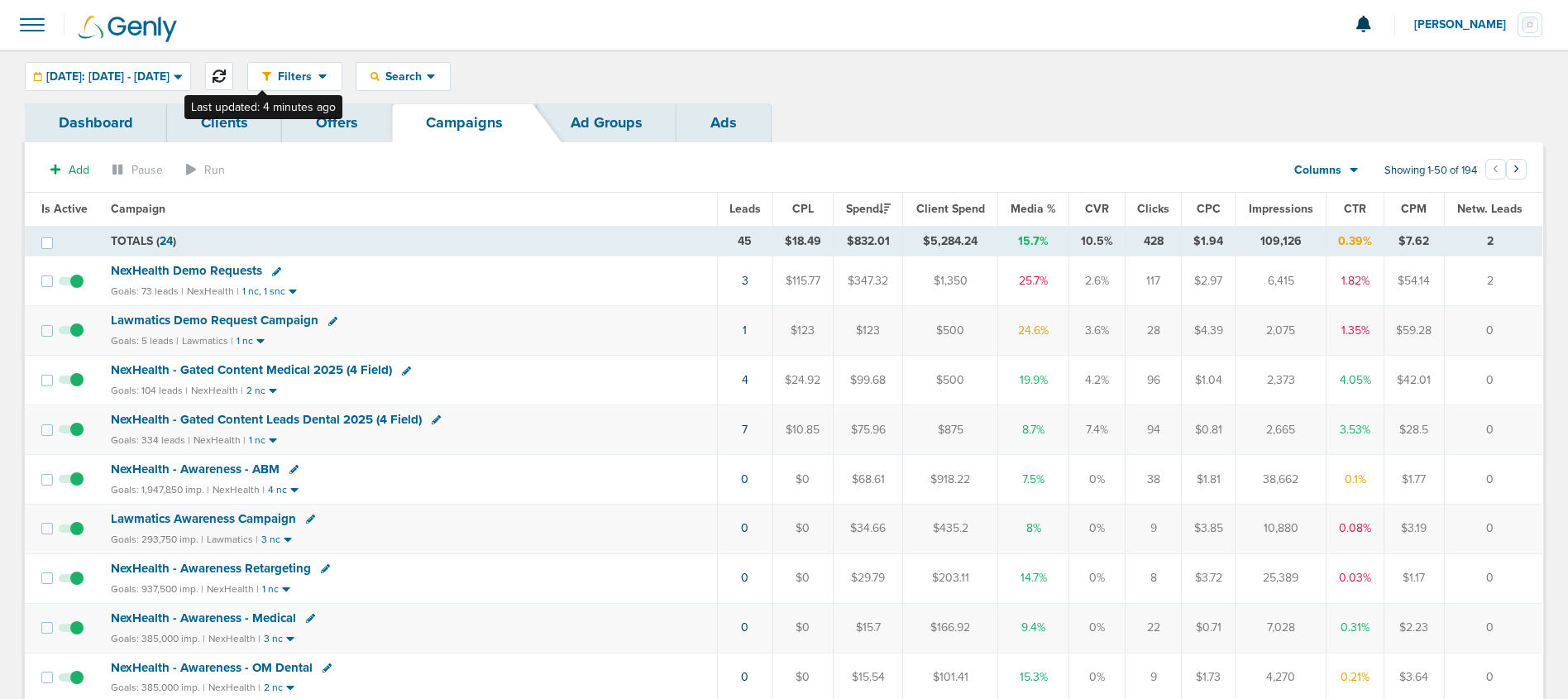 click 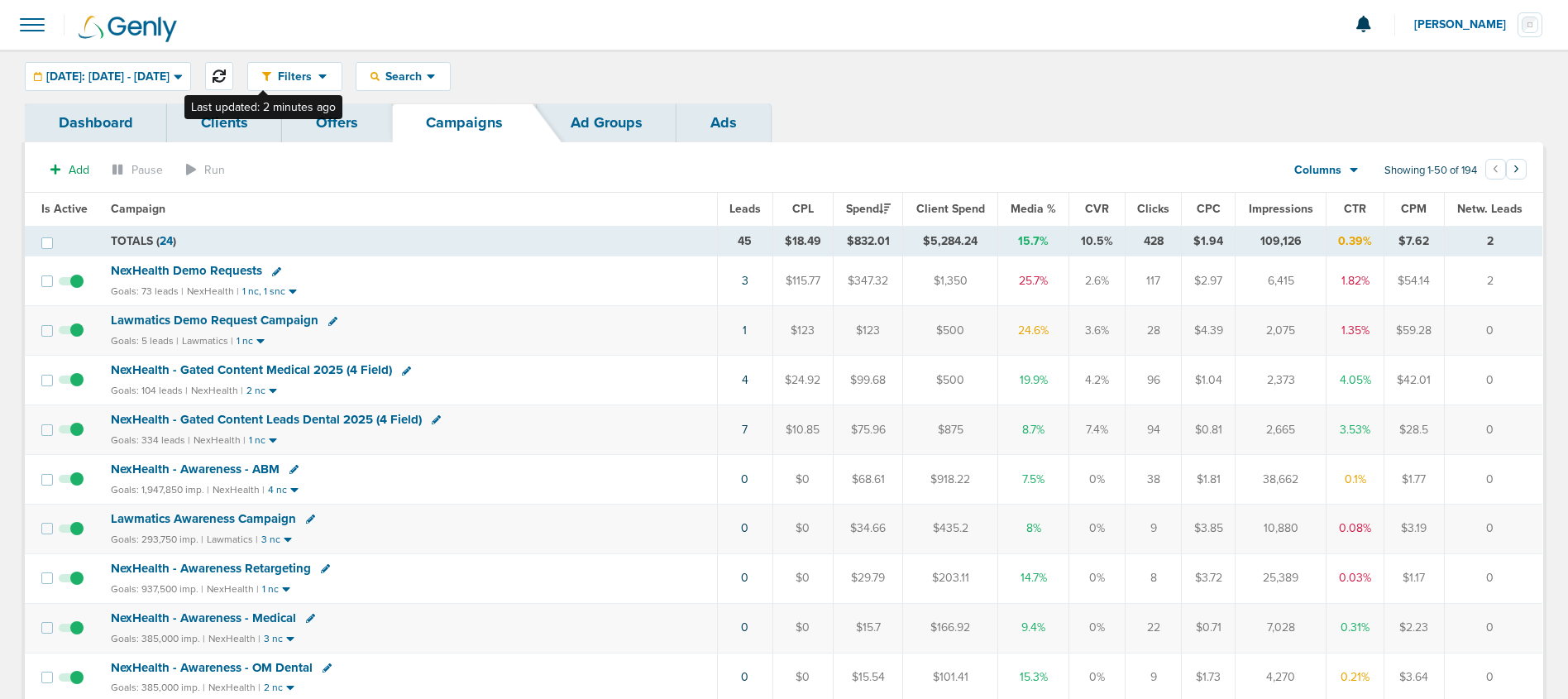 click 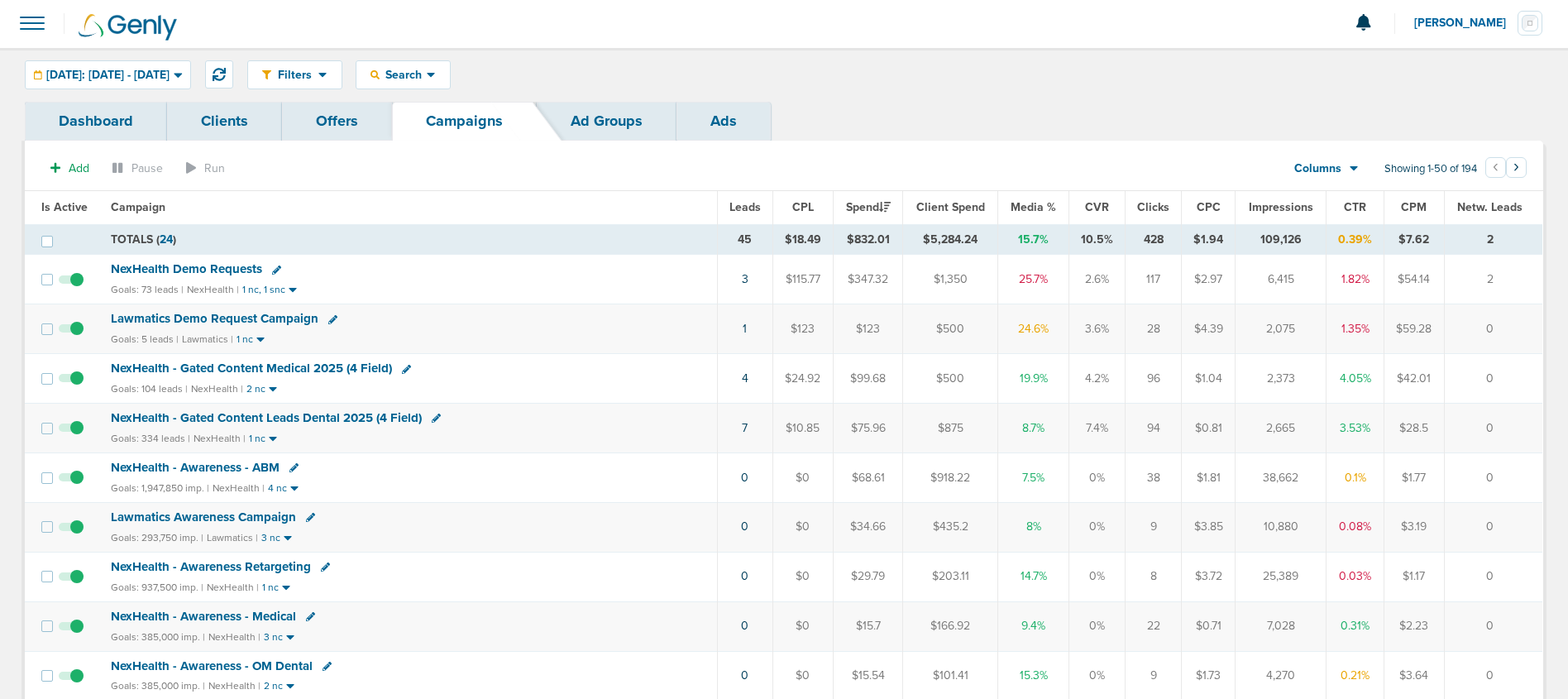 scroll, scrollTop: 7, scrollLeft: 0, axis: vertical 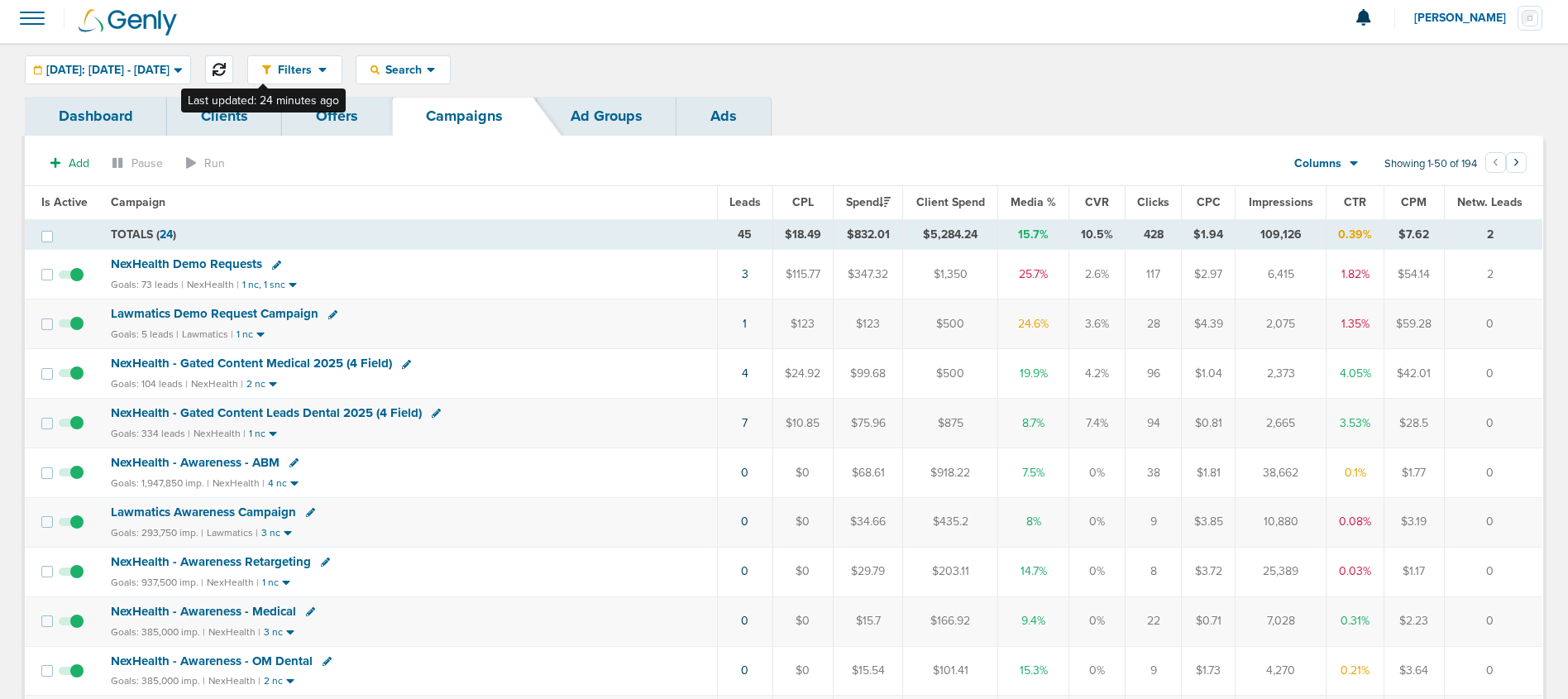 click 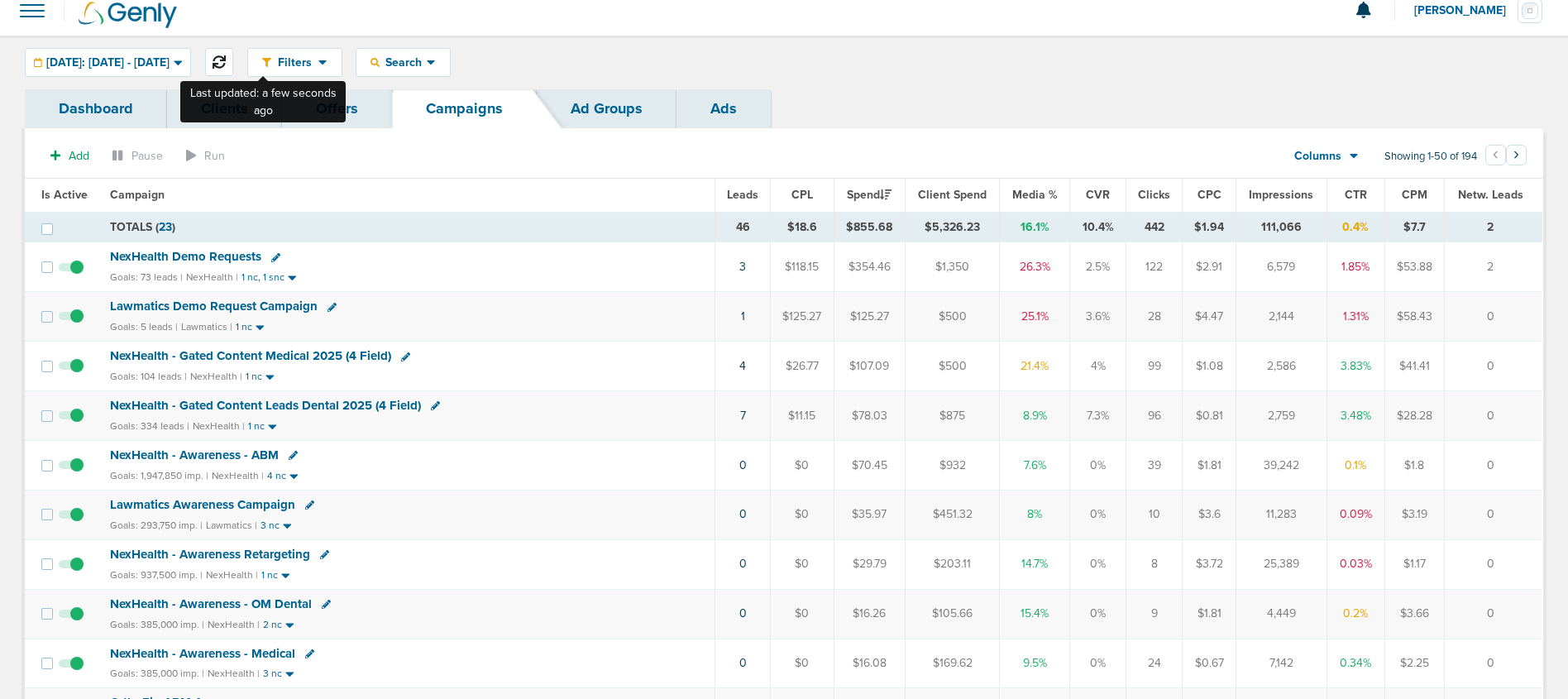 scroll, scrollTop: 18, scrollLeft: 0, axis: vertical 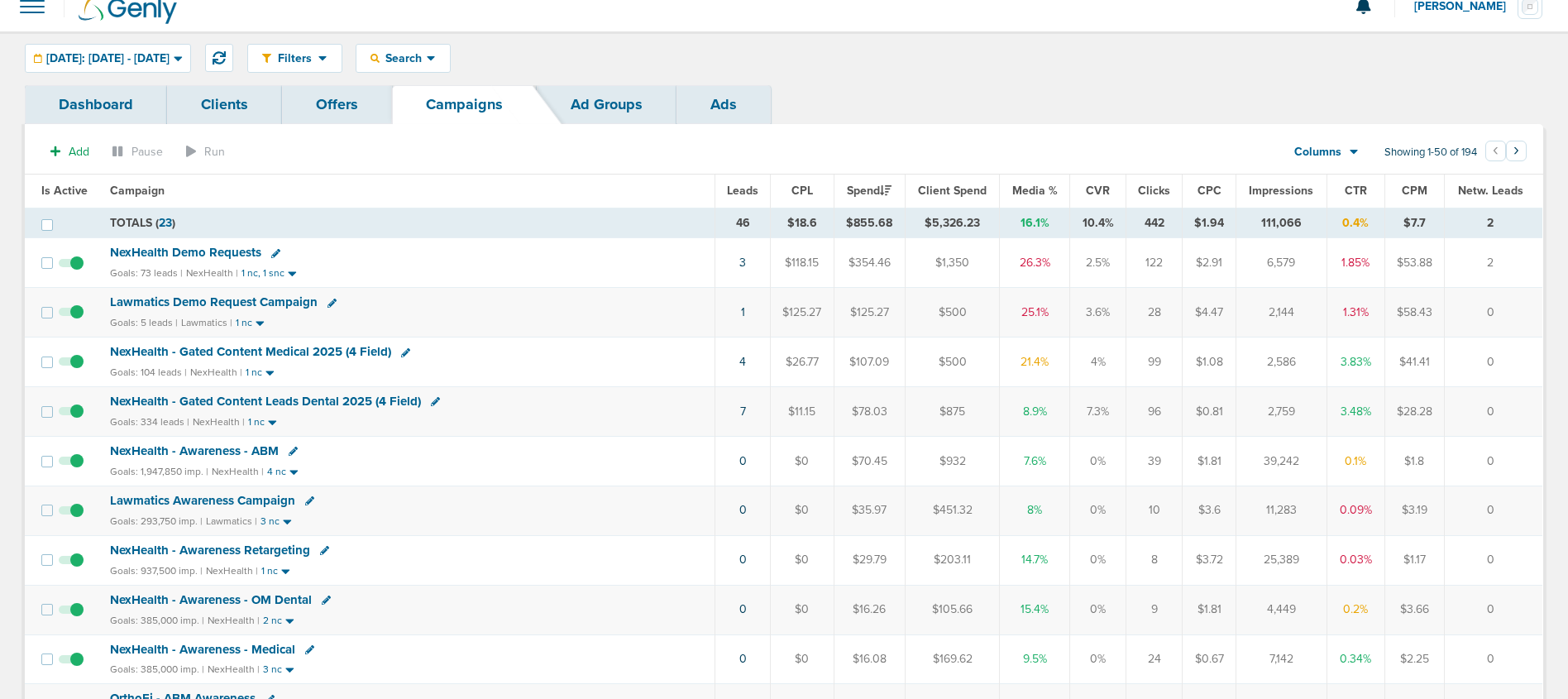 click on "Dashboard" at bounding box center [96, 104] 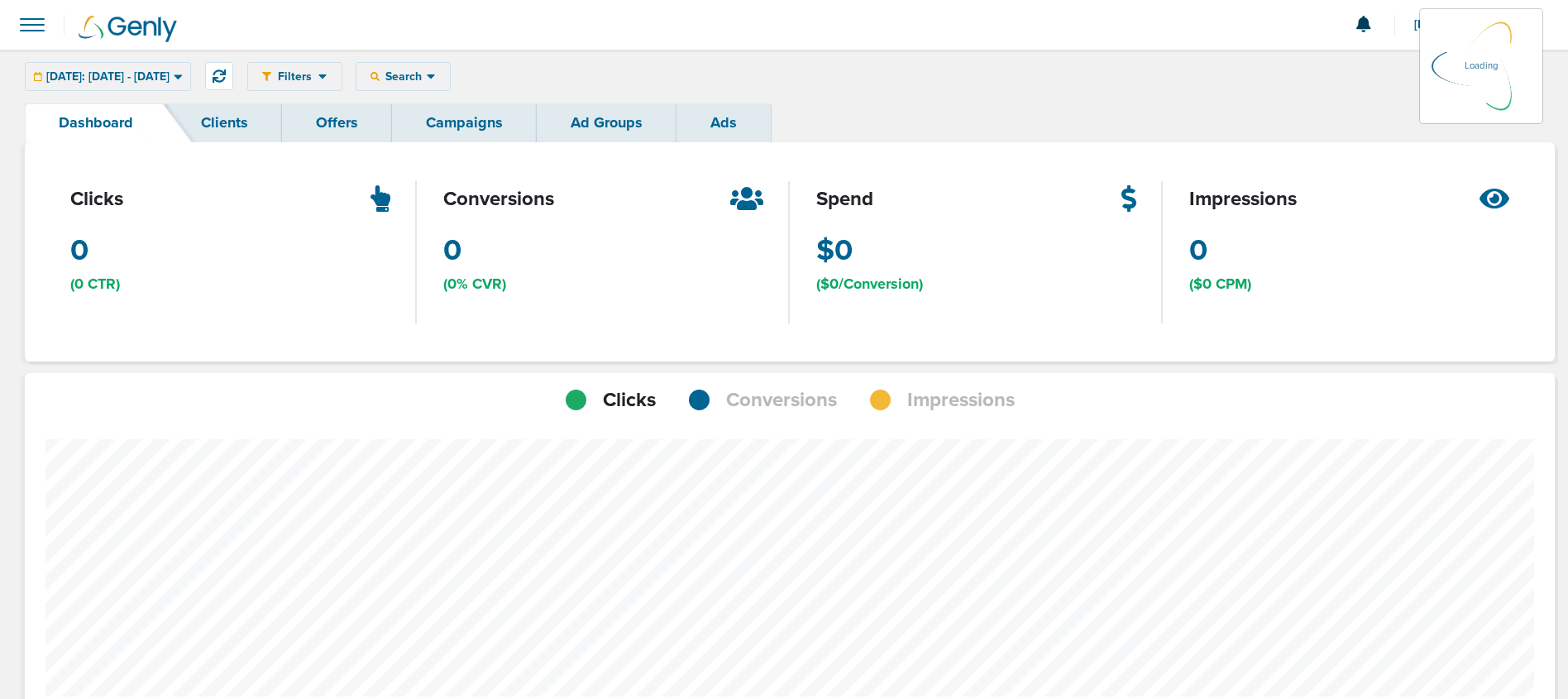 scroll, scrollTop: 825990, scrollLeft: 825486, axis: both 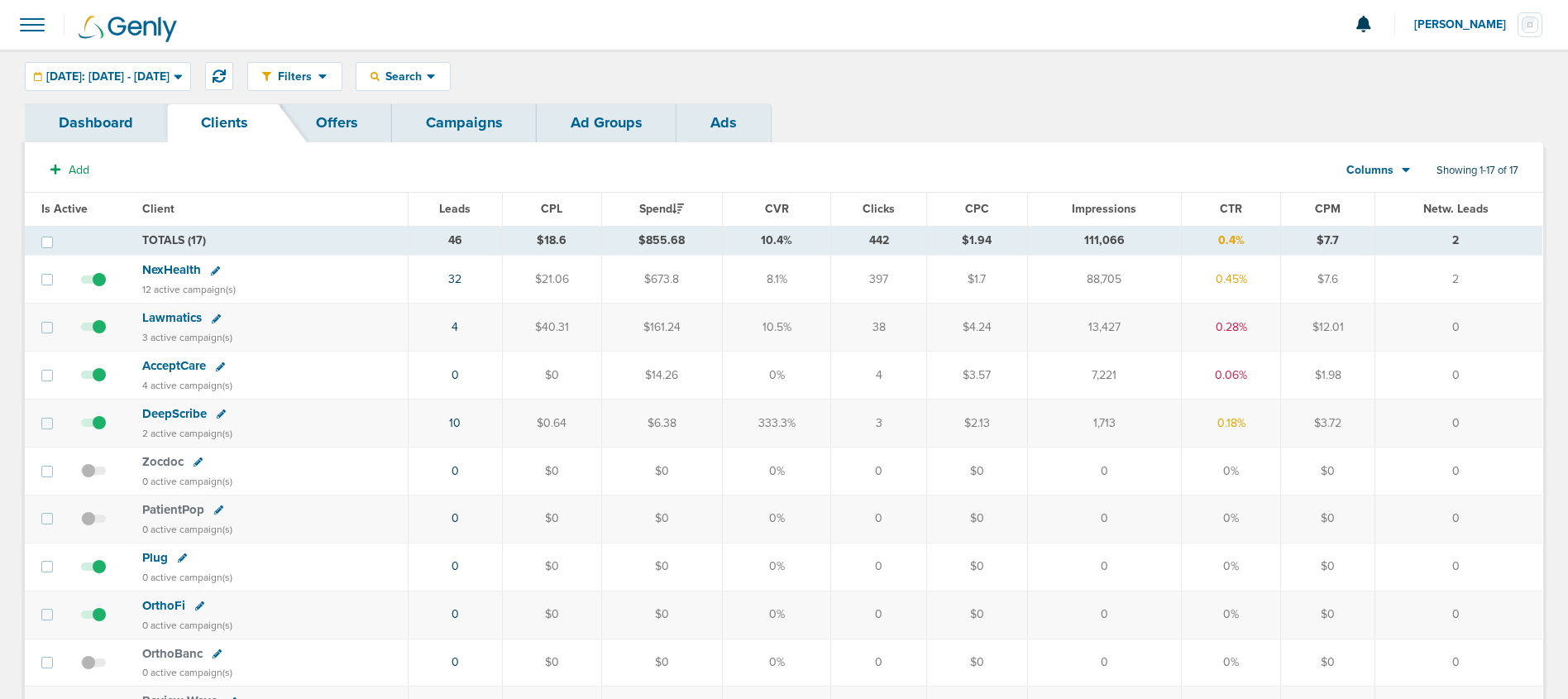 click on "Campaigns" at bounding box center (464, 122) 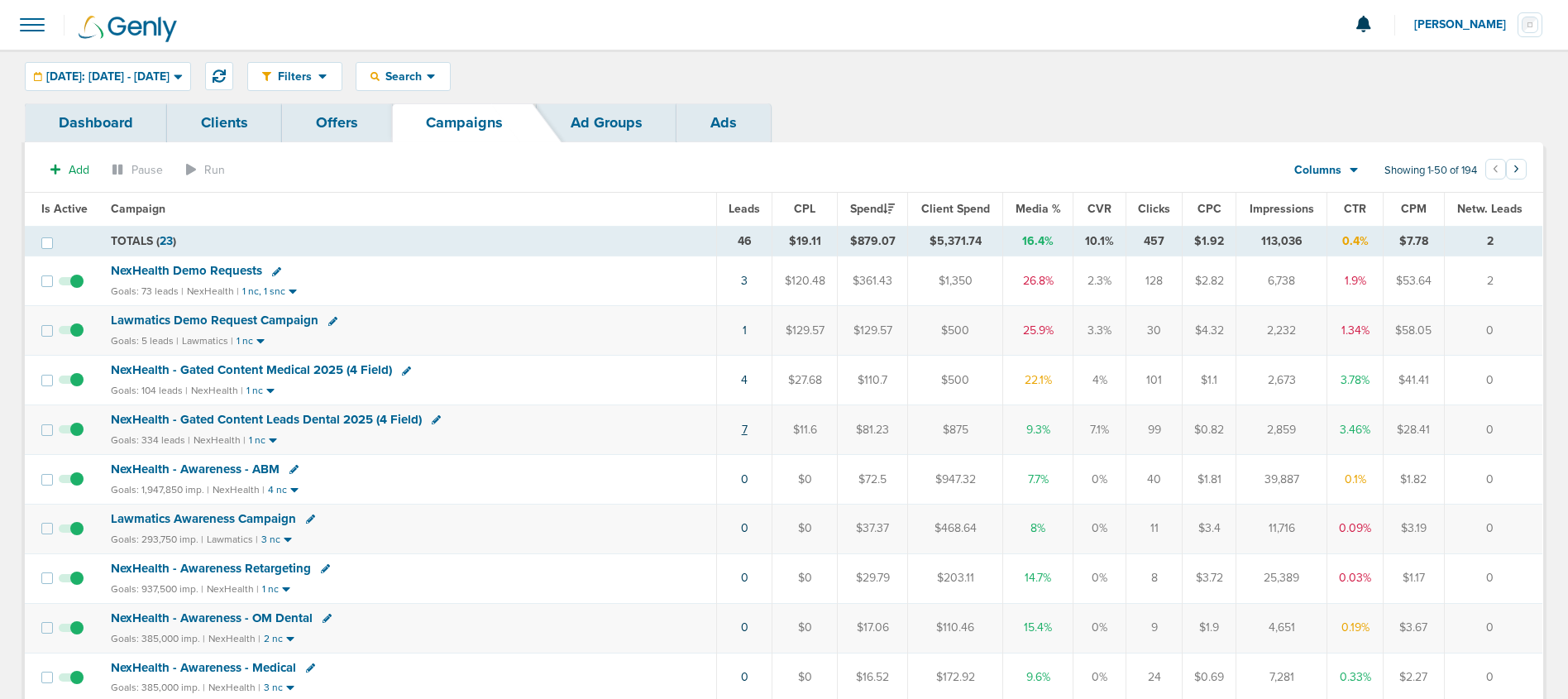 click on "7" at bounding box center [744, 429] 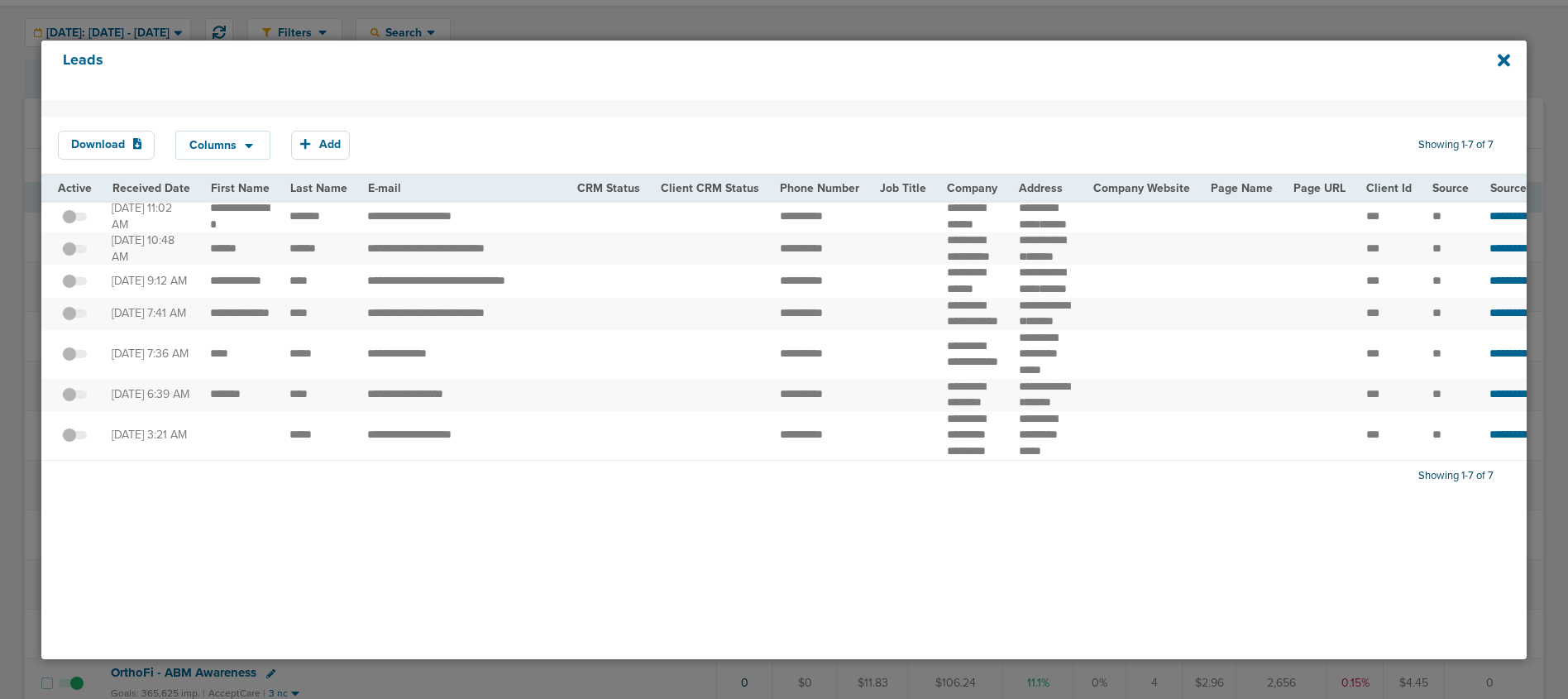 scroll, scrollTop: 0, scrollLeft: 0, axis: both 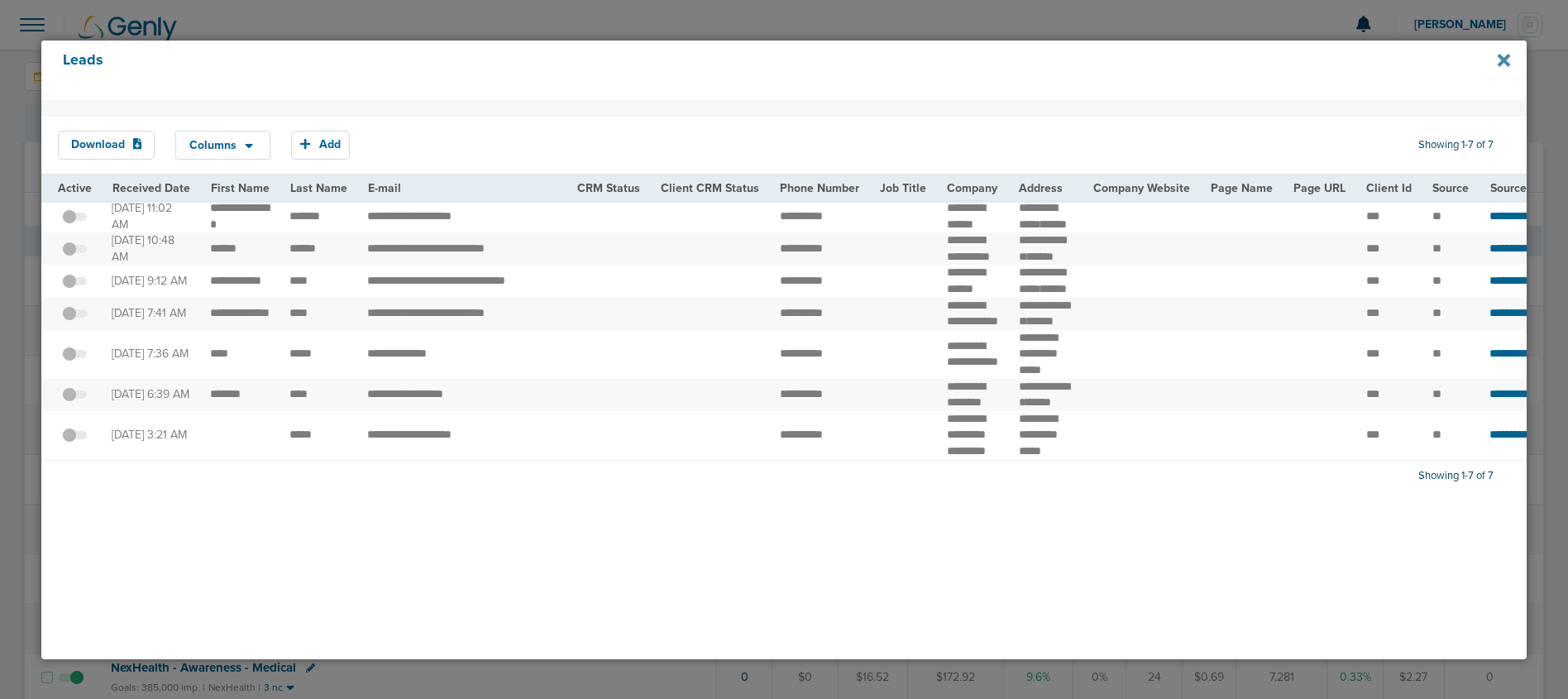 click 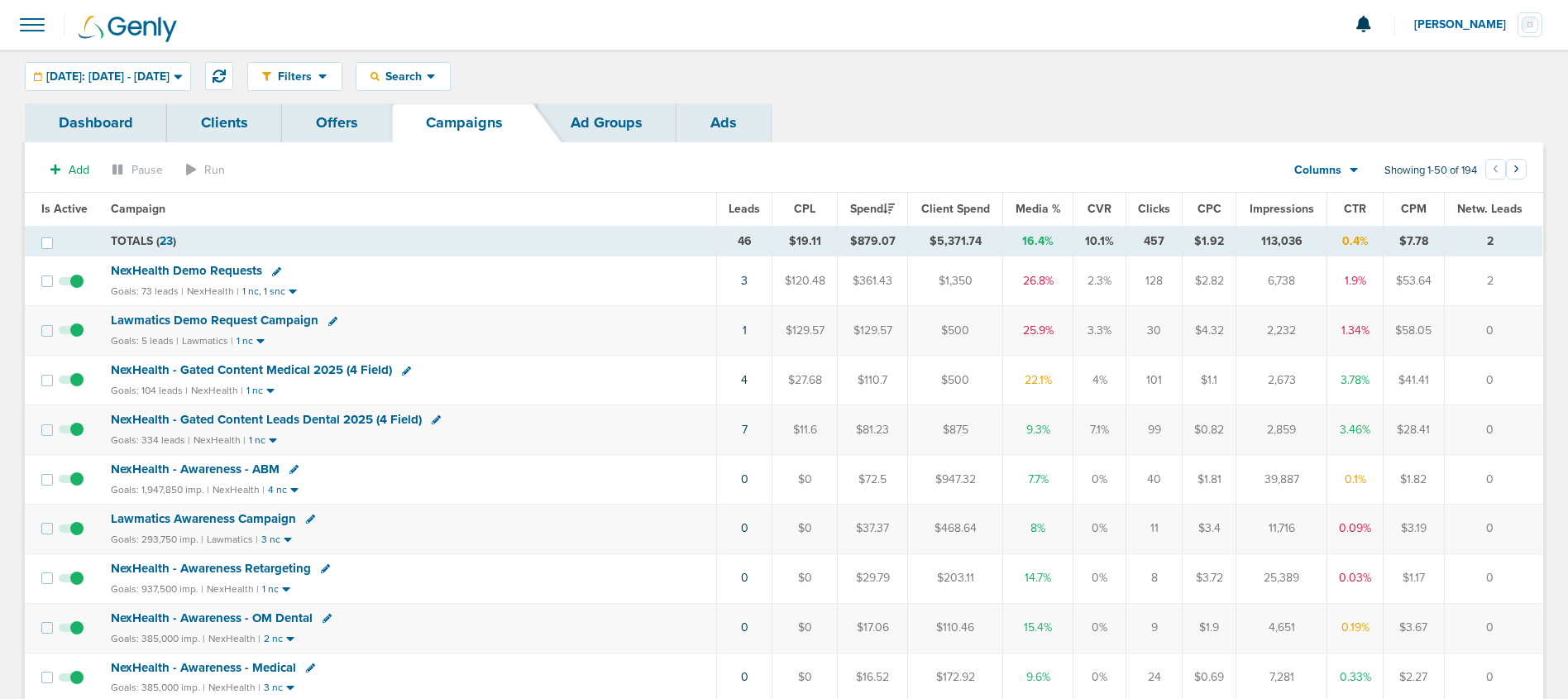 click at bounding box center (32, 25) 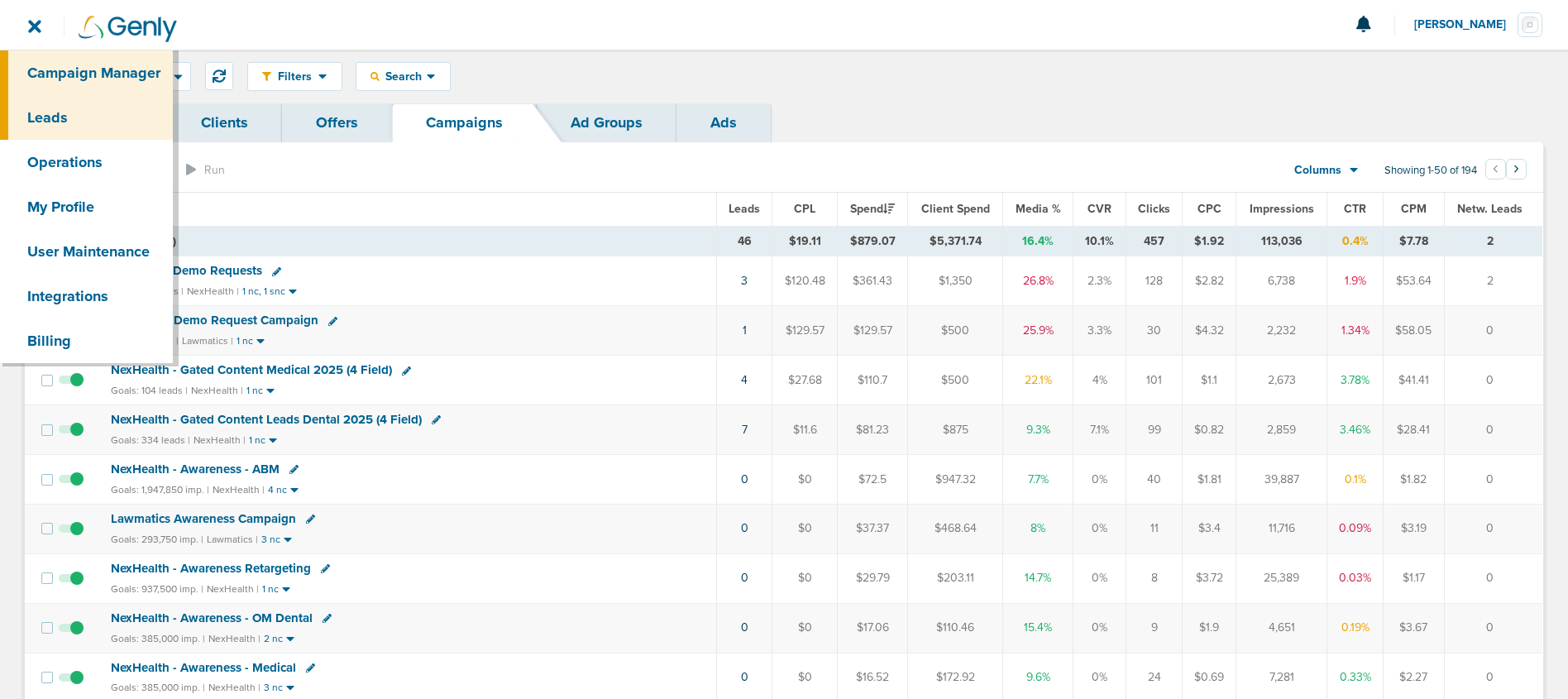click on "Leads" at bounding box center (86, 117) 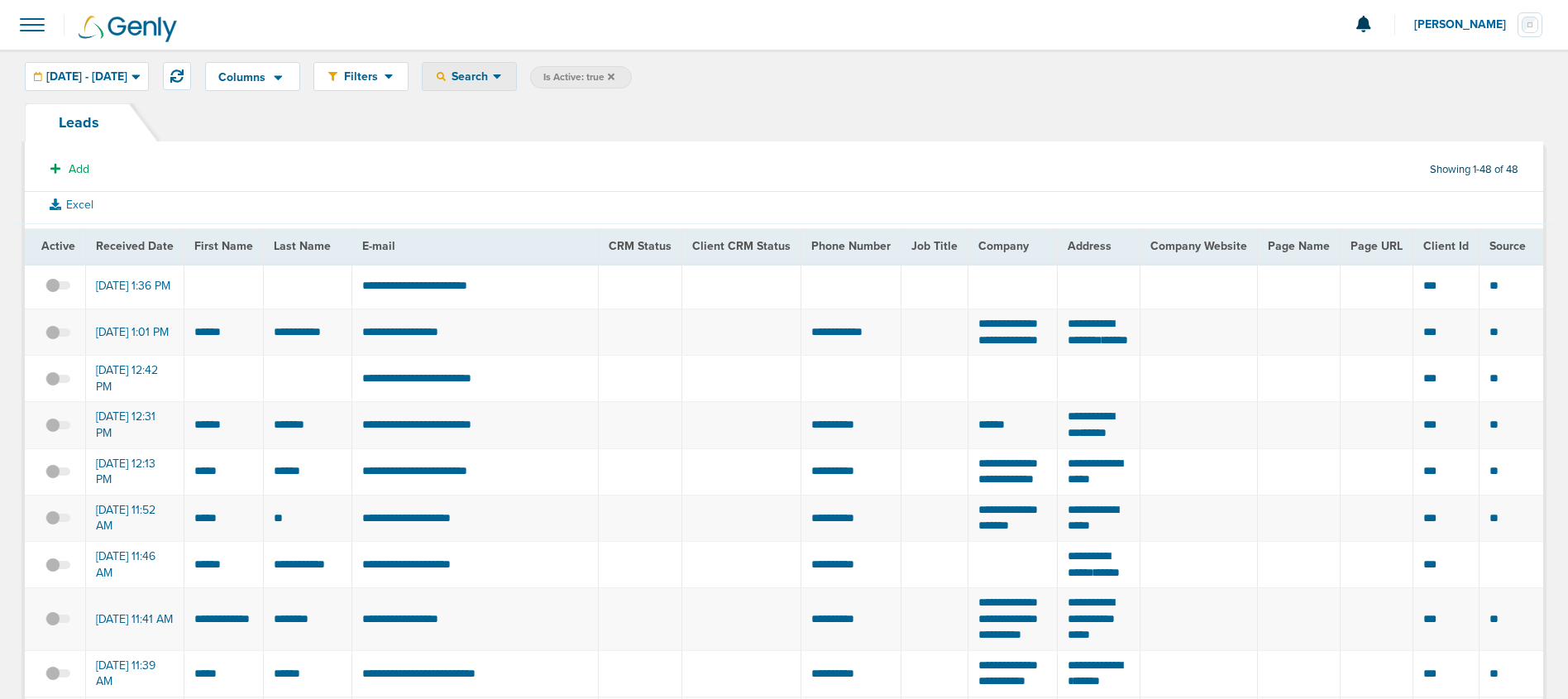 click on "Search" at bounding box center [469, 76] 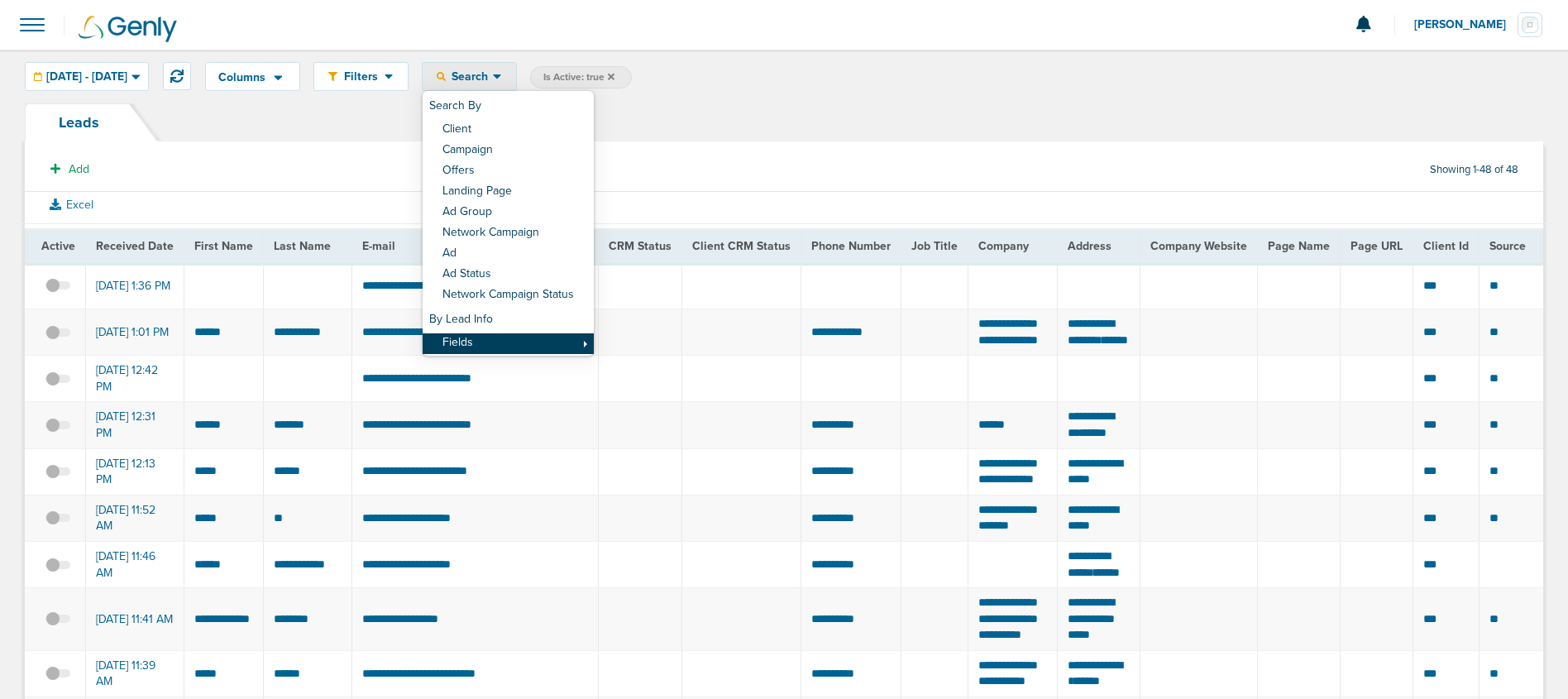 click on "Fields" at bounding box center [508, 343] 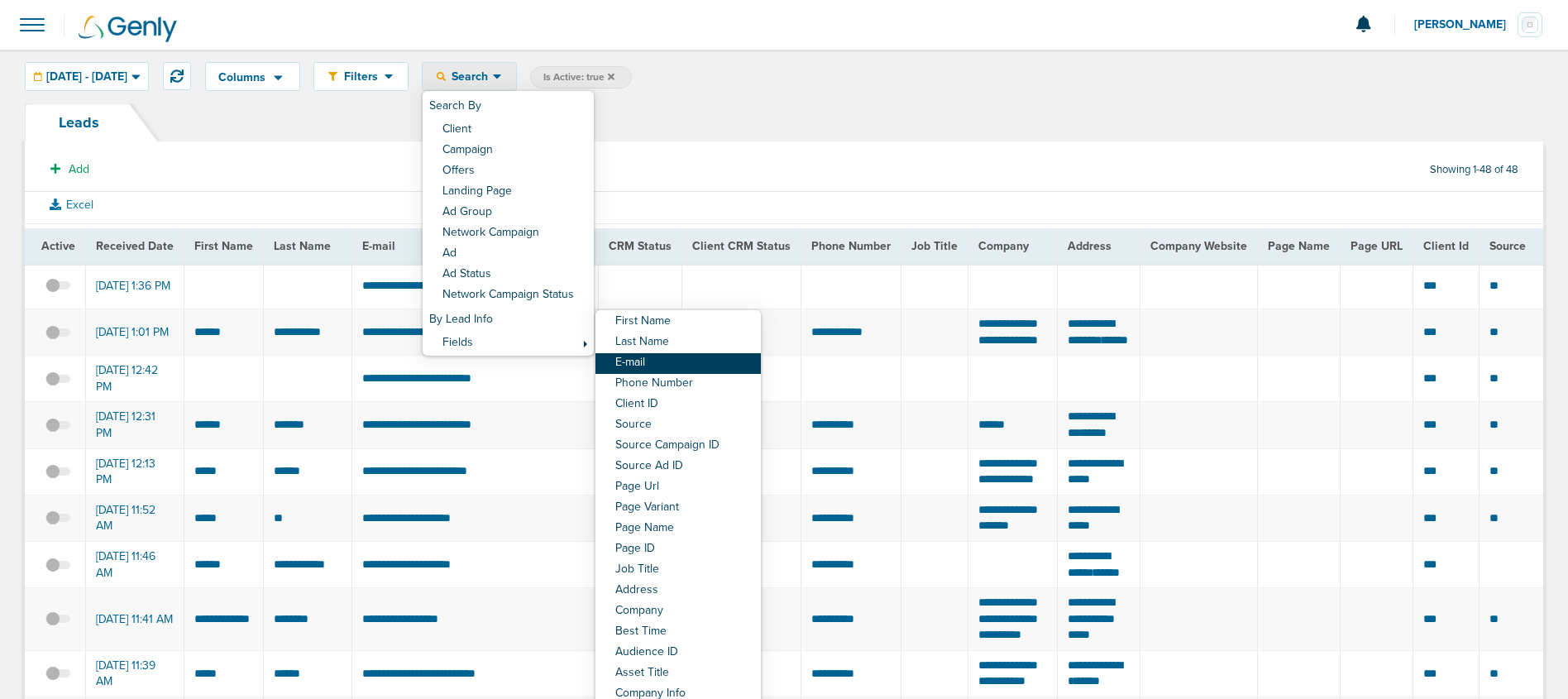 click on "E-mail" at bounding box center (678, 363) 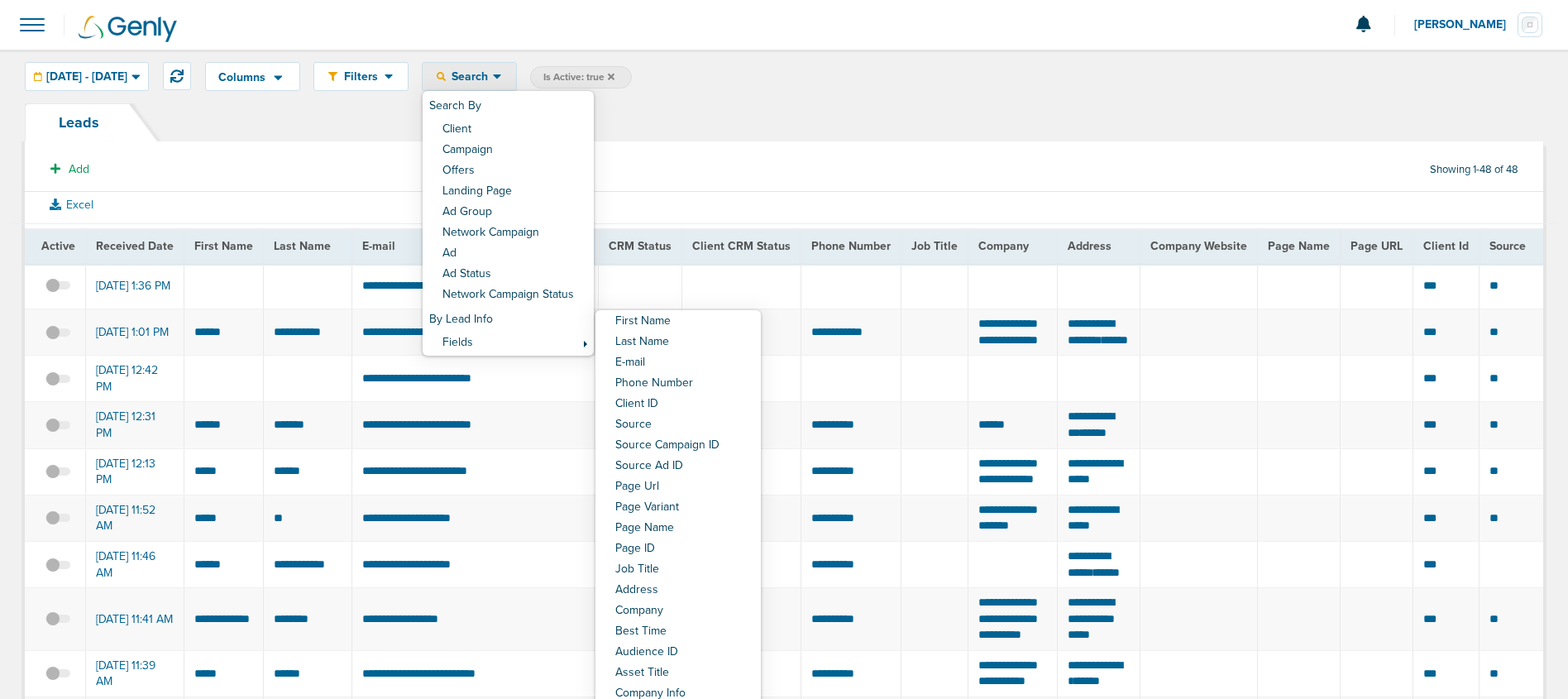 select on "email" 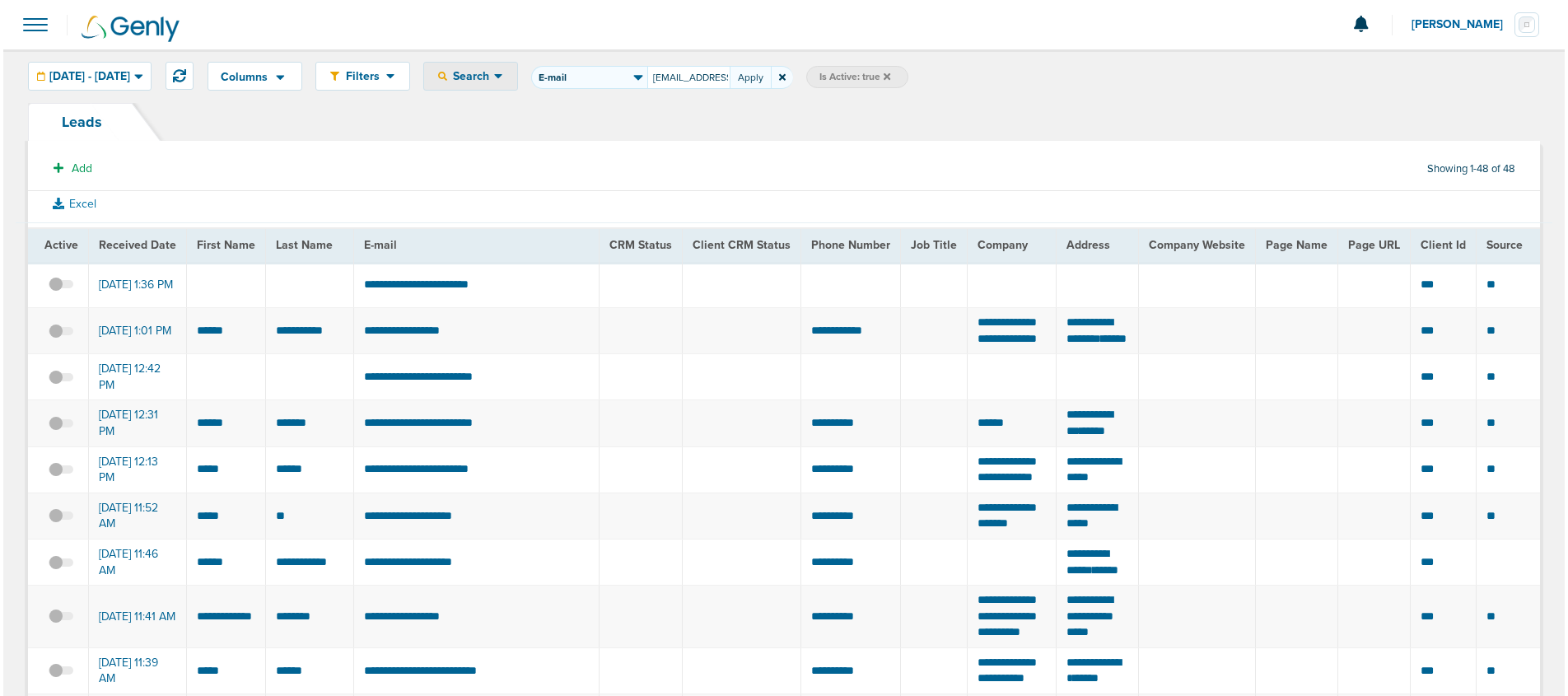 scroll, scrollTop: 0, scrollLeft: 35, axis: horizontal 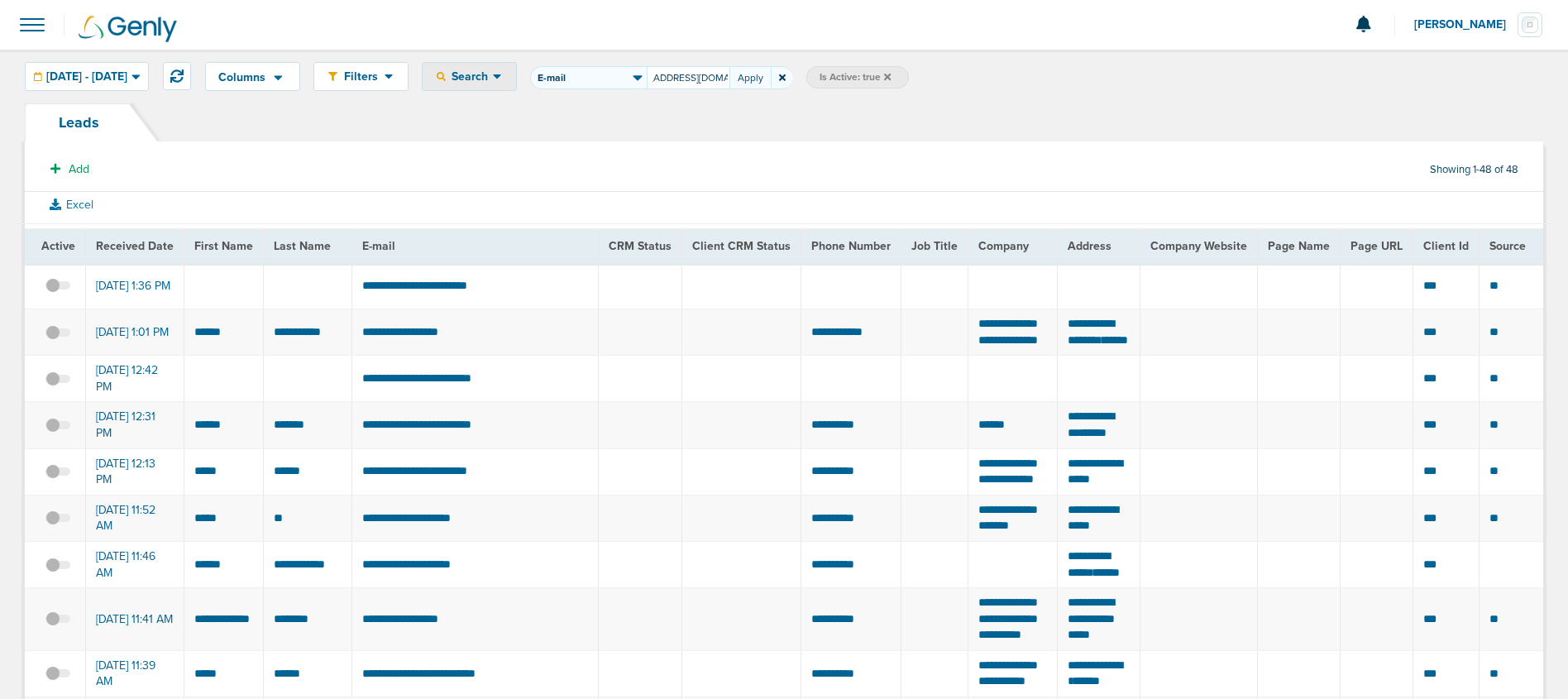 type on "[EMAIL_ADDRESS][DOMAIN_NAME]" 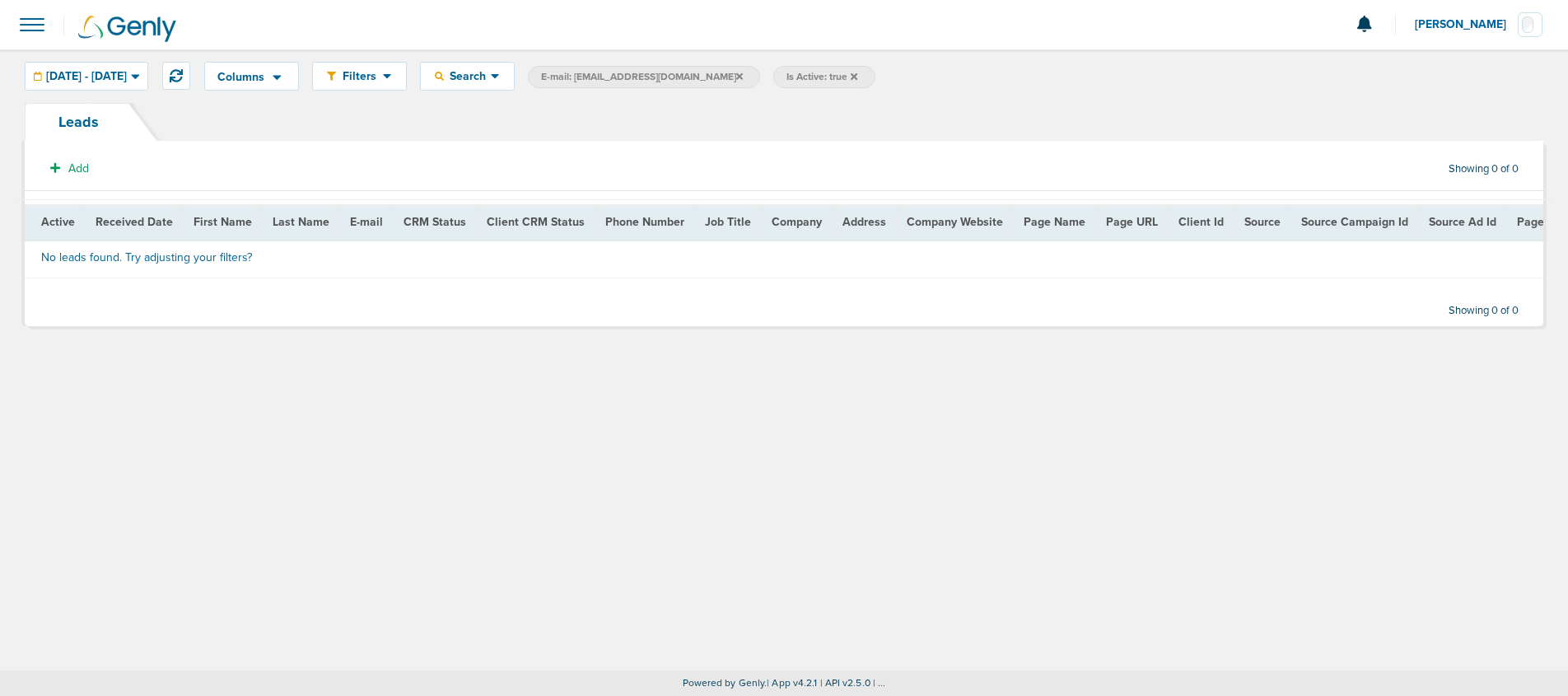 click 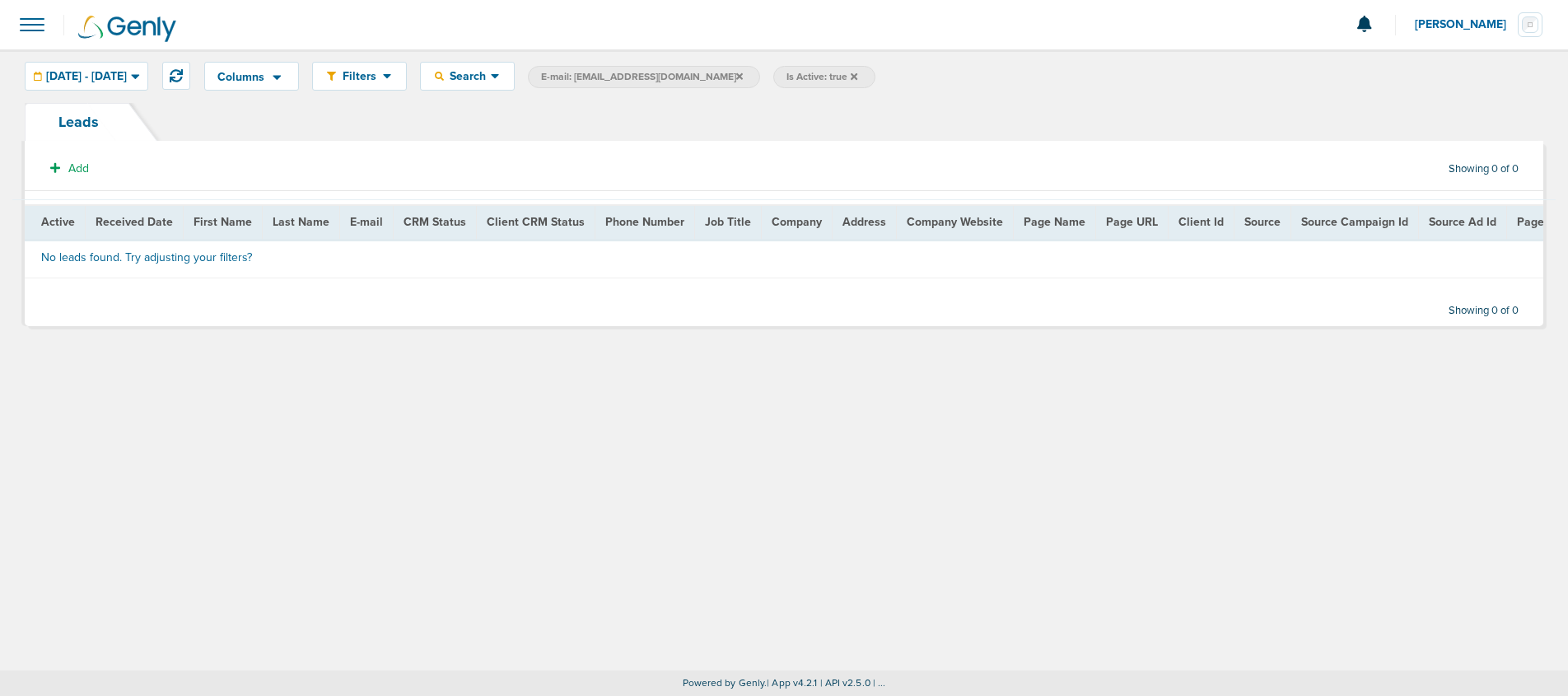 scroll, scrollTop: 0, scrollLeft: 0, axis: both 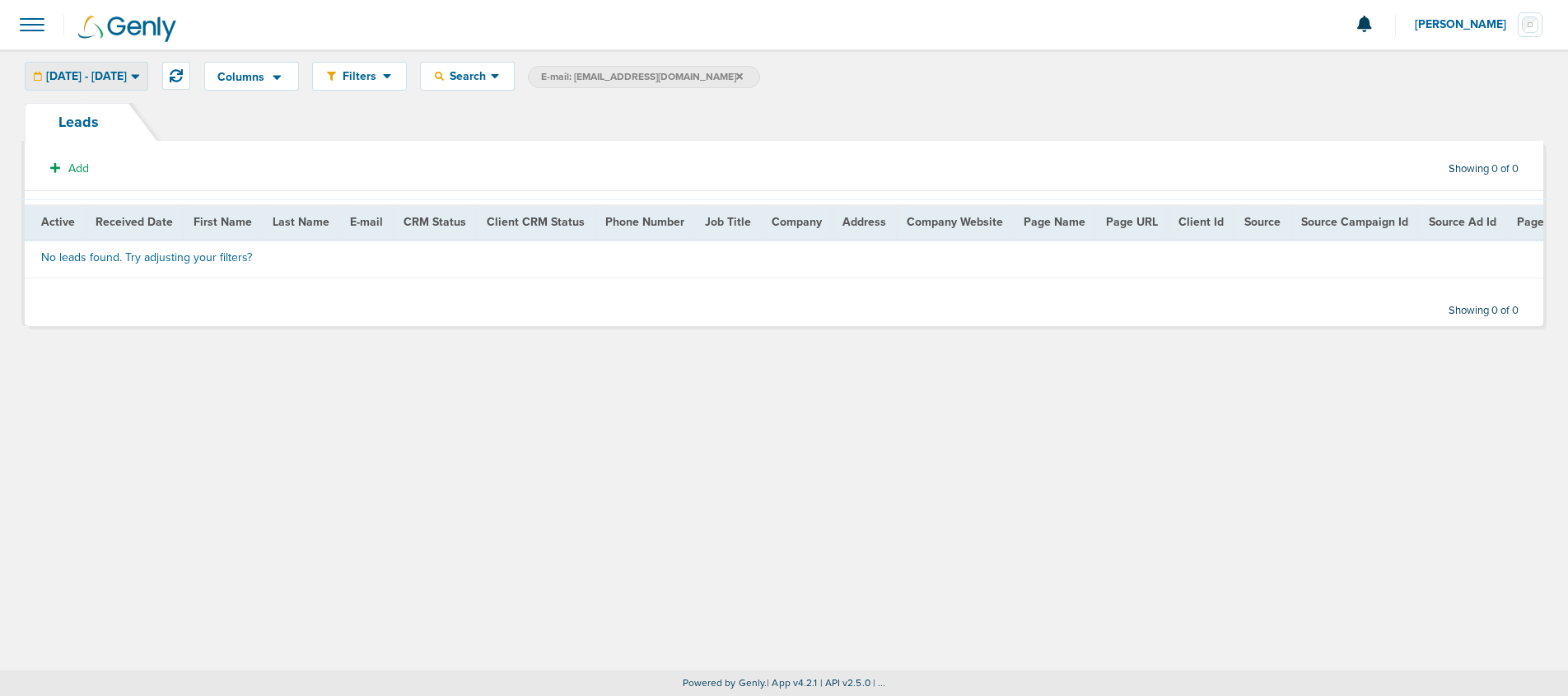 click on "[DATE] - [DATE]" at bounding box center [86, 77] 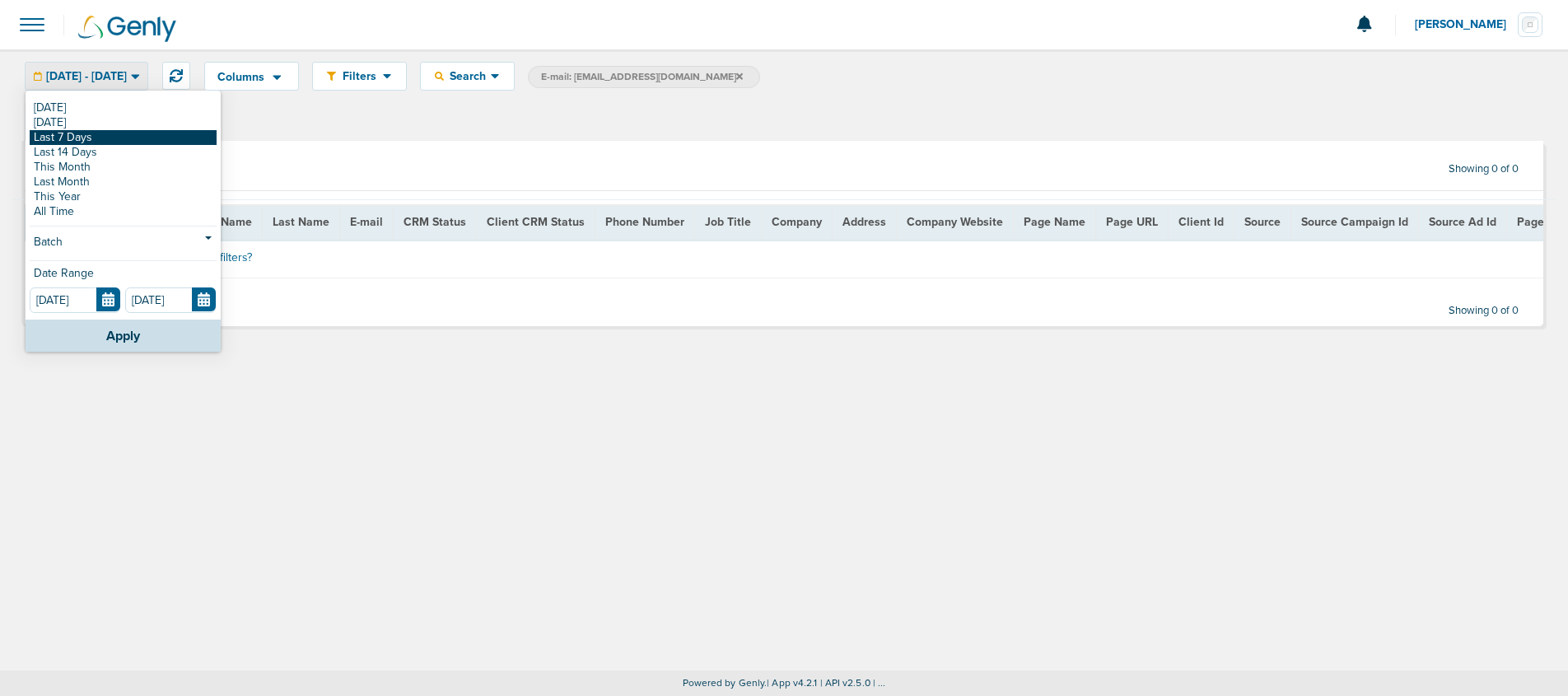 click on "Last 7 Days" at bounding box center (123, 138) 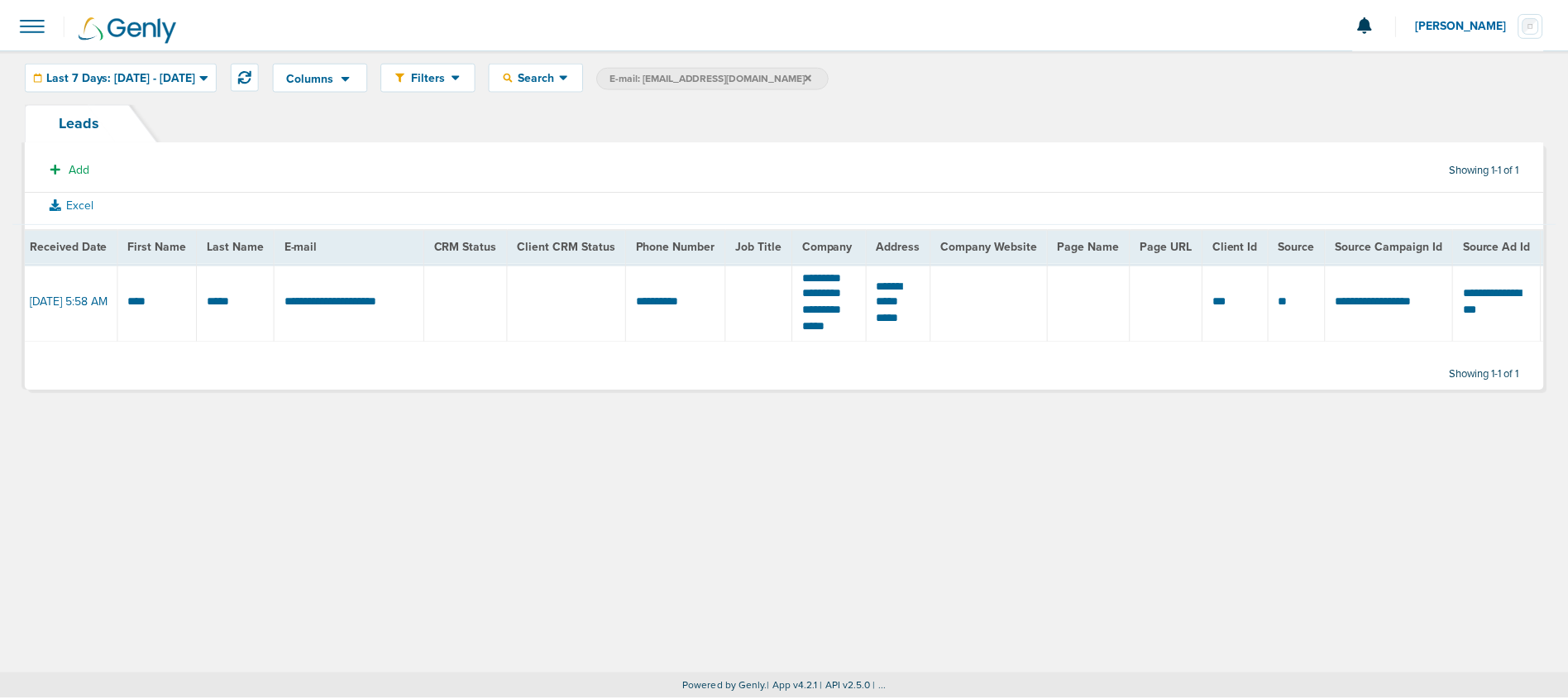 scroll, scrollTop: 0, scrollLeft: 0, axis: both 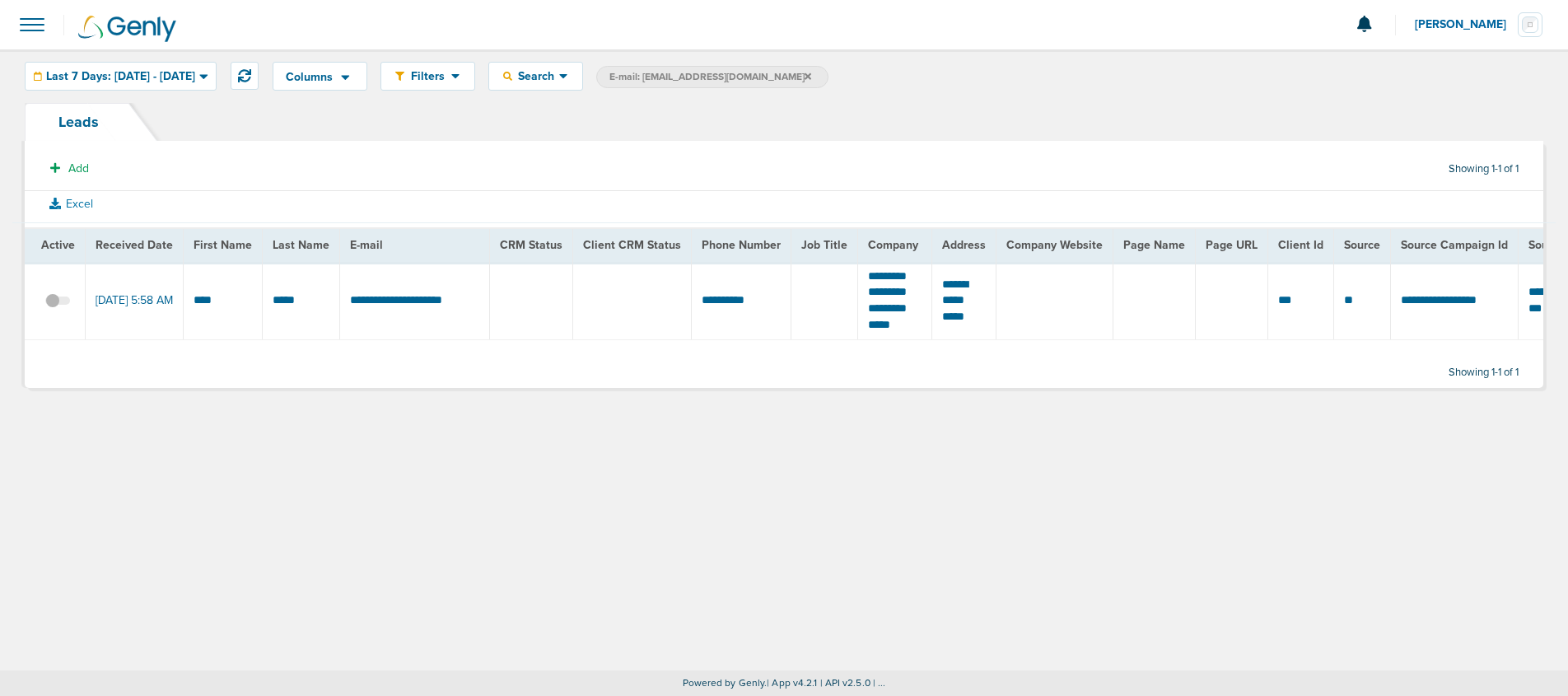 click at bounding box center (32, 25) 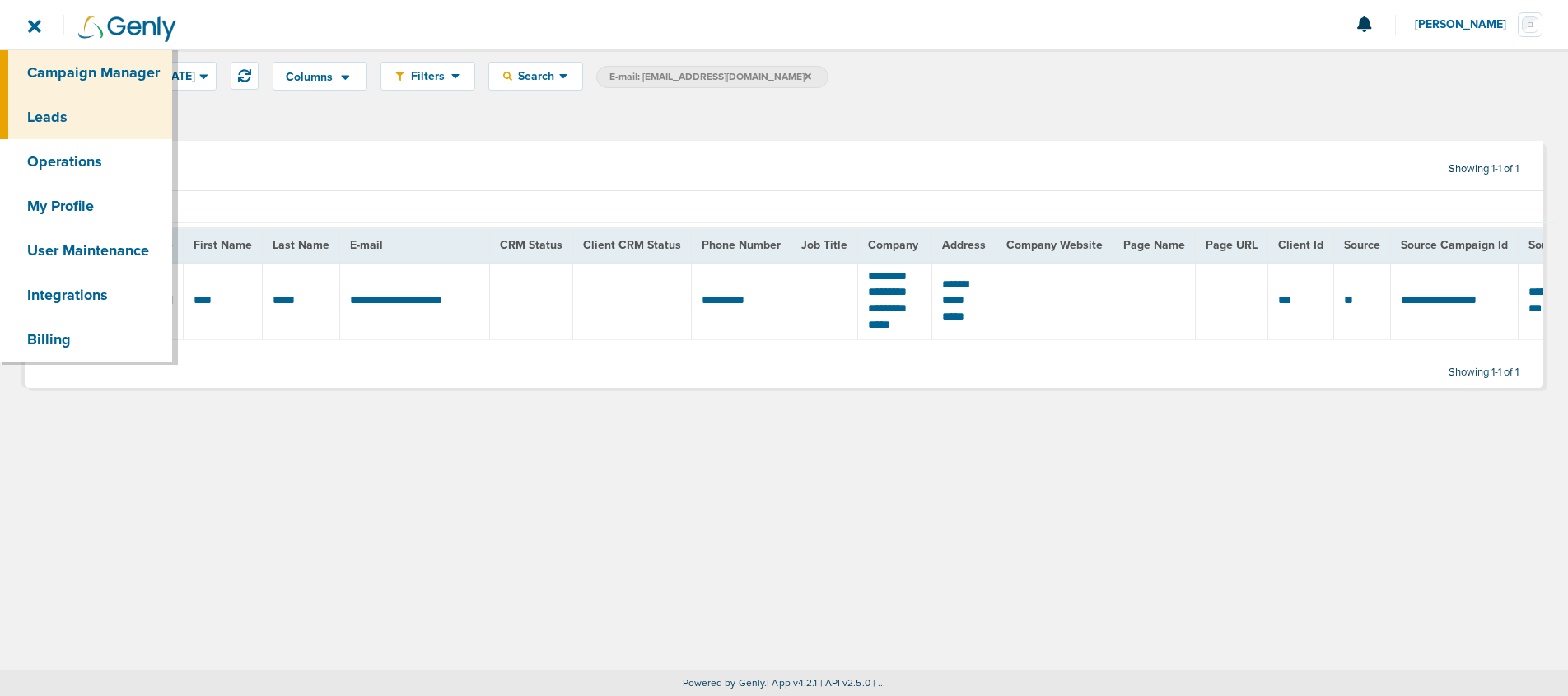 click on "Campaign Manager" at bounding box center [86, 72] 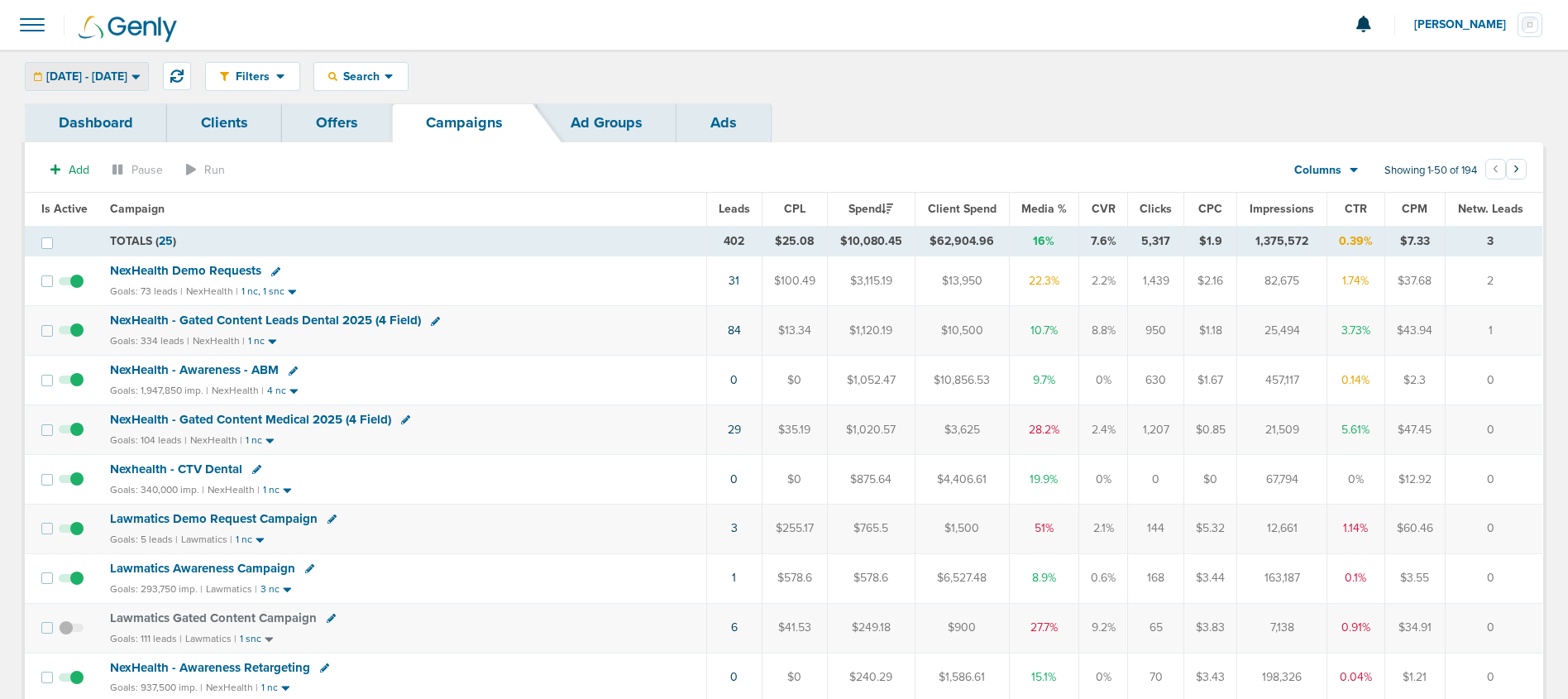 click on "[DATE] - [DATE]" at bounding box center [87, 77] 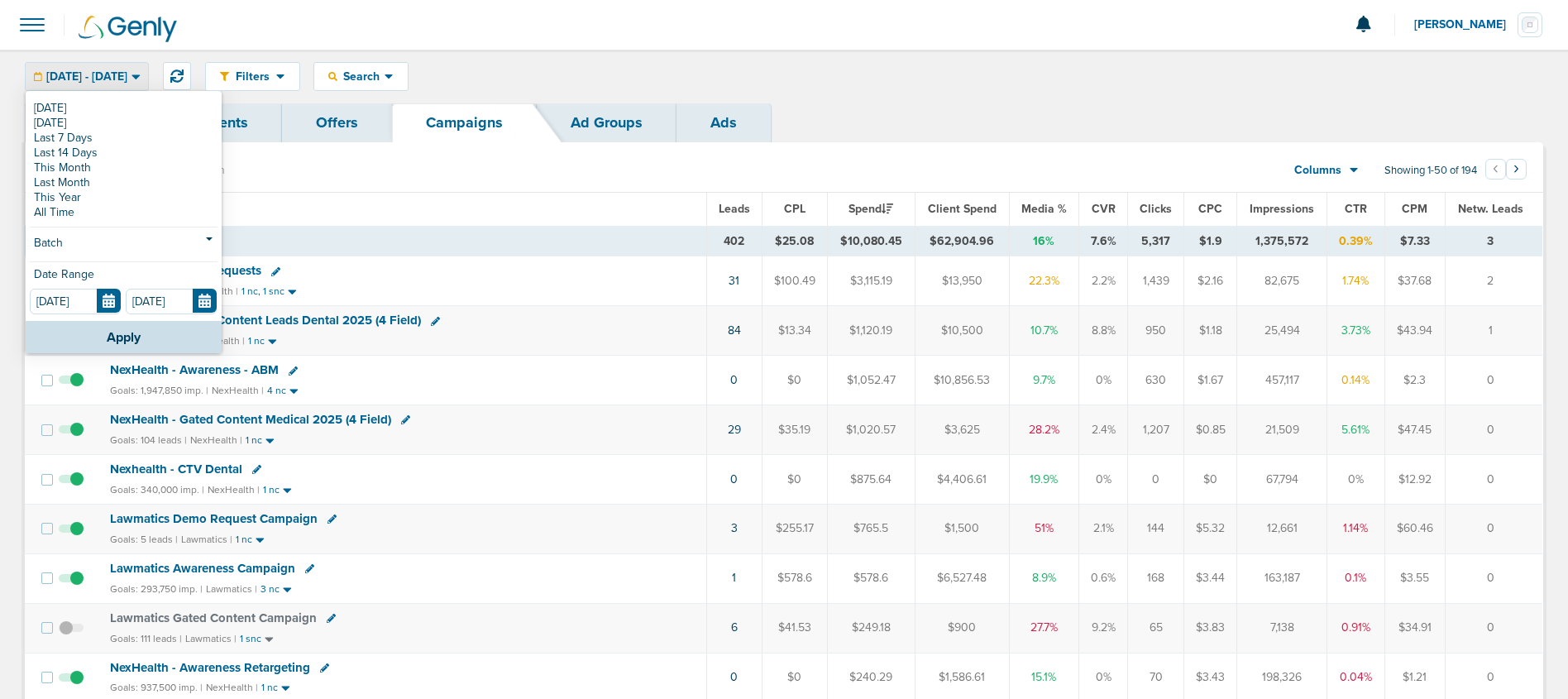 click on "[DATE] - [DATE]" at bounding box center (87, 76) 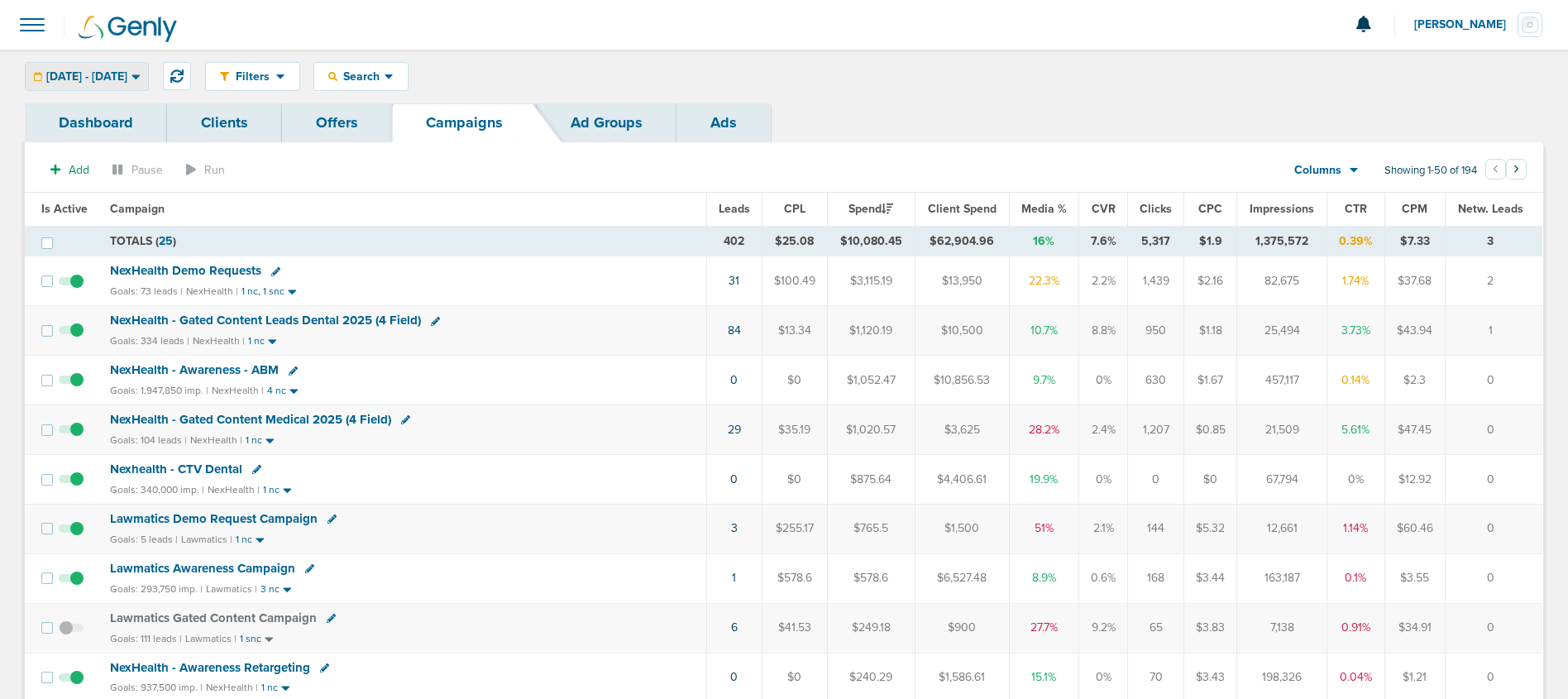 click on "[DATE] - [DATE]" at bounding box center [87, 76] 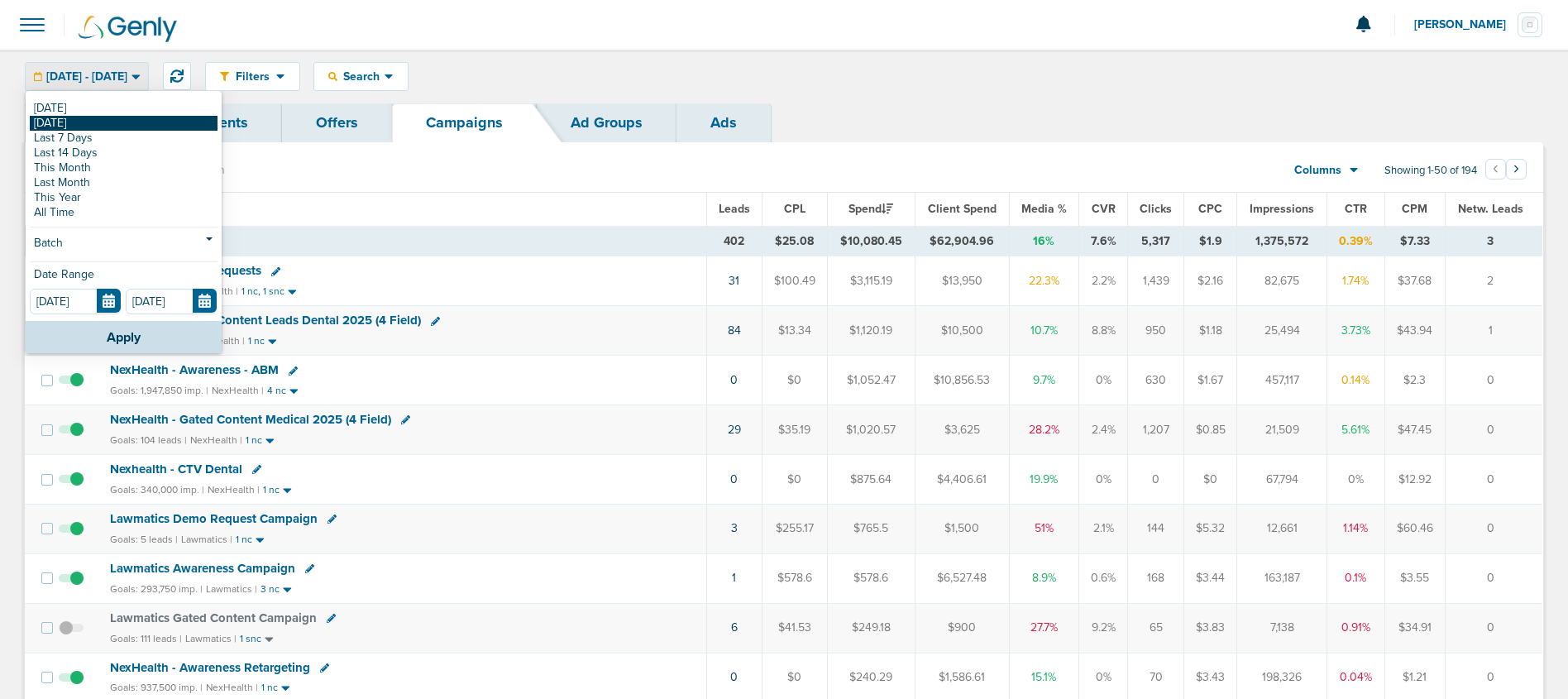 click on "[DATE]" at bounding box center (123, 123) 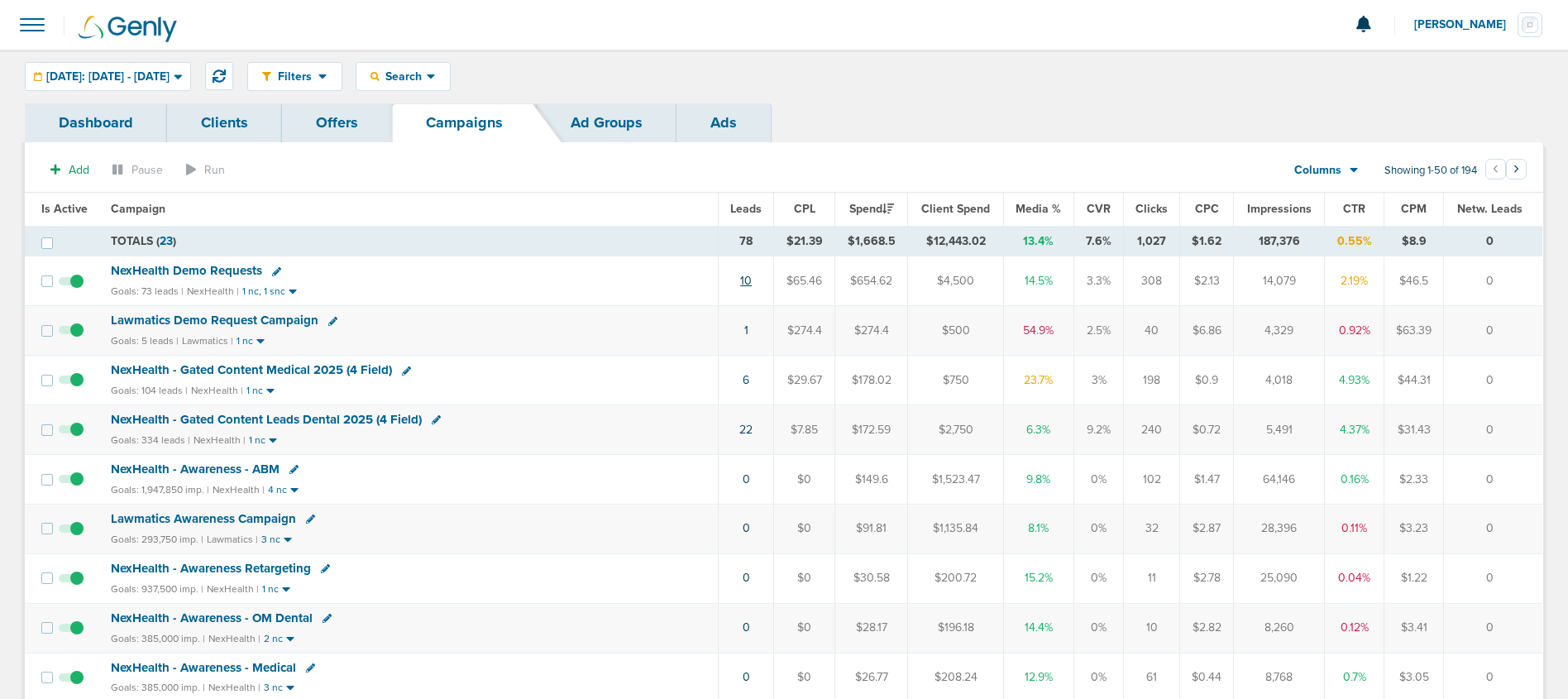 click on "10" at bounding box center (745, 281) 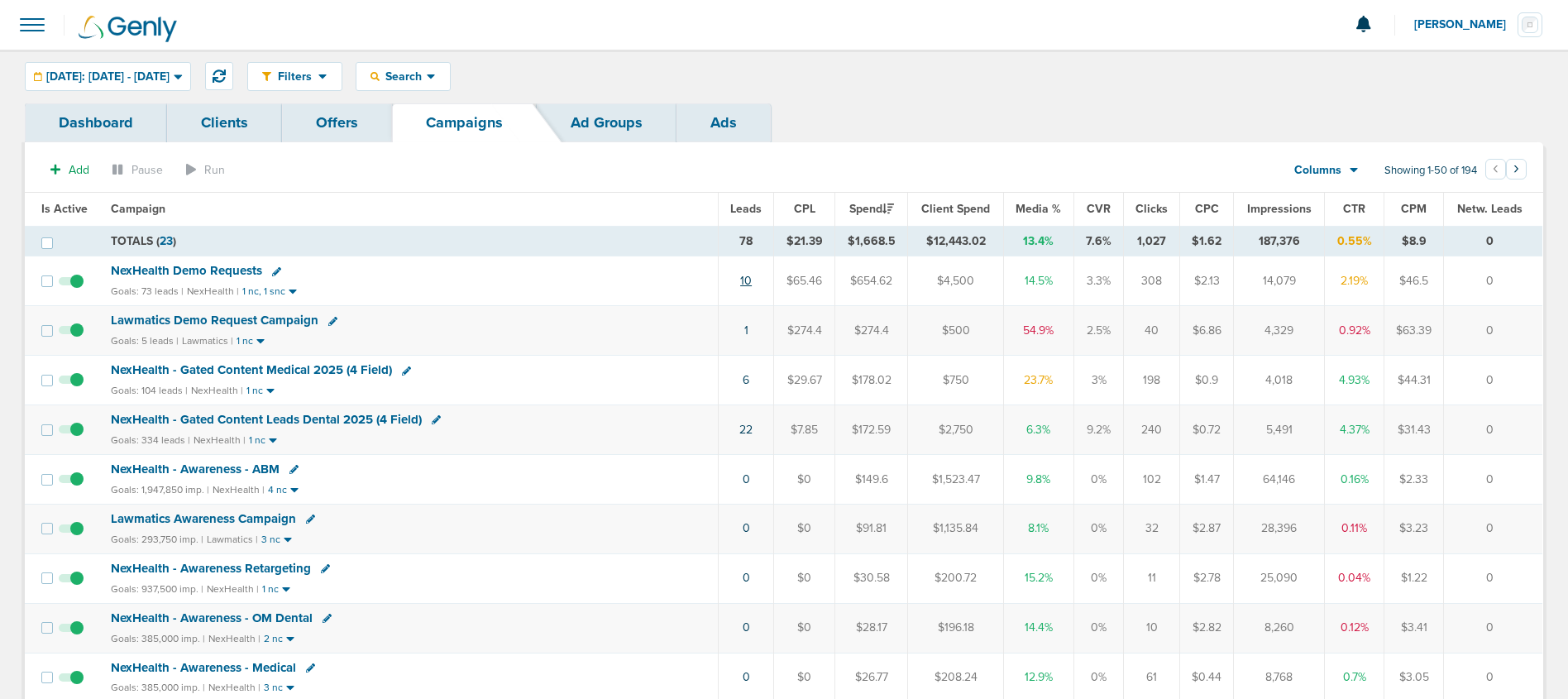 click on "10" at bounding box center (746, 280) 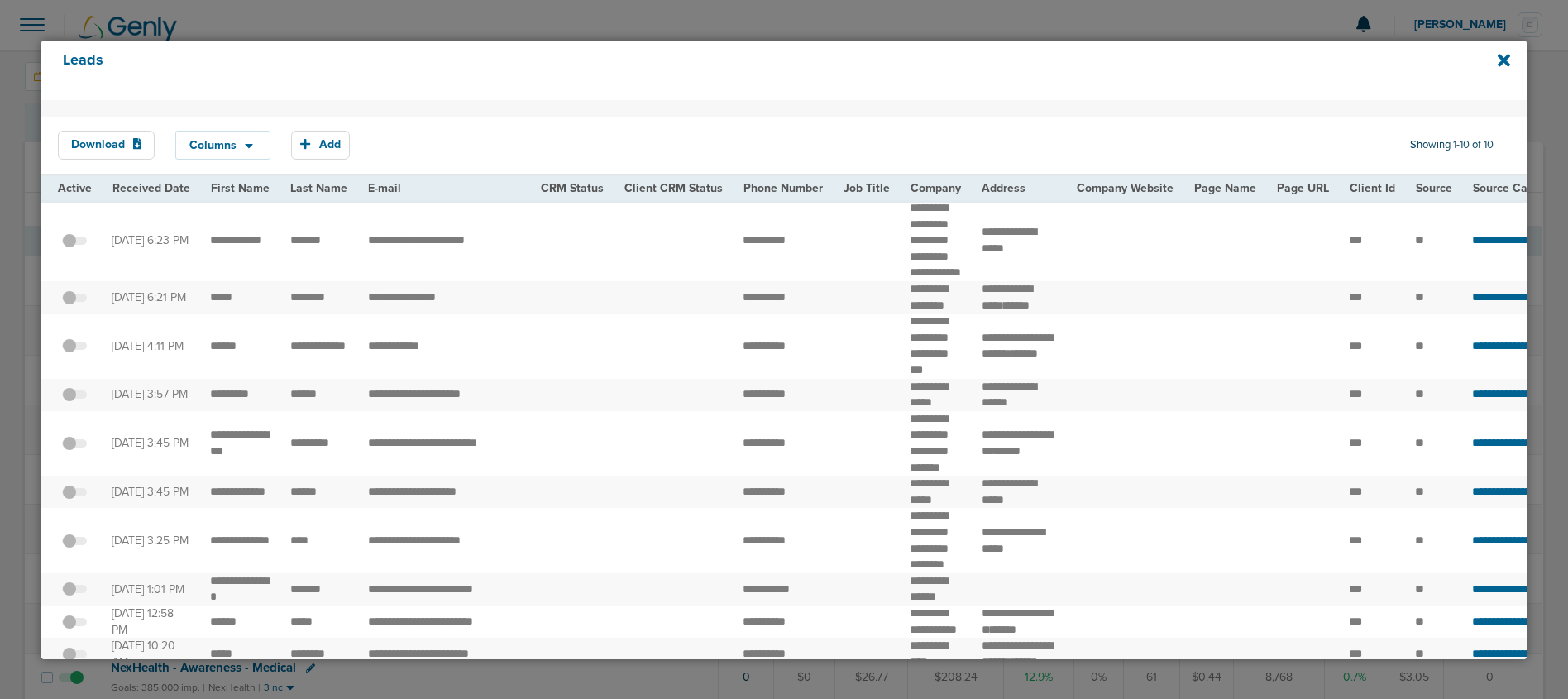 scroll, scrollTop: 162, scrollLeft: 0, axis: vertical 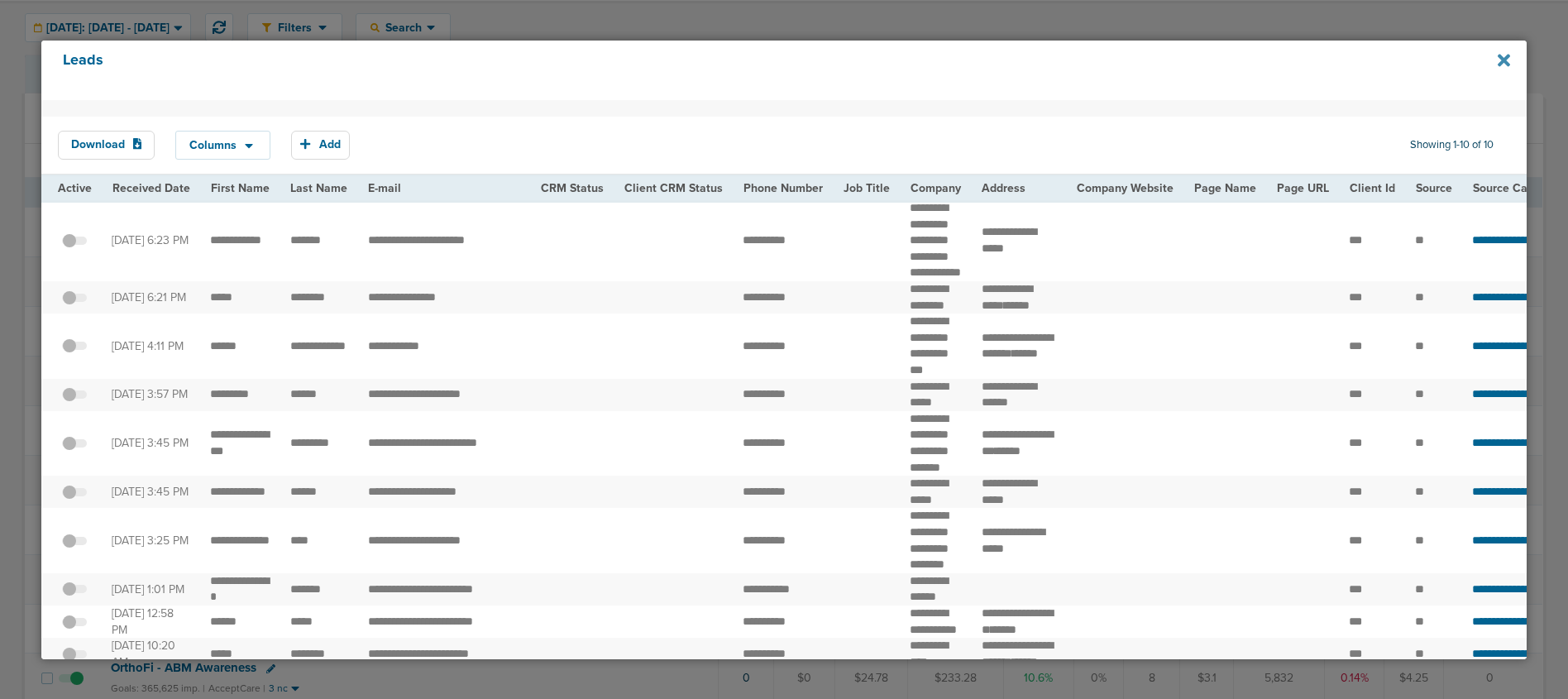 drag, startPoint x: 1495, startPoint y: 56, endPoint x: 1509, endPoint y: 60, distance: 14.56022 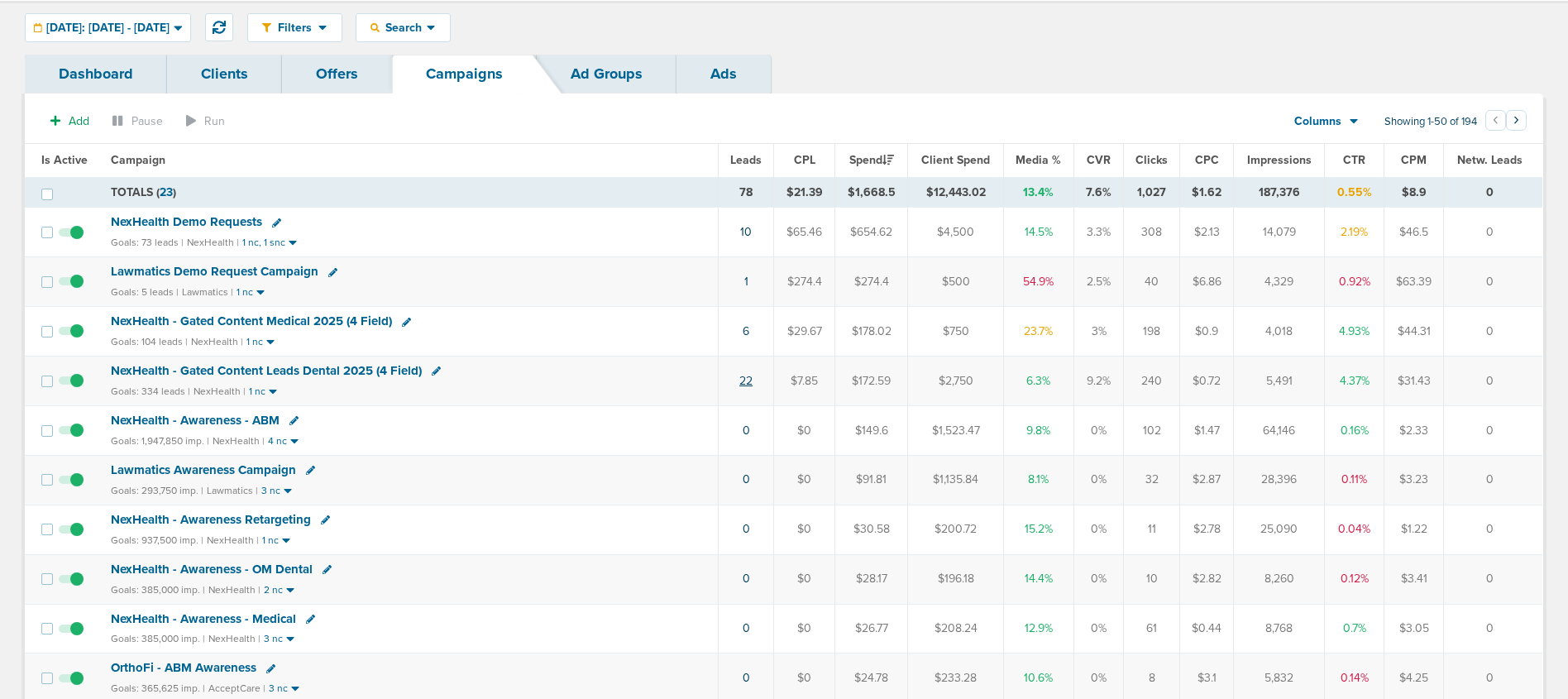 click on "22" at bounding box center [746, 381] 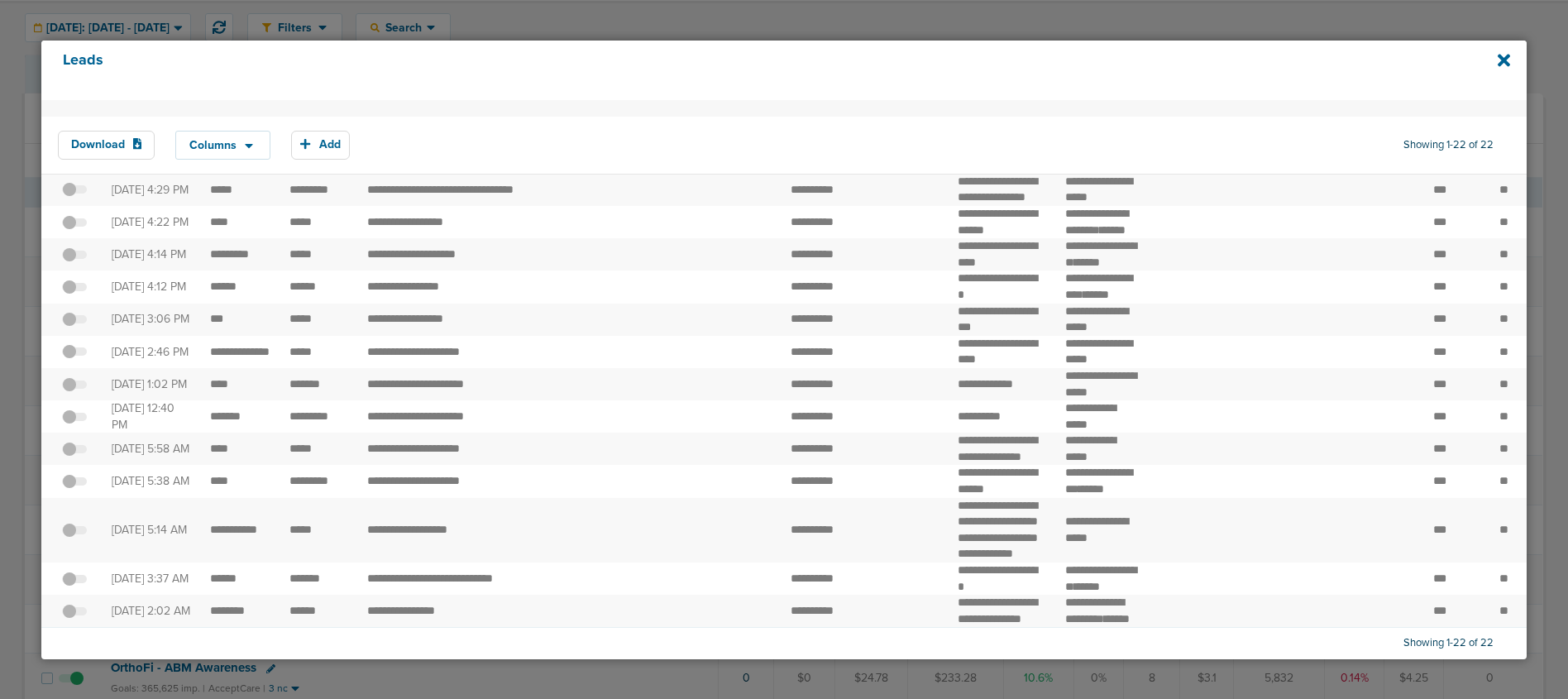 scroll, scrollTop: 584, scrollLeft: 0, axis: vertical 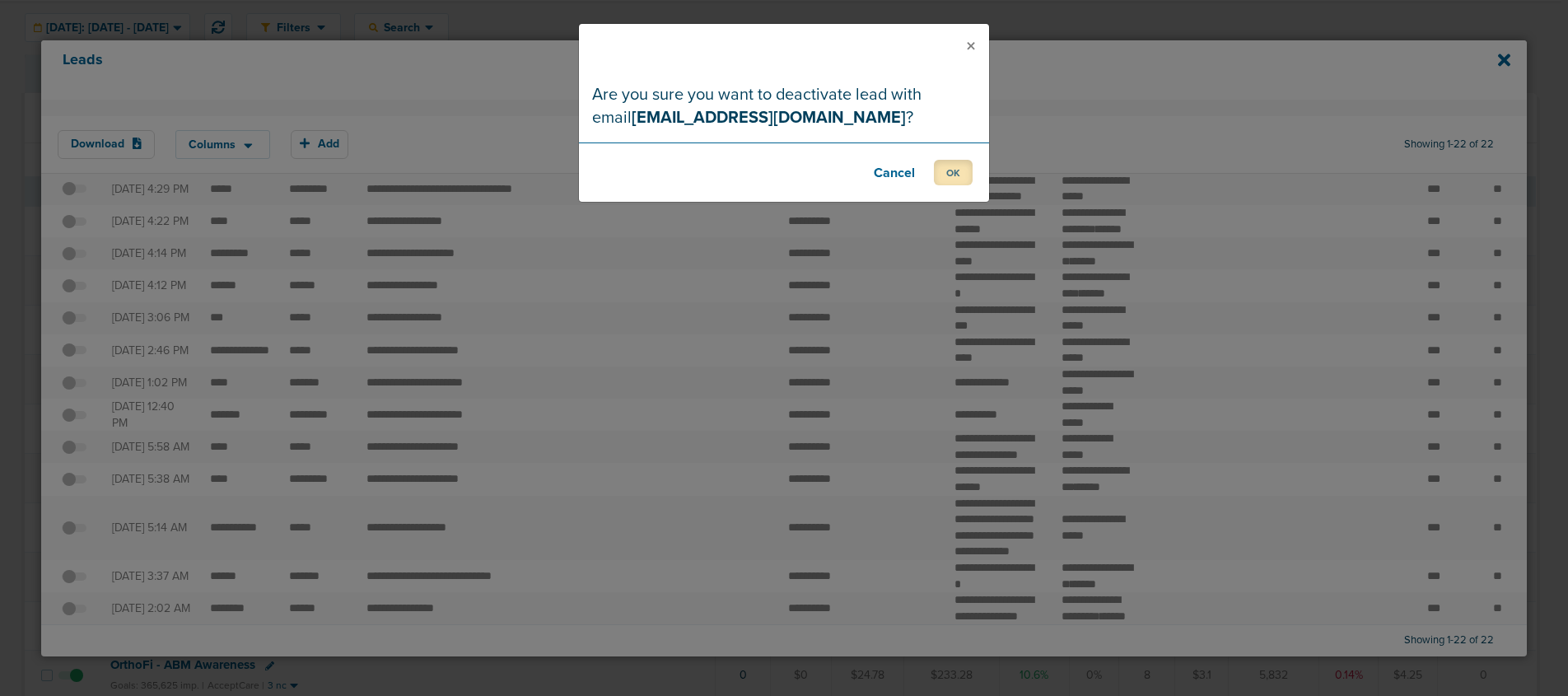 click on "OK" at bounding box center (953, 172) 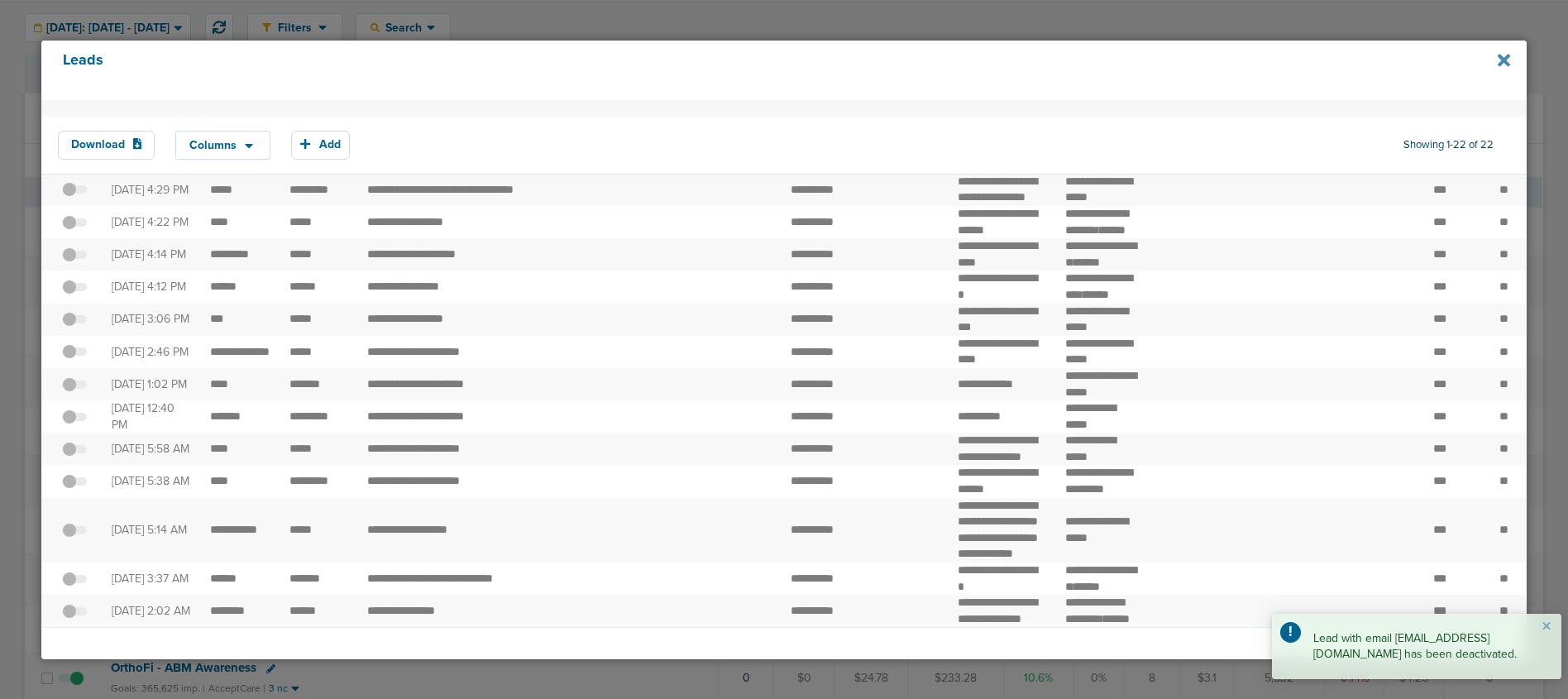 click 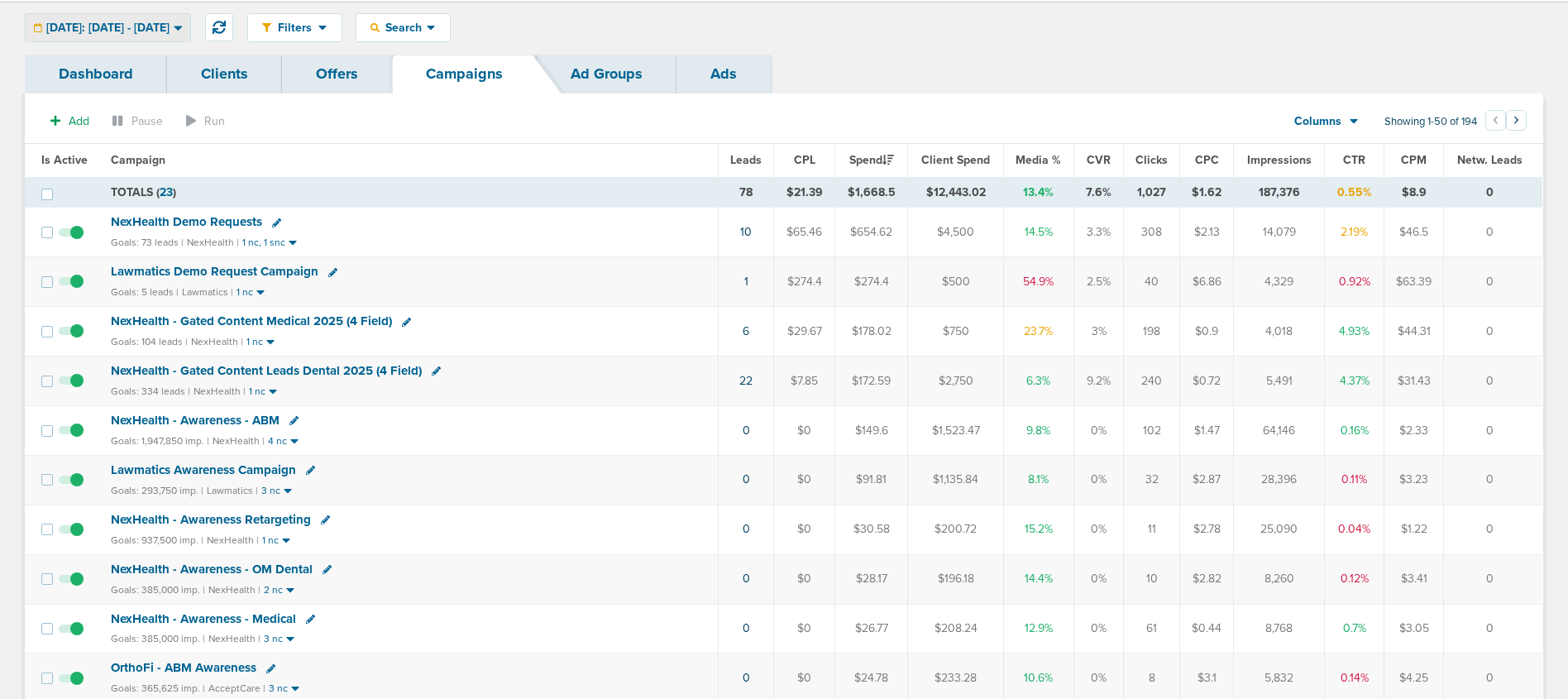 click on "[DATE]: [DATE] - [DATE]" at bounding box center (108, 27) 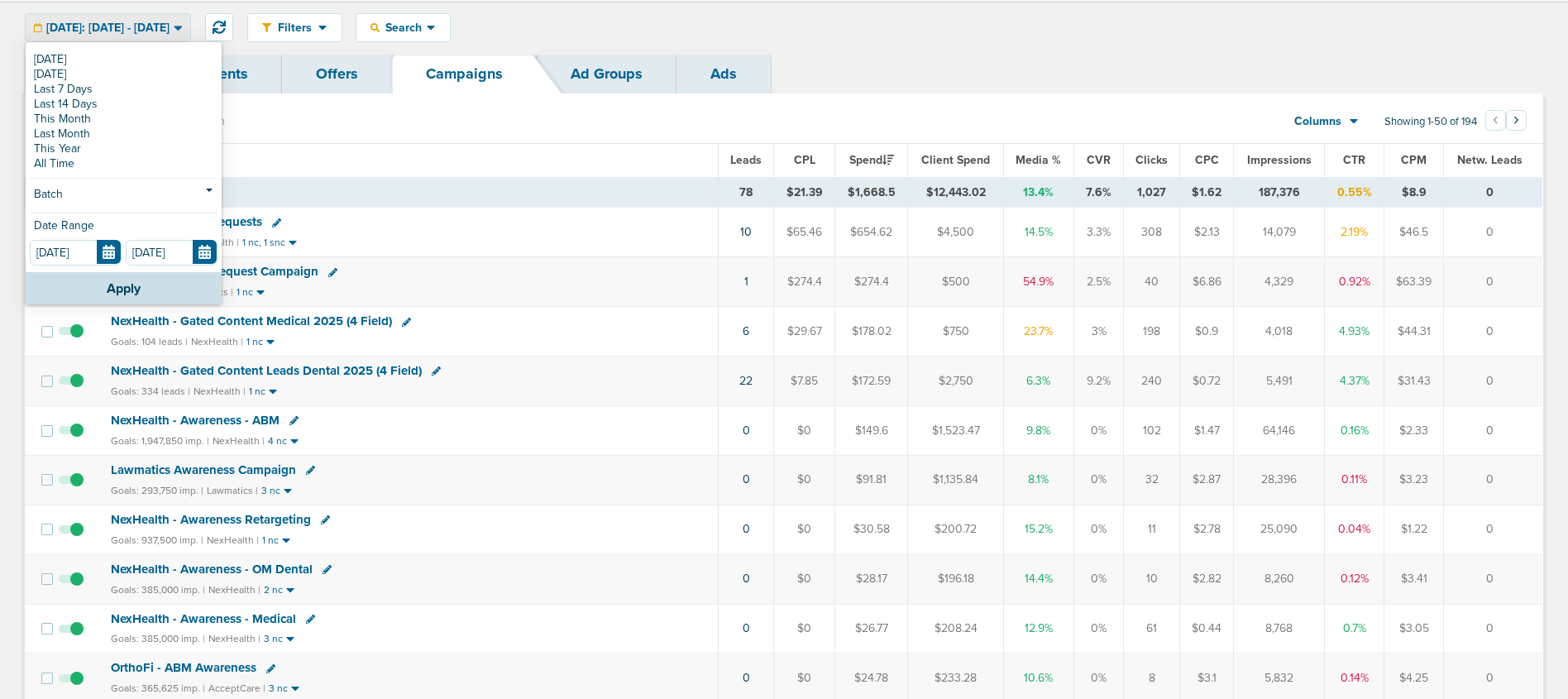 click on "[DATE]" at bounding box center (123, 60) 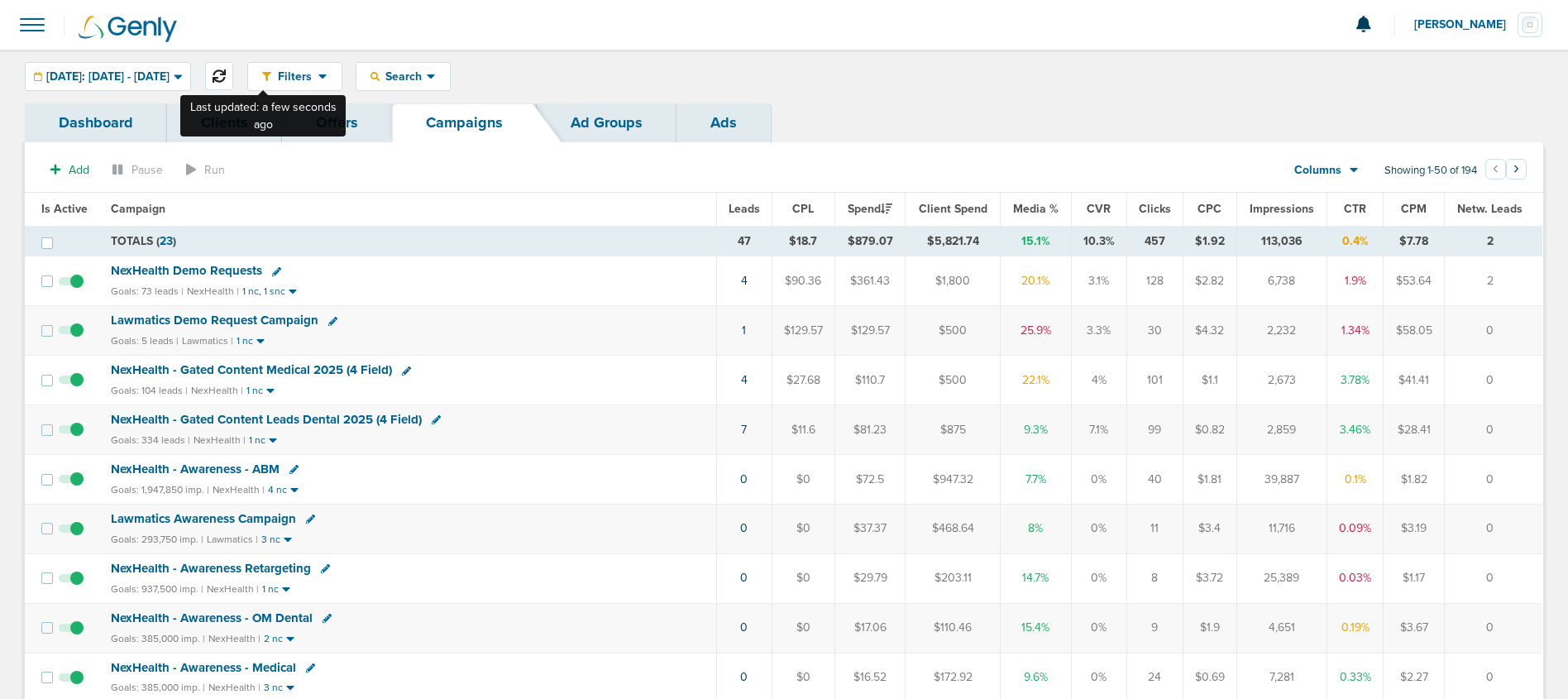 click 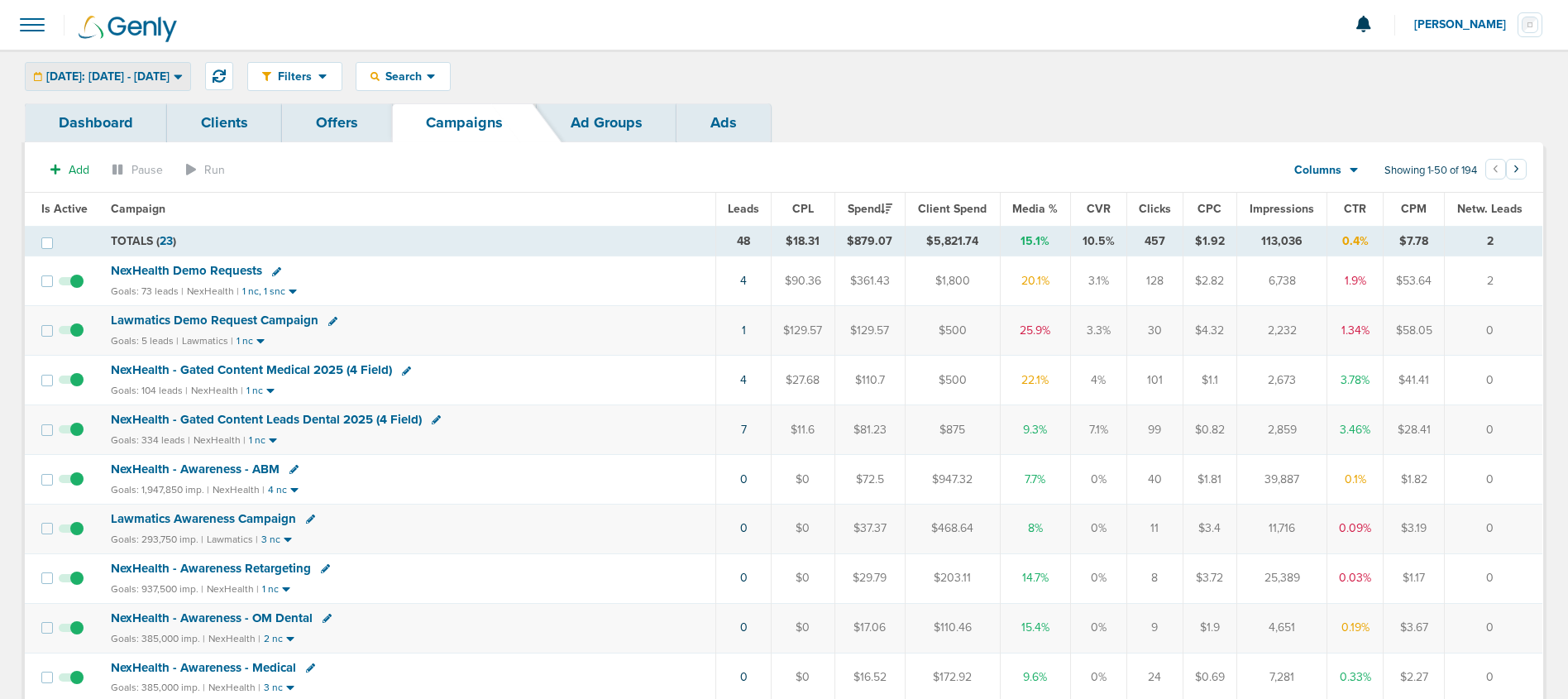 click on "[DATE]: [DATE] - [DATE]" at bounding box center (108, 77) 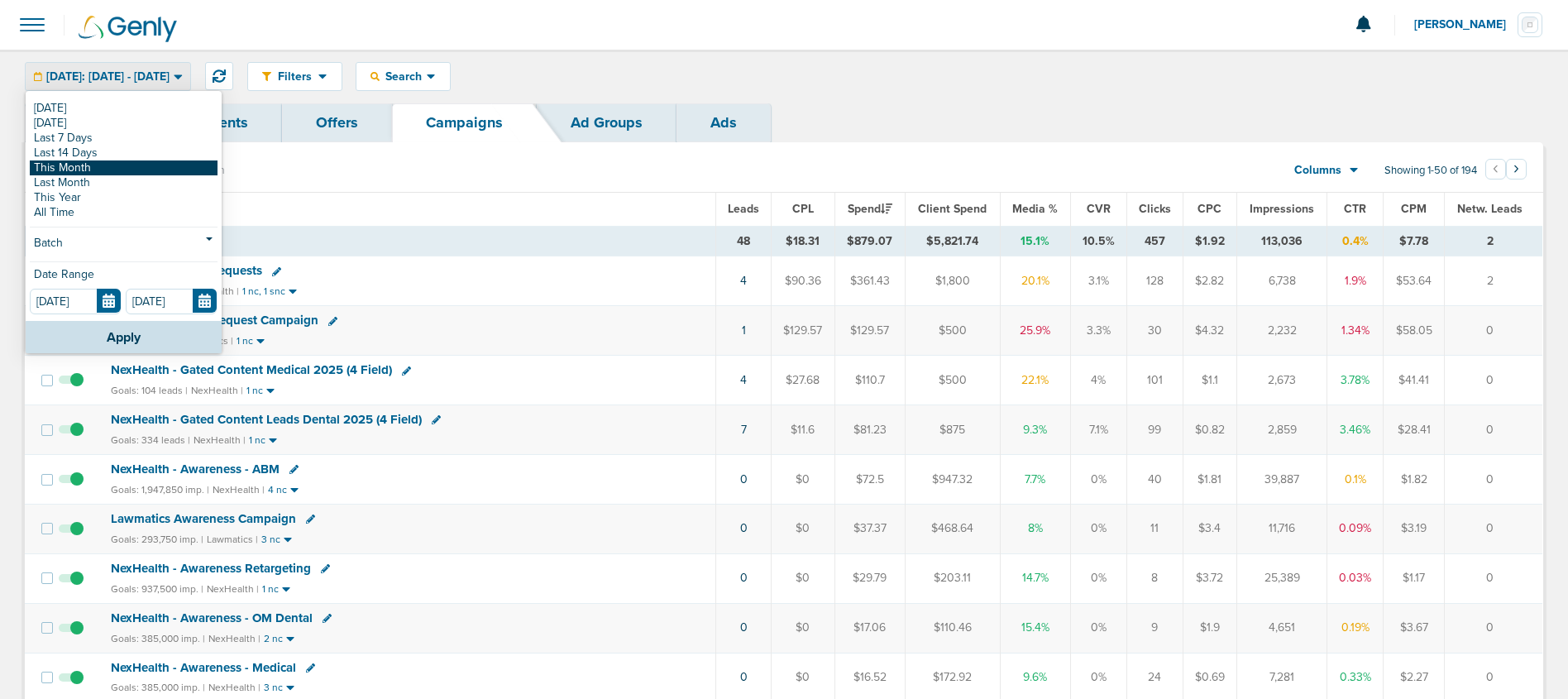 click on "This Month" at bounding box center (123, 168) 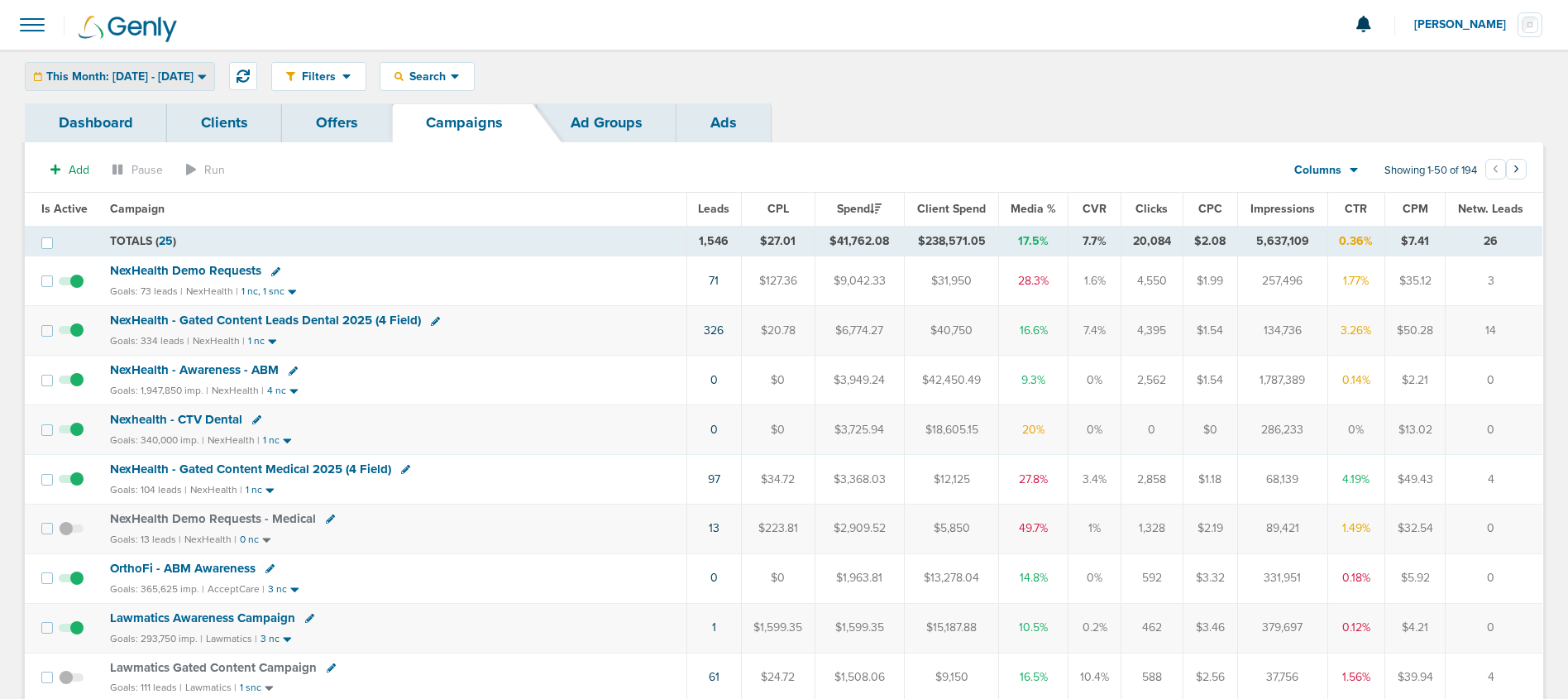 click on "This Month: [DATE] - [DATE]" at bounding box center (120, 77) 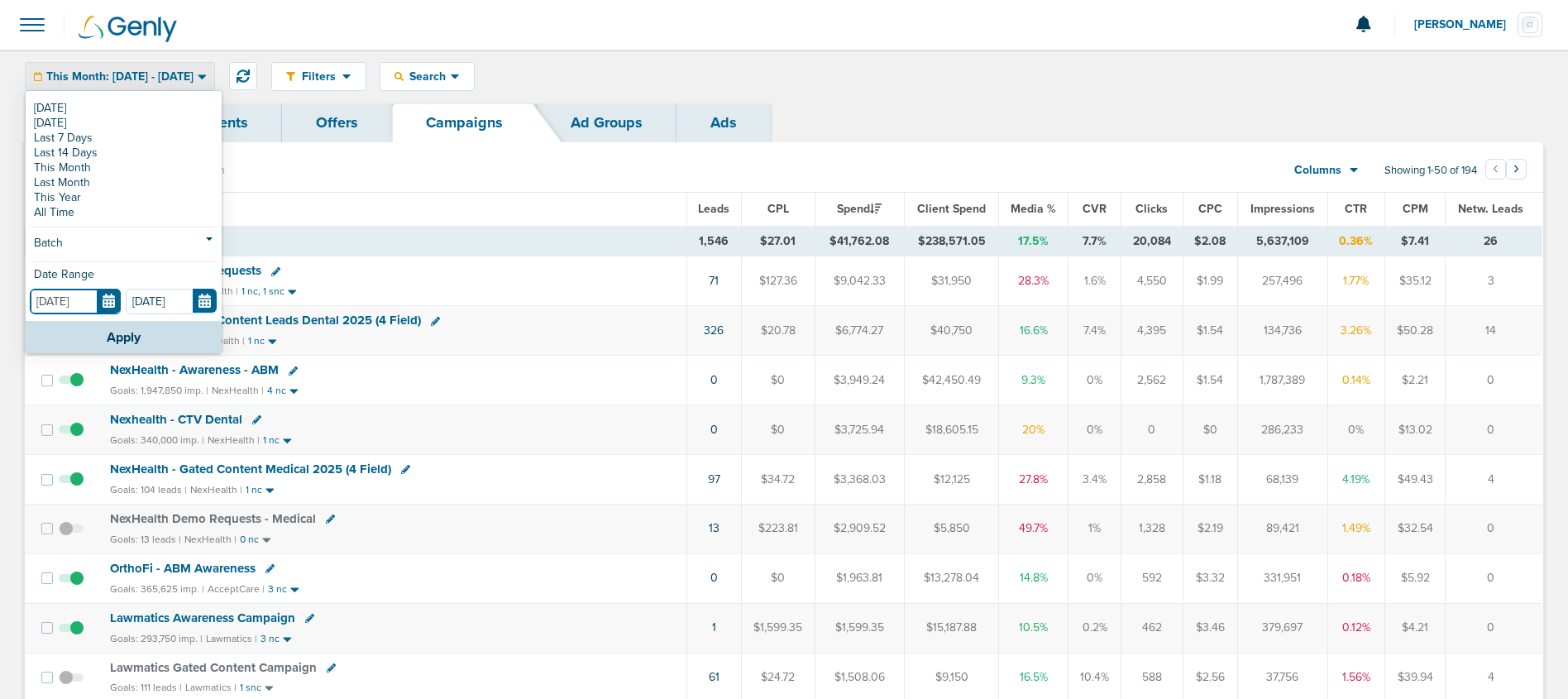 click on "[DATE]" at bounding box center [75, 301] 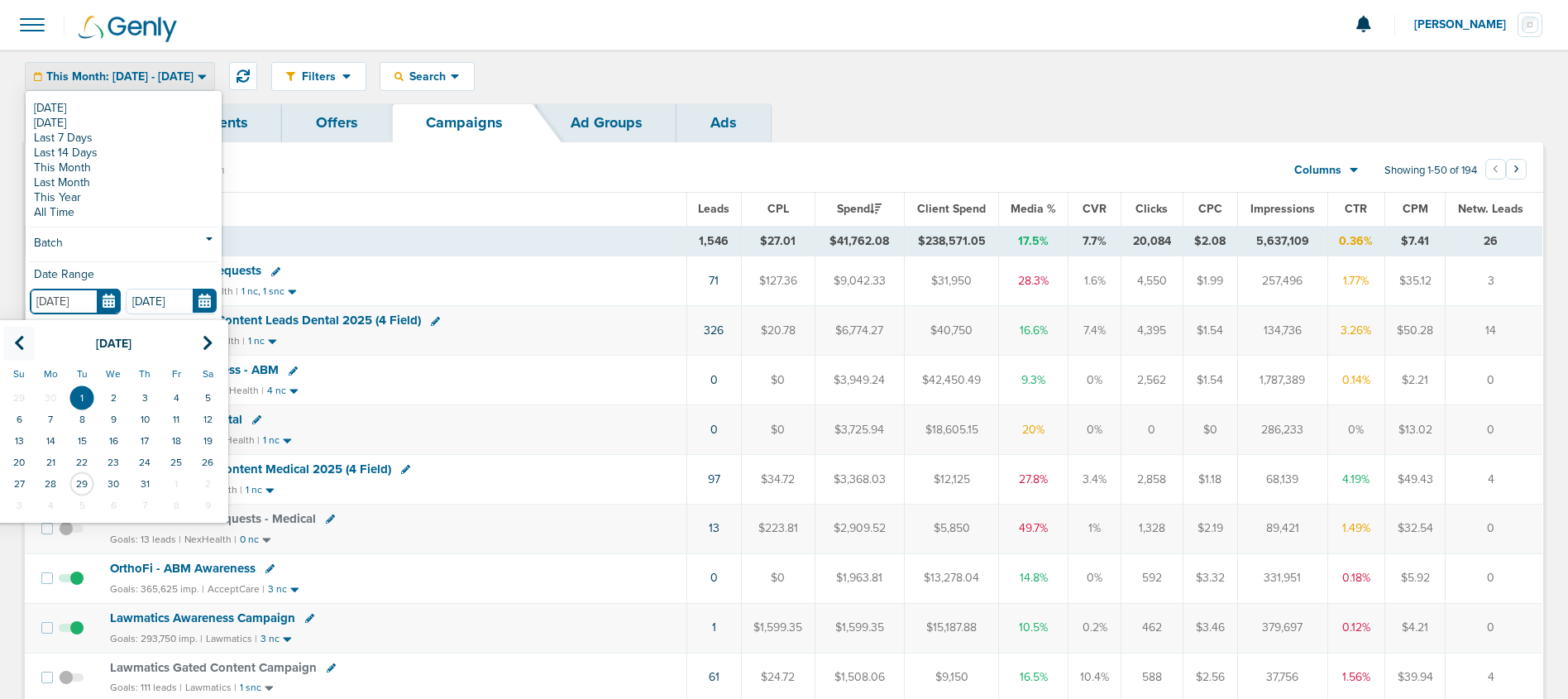 click at bounding box center [19, 343] 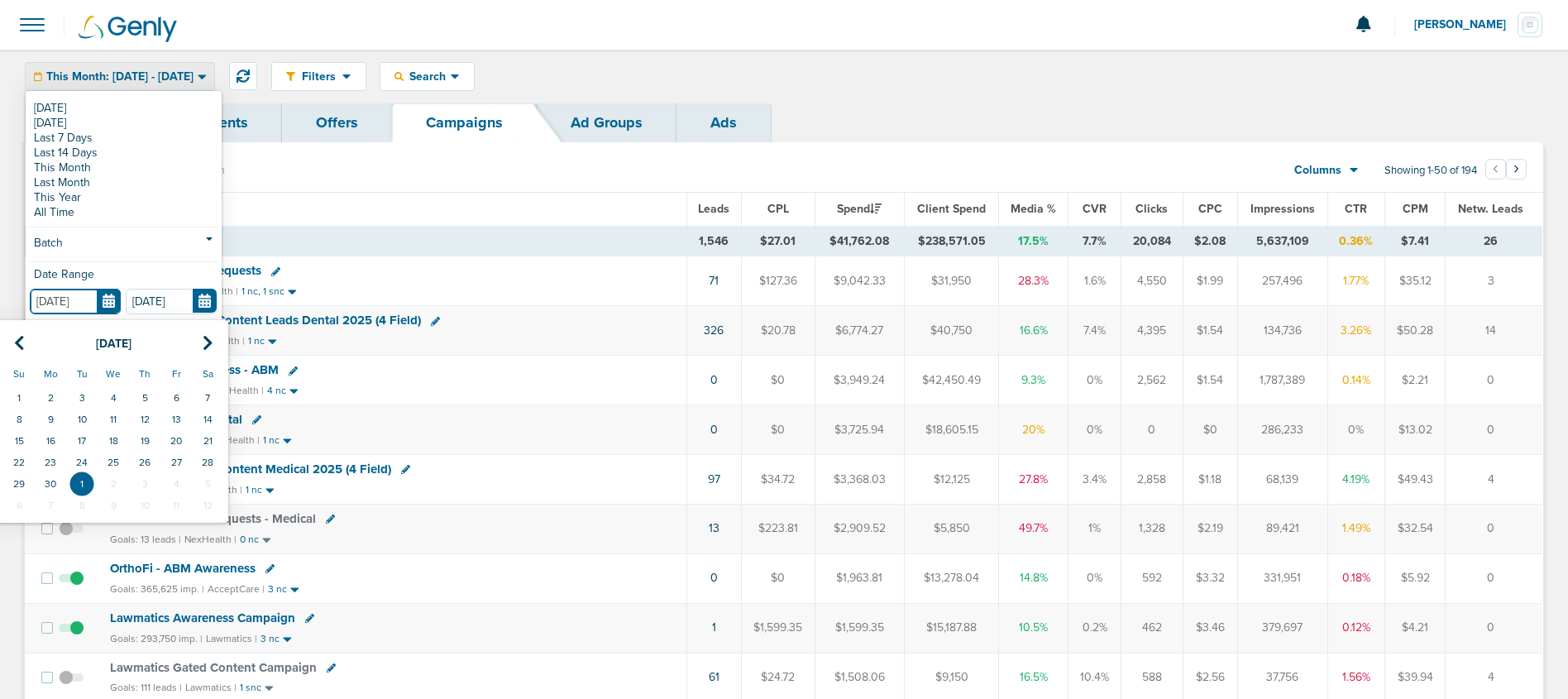 click on "1" at bounding box center [19, 398] 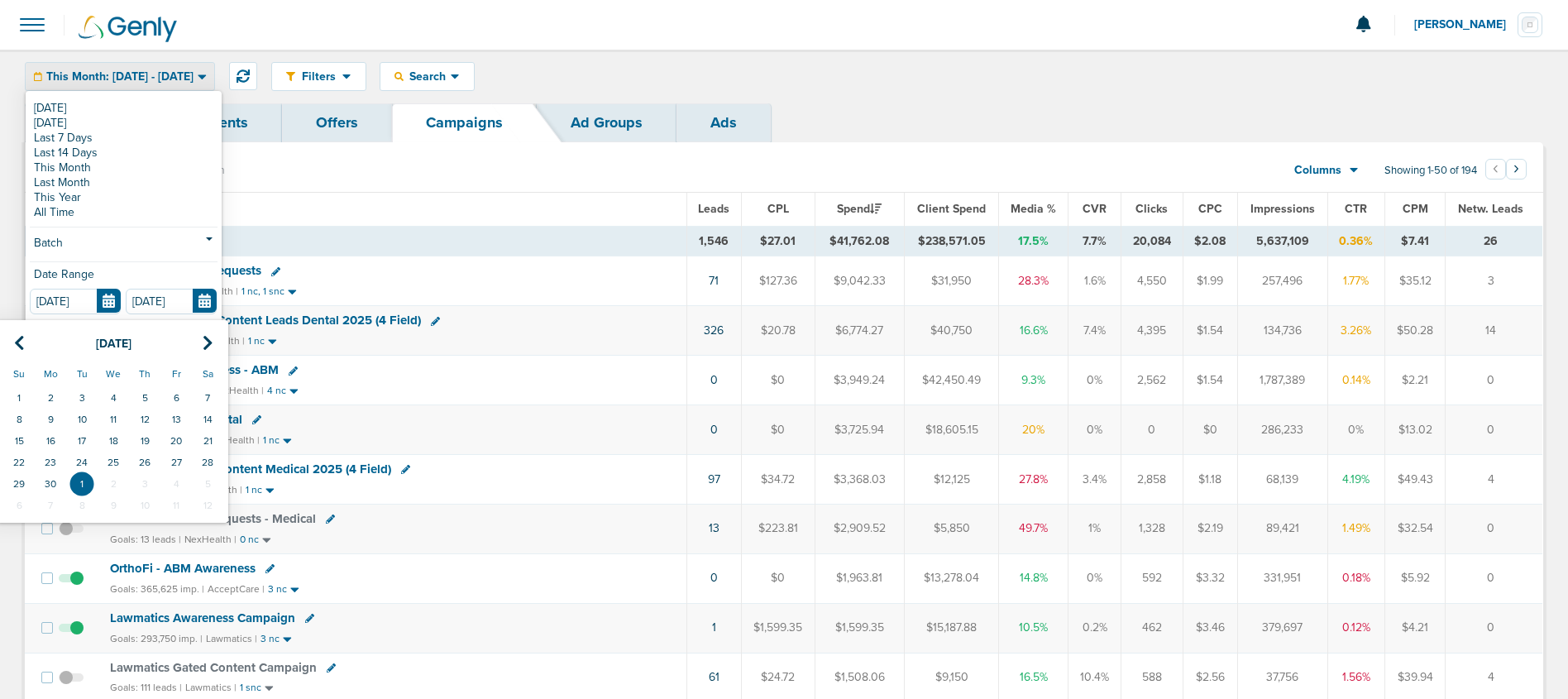 type on "[DATE]" 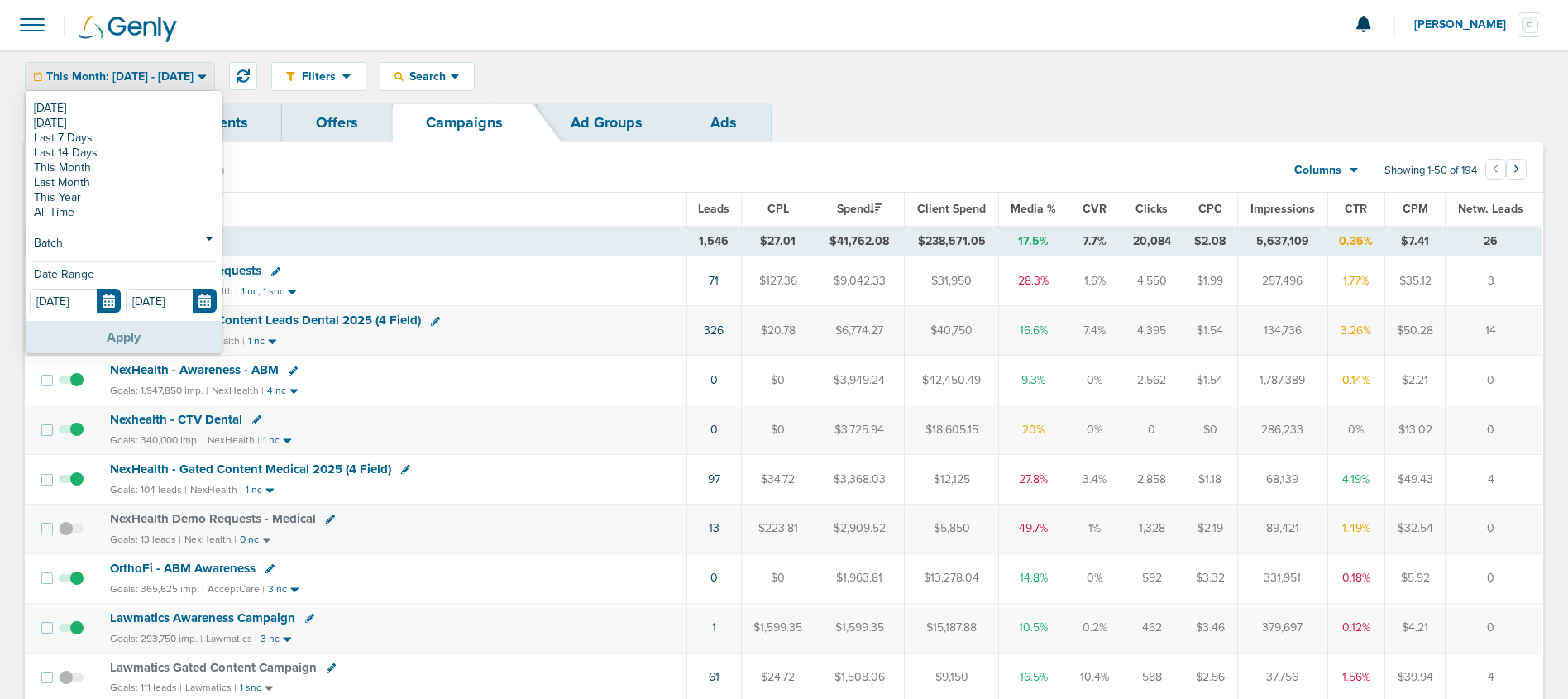 click on "Apply" at bounding box center (123, 337) 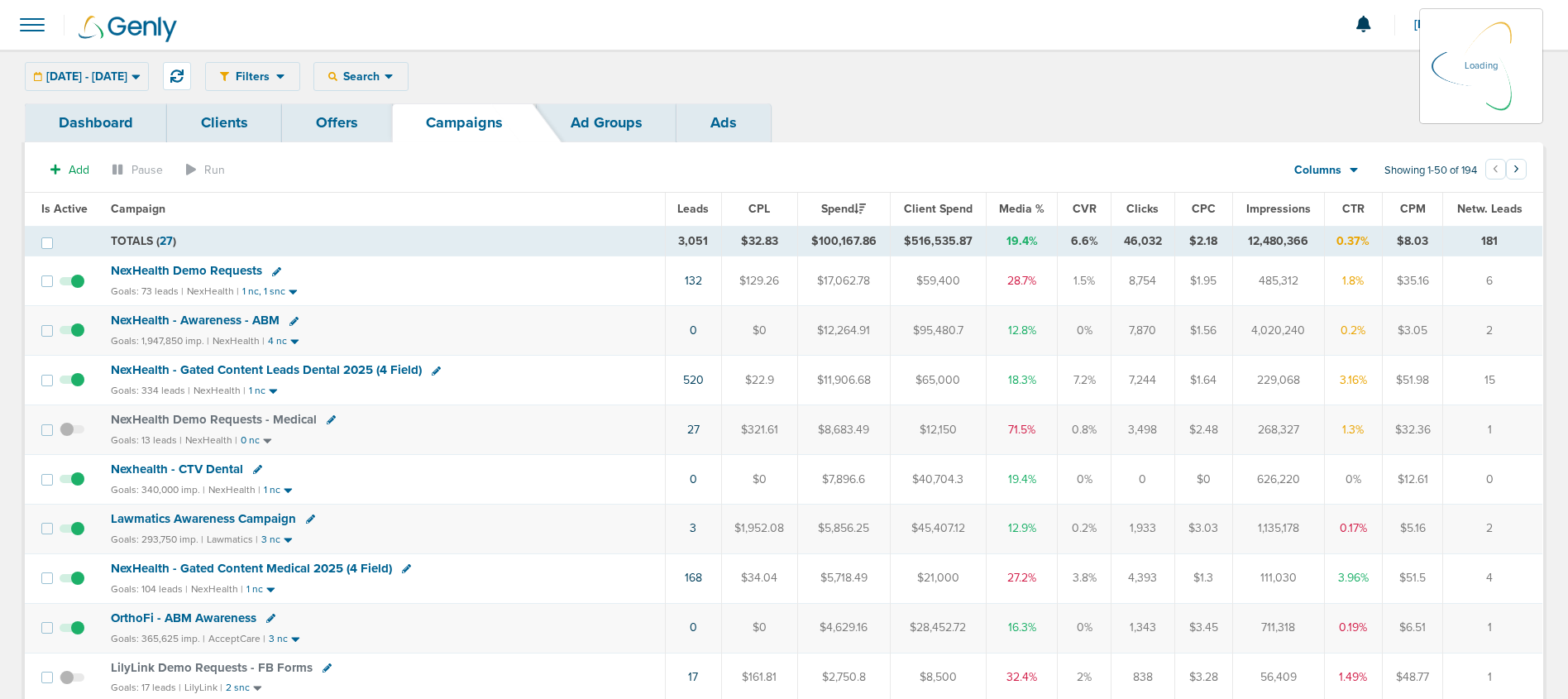click on "[DATE] - [DATE]     [DATE]   [DATE]   Last 7 Days   Last 14 Days   This Month   Last Month   This Year   All Time
Batch
Latest 2 3 4 5 6 7 8 9 10 11 12 13 14 15 16 17 18 19 20 21 22 23 24 25 26 27 28 29 30 31 32 33 34 35 36 37 38 39 40 41 42 43 44 45 46 47 48 49 50 51 52 53 54 55 56 57 58 59 60 61 62 63 64 65 66 67 68 69 70 71 72 73 74 75 76 77 78 79 80 81 82 83 84 85 86 87 88 89 90
Date Range
[DATE]       [DATE]
Apply" at bounding box center [87, 76] 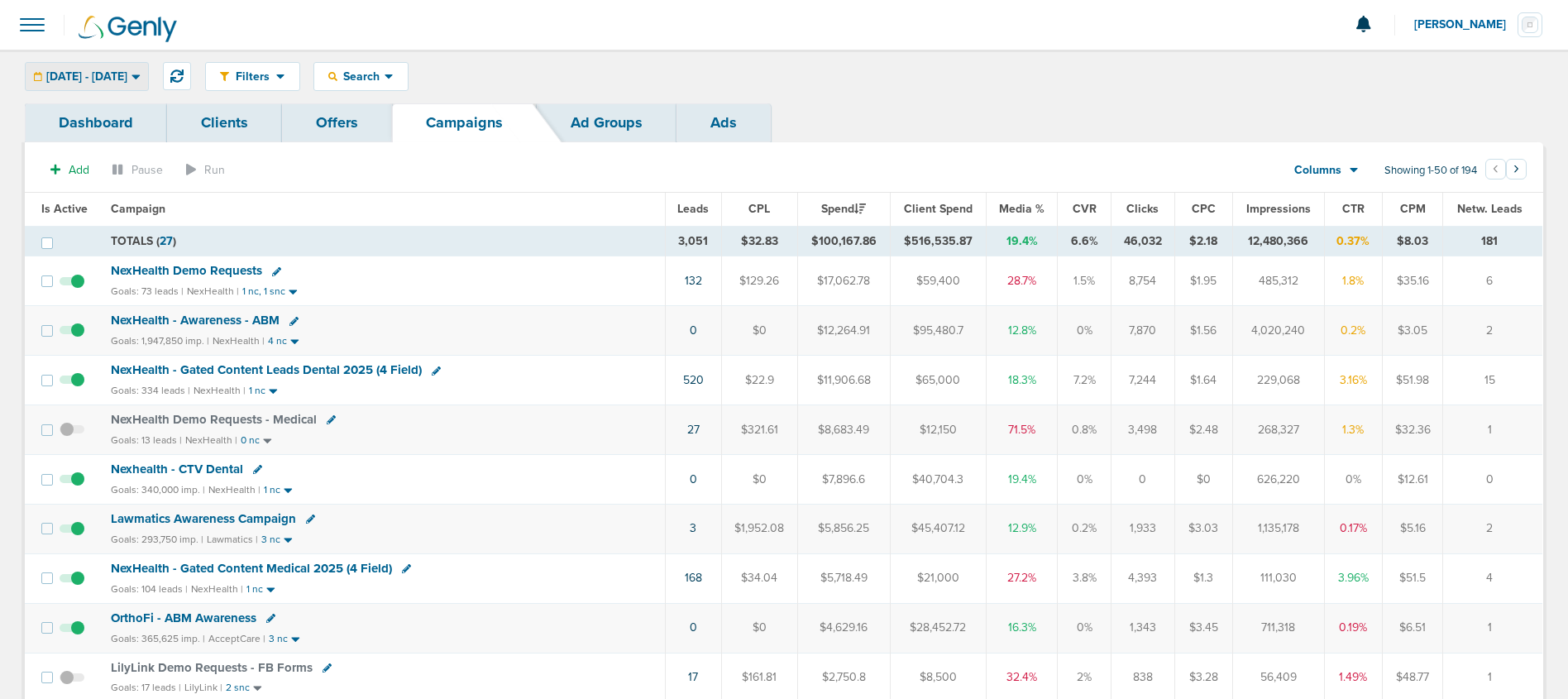 click on "[DATE] - [DATE]" at bounding box center (87, 77) 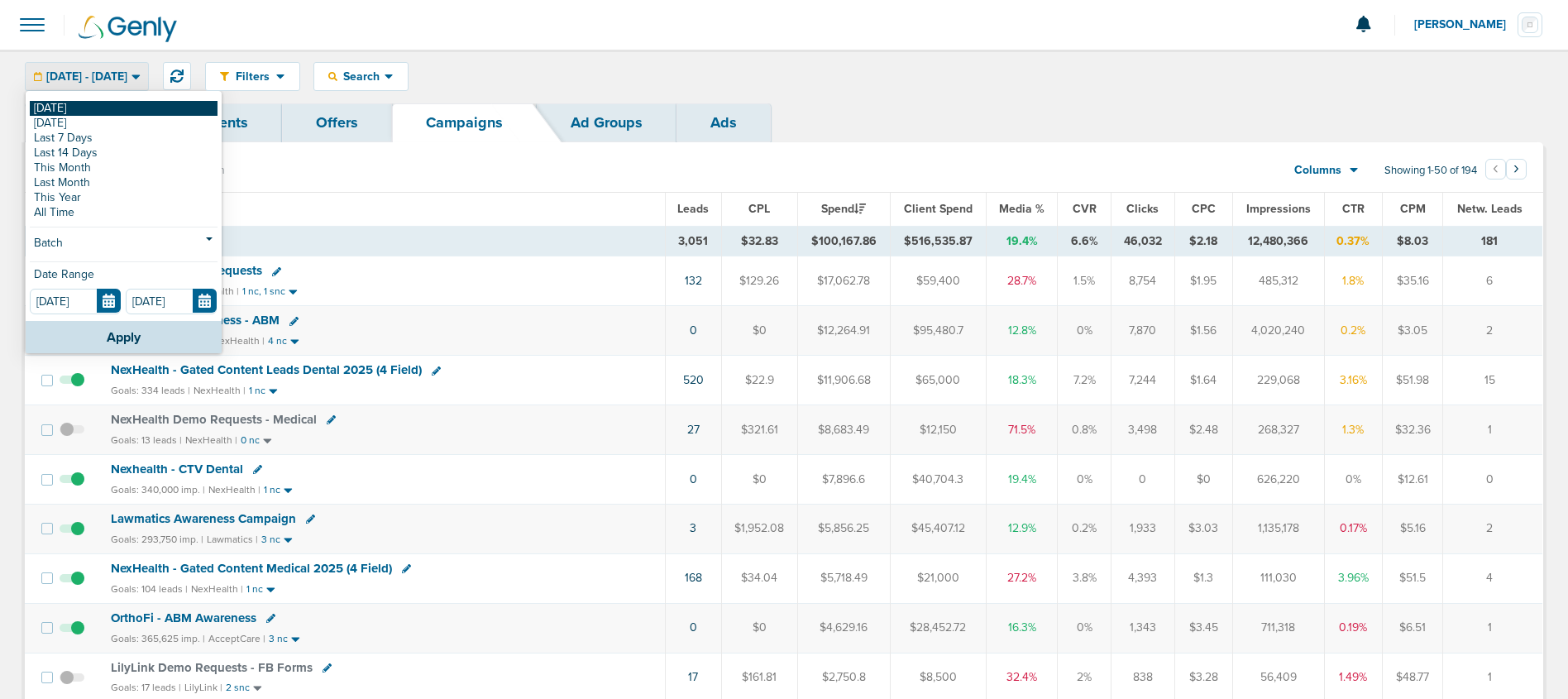 click on "[DATE]" at bounding box center (123, 108) 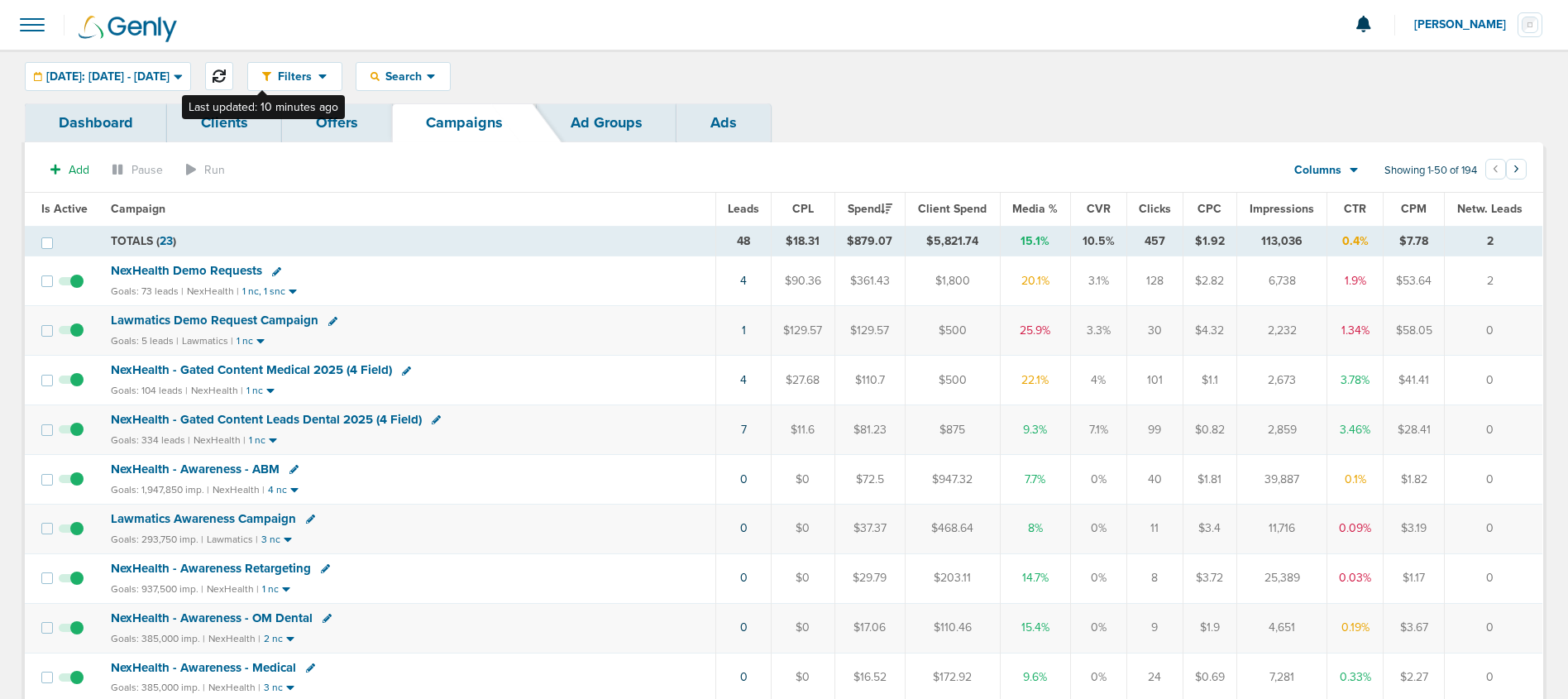 click 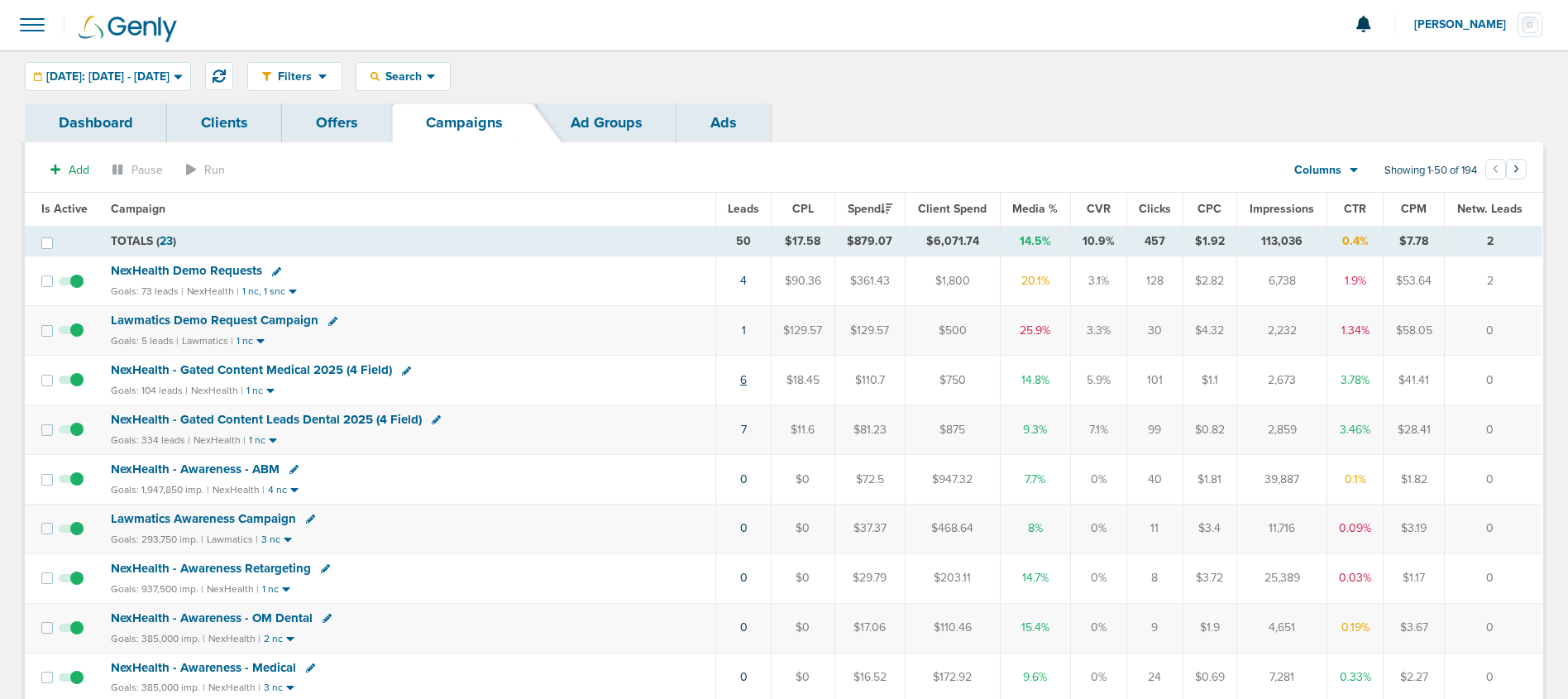 click on "6" at bounding box center [743, 380] 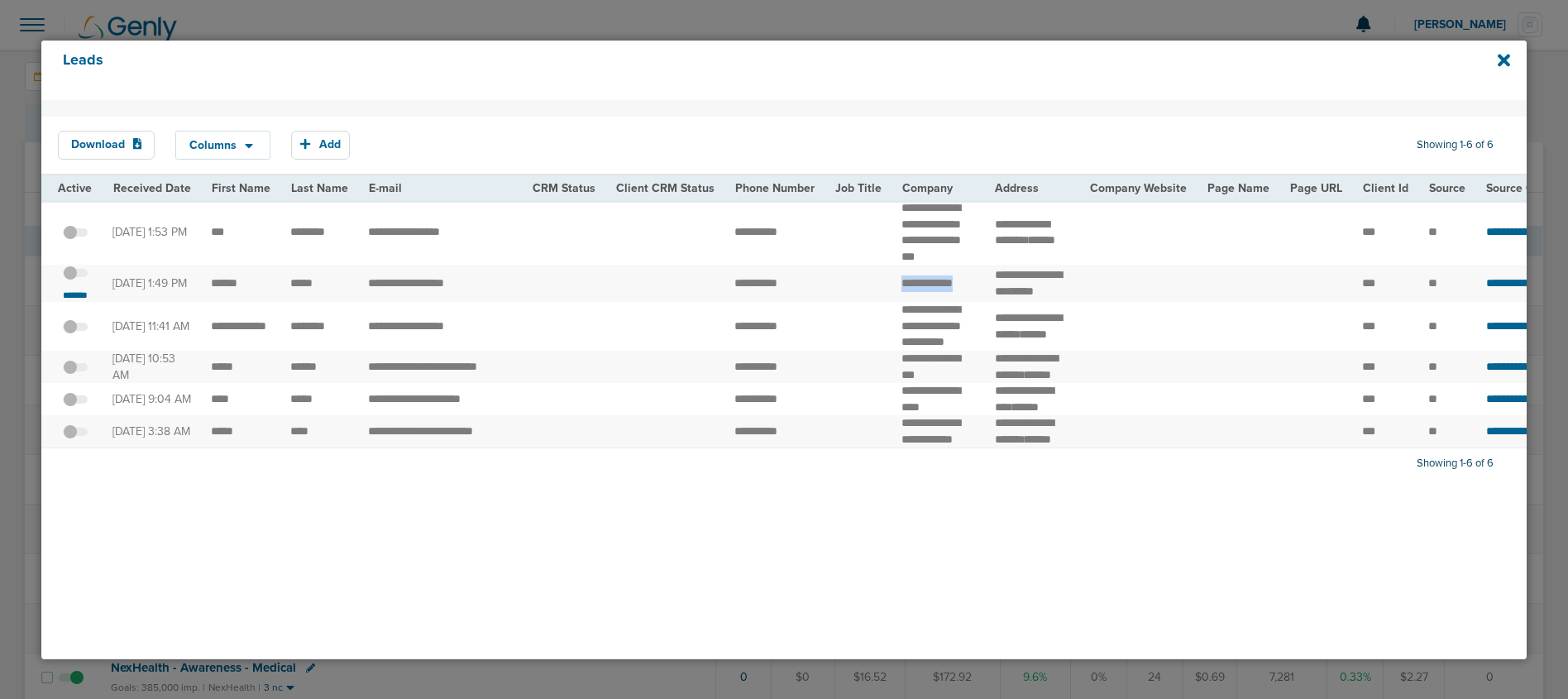 drag, startPoint x: 890, startPoint y: 305, endPoint x: 965, endPoint y: 309, distance: 75.10659 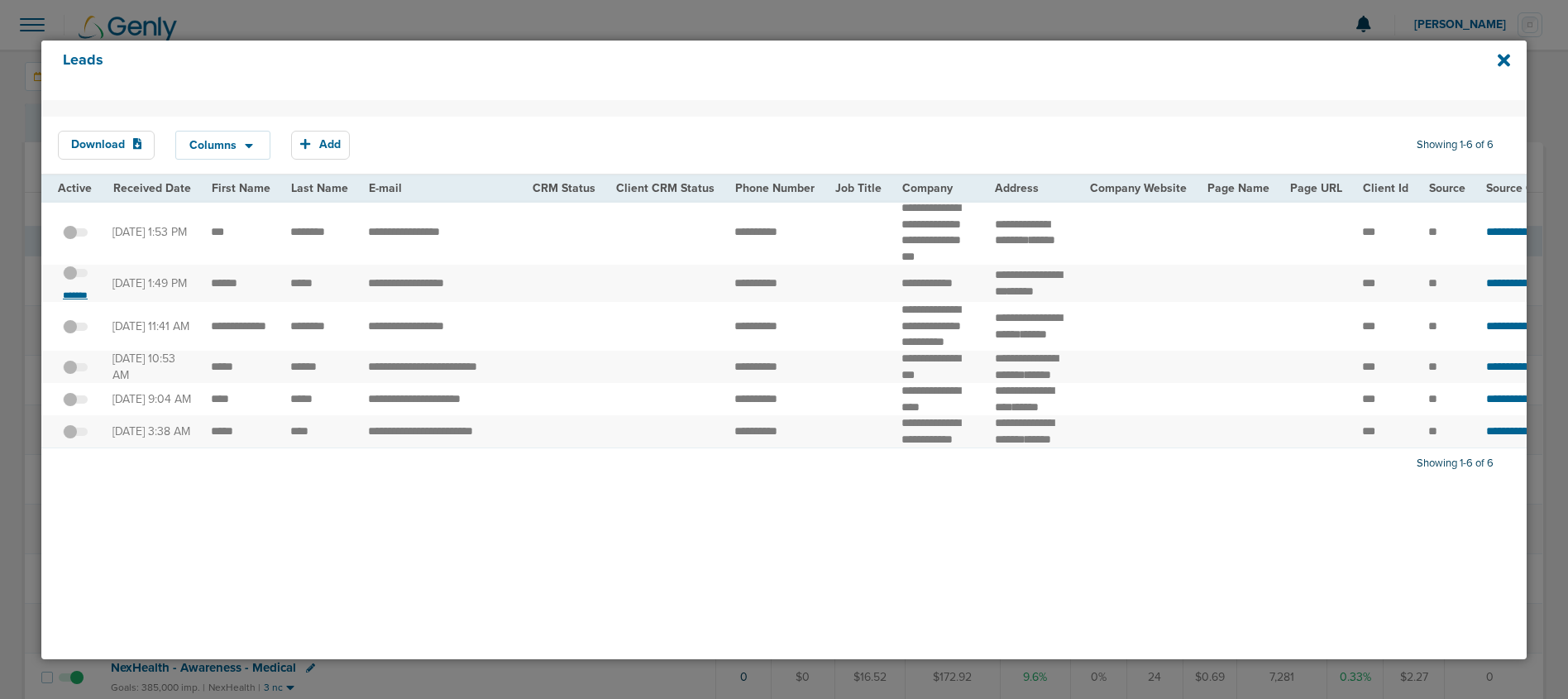 click on "*******" at bounding box center [75, 295] 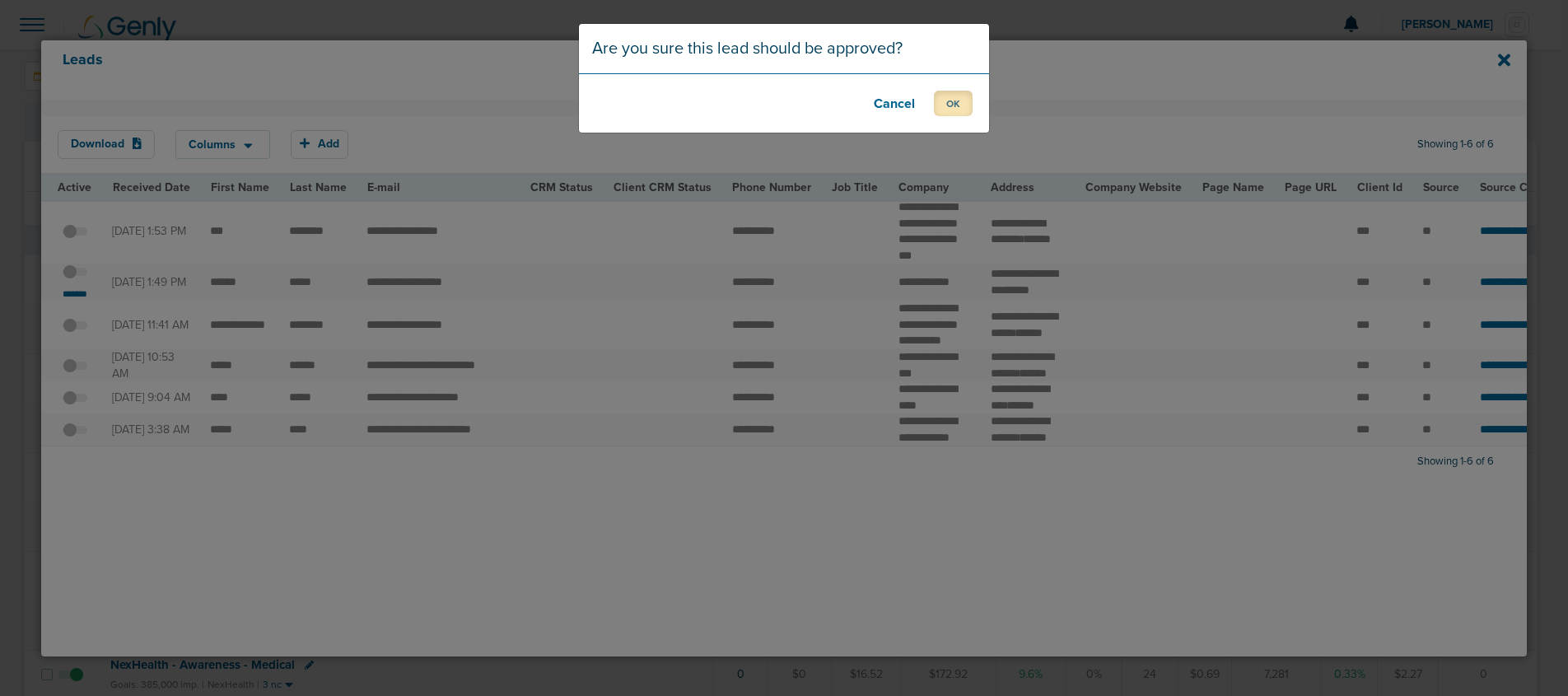click on "OK" at bounding box center (953, 103) 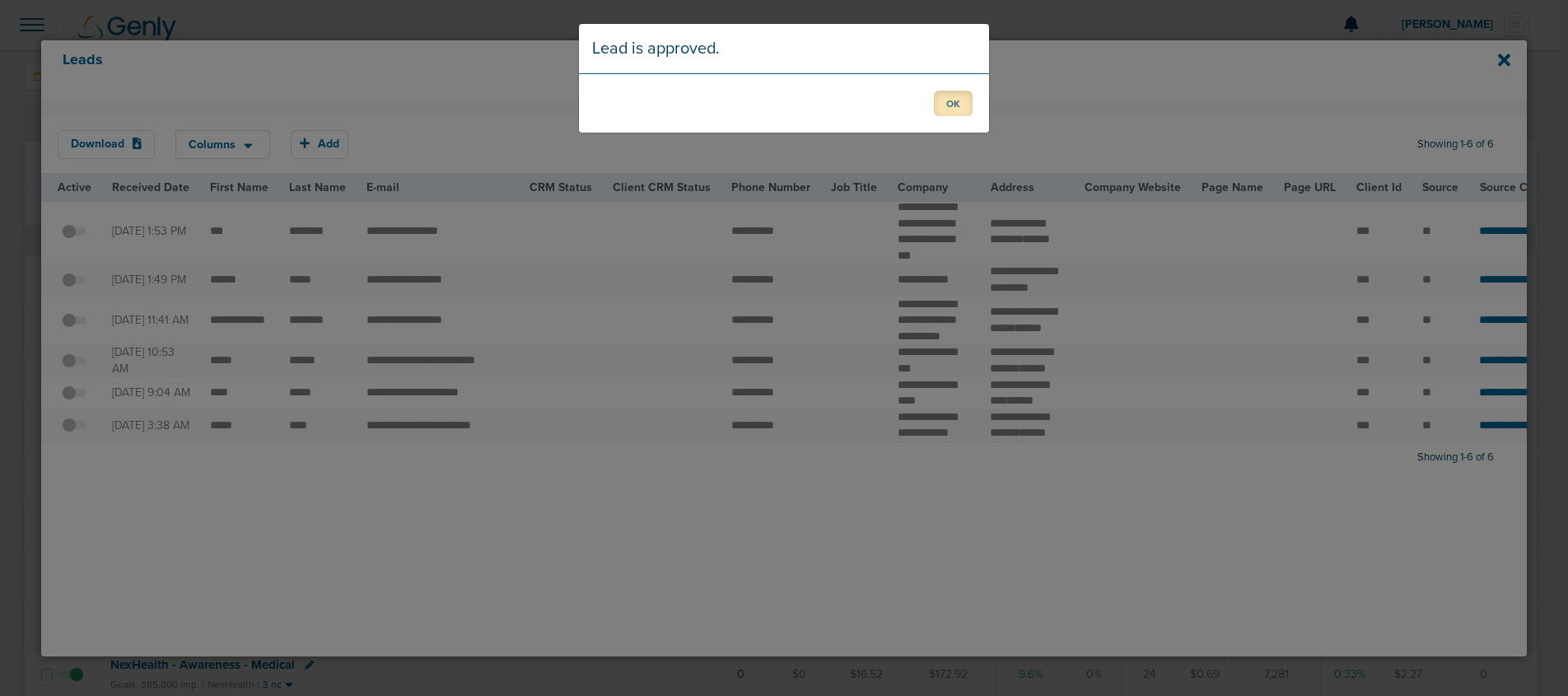 click on "OK" at bounding box center [953, 103] 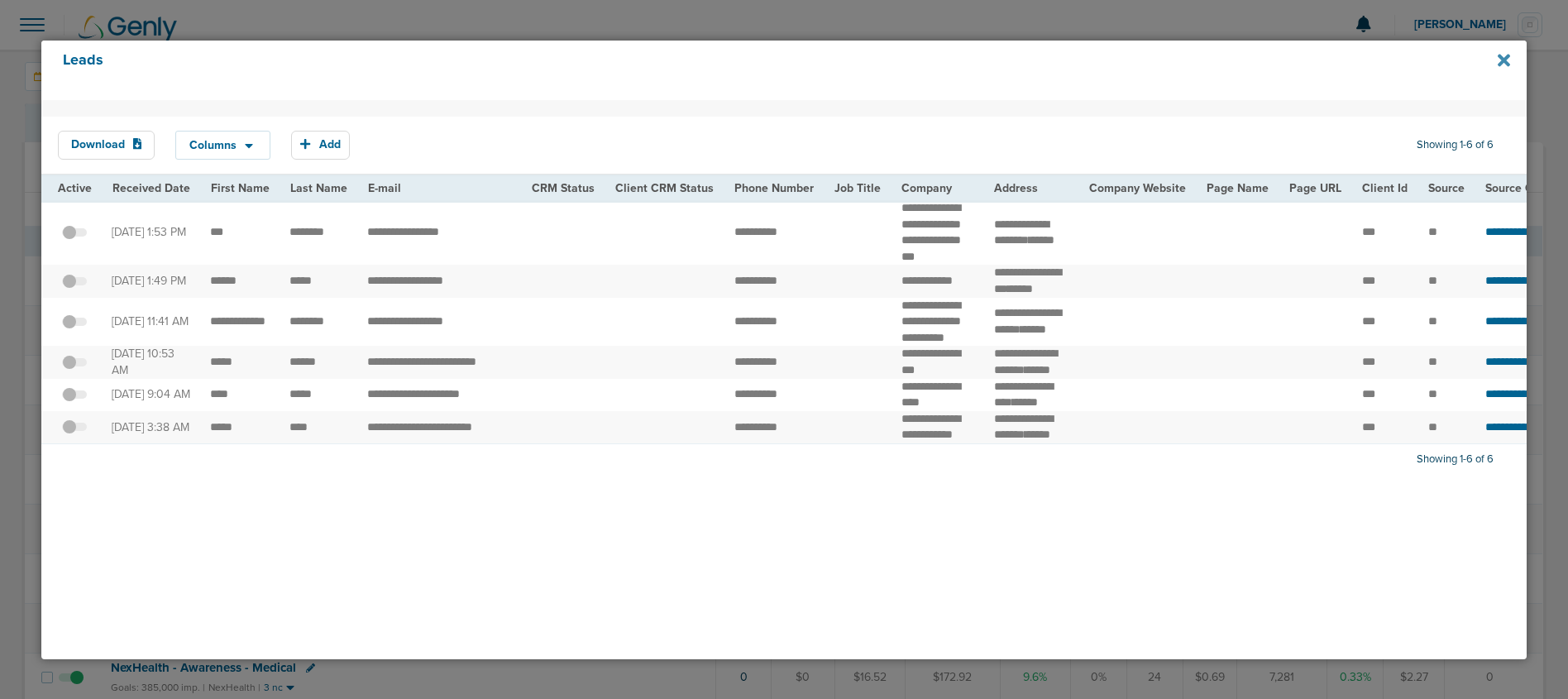 click 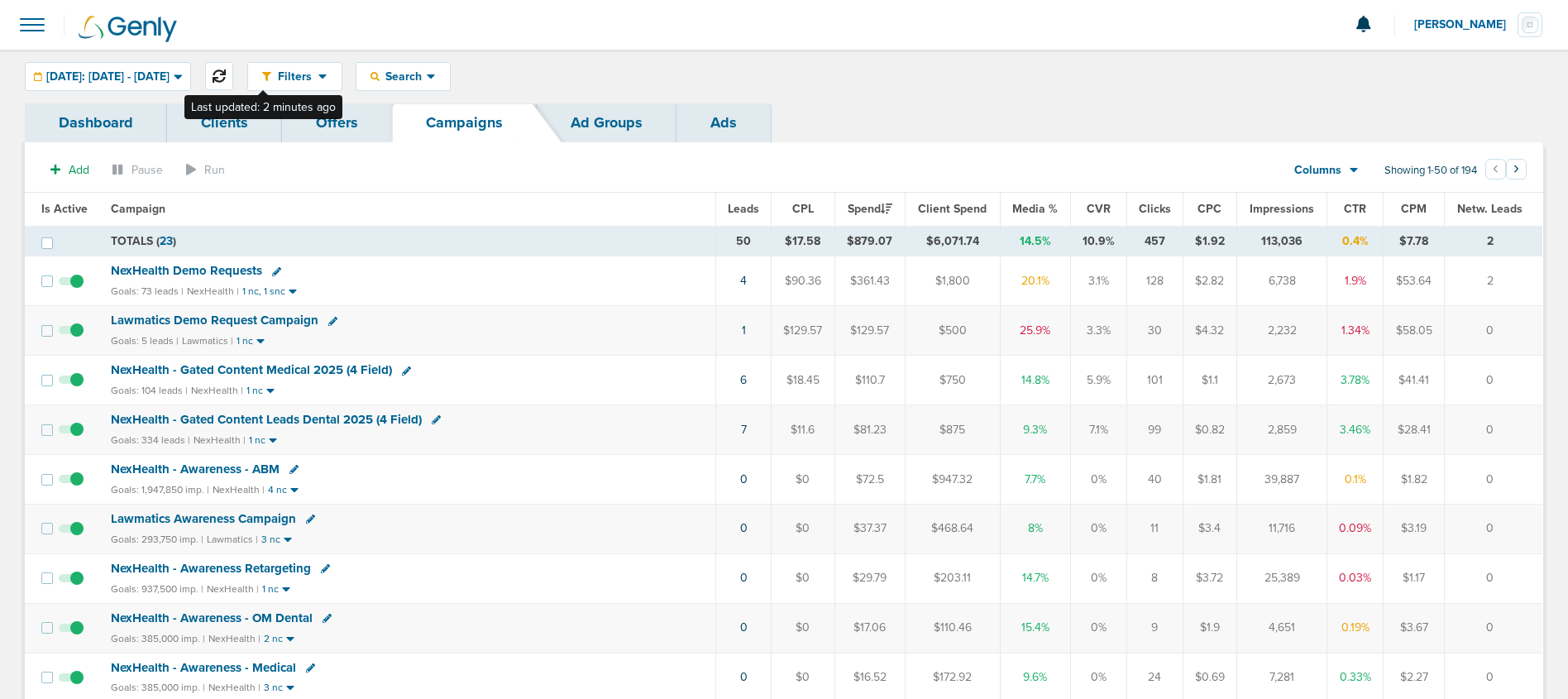 click 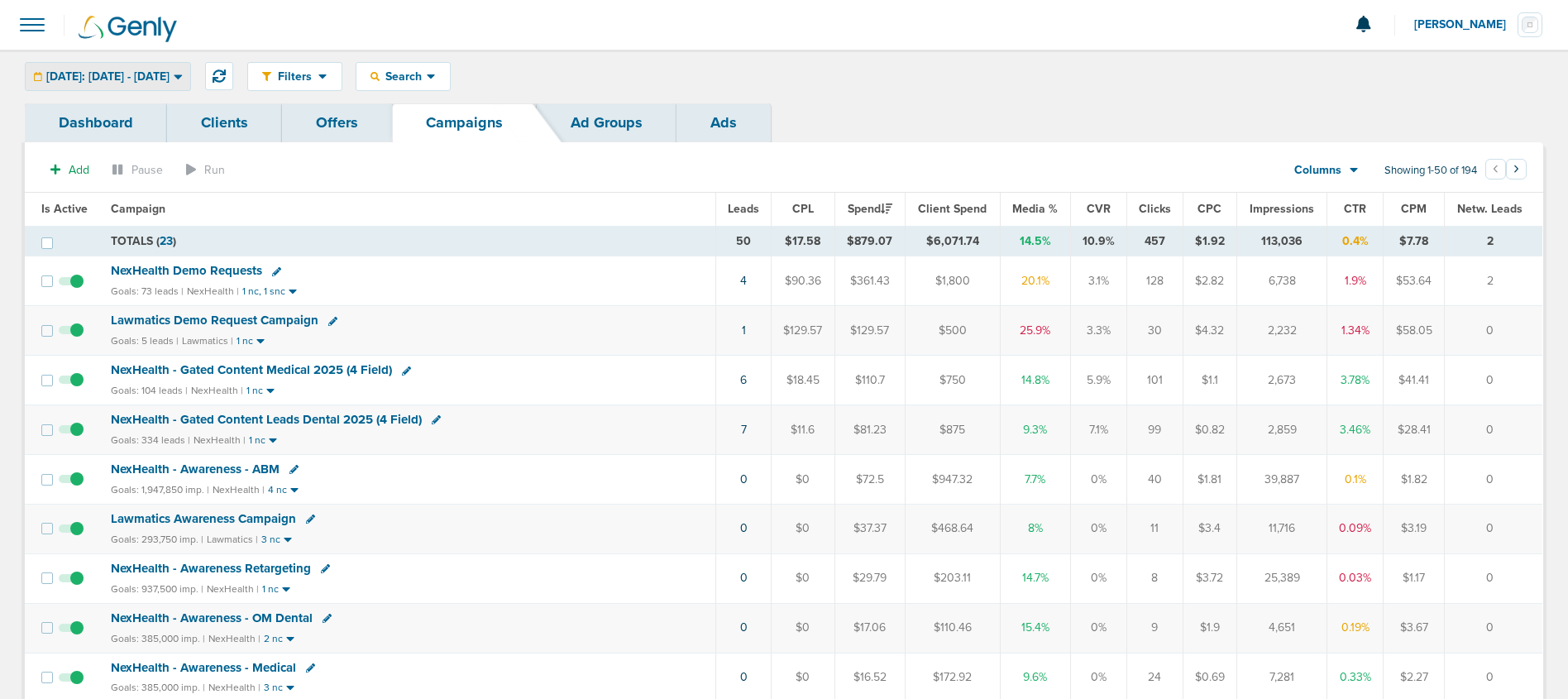 click on "[DATE]: [DATE] - [DATE]" at bounding box center [108, 77] 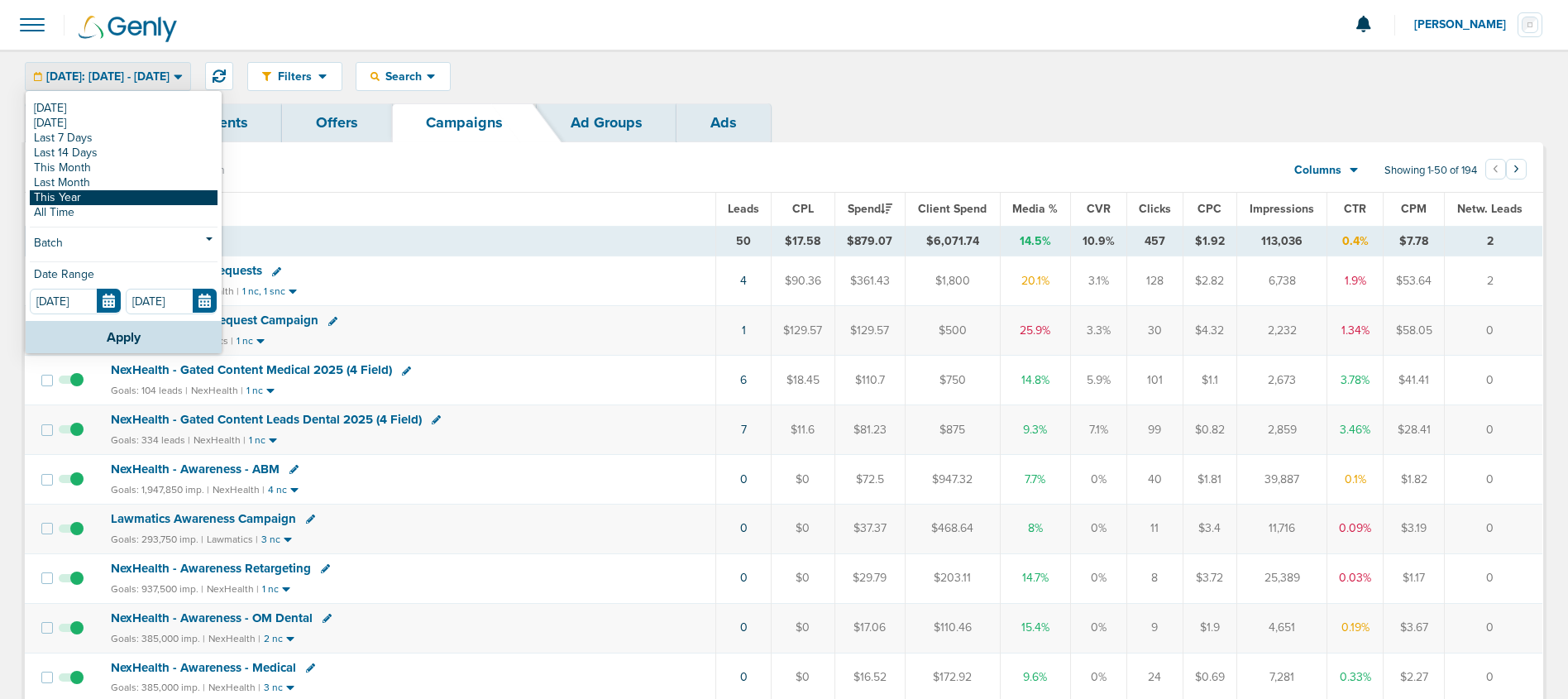 click on "This Year" at bounding box center [123, 198] 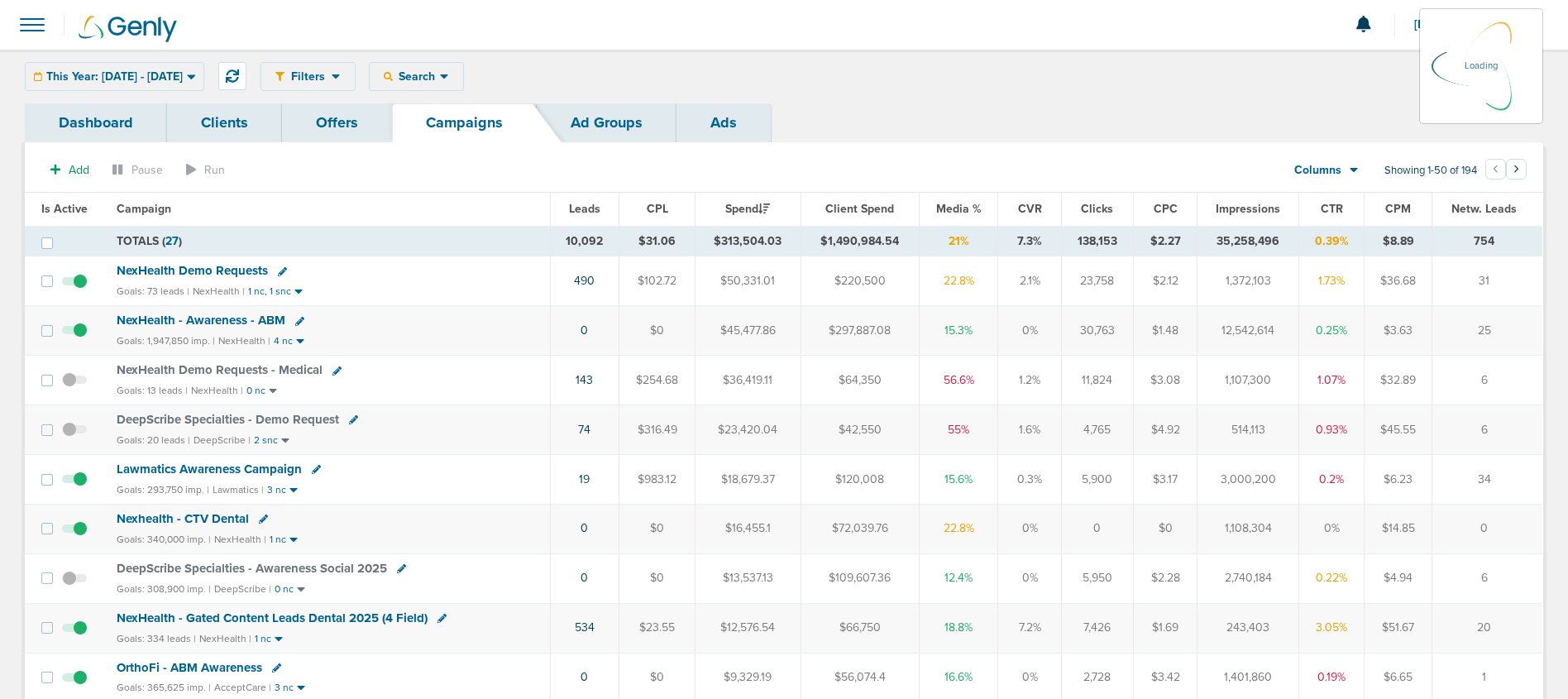 click 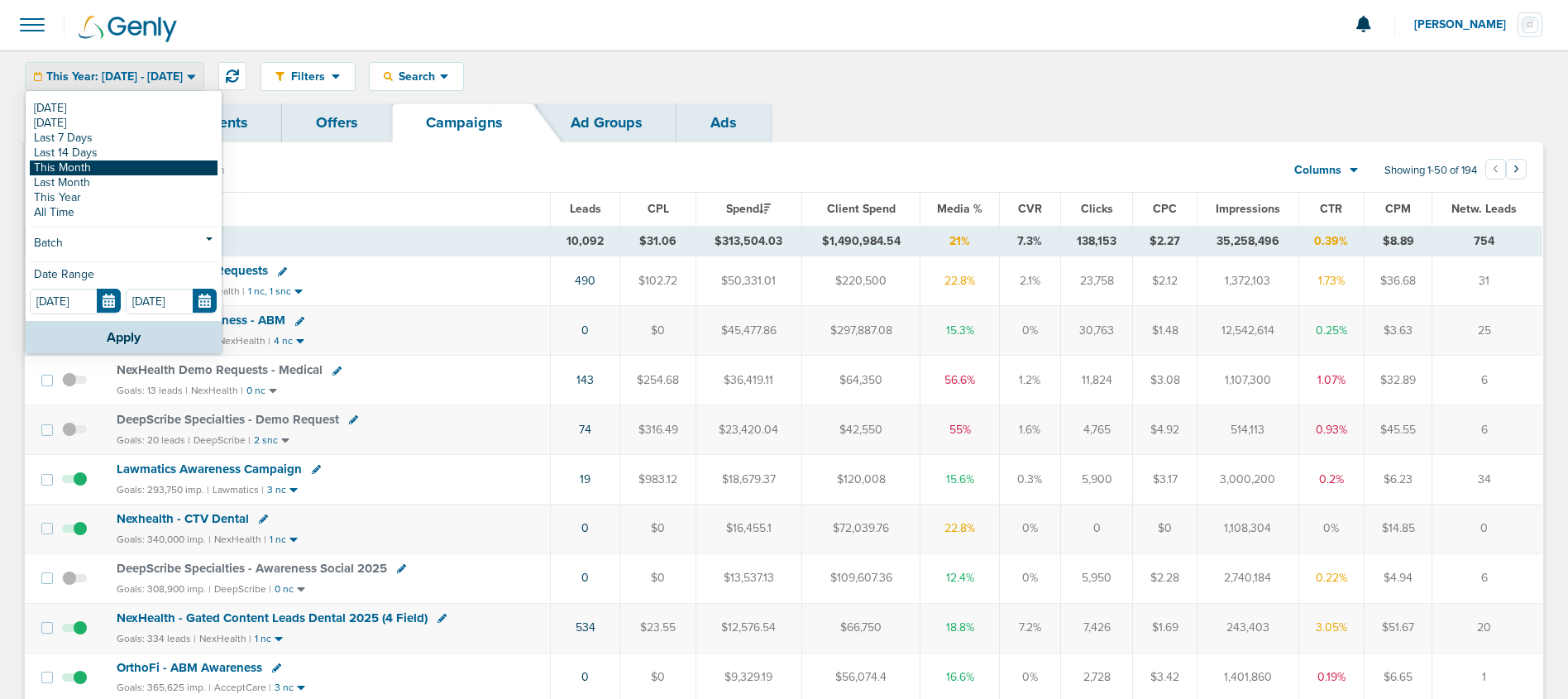 scroll, scrollTop: 2, scrollLeft: 0, axis: vertical 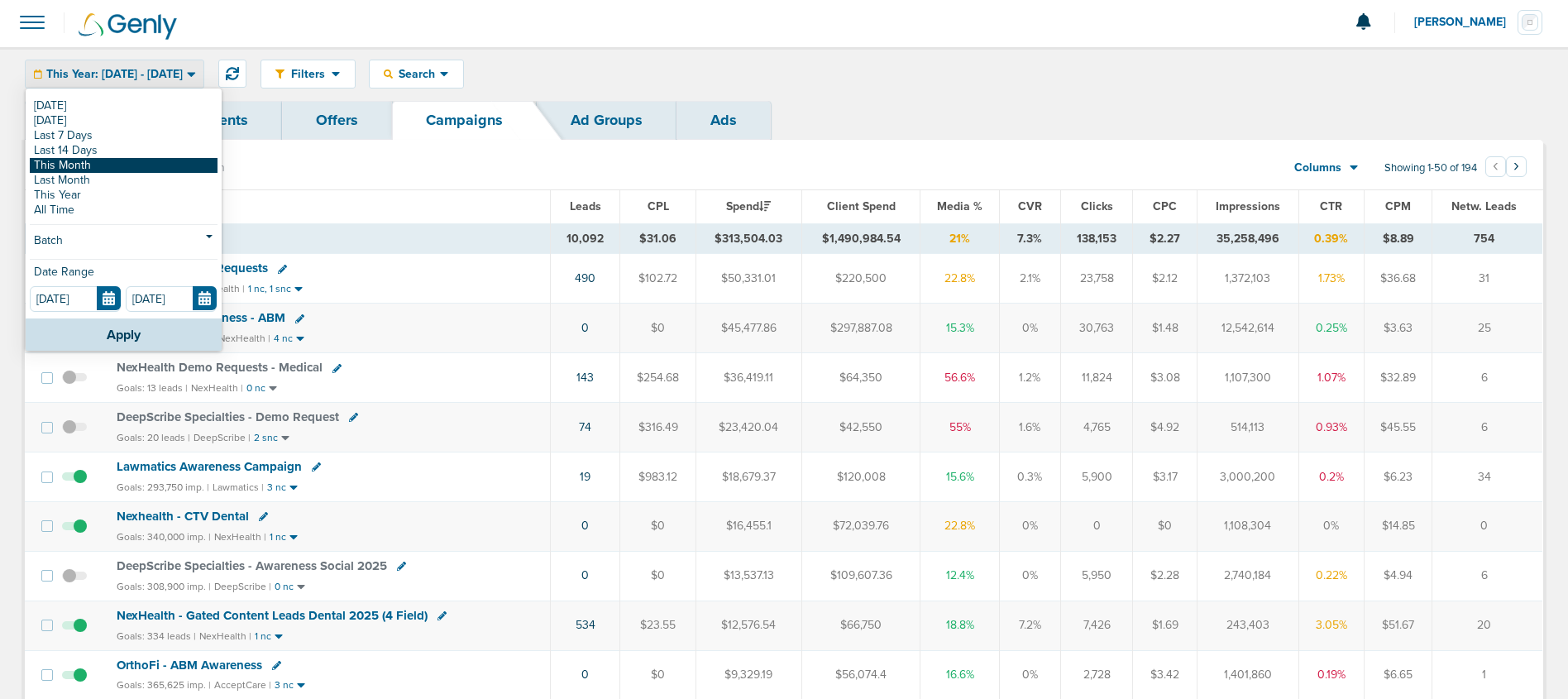 click on "This Month" at bounding box center (123, 165) 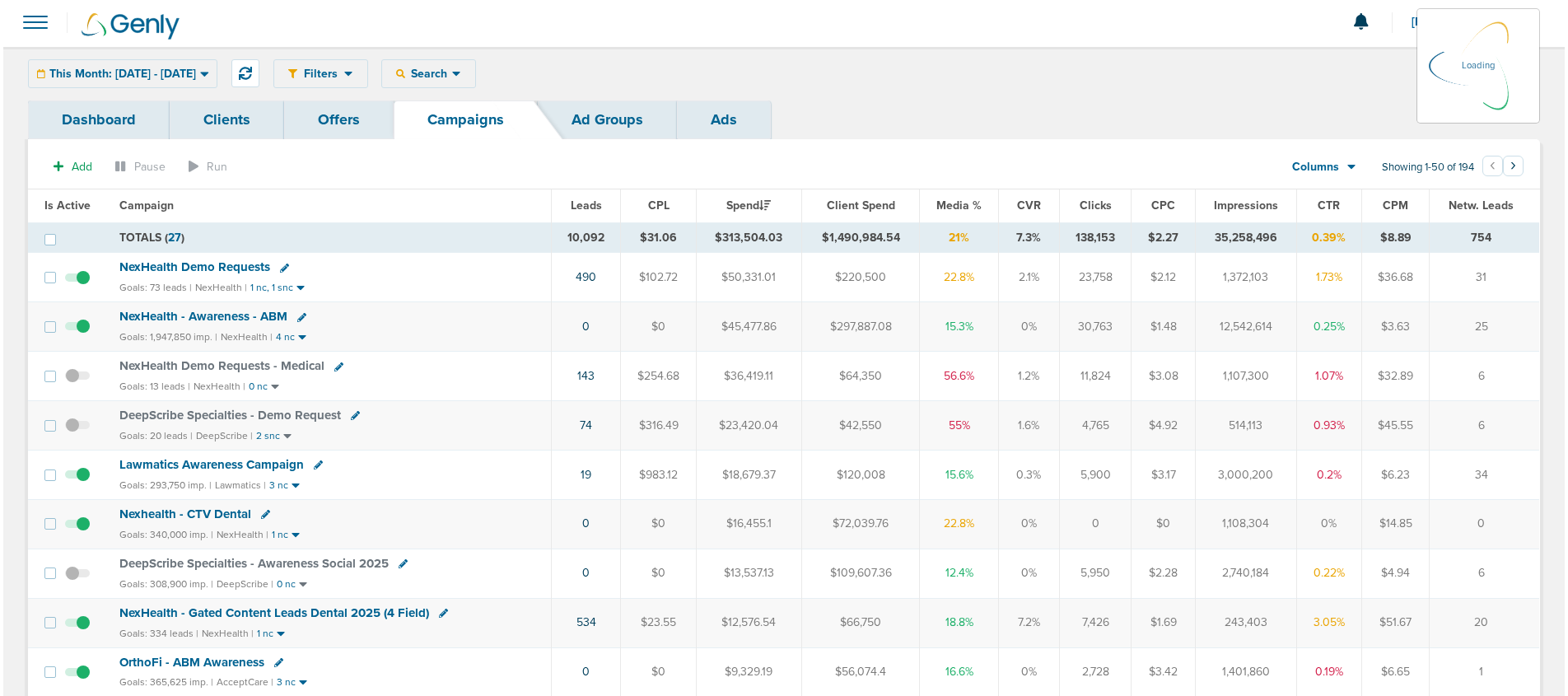 scroll, scrollTop: 0, scrollLeft: 0, axis: both 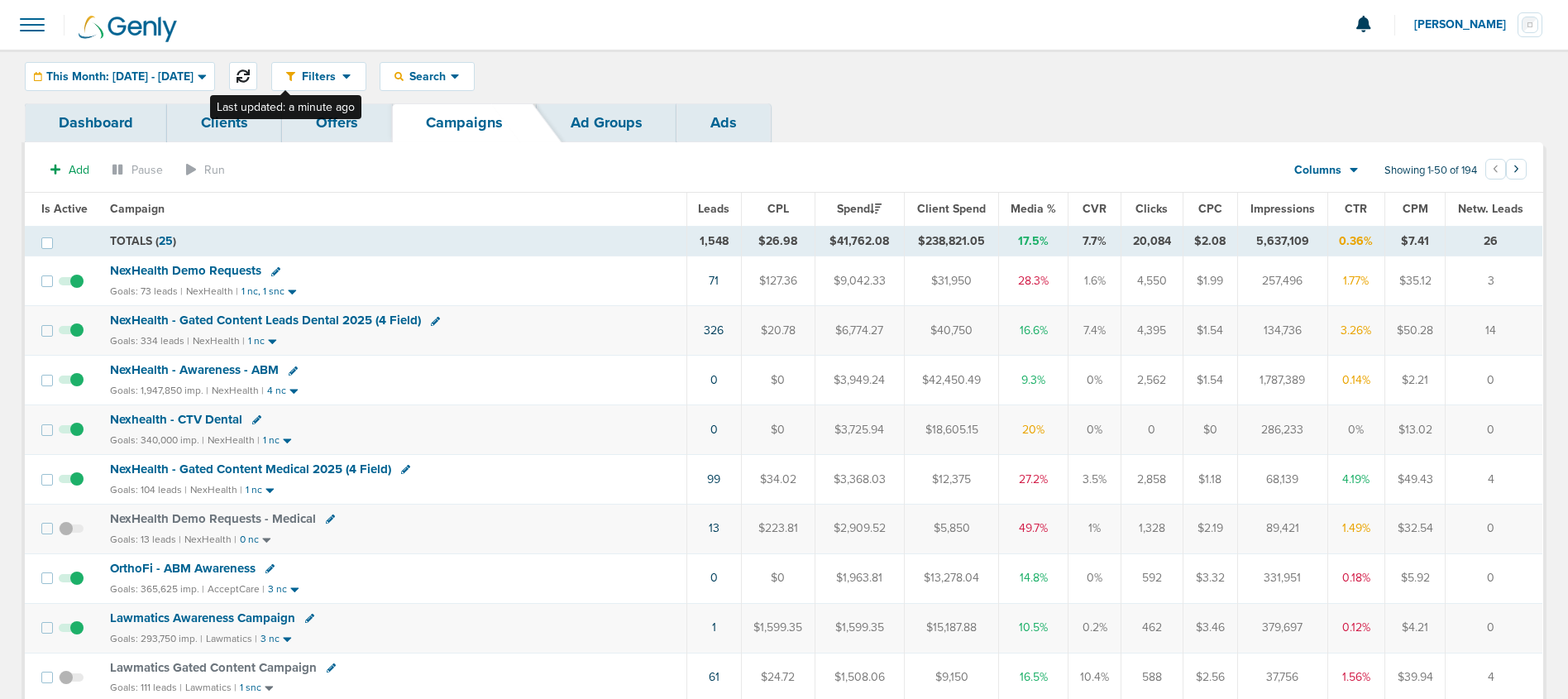 click 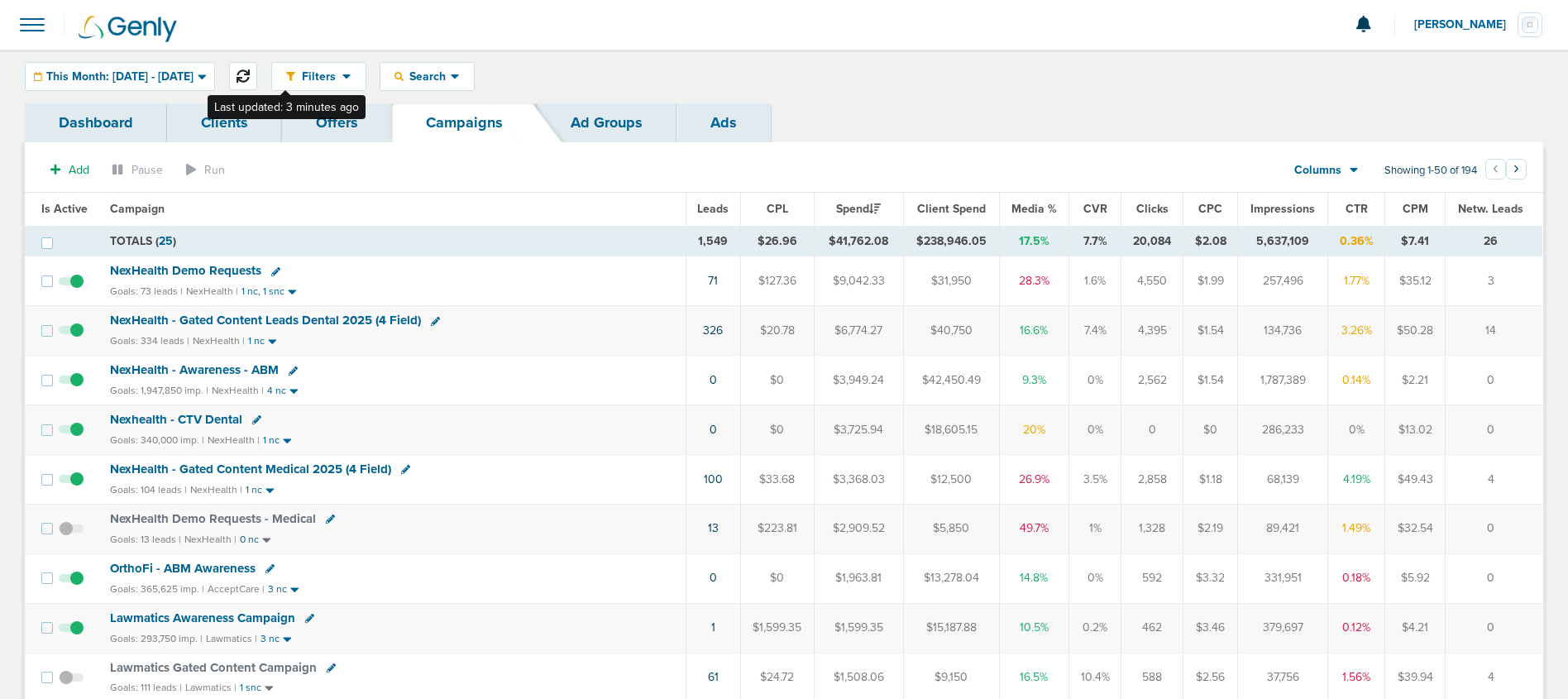 click 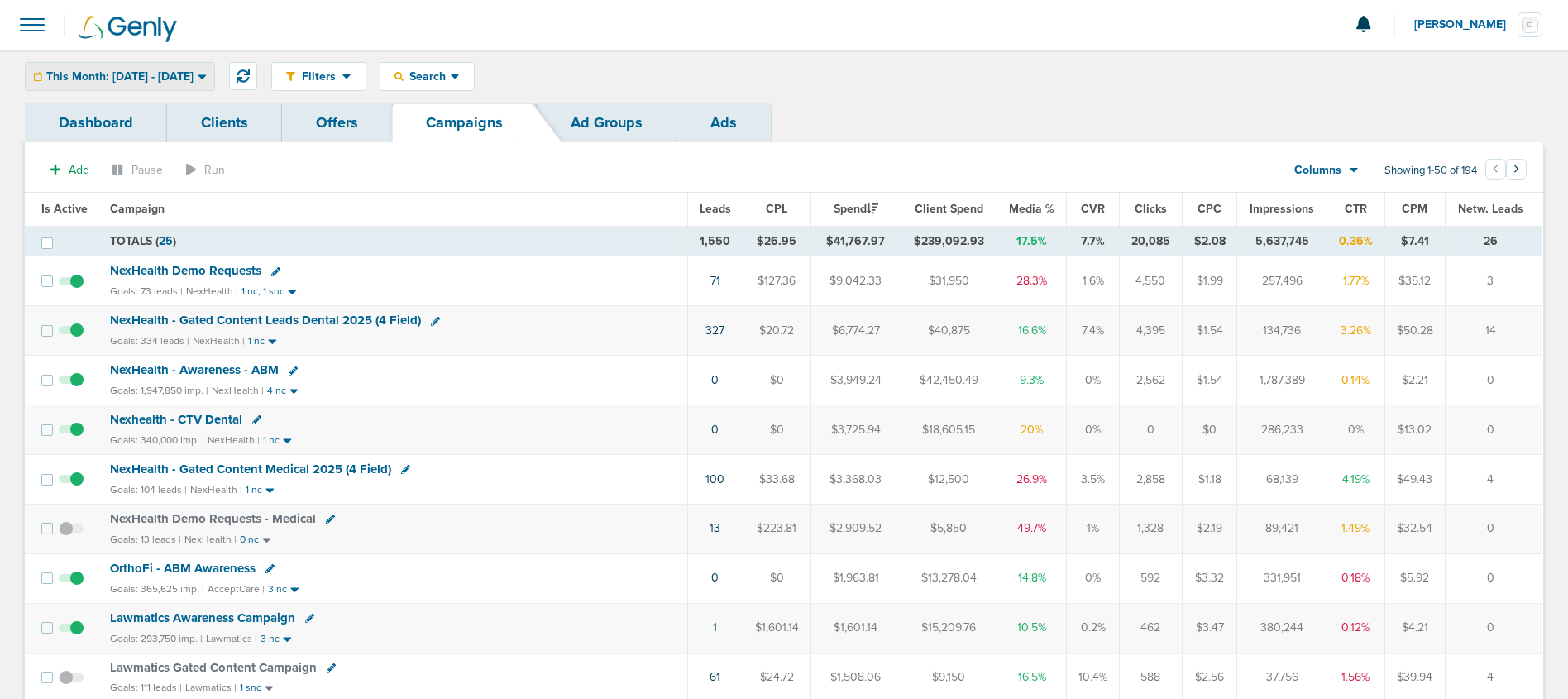 click on "This Month: [DATE] - [DATE]" at bounding box center [120, 77] 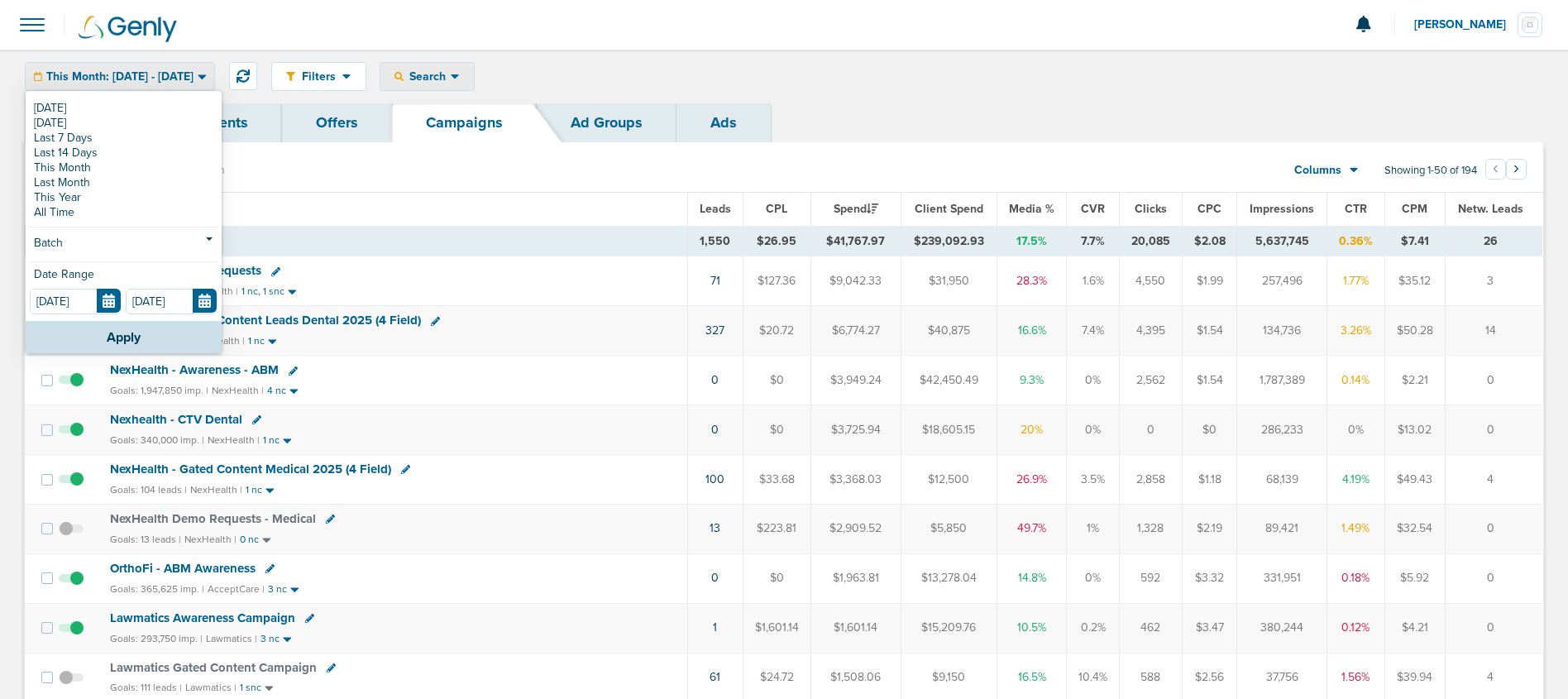 click on "Search" at bounding box center (427, 76) 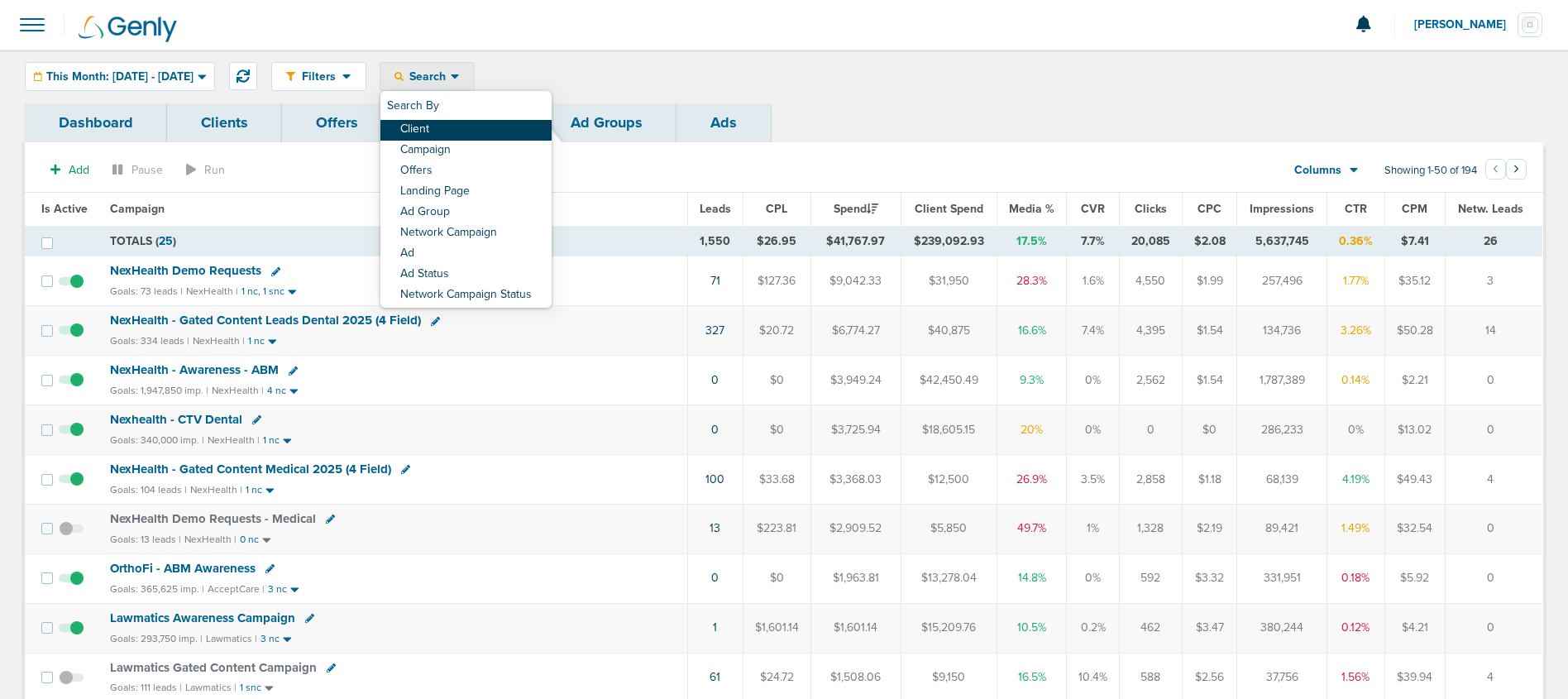 click on "Client" at bounding box center (466, 130) 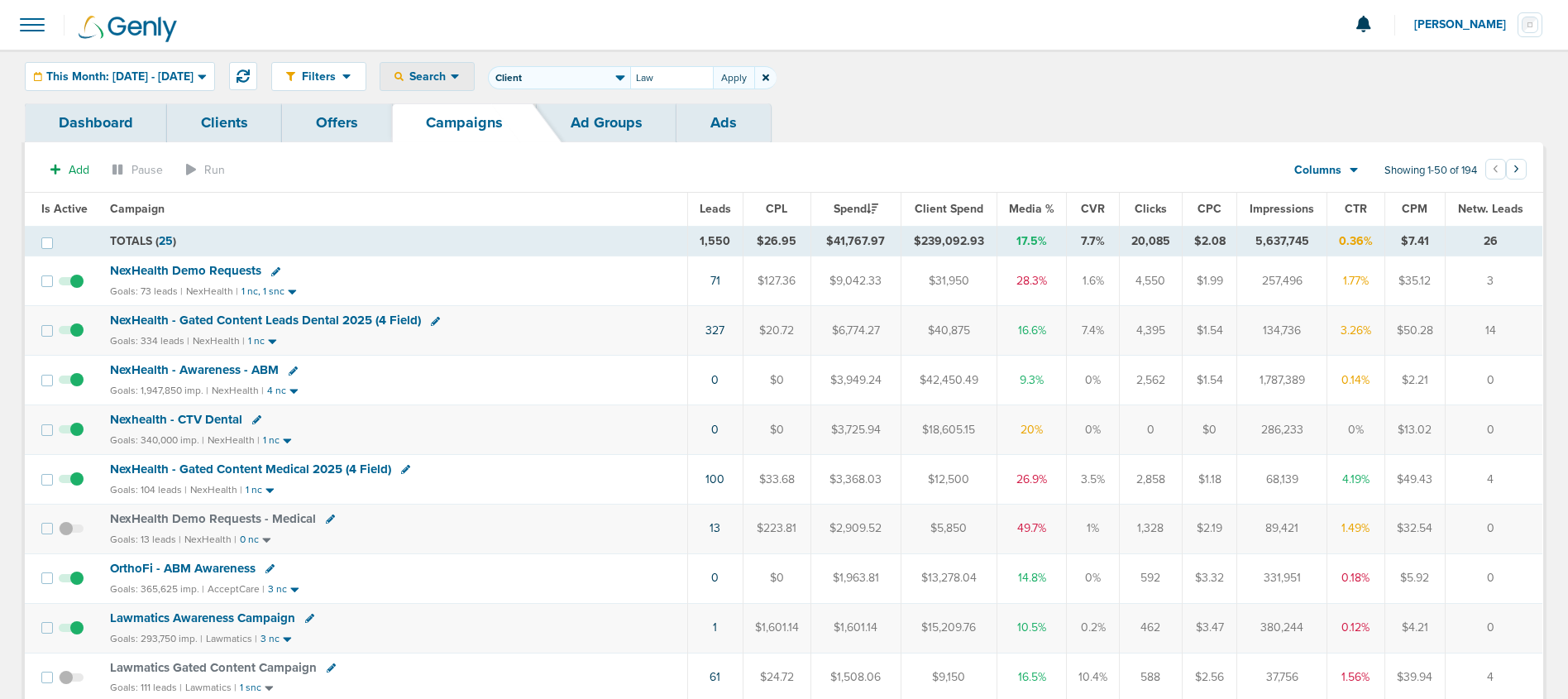 type on "Law" 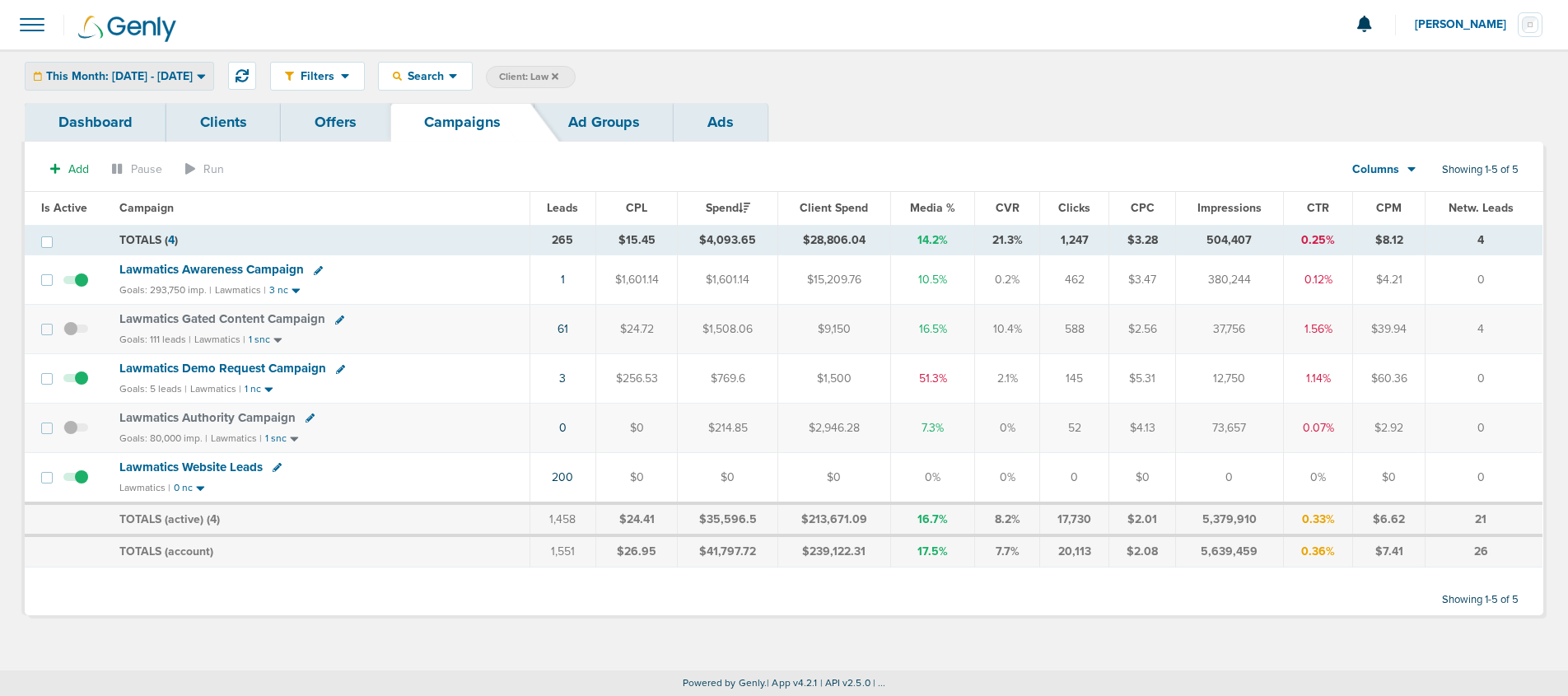 click on "This Month: [DATE] - [DATE]" at bounding box center (119, 77) 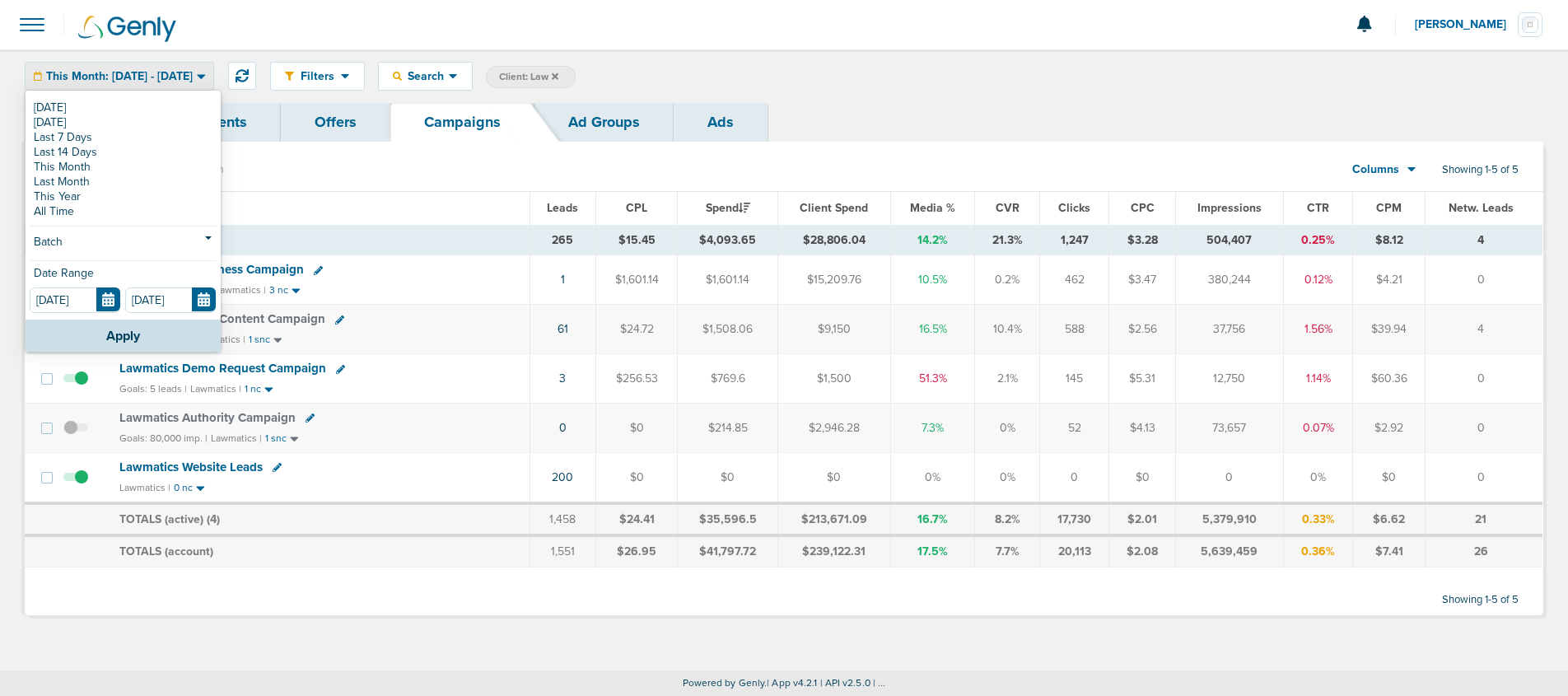 click on "This Month: [DATE] - [DATE]" at bounding box center (119, 76) 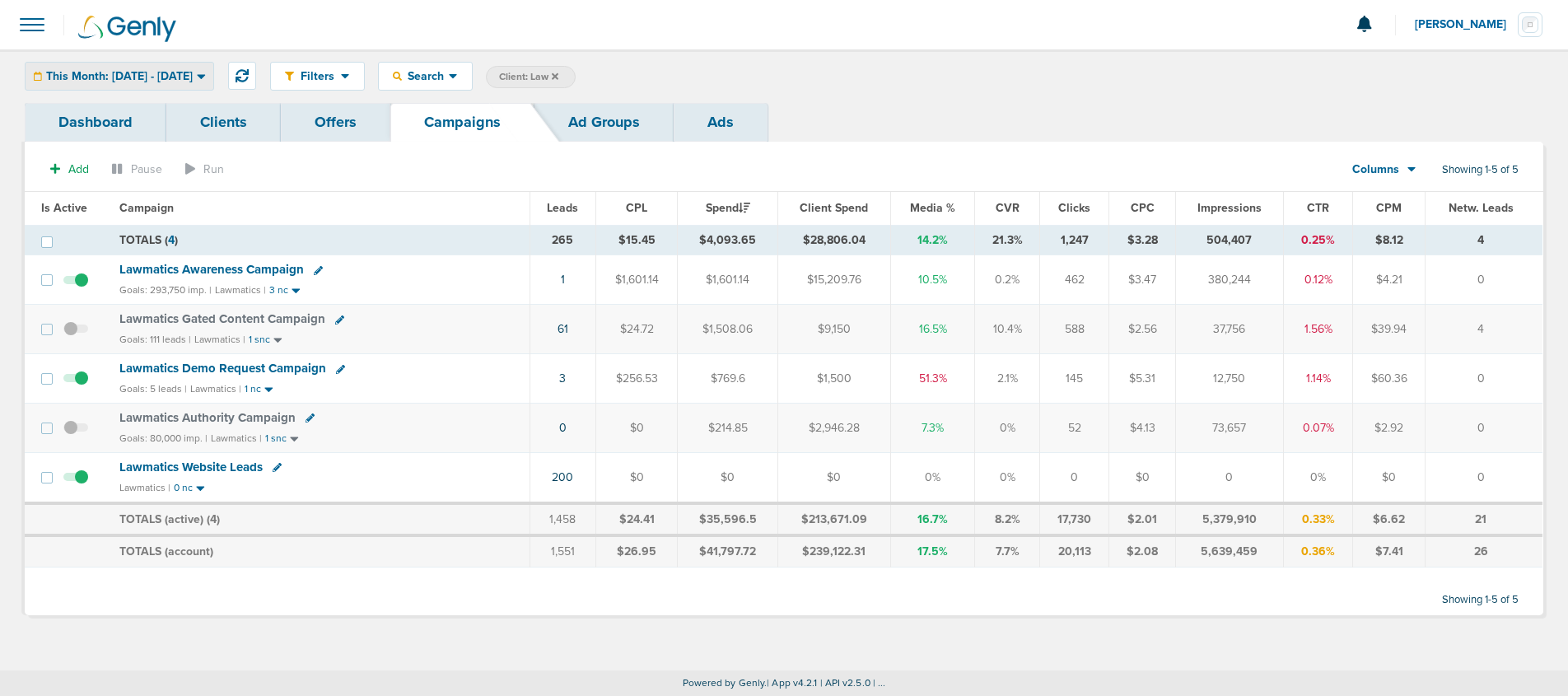 click on "This Month: [DATE] - [DATE]" at bounding box center (119, 76) 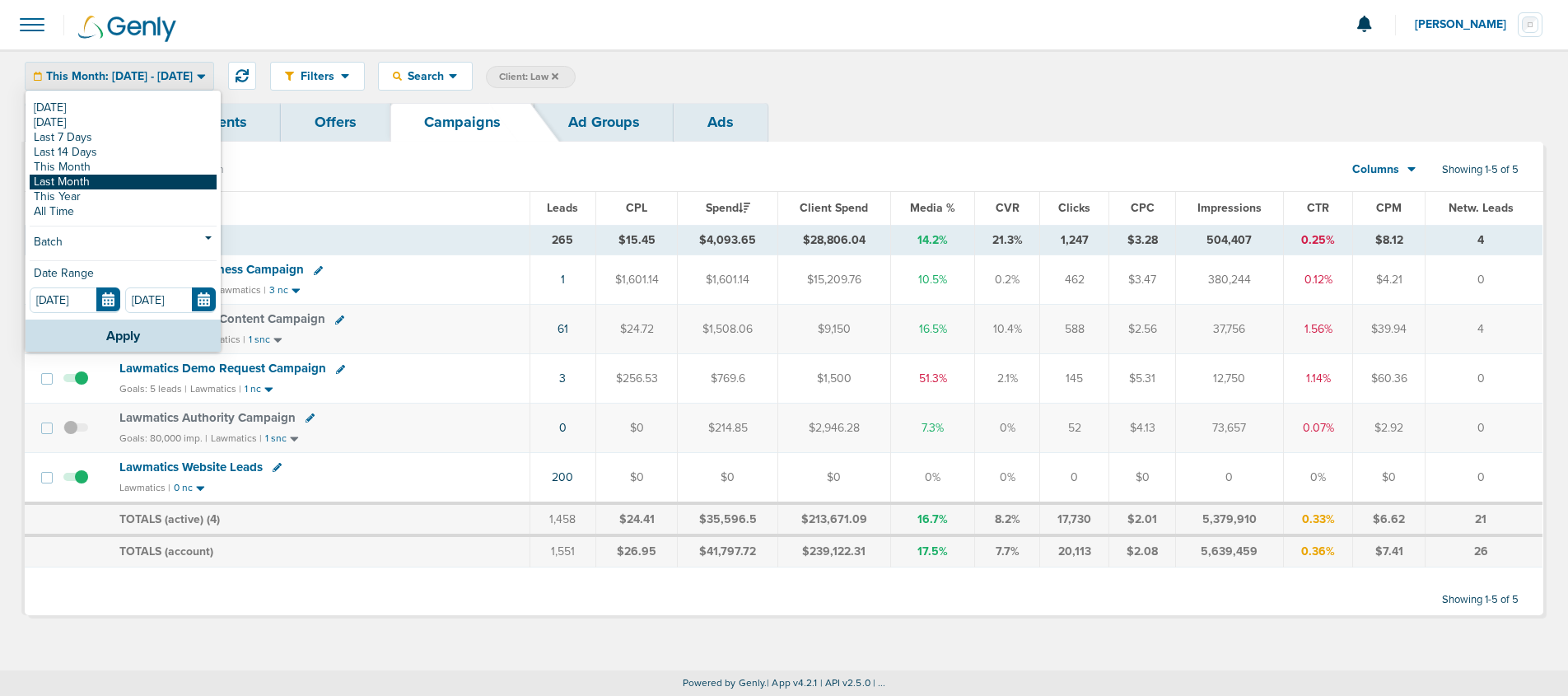 click on "Last Month" at bounding box center [123, 182] 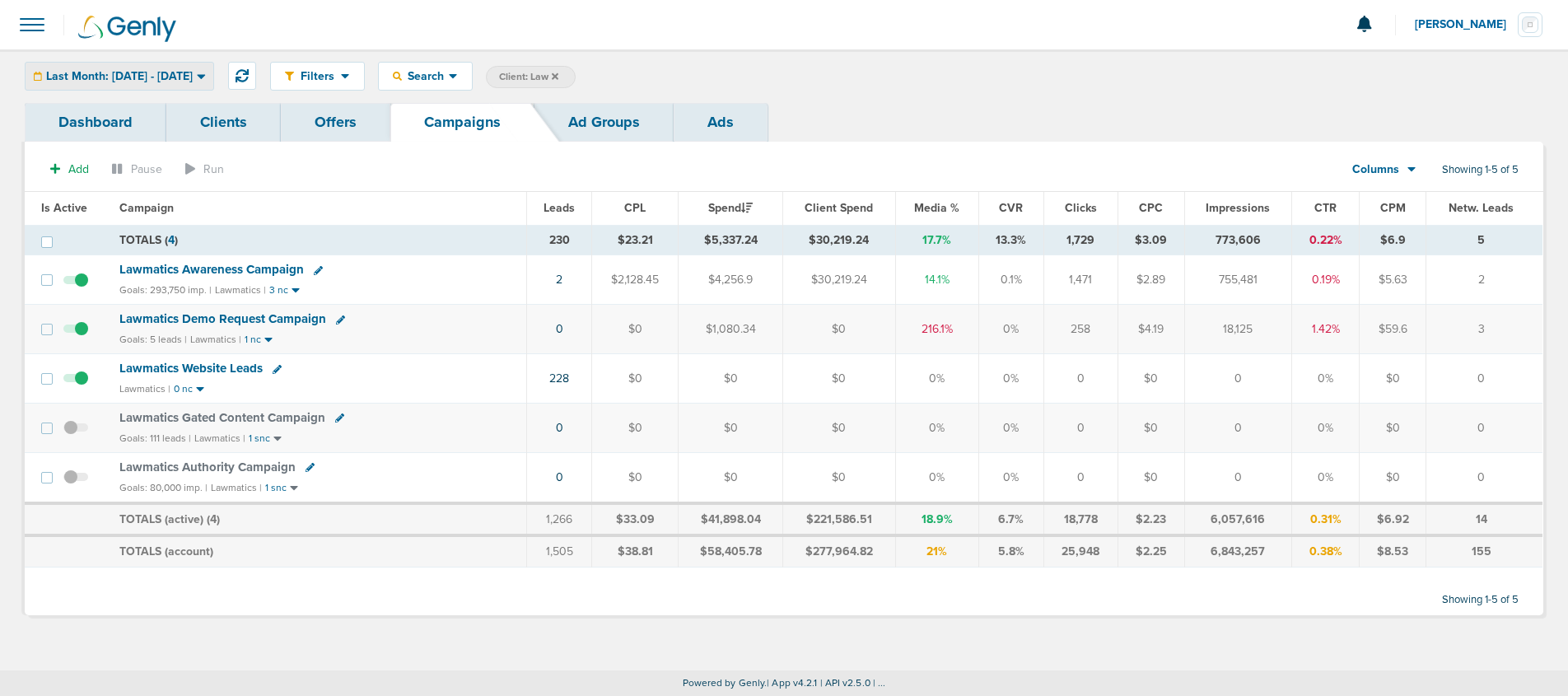 click on "Last Month: [DATE] - [DATE]" at bounding box center [119, 77] 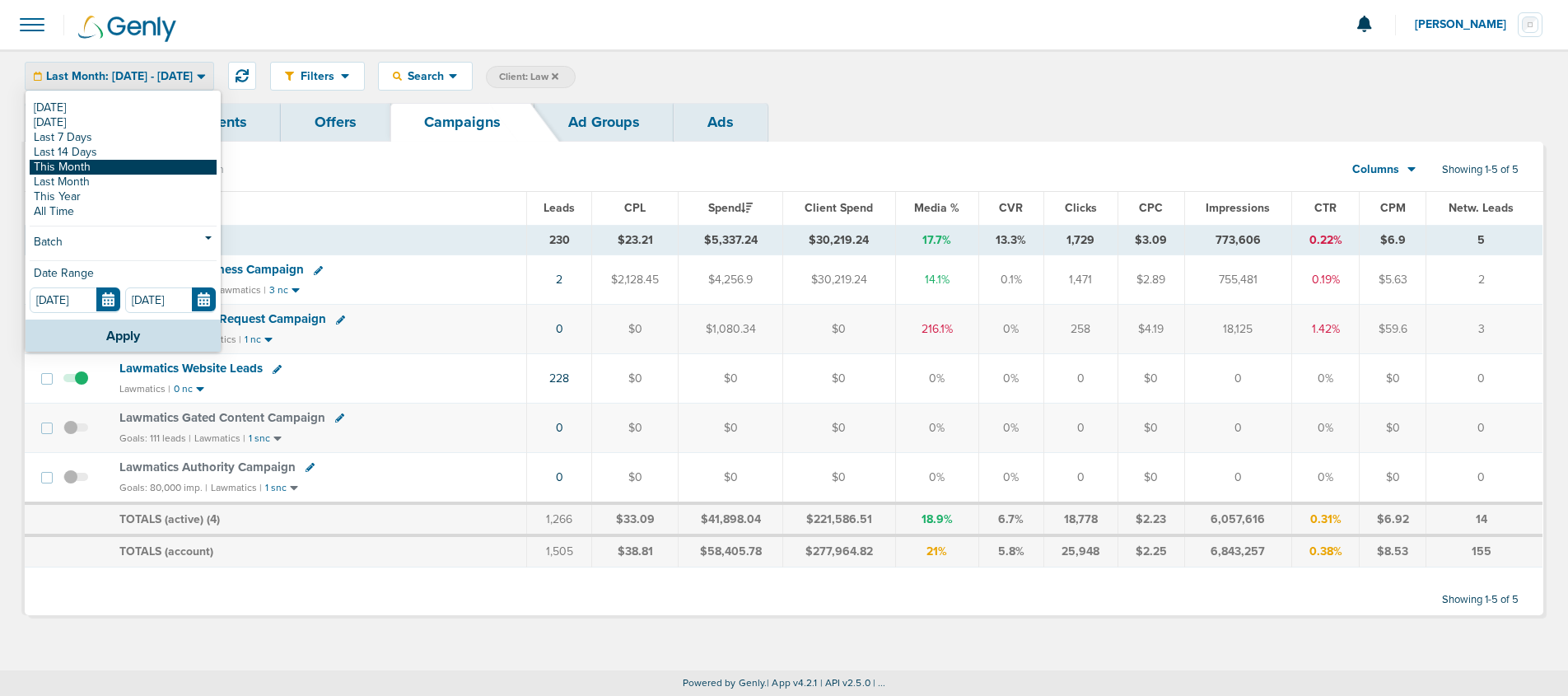 click on "This Month" at bounding box center (123, 167) 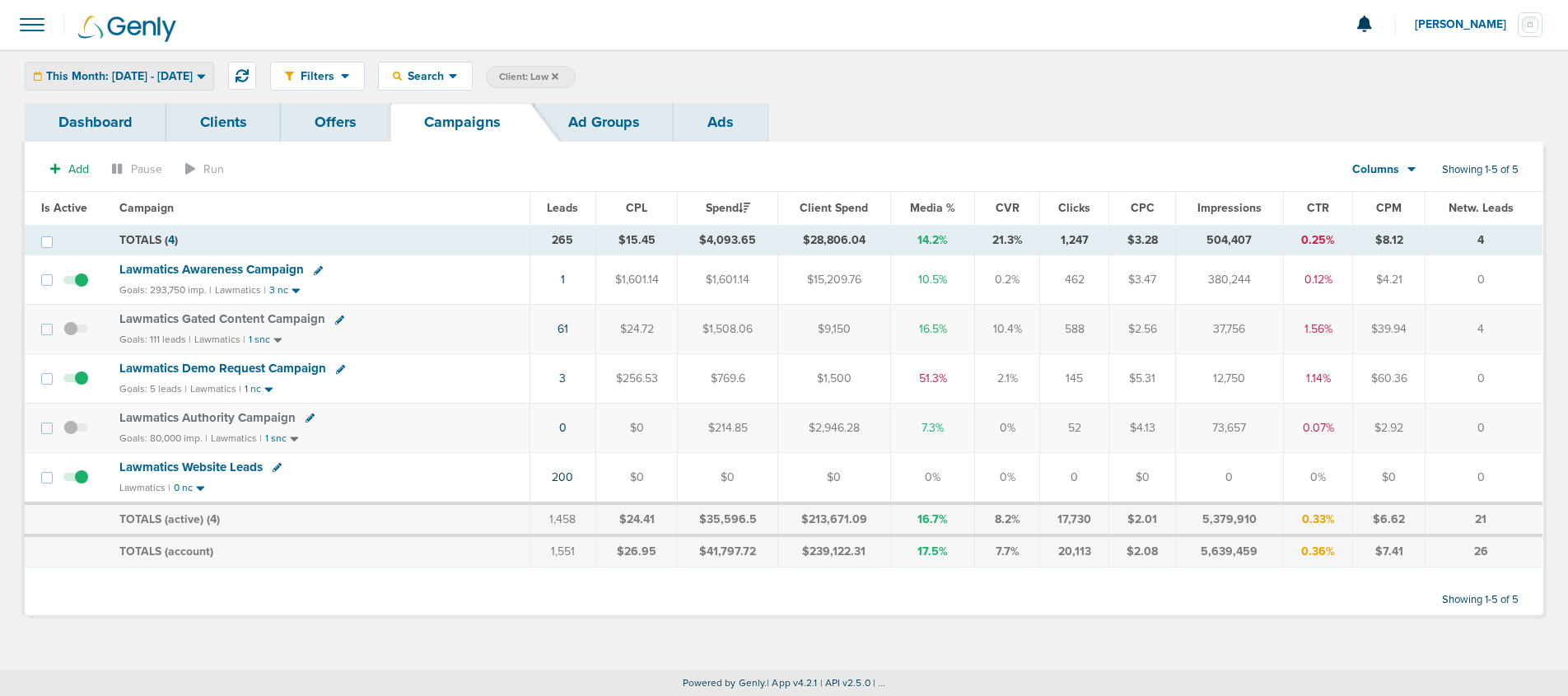 click on "This Month: [DATE] - [DATE]" at bounding box center [119, 77] 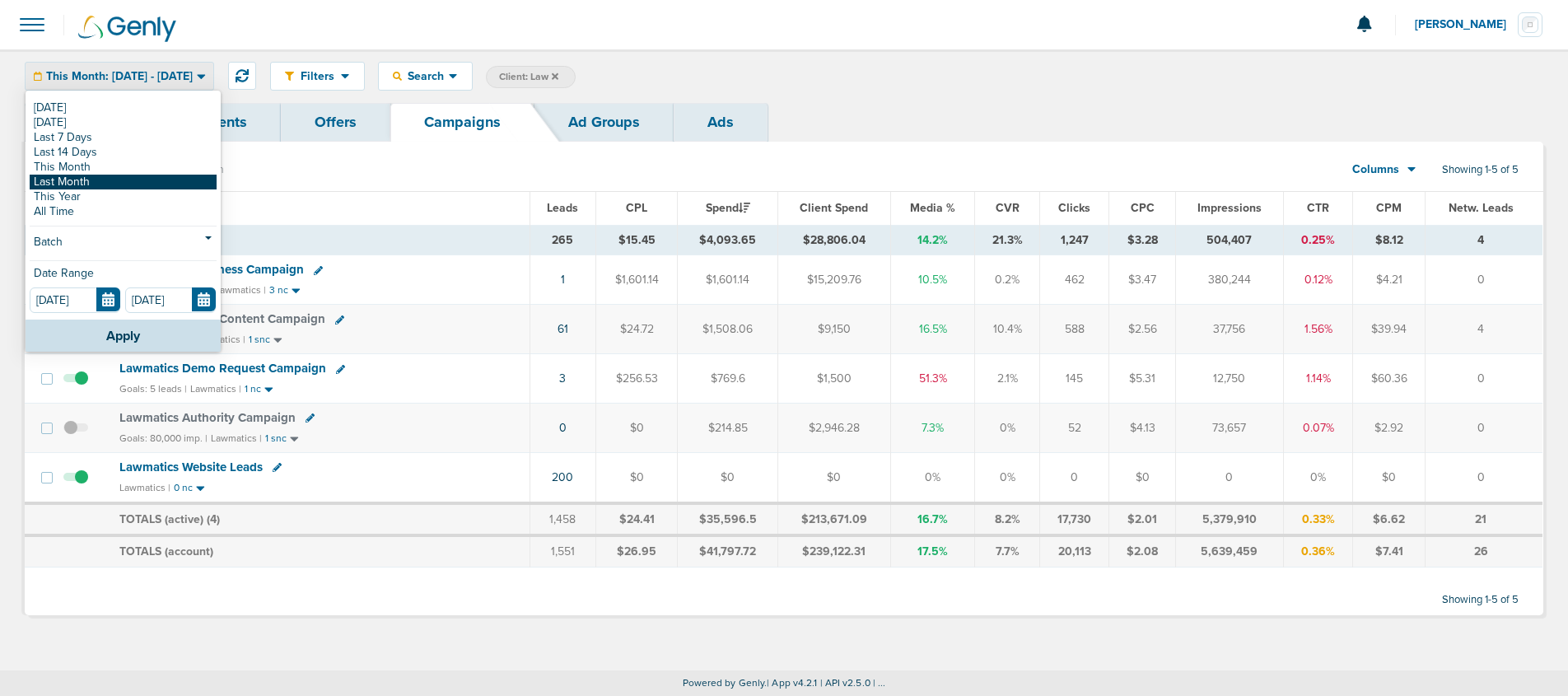 click on "Last Month" at bounding box center (123, 182) 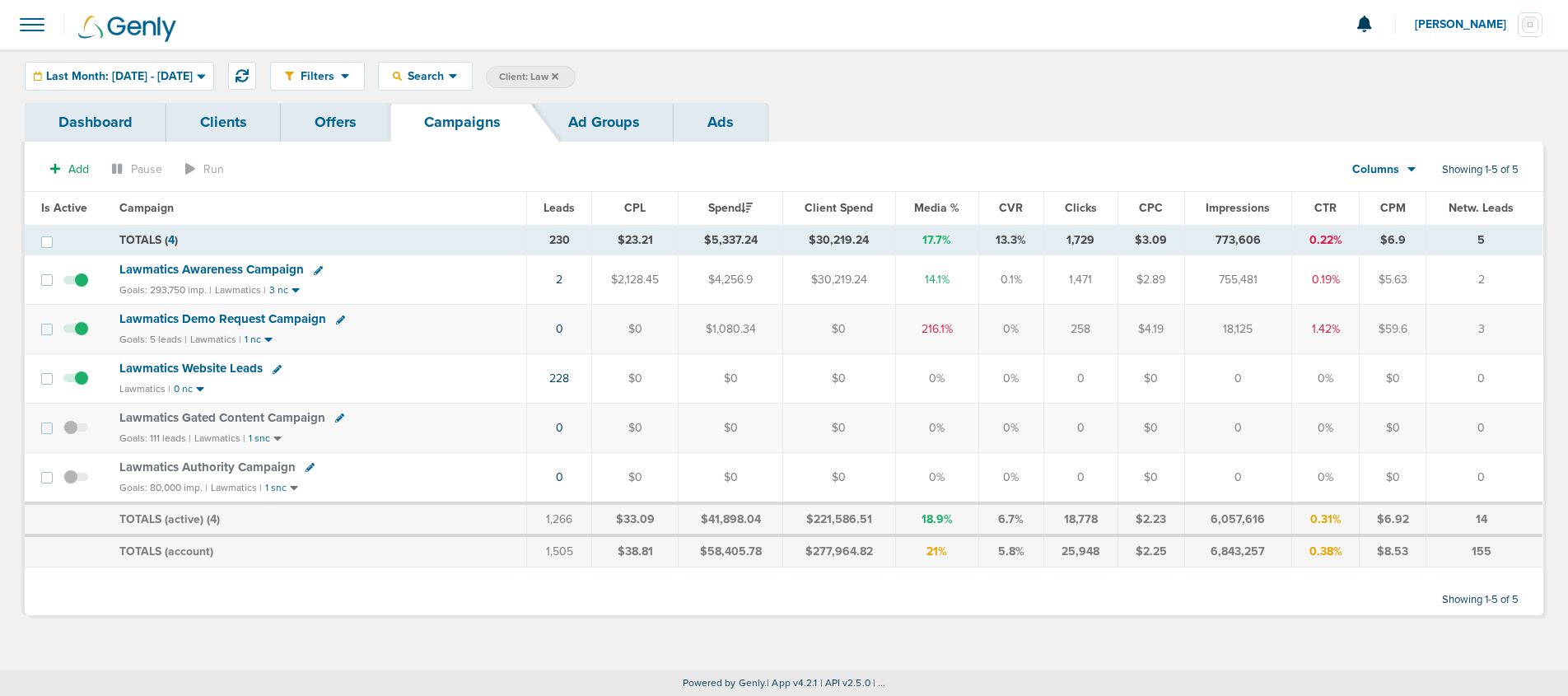 click on "Columns" at bounding box center [1375, 170] 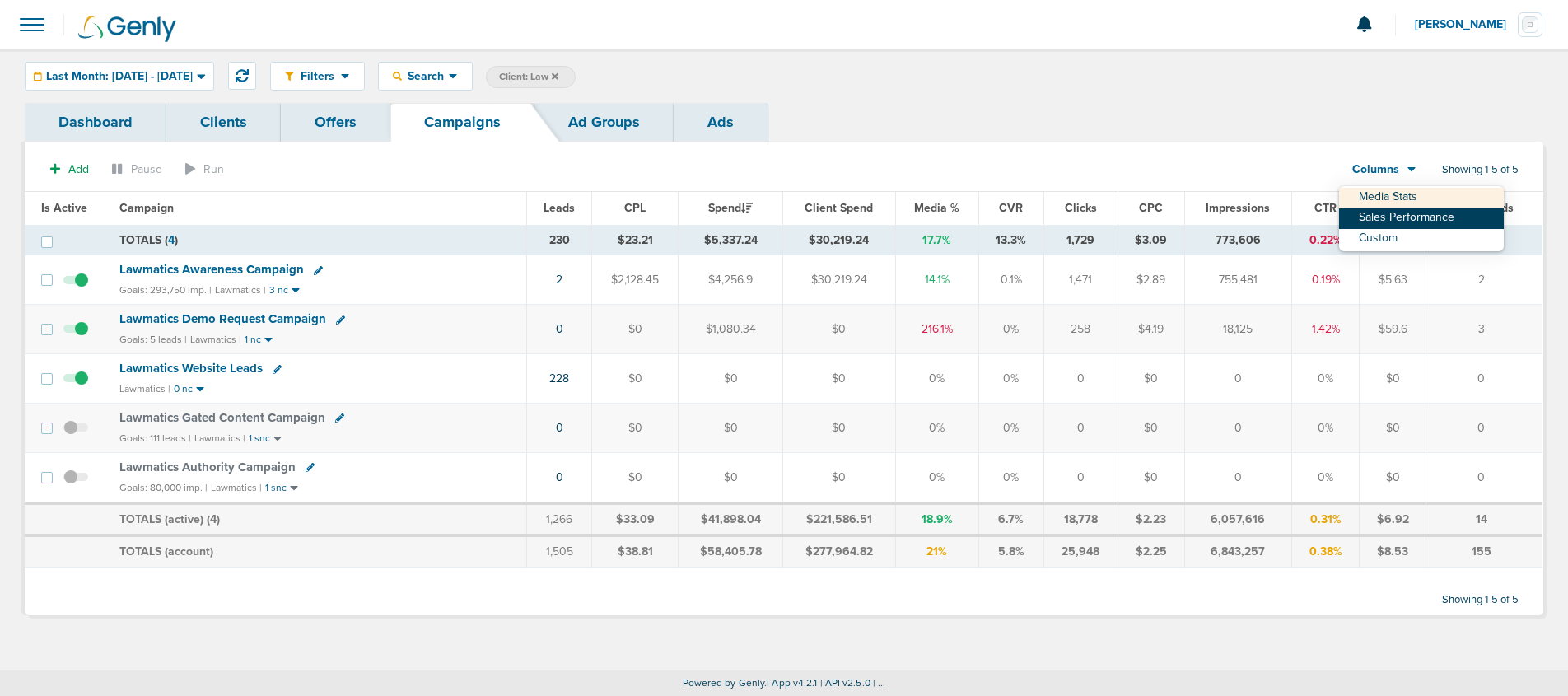 click on "Sales Performance" at bounding box center [1421, 218] 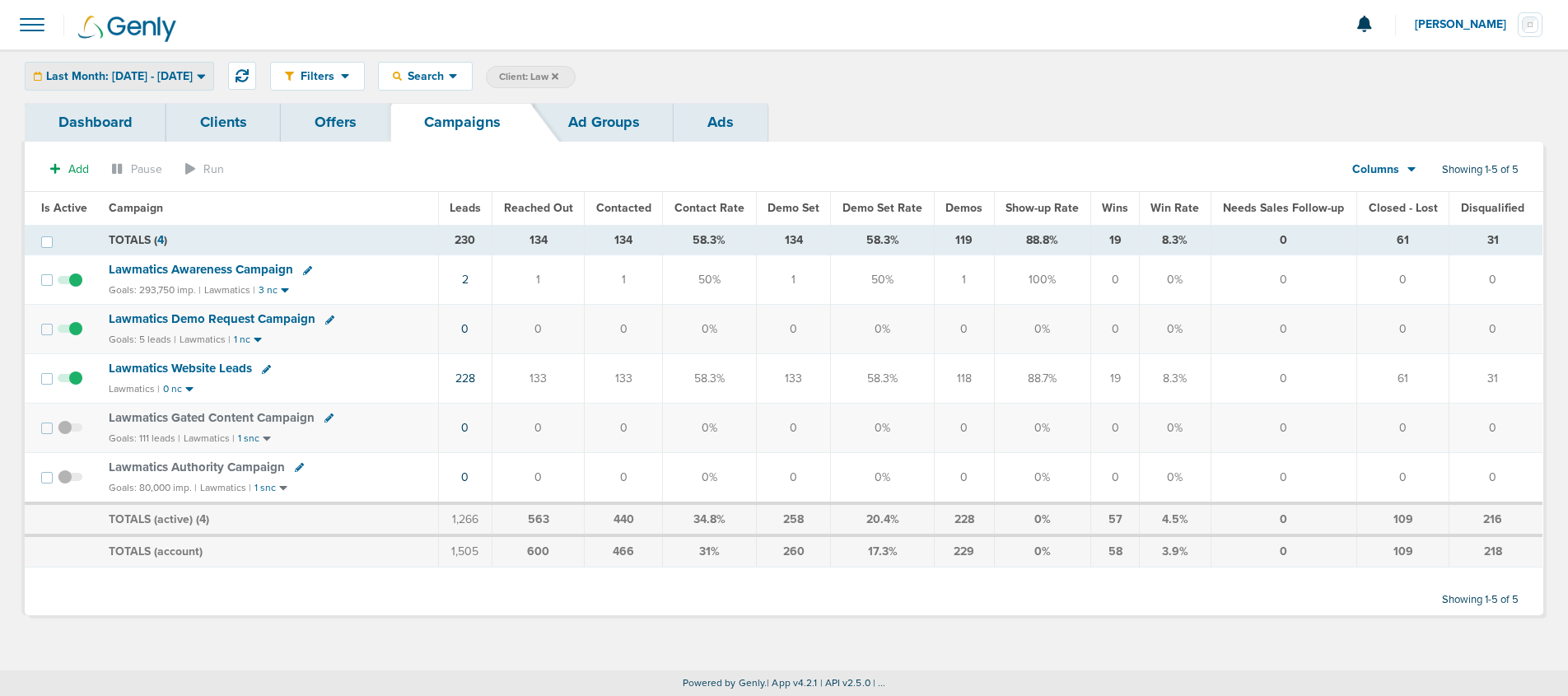 click on "Last Month: [DATE] - [DATE]" at bounding box center [119, 77] 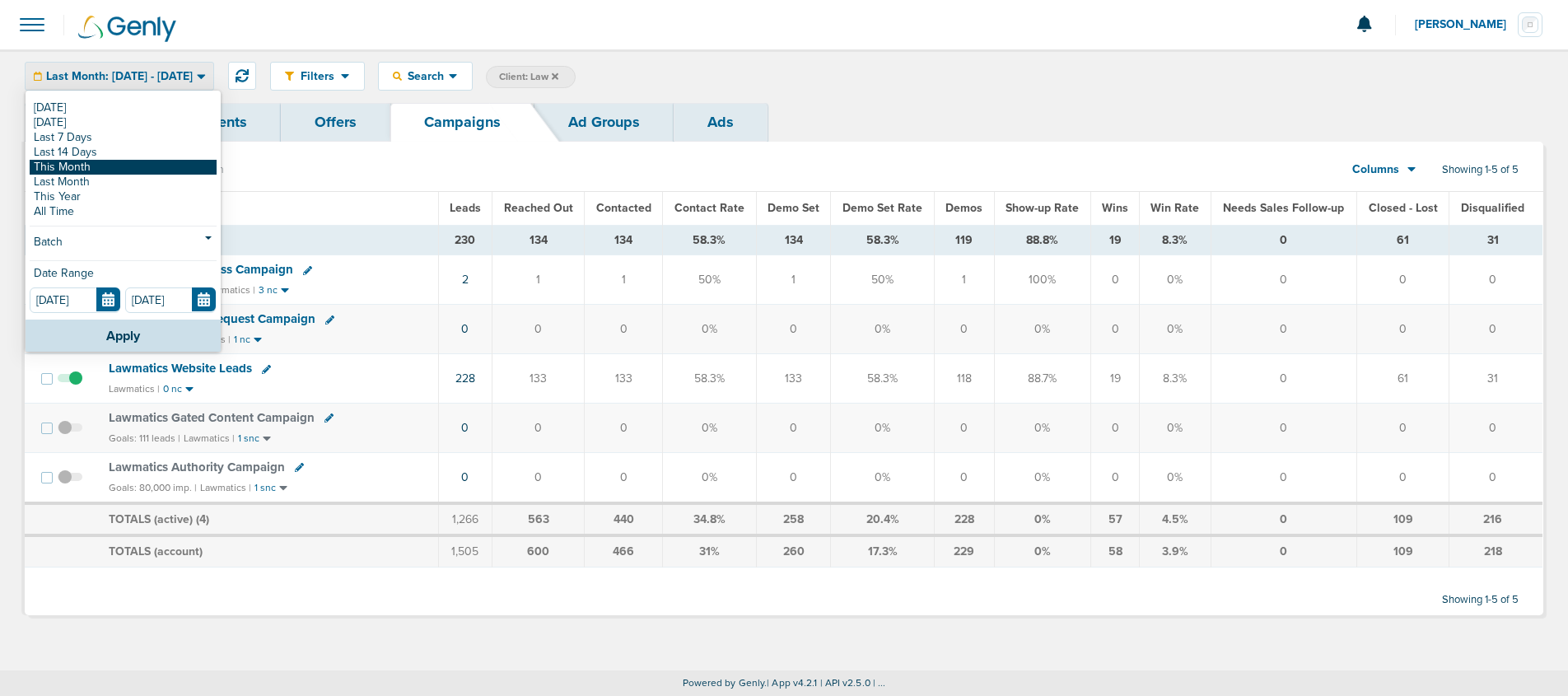 click on "This Month" at bounding box center [123, 167] 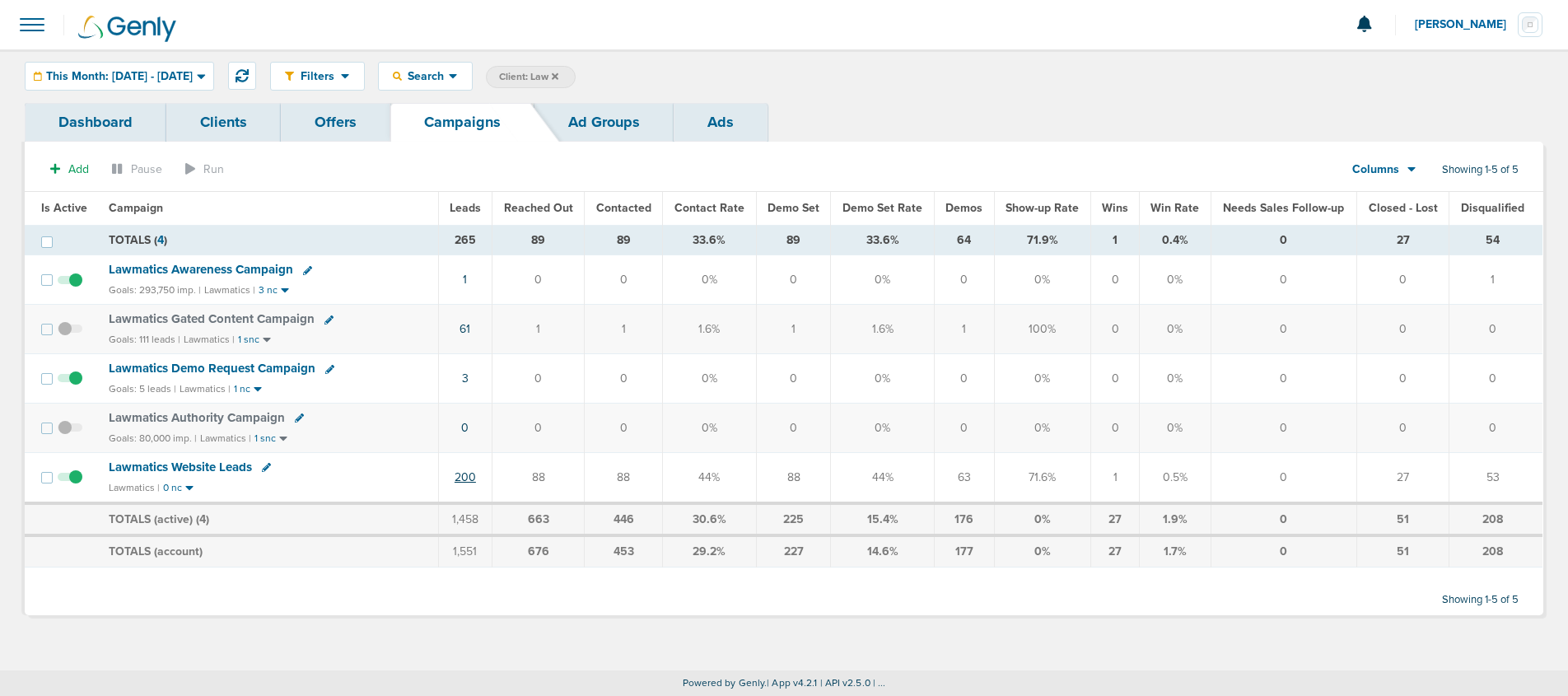 click on "200" at bounding box center (465, 477) 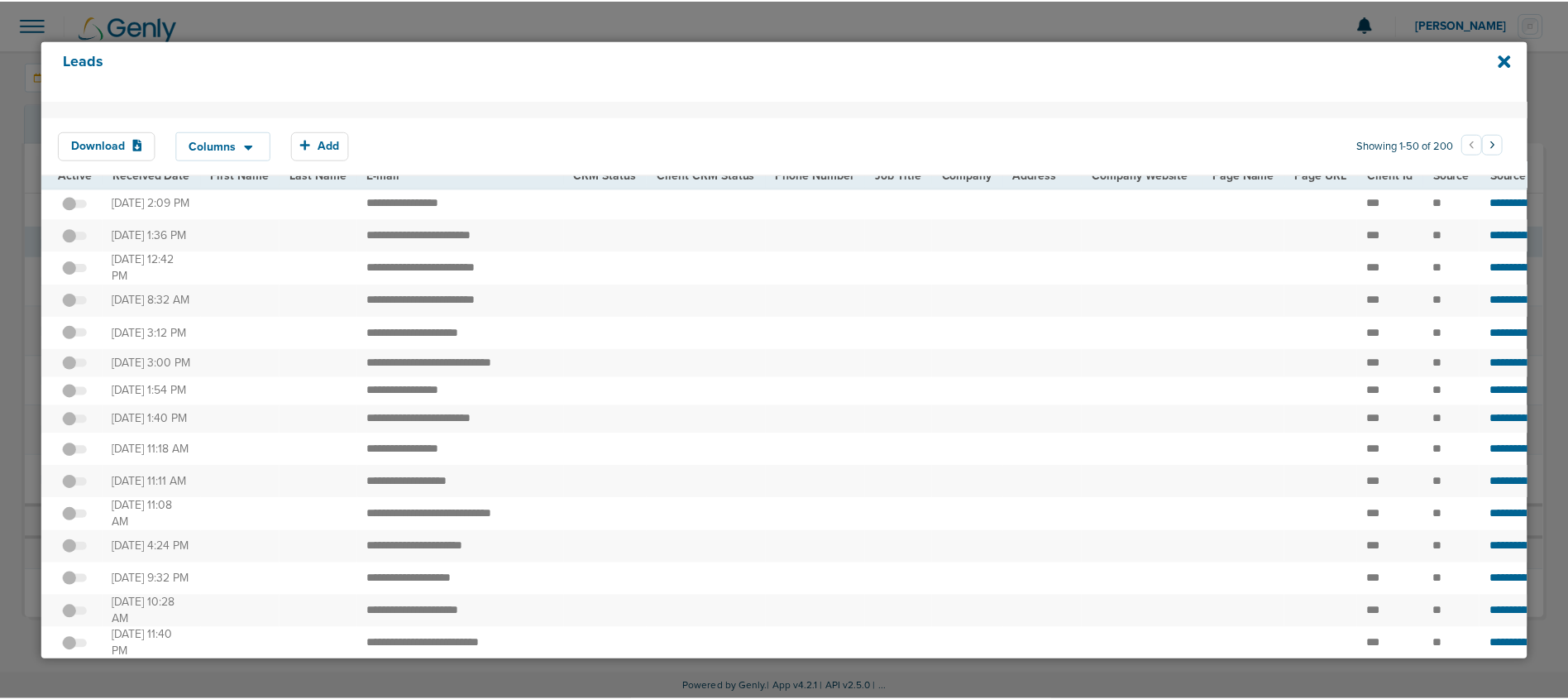 scroll, scrollTop: 15, scrollLeft: 0, axis: vertical 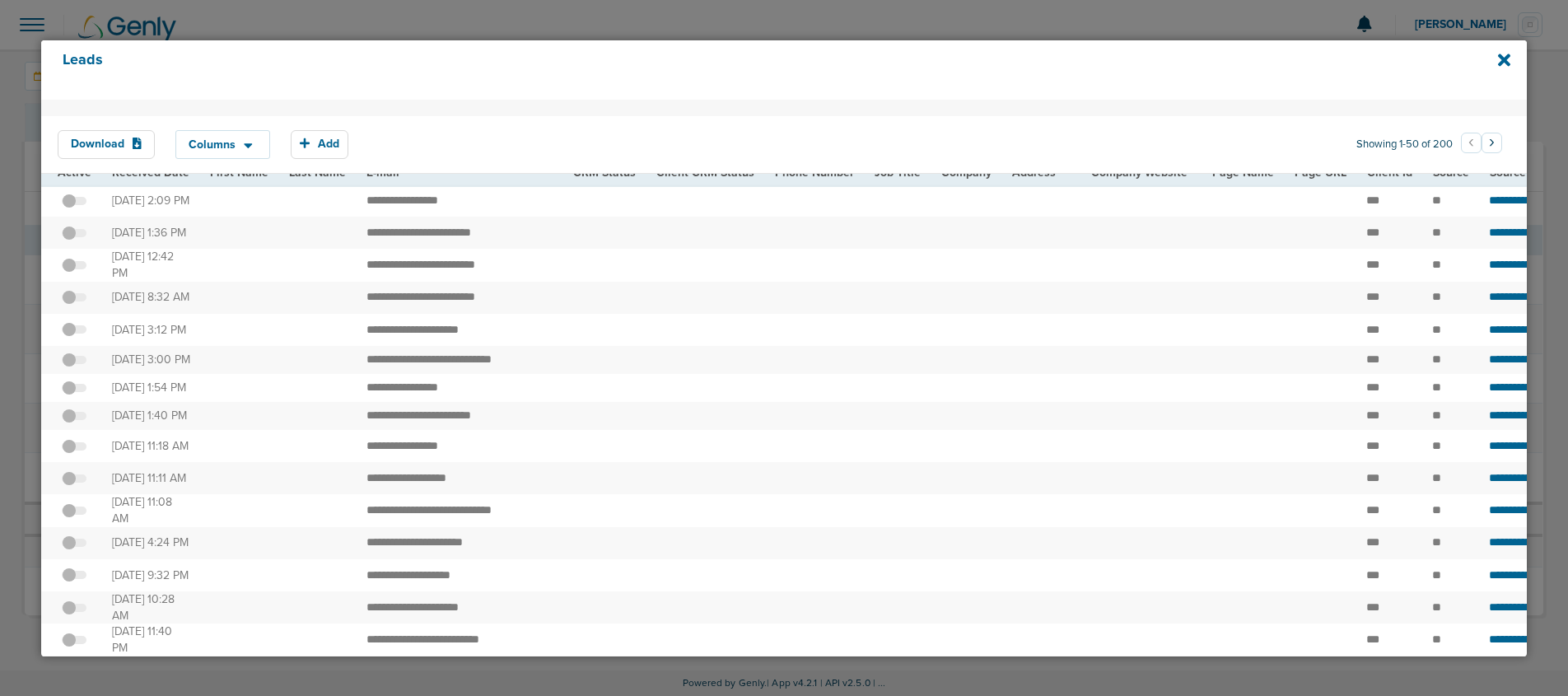 drag, startPoint x: 1493, startPoint y: 60, endPoint x: 1512, endPoint y: 63, distance: 19.235384 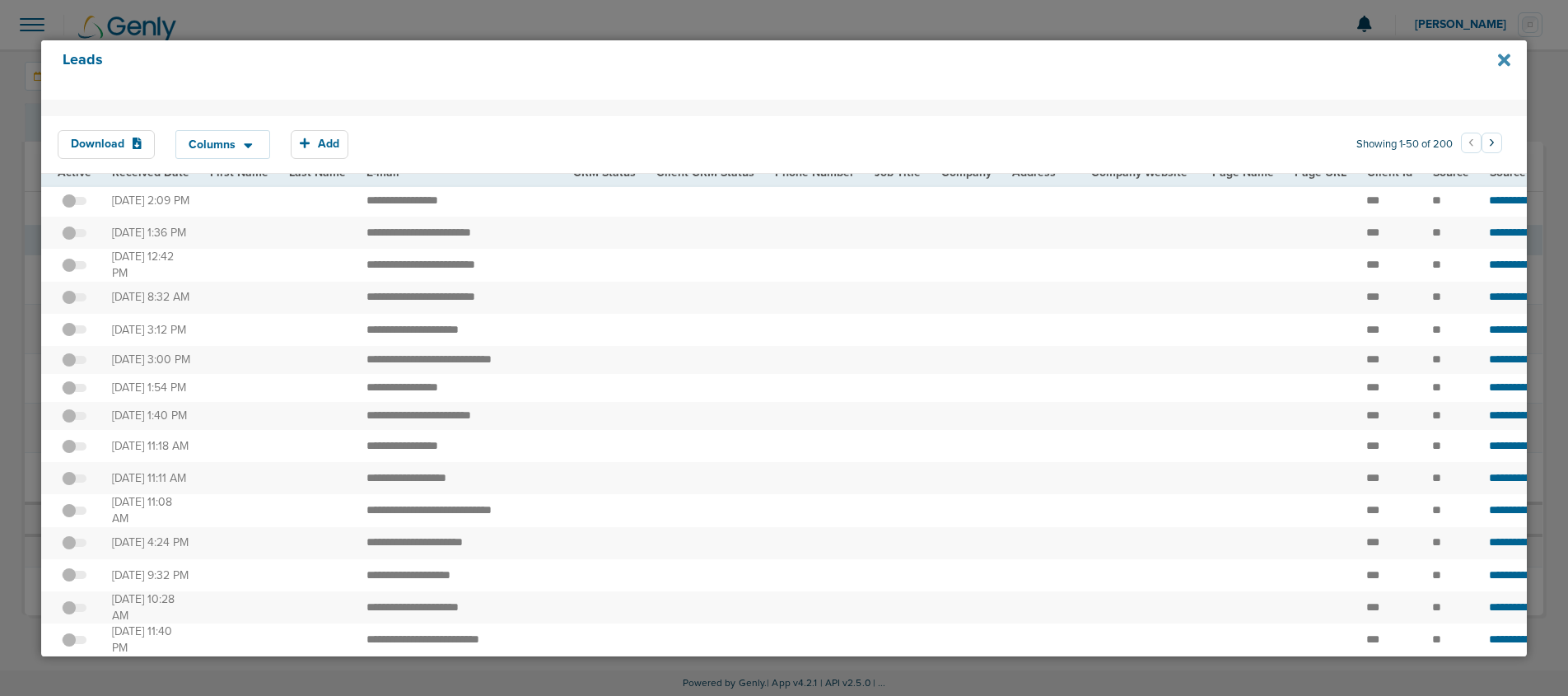 drag, startPoint x: 1512, startPoint y: 63, endPoint x: 1503, endPoint y: 63, distance: 9 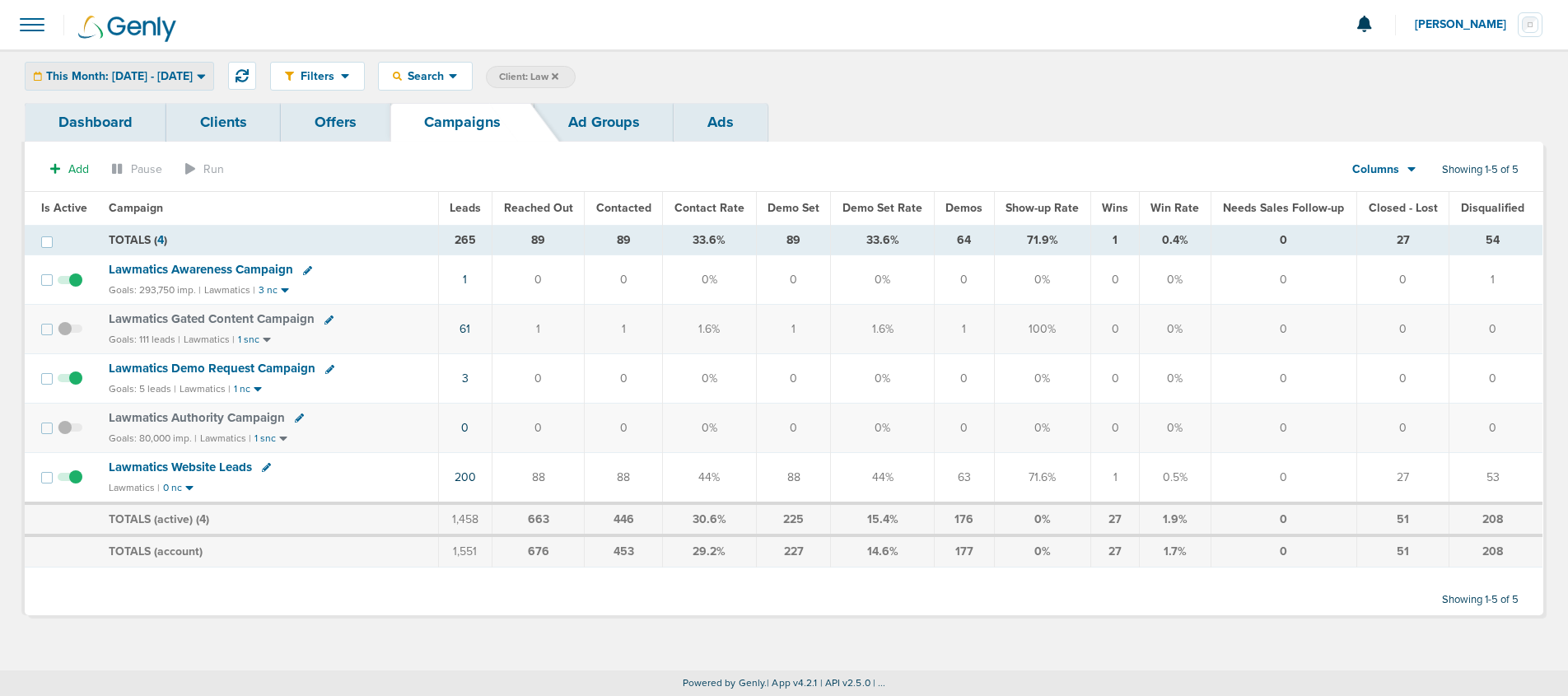 click on "This Month: [DATE] - [DATE]" at bounding box center (119, 77) 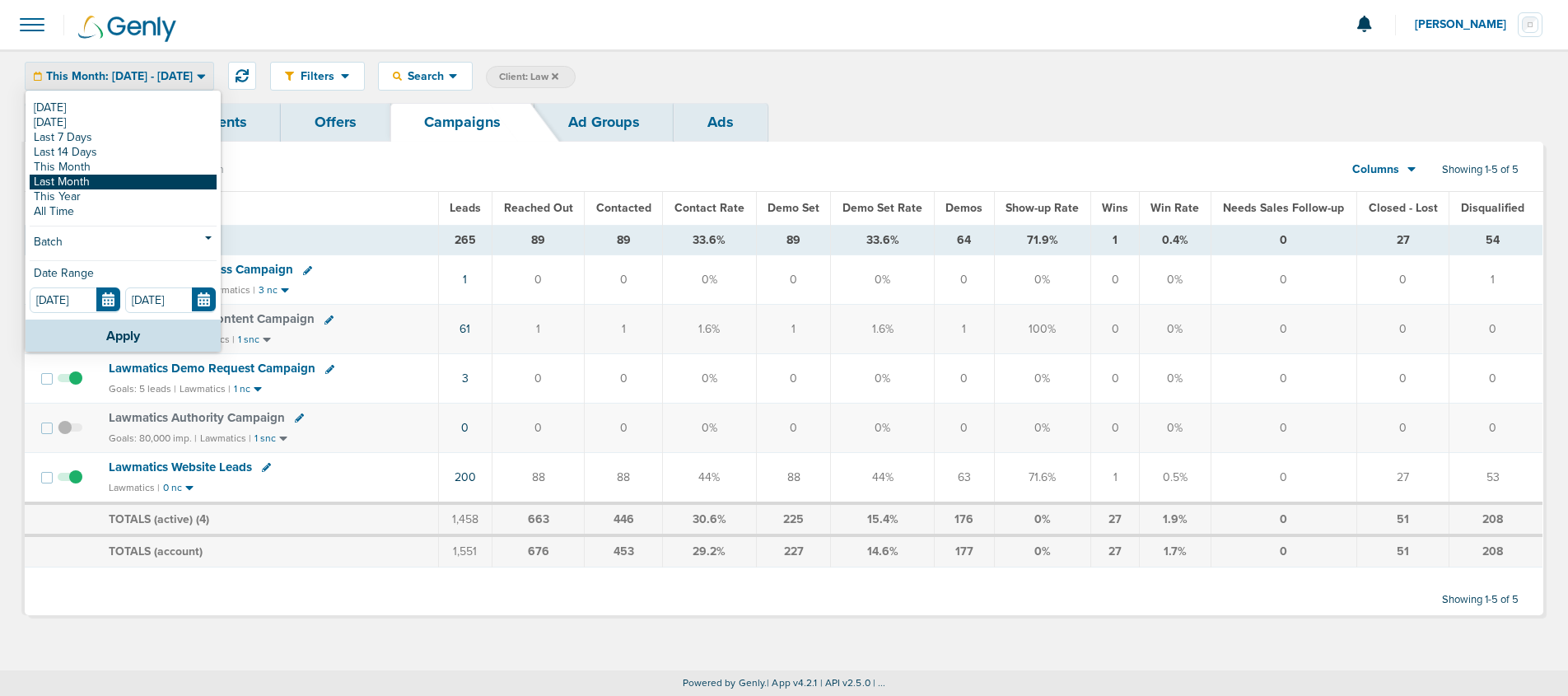 click on "Last Month" at bounding box center [123, 182] 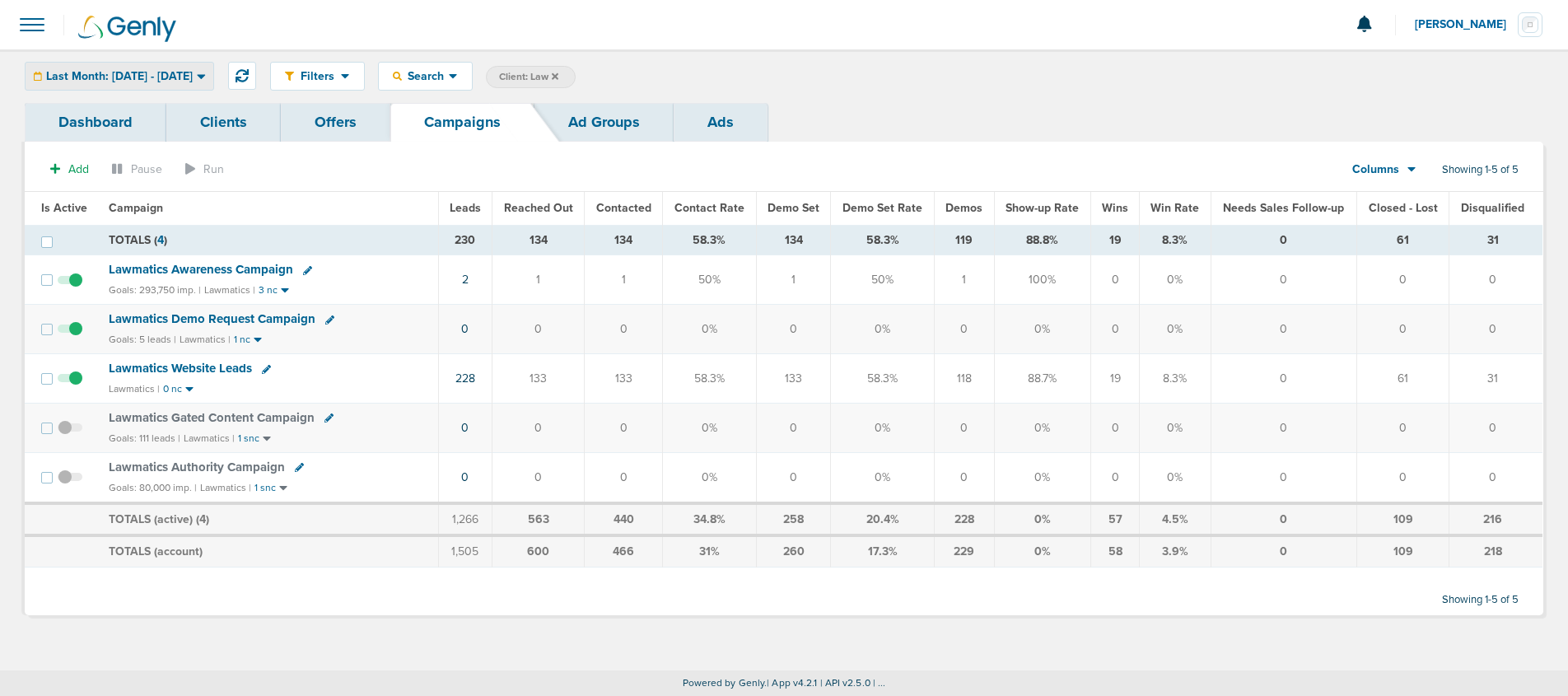 click on "Last Month: [DATE] - [DATE]" at bounding box center (119, 77) 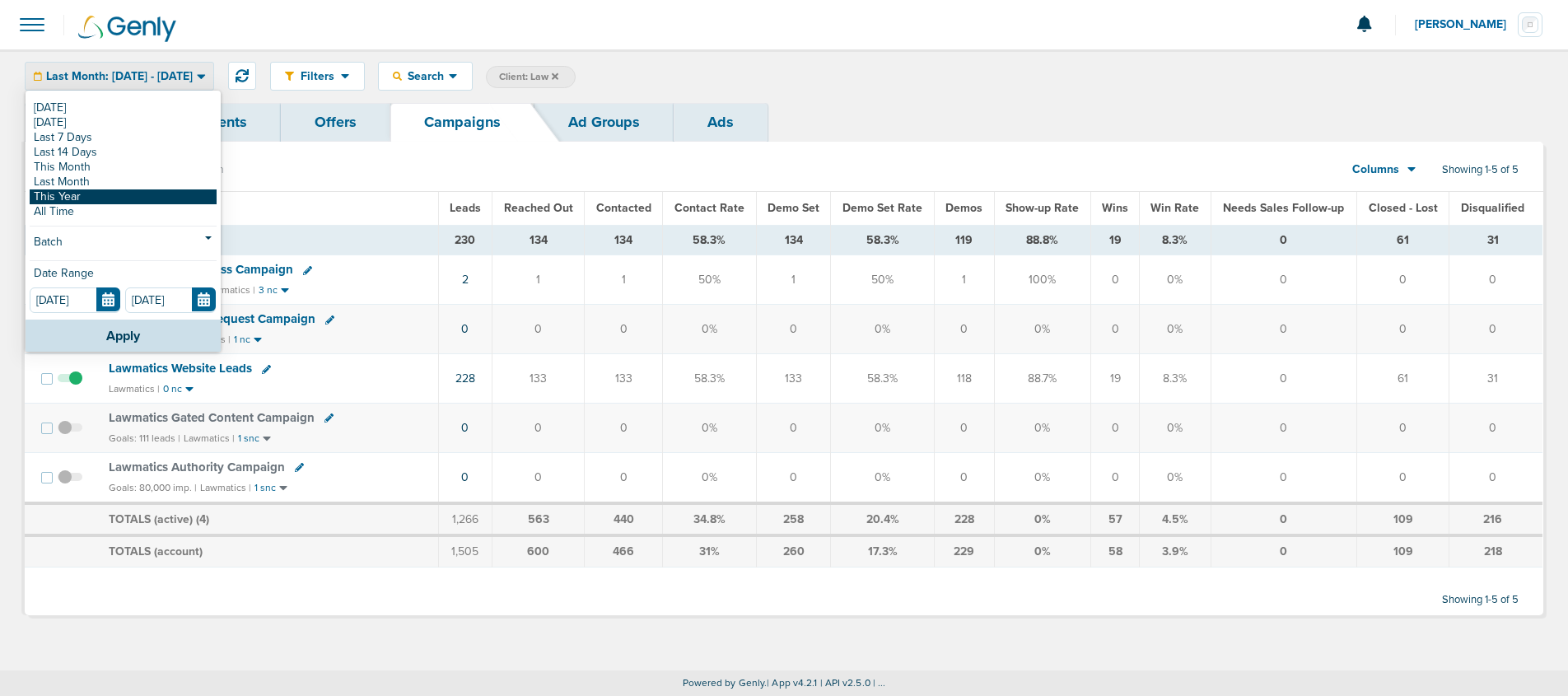 click on "This Year" at bounding box center (123, 197) 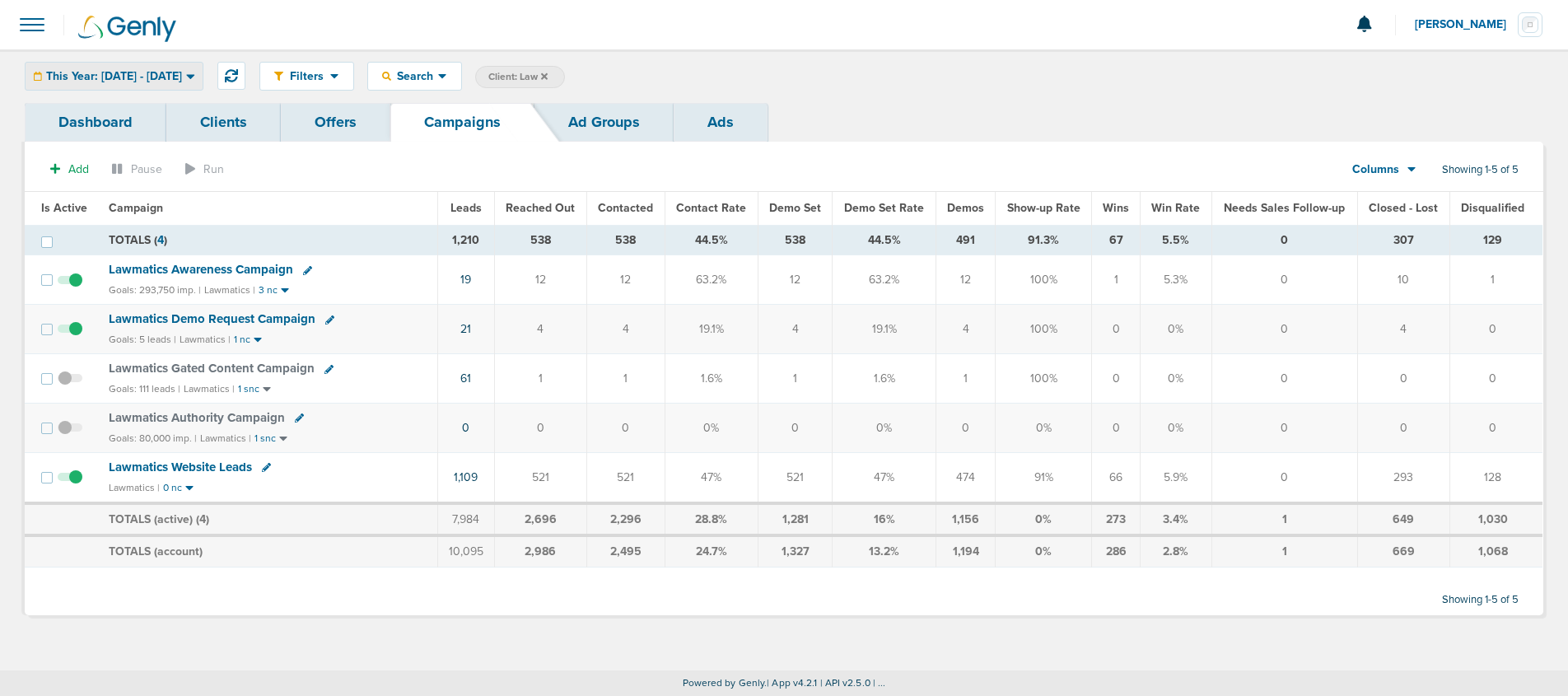 click on "This Year: [DATE] - [DATE]" at bounding box center (114, 77) 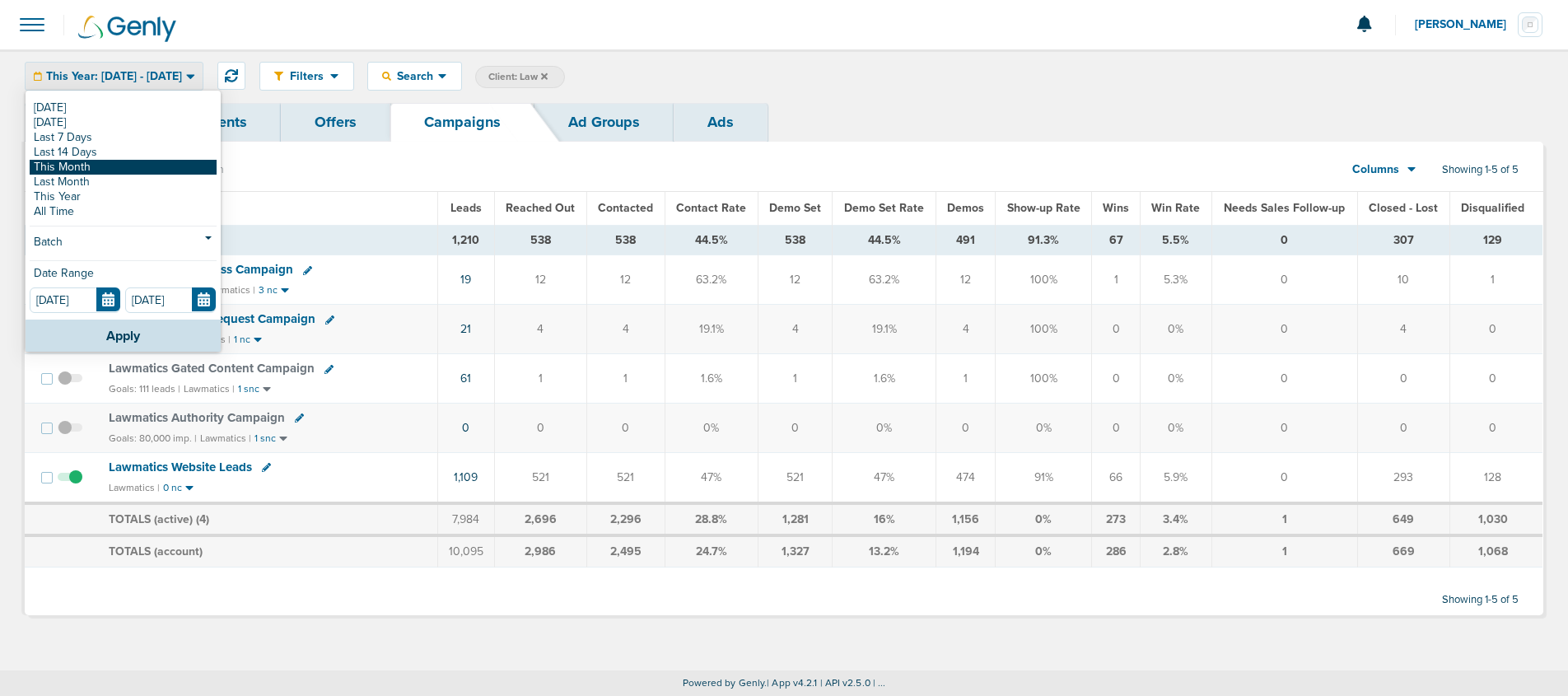 click on "This Month" at bounding box center (123, 167) 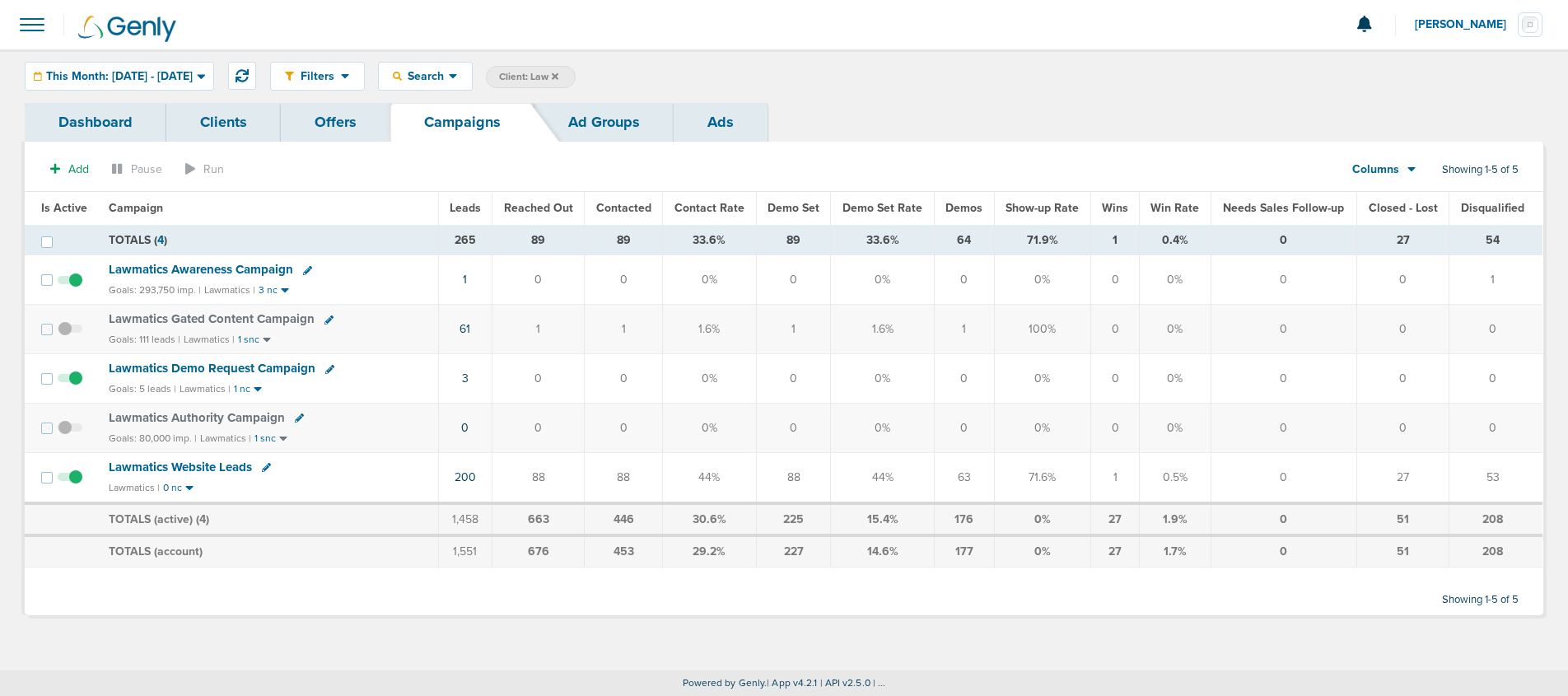 click on "71.6%" at bounding box center (1043, 477) 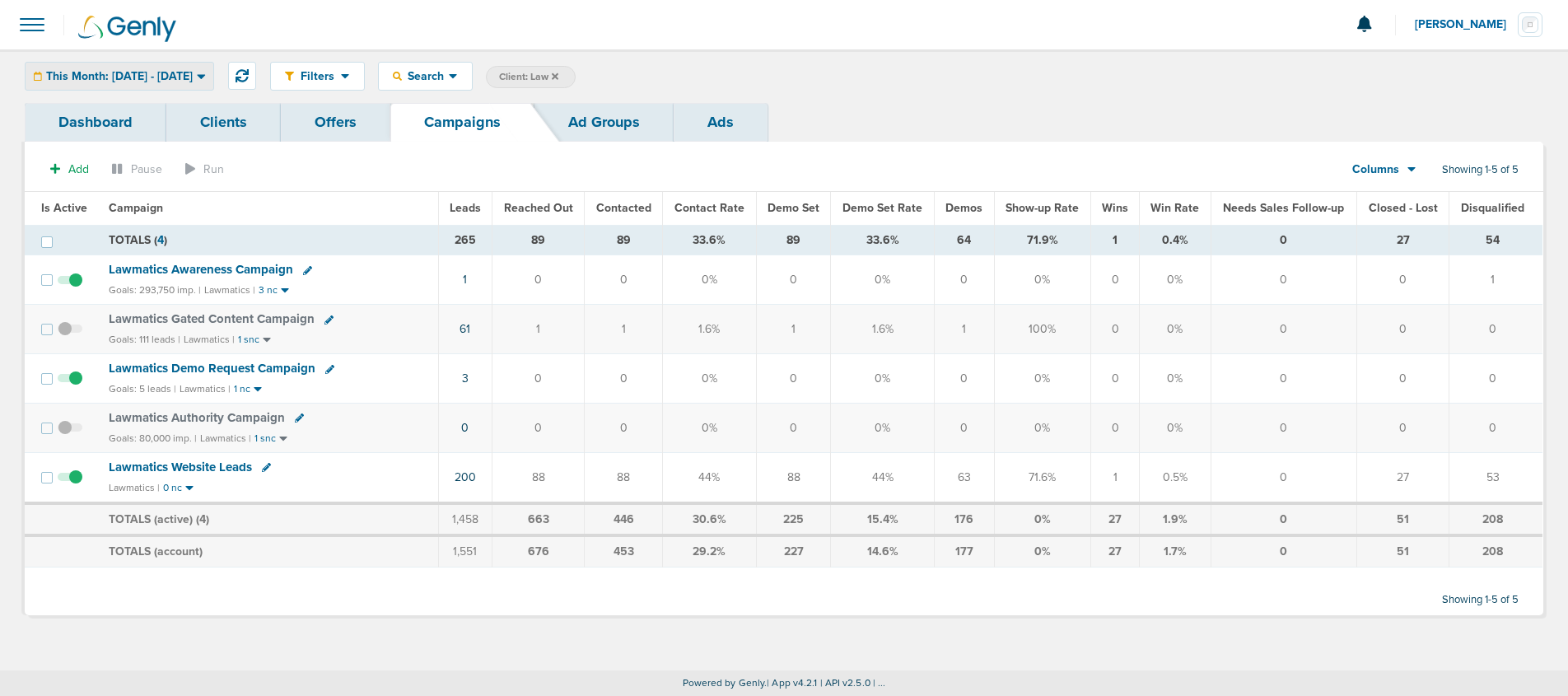 click on "This Month: [DATE] - [DATE]" at bounding box center [119, 77] 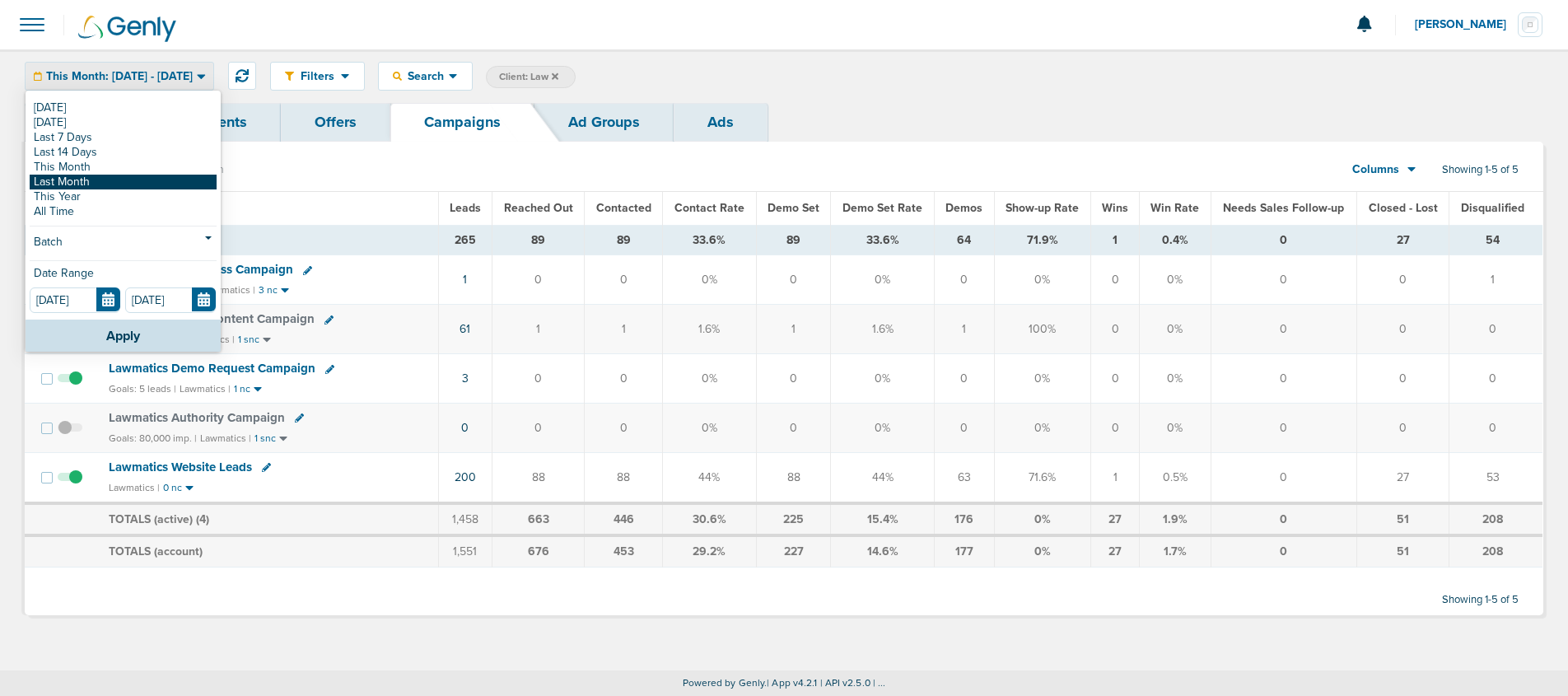 click on "Last Month" at bounding box center (123, 182) 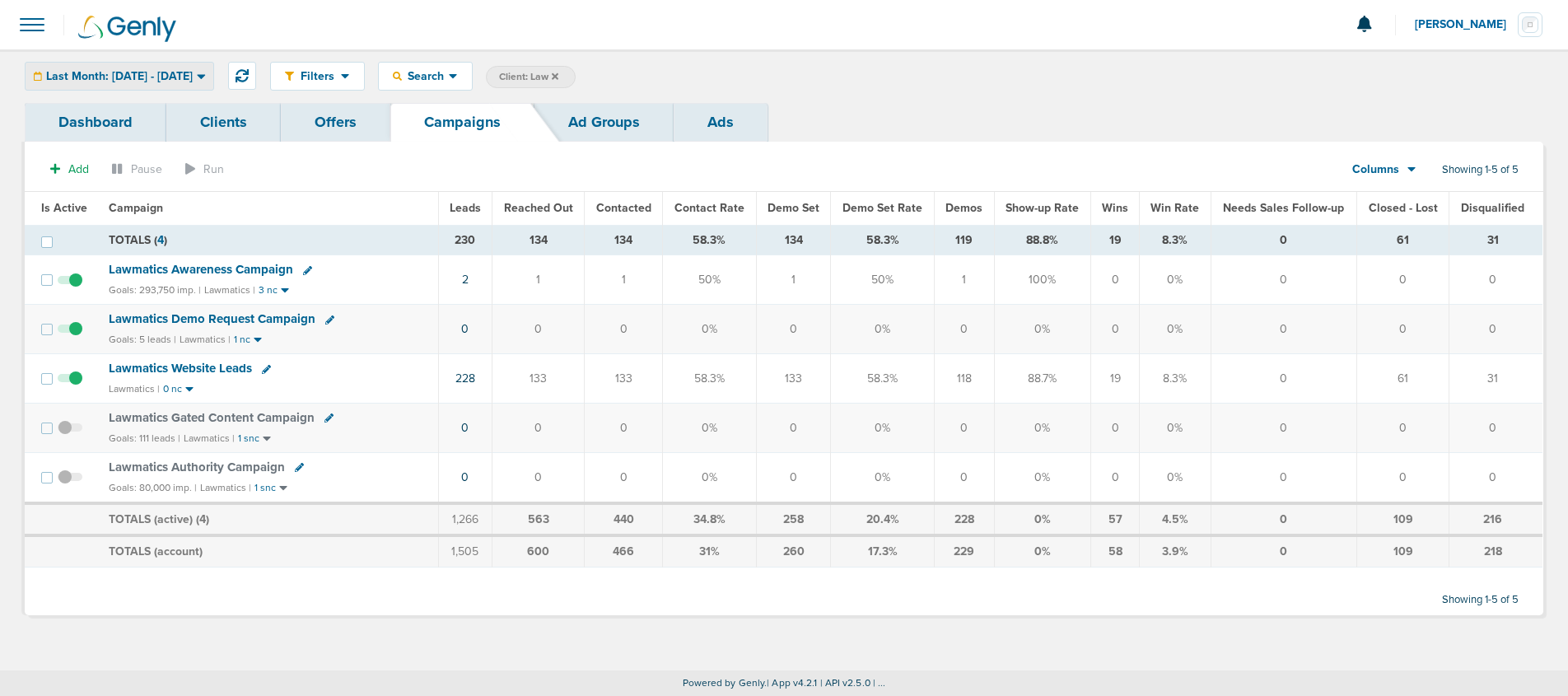 click on "Last Month: [DATE] - [DATE]" at bounding box center (119, 77) 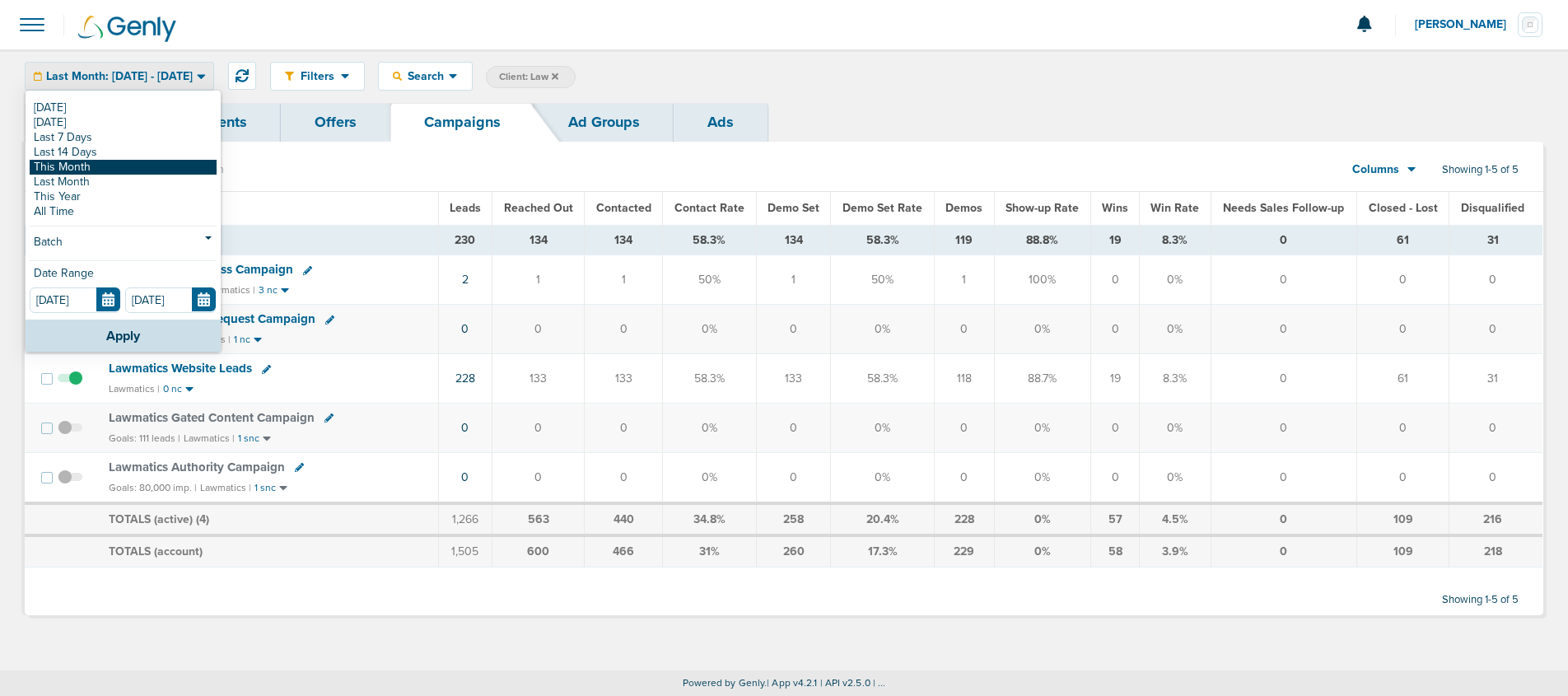 click on "This Month" at bounding box center (123, 167) 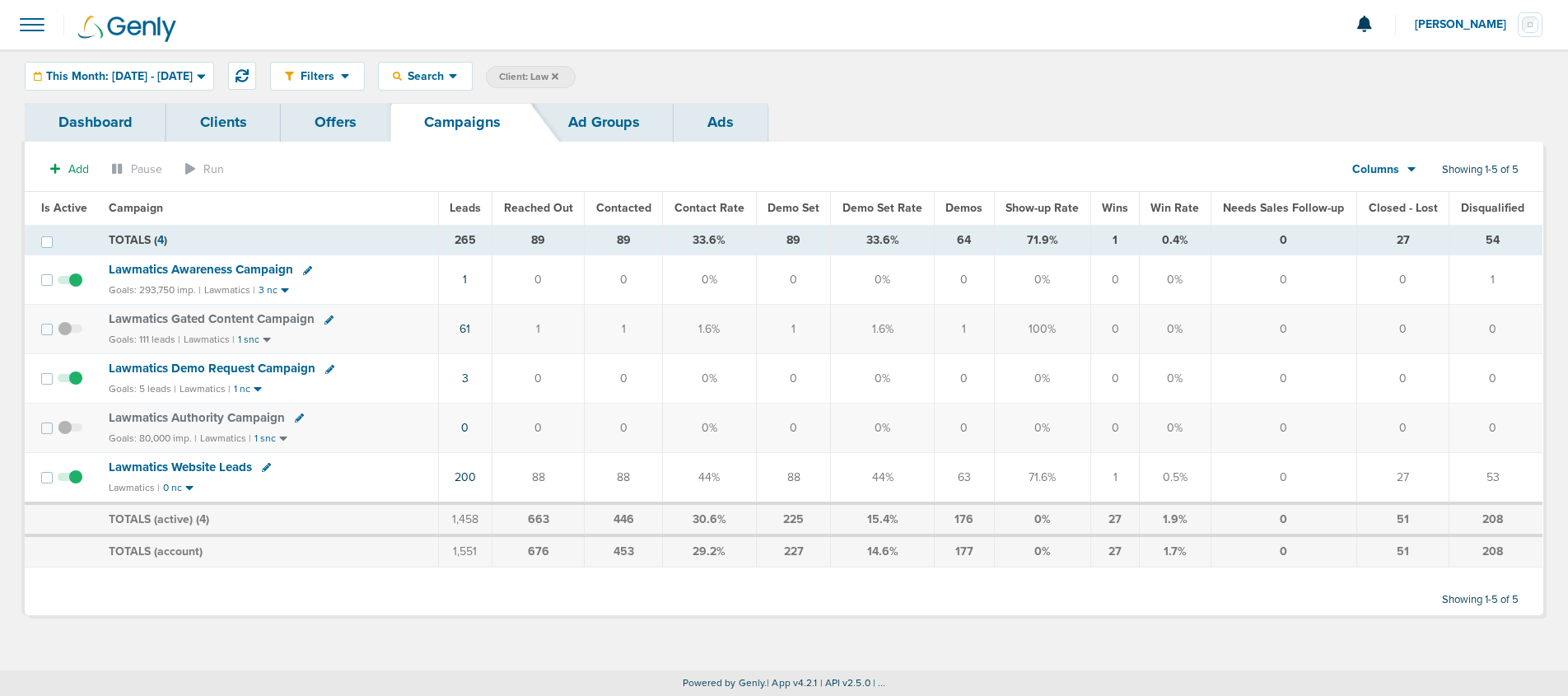 click on "Reached Out" at bounding box center (539, 208) 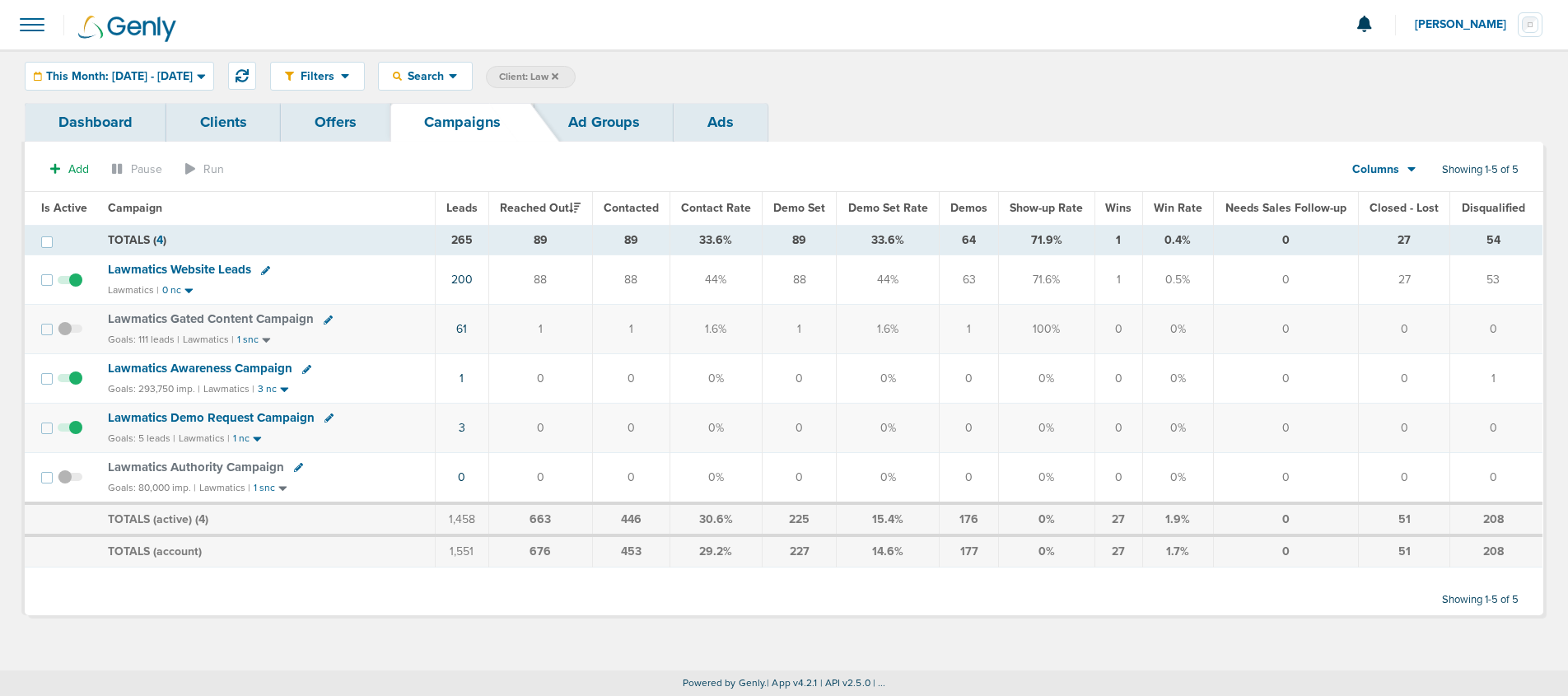 click on "88" at bounding box center (631, 280) 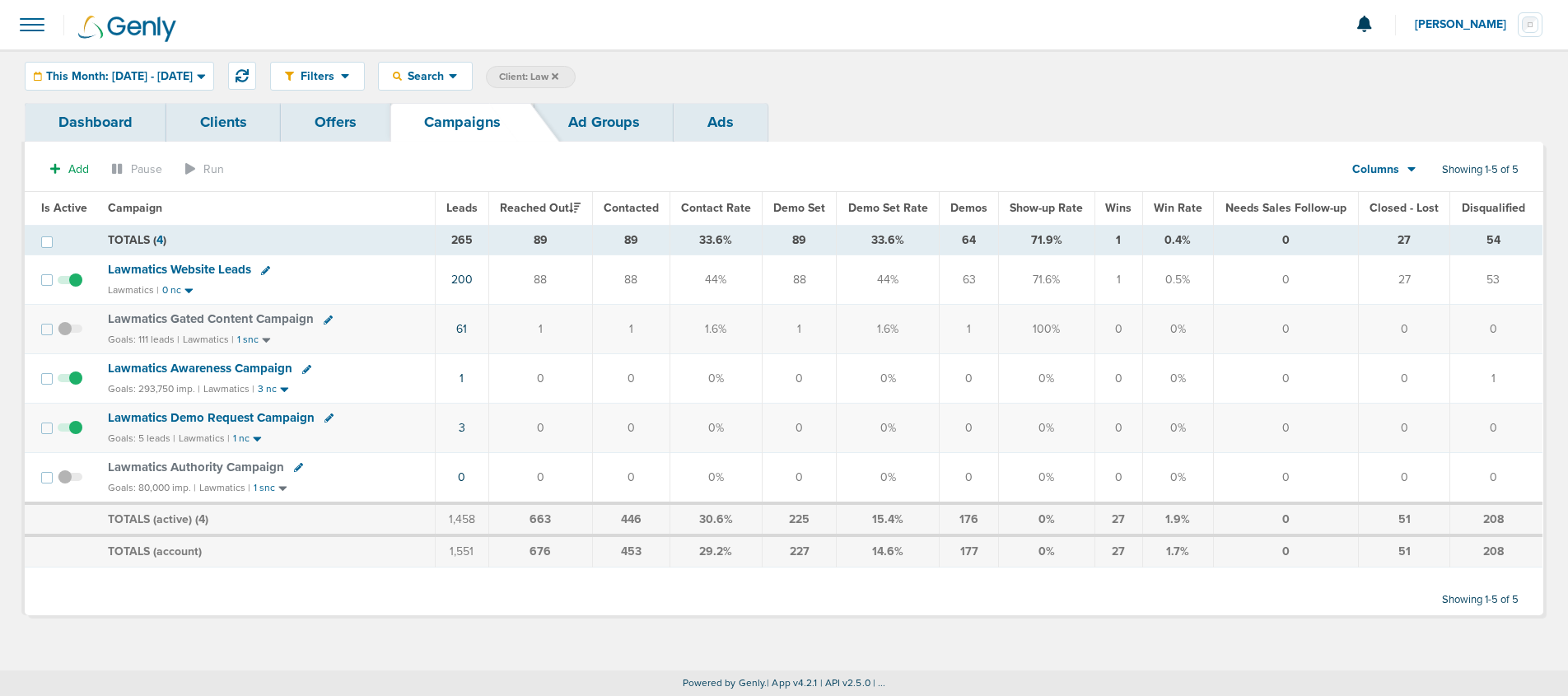 click on "1" at bounding box center (540, 329) 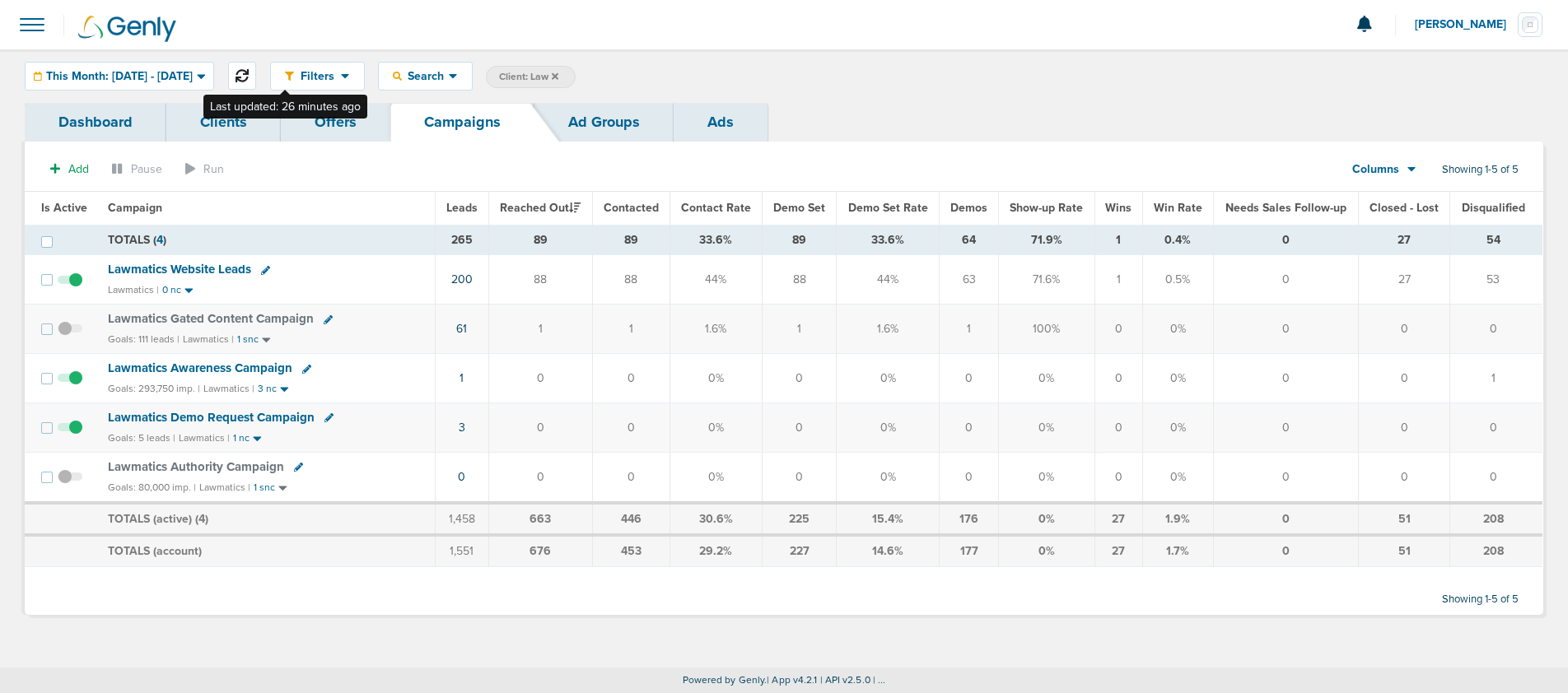 click 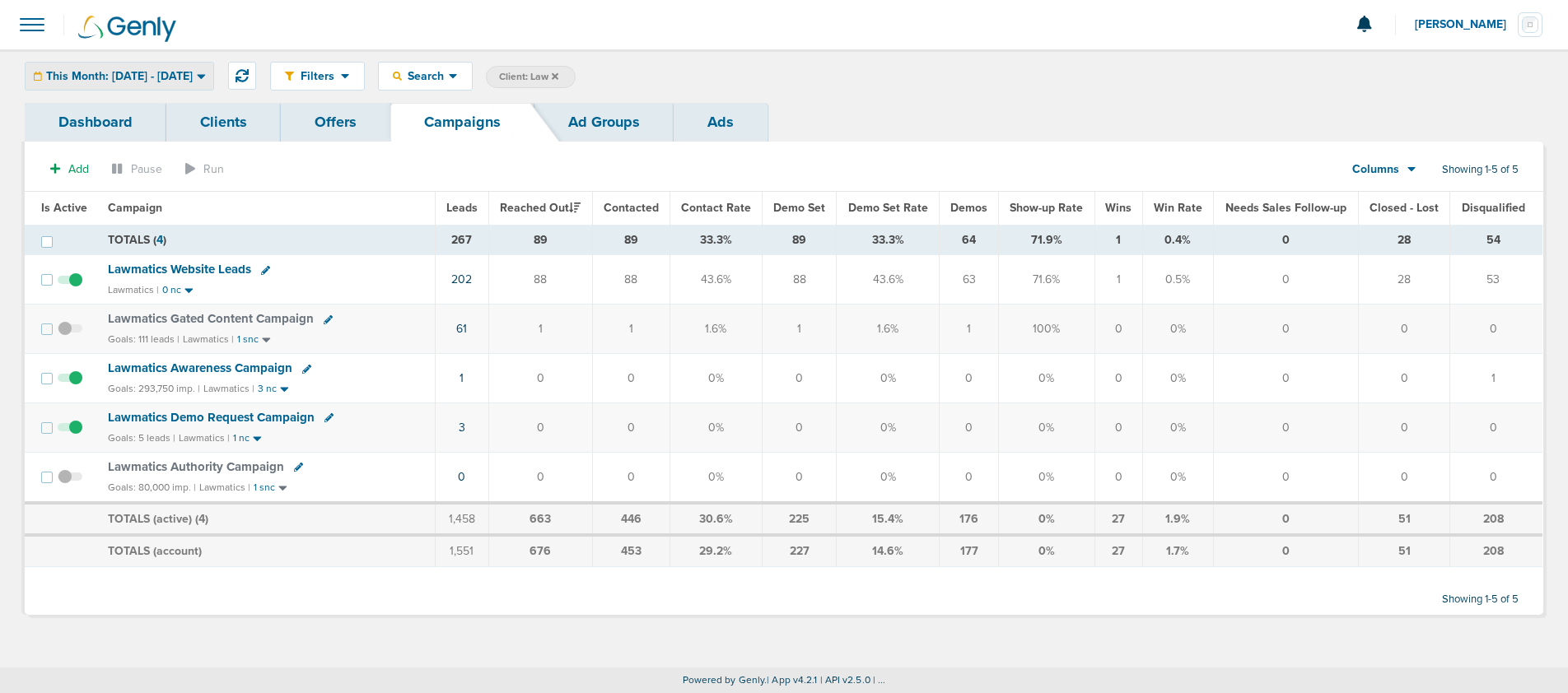 click on "This Month: [DATE] - [DATE]" at bounding box center [119, 76] 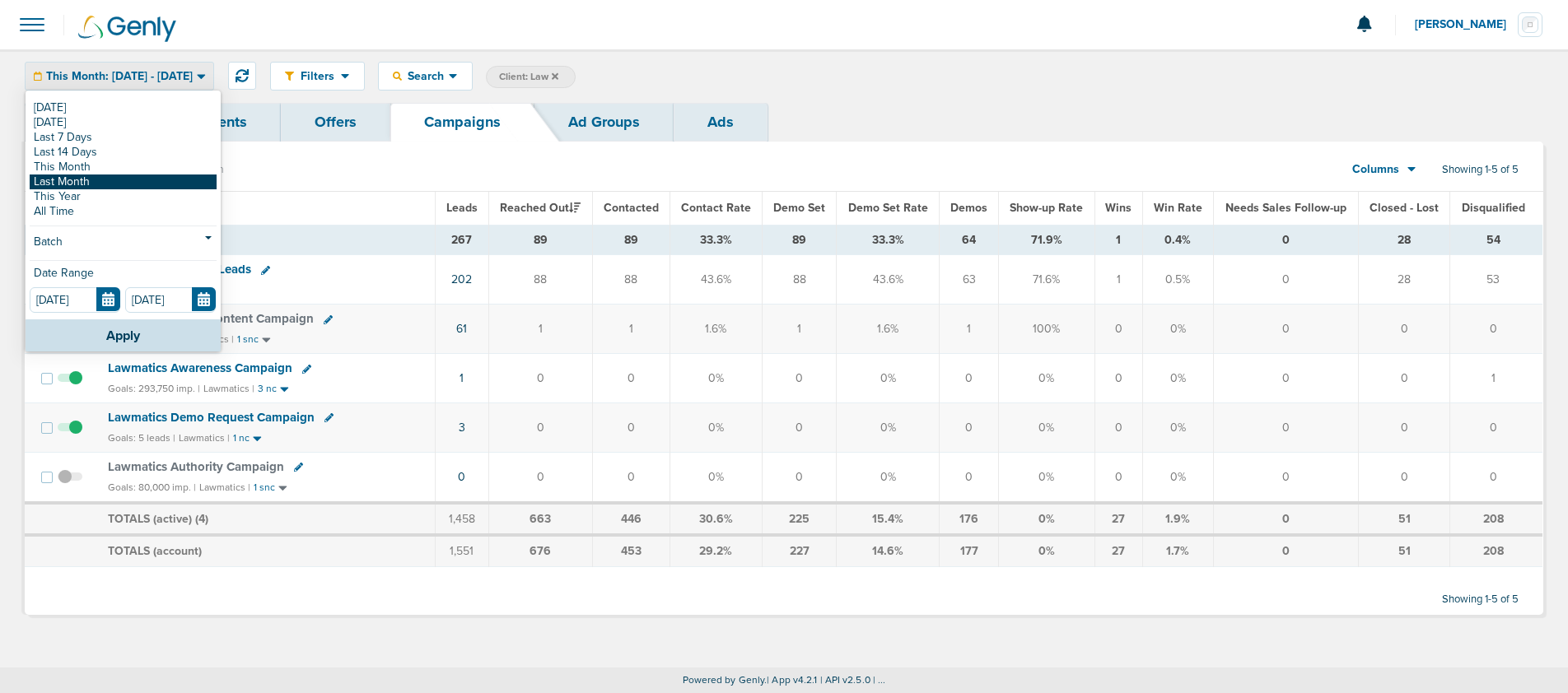 click on "Last Month" at bounding box center [123, 182] 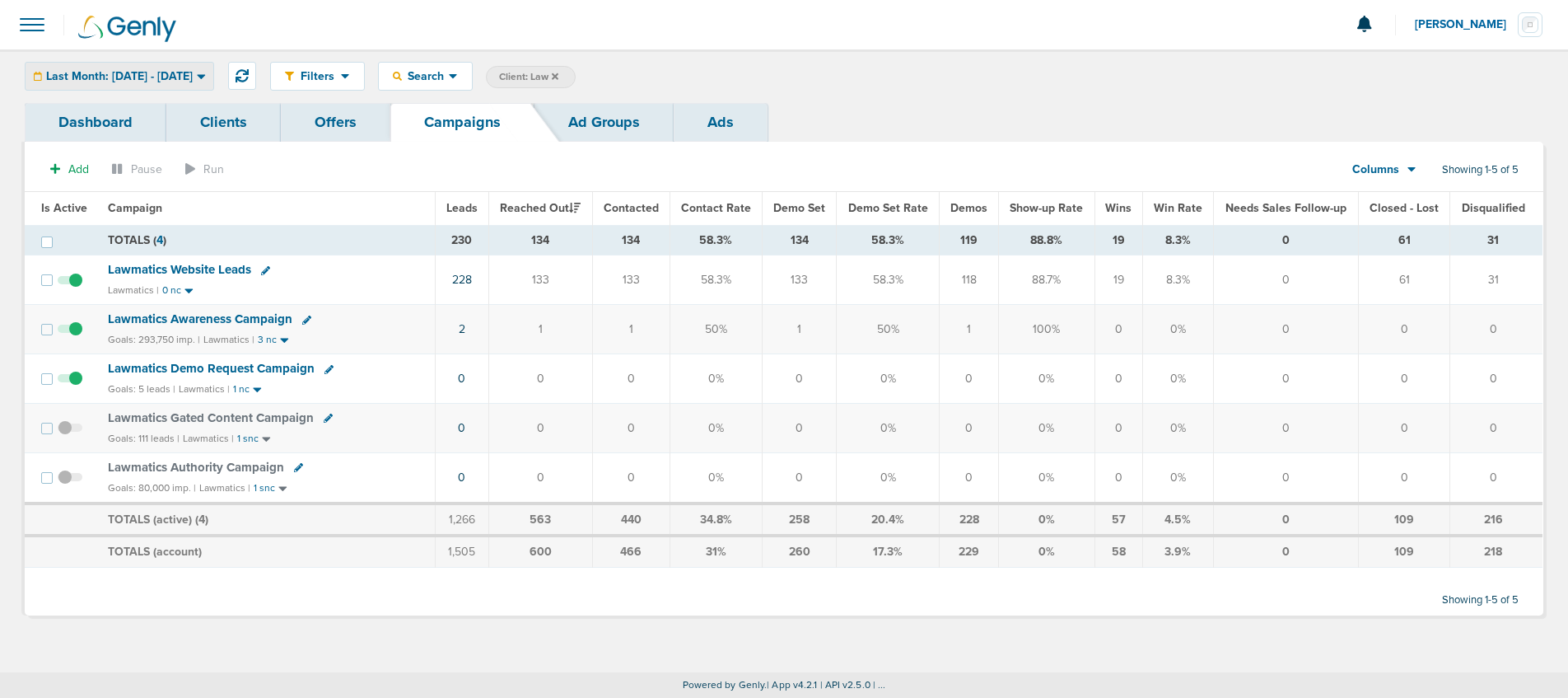 click on "Last Month: [DATE] - [DATE]" at bounding box center [119, 77] 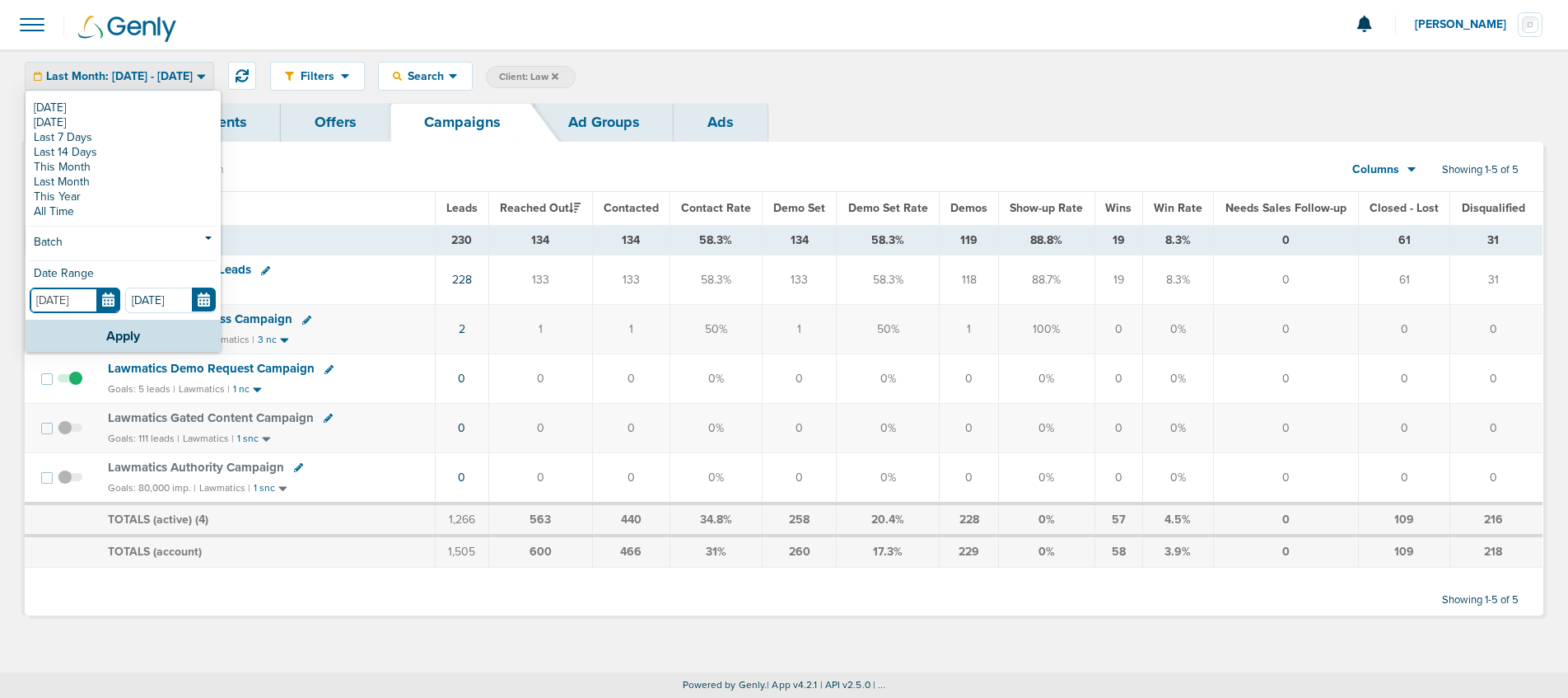 click on "[DATE]" at bounding box center [75, 300] 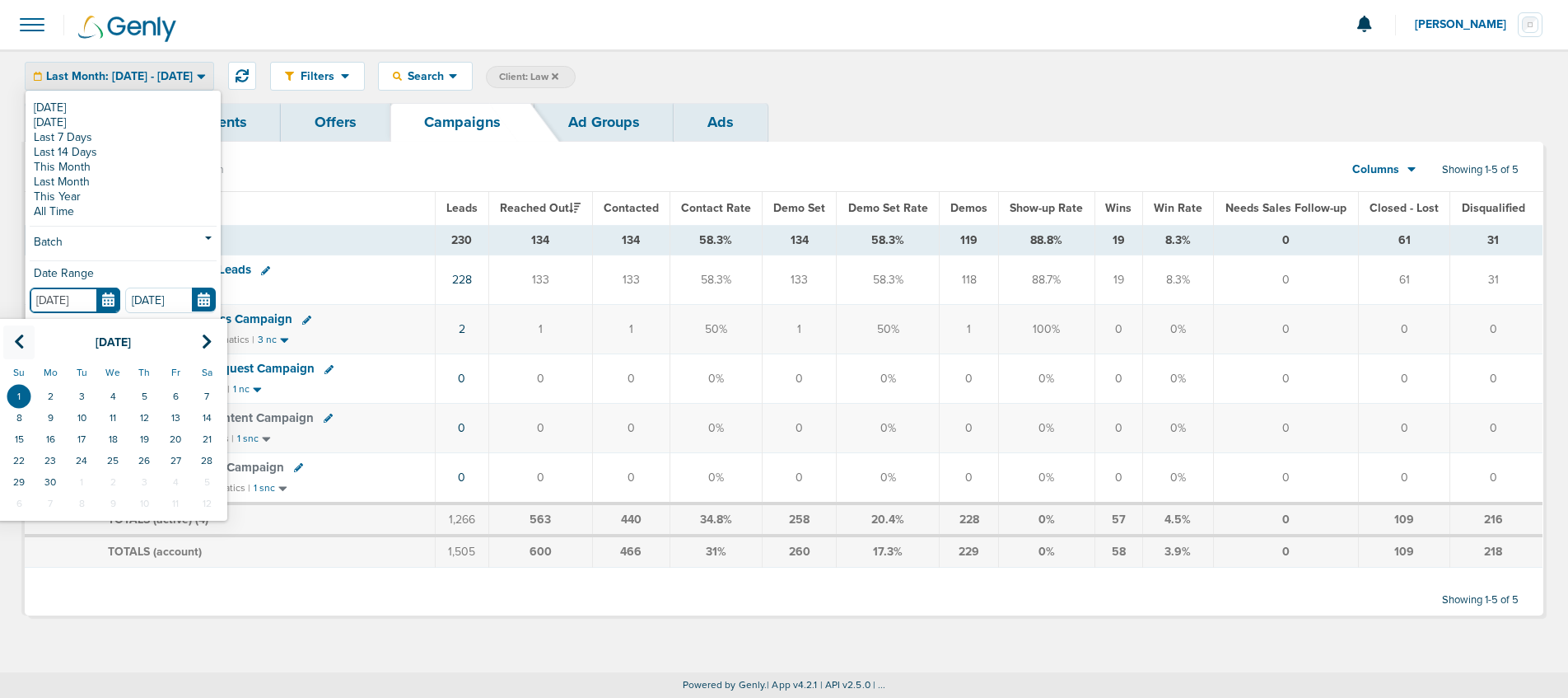 click at bounding box center [19, 342] 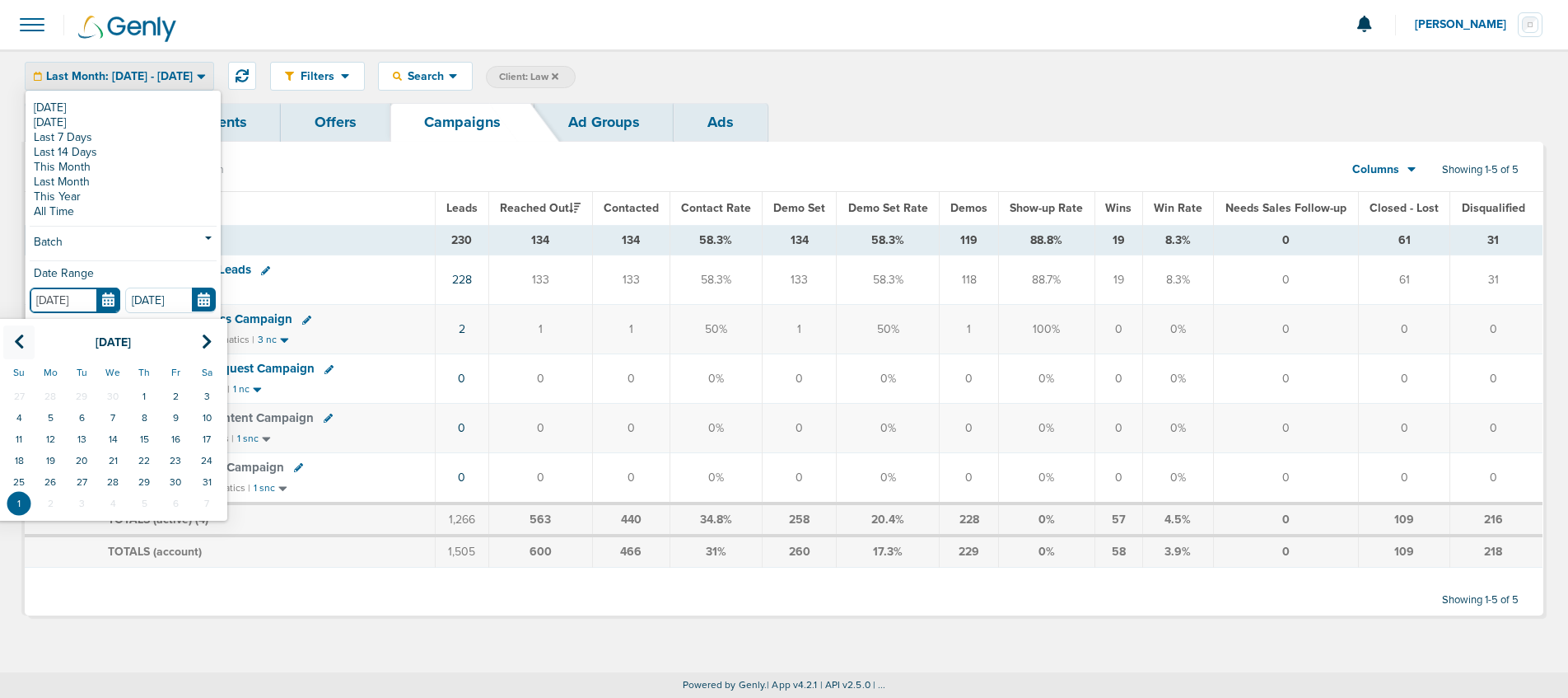 click at bounding box center [19, 342] 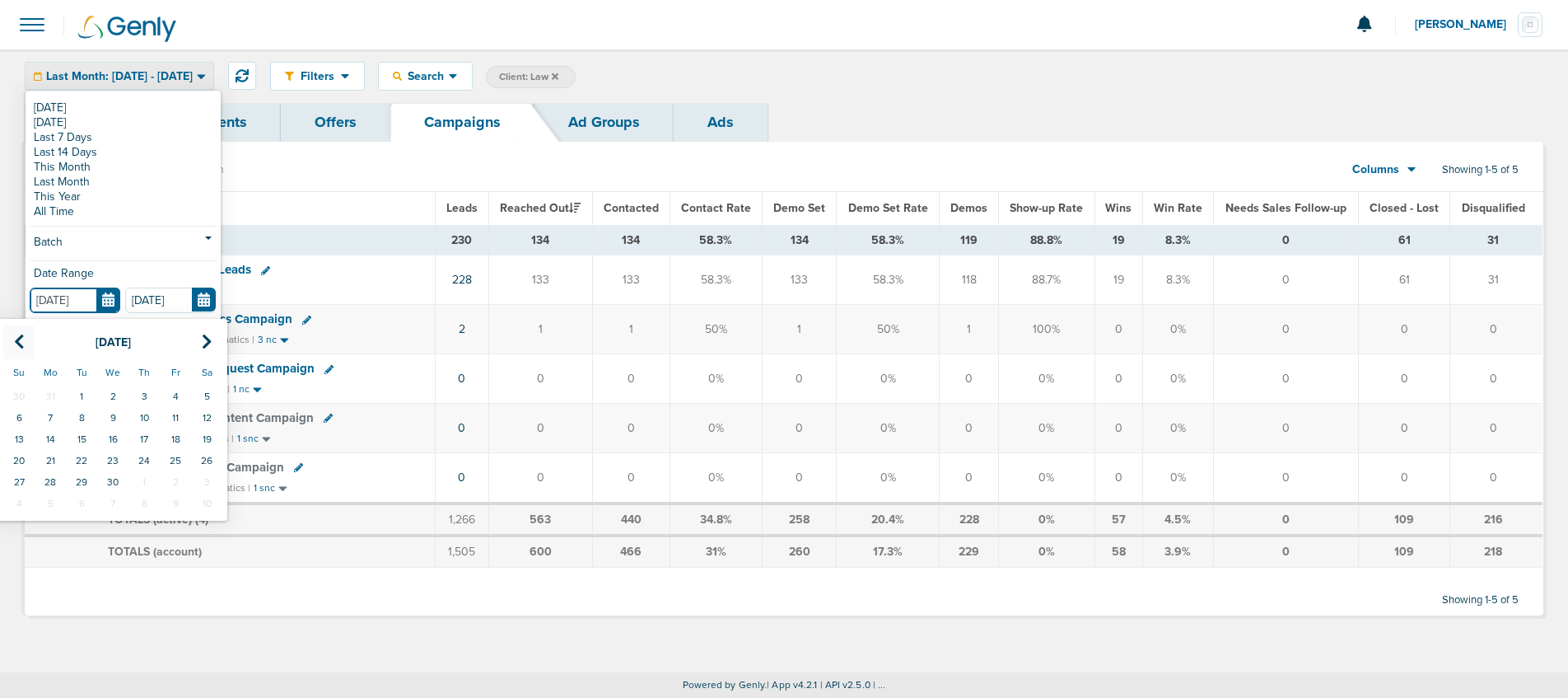 click at bounding box center (19, 342) 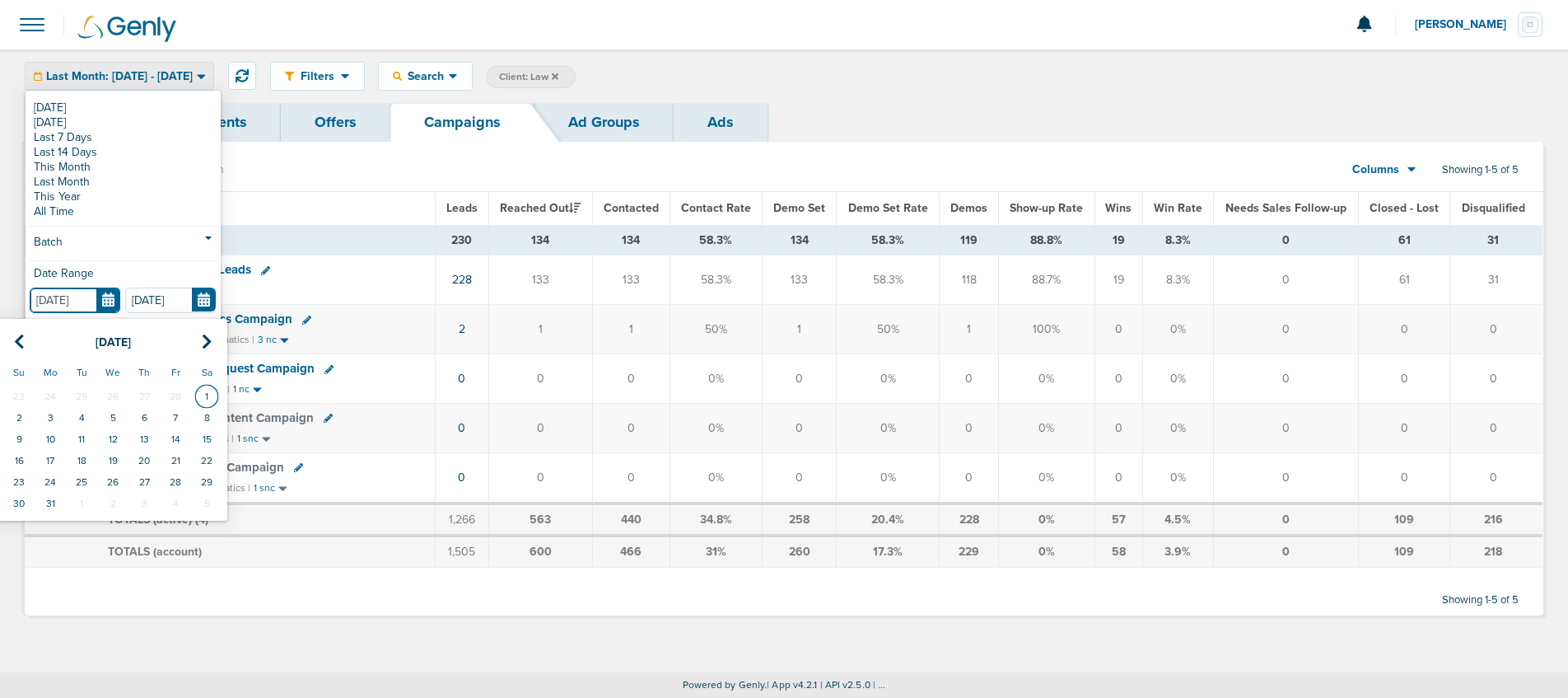 click on "1" at bounding box center (207, 396) 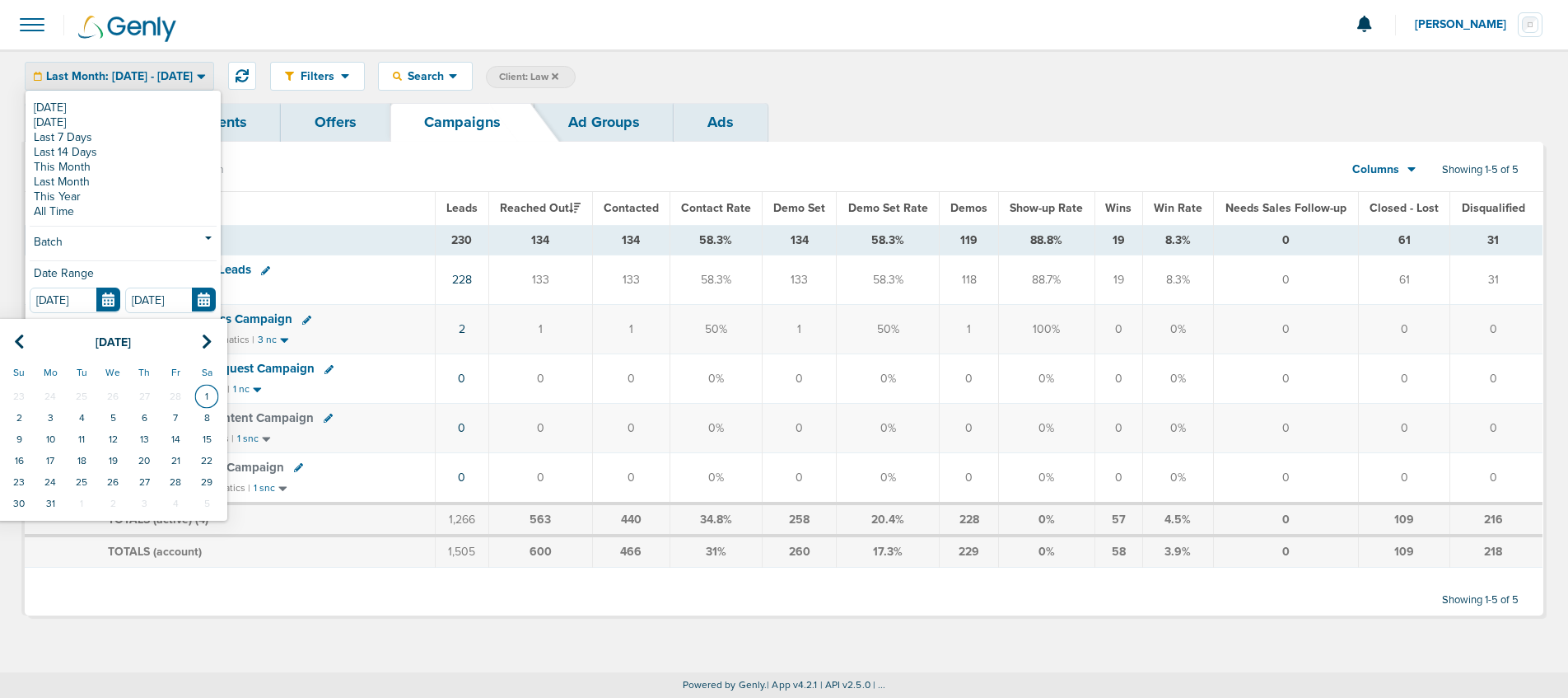 type on "[DATE]" 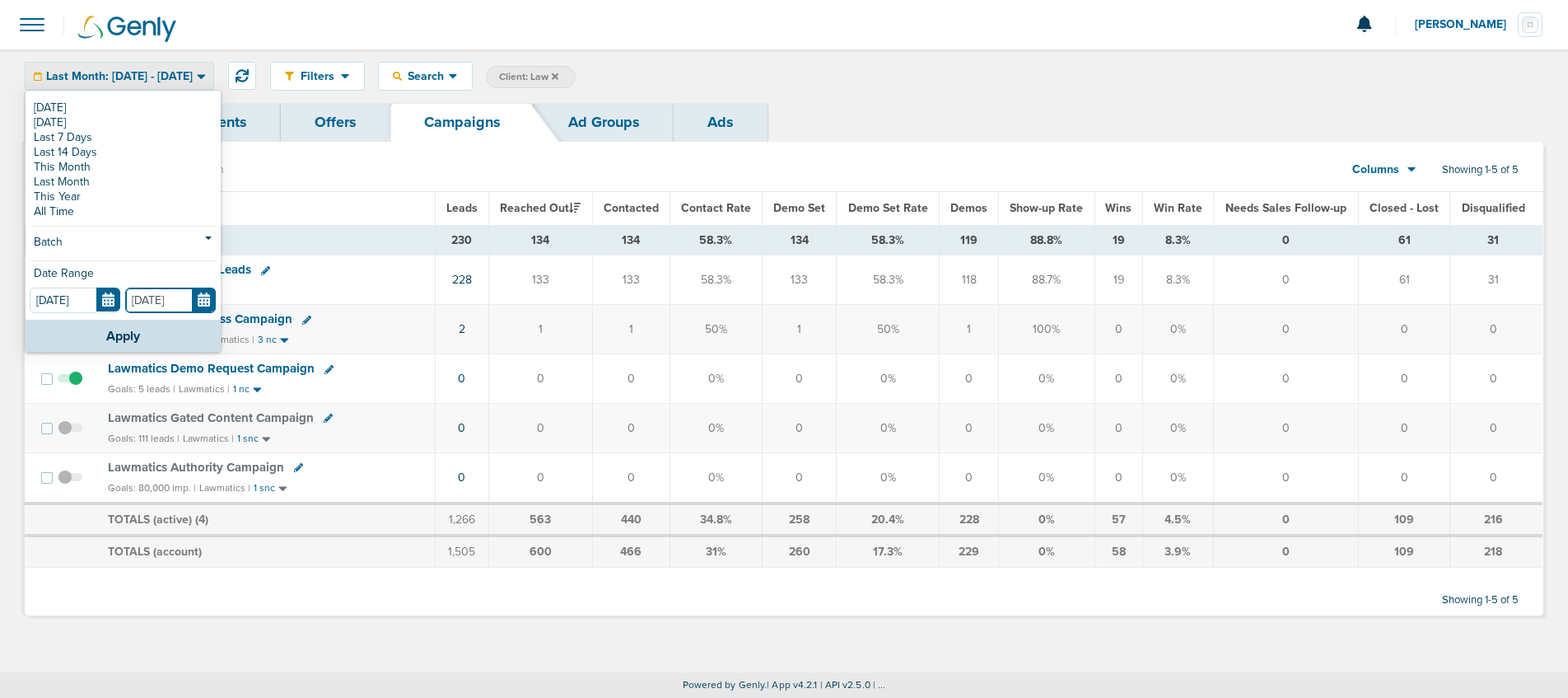 click on "[DATE]" at bounding box center (170, 300) 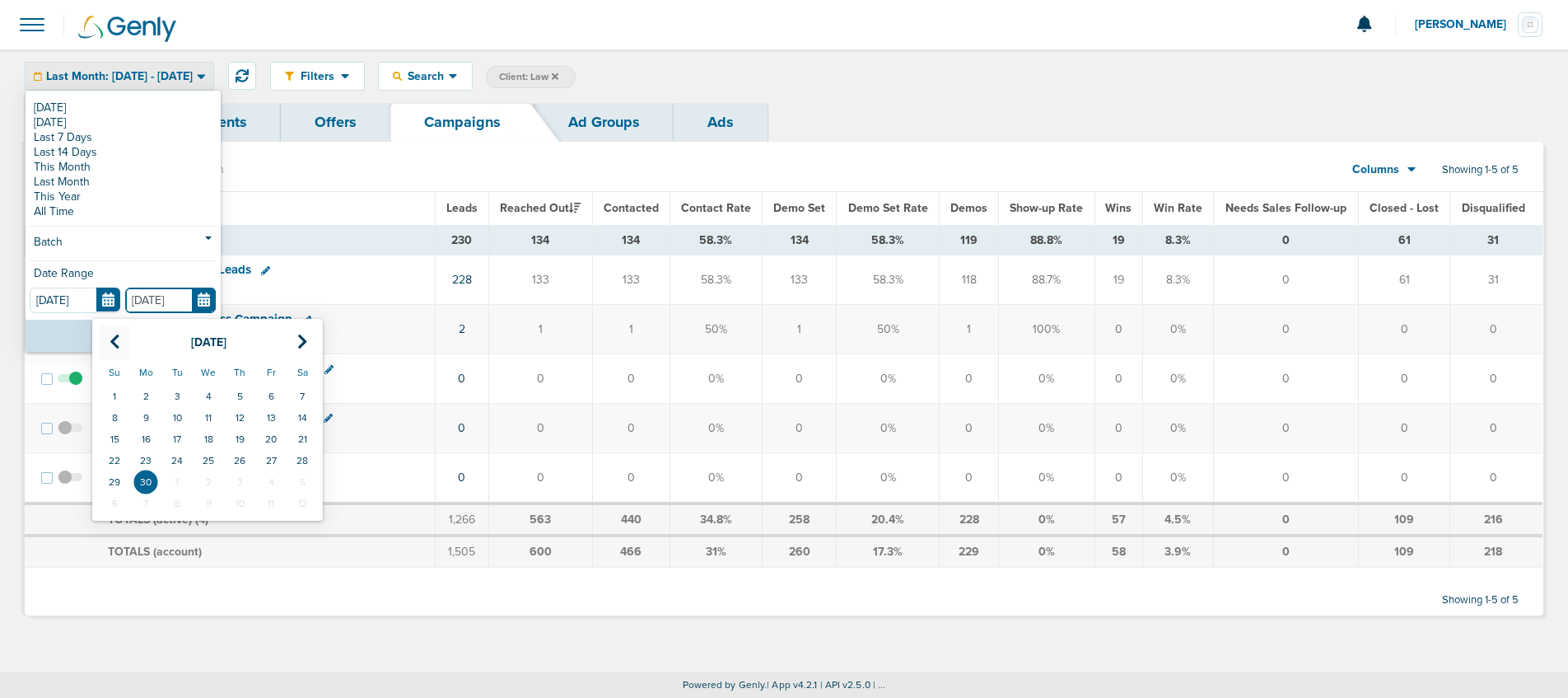 click at bounding box center (114, 342) 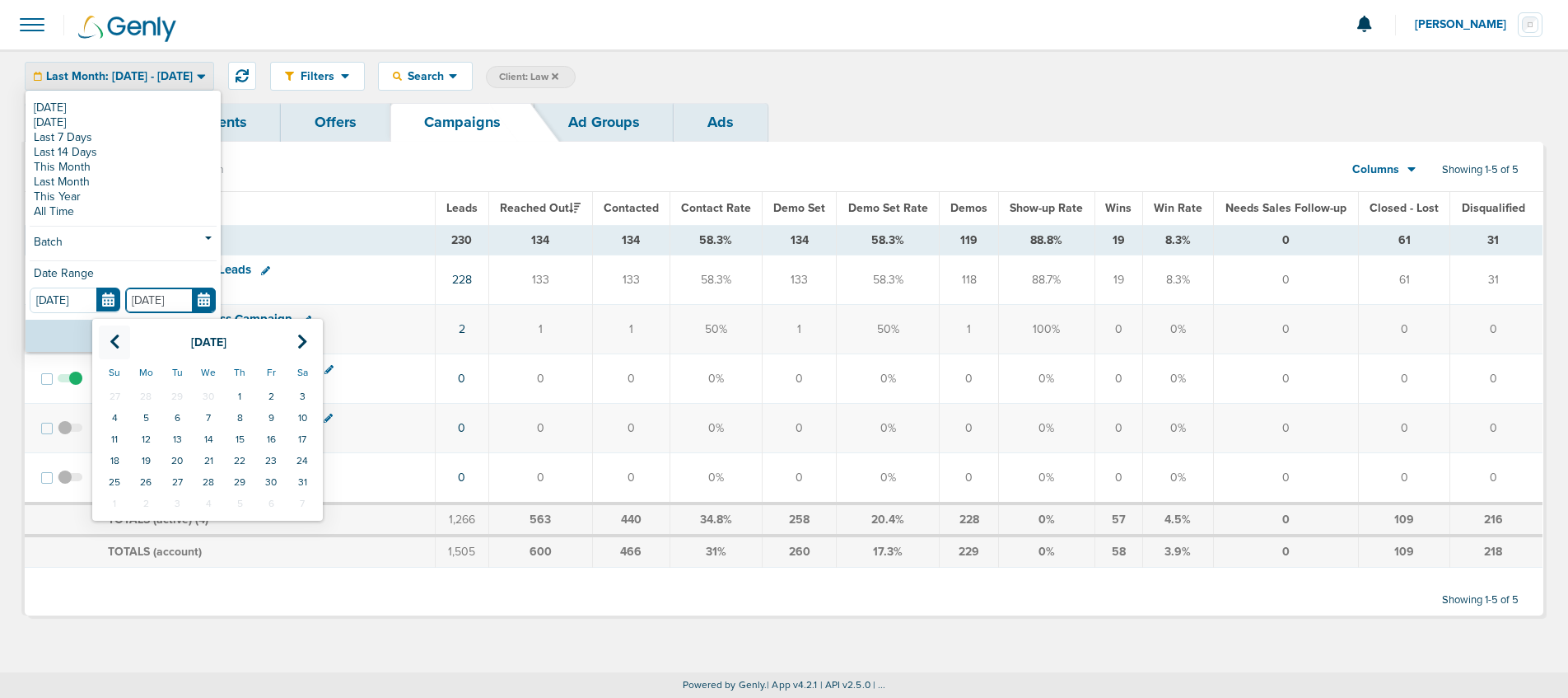 click at bounding box center (114, 342) 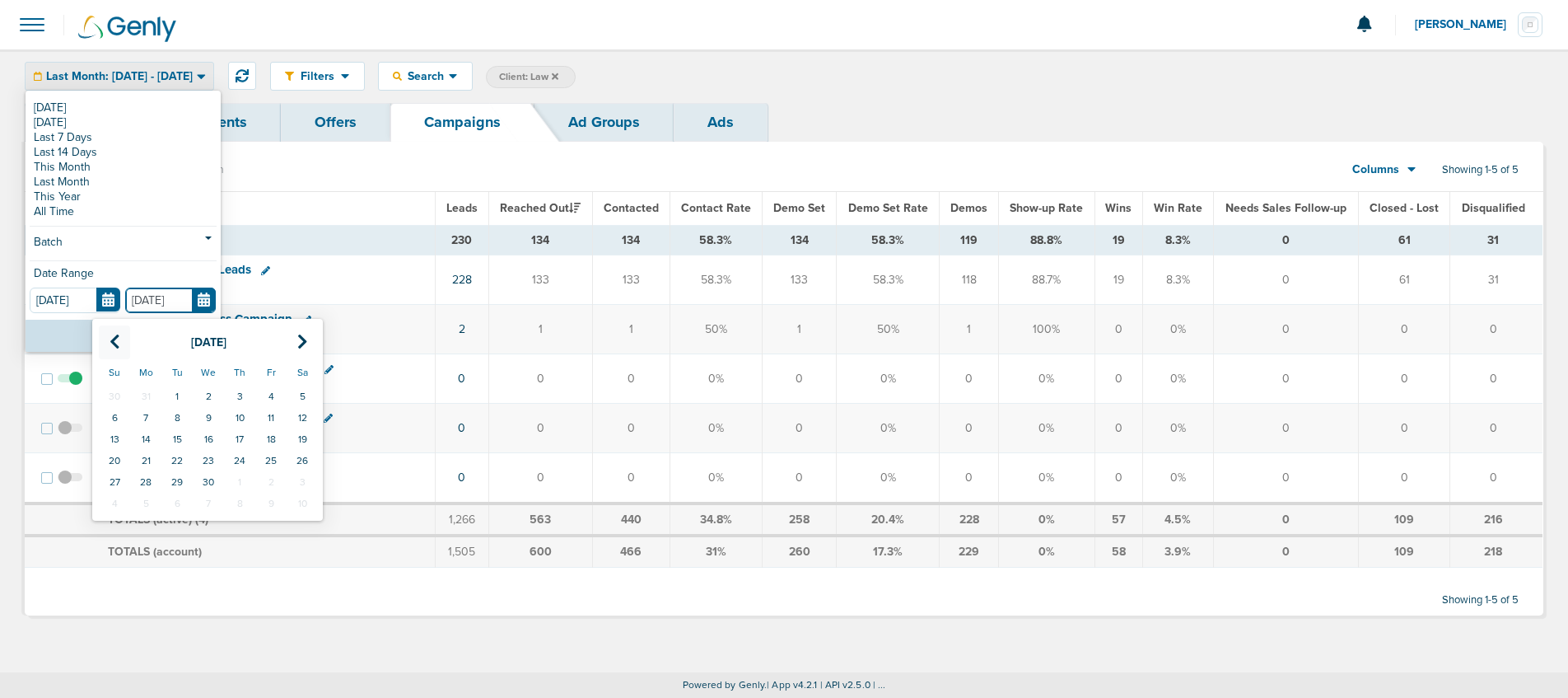 click at bounding box center (114, 342) 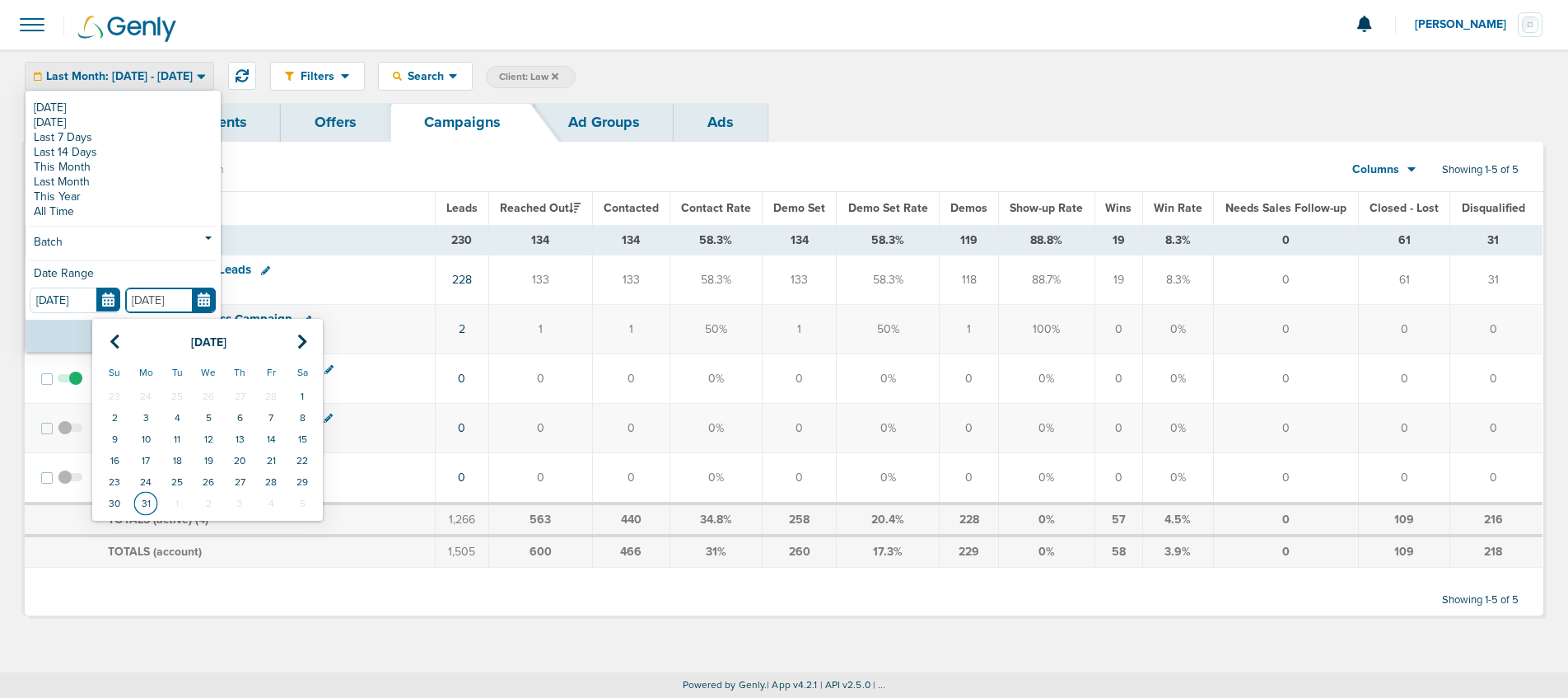 click on "31" at bounding box center [146, 504] 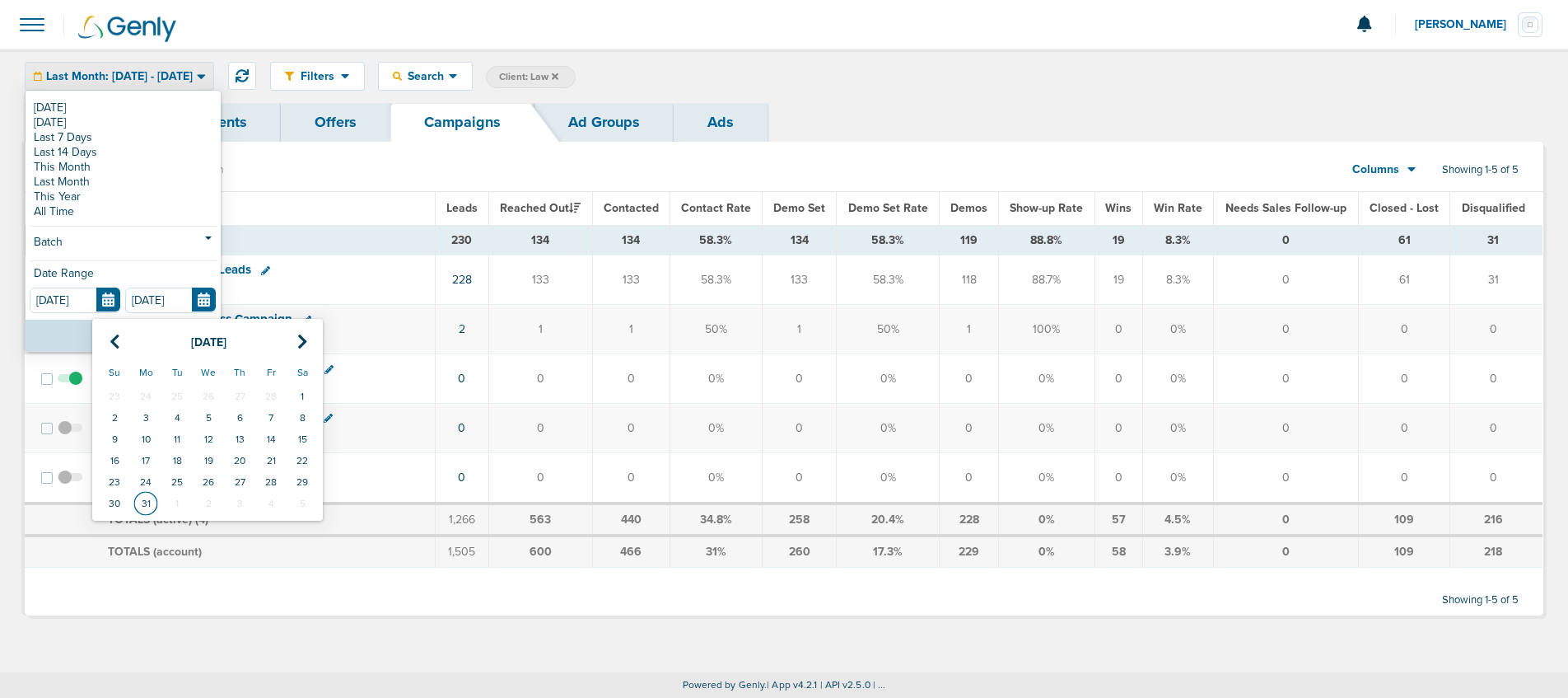 type on "[DATE]" 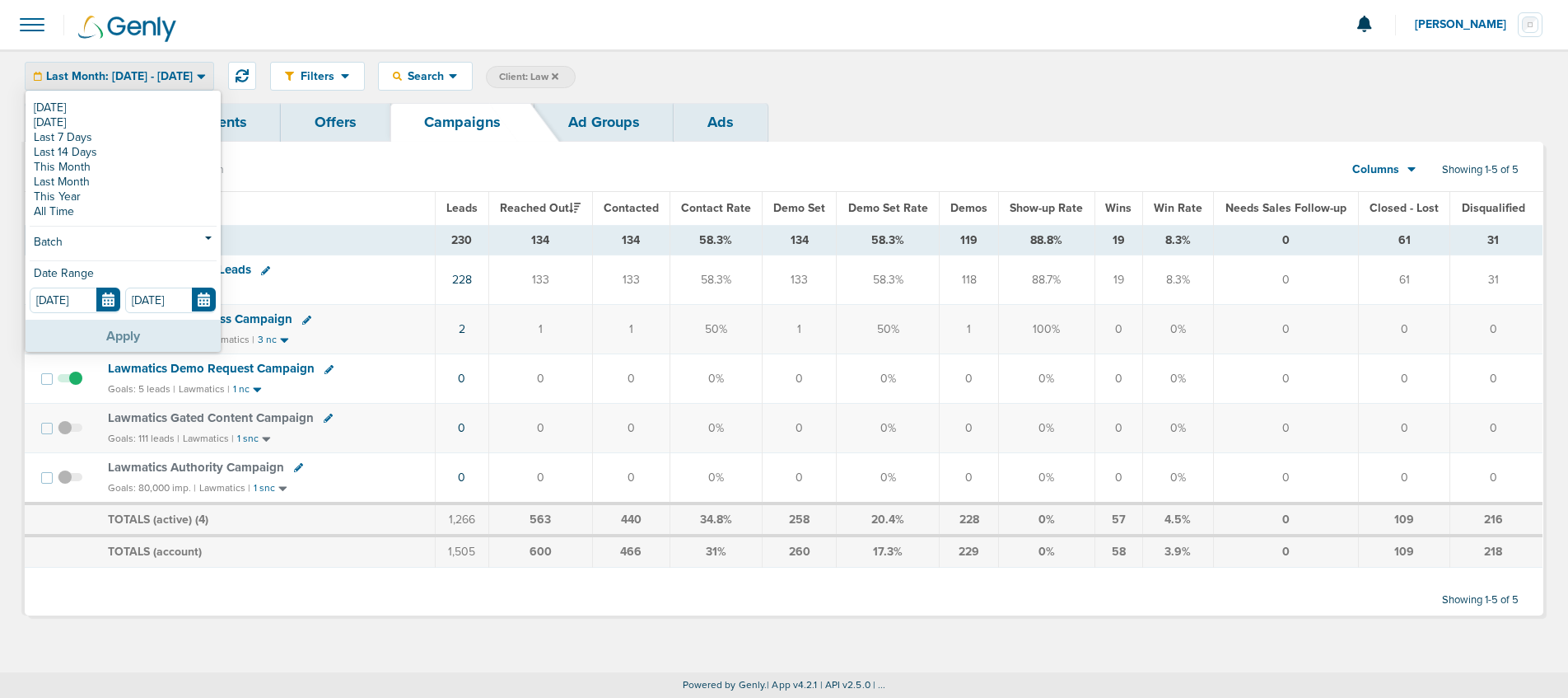 click on "Apply" at bounding box center (123, 335) 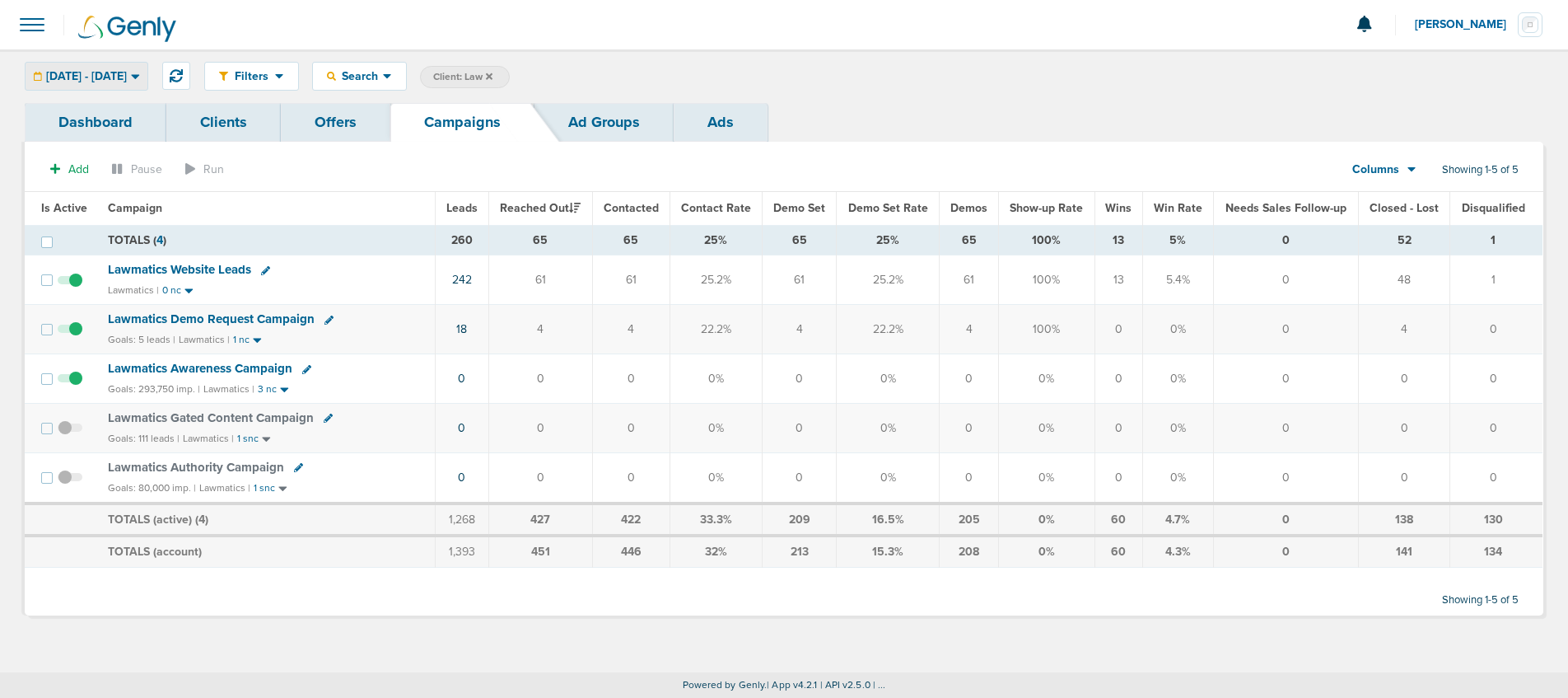 click on "[DATE] - [DATE]" at bounding box center (86, 77) 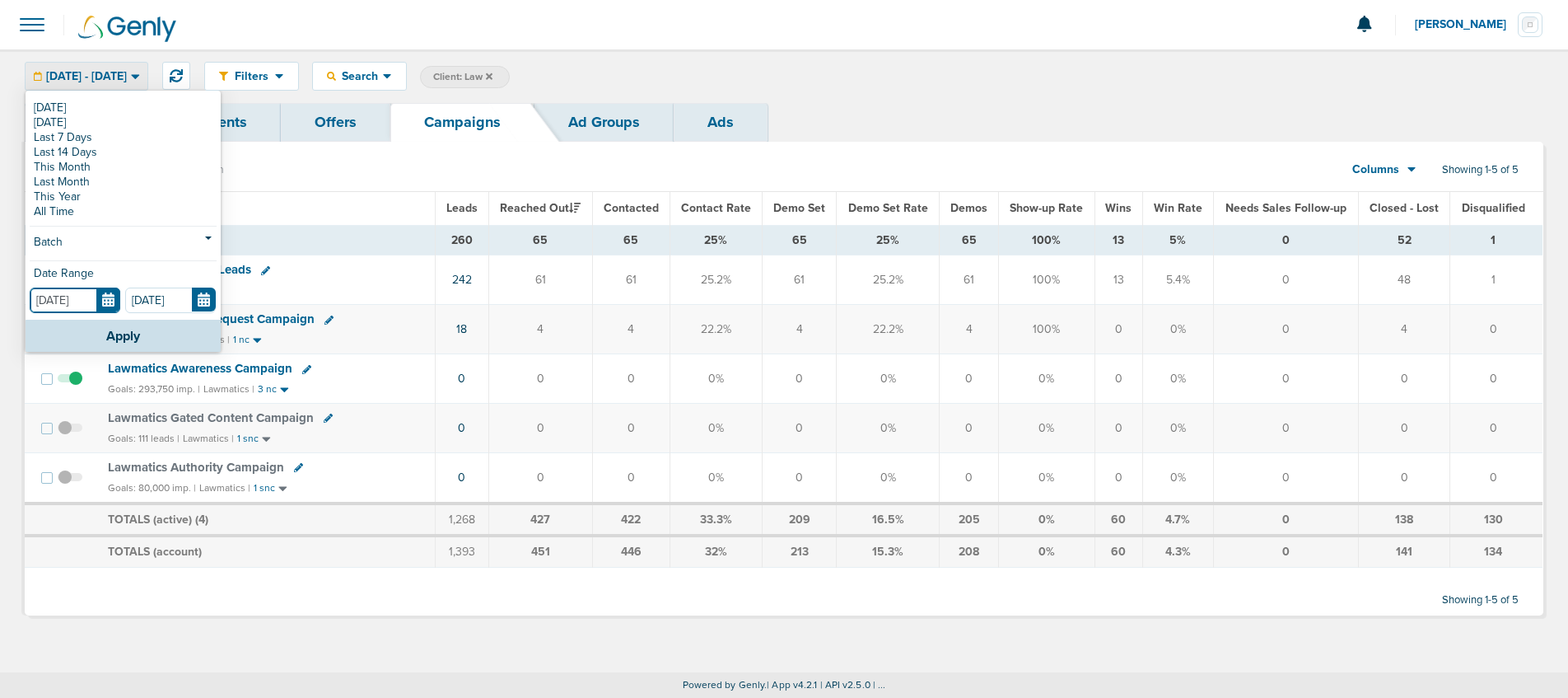 click on "[DATE]" at bounding box center (75, 300) 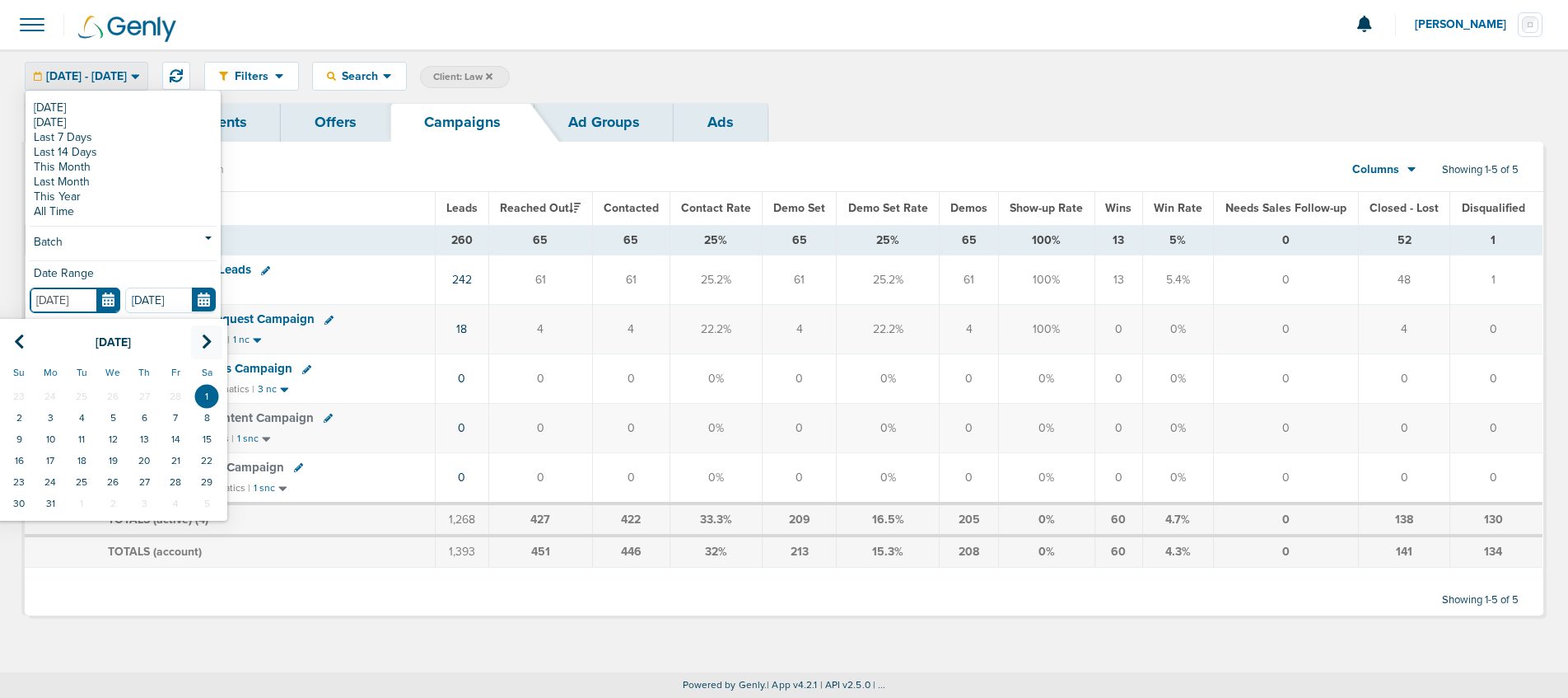 click at bounding box center (207, 342) 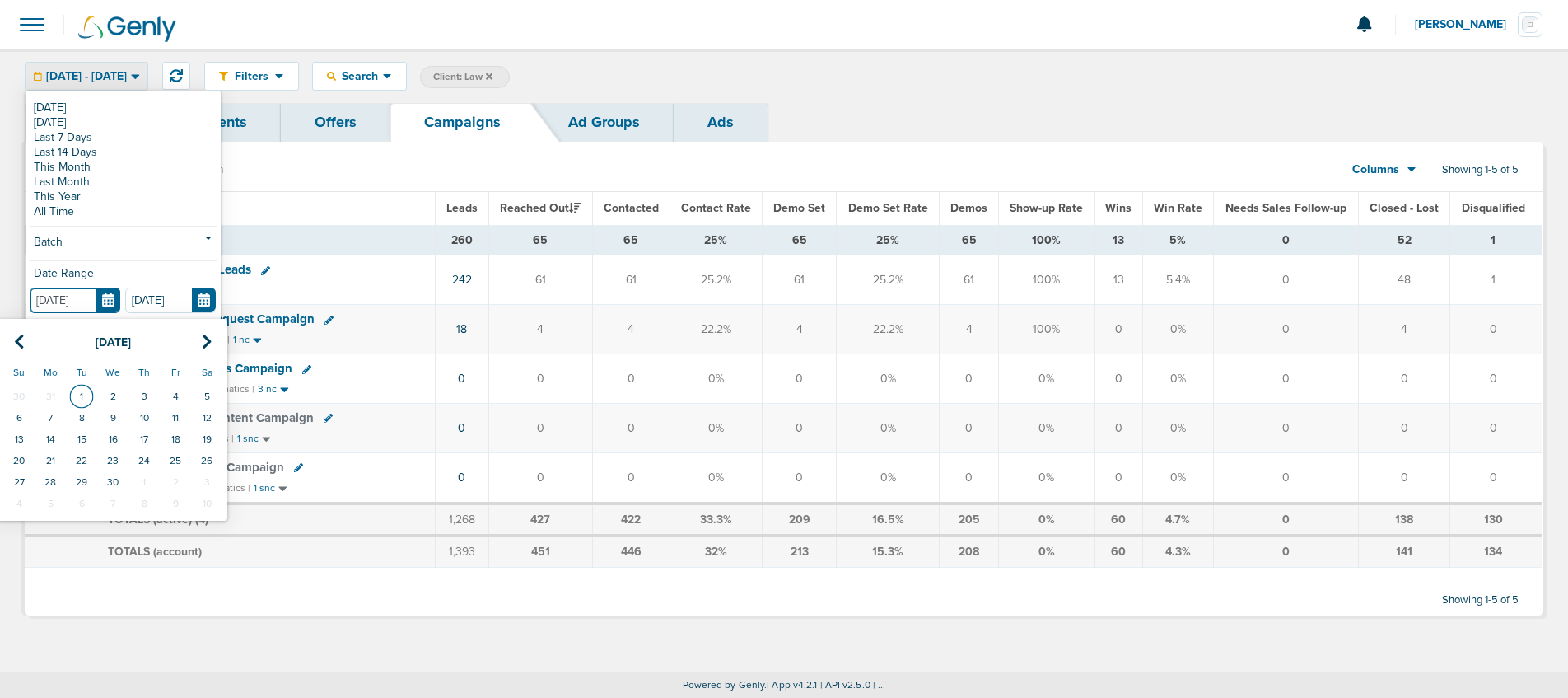click on "1" at bounding box center [82, 396] 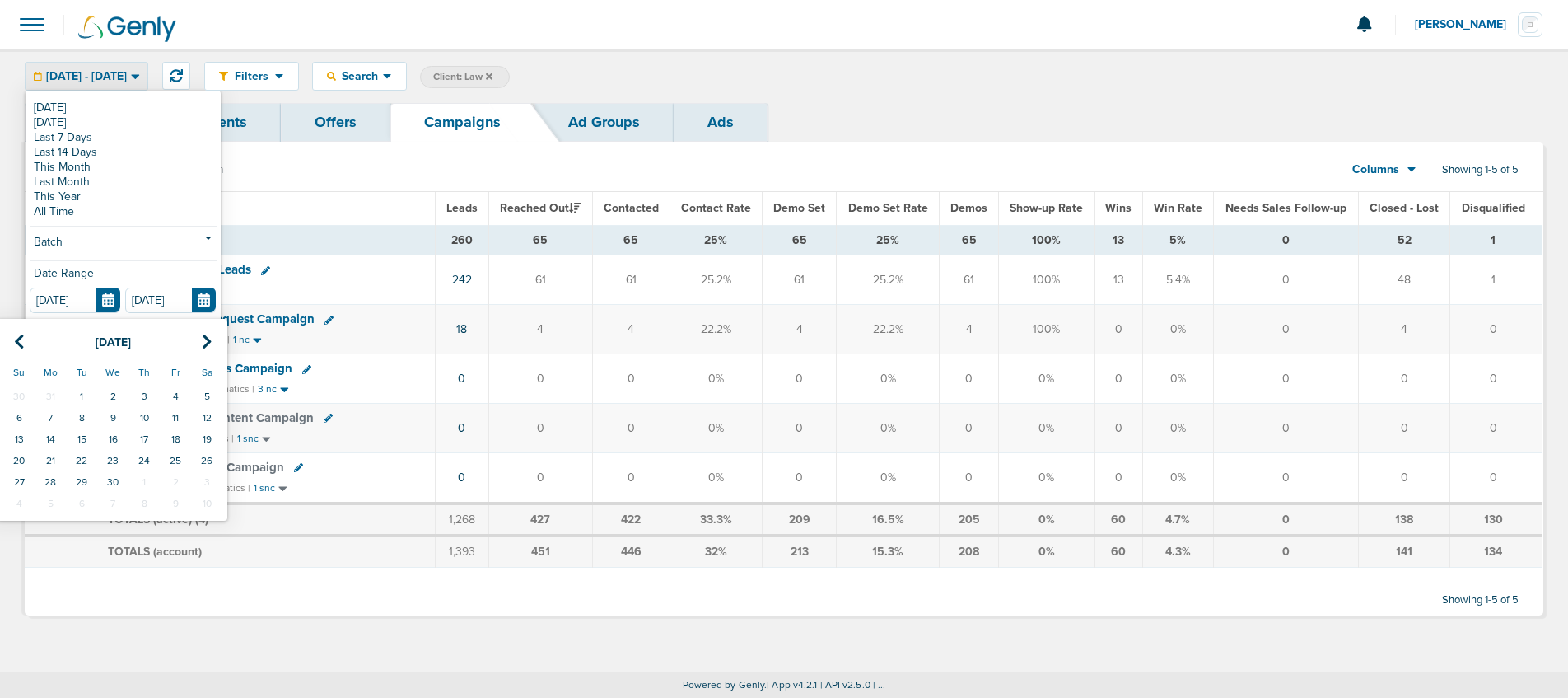 type on "[DATE]" 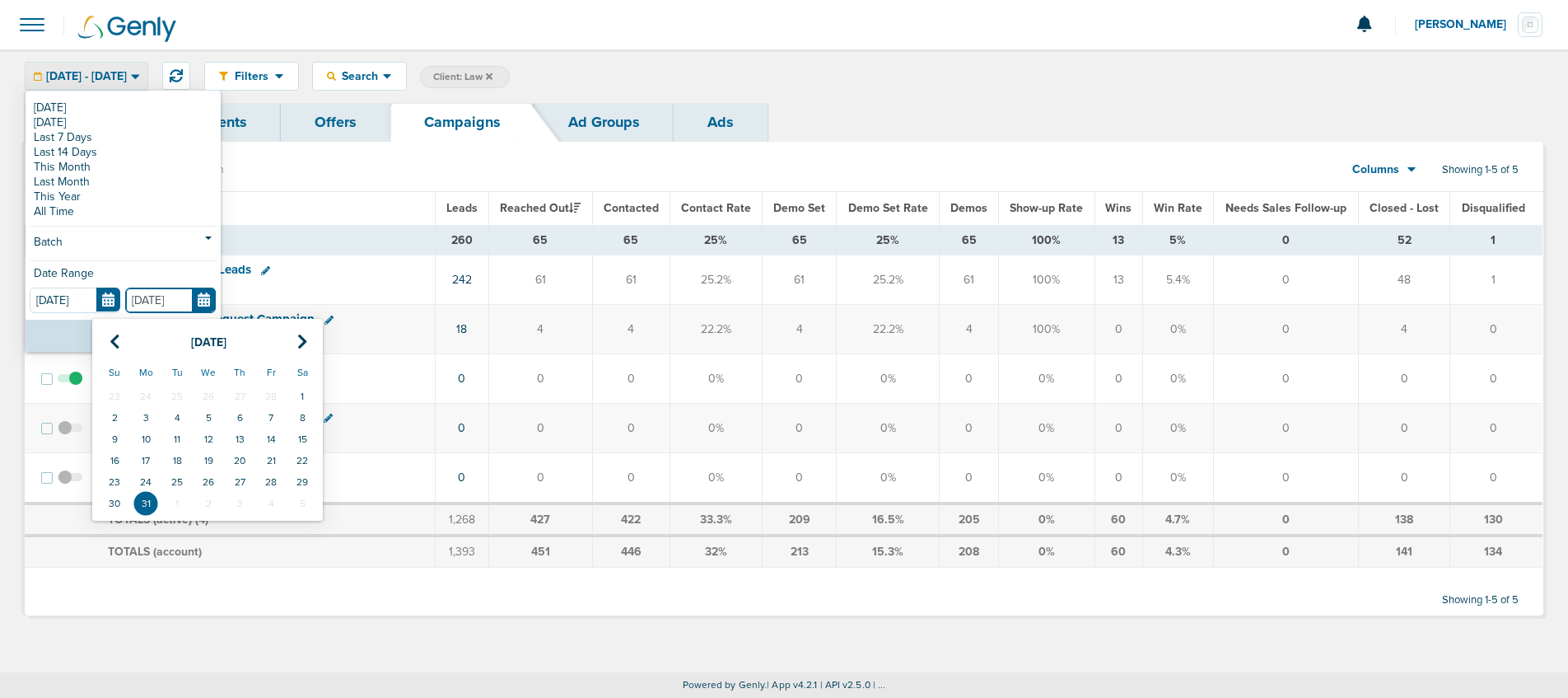 click on "[DATE]" at bounding box center (170, 300) 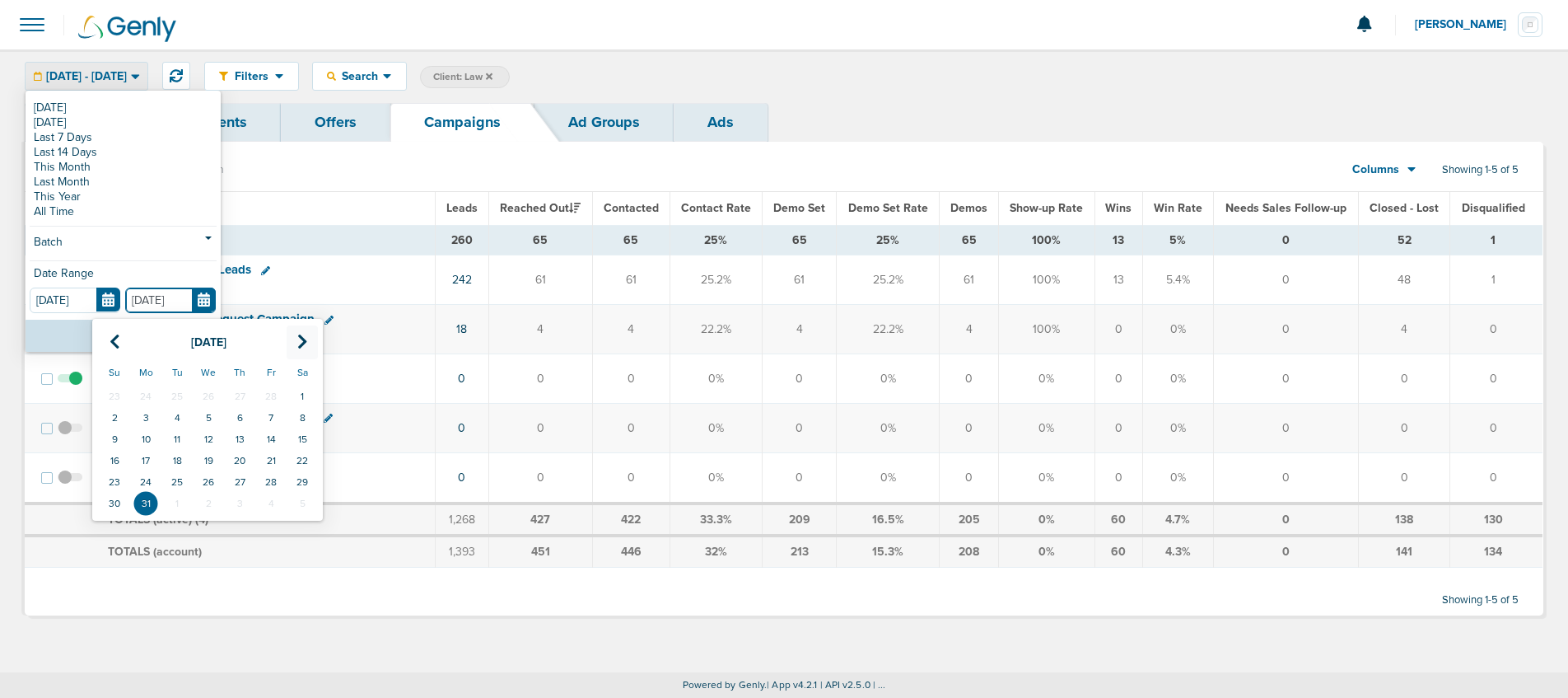 click at bounding box center (302, 342) 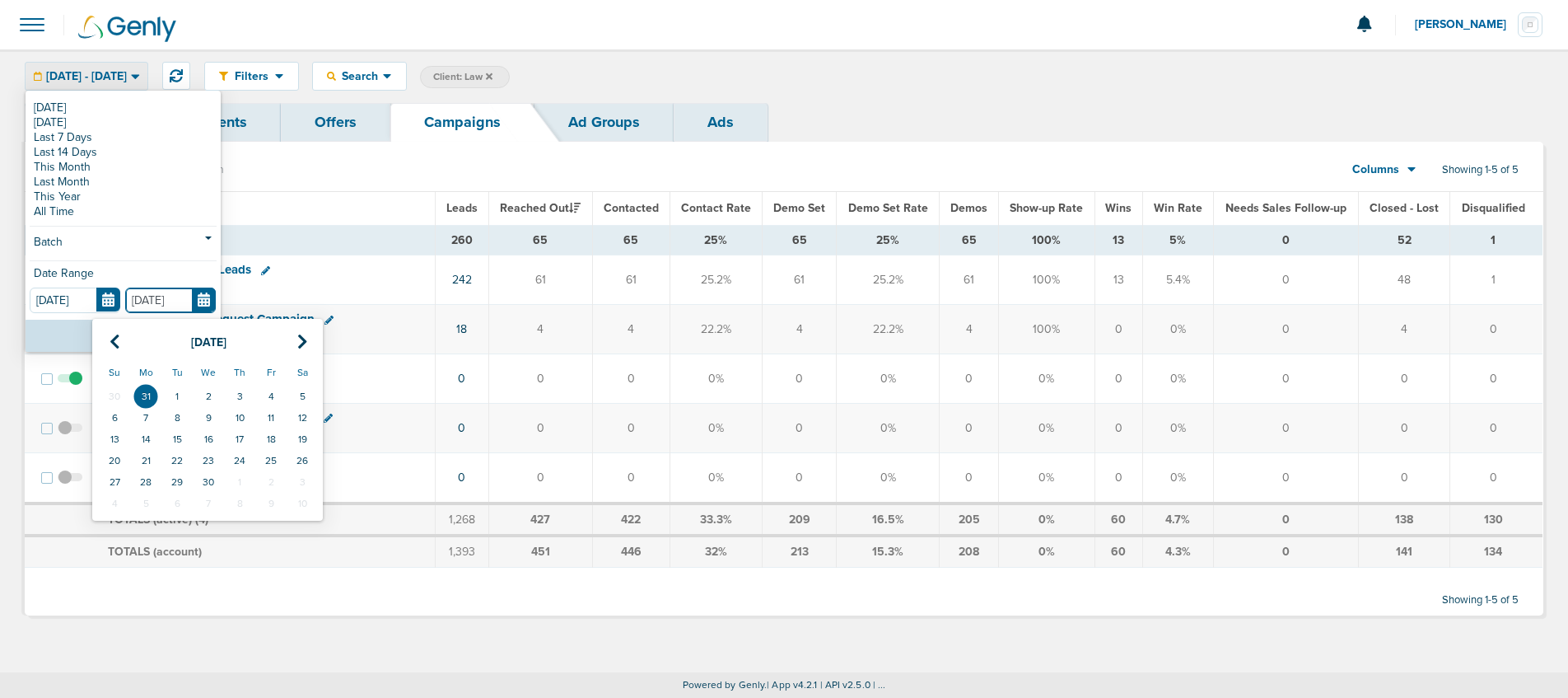 drag, startPoint x: 208, startPoint y: 482, endPoint x: 170, endPoint y: 452, distance: 48.414874 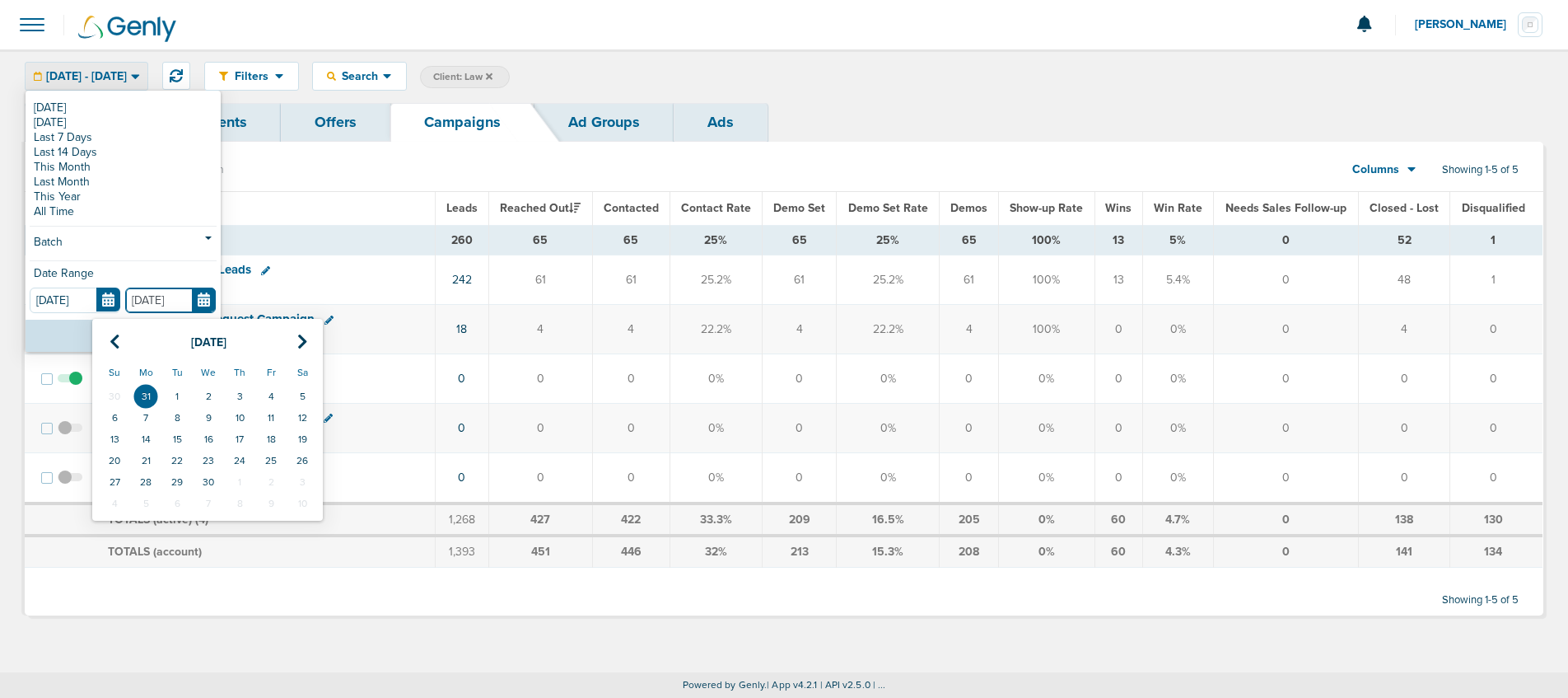 click on "30" at bounding box center (208, 482) 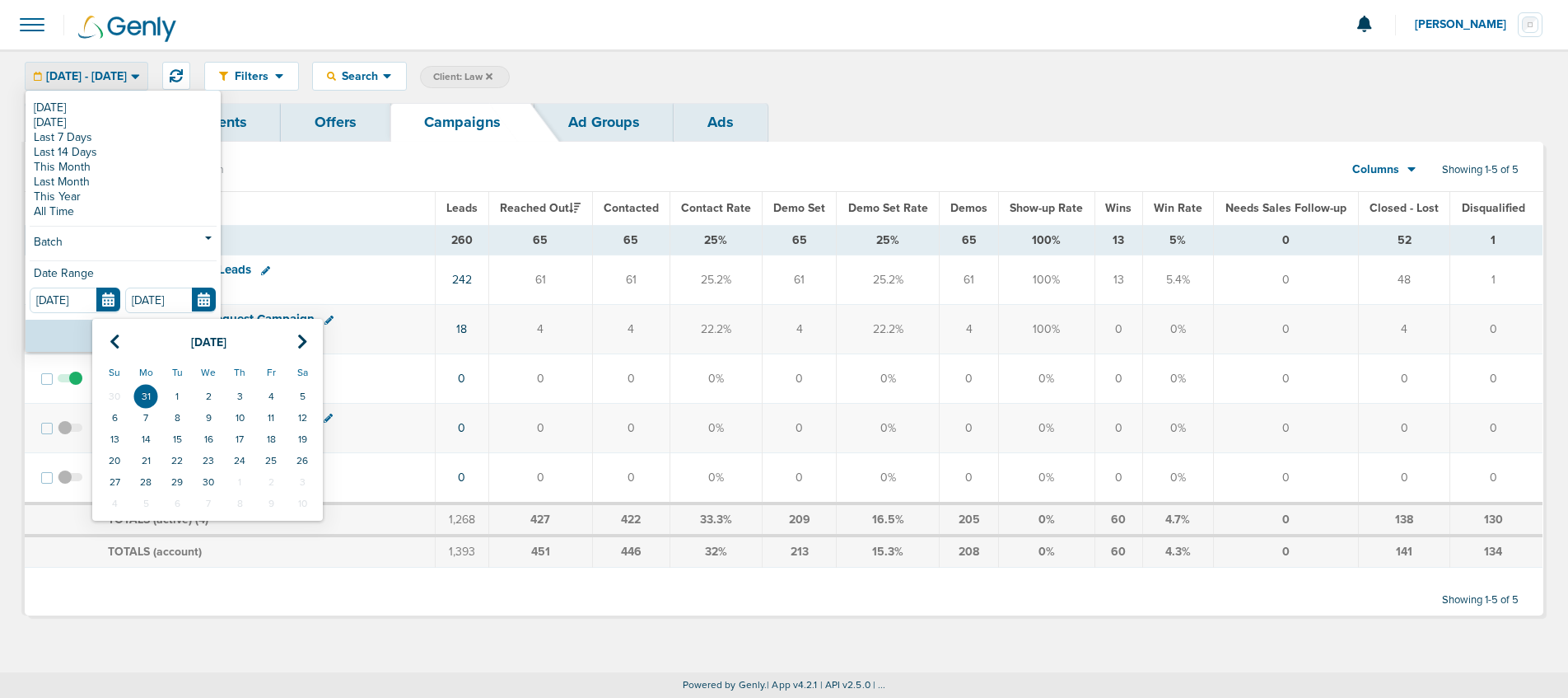 type on "[DATE]" 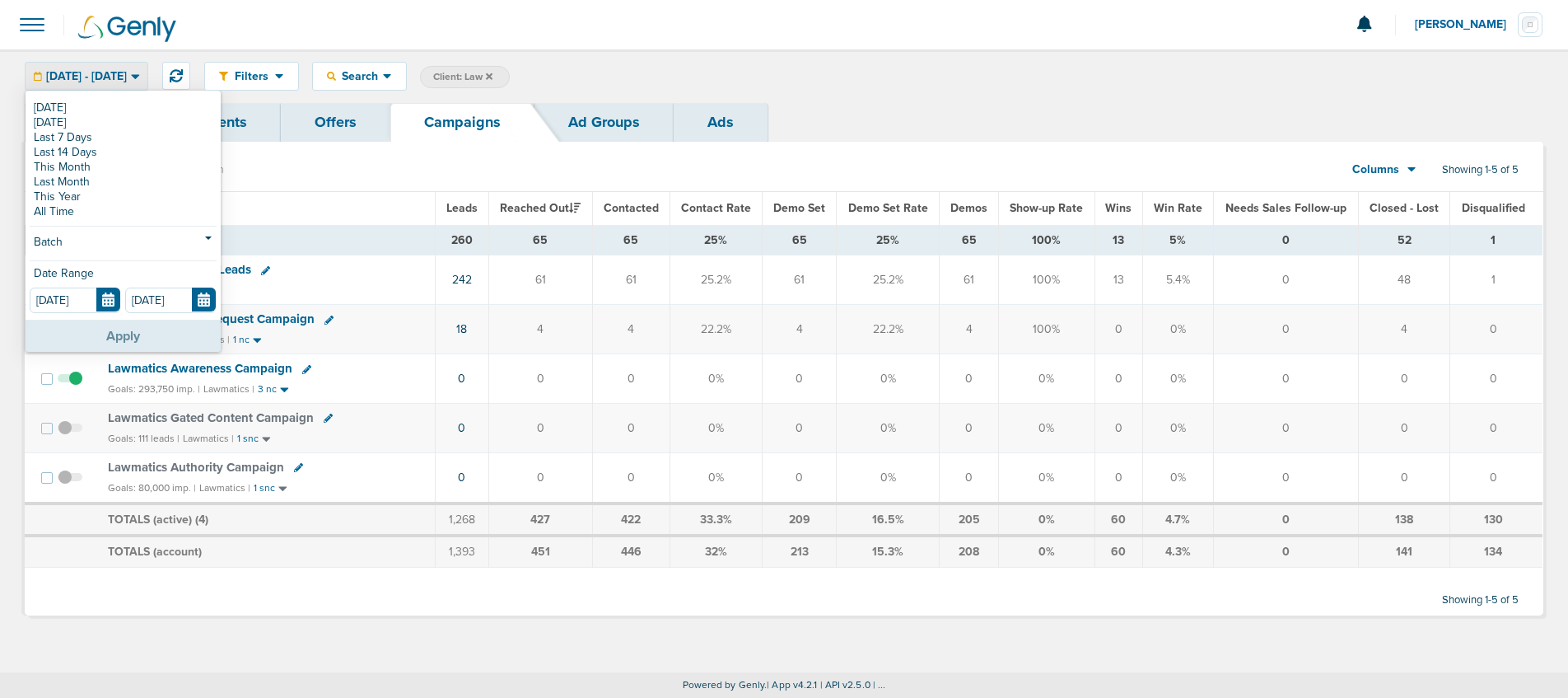 click on "Apply" at bounding box center (123, 335) 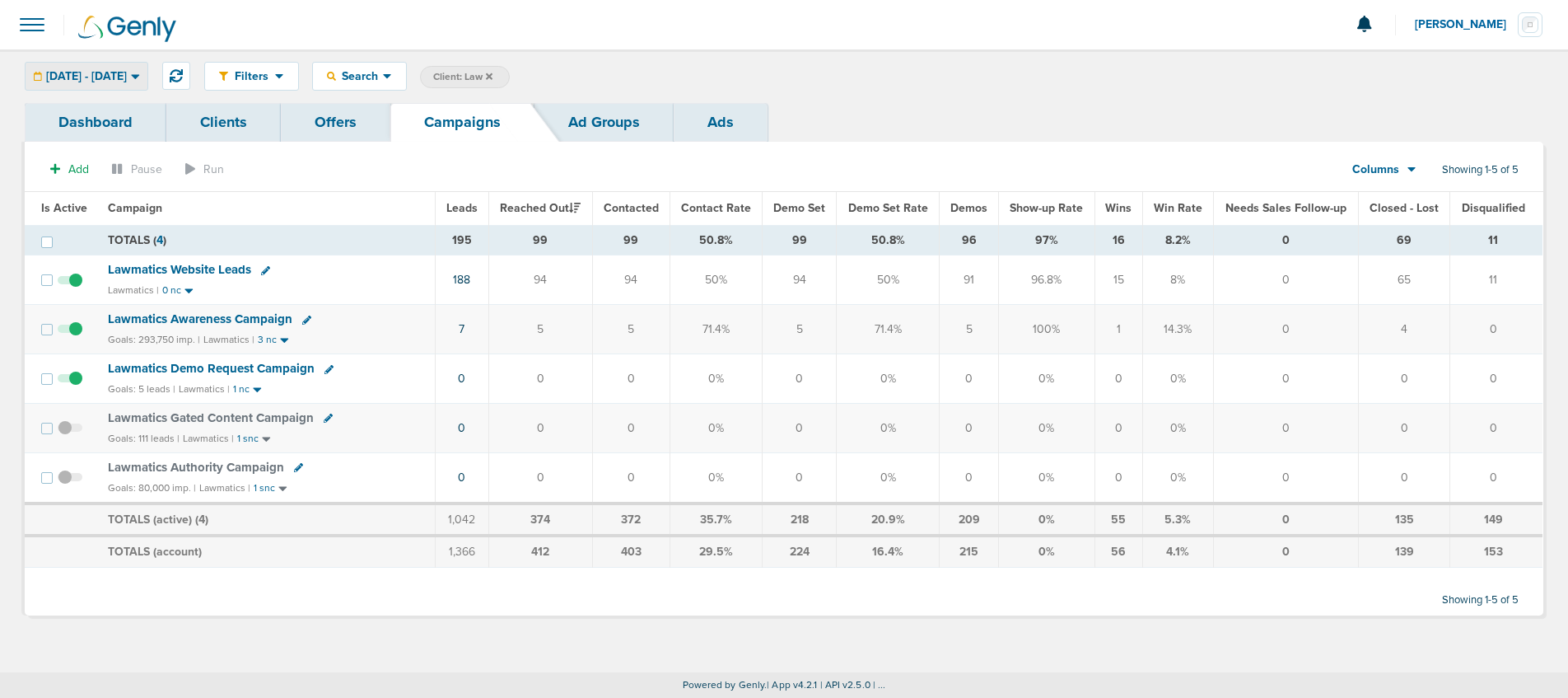 click on "[DATE] - [DATE]" at bounding box center (86, 77) 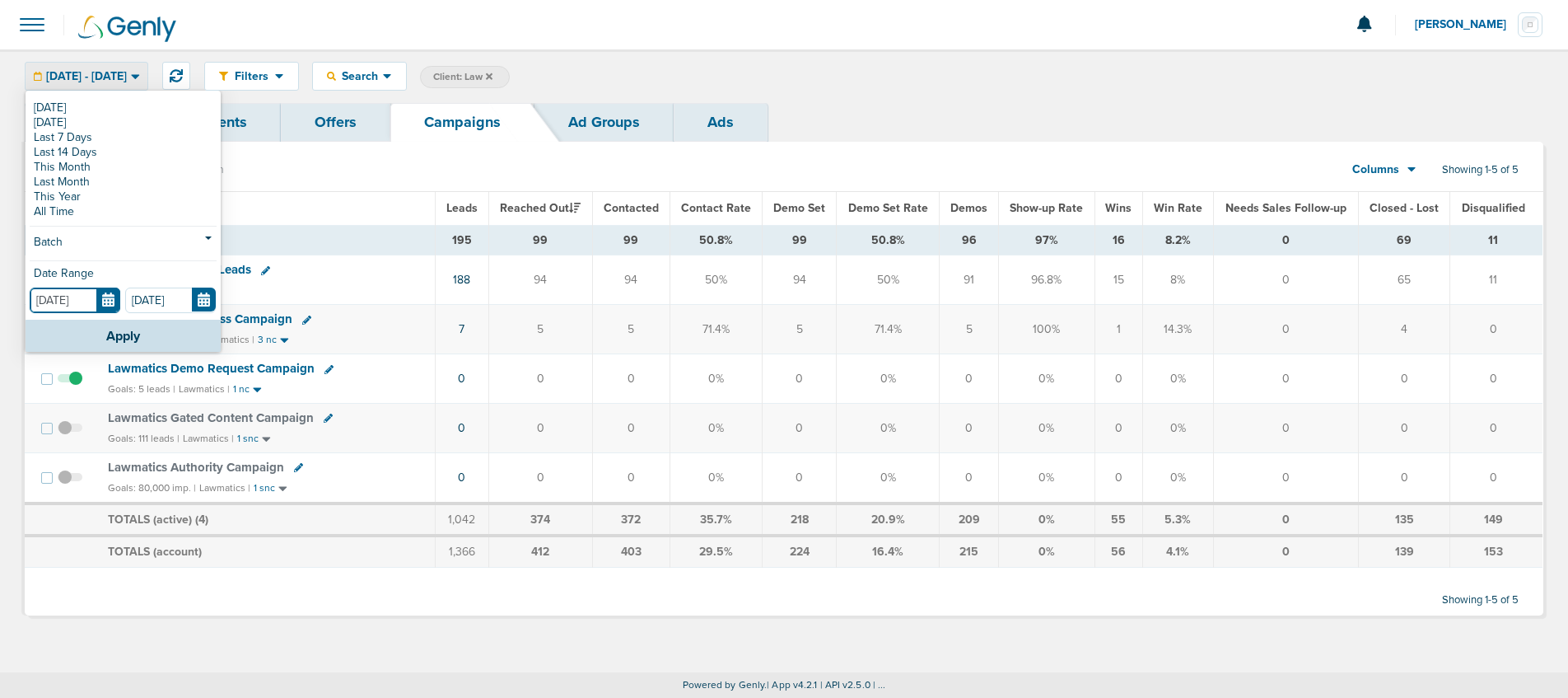 click on "[DATE]" at bounding box center [75, 300] 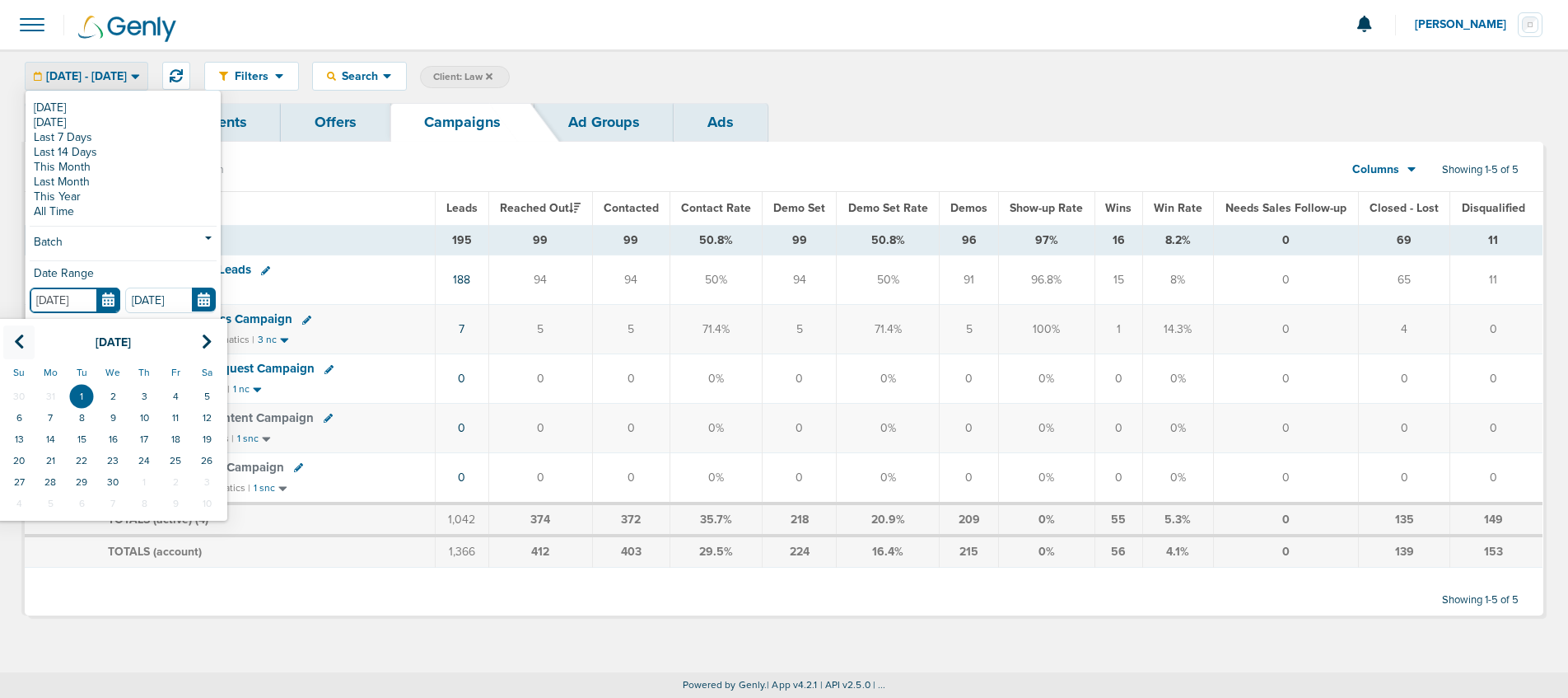 click at bounding box center (19, 342) 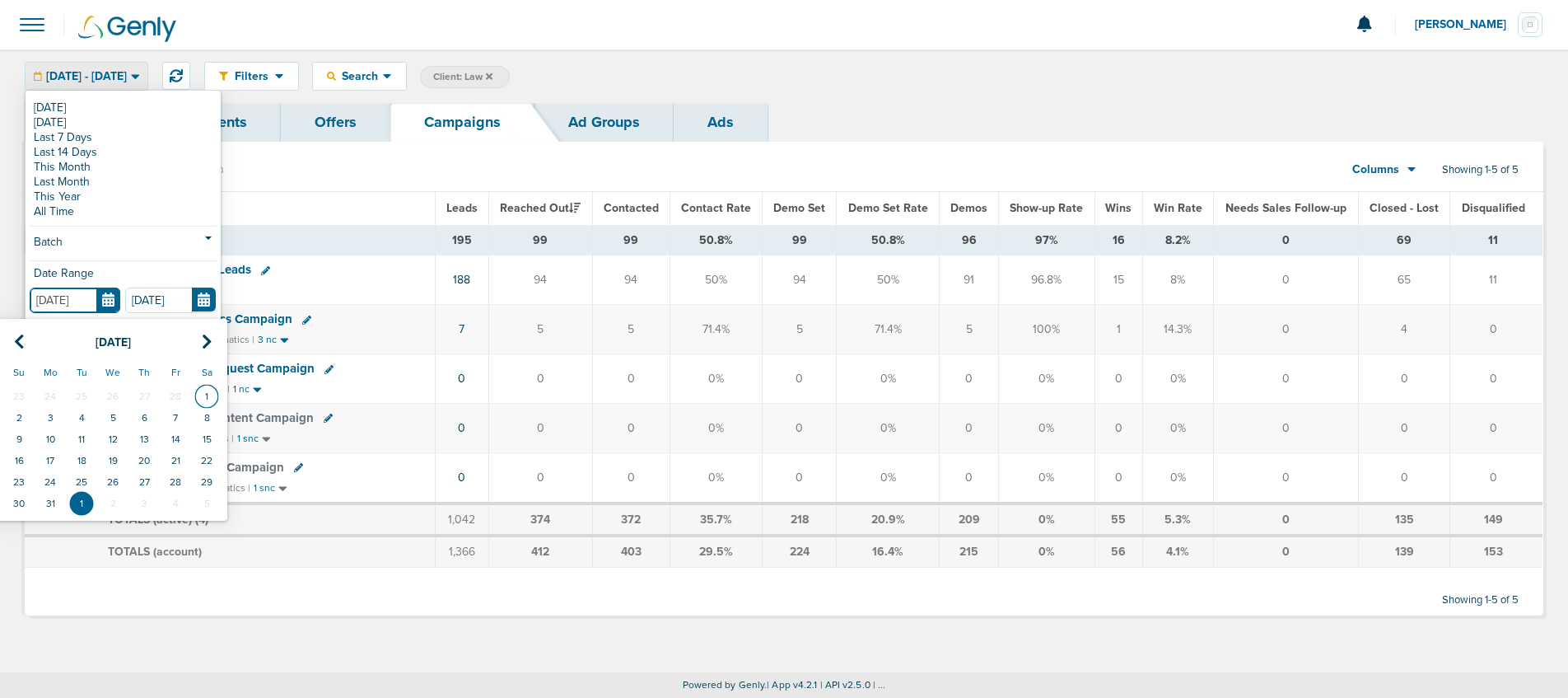 click on "1" at bounding box center [207, 396] 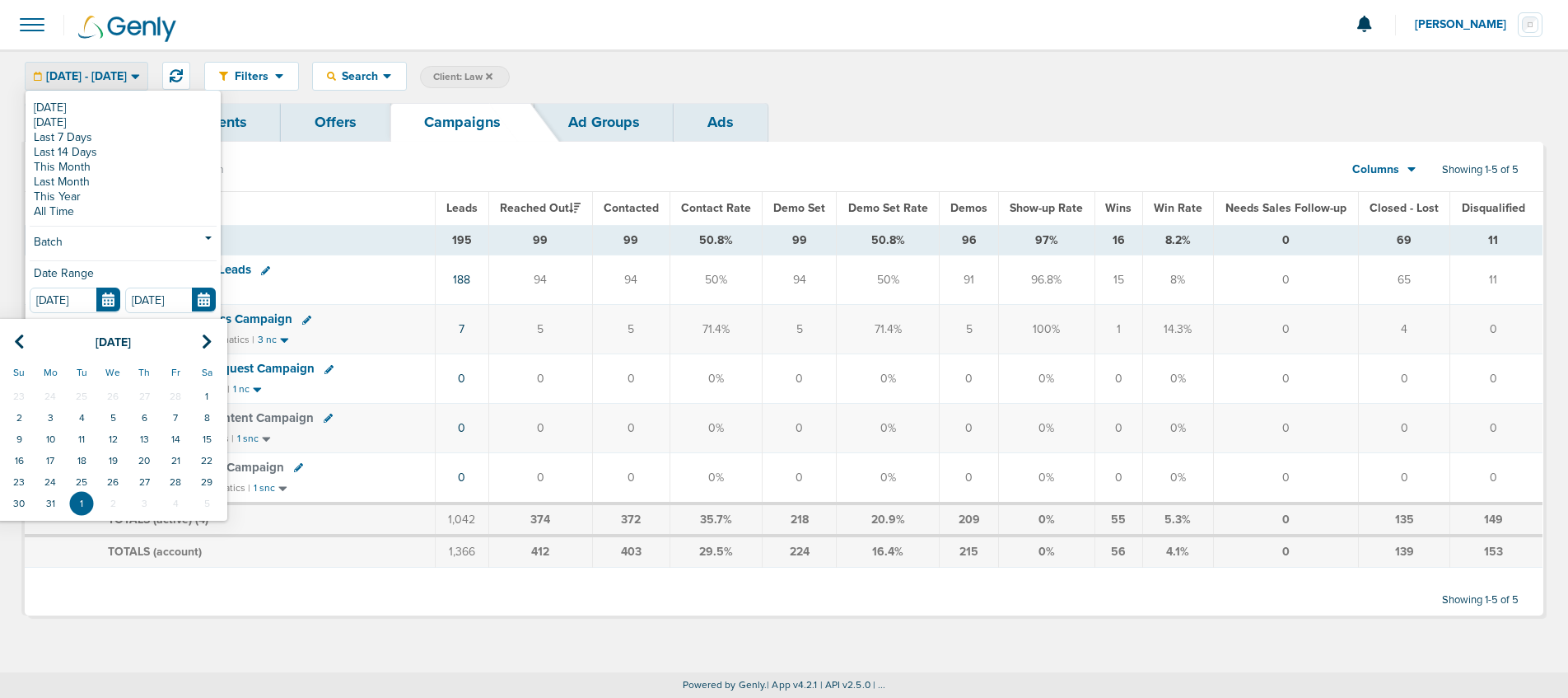type on "[DATE]" 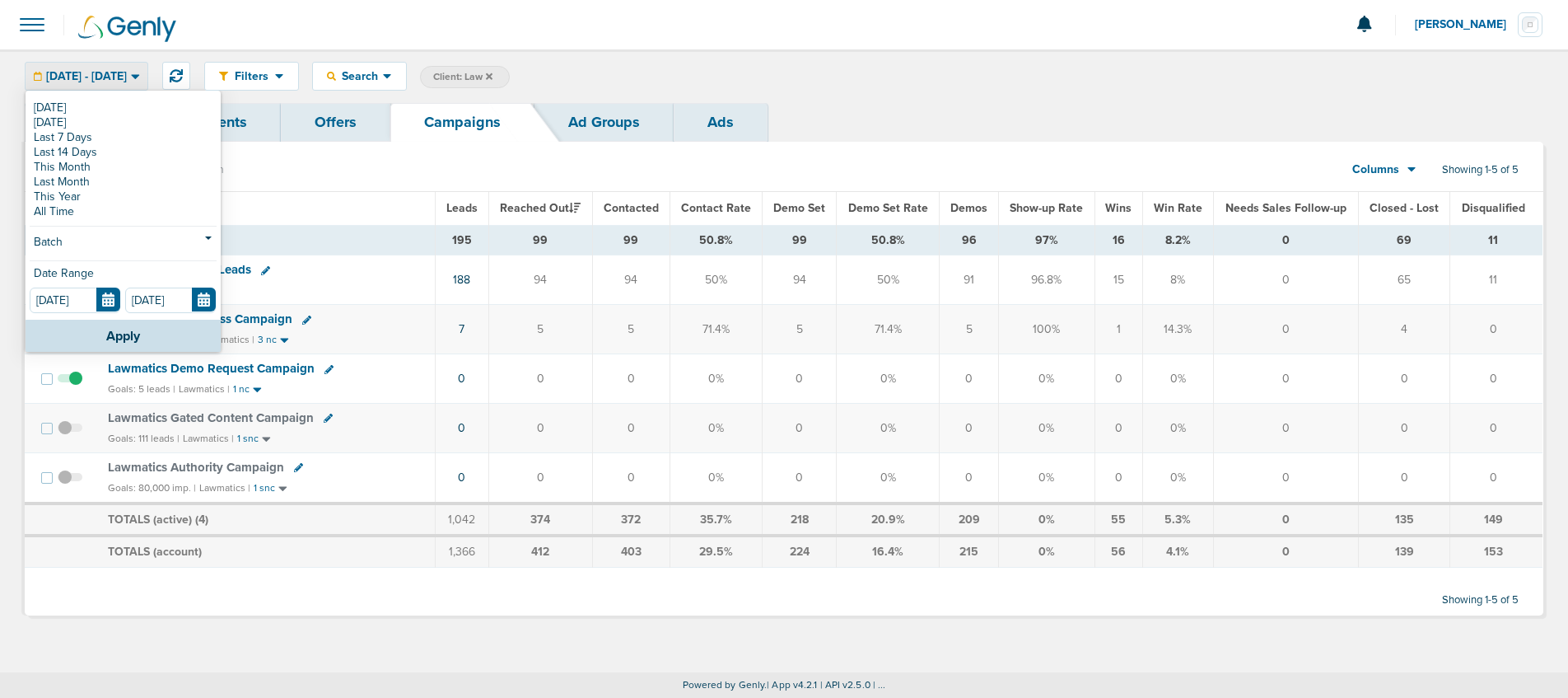 click on "[DATE]" at bounding box center [173, 299] 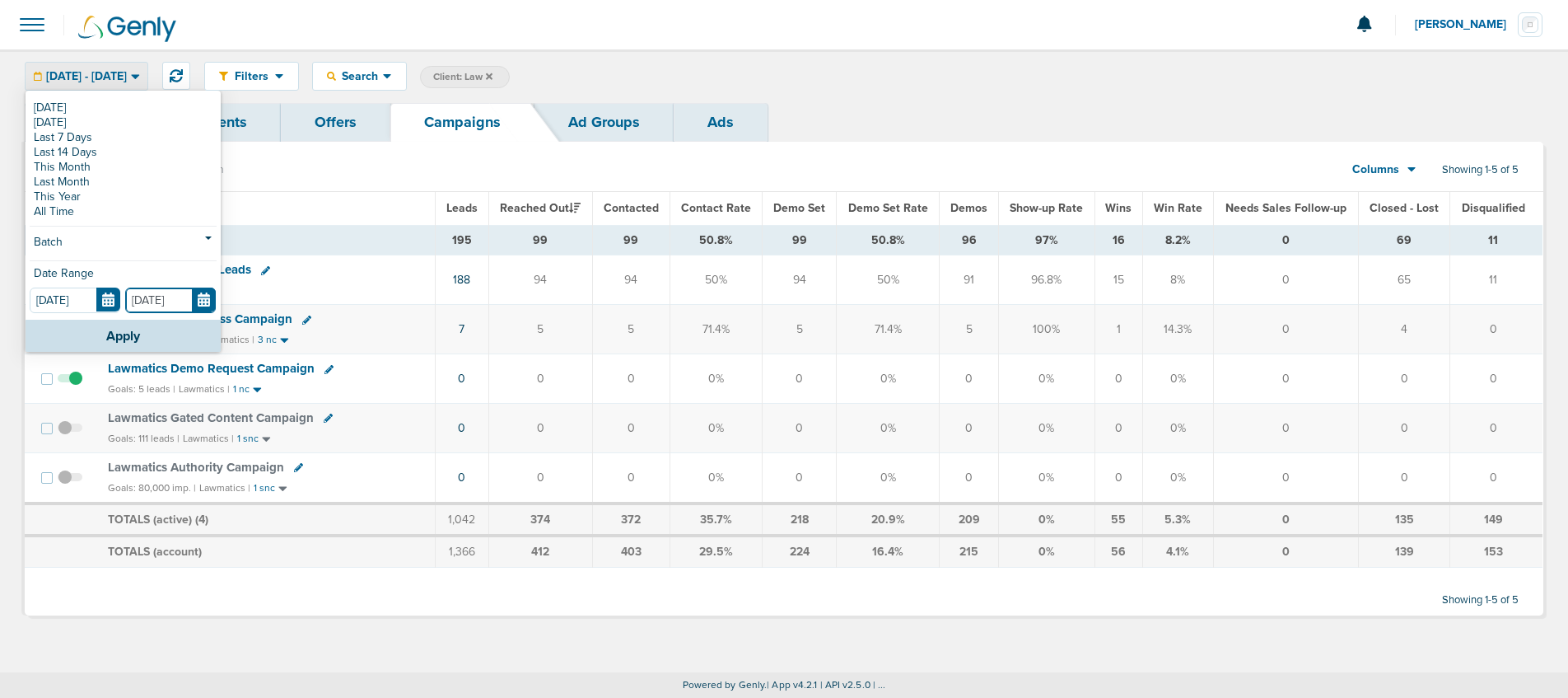 click on "[DATE]" at bounding box center [170, 300] 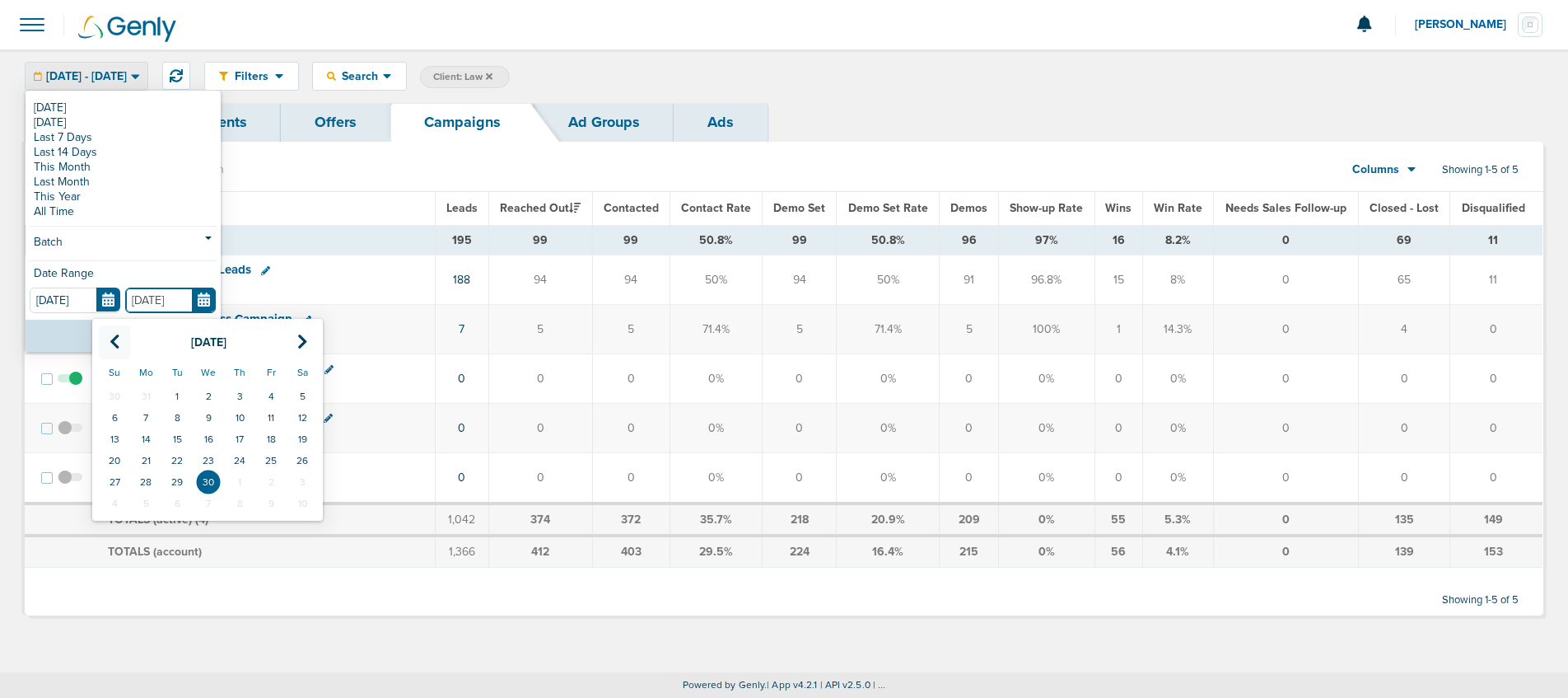 click at bounding box center [114, 342] 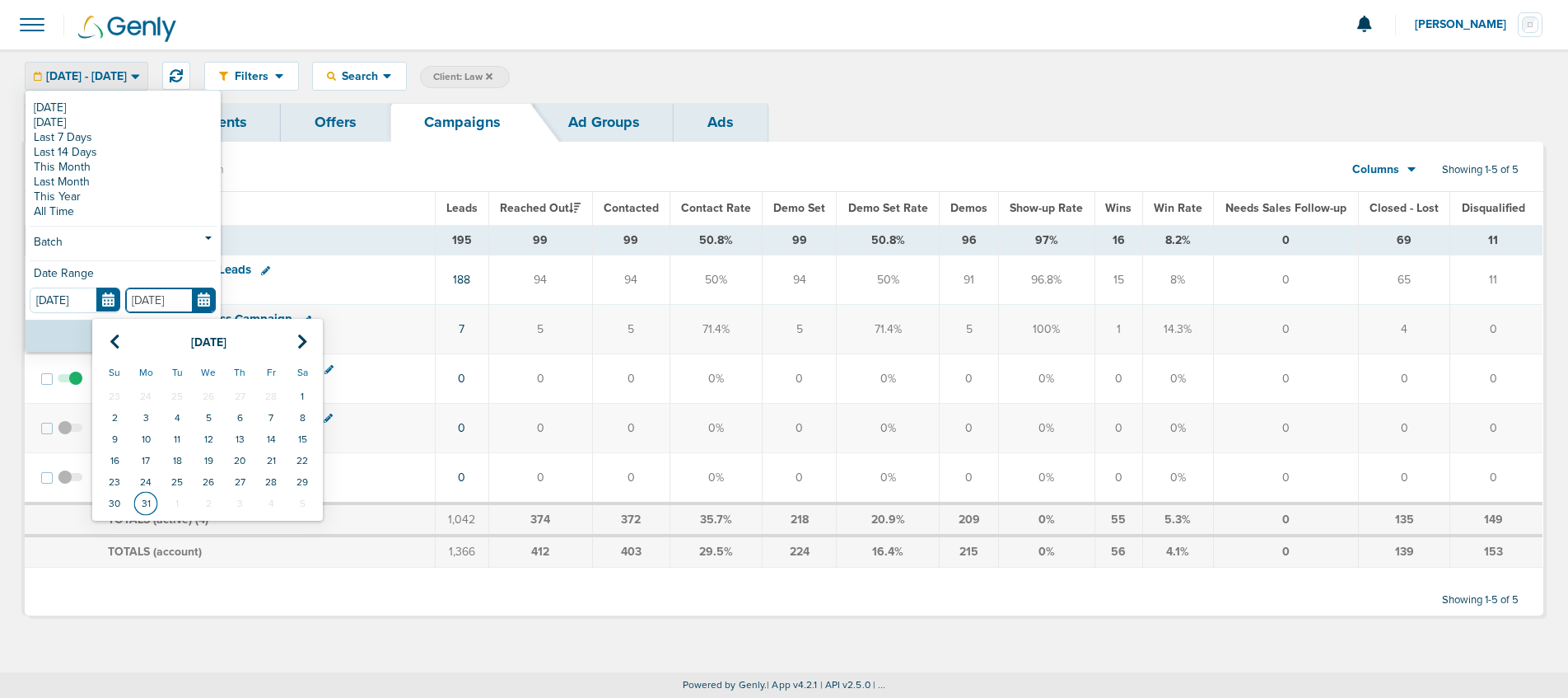 click on "31" at bounding box center [146, 504] 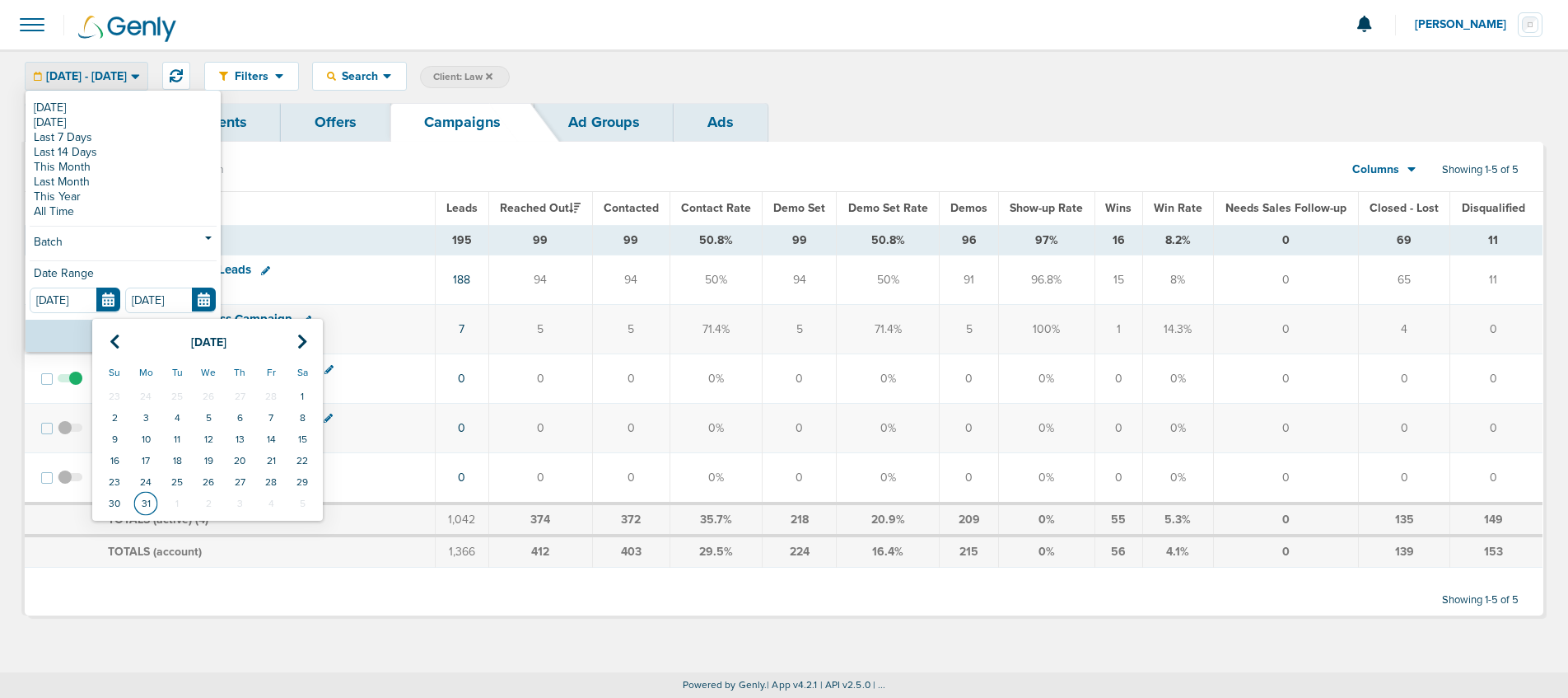 type on "[DATE]" 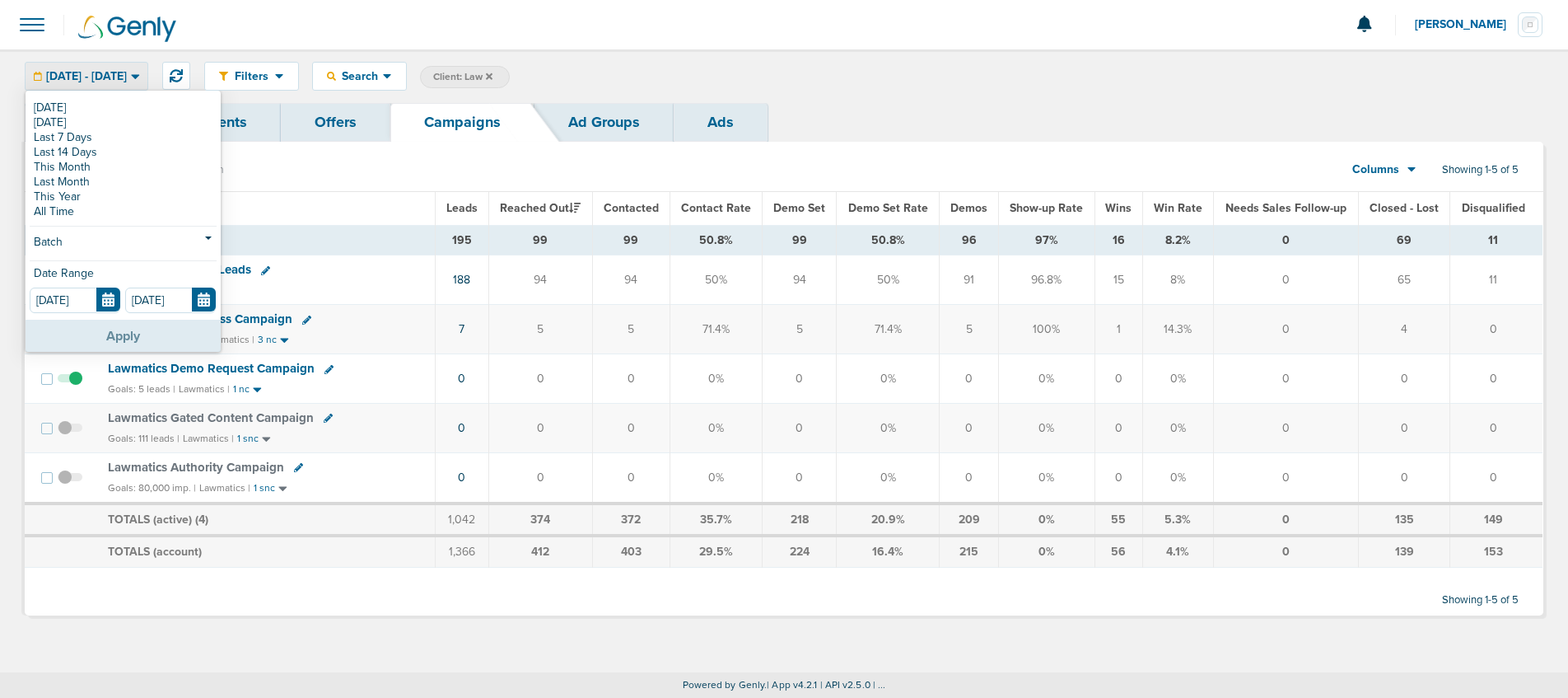 click on "Apply" at bounding box center [123, 335] 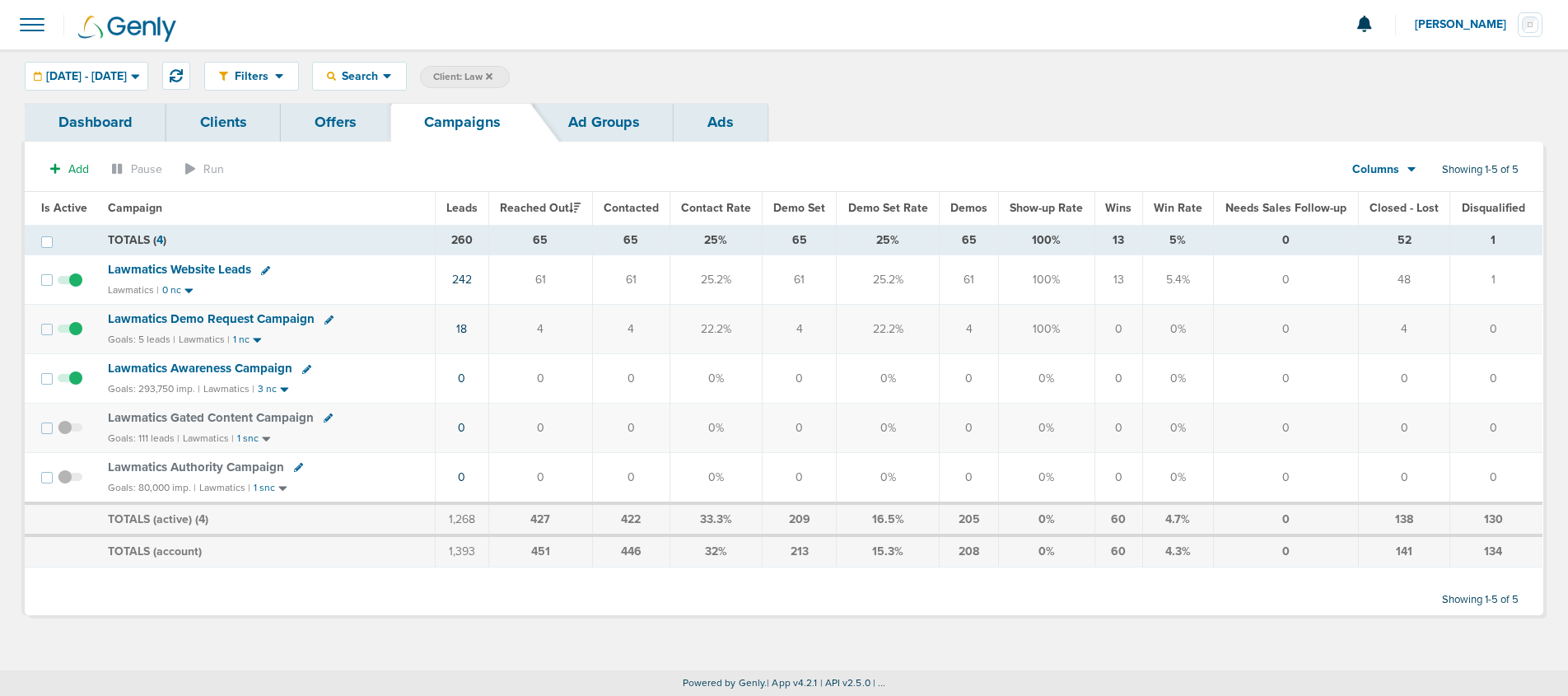 click on "Columns" at bounding box center [1375, 170] 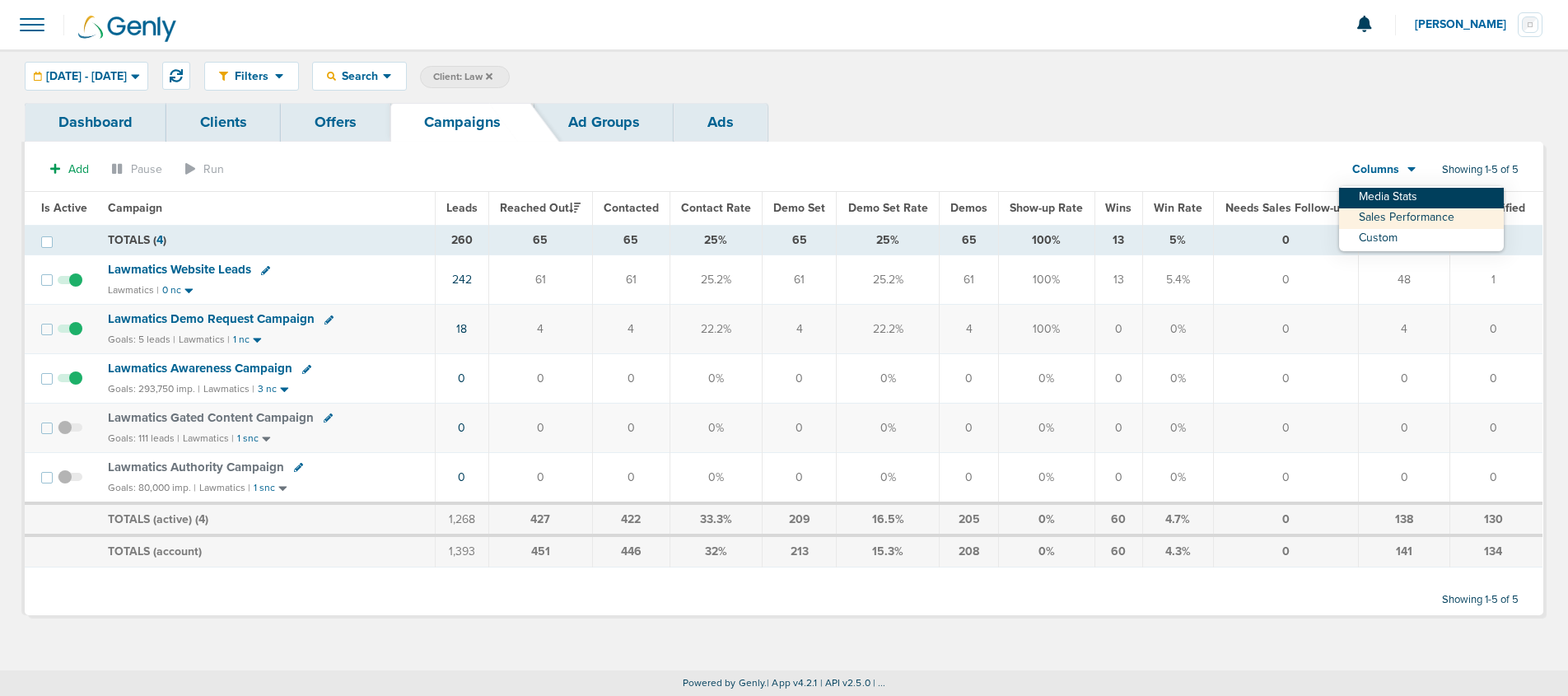 click on "Media Stats" at bounding box center [1421, 198] 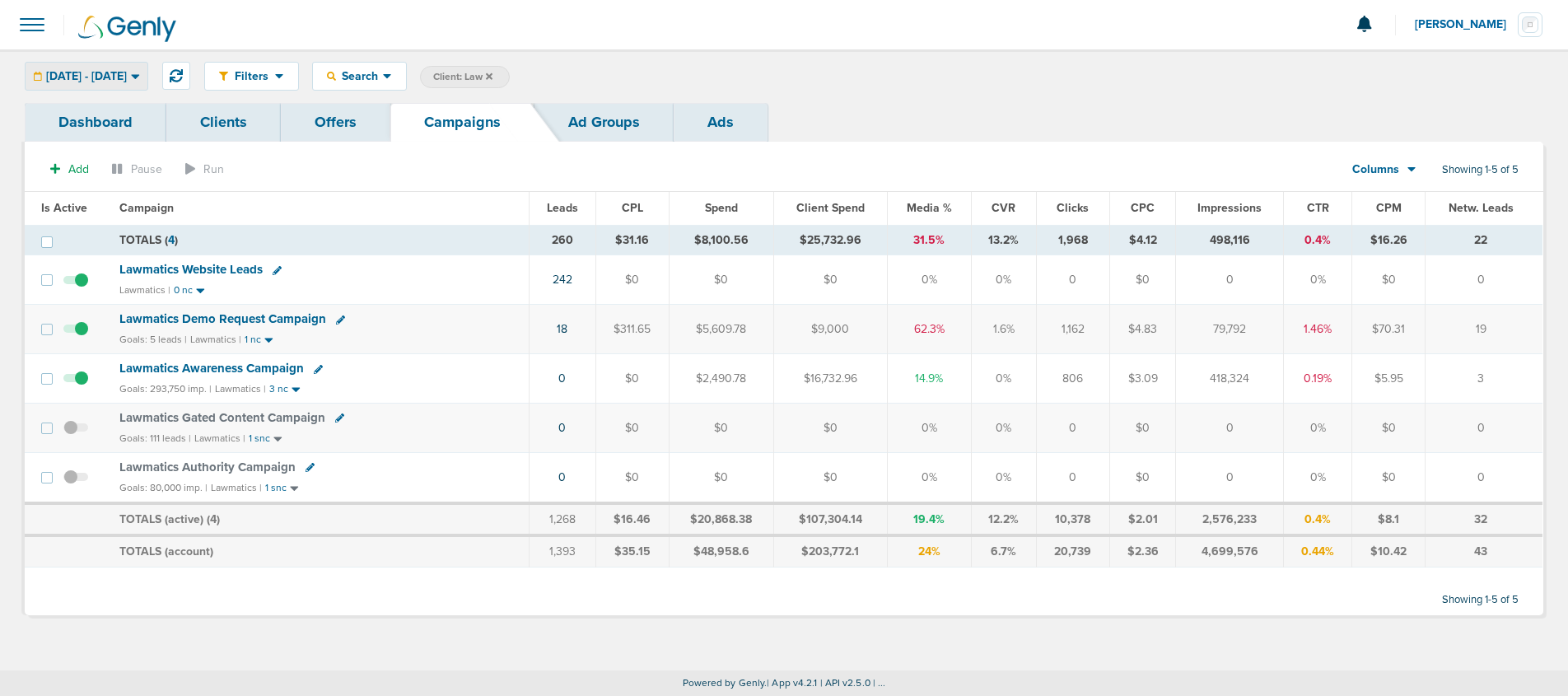click on "[DATE] - [DATE]" at bounding box center (86, 77) 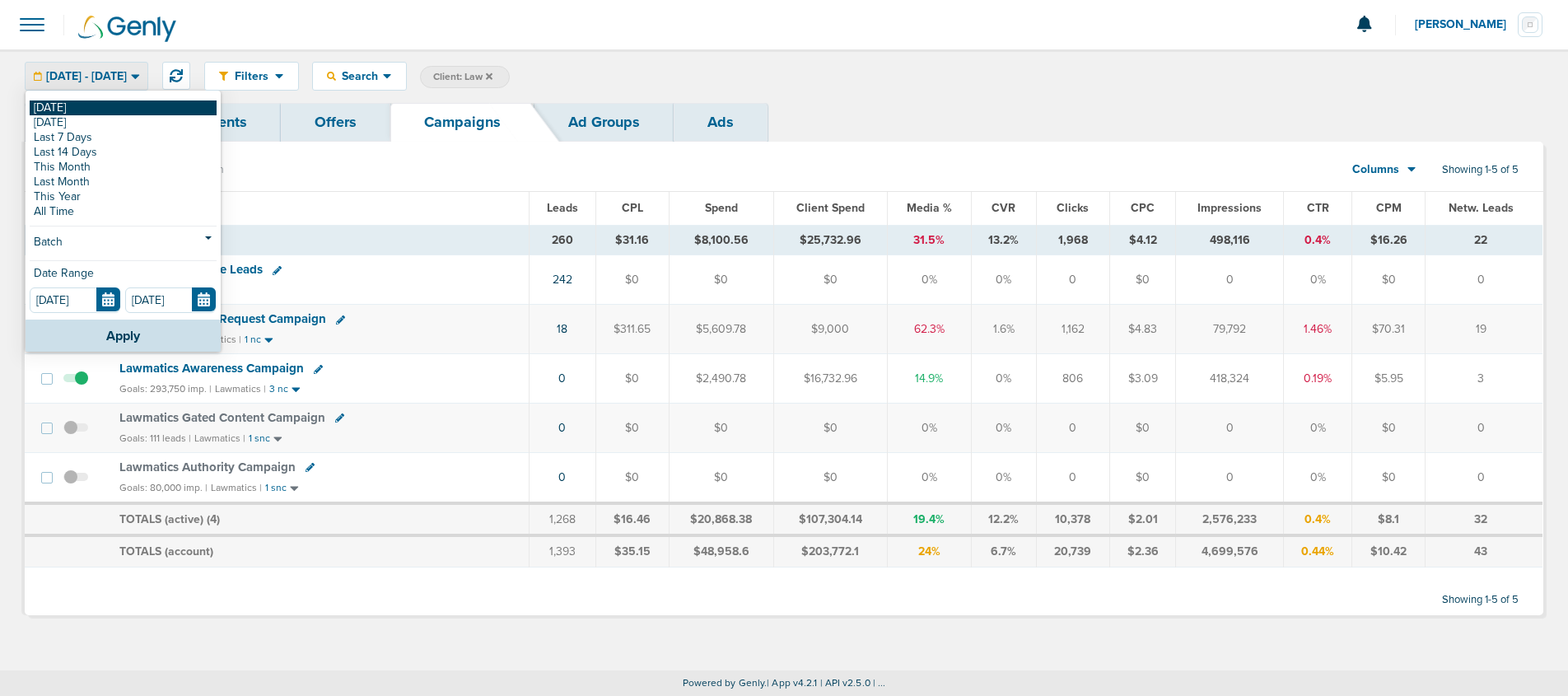 click on "[DATE]" at bounding box center (123, 108) 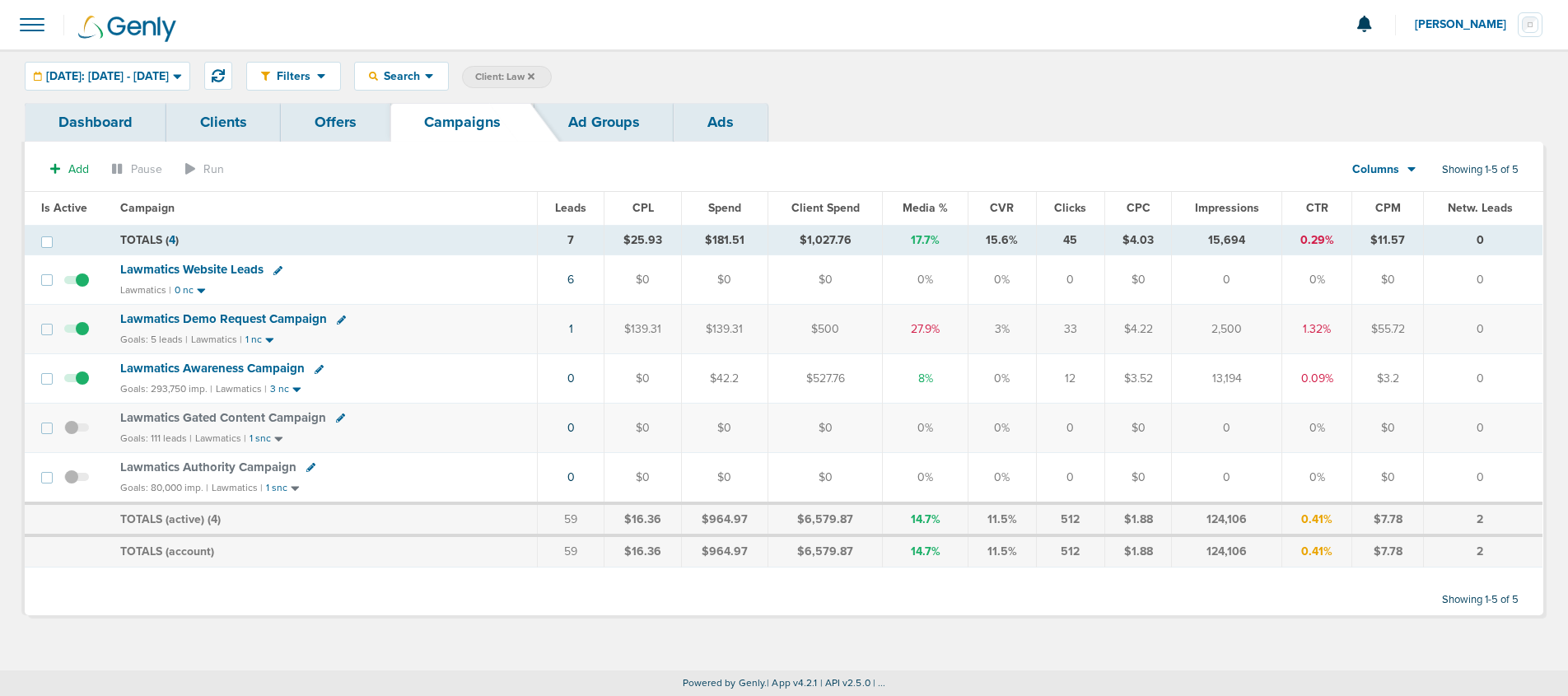 click 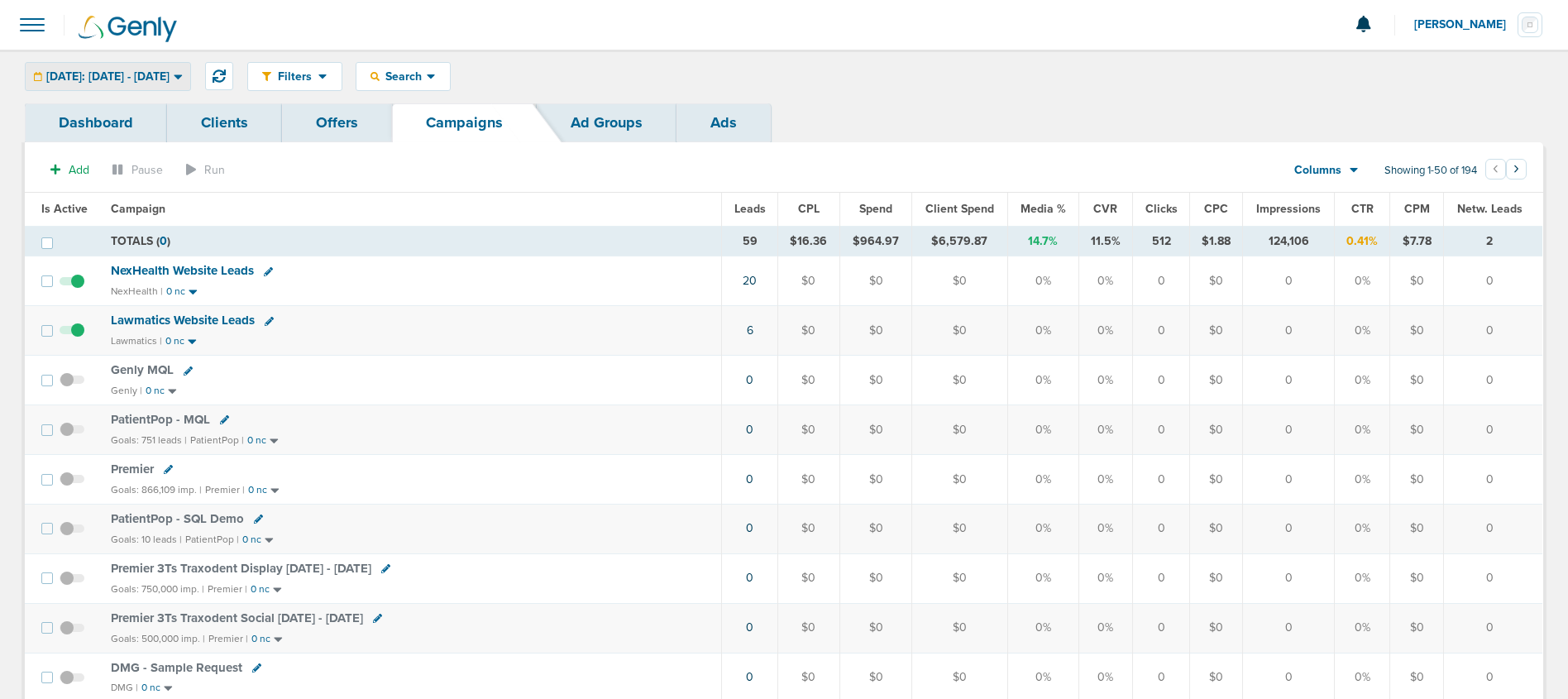 click on "[DATE]: [DATE] - [DATE]" at bounding box center (108, 77) 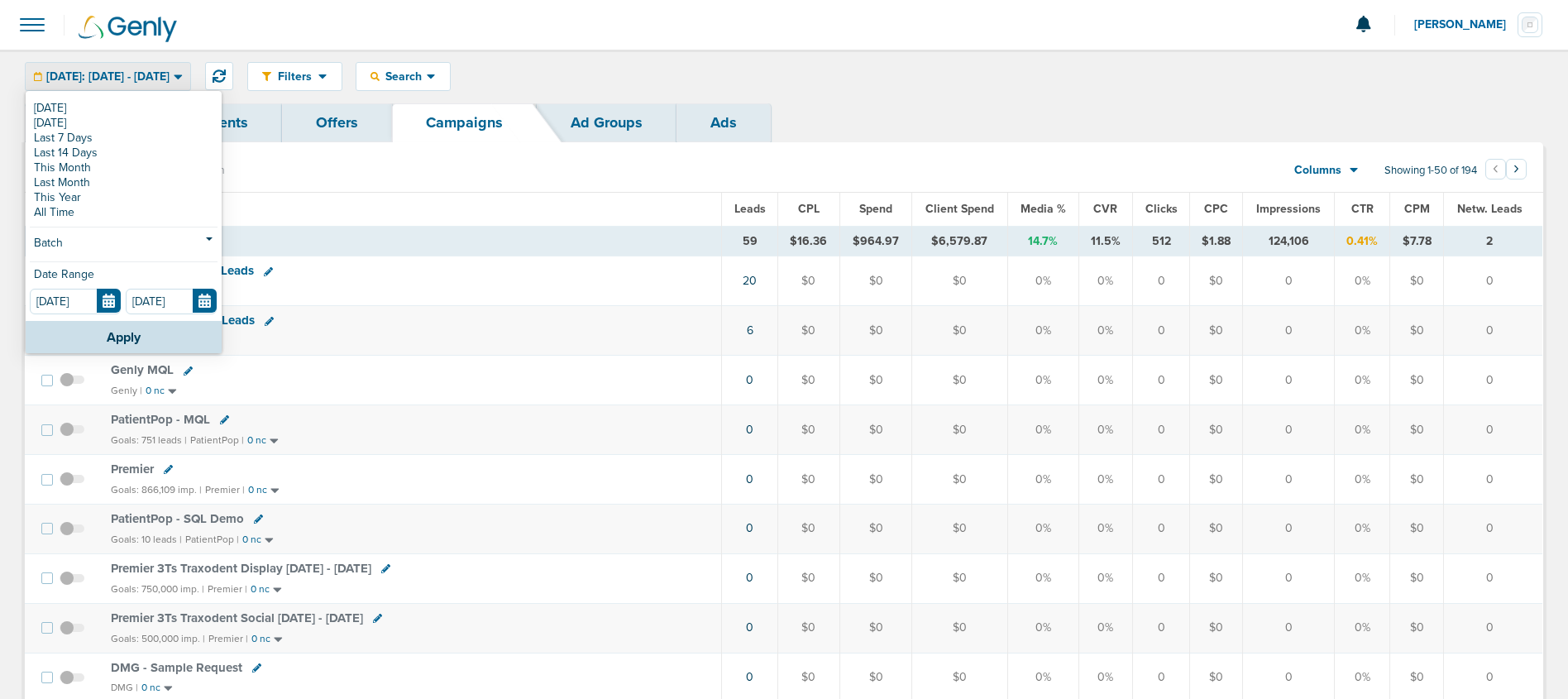 click on "[DATE]: [DATE] - [DATE]" at bounding box center (108, 77) 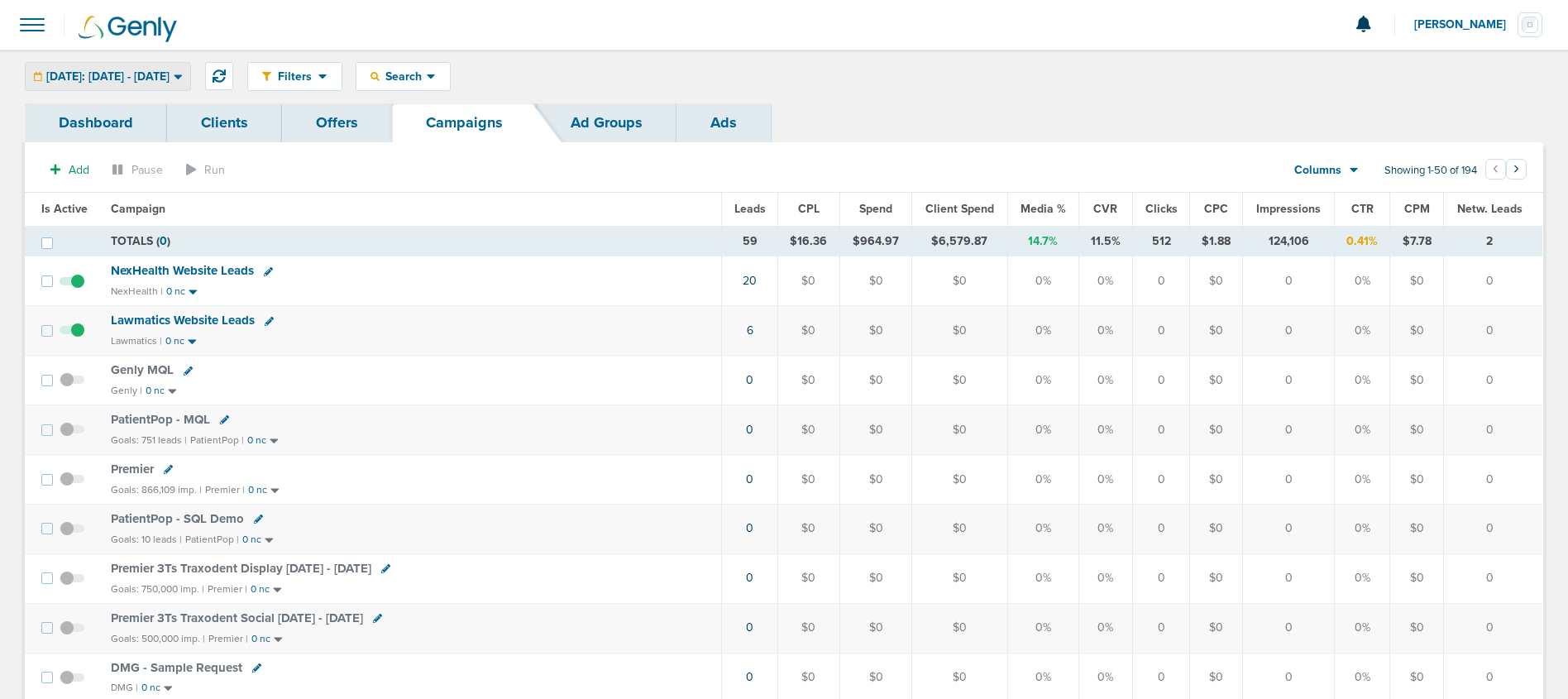 click on "[DATE]: [DATE] - [DATE]" at bounding box center [108, 77] 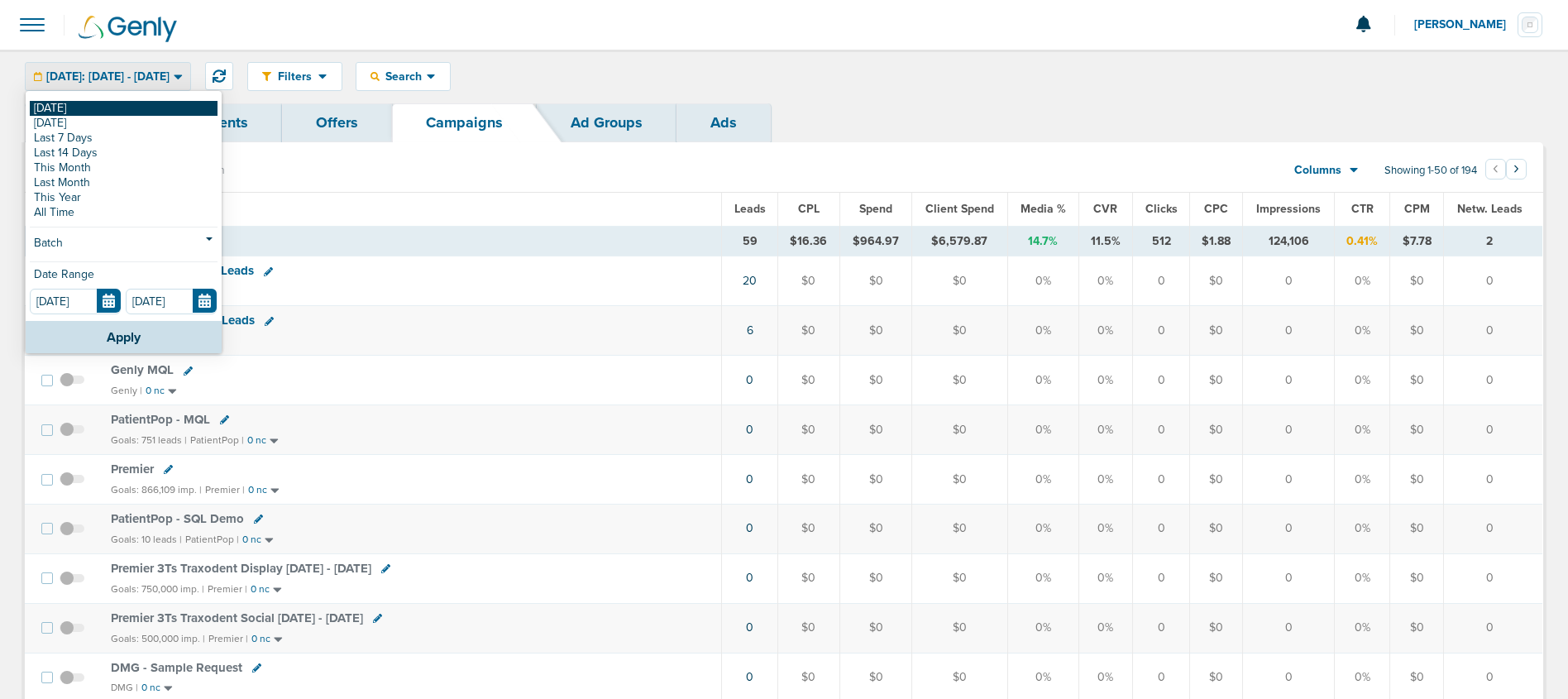 click on "[DATE]" at bounding box center (123, 108) 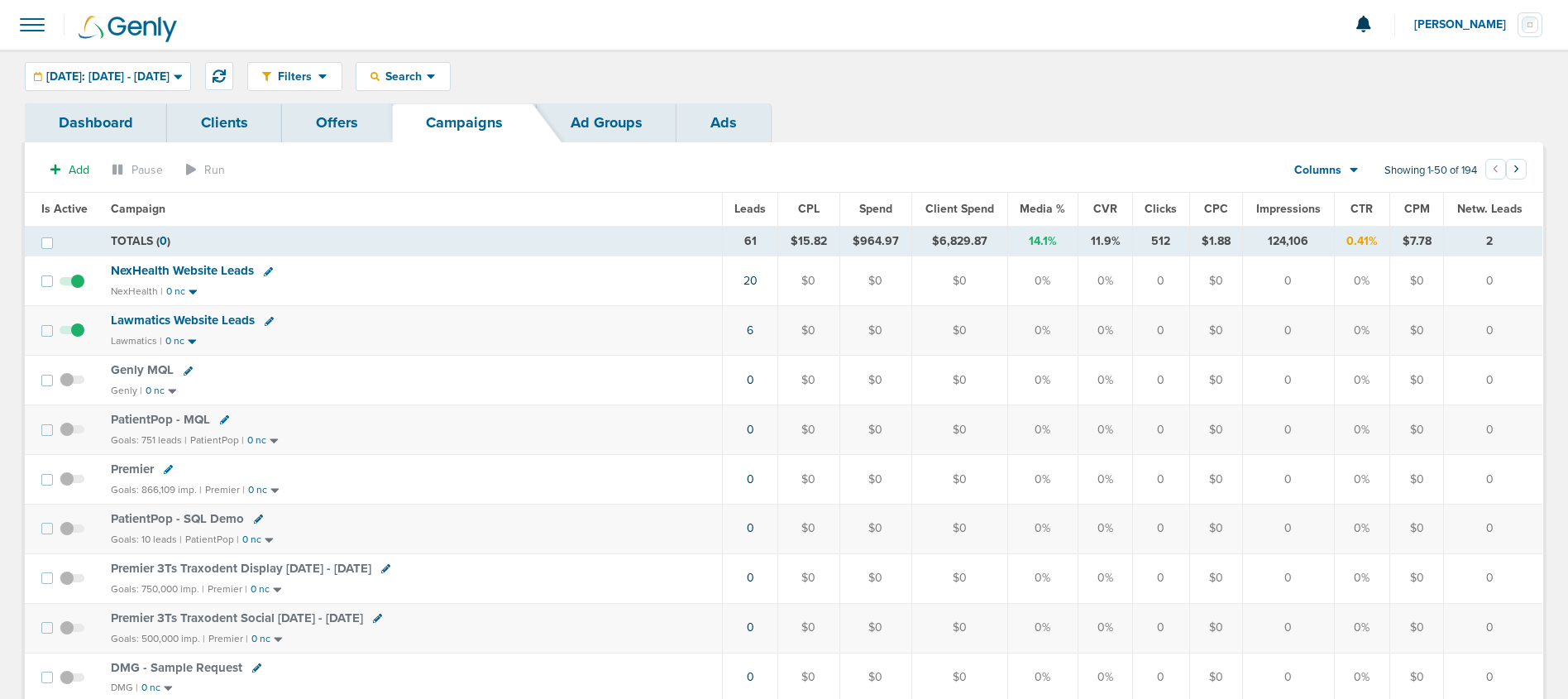 click on "Clients" at bounding box center (224, 122) 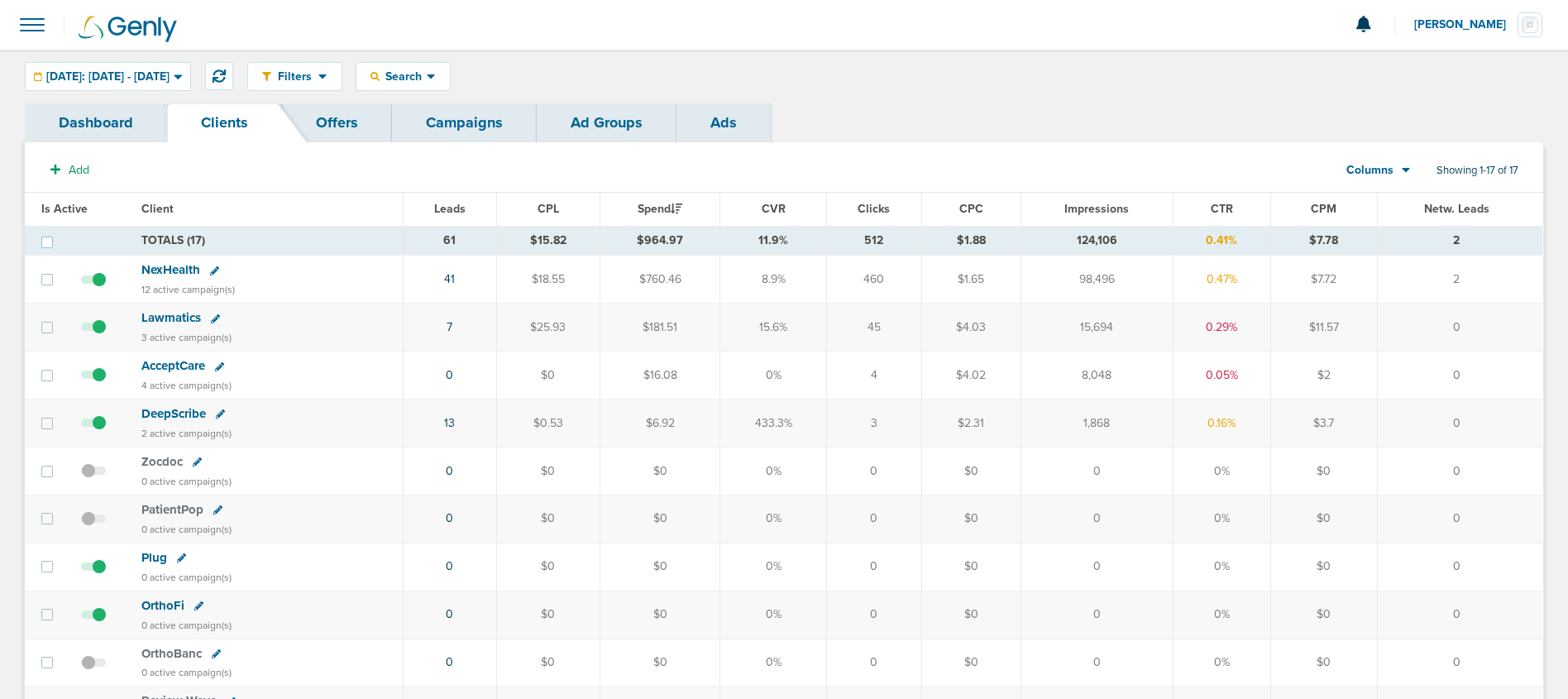 click on "NexHealth" at bounding box center [170, 270] 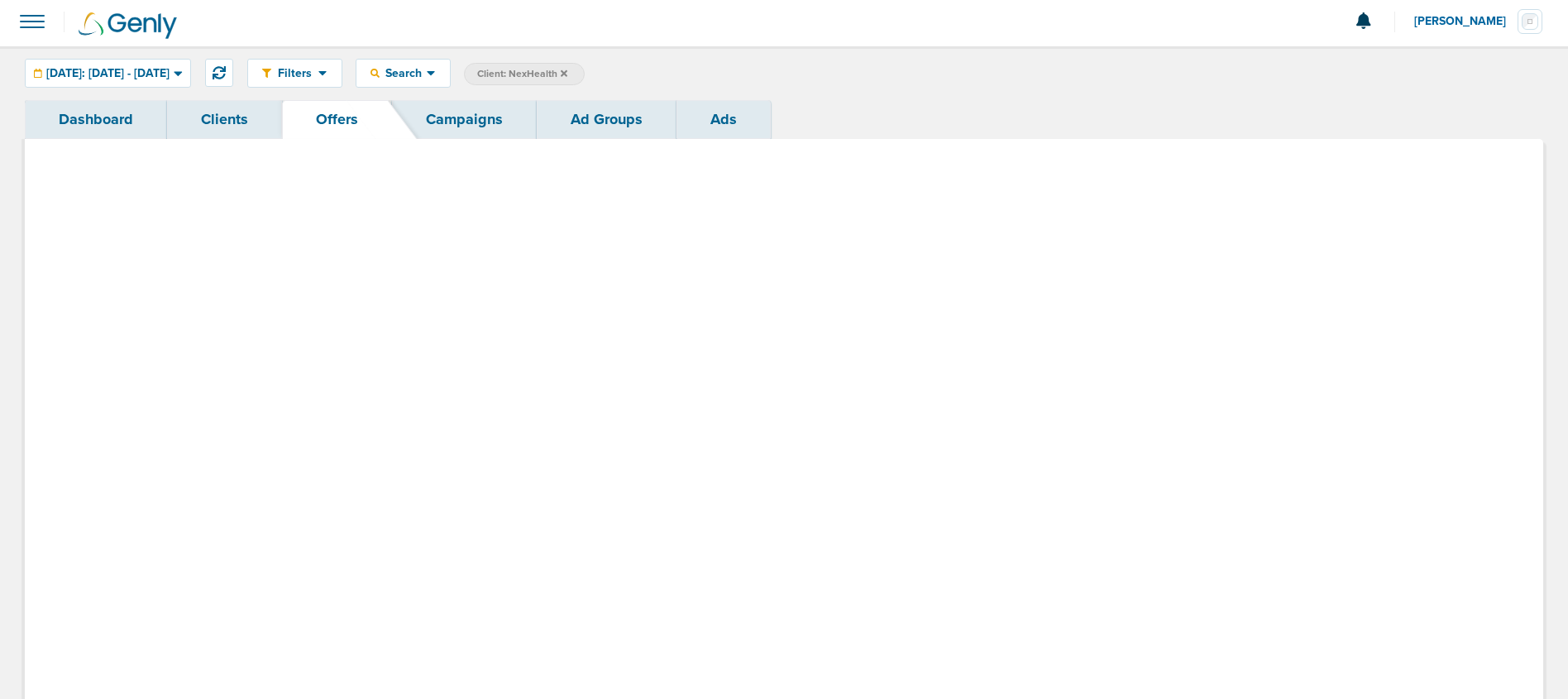 scroll, scrollTop: 0, scrollLeft: 0, axis: both 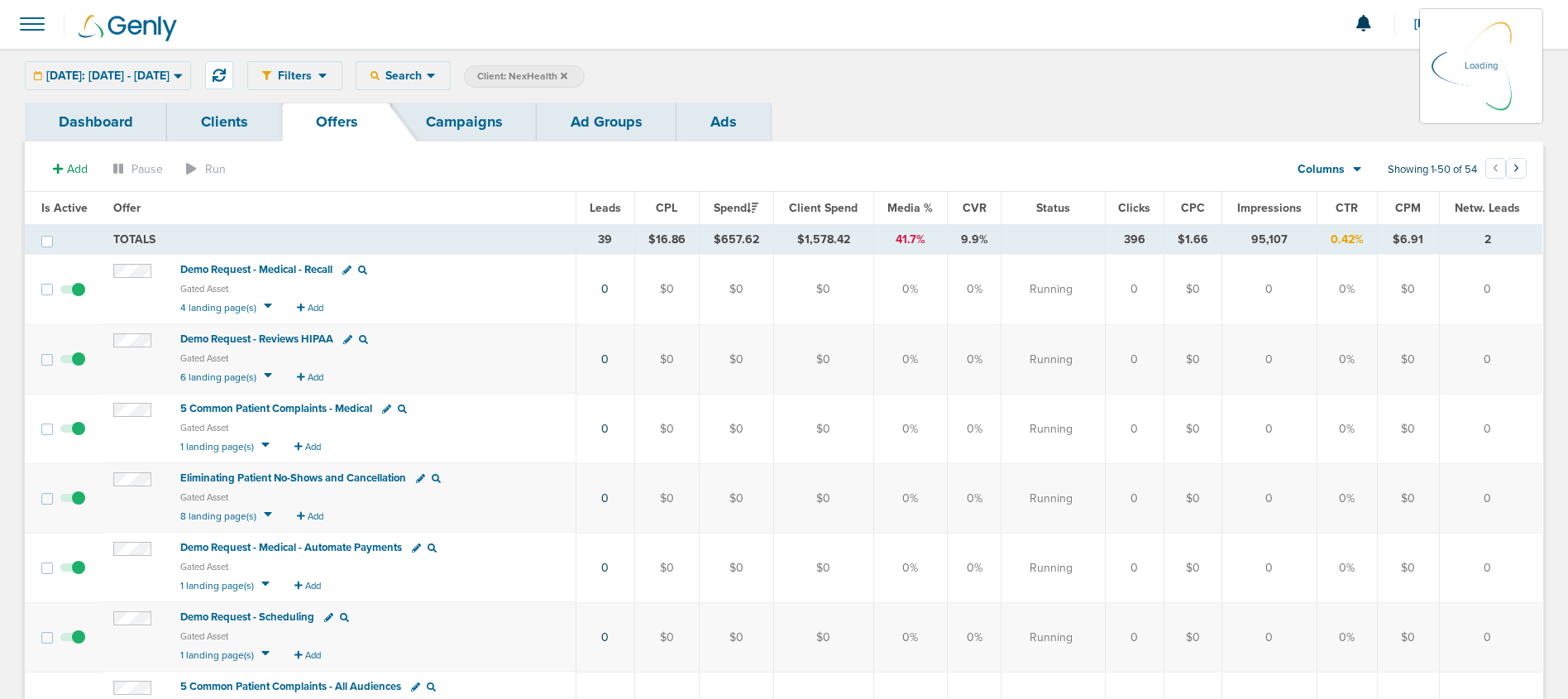 click on "Campaigns" at bounding box center [464, 122] 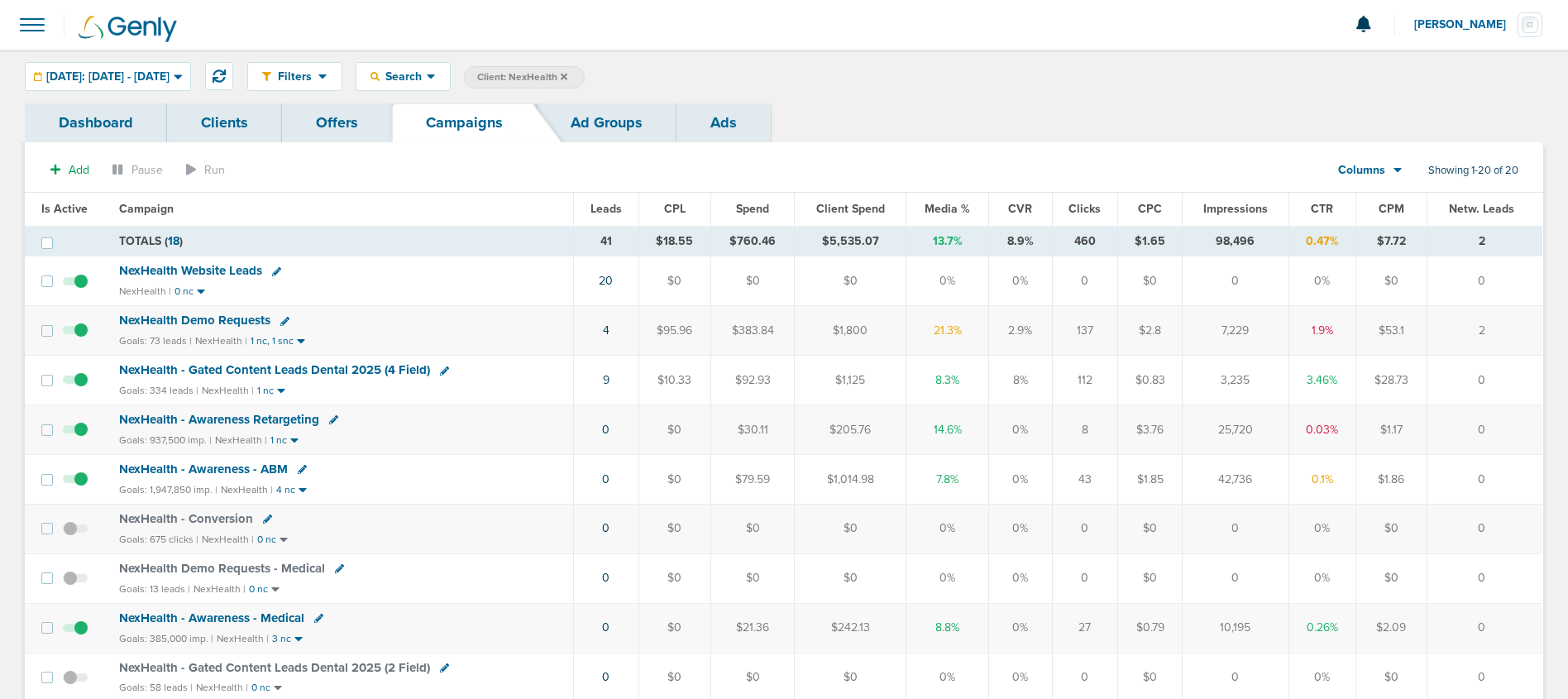 scroll, scrollTop: 2, scrollLeft: 0, axis: vertical 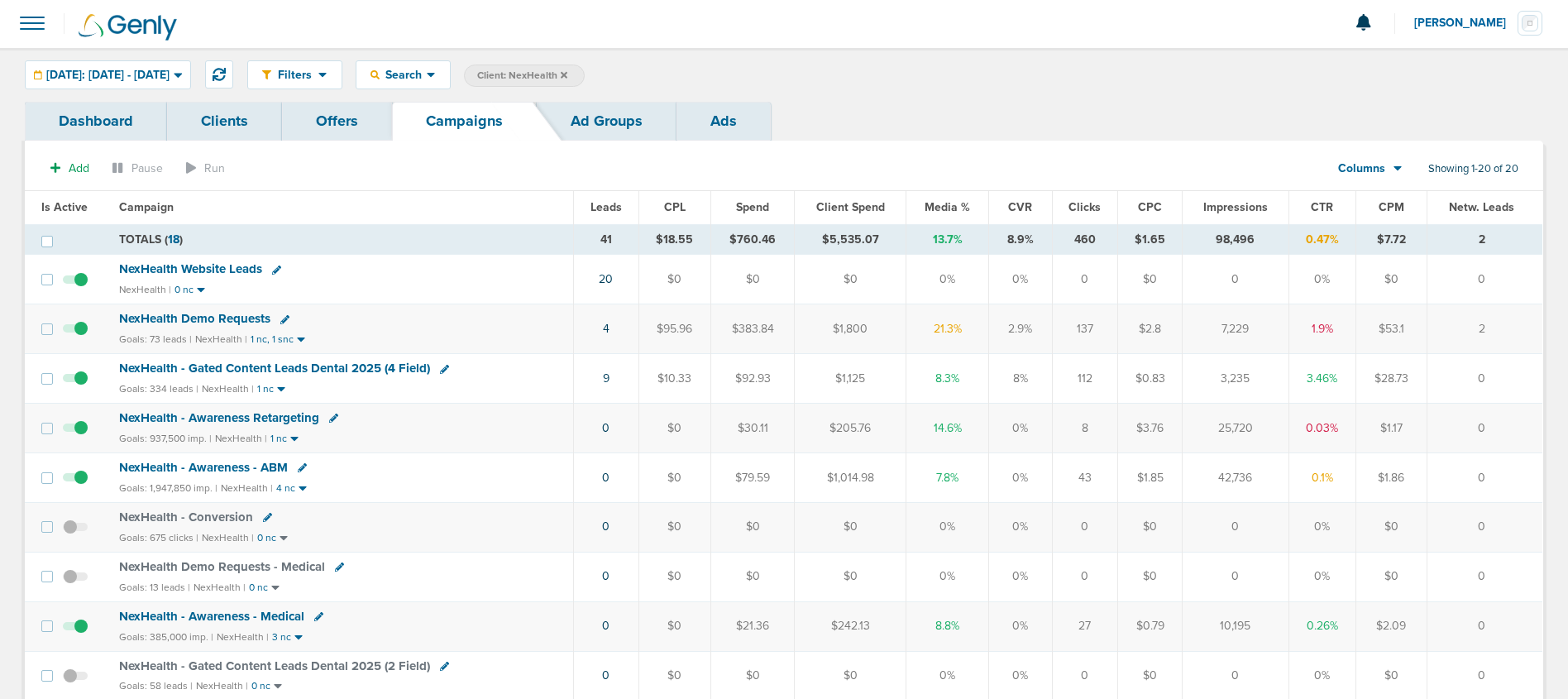 click on "Is Active" at bounding box center (65, 207) 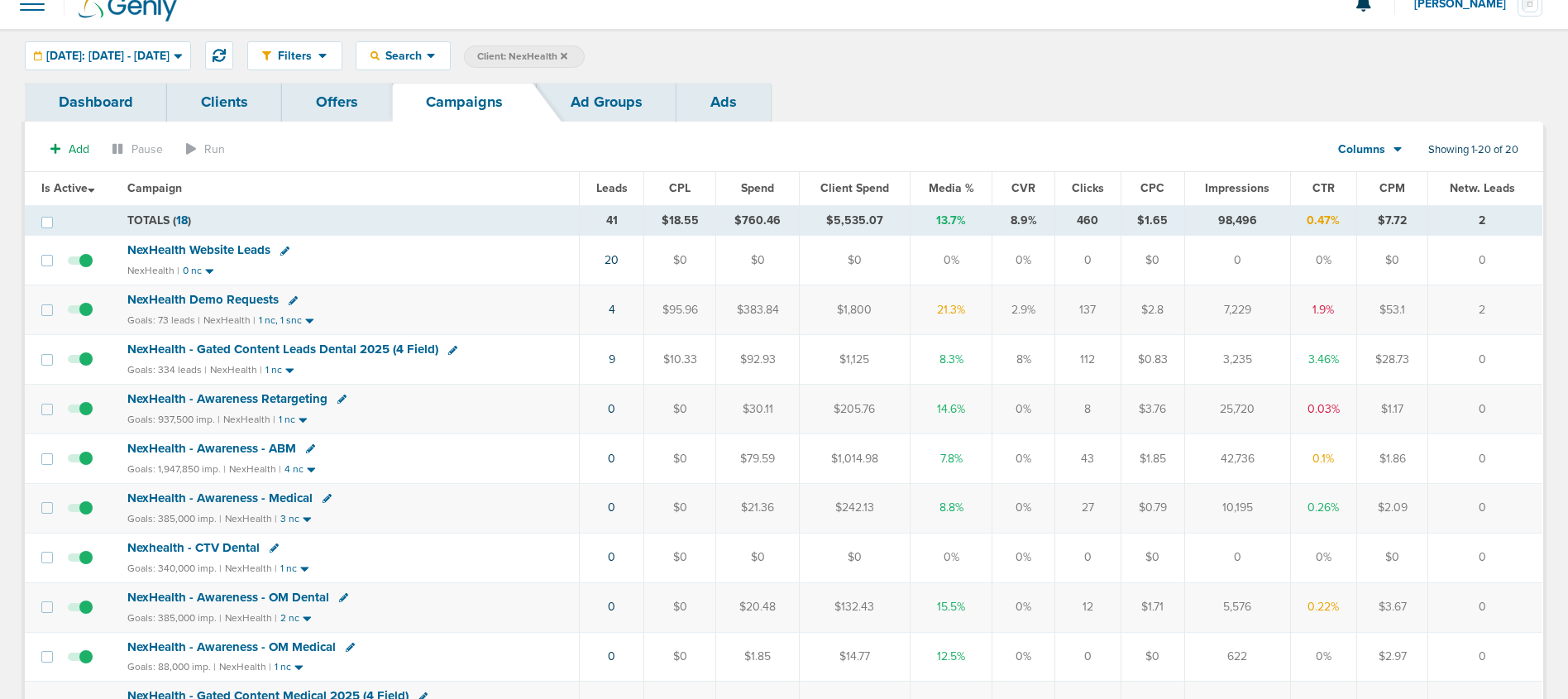 scroll, scrollTop: 0, scrollLeft: 0, axis: both 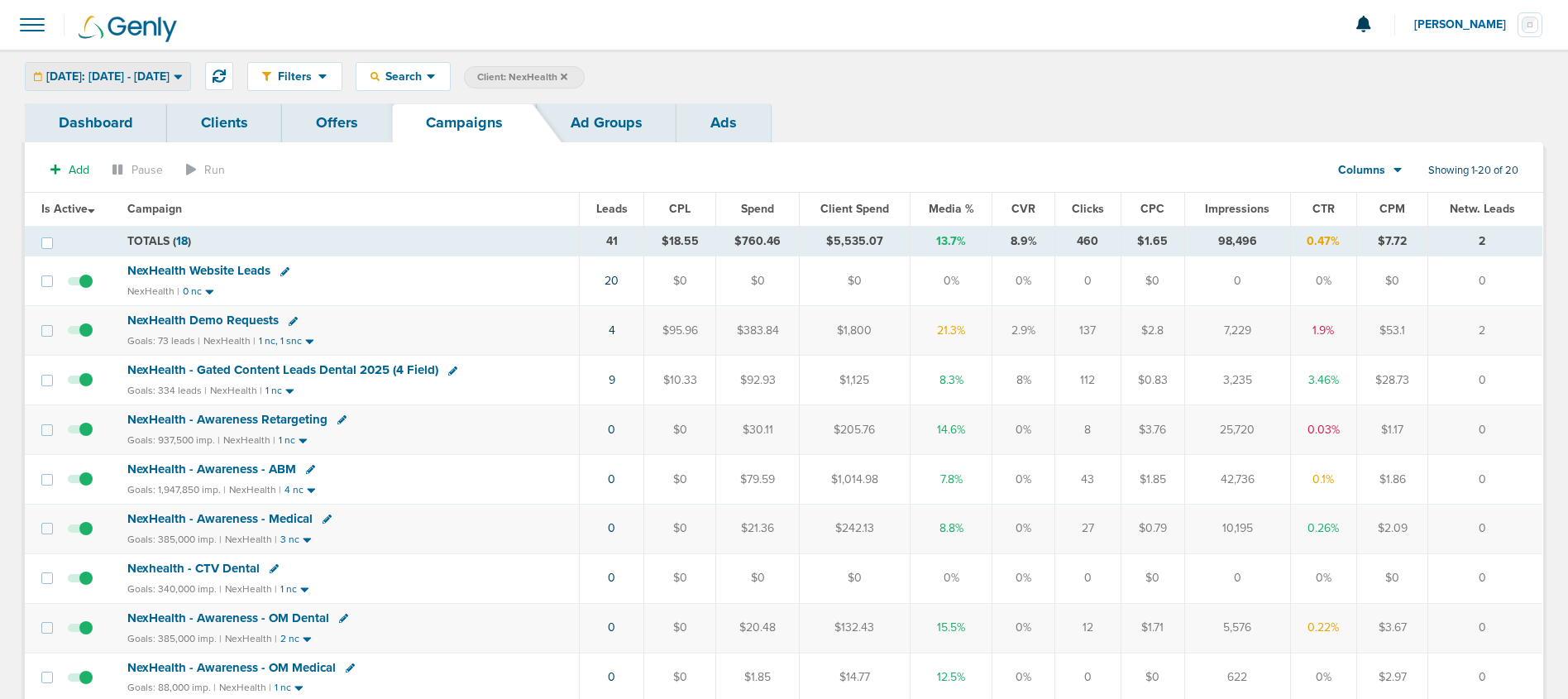 click on "[DATE]: [DATE] - [DATE]" at bounding box center (108, 77) 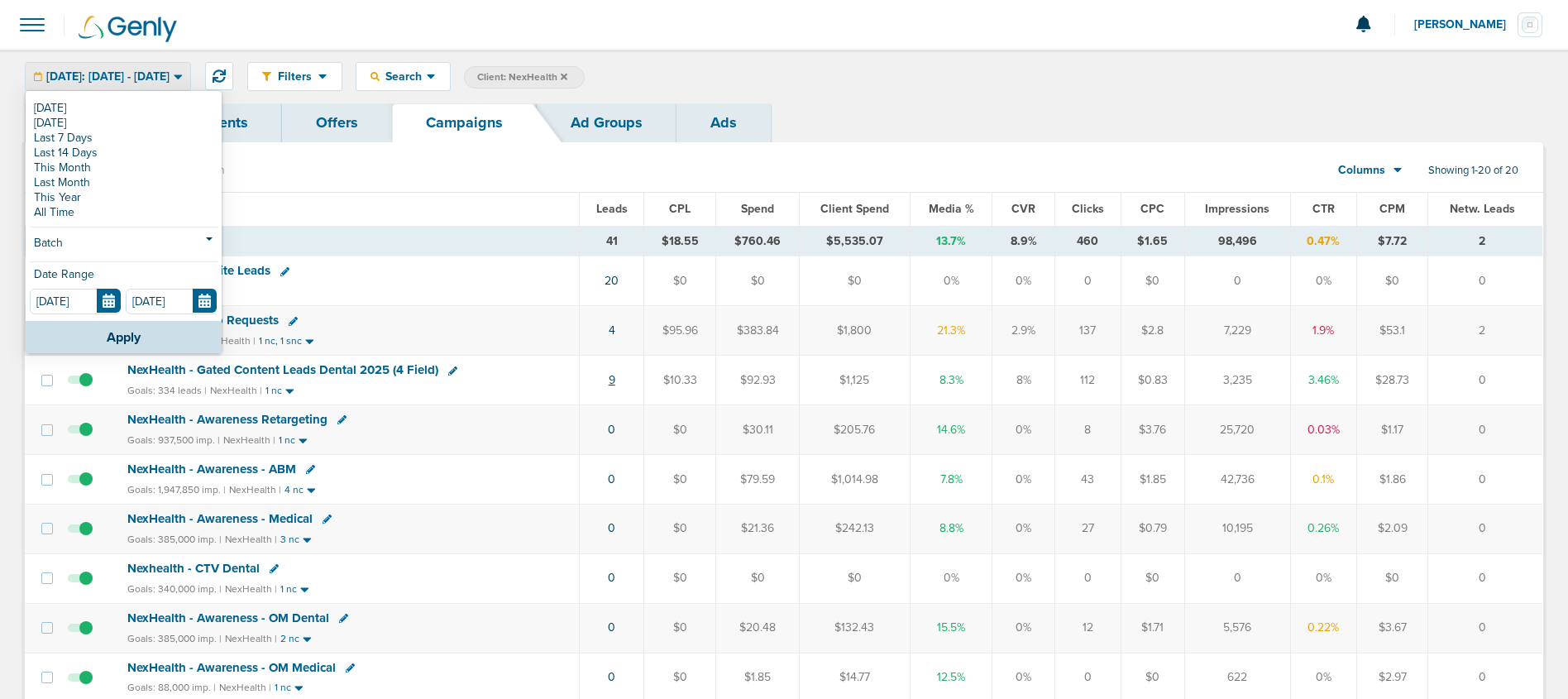 click on "9" at bounding box center (612, 380) 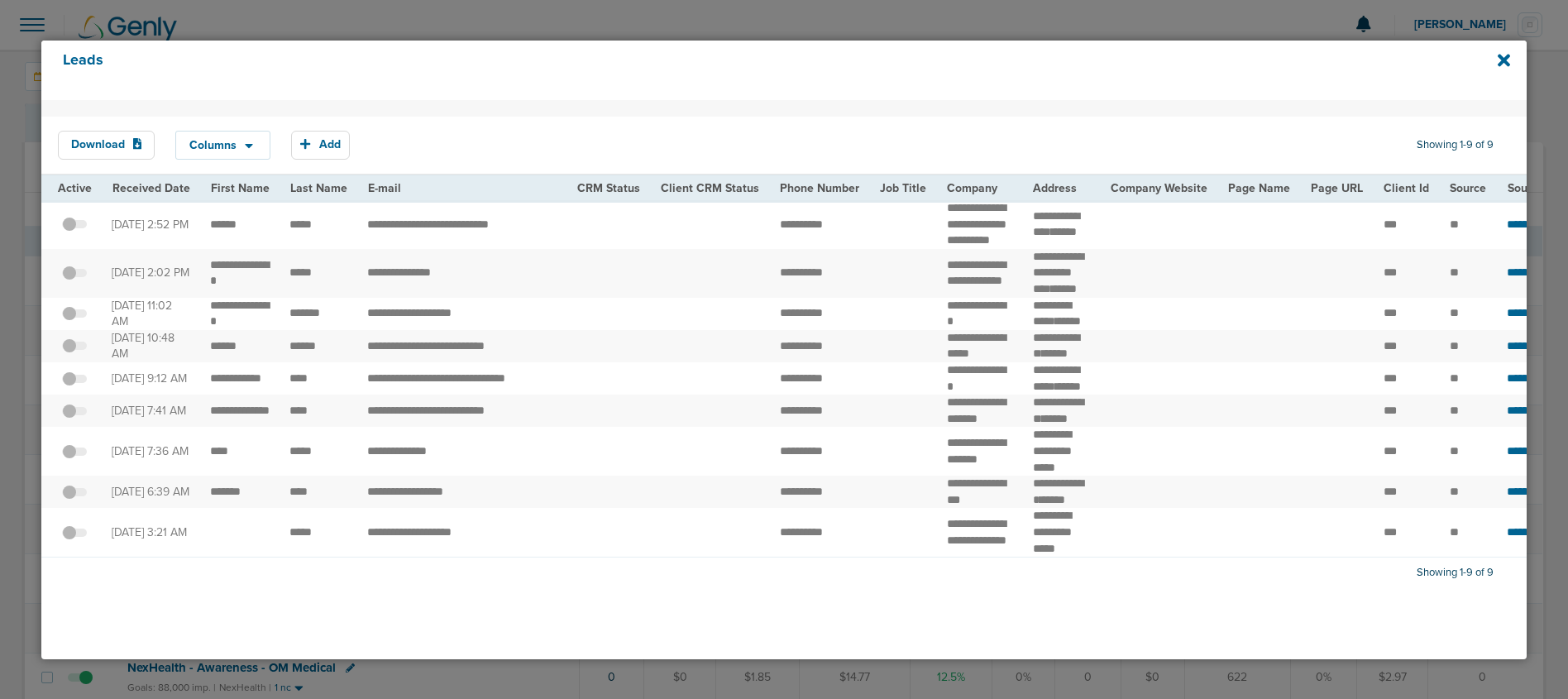 scroll, scrollTop: 49, scrollLeft: 0, axis: vertical 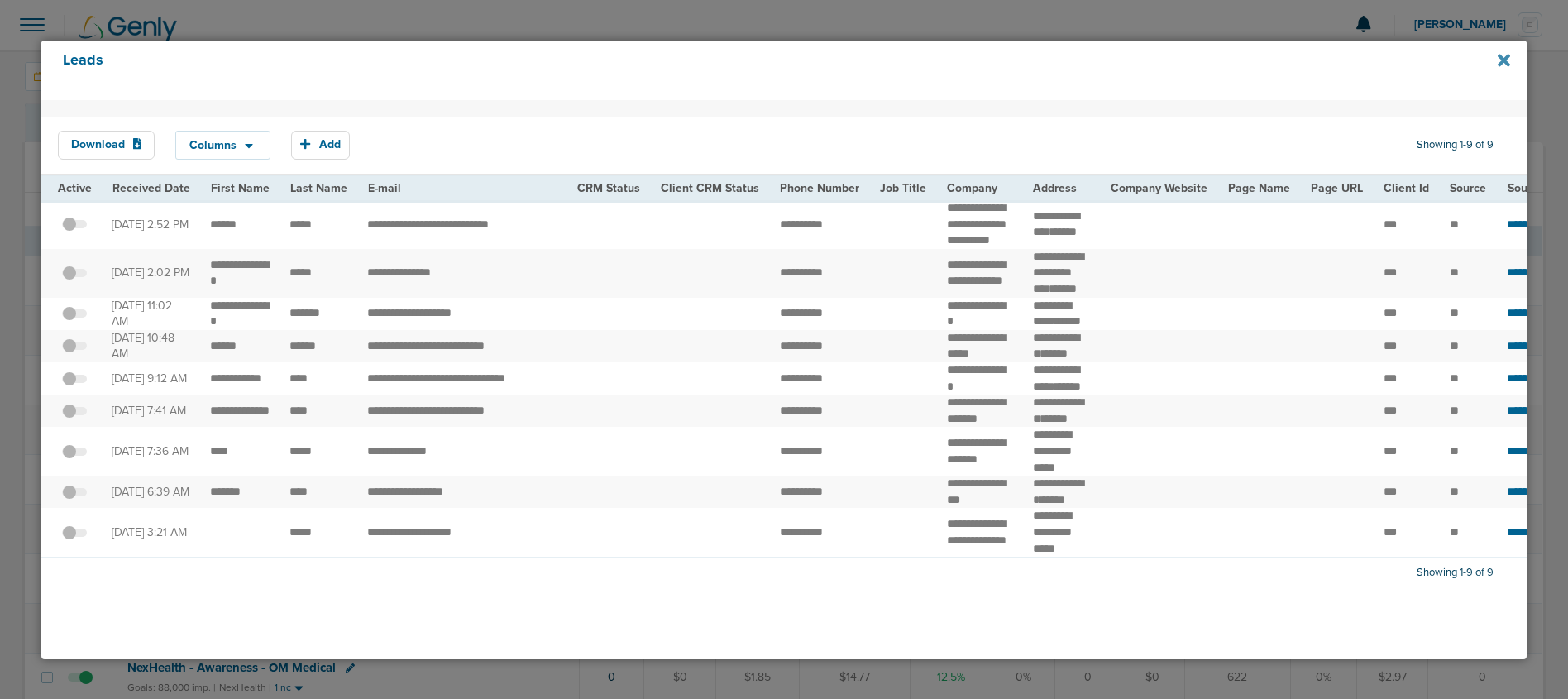 click 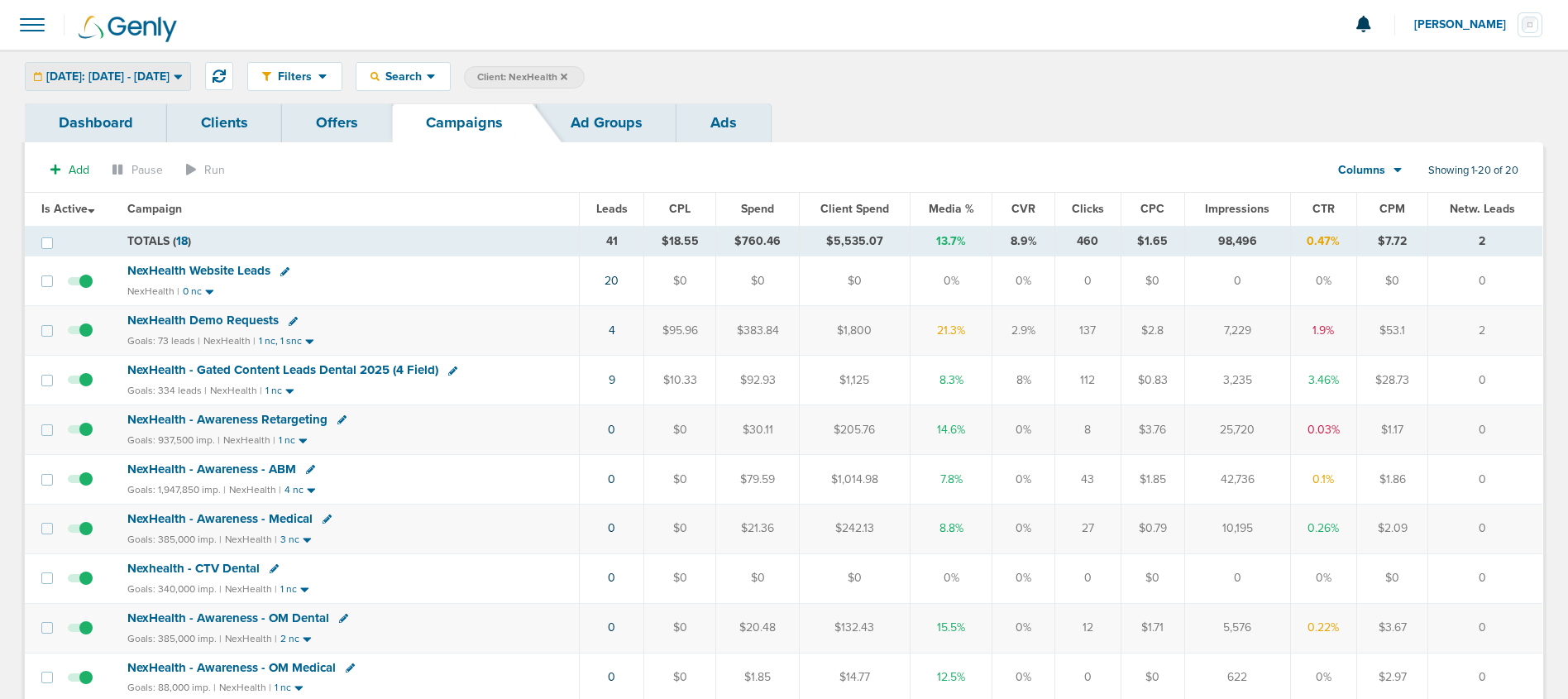 click on "[DATE]: [DATE] - [DATE]" at bounding box center (108, 76) 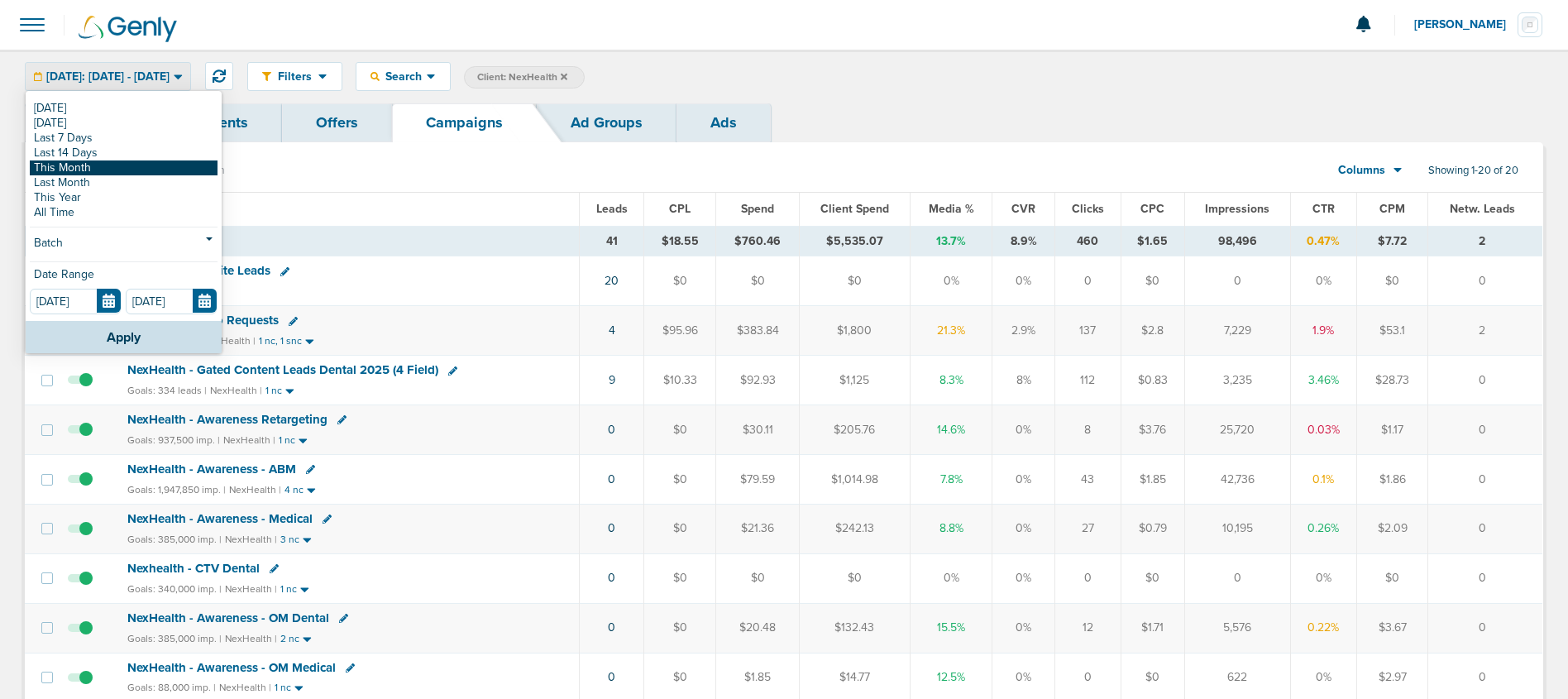 click on "This Month" at bounding box center (123, 168) 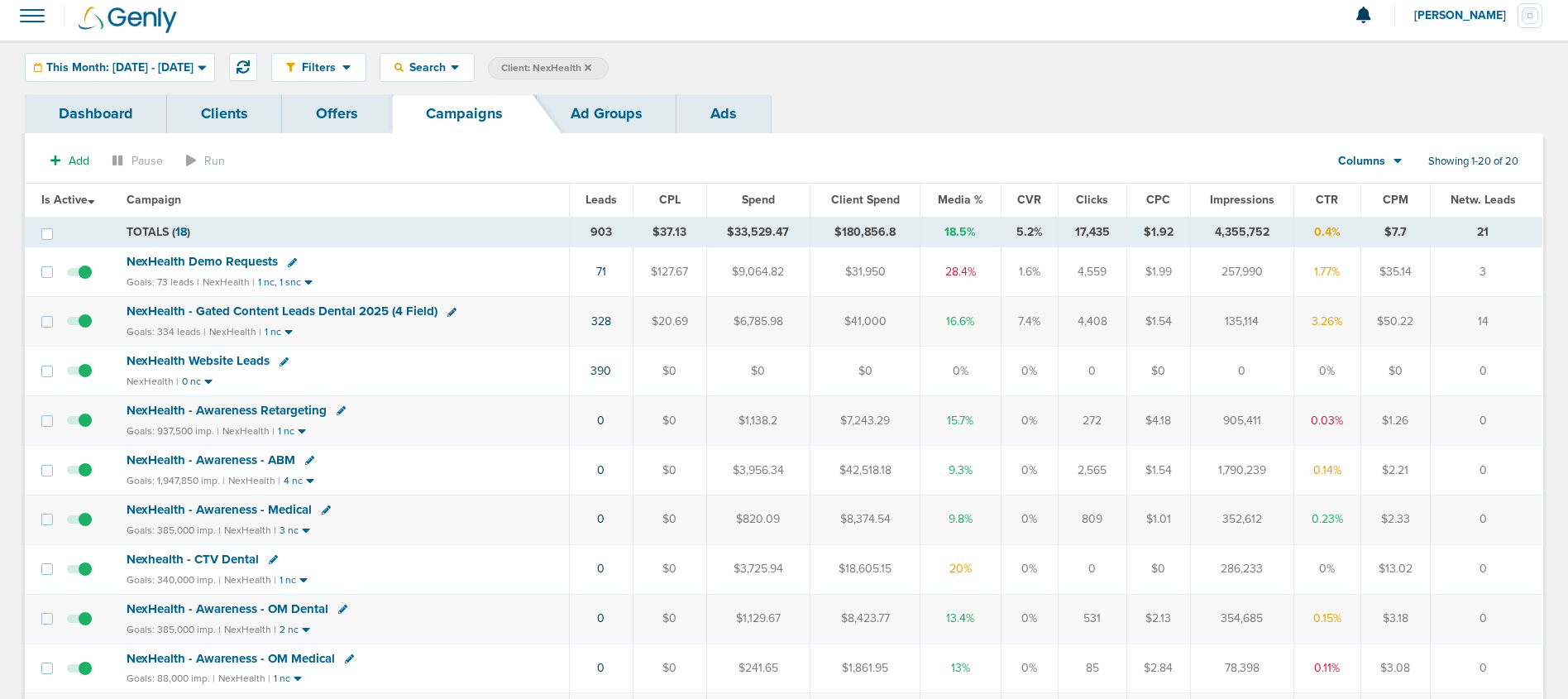 scroll, scrollTop: 0, scrollLeft: 0, axis: both 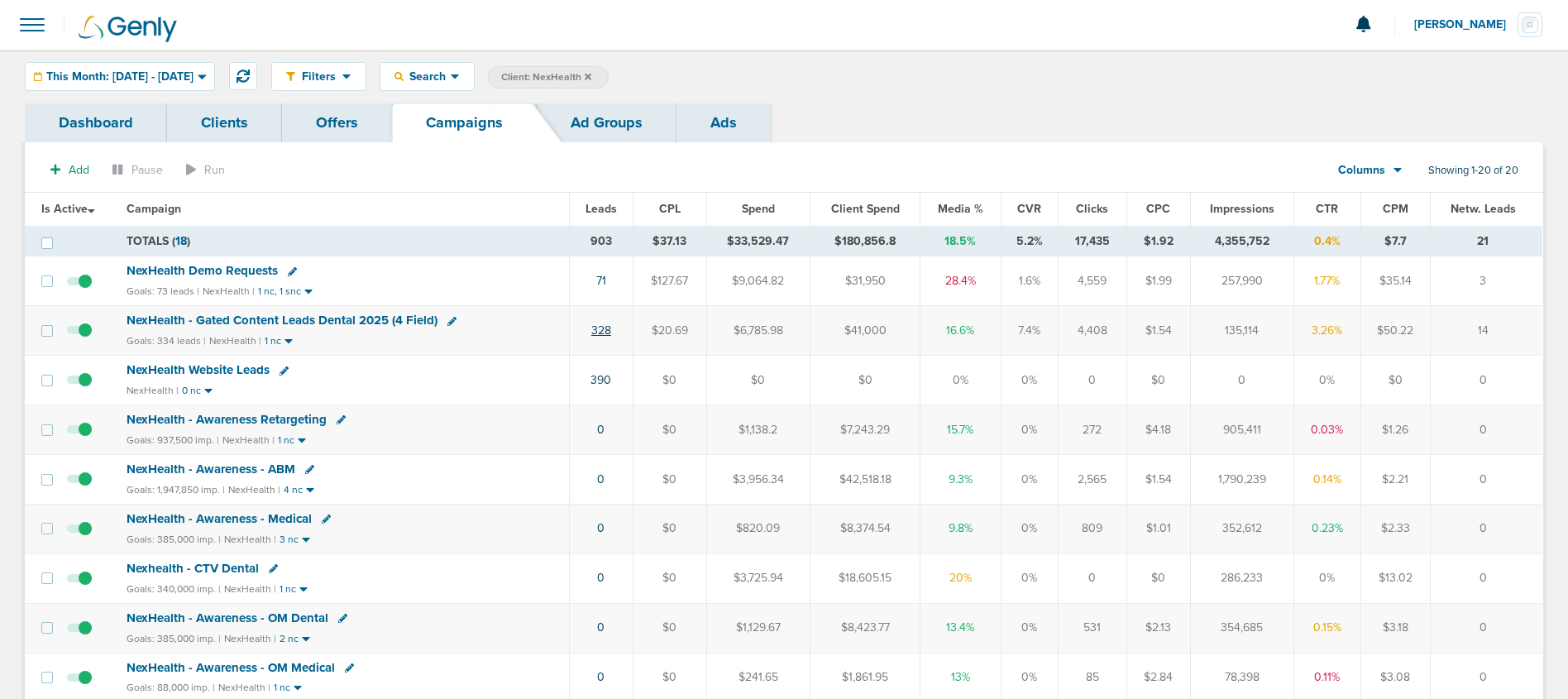 click on "328" at bounding box center (601, 330) 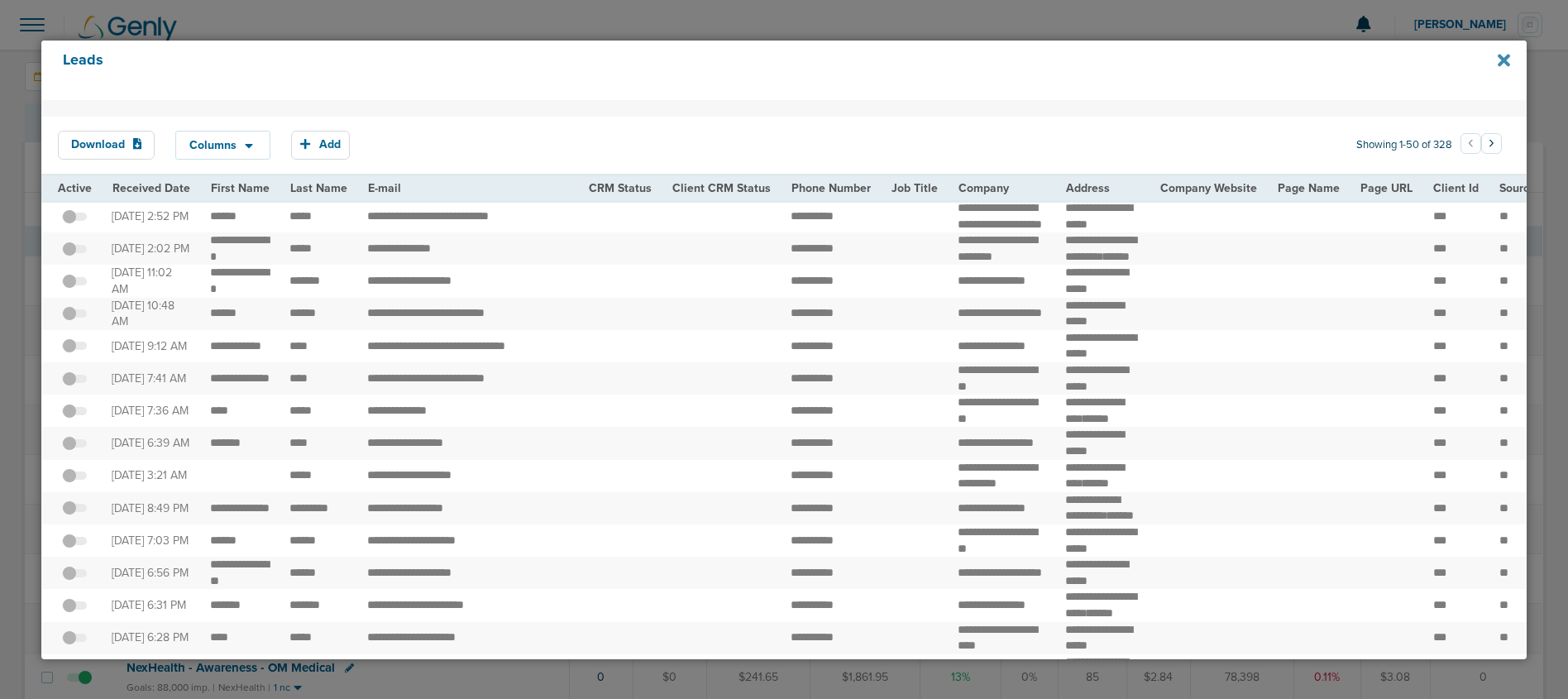 click 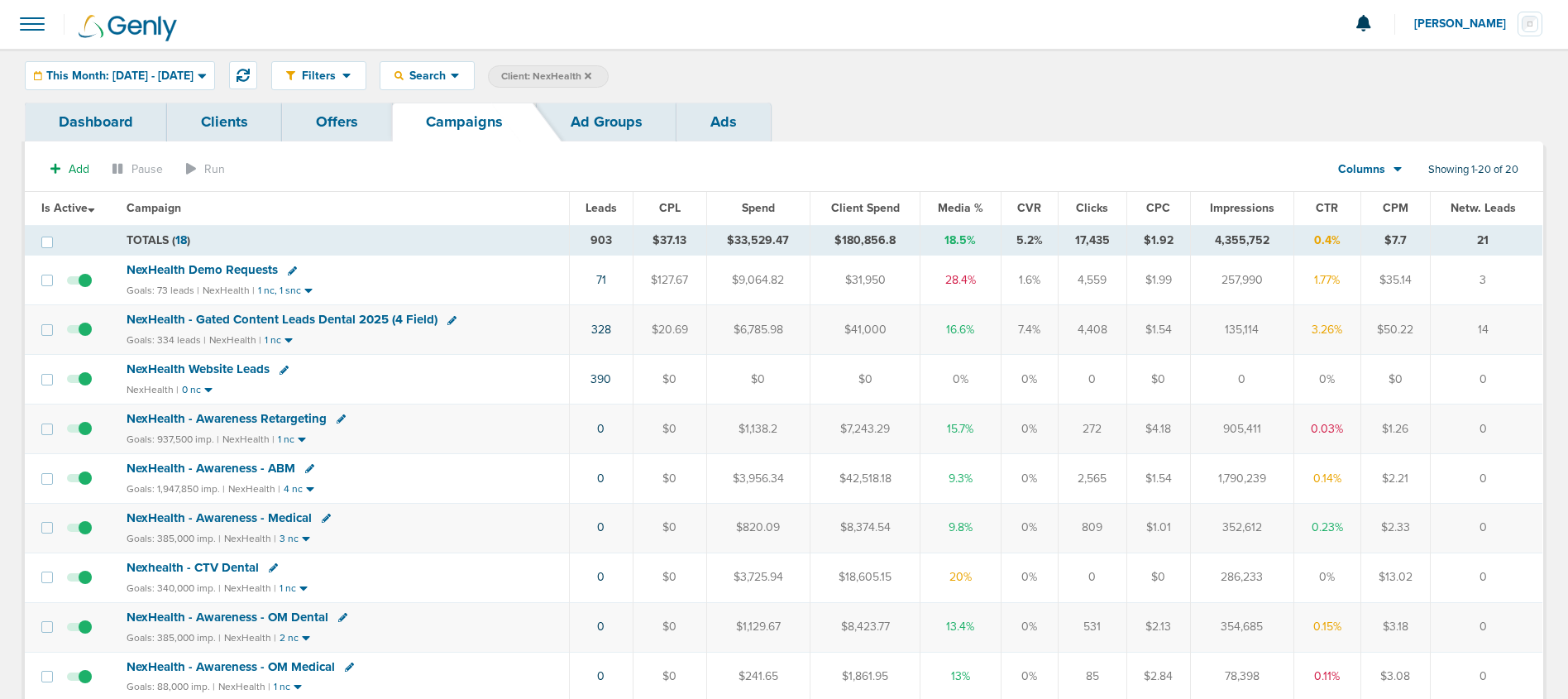 scroll, scrollTop: 2, scrollLeft: 0, axis: vertical 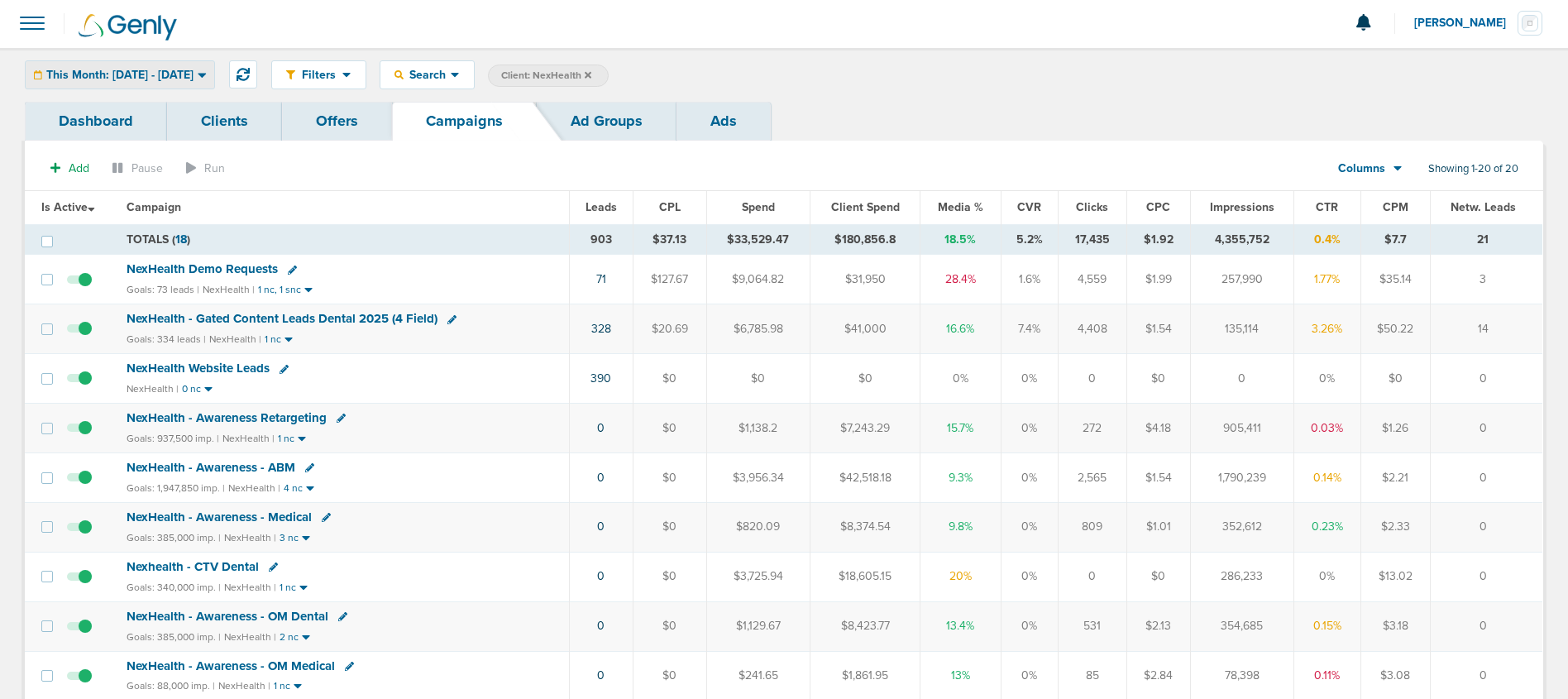 click on "This Month: [DATE] - [DATE]" at bounding box center [120, 75] 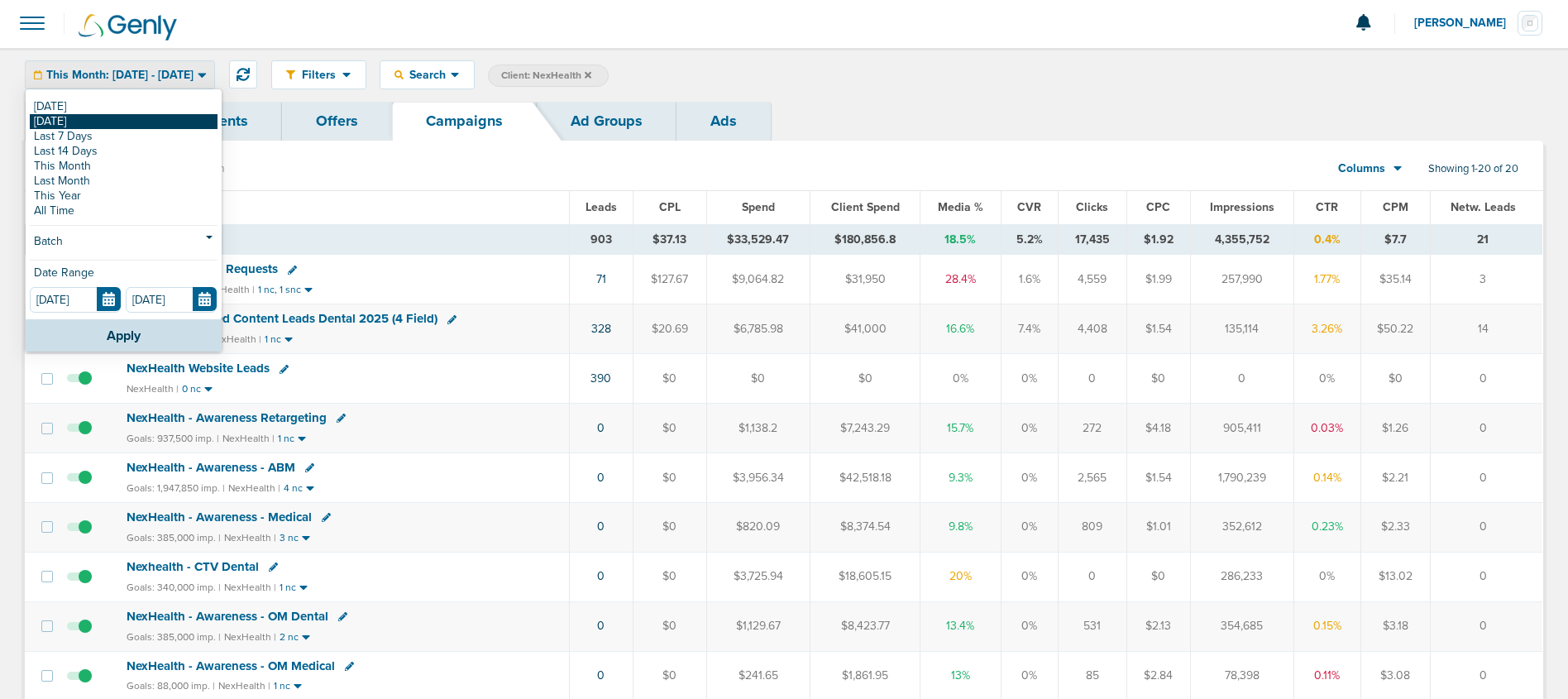 click on "[DATE]" at bounding box center [123, 122] 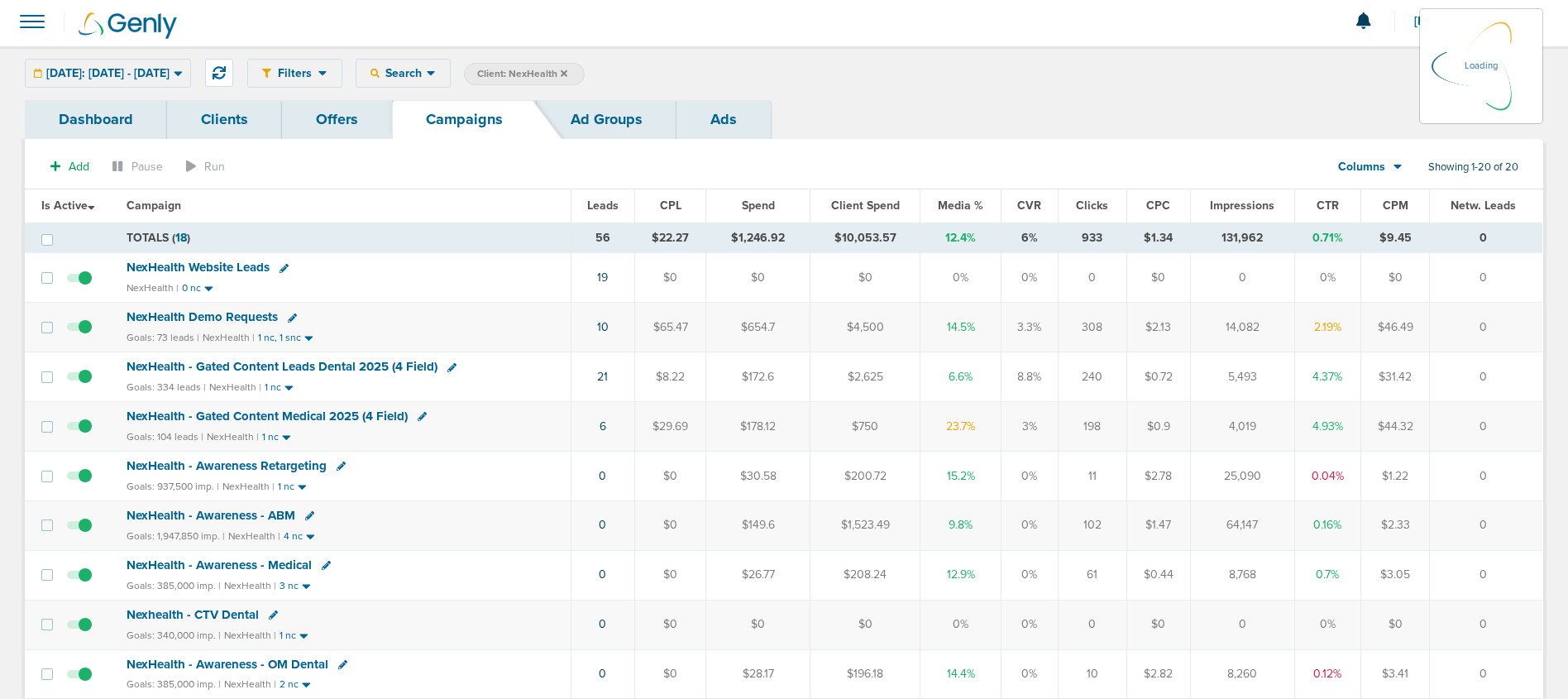 click on "[DATE]: [DATE] - [DATE]     [DATE]   [DATE]   Last 7 Days   Last 14 Days   This Month   Last Month   This Year   All Time
Batch
Latest 2 3 4 5 6 7 8 9 10 11 12 13 14 15 16 17 18 19 20 21 22 23 24 25 26 27 28 29 30 31 32 33 34 35 36 37 38 39 40 41 42 43 44 45 46 47 48 49 50 51 52 53 54 55 56 57 58 59 60 61 62 63 64 65 66 67 68 69 70 71 72 73 74 75 76 77 78 79 80 81 82 83 84 85 86 87 88 89 90
Date Range
[DATE]       [DATE]
Apply" at bounding box center [108, 73] 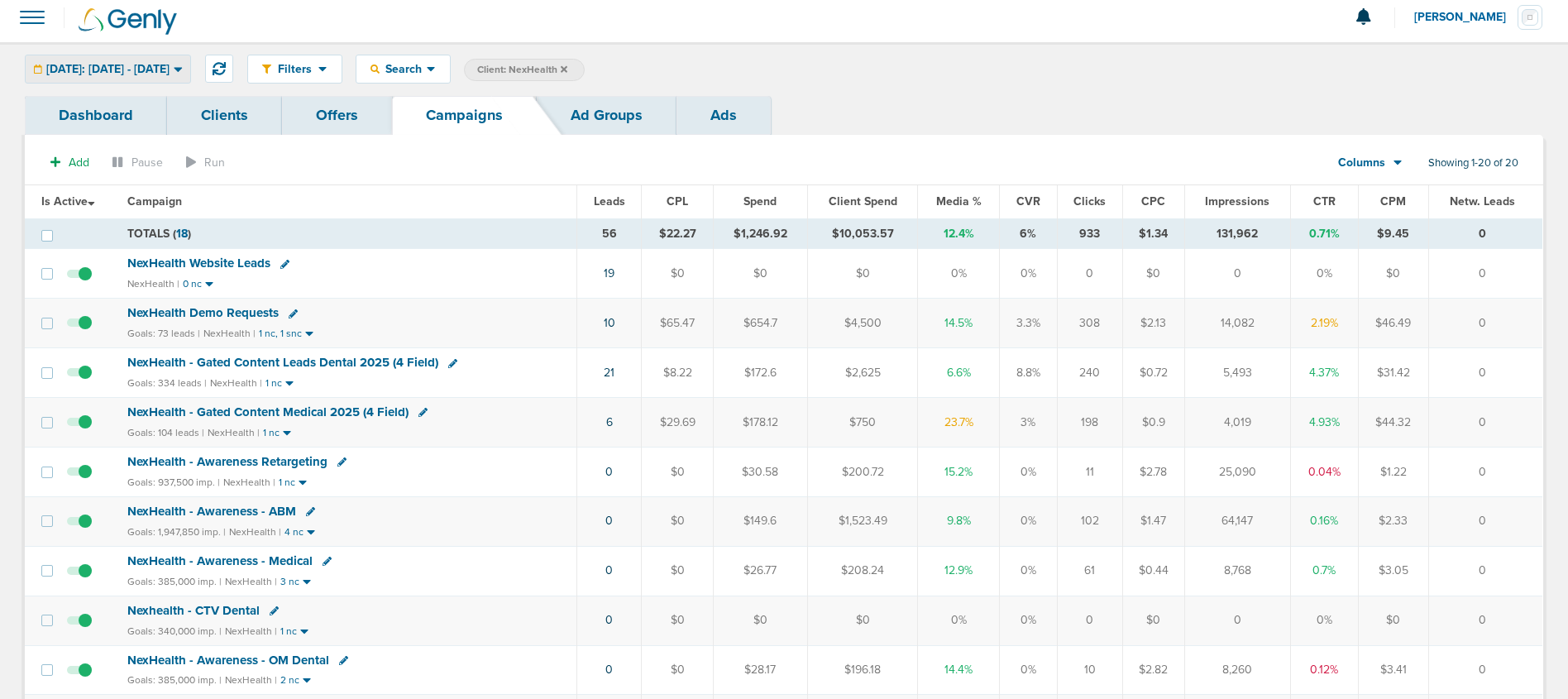 scroll, scrollTop: 10, scrollLeft: 0, axis: vertical 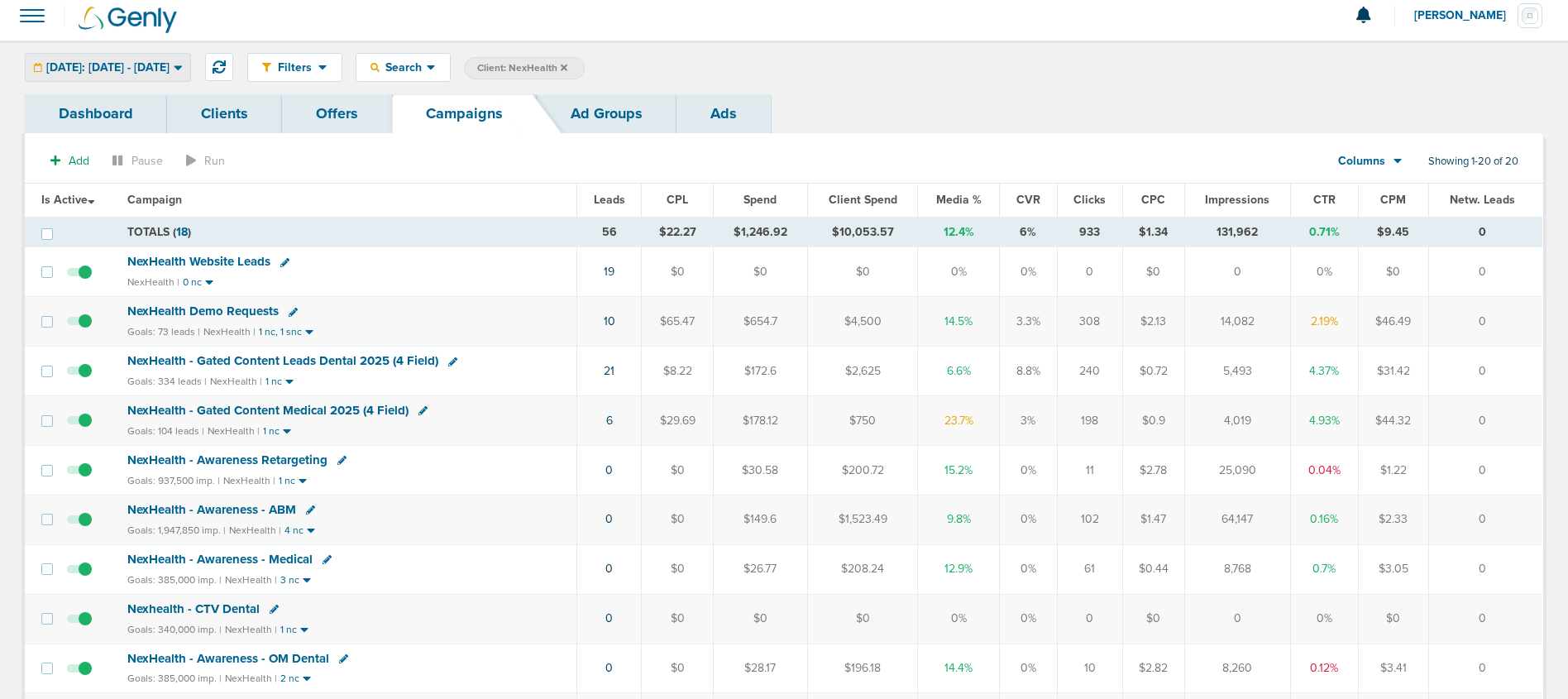 click on "[DATE]: [DATE] - [DATE]" at bounding box center (108, 68) 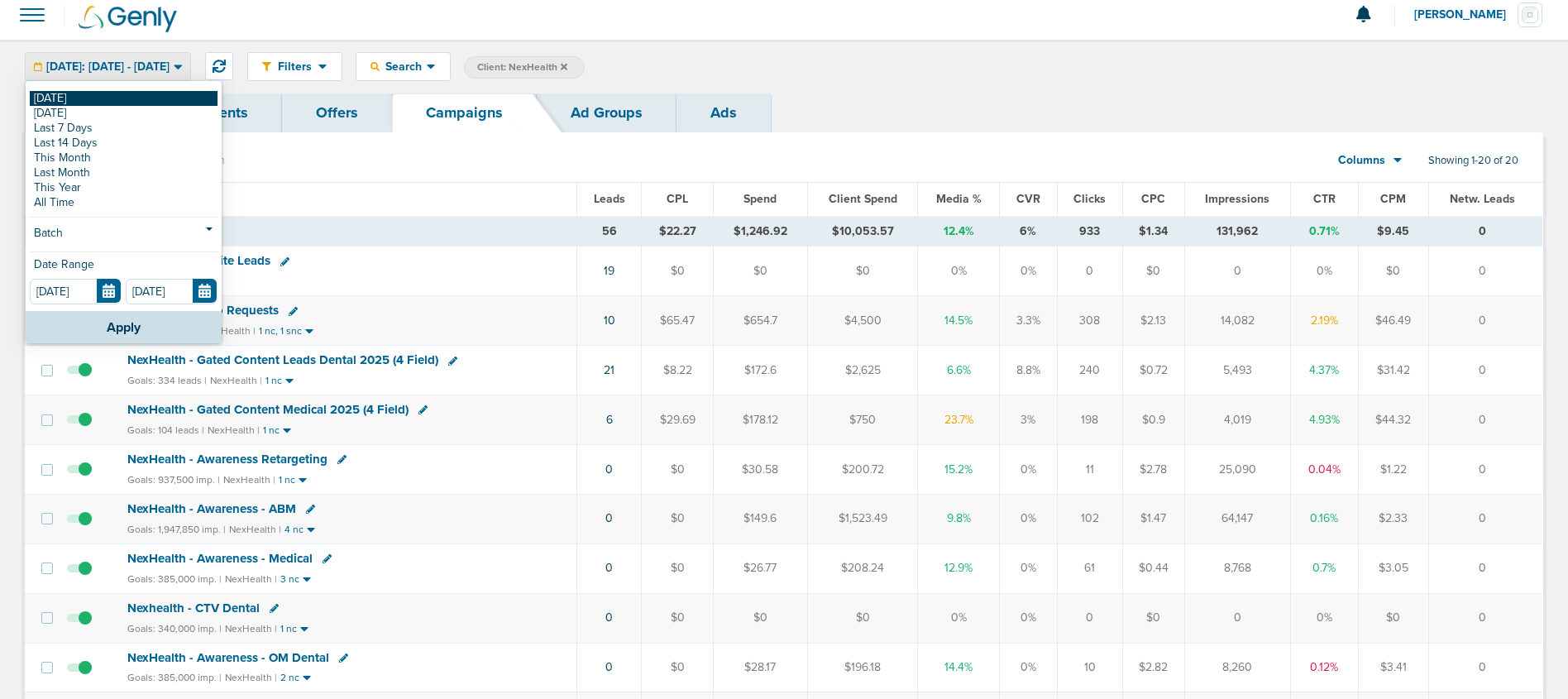 click on "[DATE]" at bounding box center (123, 98) 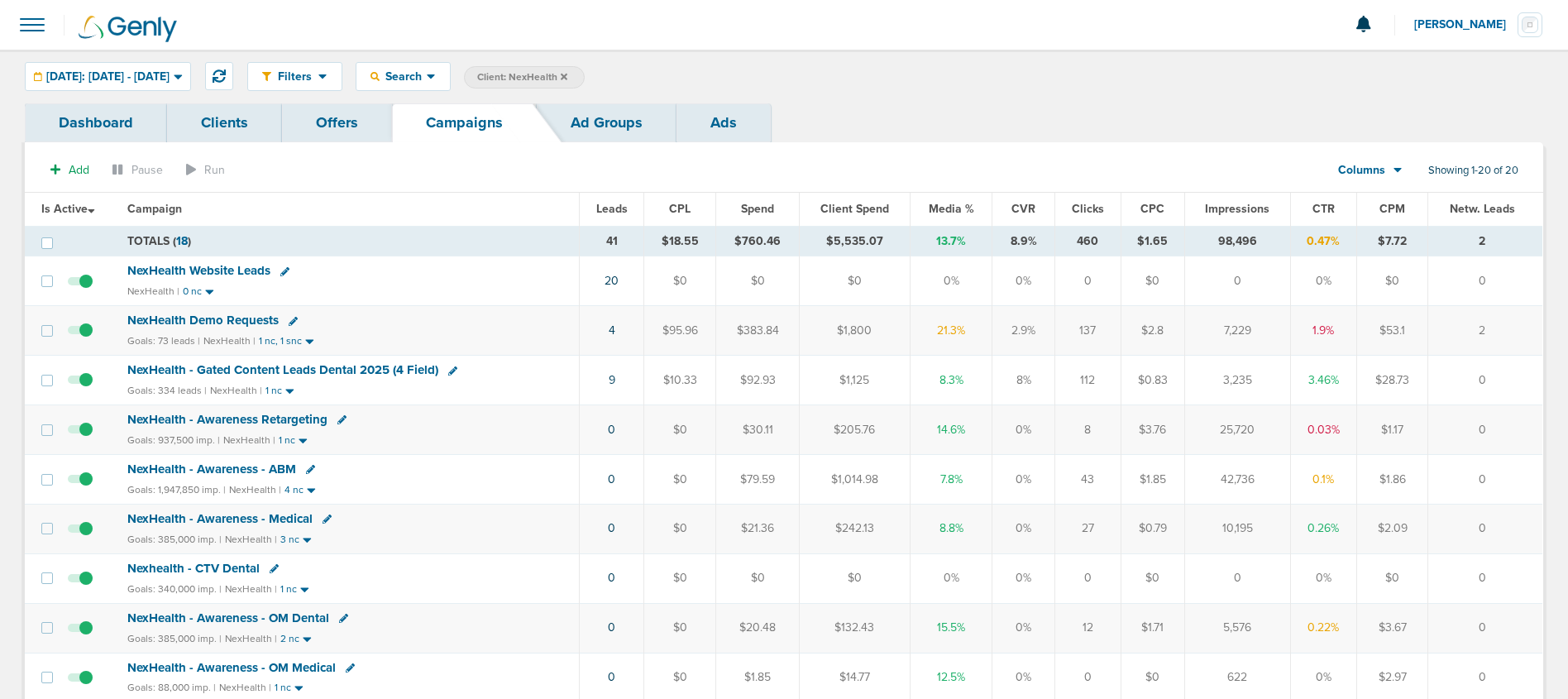 scroll, scrollTop: 3, scrollLeft: 0, axis: vertical 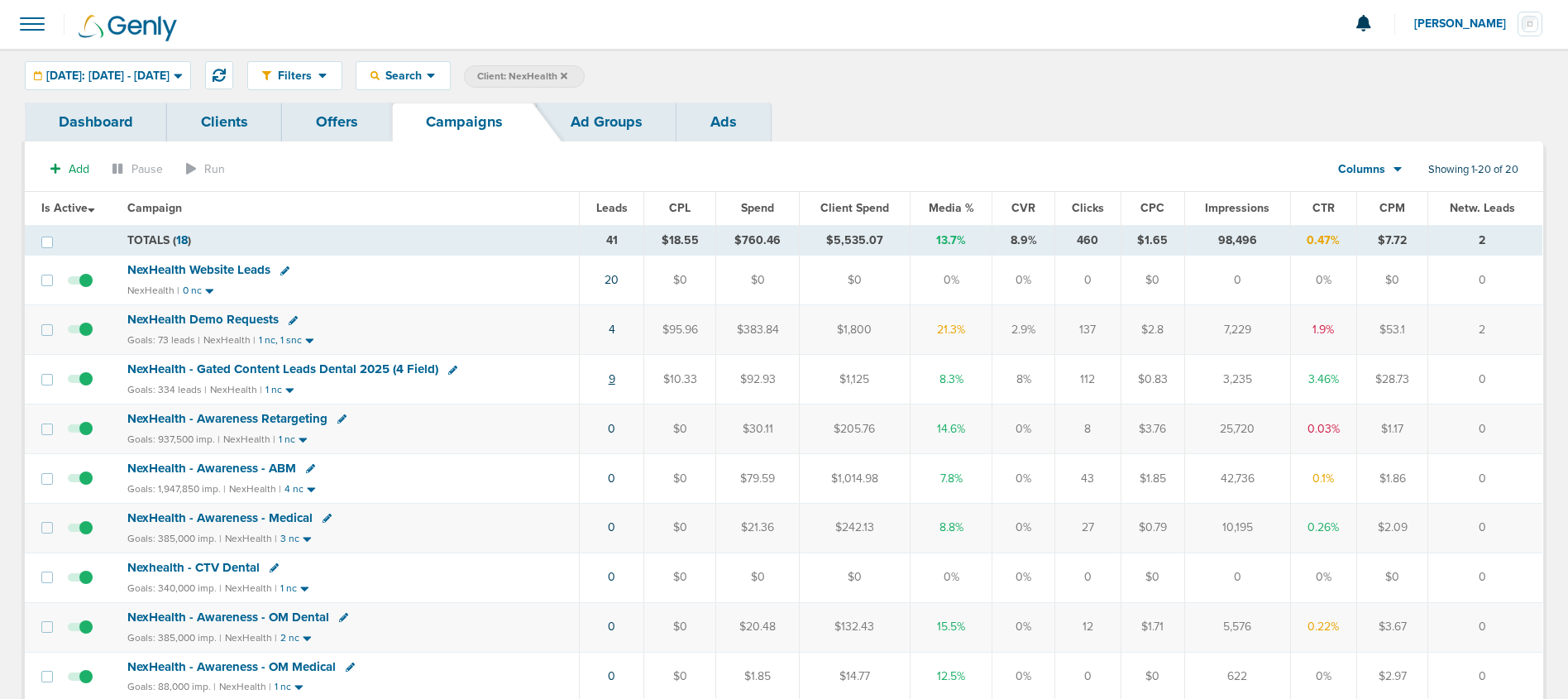 click on "9" at bounding box center [612, 379] 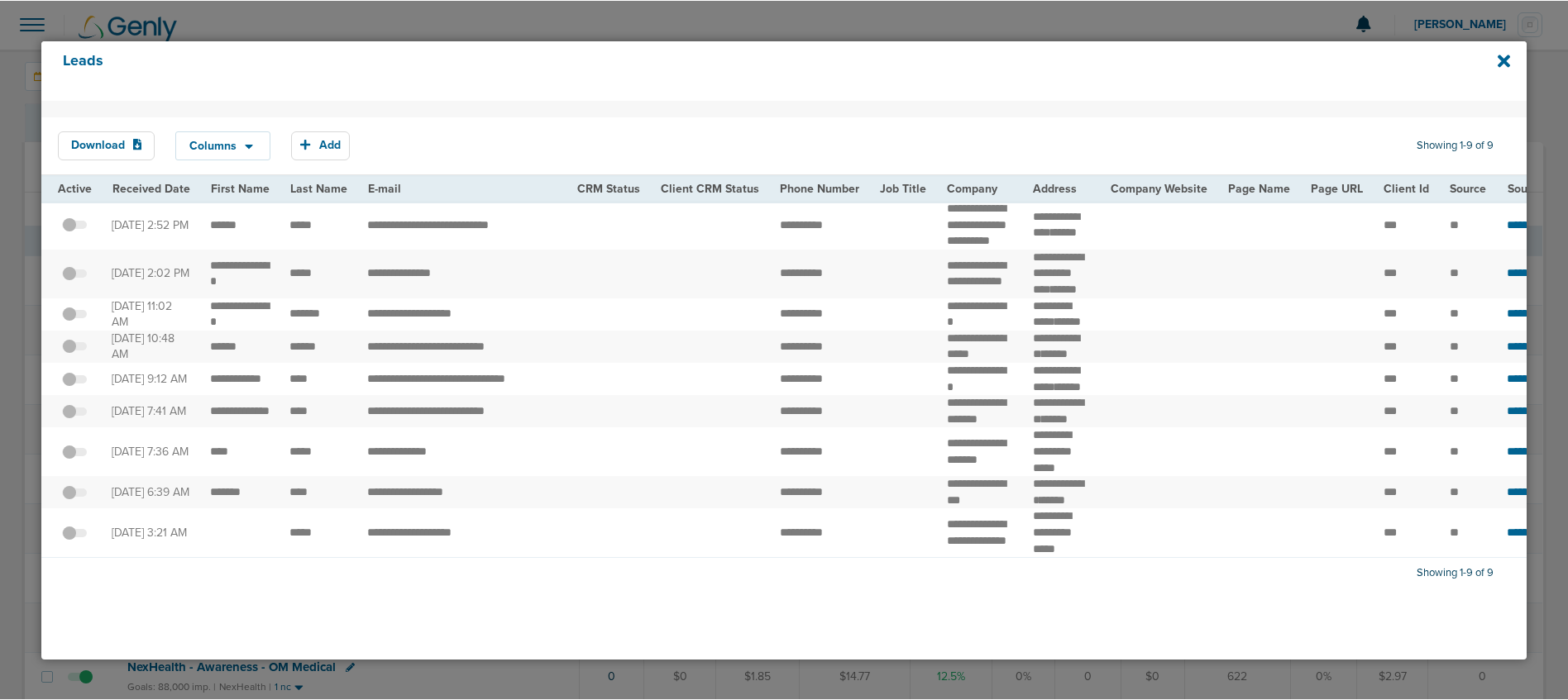 scroll, scrollTop: 0, scrollLeft: 0, axis: both 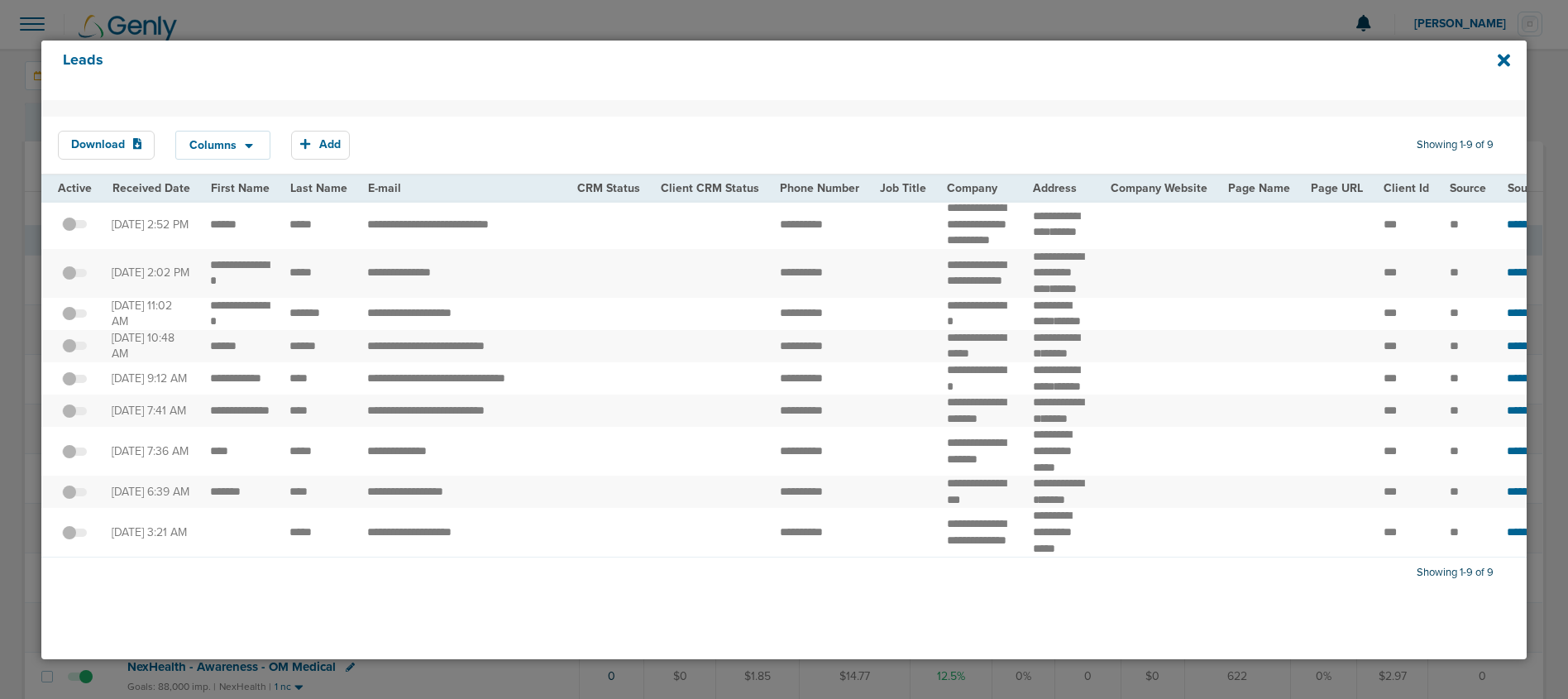 drag, startPoint x: 1503, startPoint y: 59, endPoint x: 1465, endPoint y: 84, distance: 45.48626 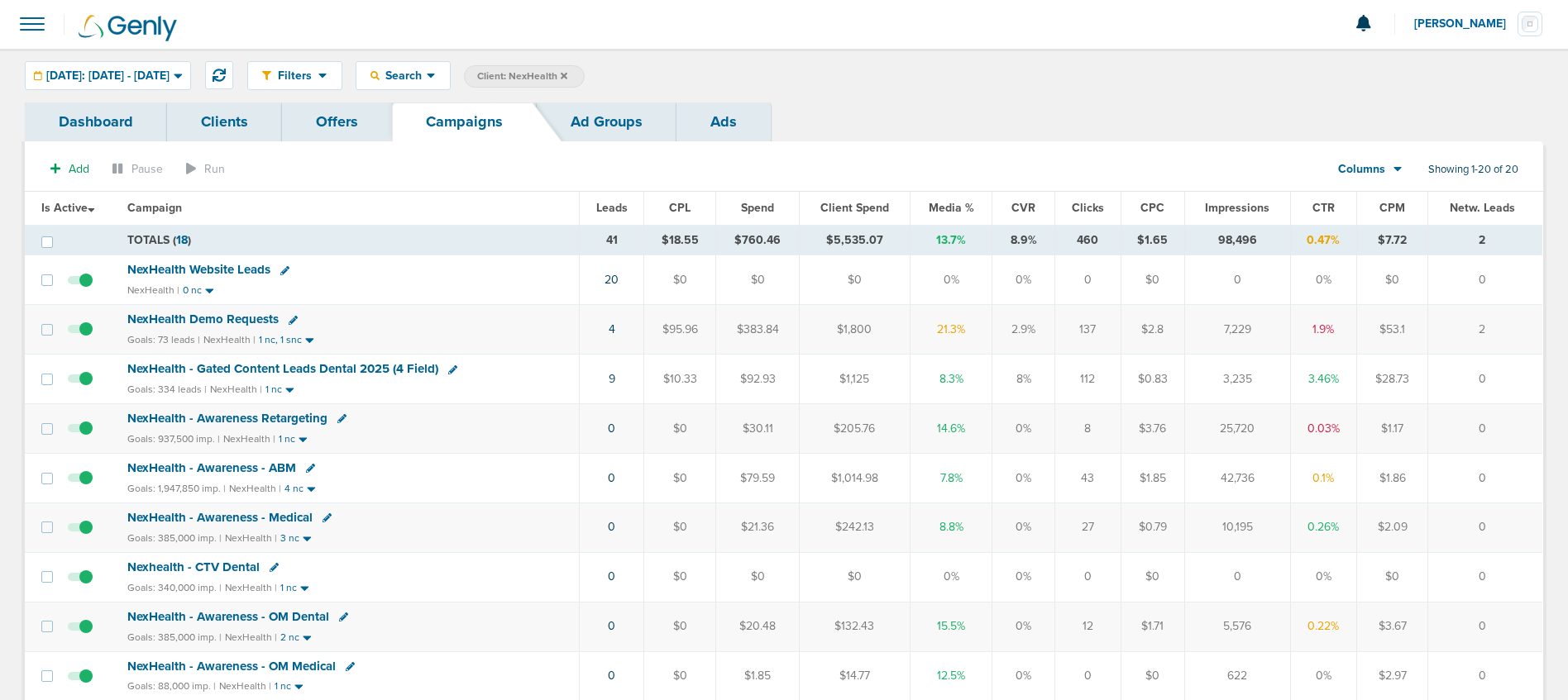 scroll, scrollTop: 0, scrollLeft: 0, axis: both 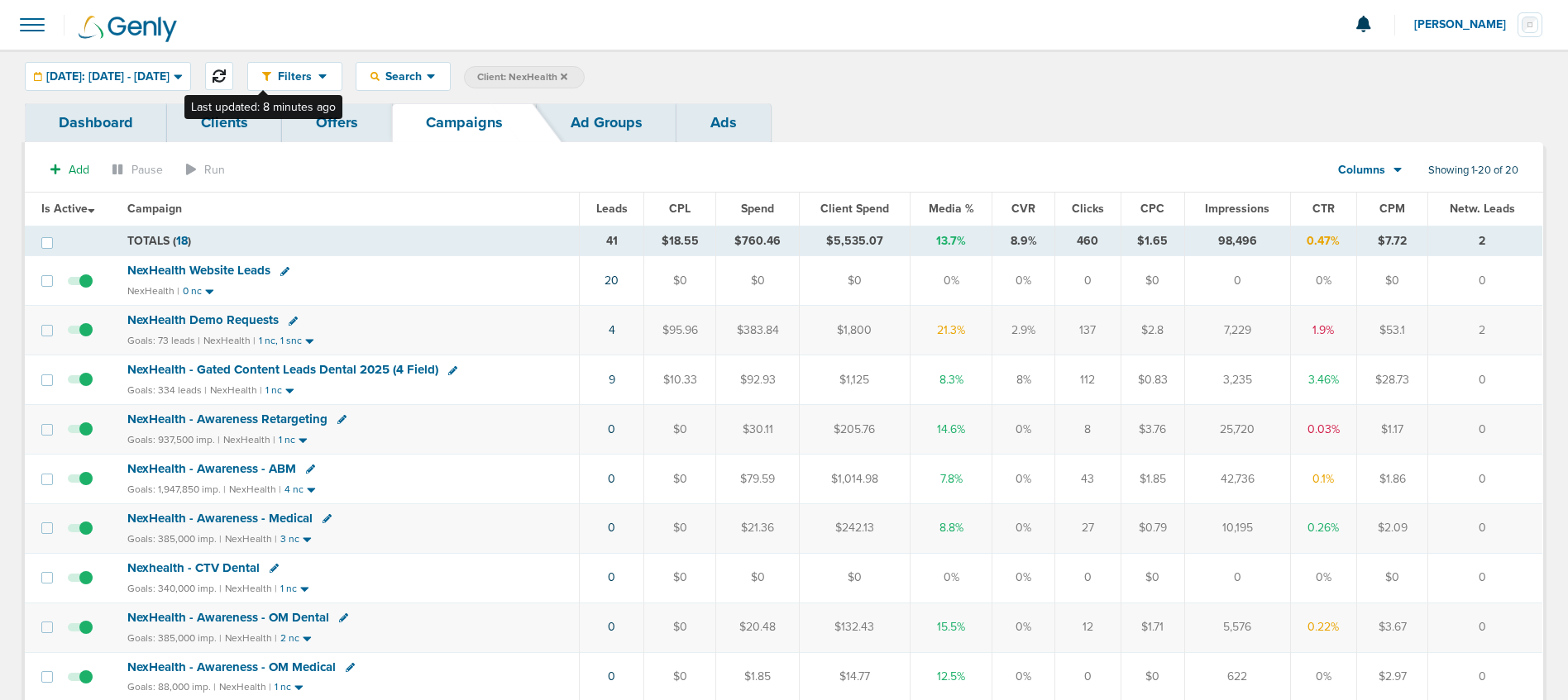click at bounding box center [219, 76] 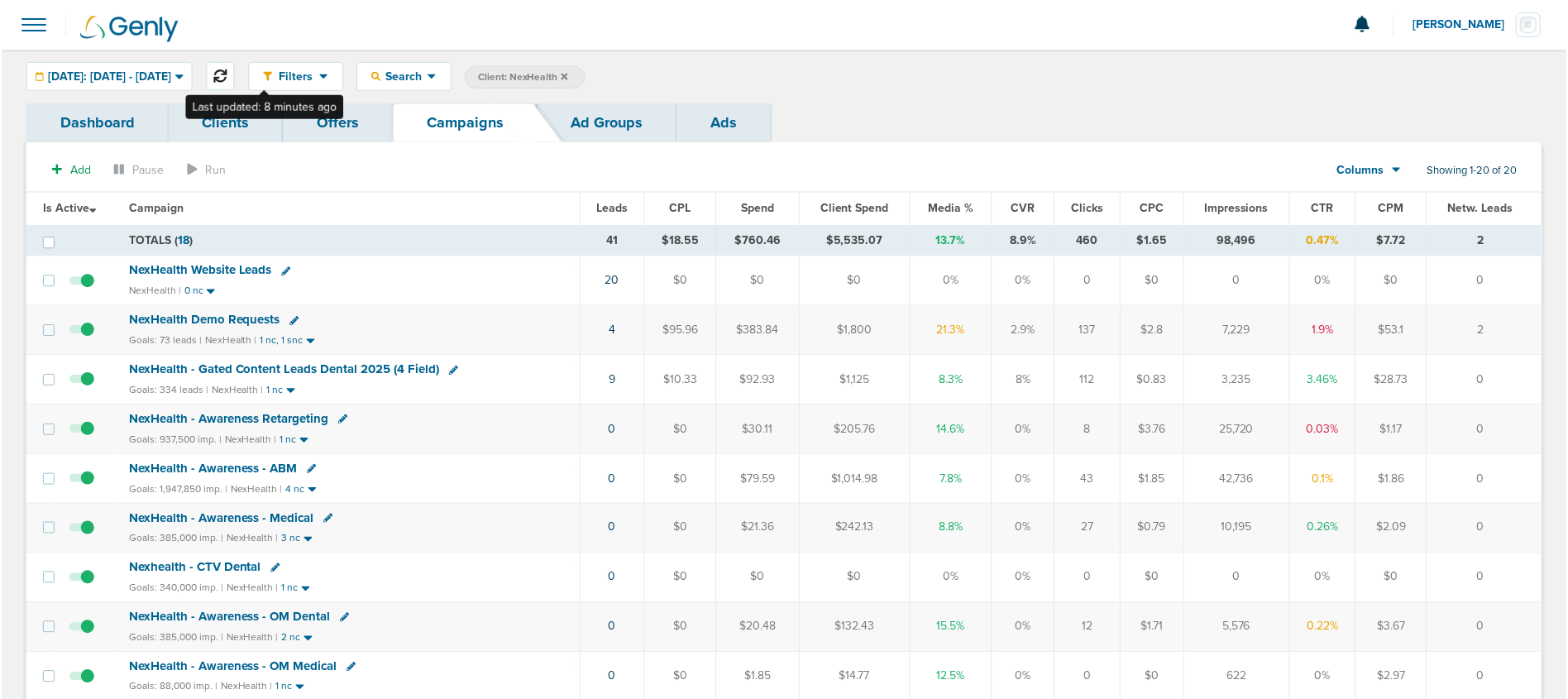 scroll, scrollTop: 4, scrollLeft: 0, axis: vertical 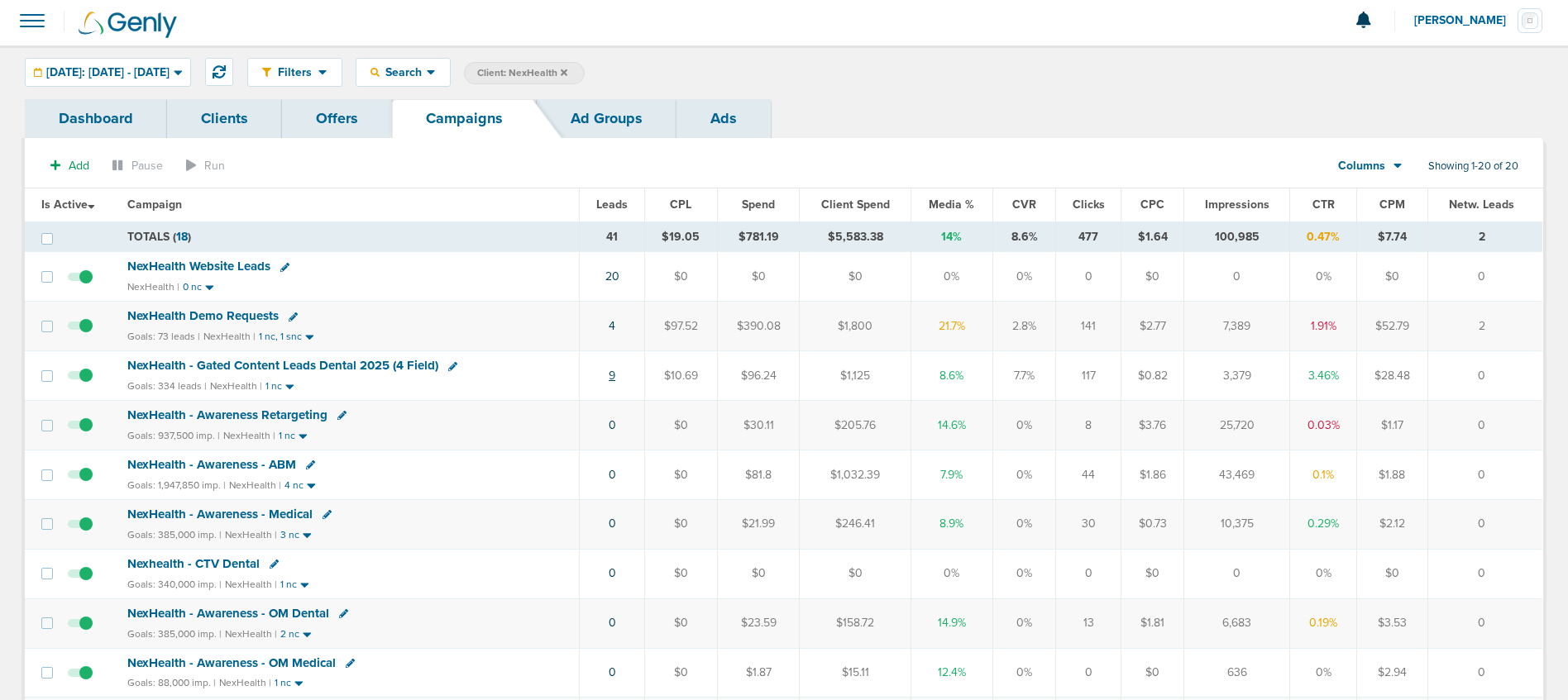 click on "9" at bounding box center [612, 375] 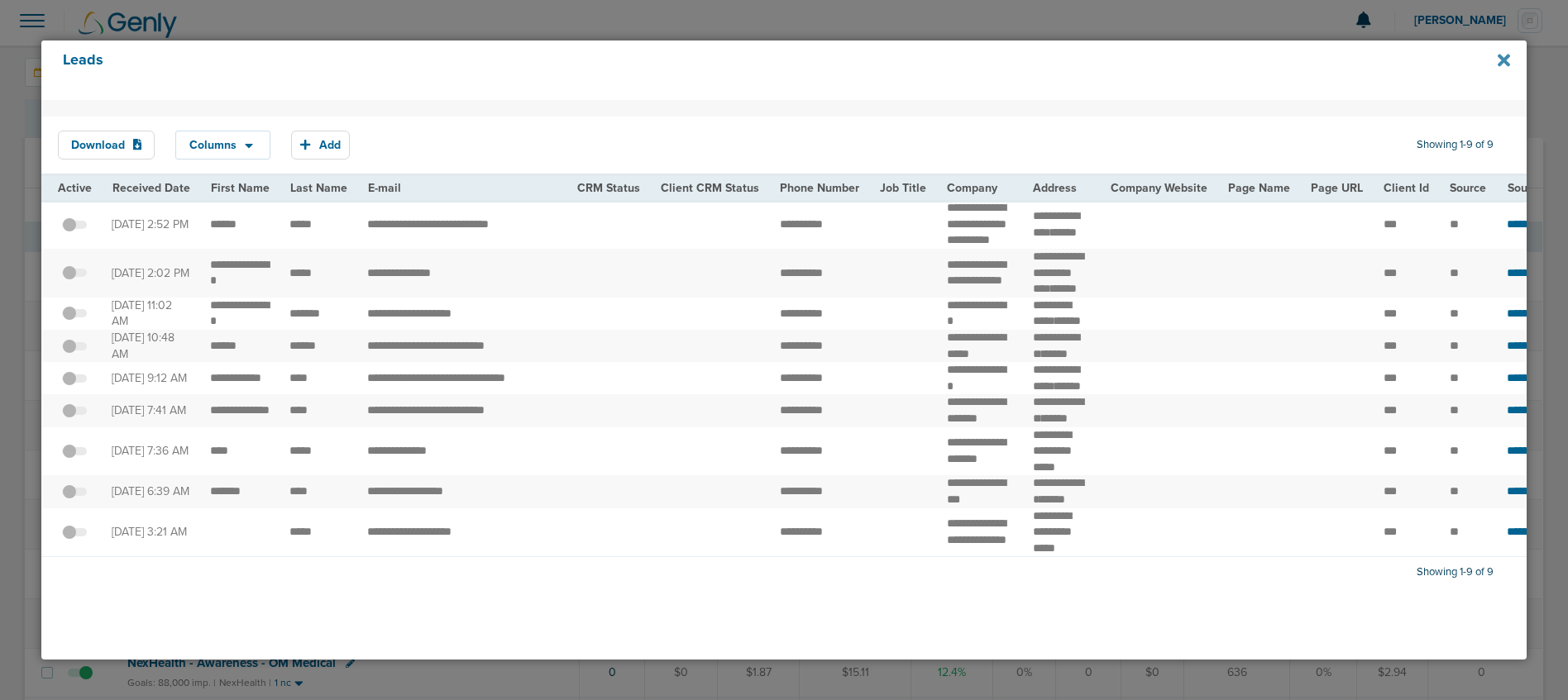click 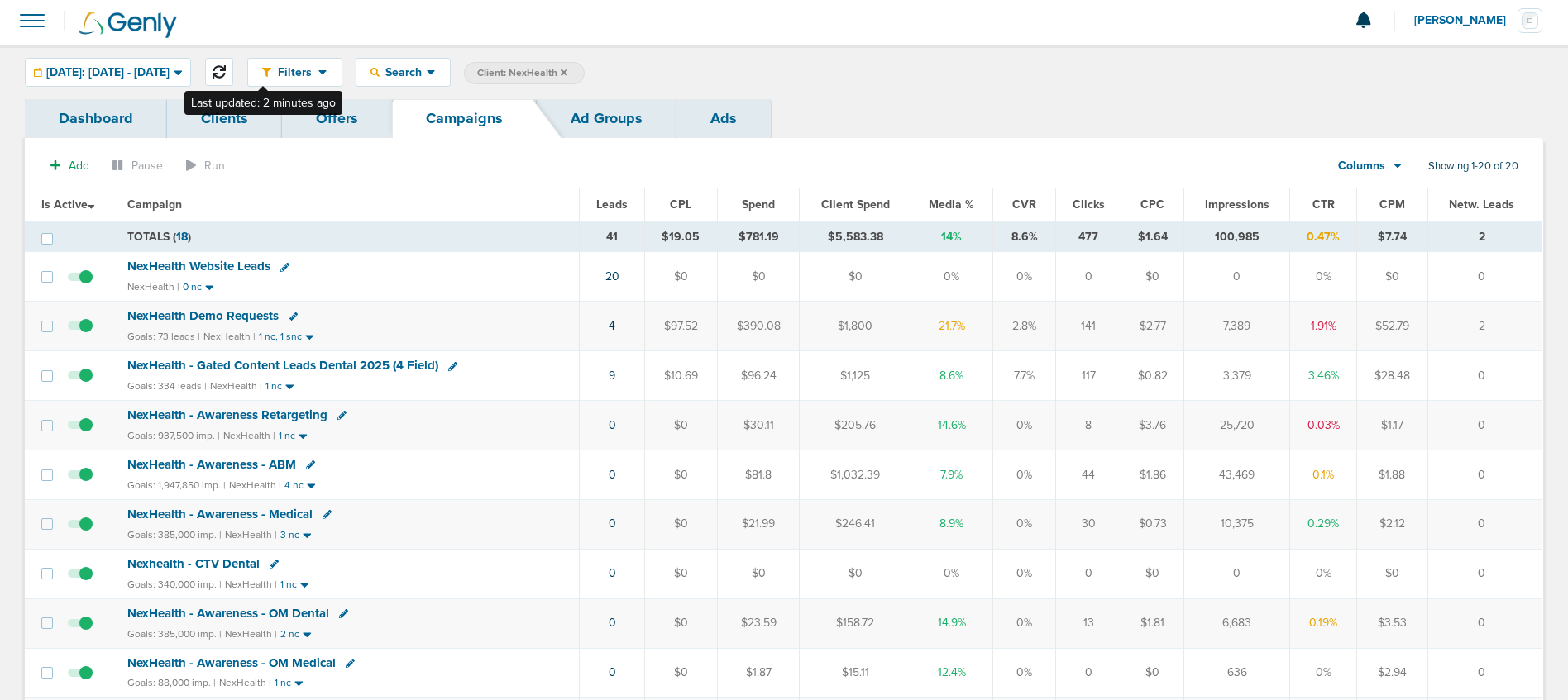 click 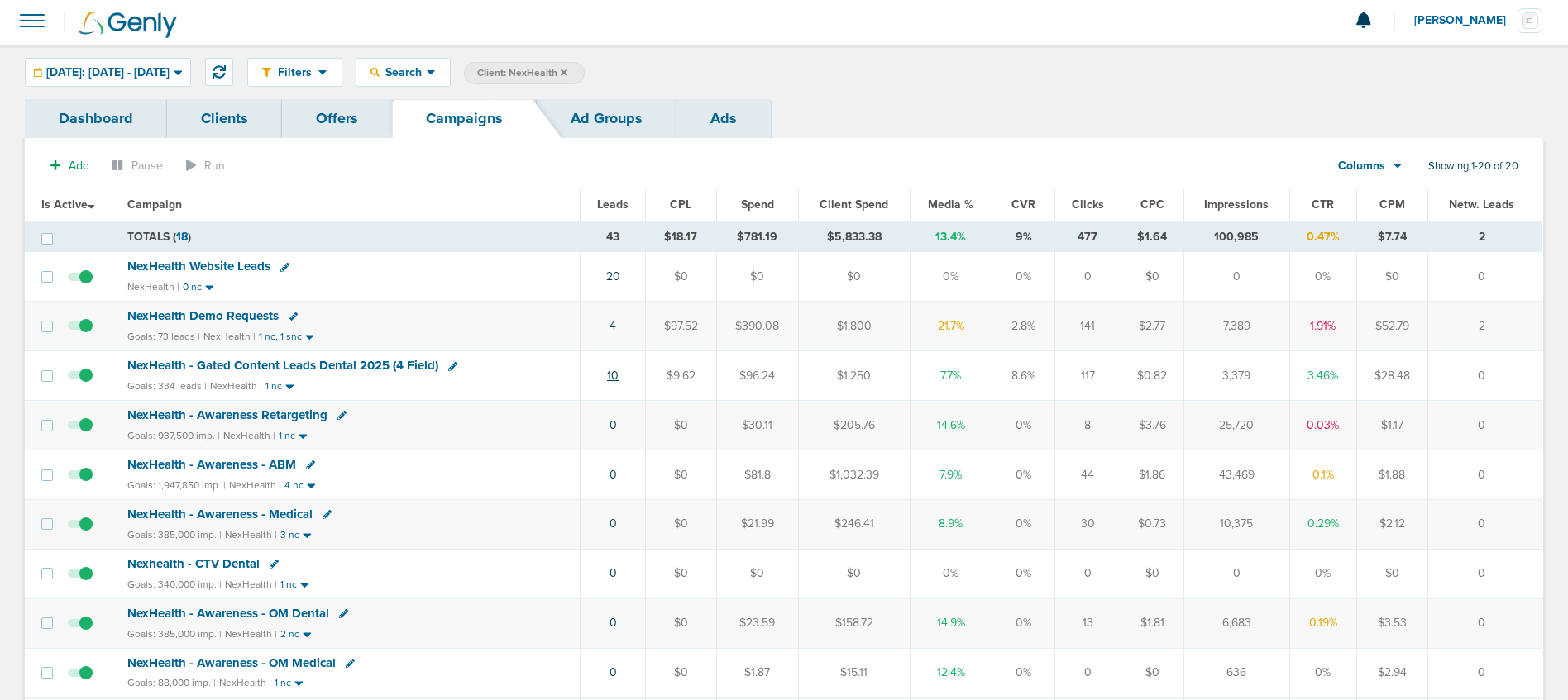 click on "10" at bounding box center (613, 375) 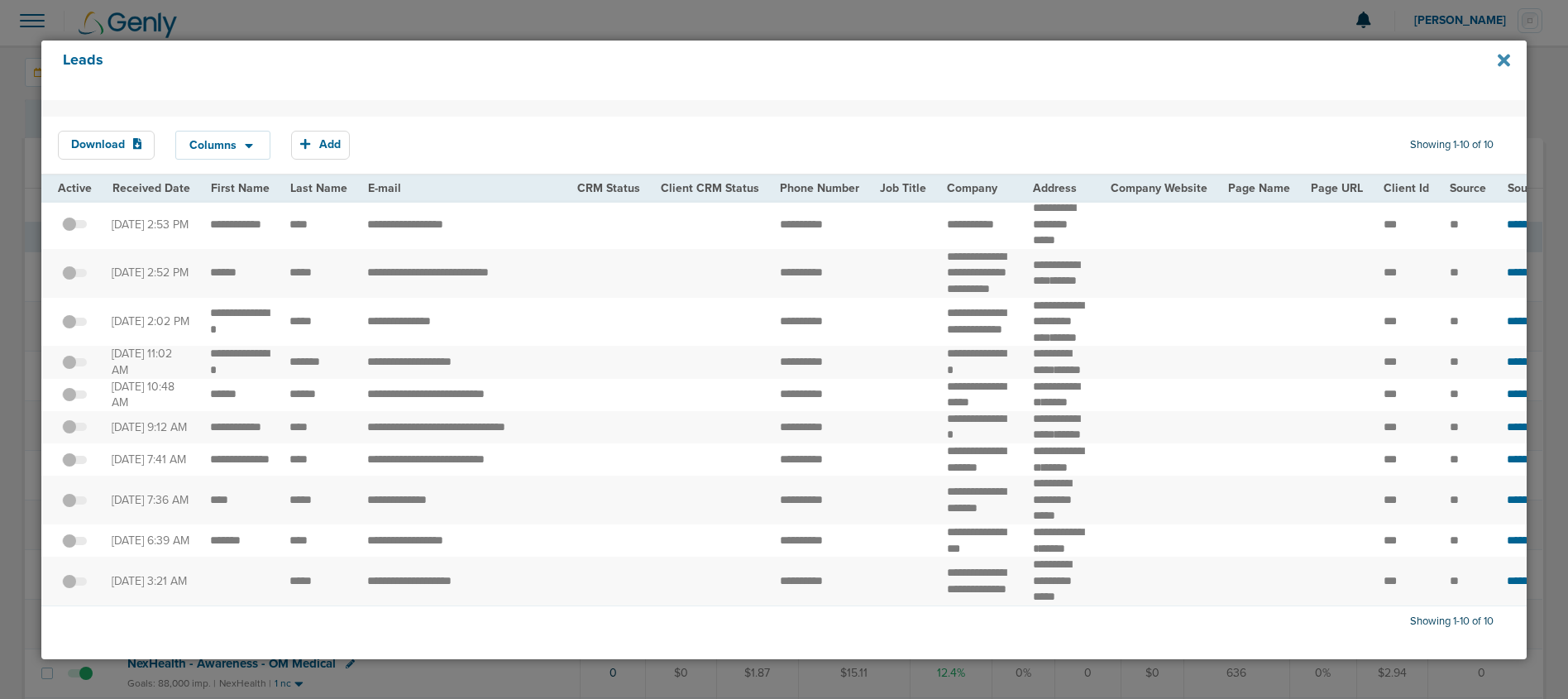 click 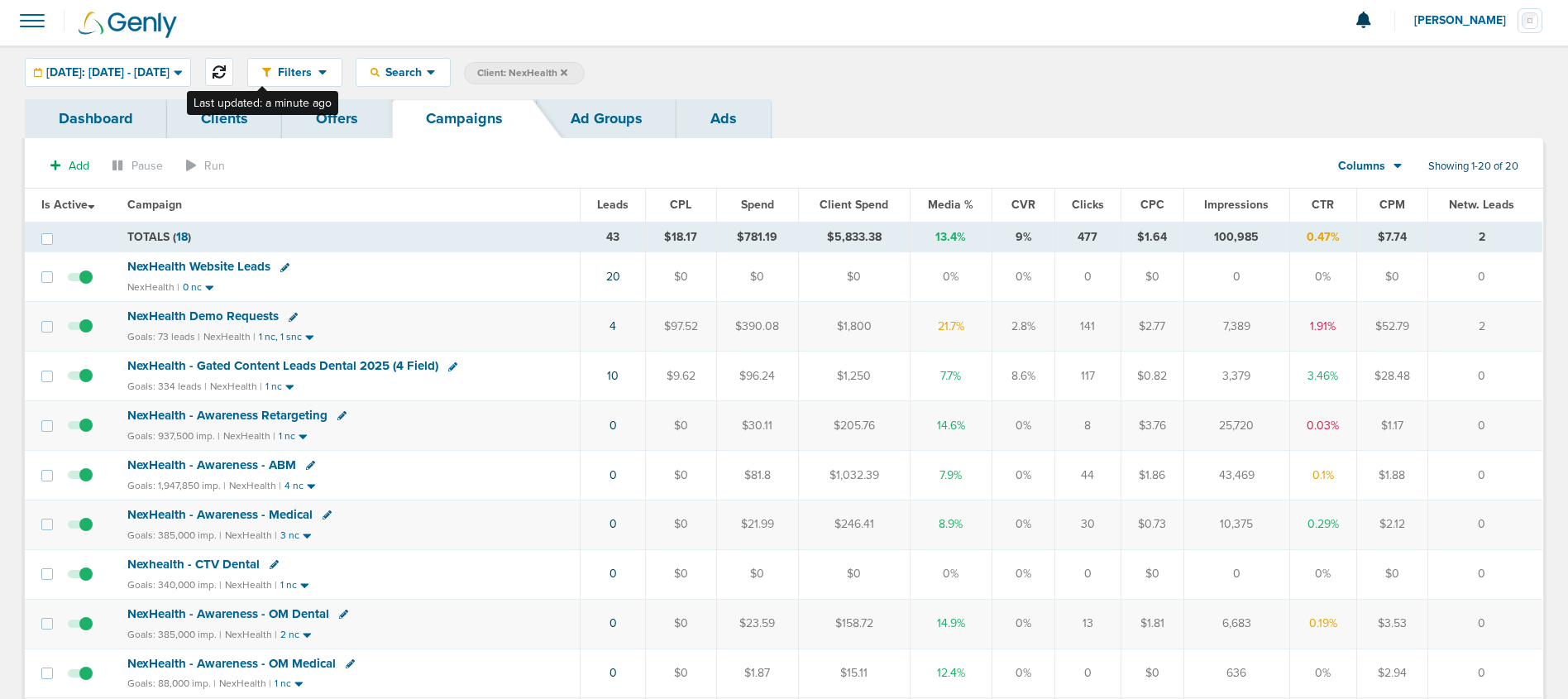 click 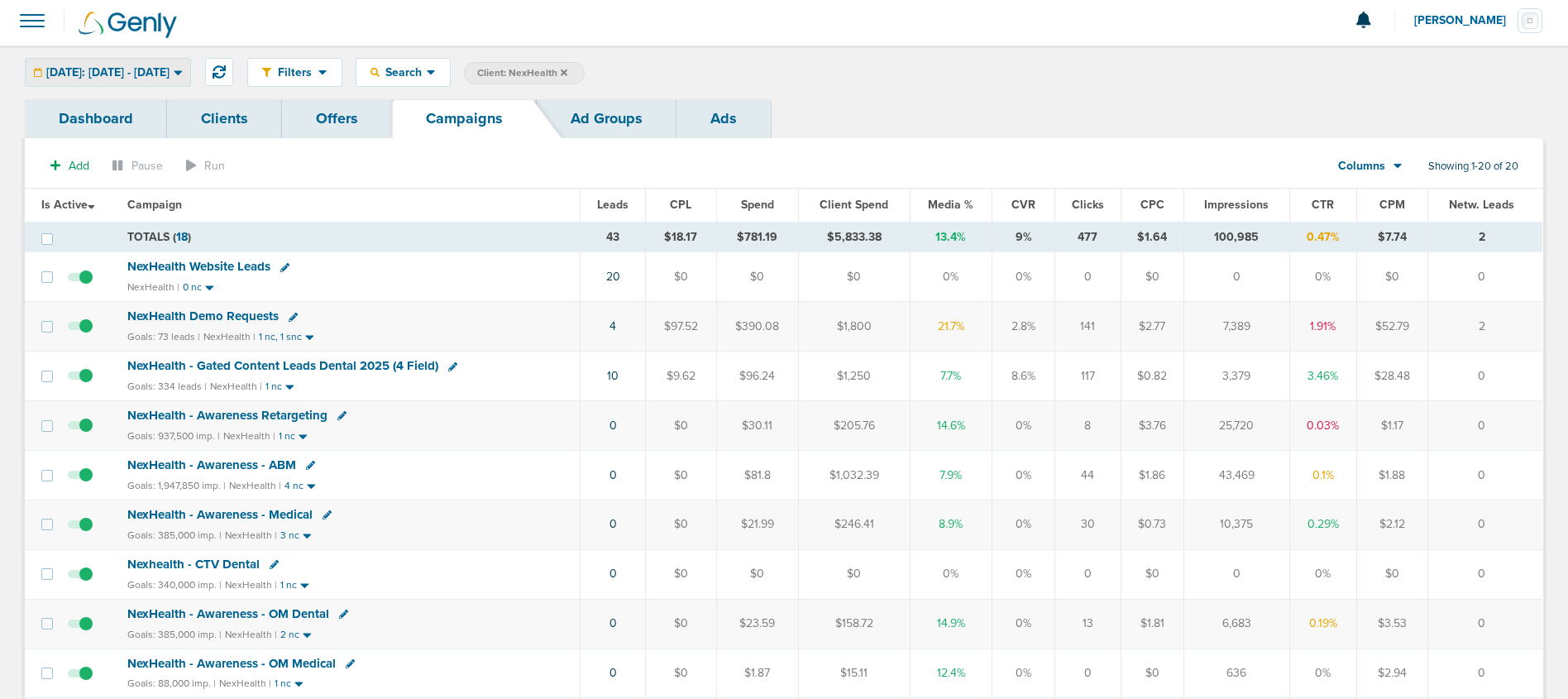 click on "[DATE]: [DATE] - [DATE]" at bounding box center (108, 73) 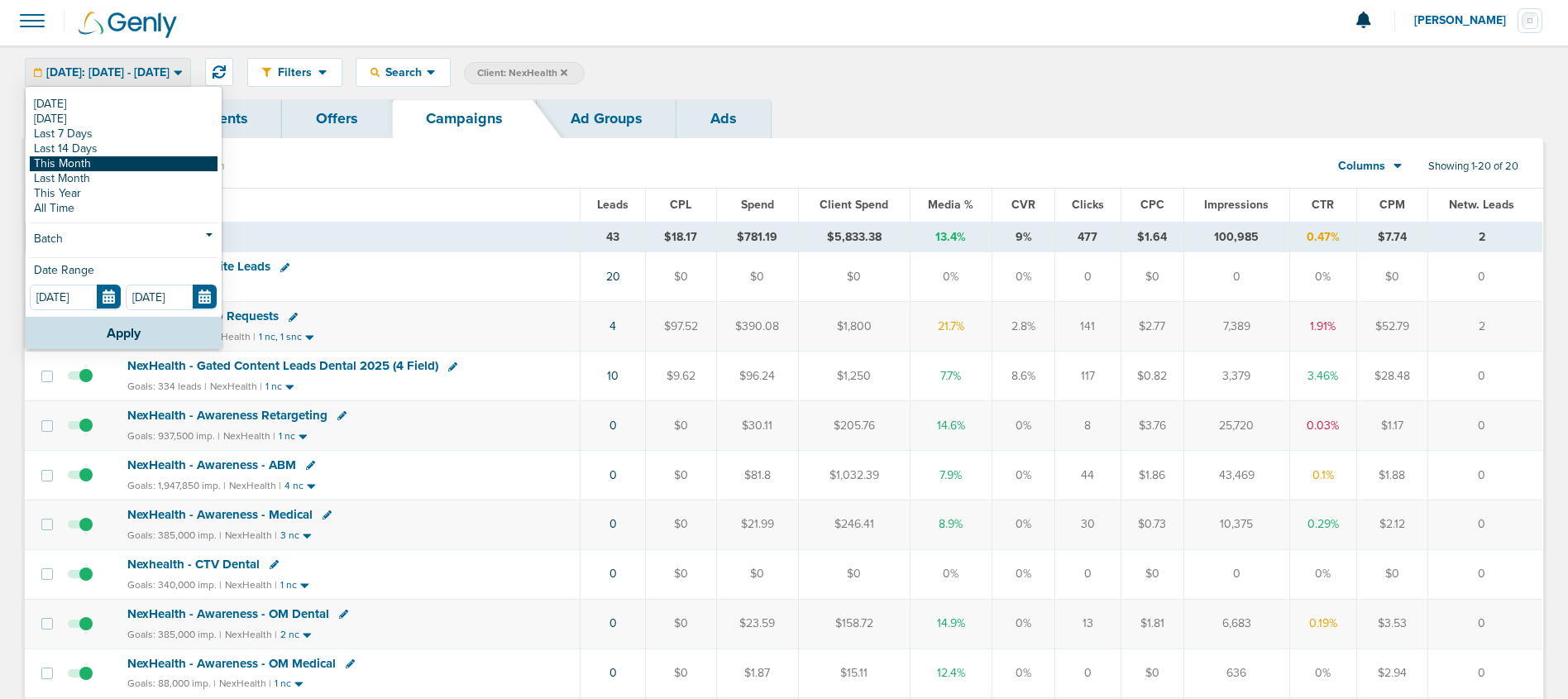 click on "This Month" at bounding box center (123, 164) 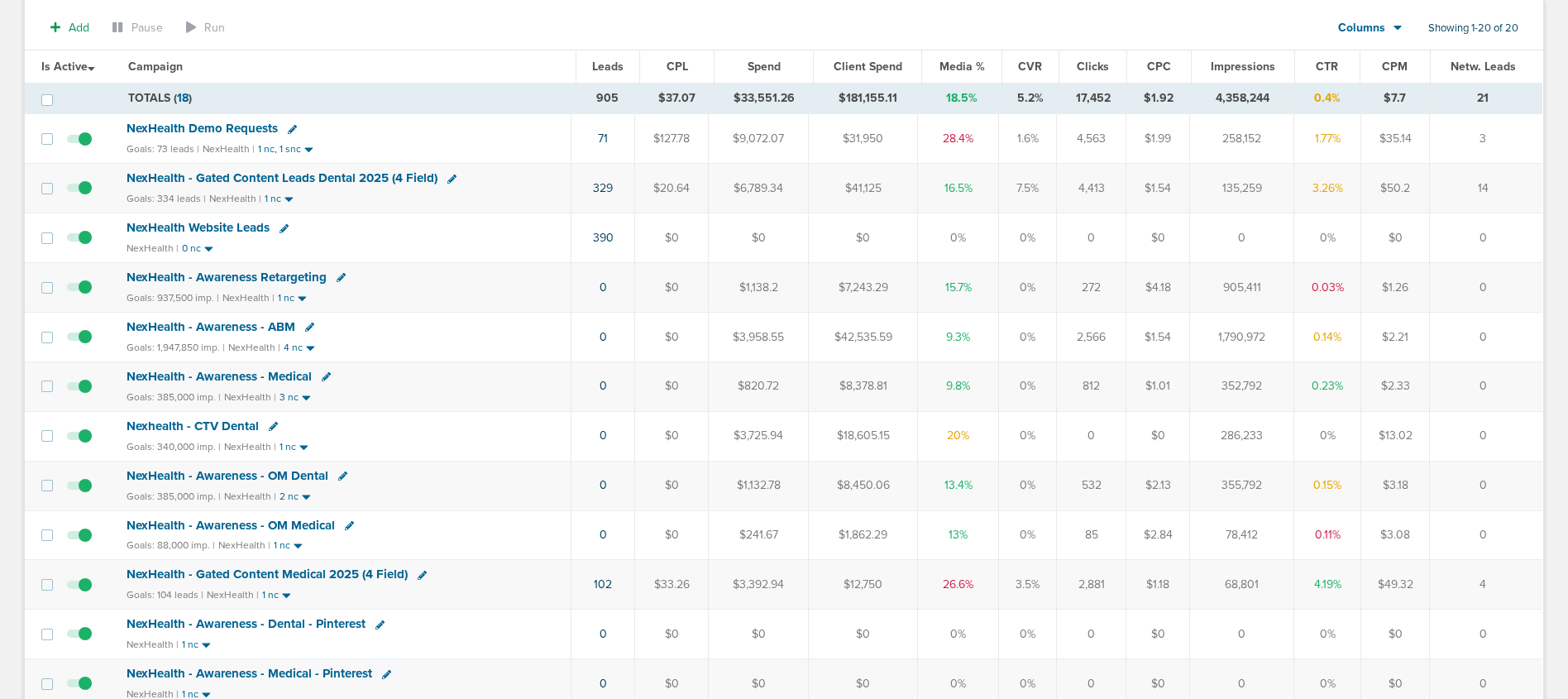 scroll, scrollTop: 147, scrollLeft: 0, axis: vertical 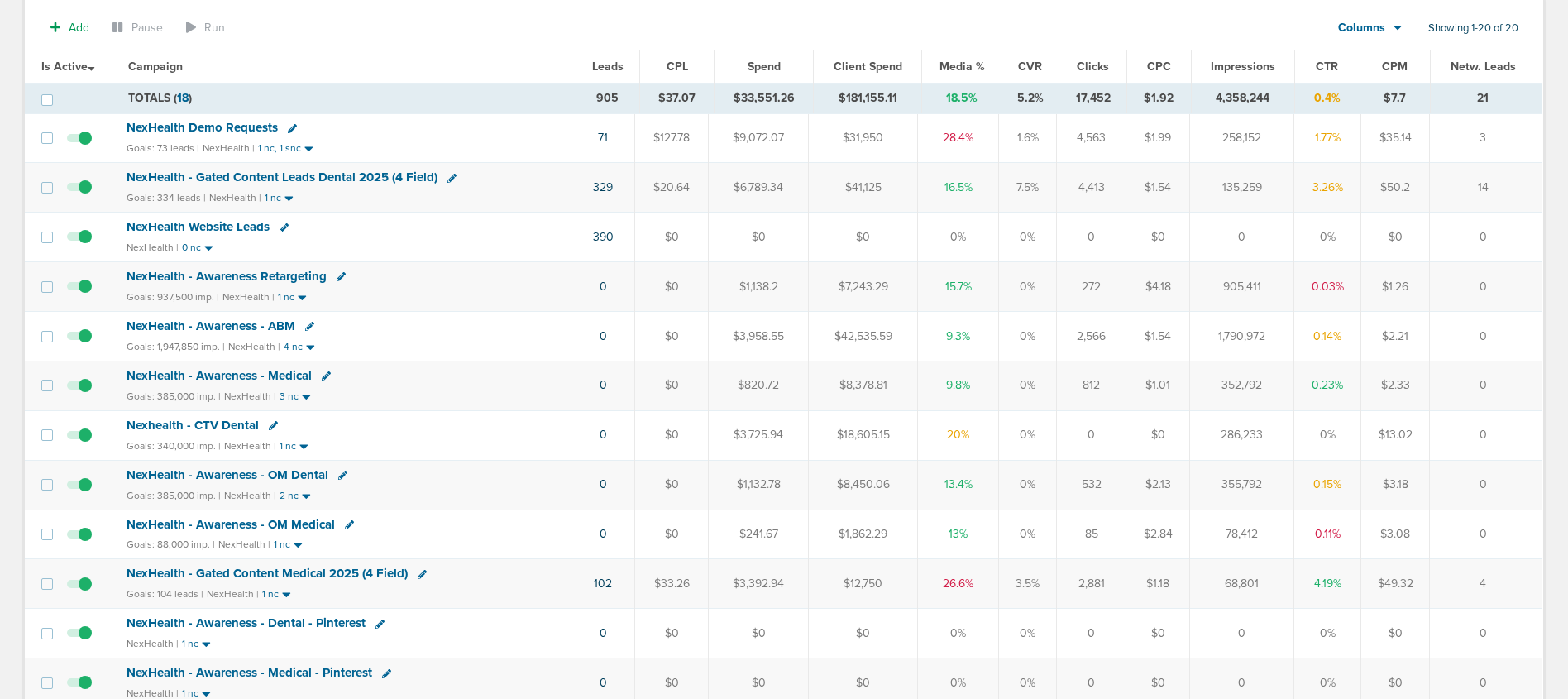 click 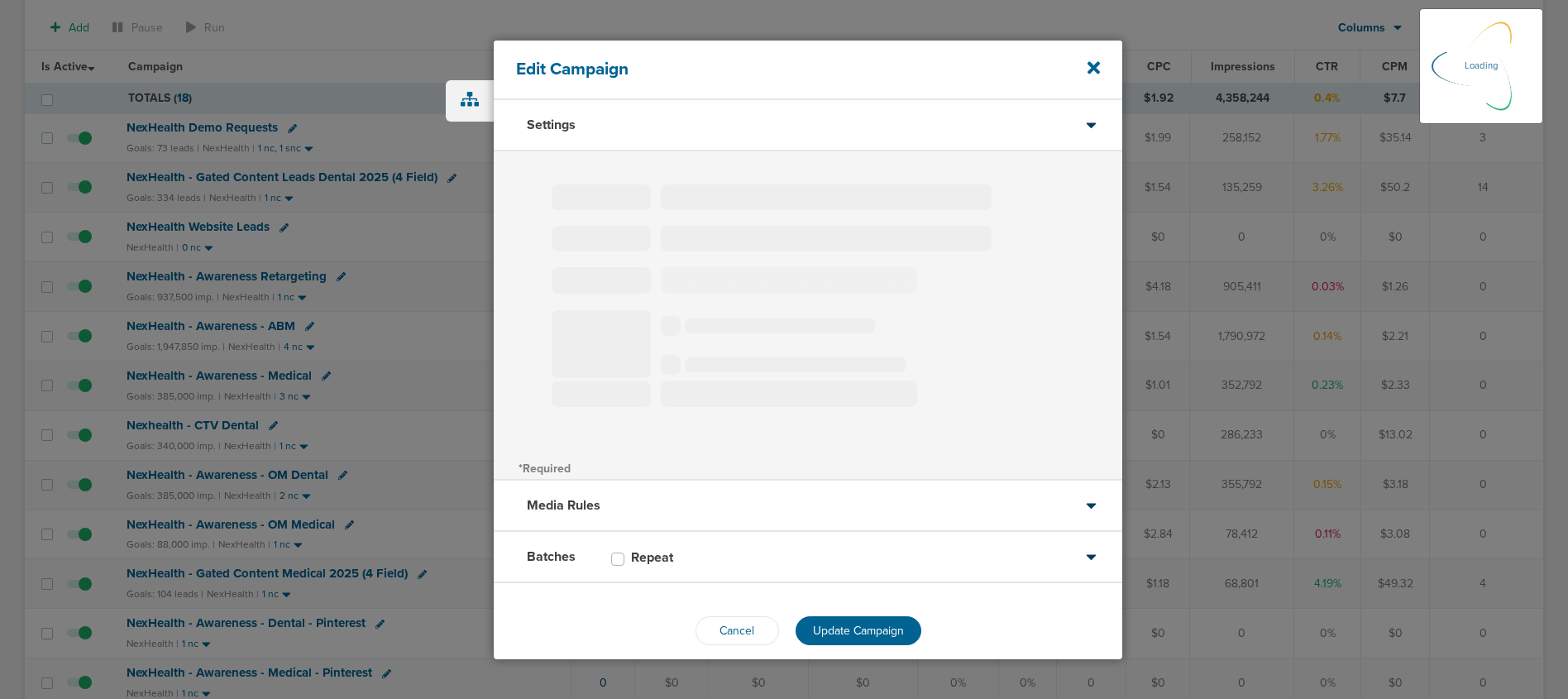 type on "NexHealth - Gated Content Medical 2025 (4 Field)" 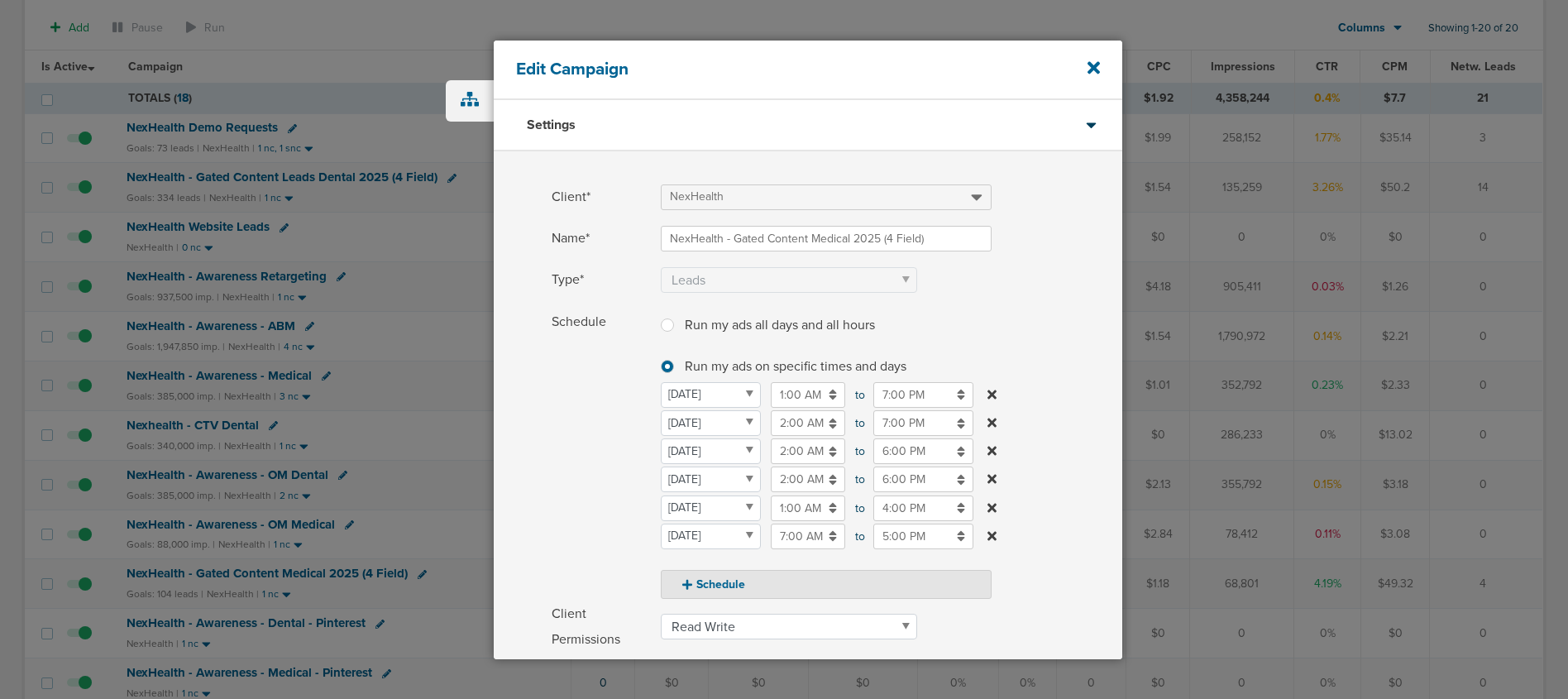 click on "7:00 PM" at bounding box center (923, 423) 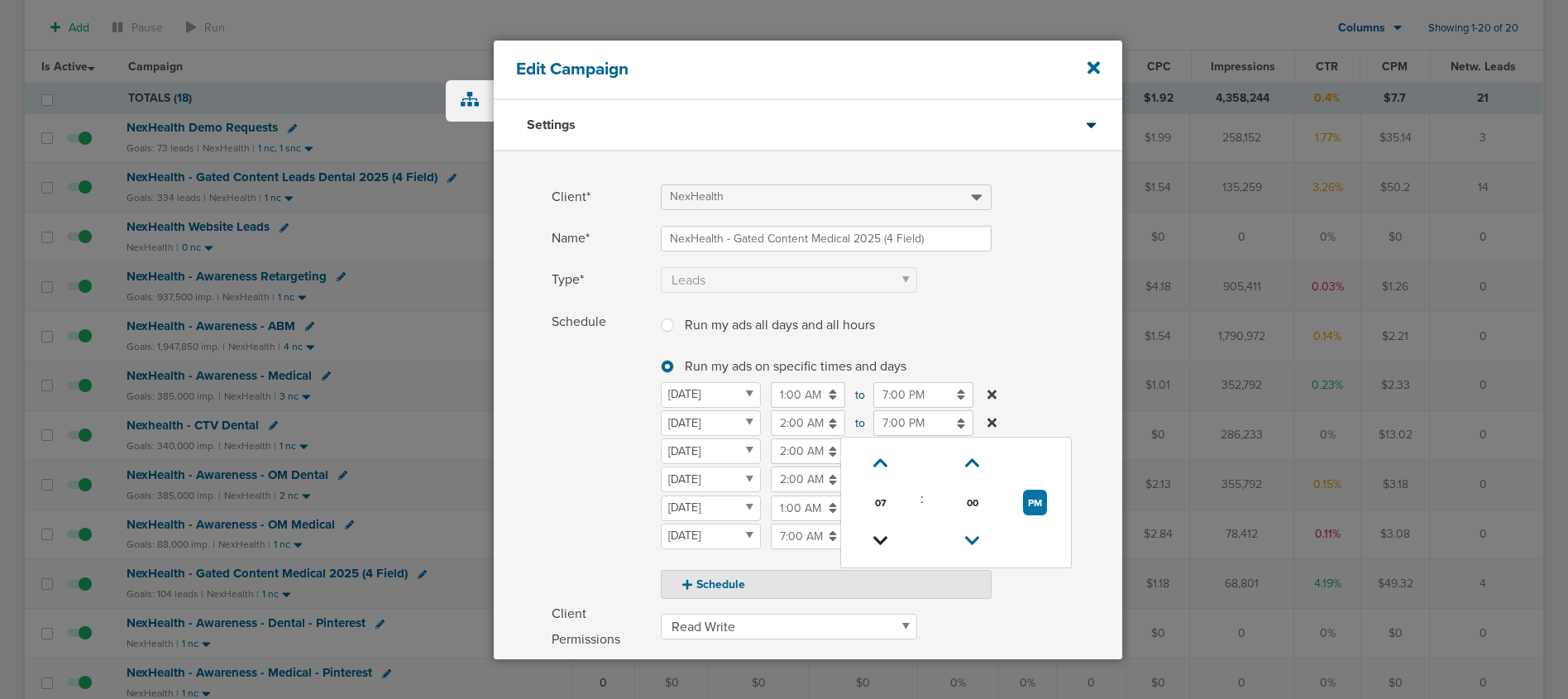click at bounding box center (881, 541) 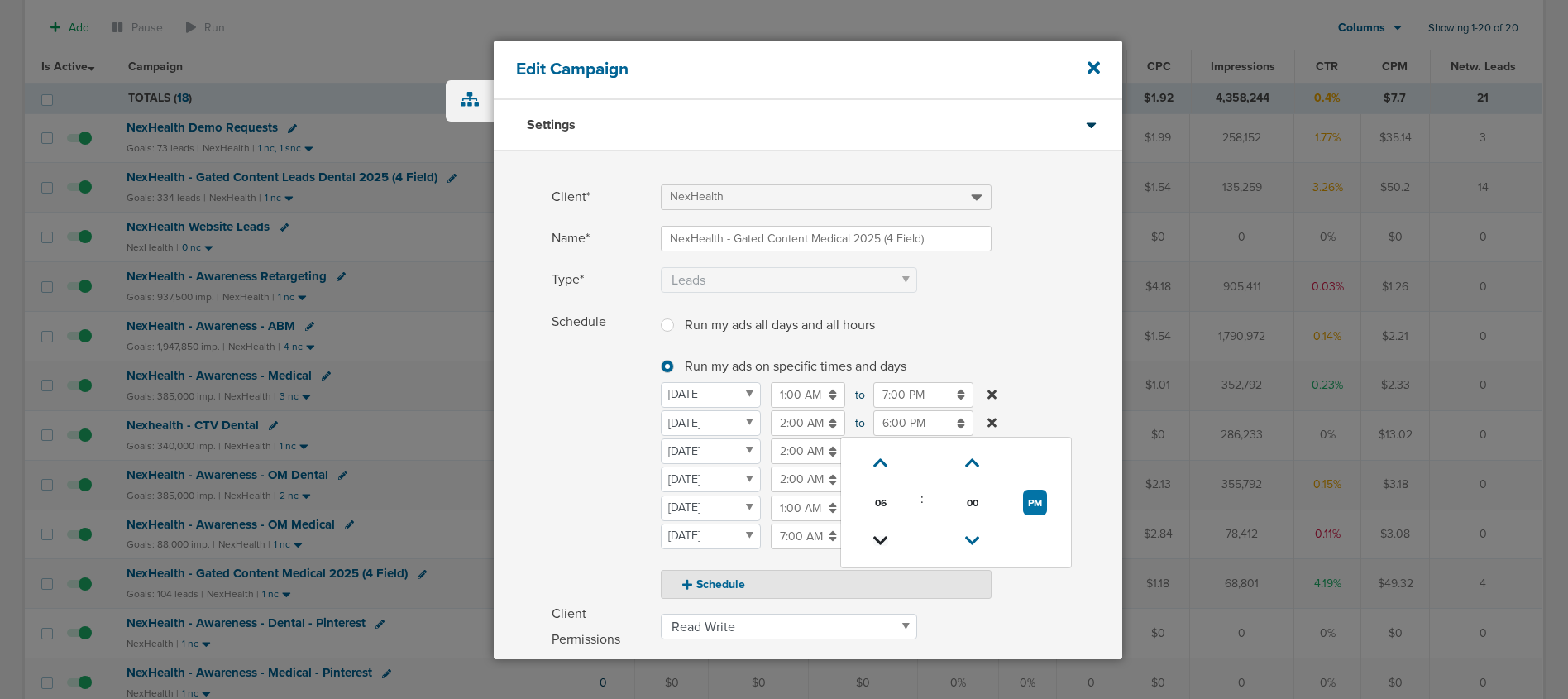 click at bounding box center (881, 541) 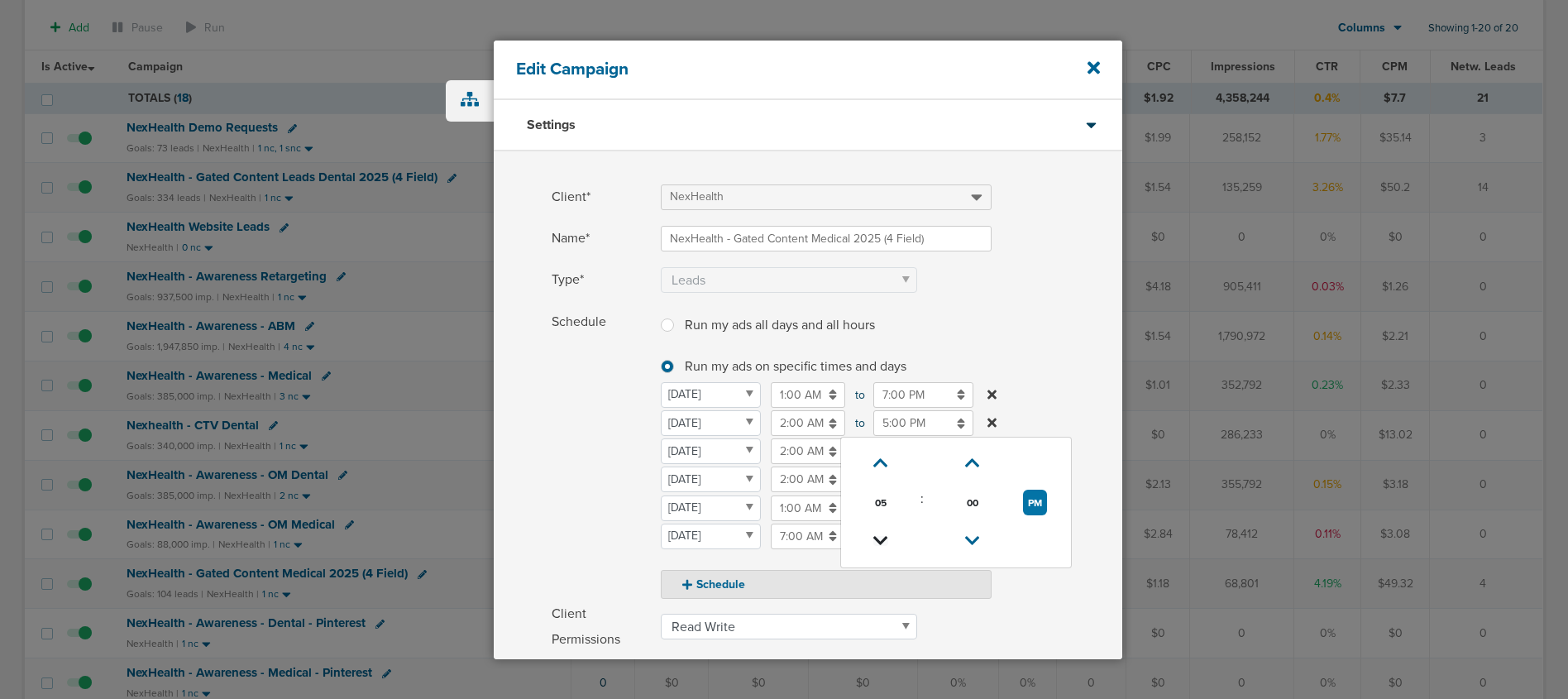 click at bounding box center [881, 541] 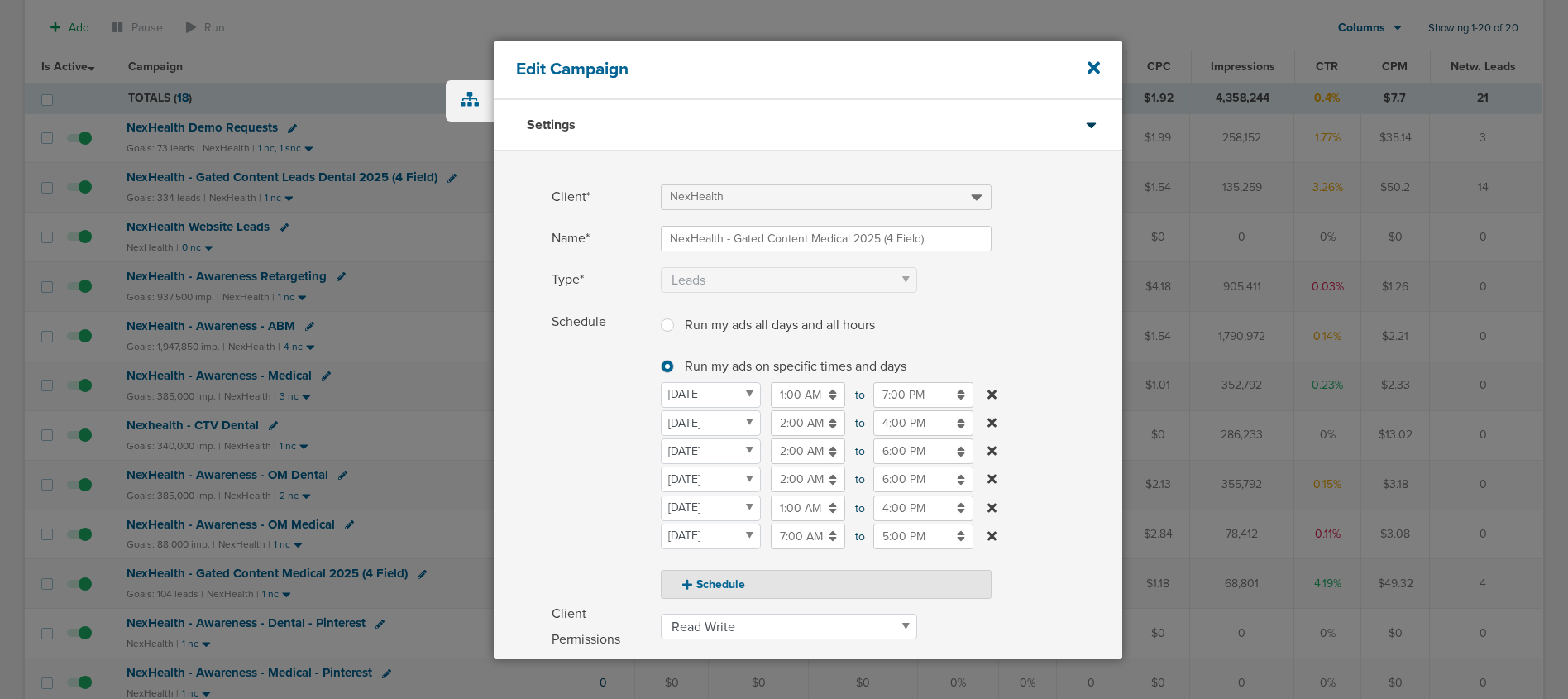 click on "Schedule" at bounding box center [601, 454] 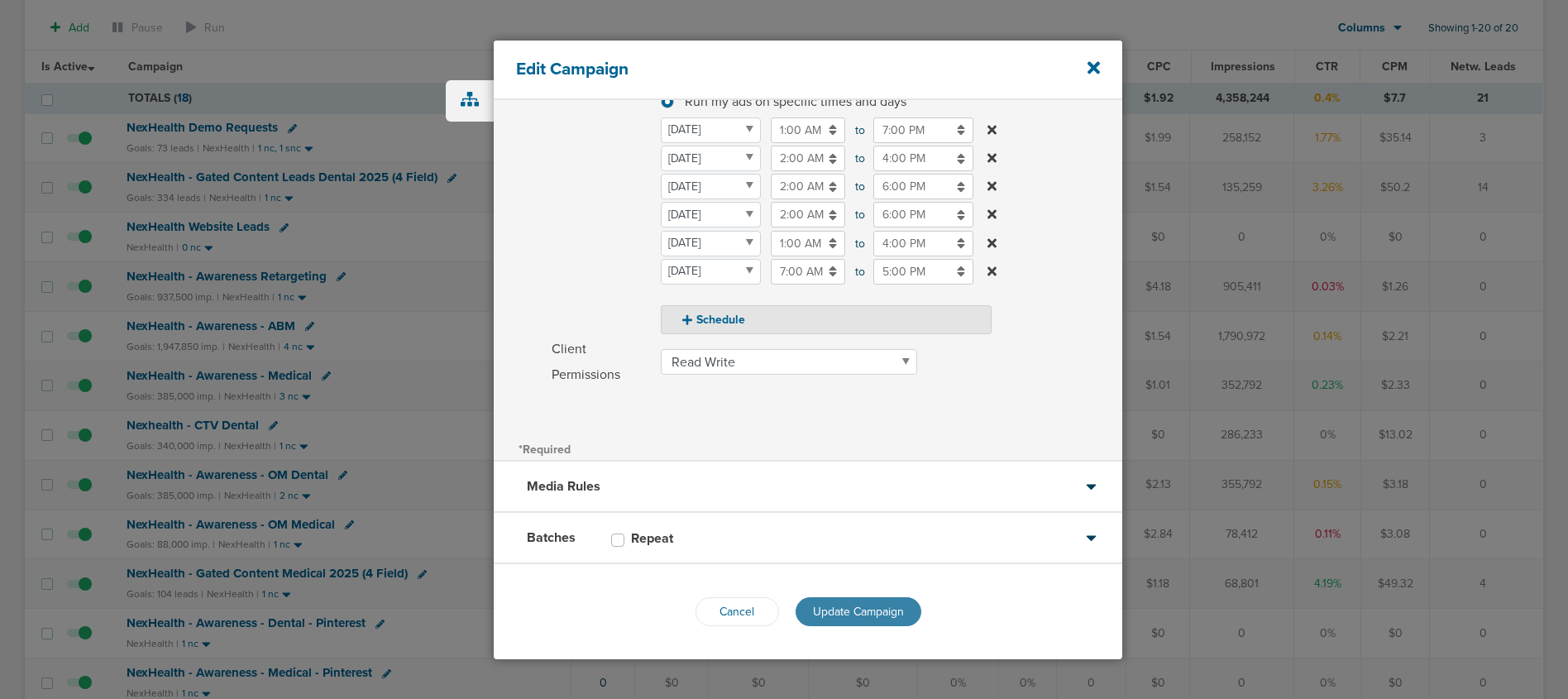 click on "Update Campaign" at bounding box center [858, 611] 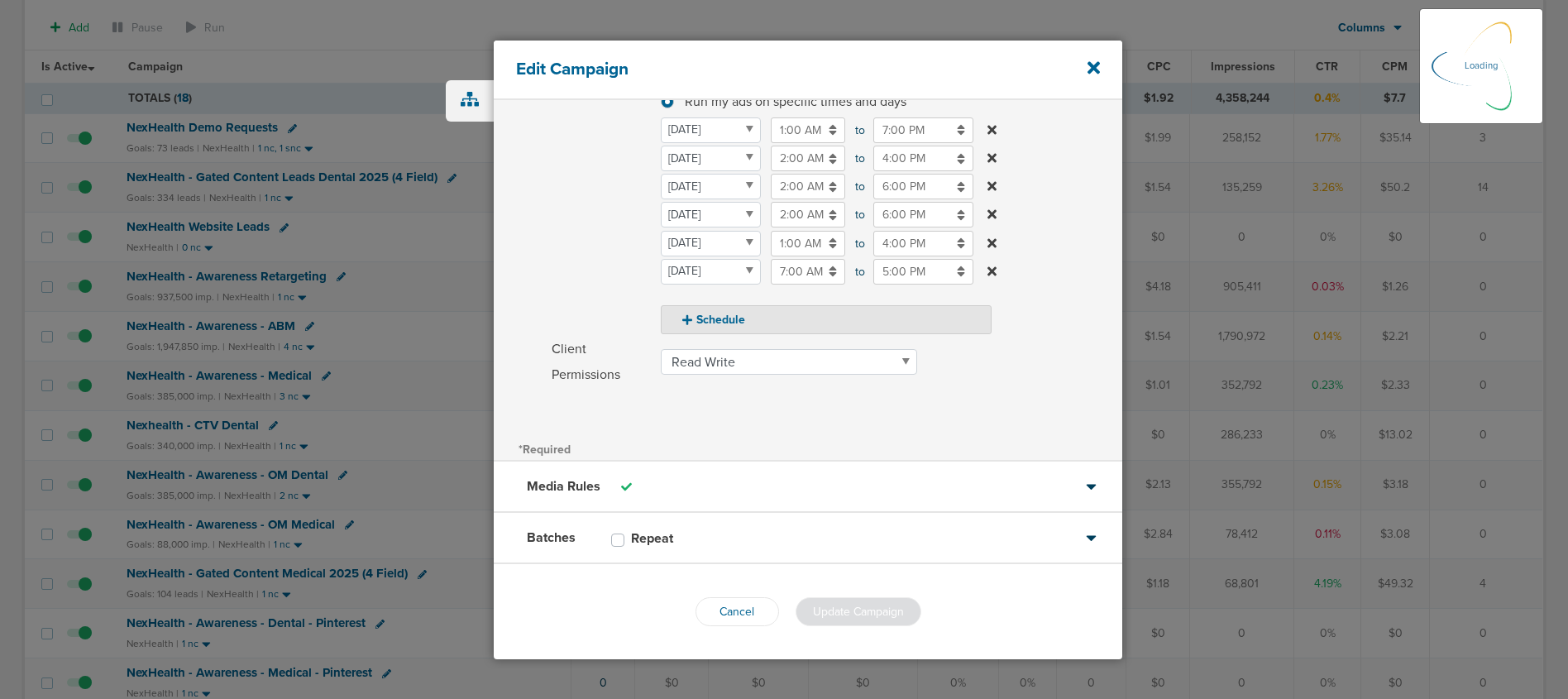 scroll, scrollTop: 213, scrollLeft: 0, axis: vertical 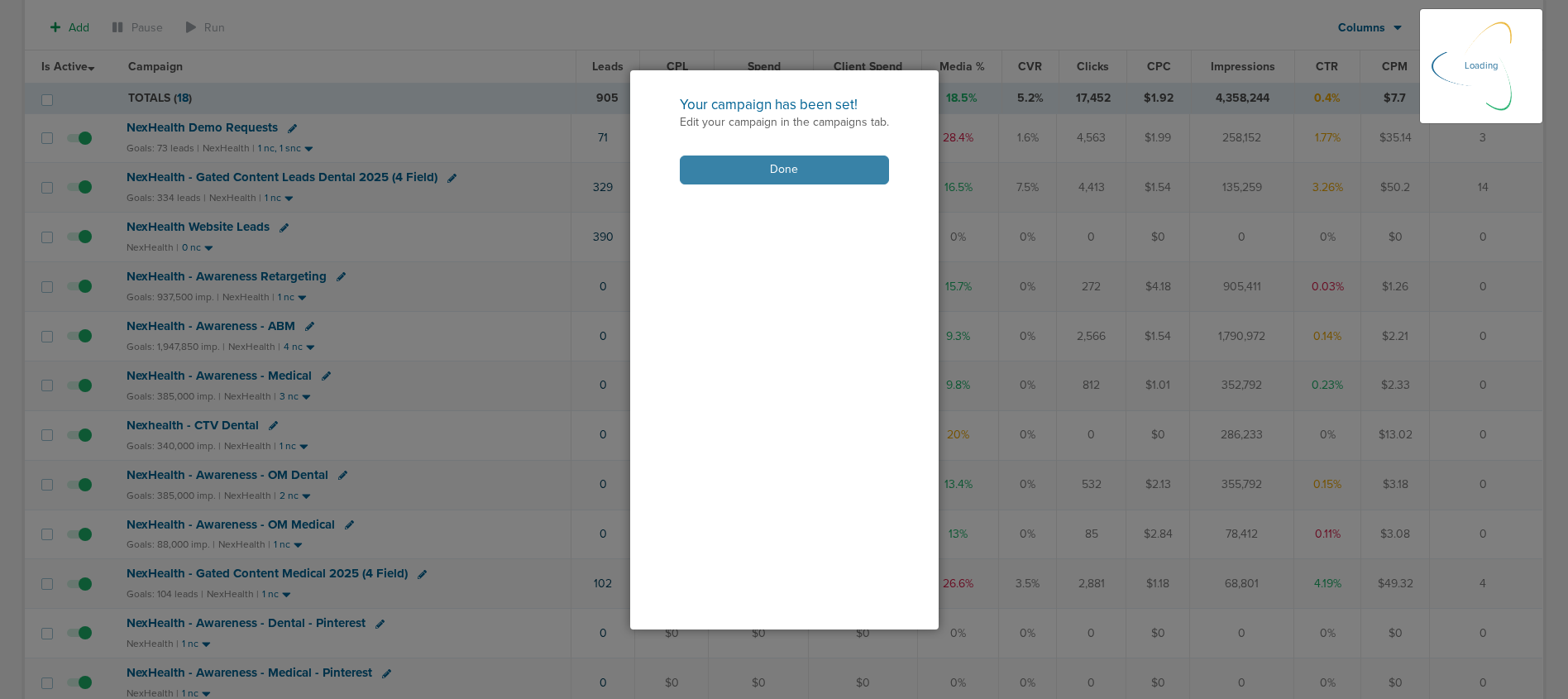 drag, startPoint x: 779, startPoint y: 181, endPoint x: 772, endPoint y: 174, distance: 9.8994949 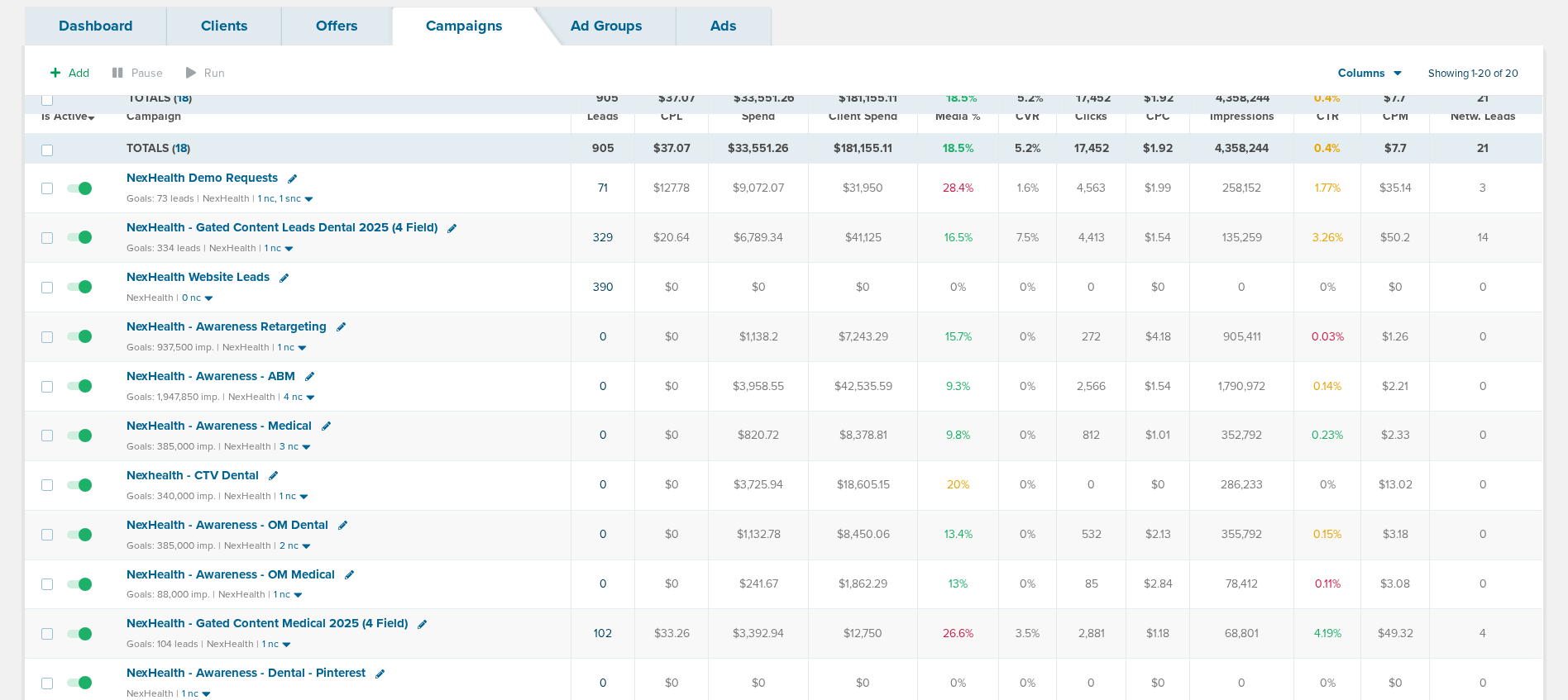 scroll, scrollTop: 0, scrollLeft: 0, axis: both 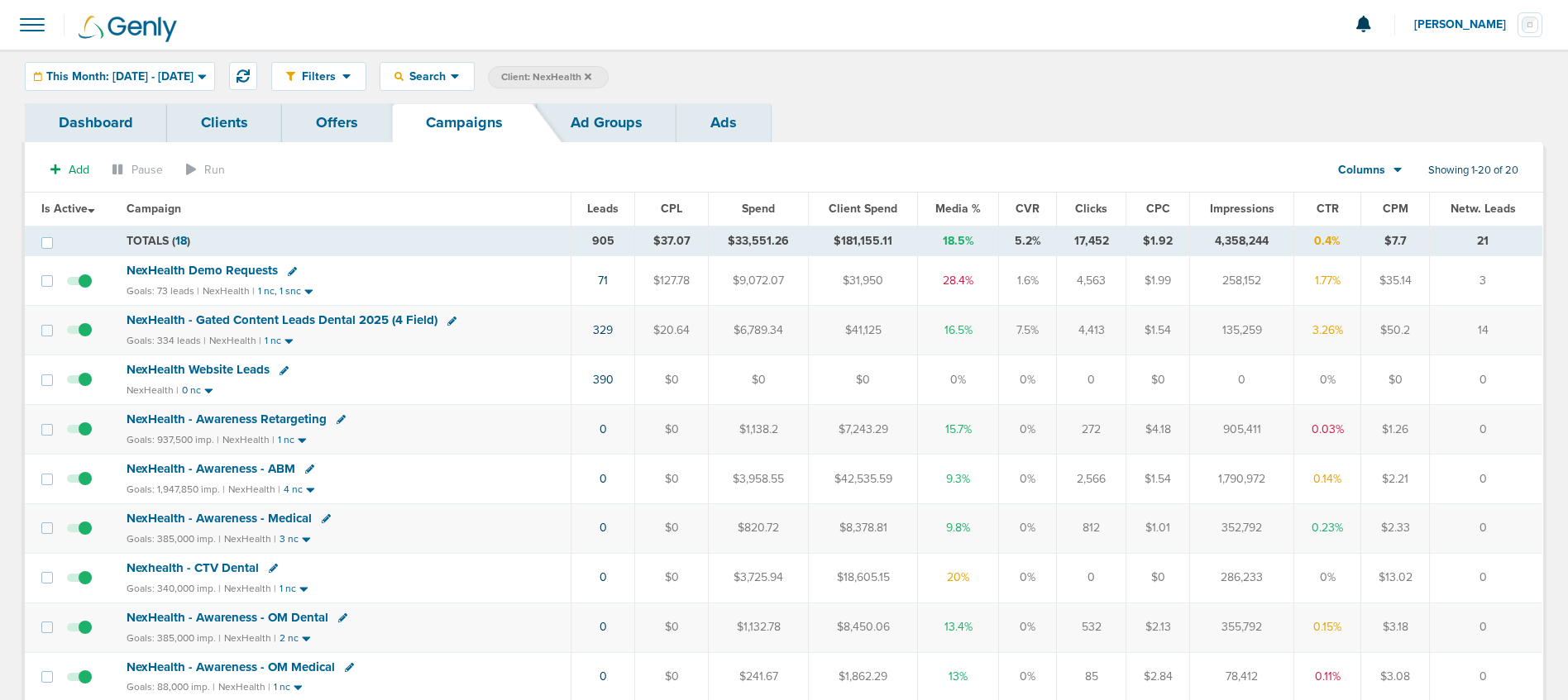 click 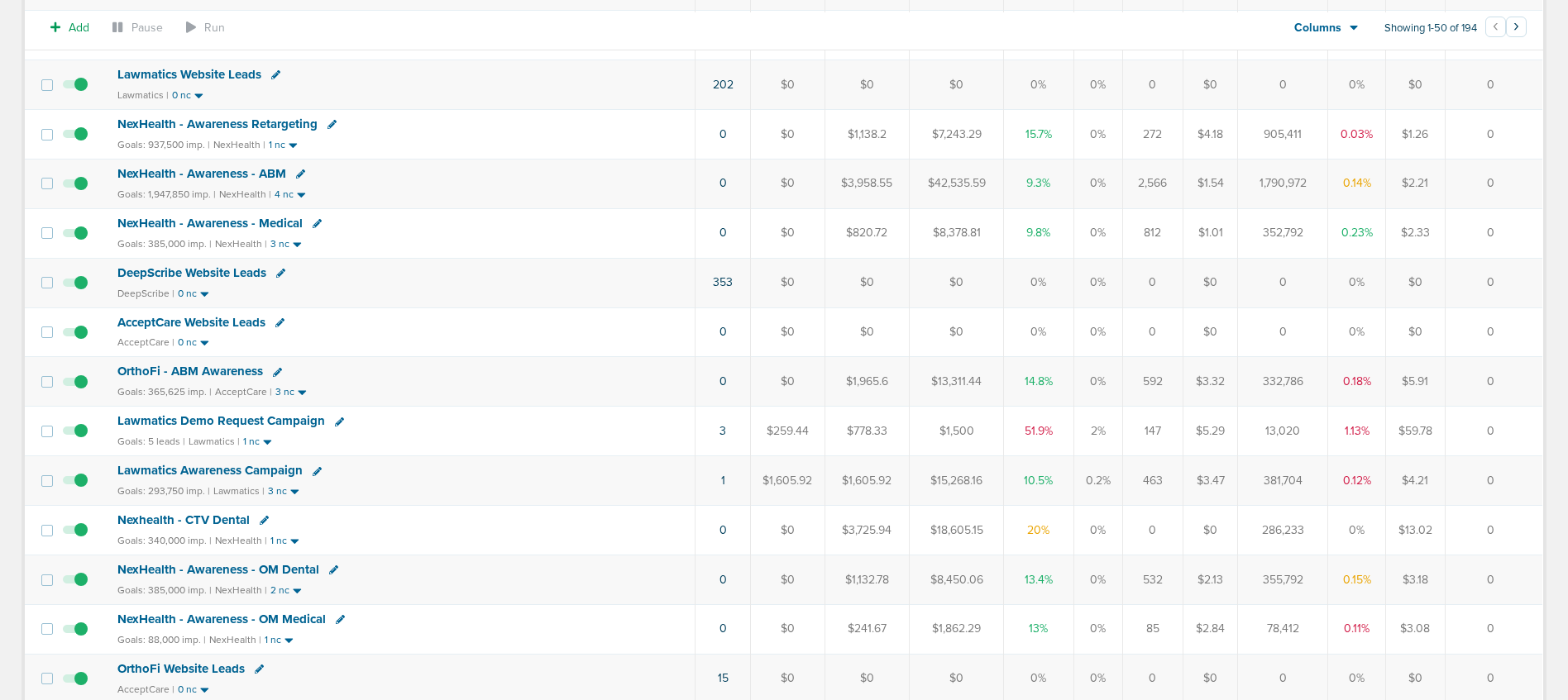 scroll, scrollTop: 386, scrollLeft: 0, axis: vertical 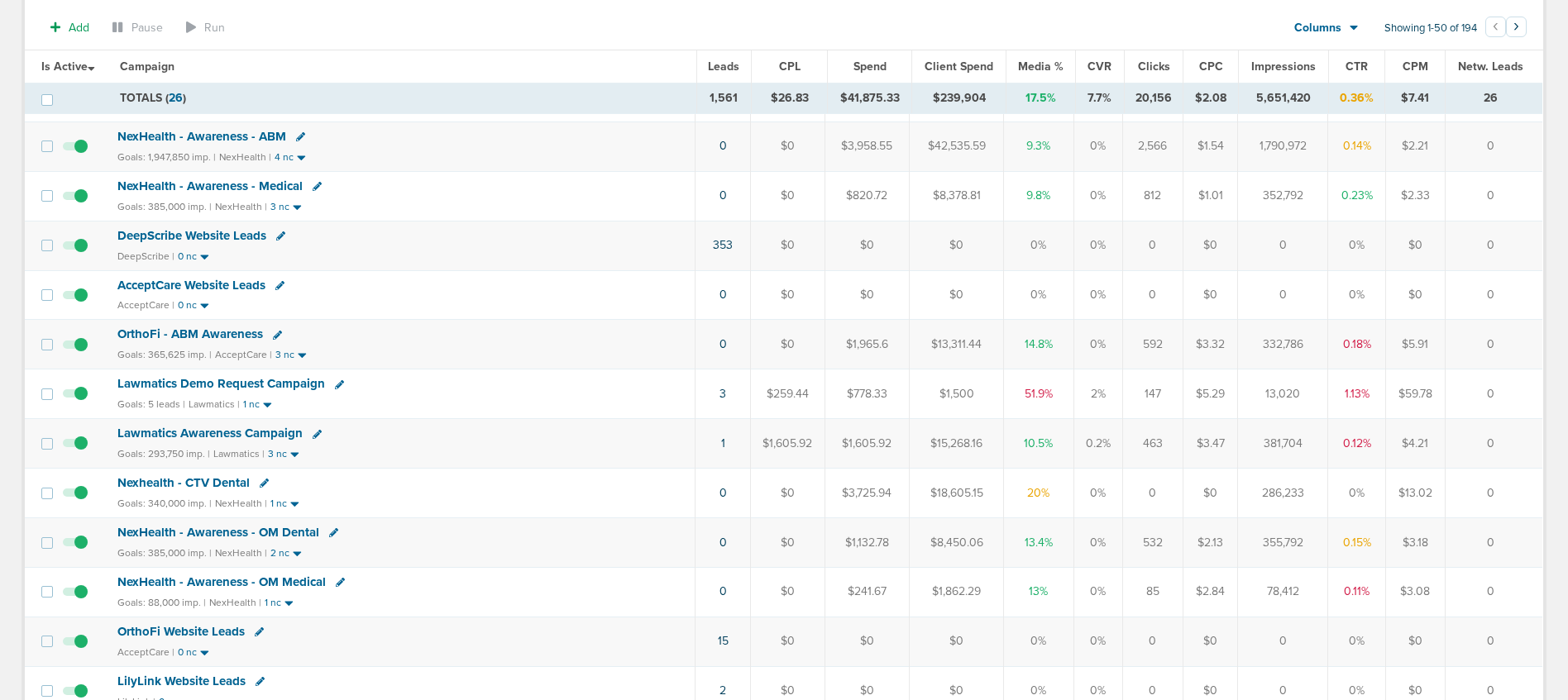 click 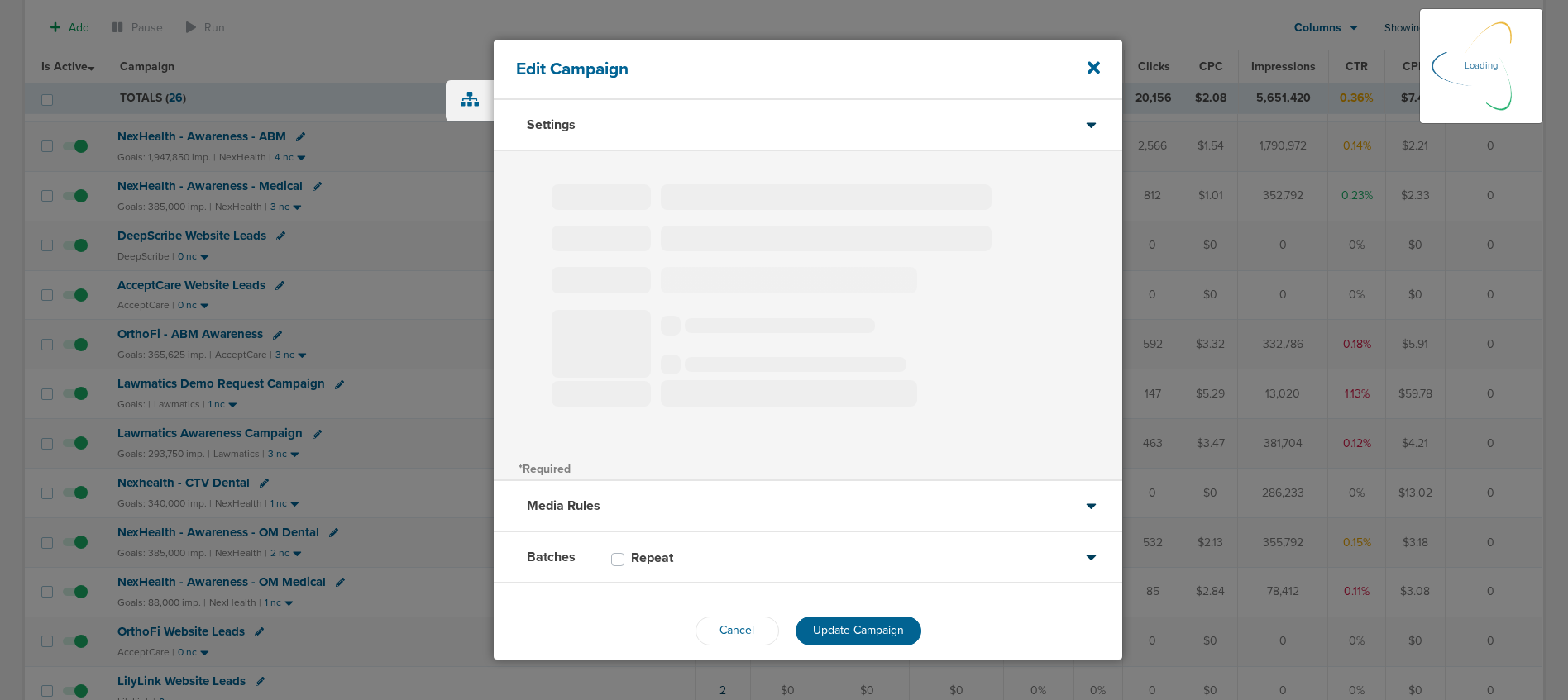 type on "Lawmatics Demo Request Campaign" 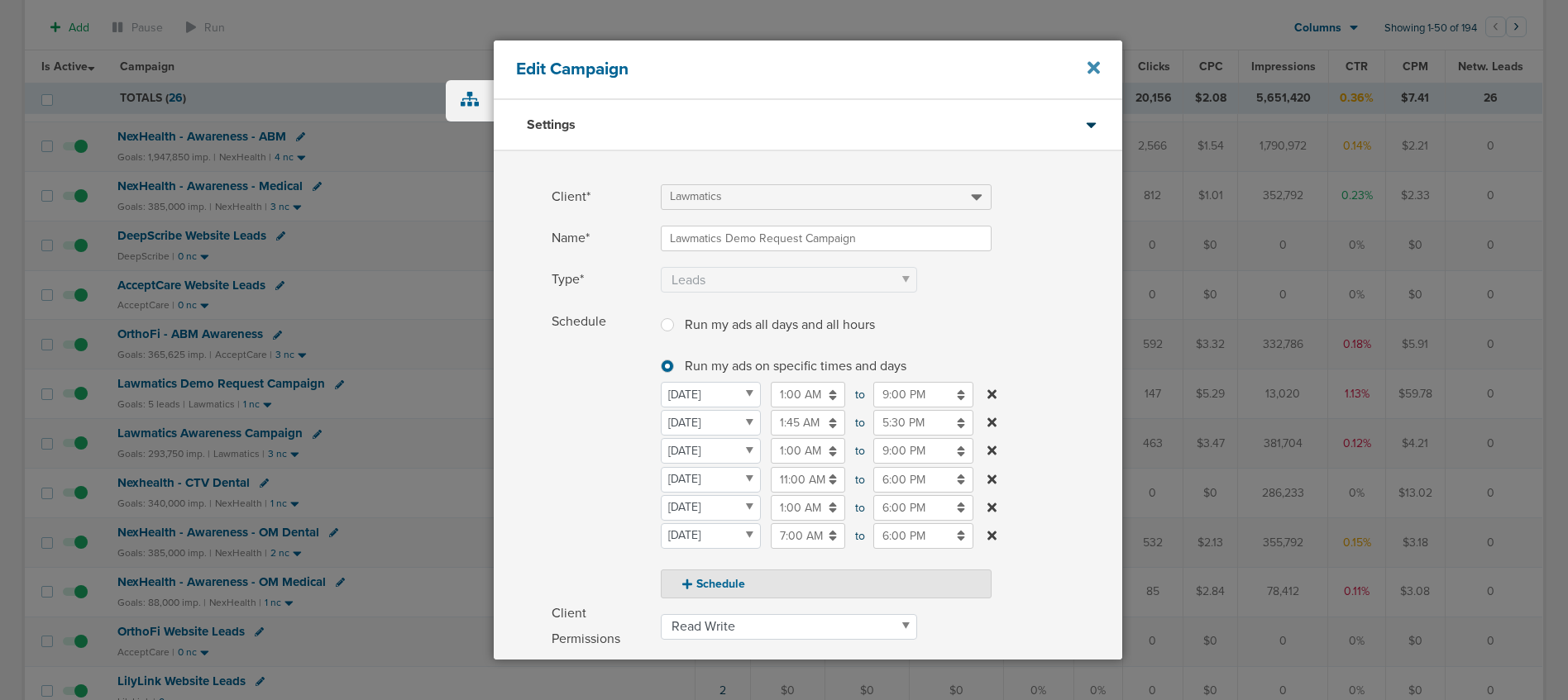 click 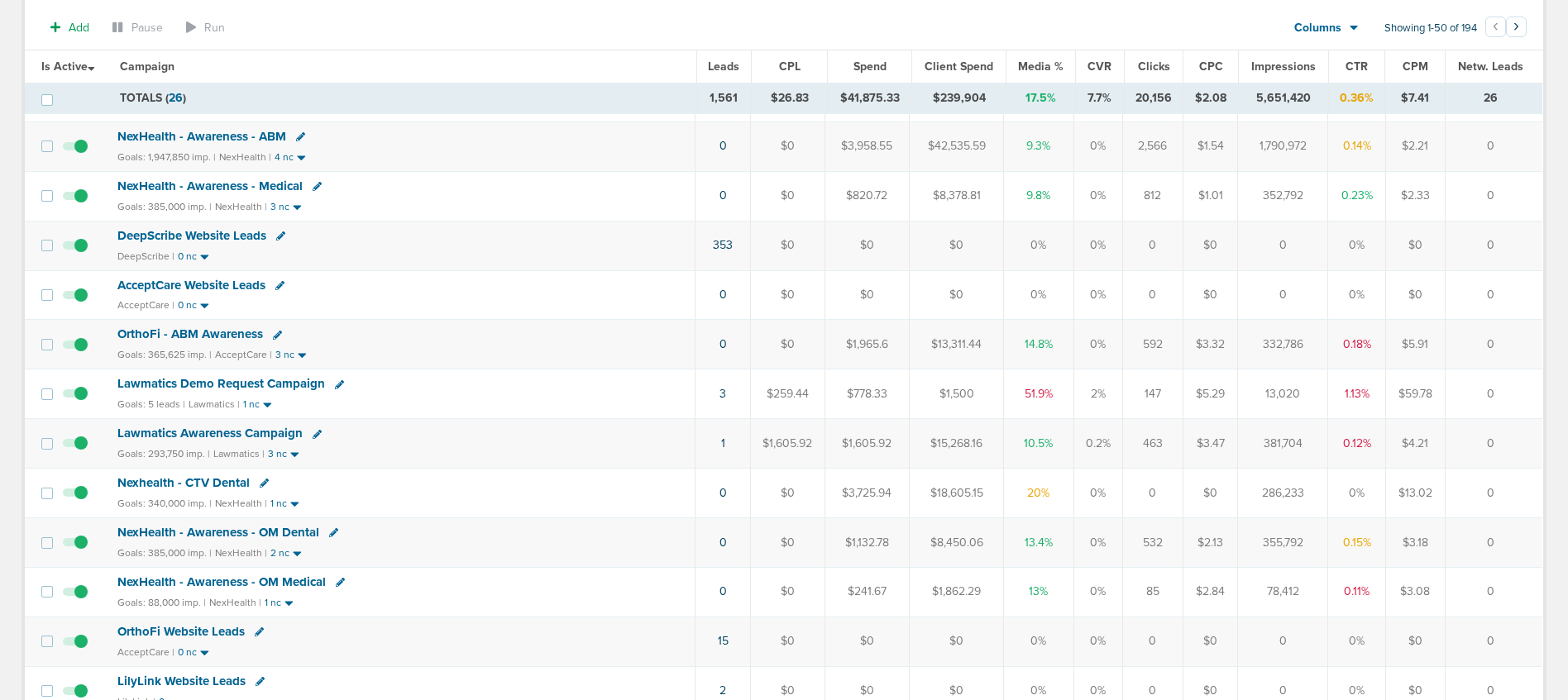 scroll, scrollTop: 0, scrollLeft: 0, axis: both 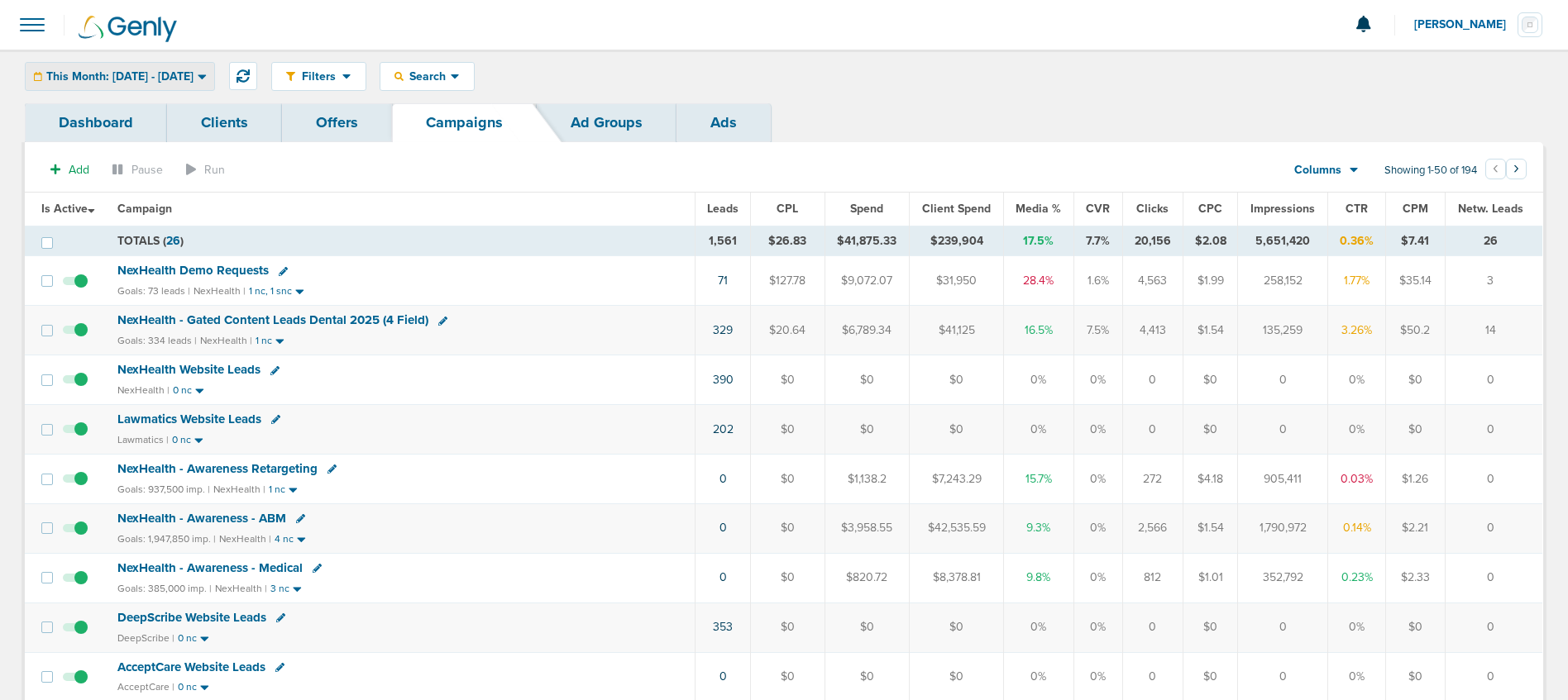 click on "This Month: [DATE] - [DATE]" at bounding box center [120, 77] 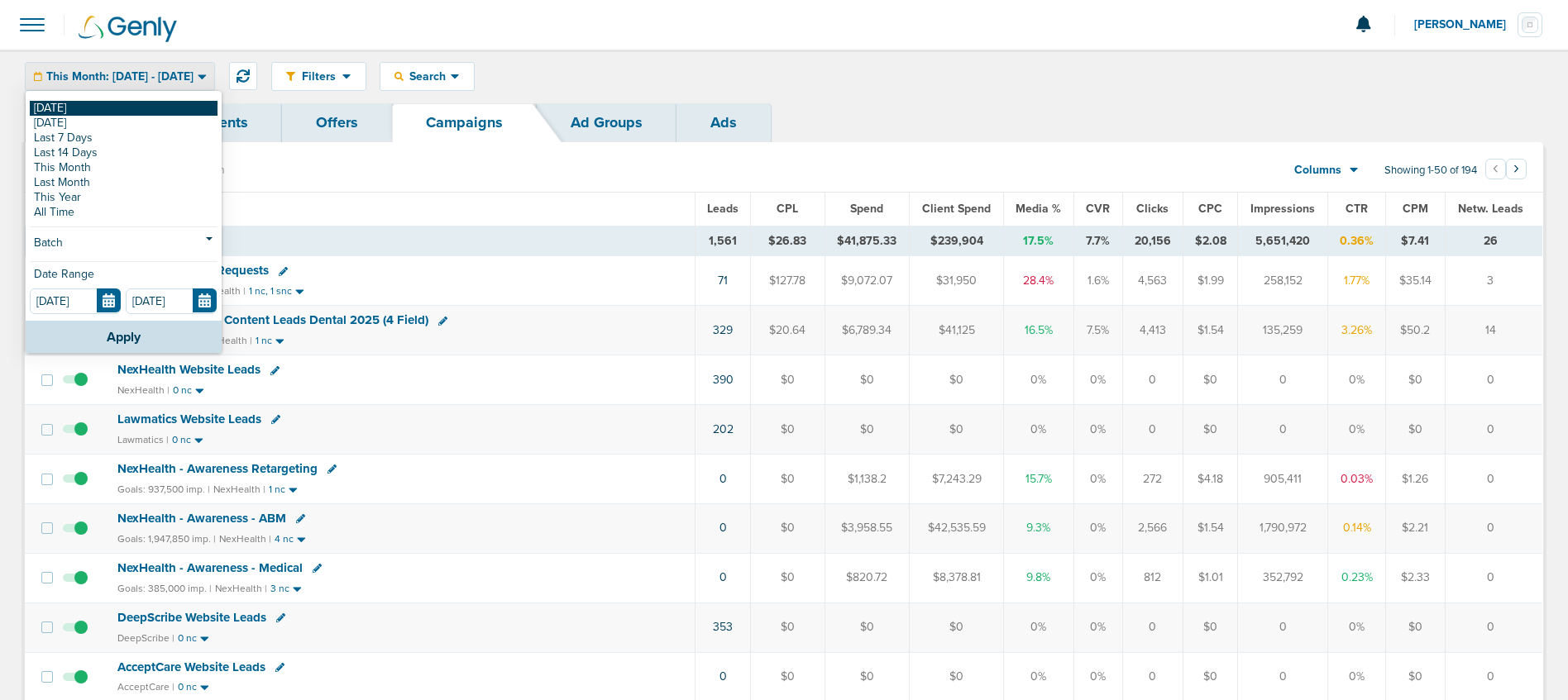 click on "[DATE]" at bounding box center [123, 108] 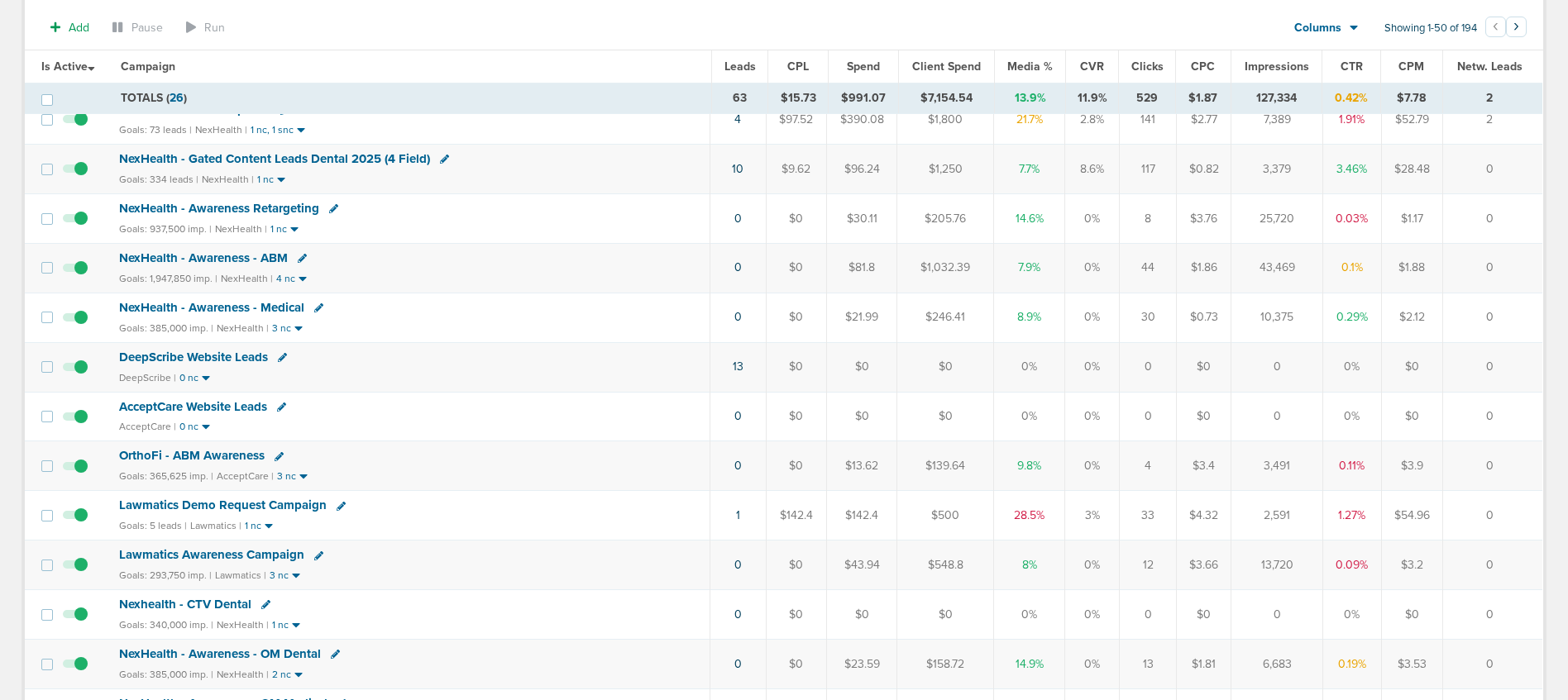 scroll, scrollTop: 500, scrollLeft: 0, axis: vertical 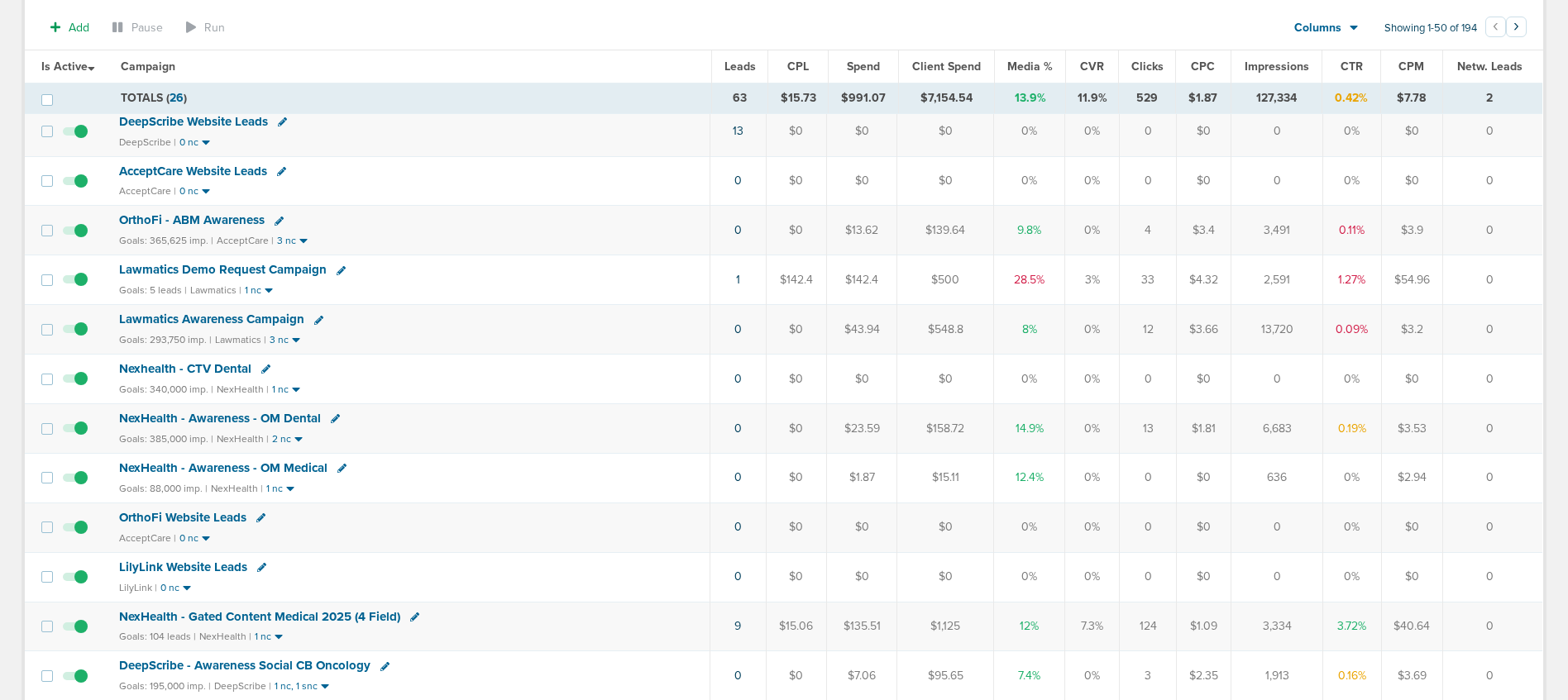 click 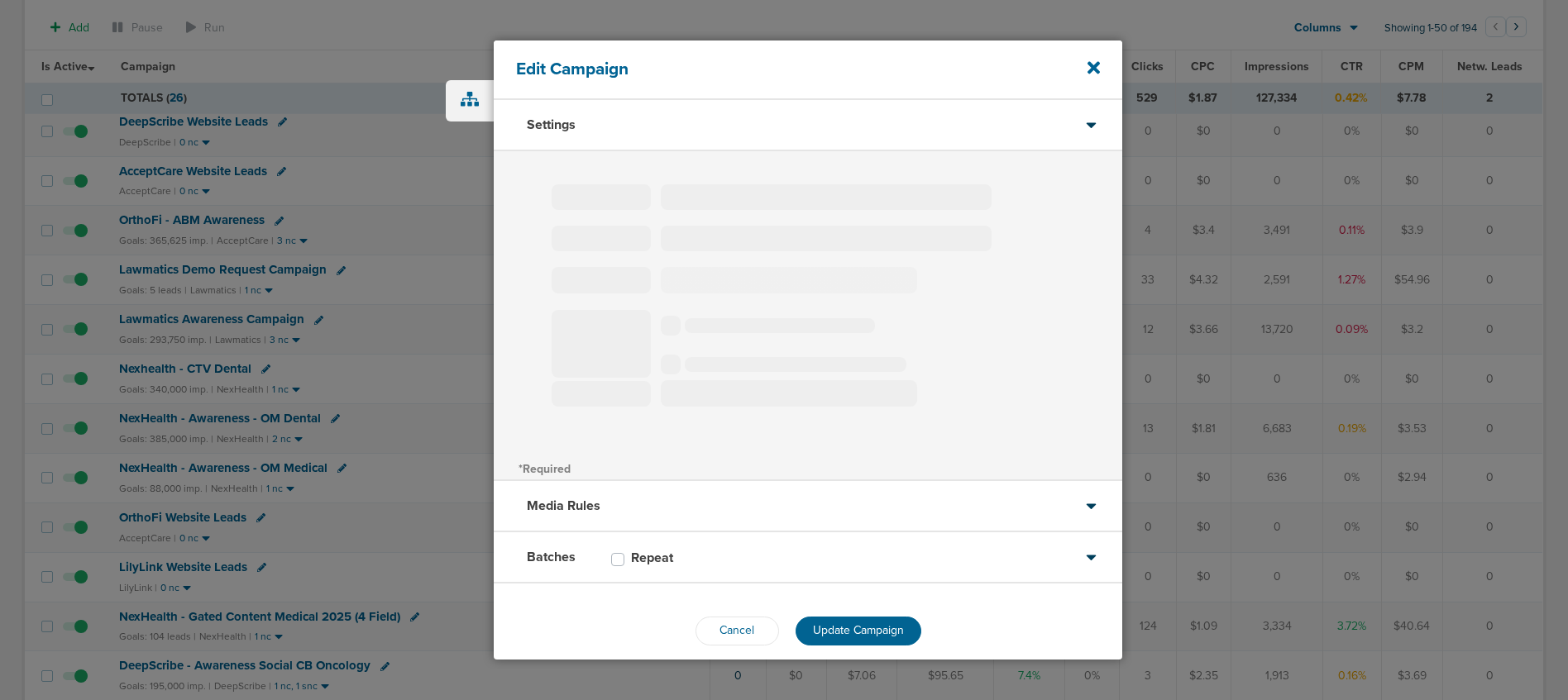 type on "Lawmatics Demo Request Campaign" 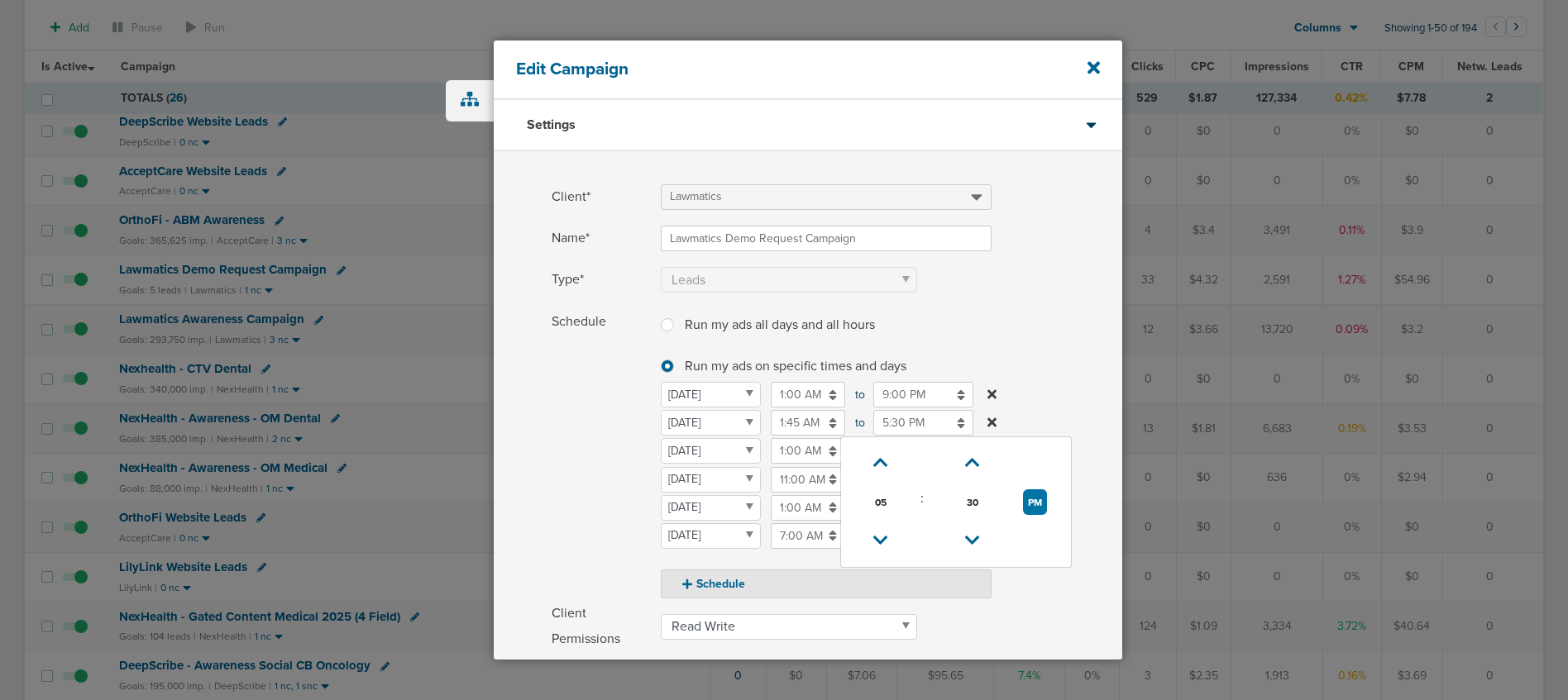 click on "5:30 PM" at bounding box center (923, 422) 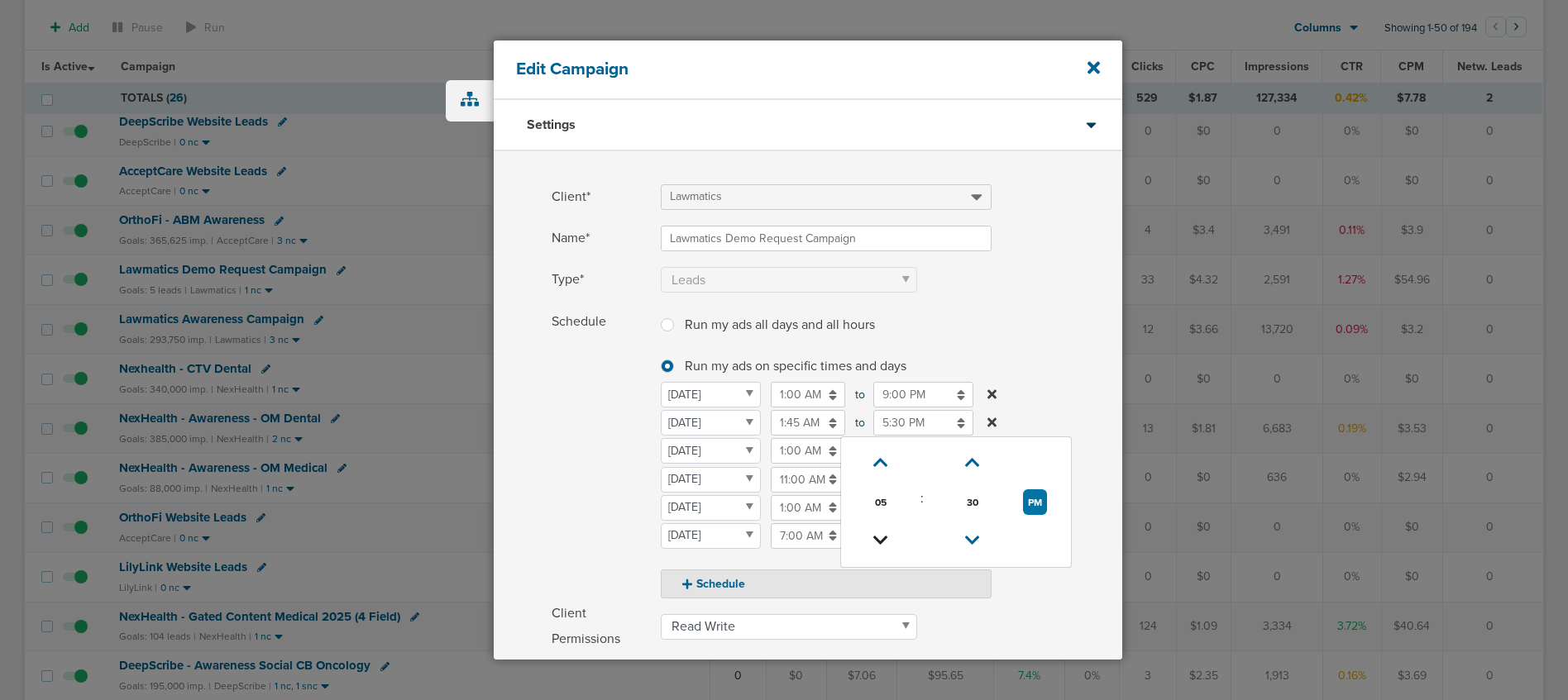 click at bounding box center (881, 540) 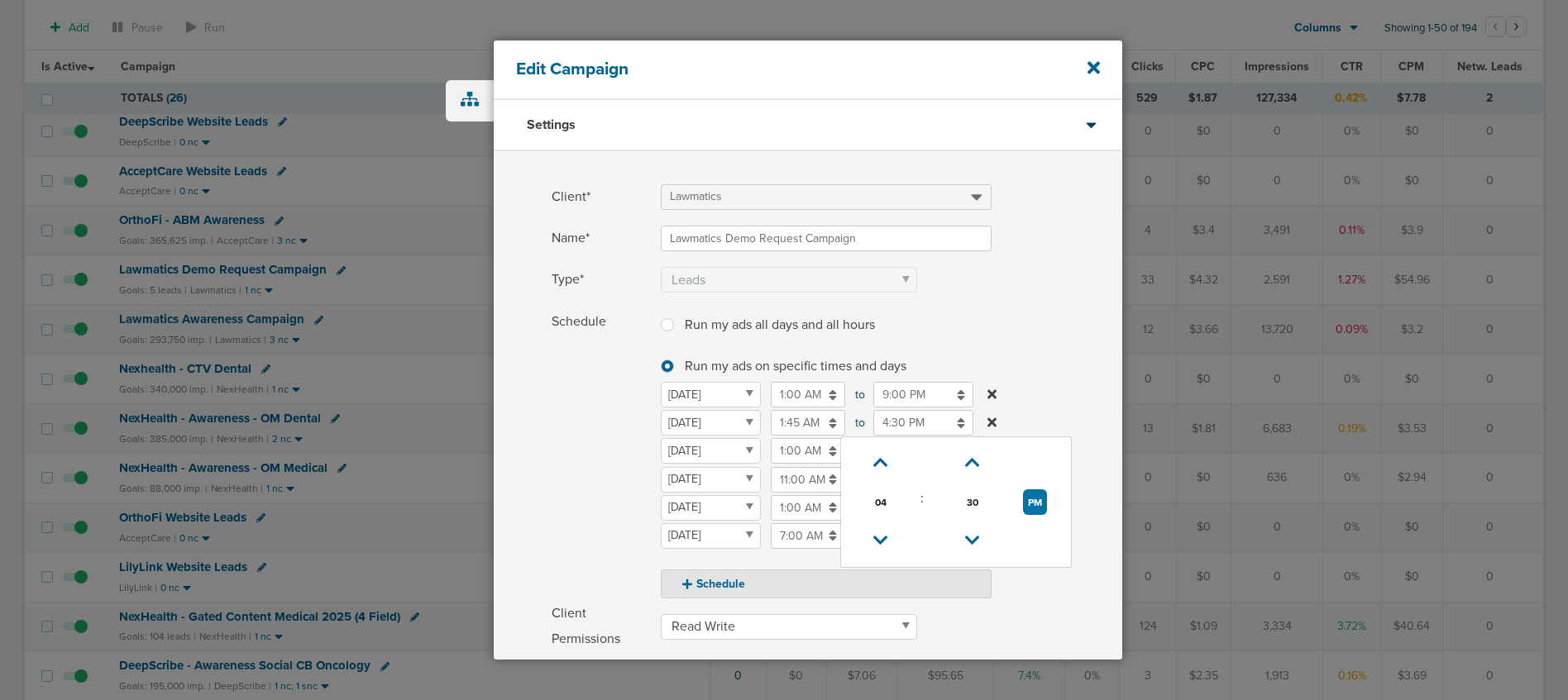 click on "Schedule" at bounding box center [601, 454] 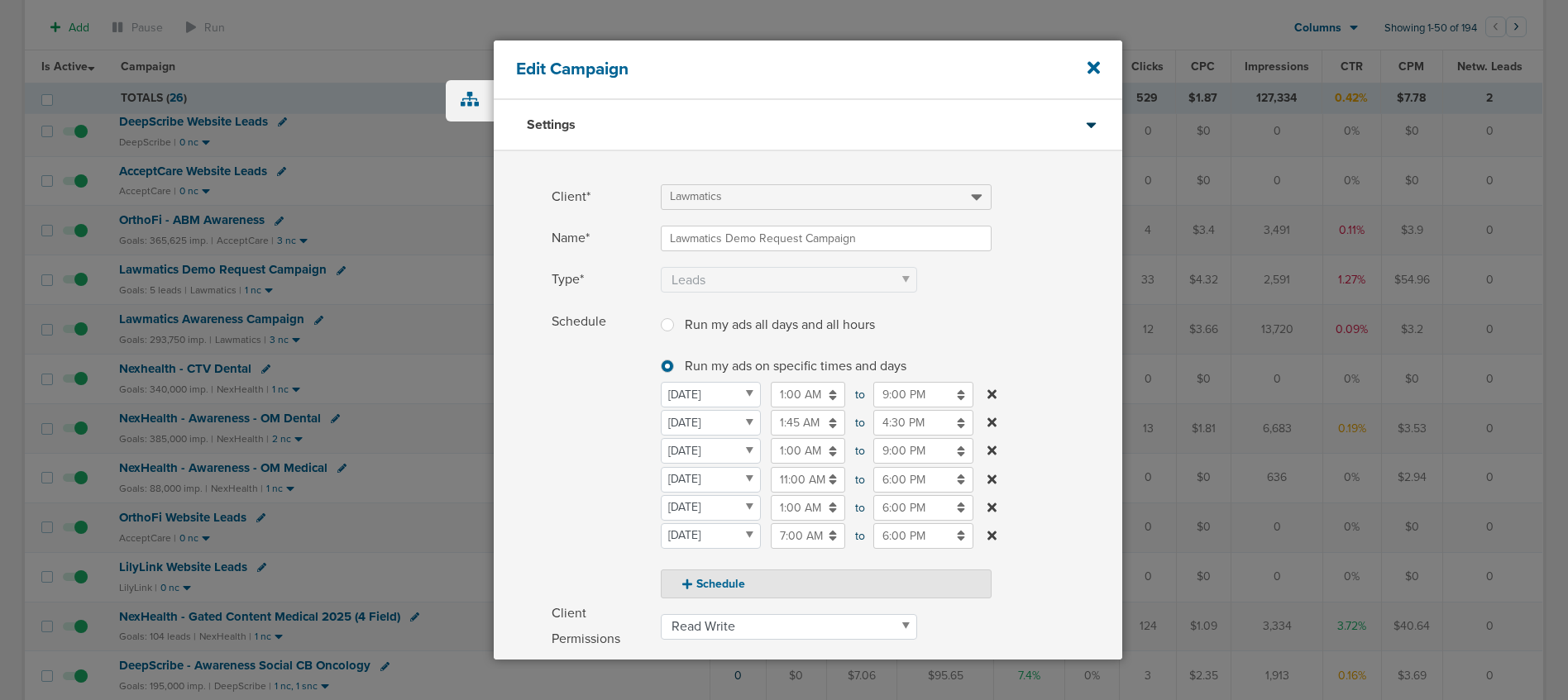 scroll, scrollTop: 264, scrollLeft: 0, axis: vertical 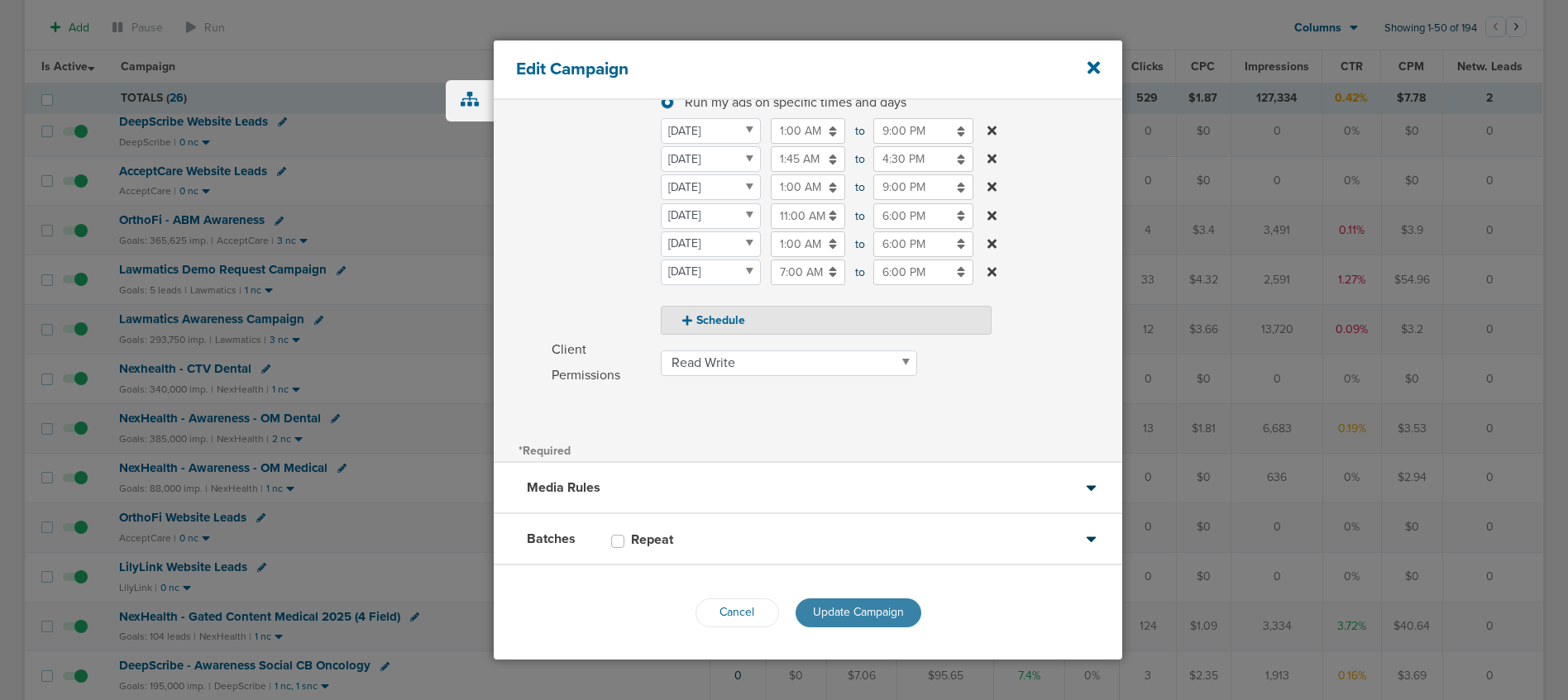 click on "Update Campaign" at bounding box center (858, 612) 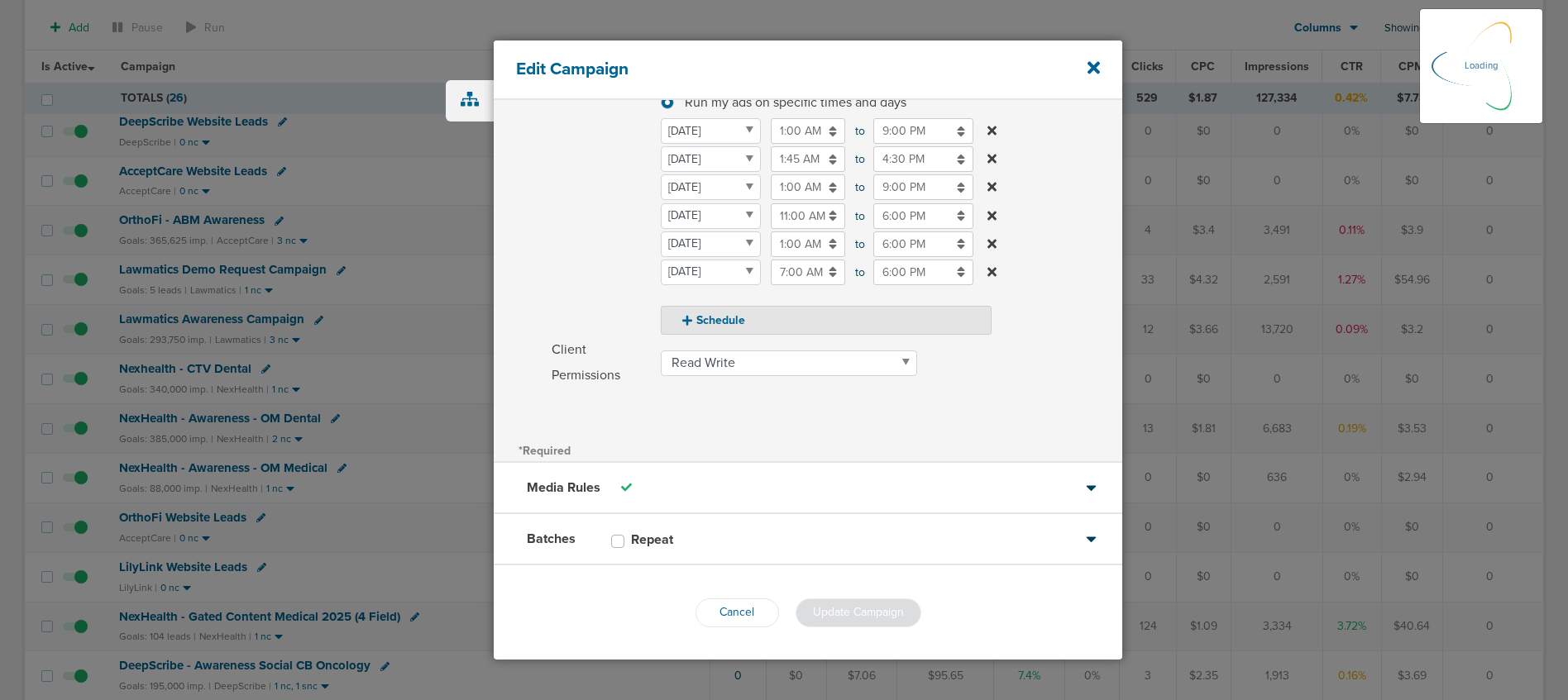 scroll, scrollTop: 212, scrollLeft: 0, axis: vertical 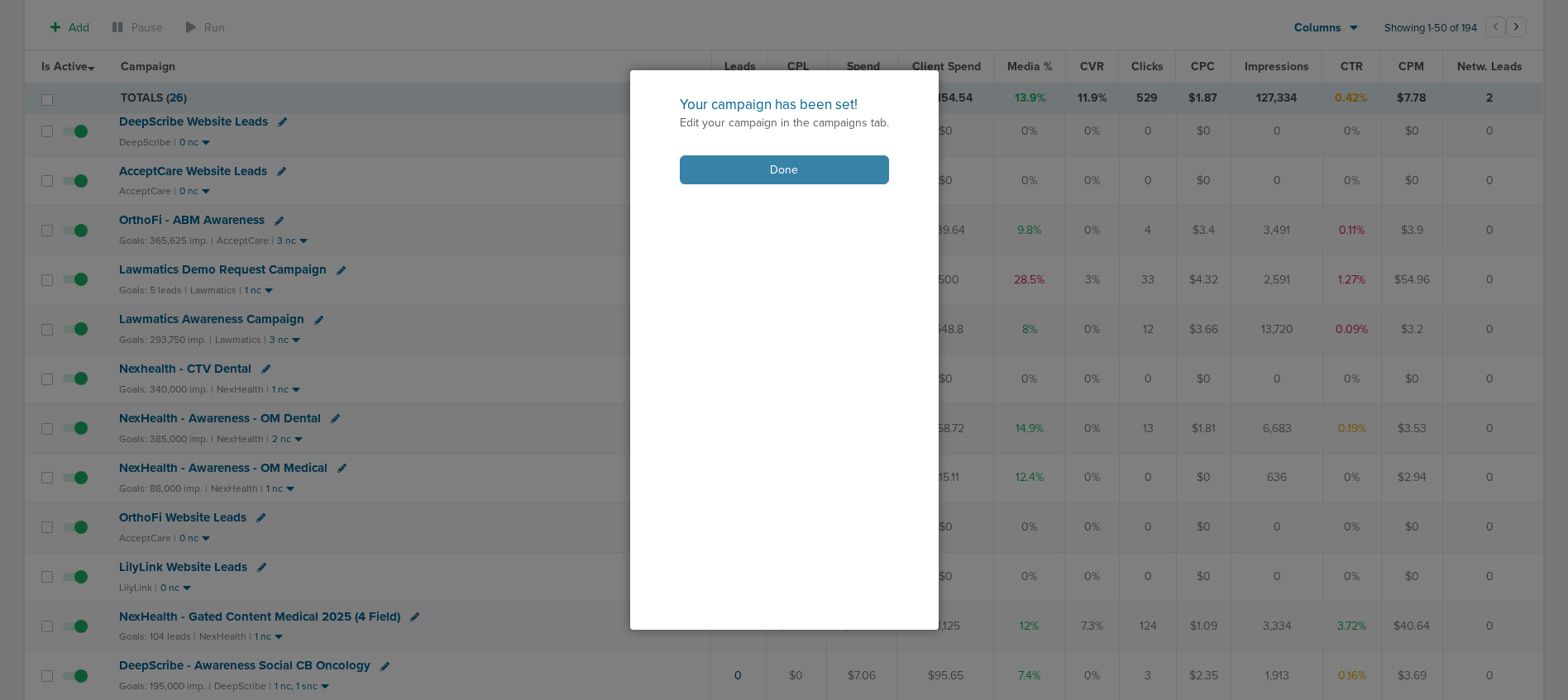 drag, startPoint x: 749, startPoint y: 168, endPoint x: 725, endPoint y: 173, distance: 24.515301 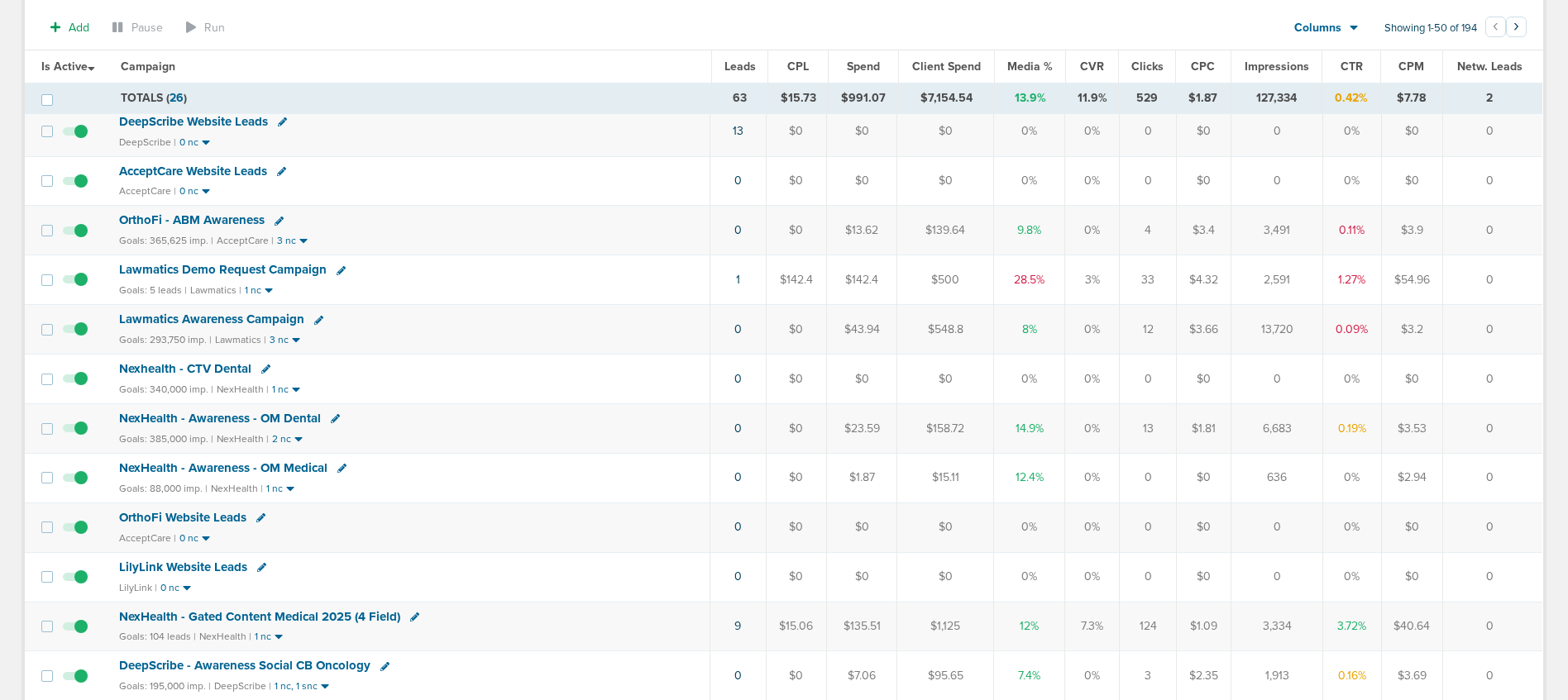 click on "Lawmatics Demo Request Campaign" at bounding box center (222, 269) 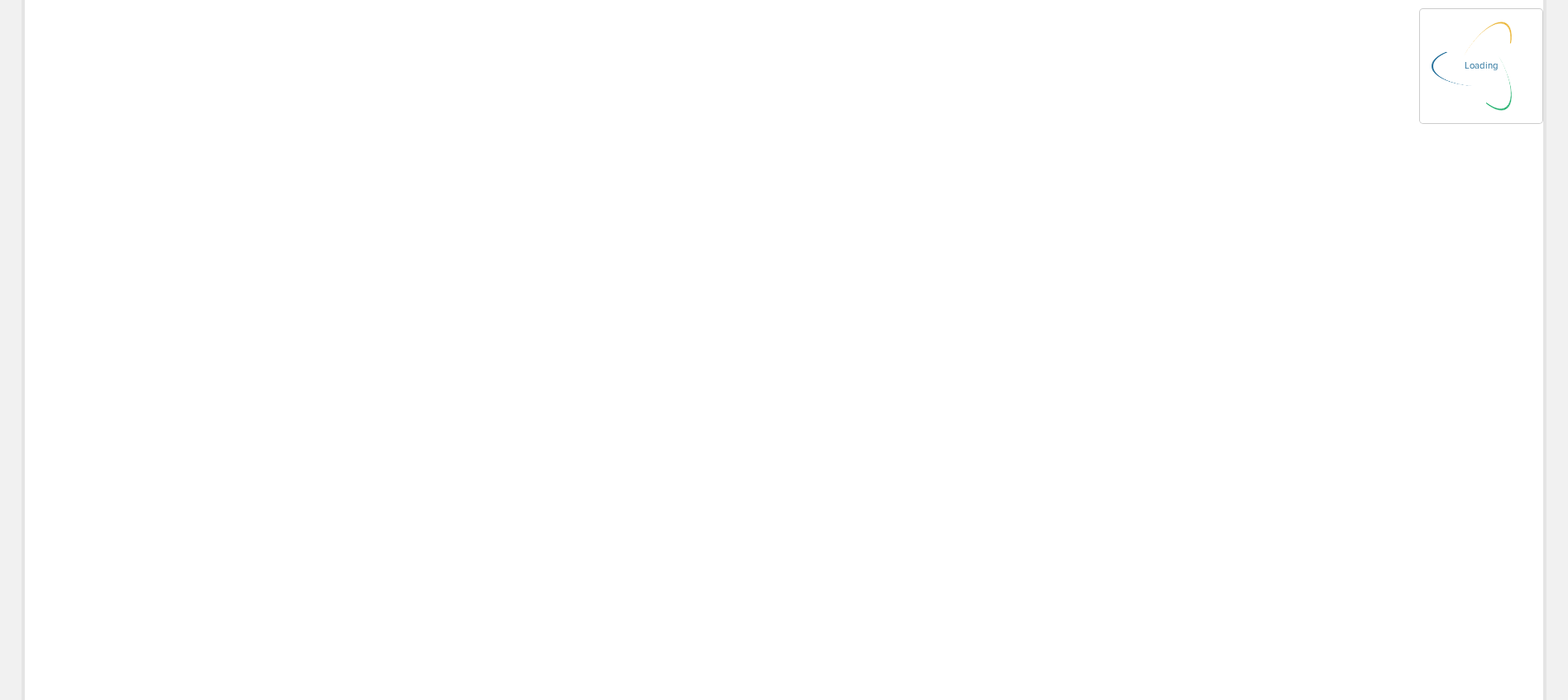 scroll, scrollTop: 0, scrollLeft: 0, axis: both 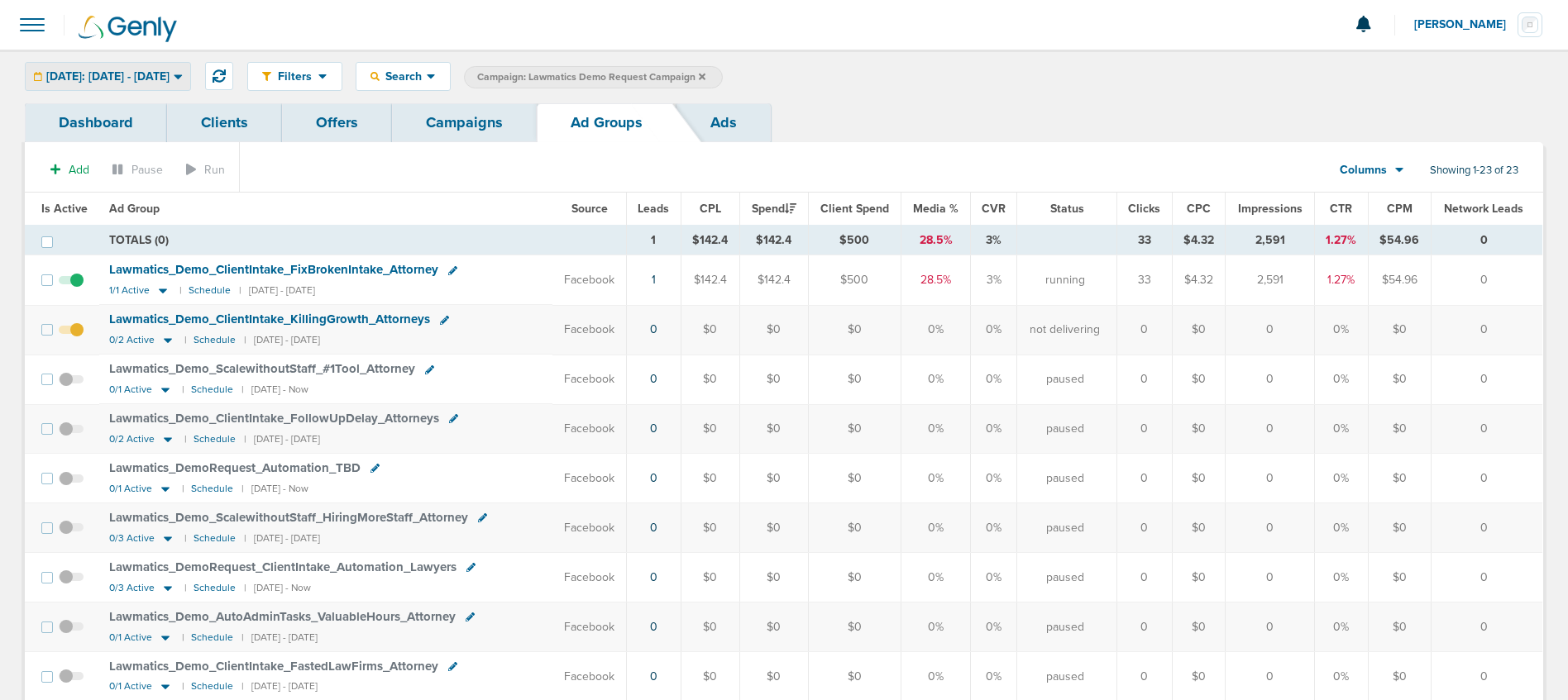 click on "[DATE]: [DATE] - [DATE]" at bounding box center [108, 77] 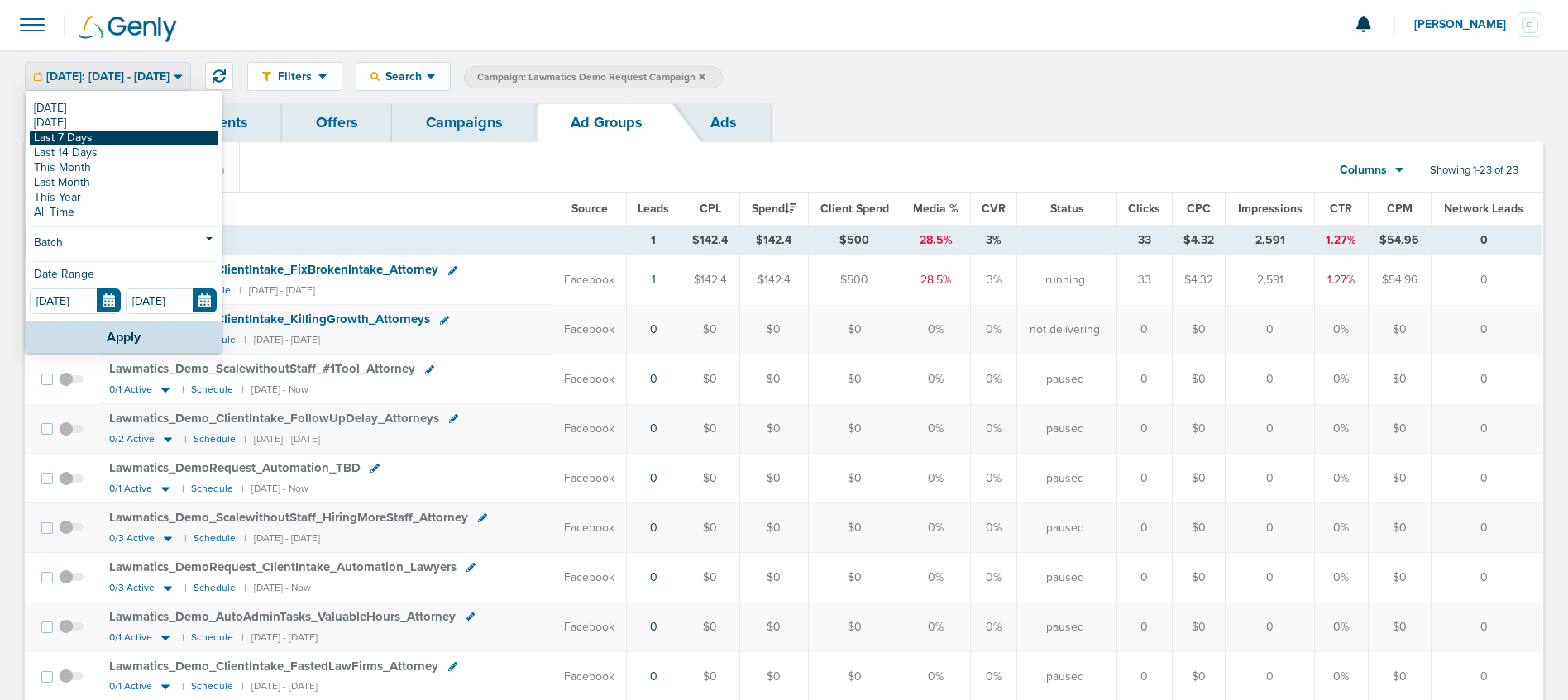 click on "Last 7 Days" at bounding box center [123, 138] 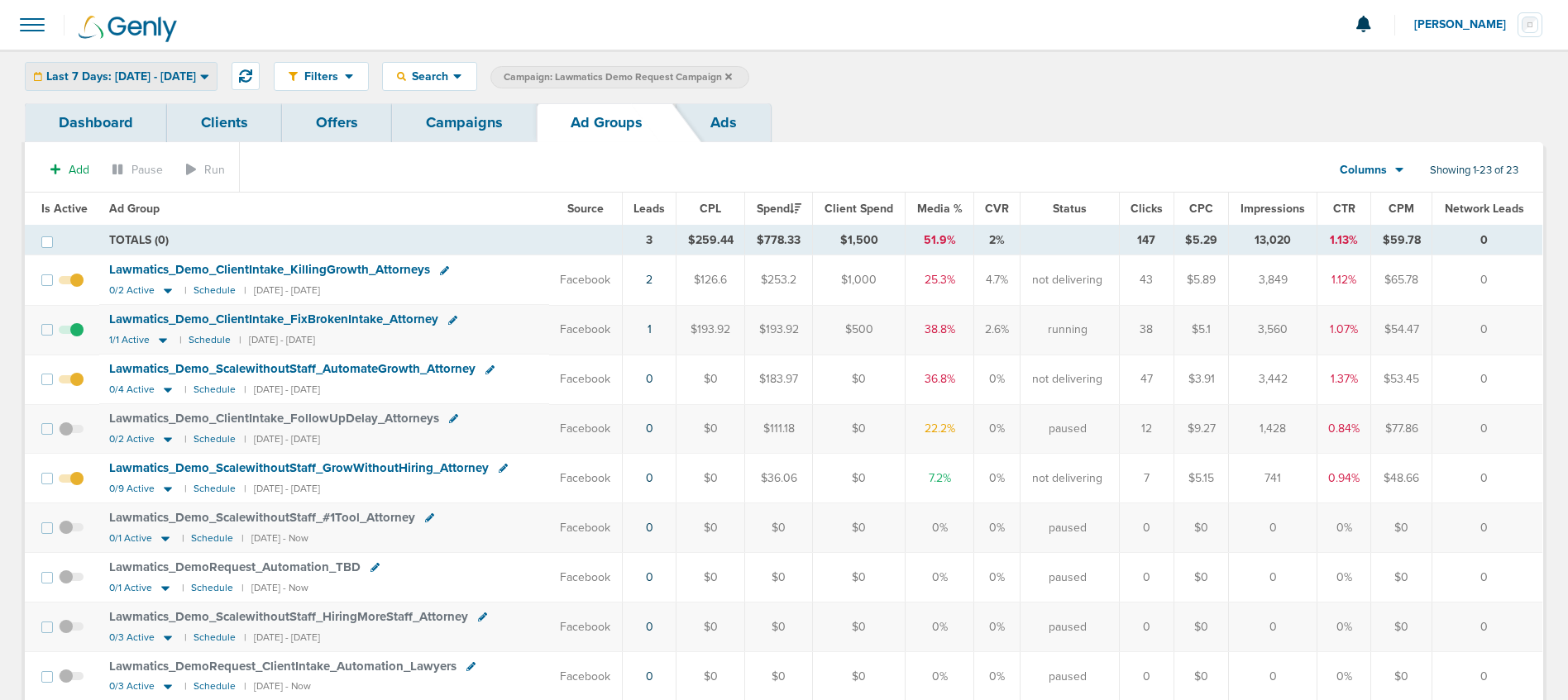 drag, startPoint x: 110, startPoint y: 72, endPoint x: 111, endPoint y: 92, distance: 20.024984 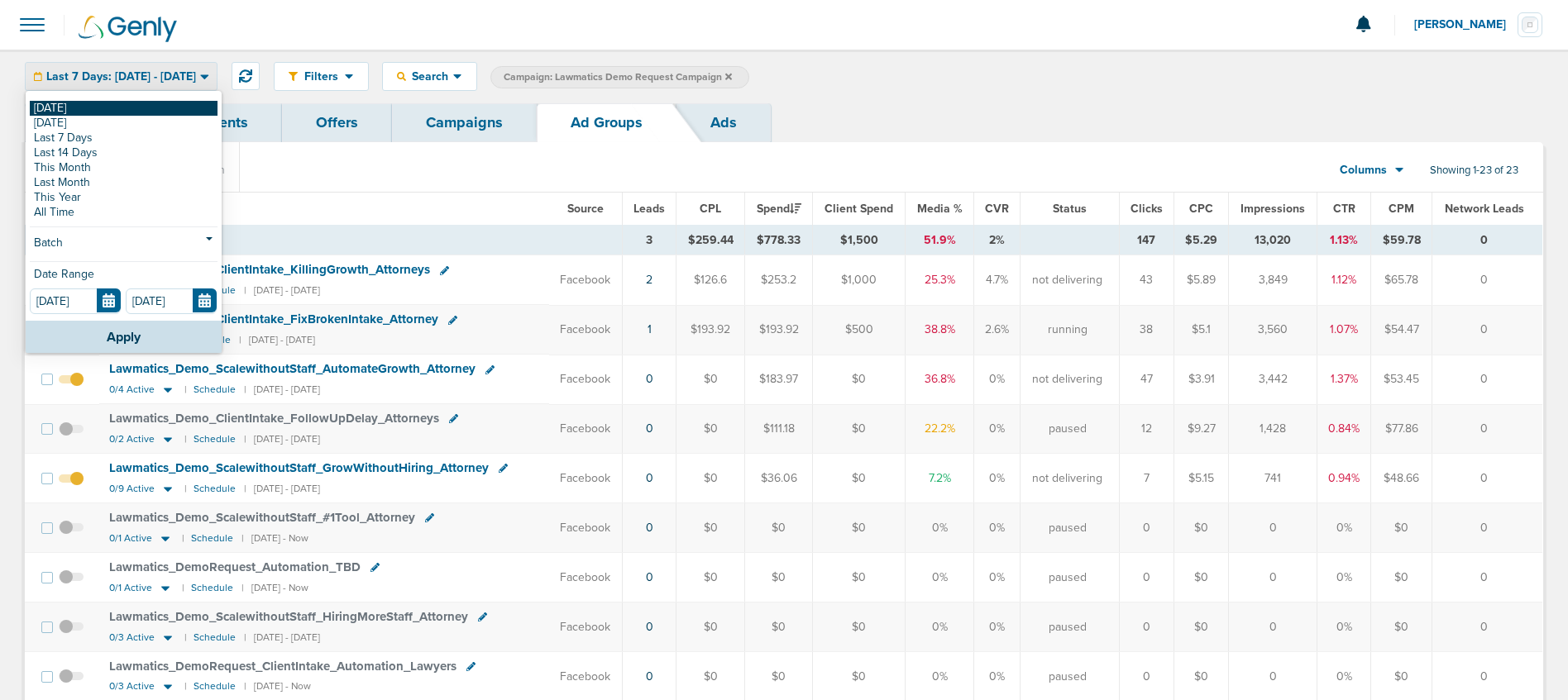 click on "[DATE]" at bounding box center [123, 108] 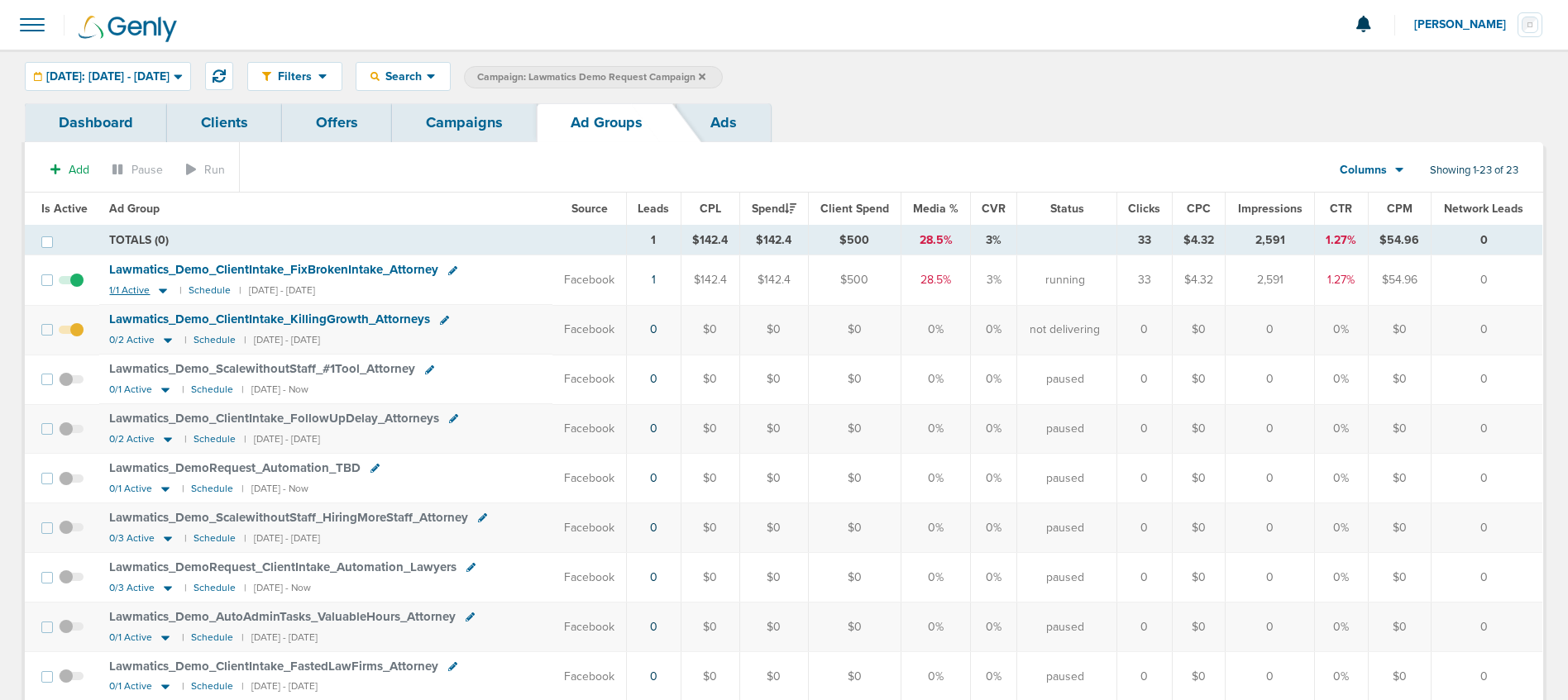 click 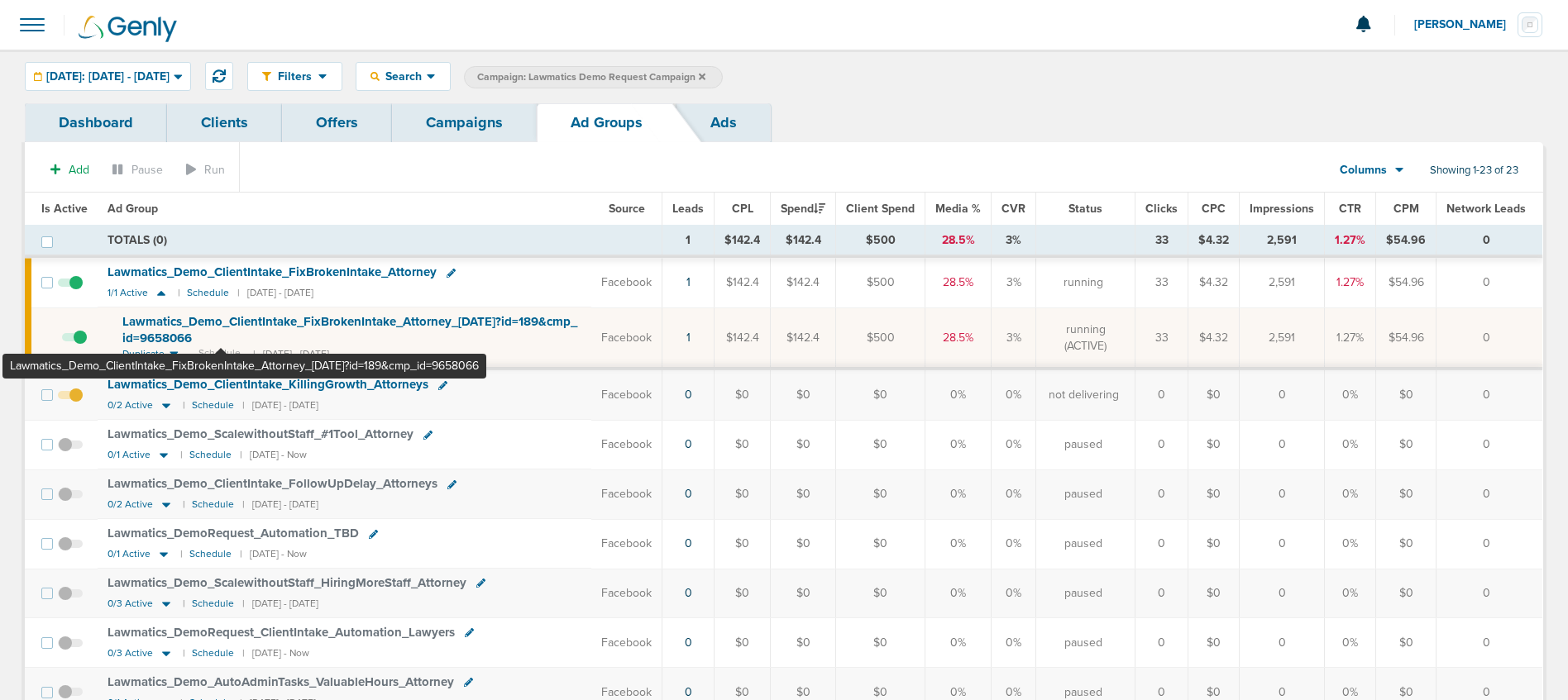 click on "Lawmatics_ Demo_ ClientIntake_ FixBrokenIntake_ Attorney_ [DATE]?id=189&cmp_ id=9658066" at bounding box center [350, 330] 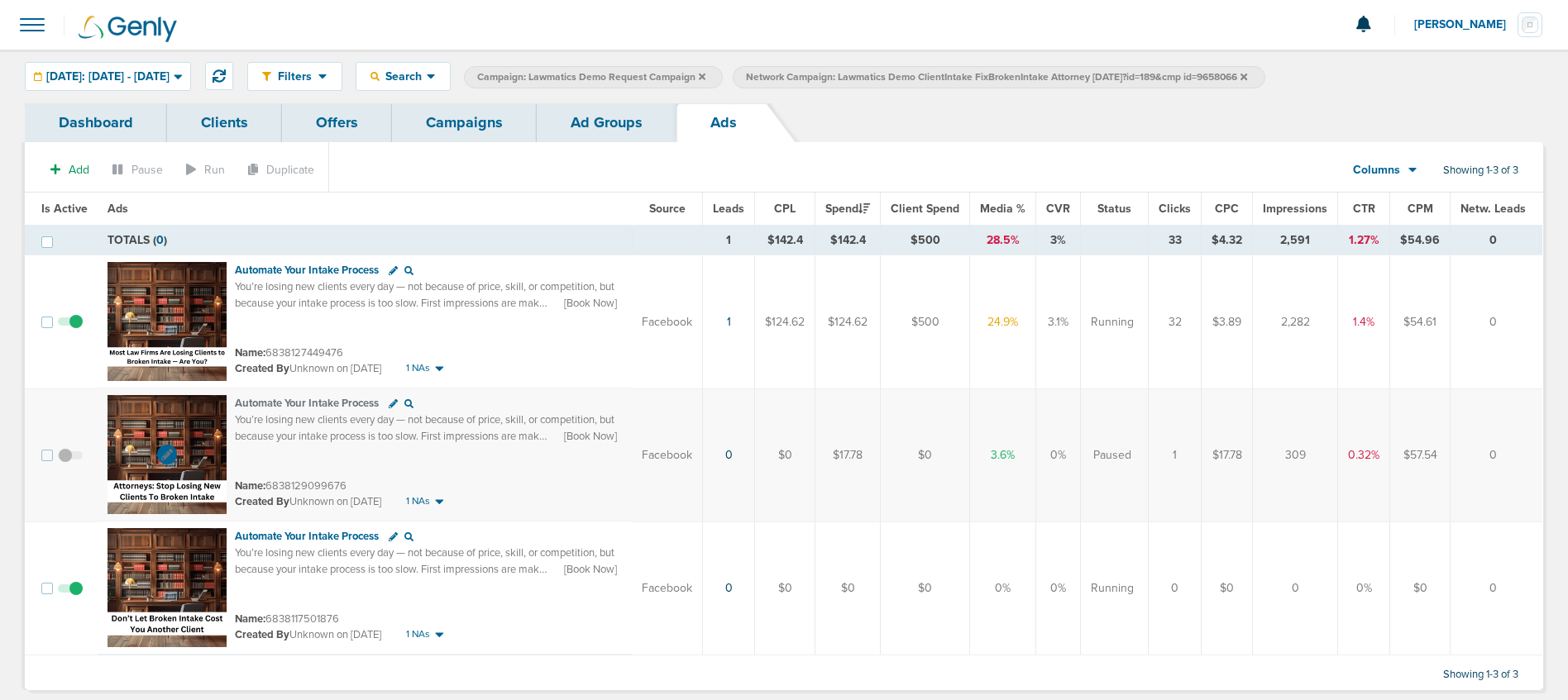 scroll, scrollTop: 32, scrollLeft: 0, axis: vertical 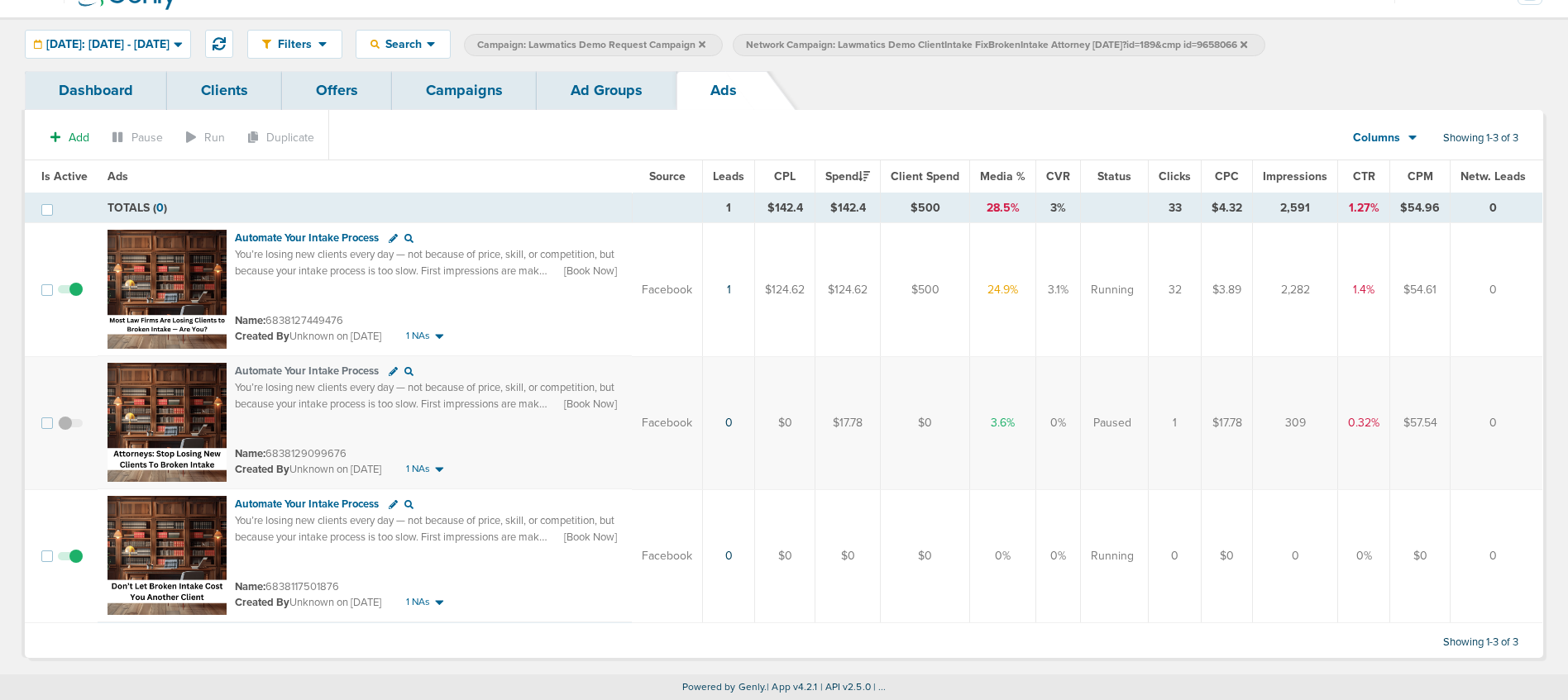 click on "Campaigns" at bounding box center [464, 90] 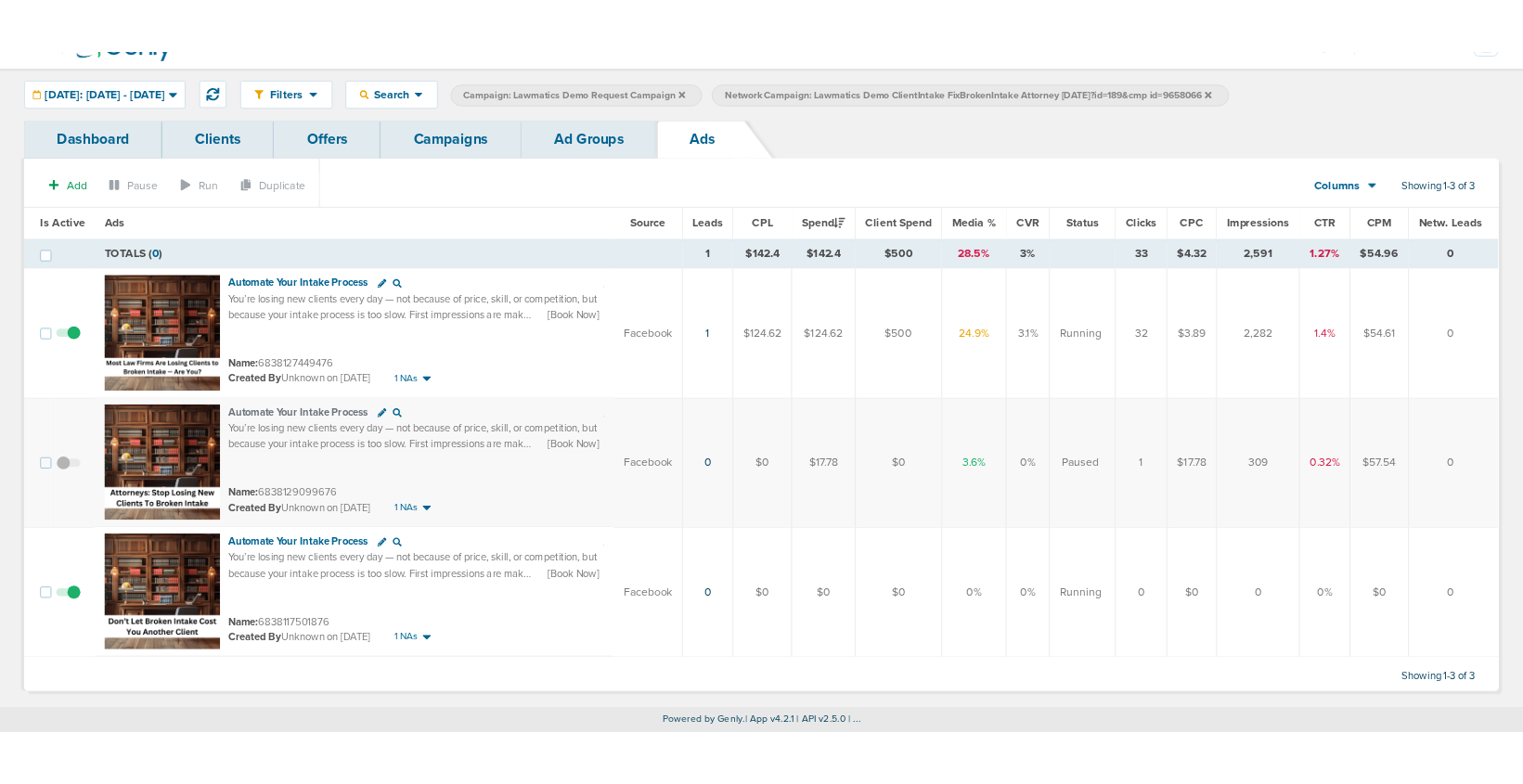 scroll, scrollTop: 0, scrollLeft: 0, axis: both 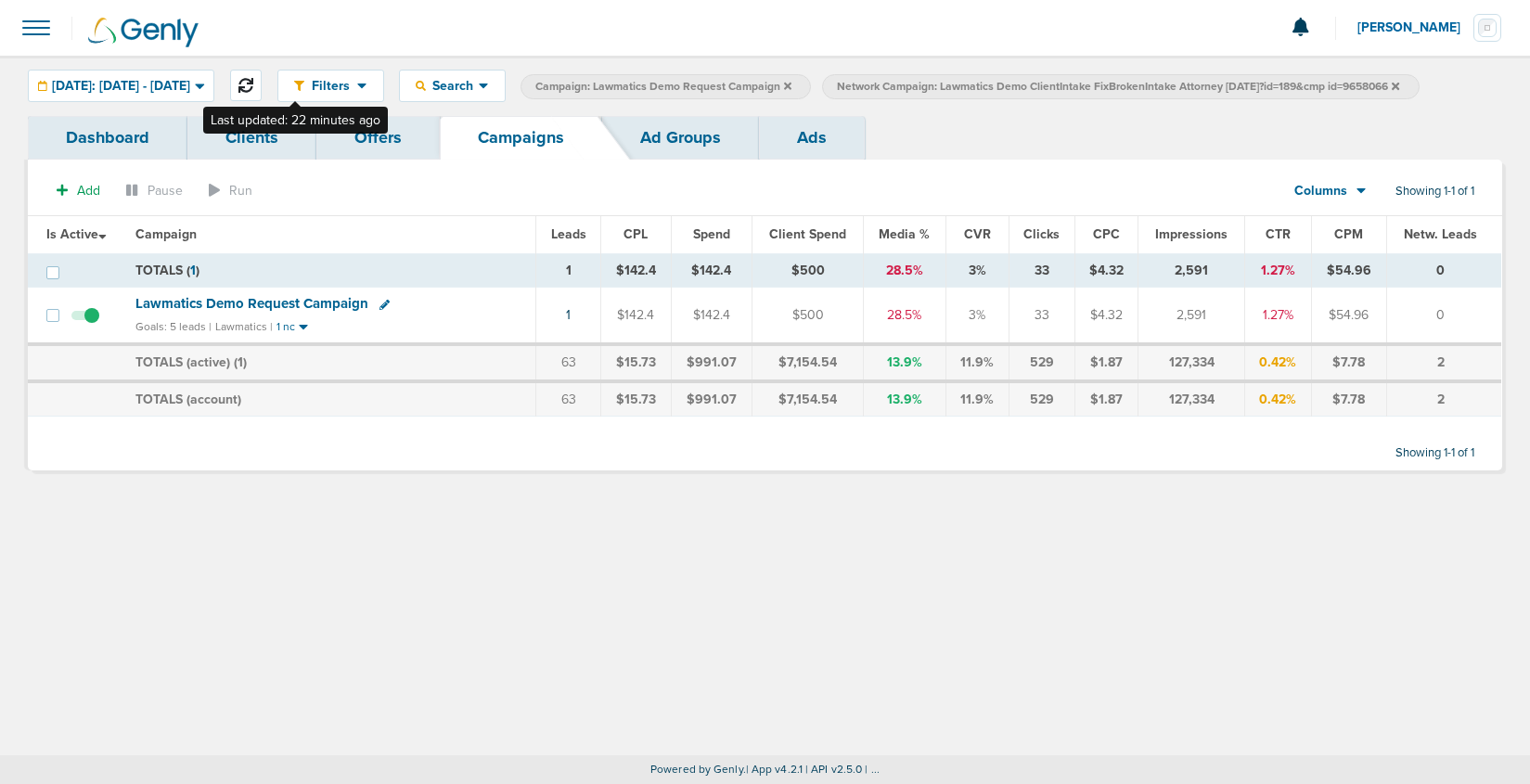 click 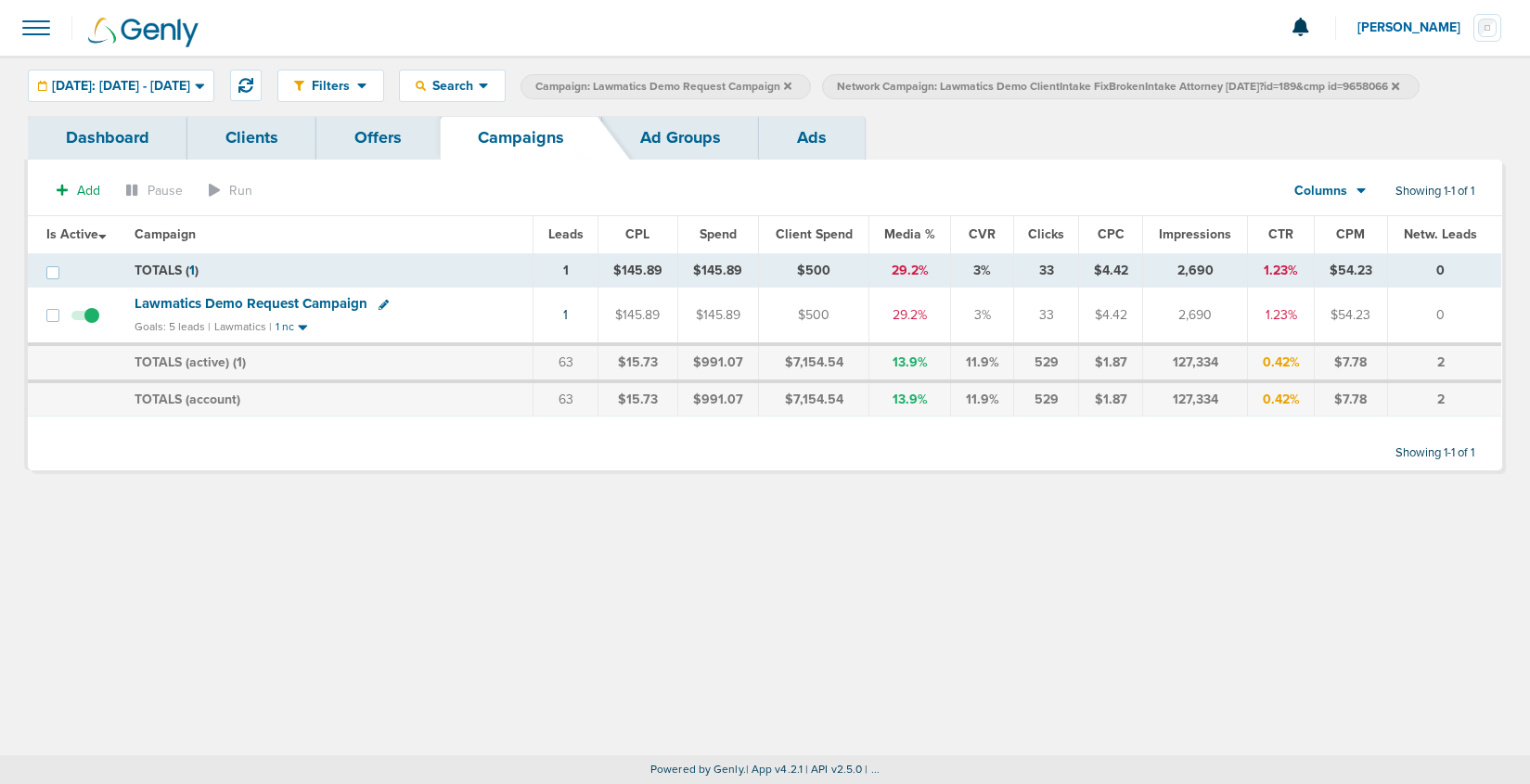 click on "Campaign: Lawmatics Demo Request Campaign" at bounding box center (663, 86) 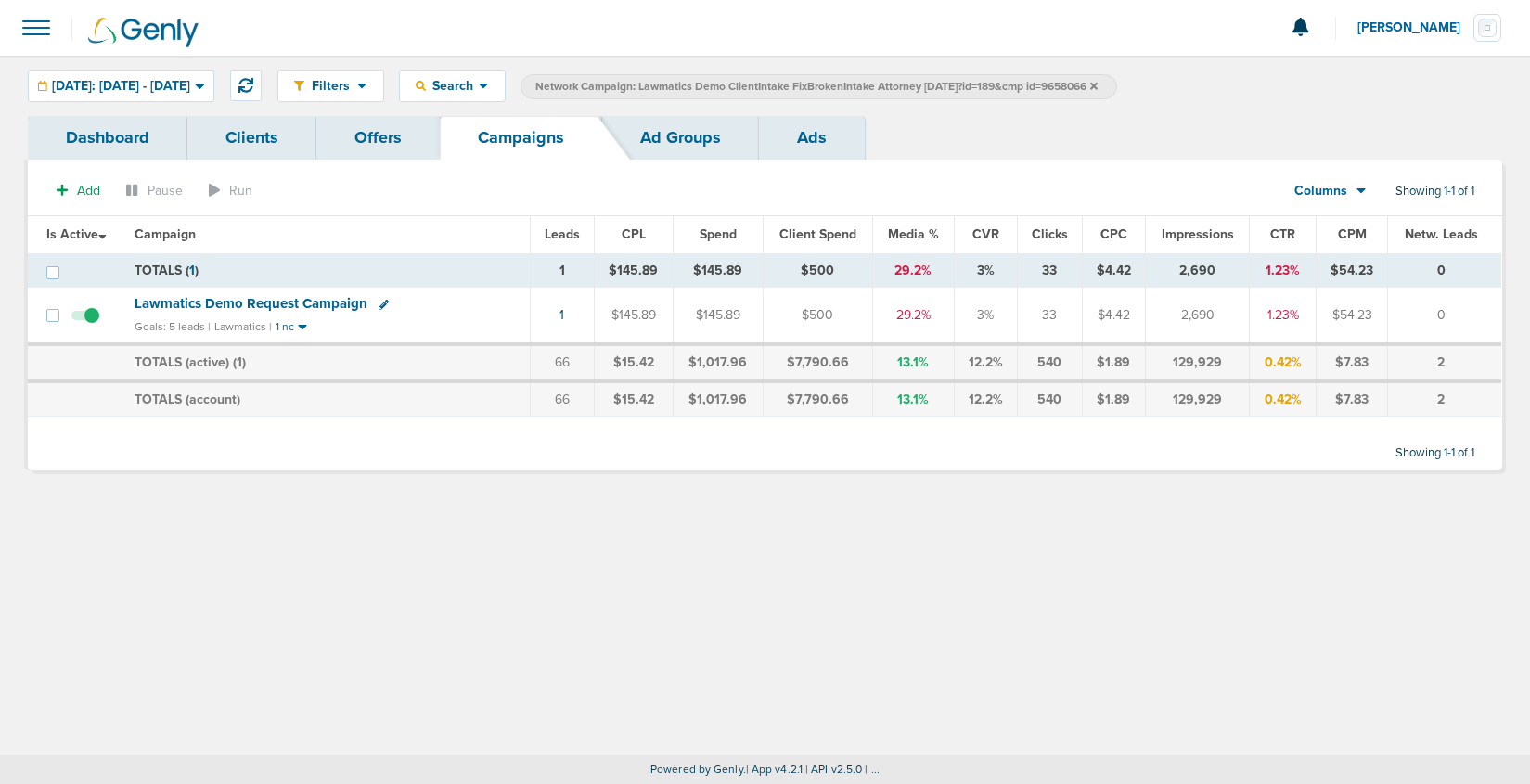 click 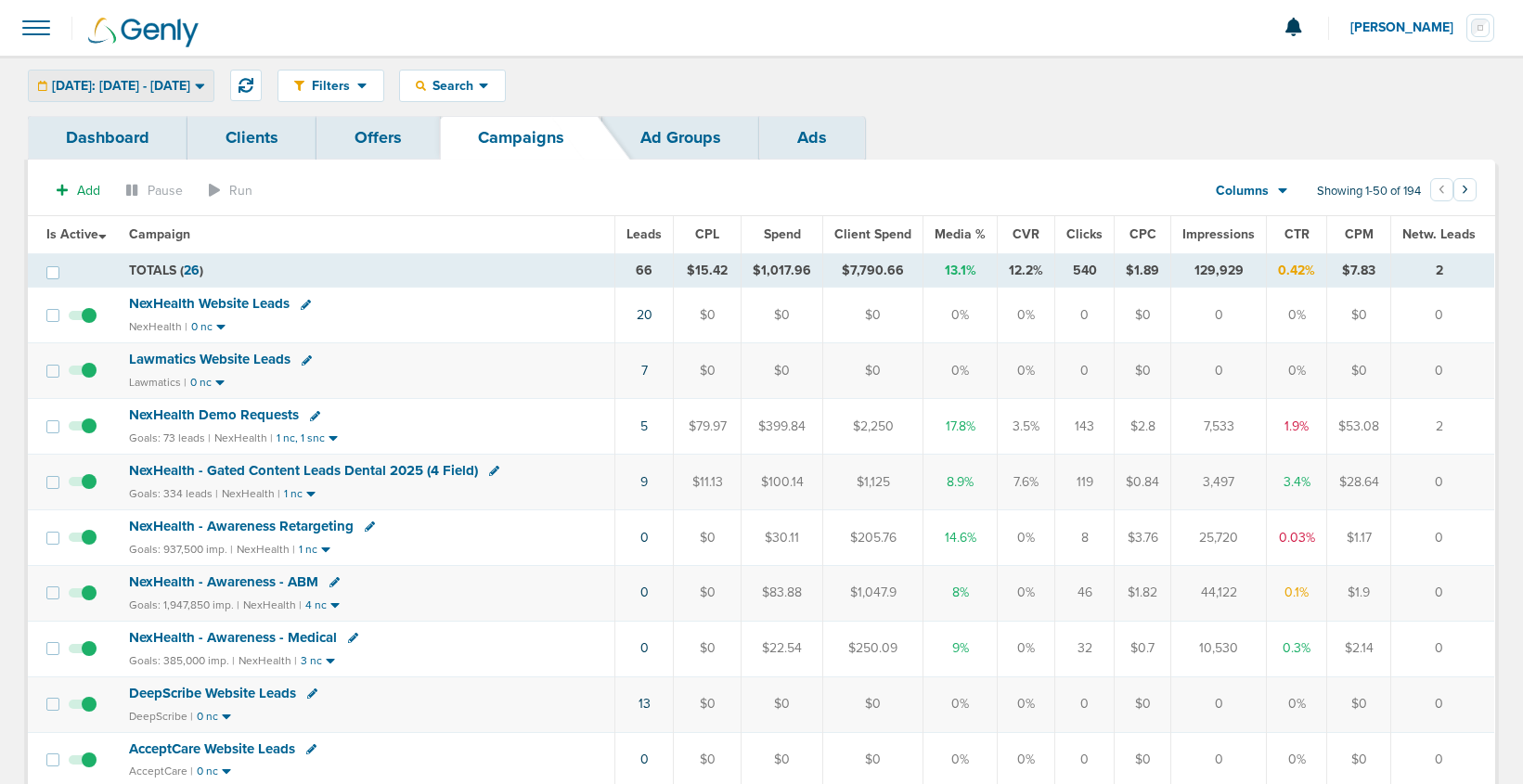 click on "[DATE]: [DATE] - [DATE]" at bounding box center [121, 86] 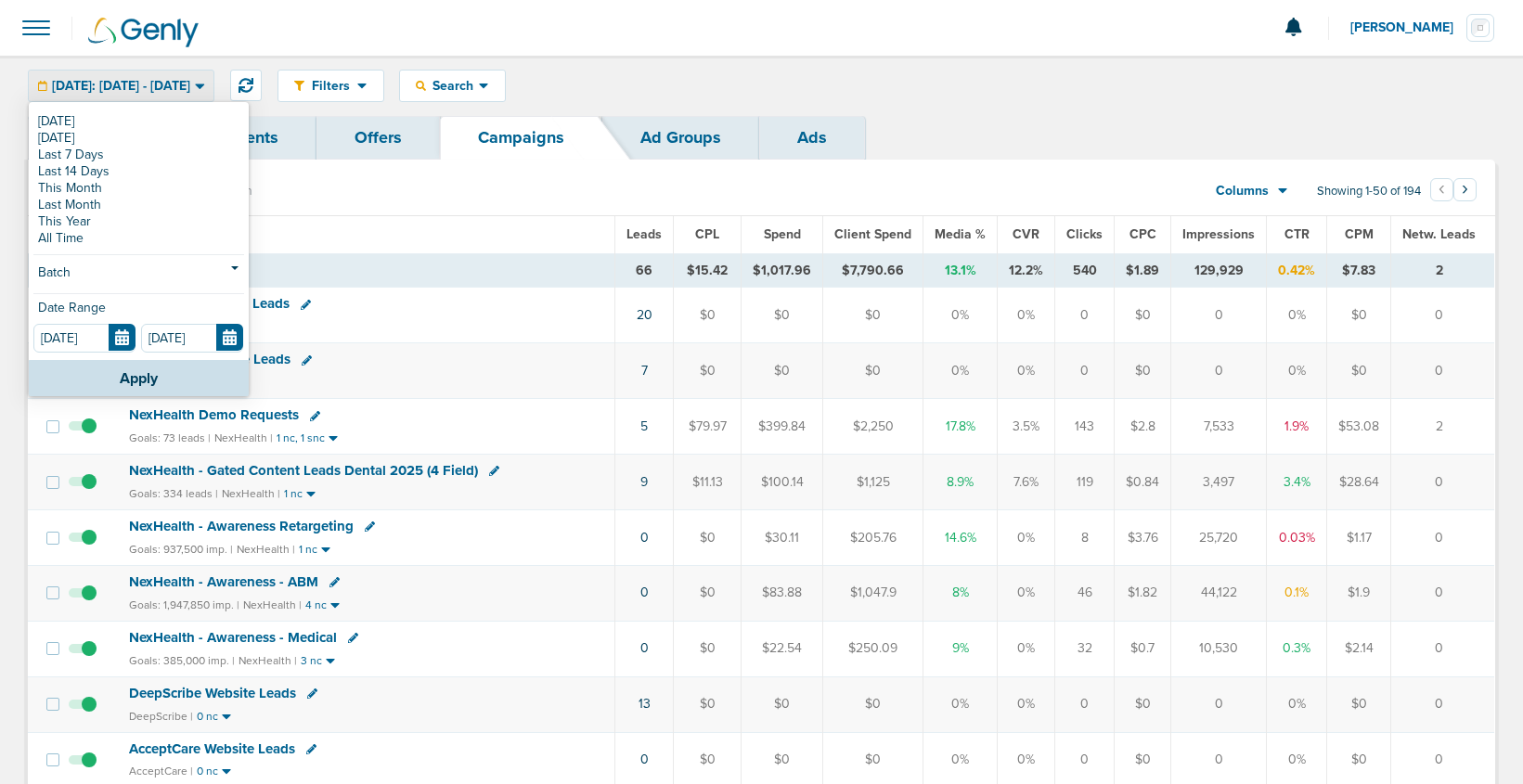 click on "[DATE]: [DATE] - [DATE]" at bounding box center [121, 86] 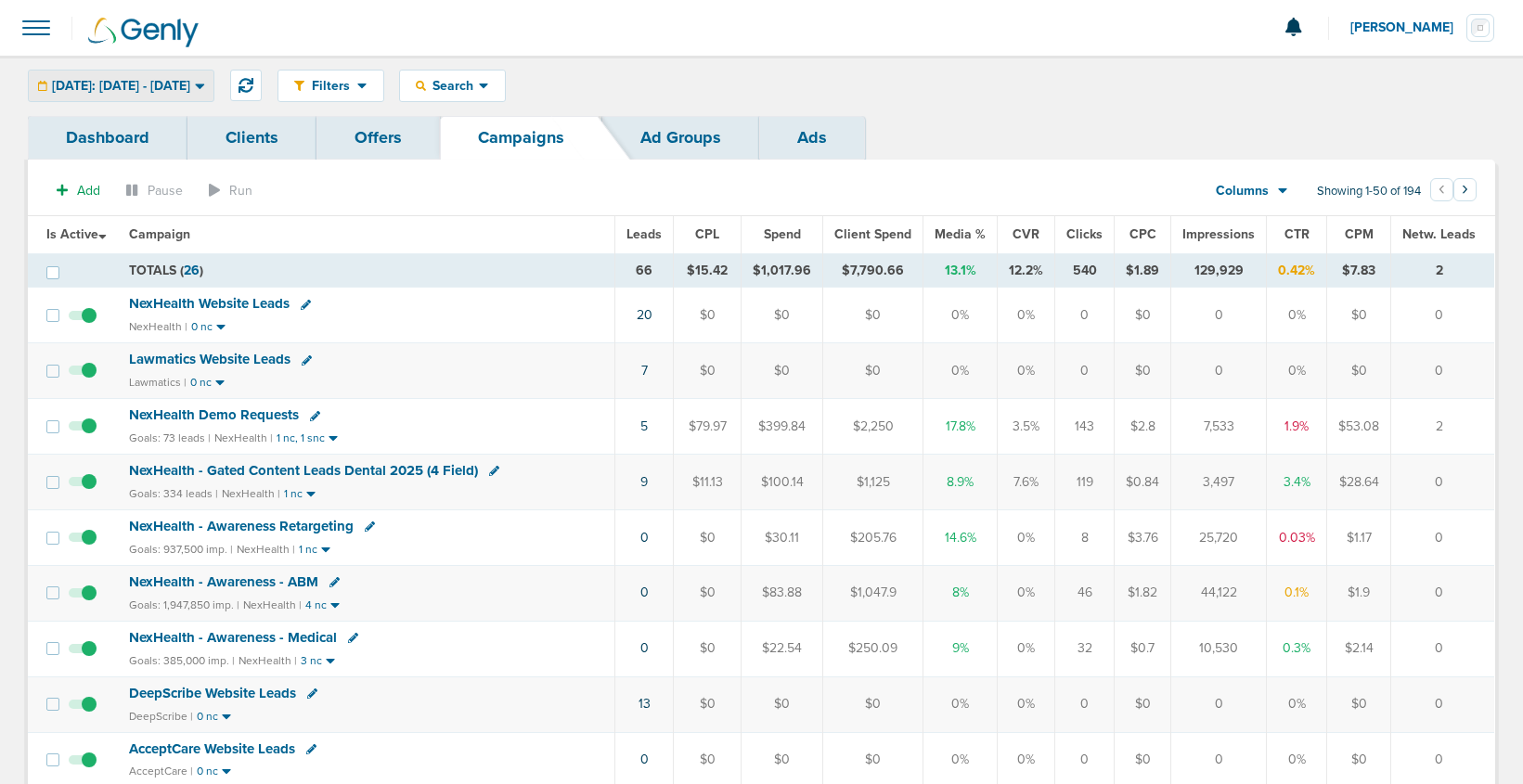 click on "[DATE]: [DATE] - [DATE]" at bounding box center (121, 86) 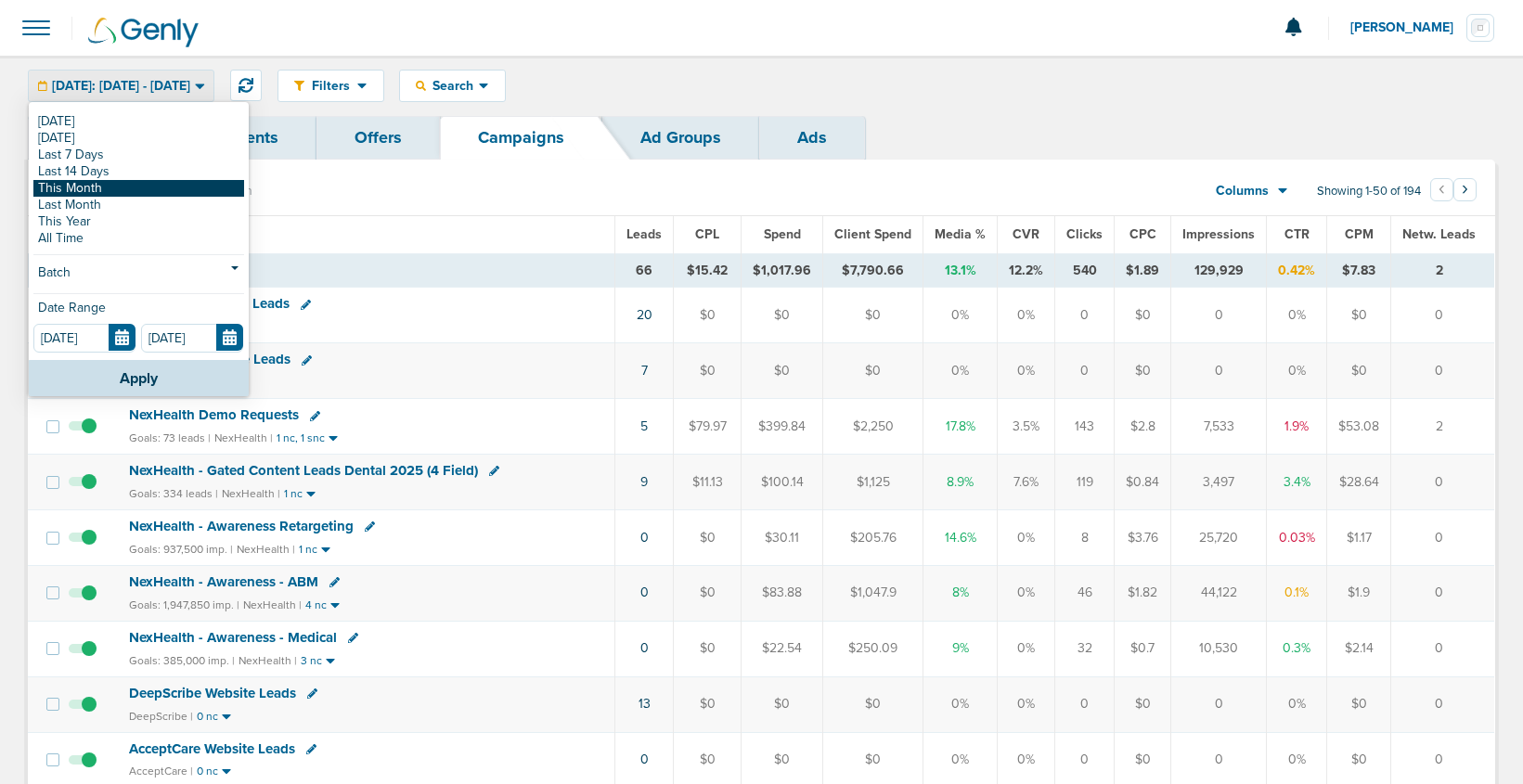click on "This Month" at bounding box center (138, 188) 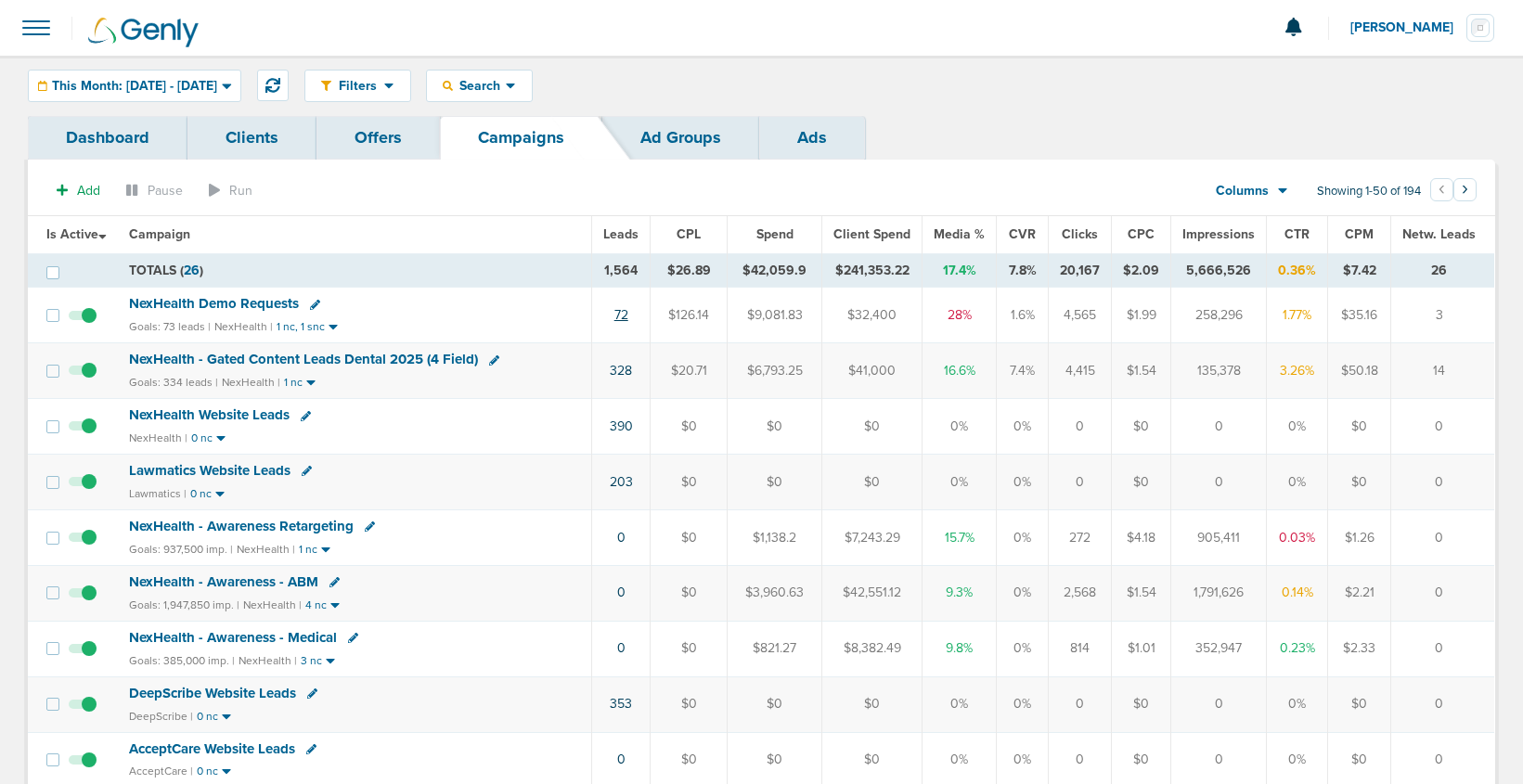 click on "72" at bounding box center [621, 315] 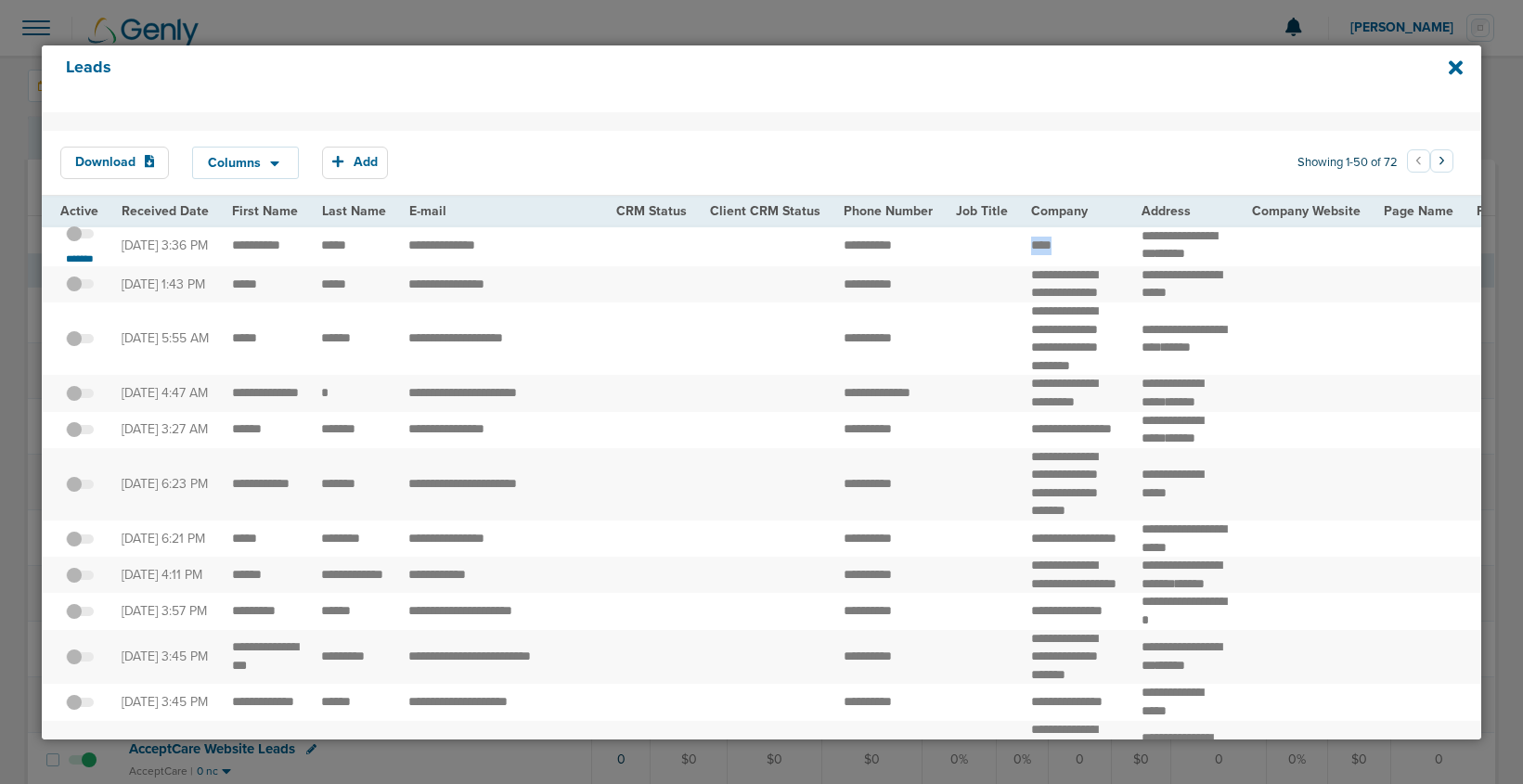 drag, startPoint x: 1062, startPoint y: 249, endPoint x: 995, endPoint y: 257, distance: 67.47592 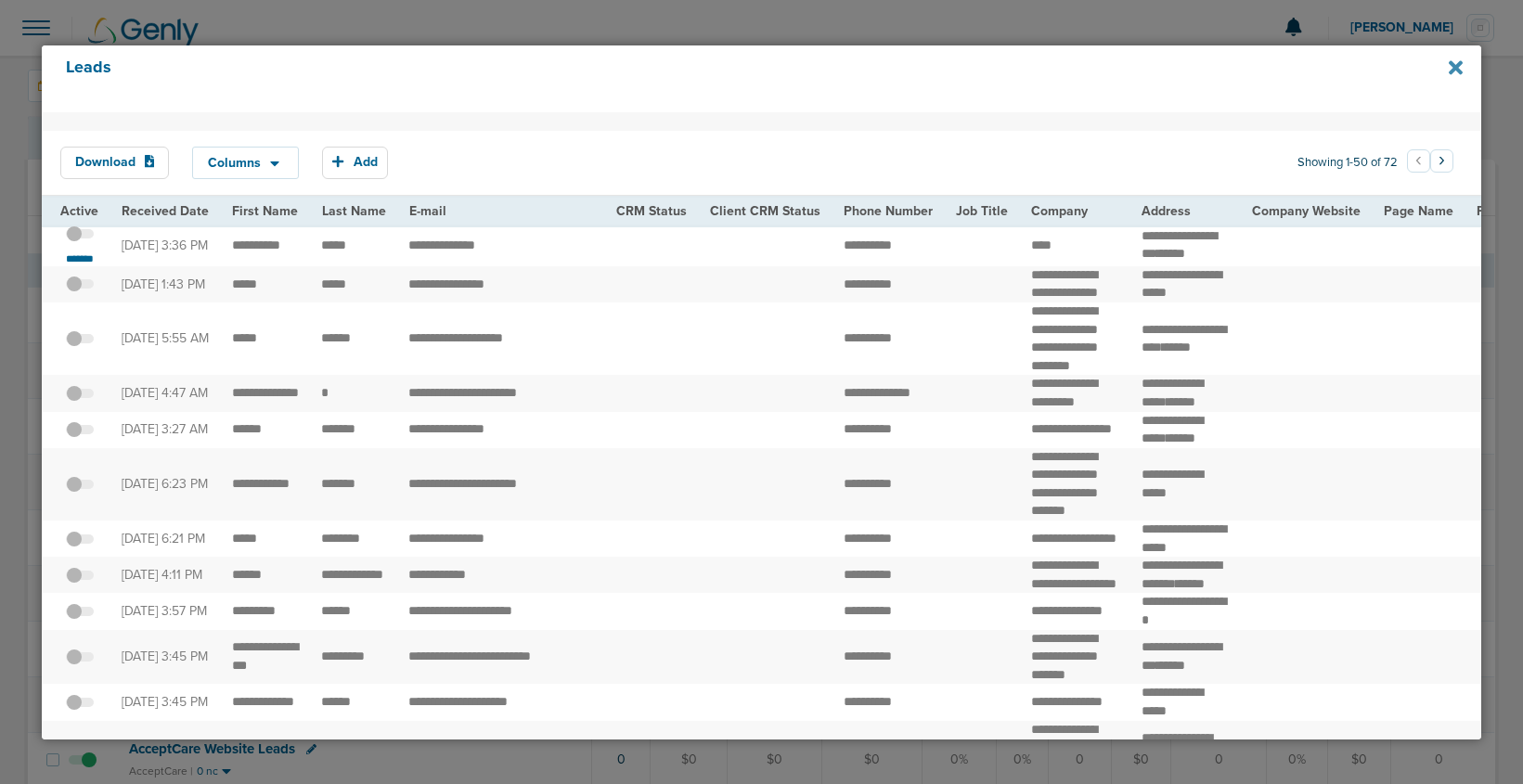 click 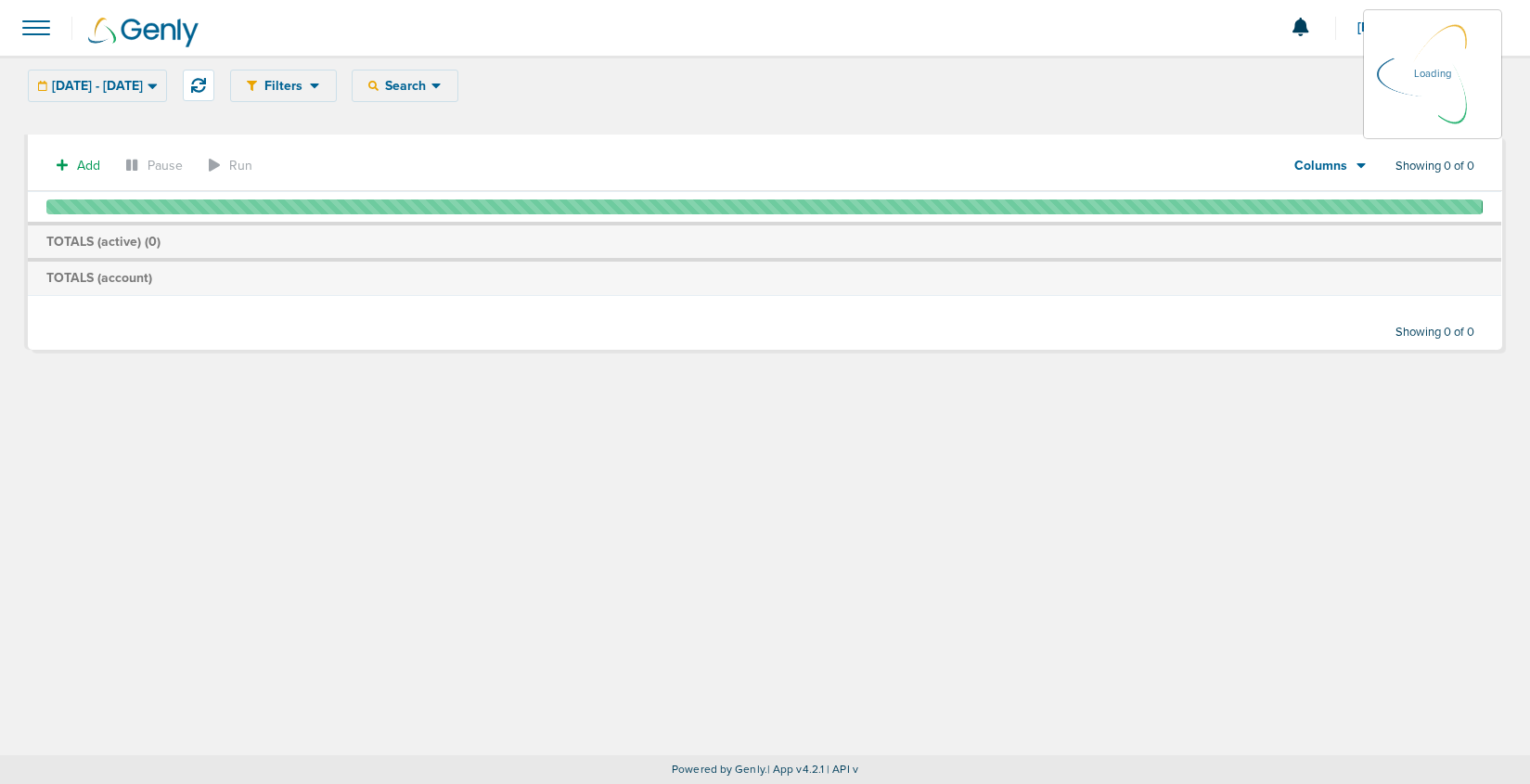 scroll, scrollTop: 0, scrollLeft: 0, axis: both 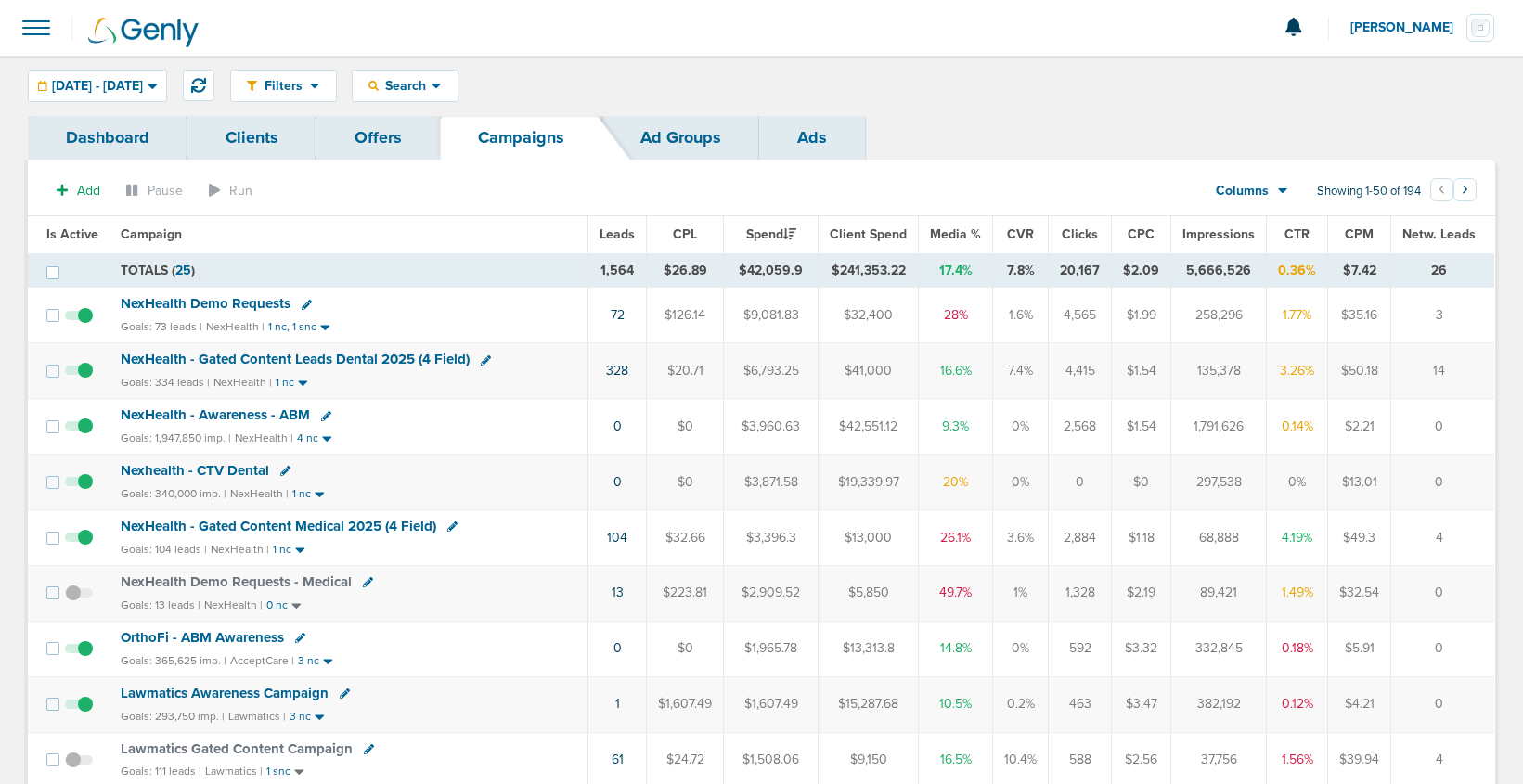 click on "Clients" at bounding box center (252, 137) 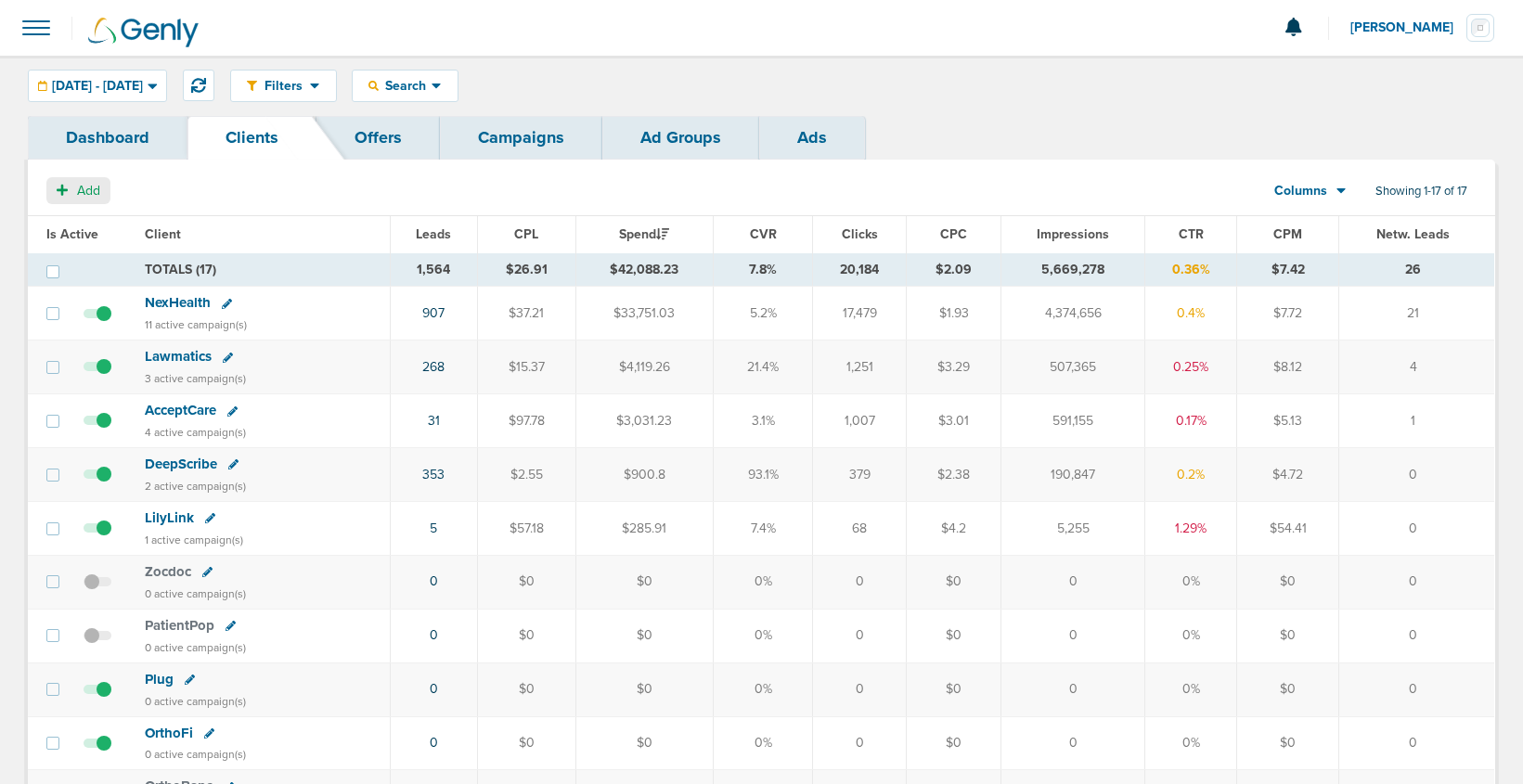 click on "Add" at bounding box center (78, 190) 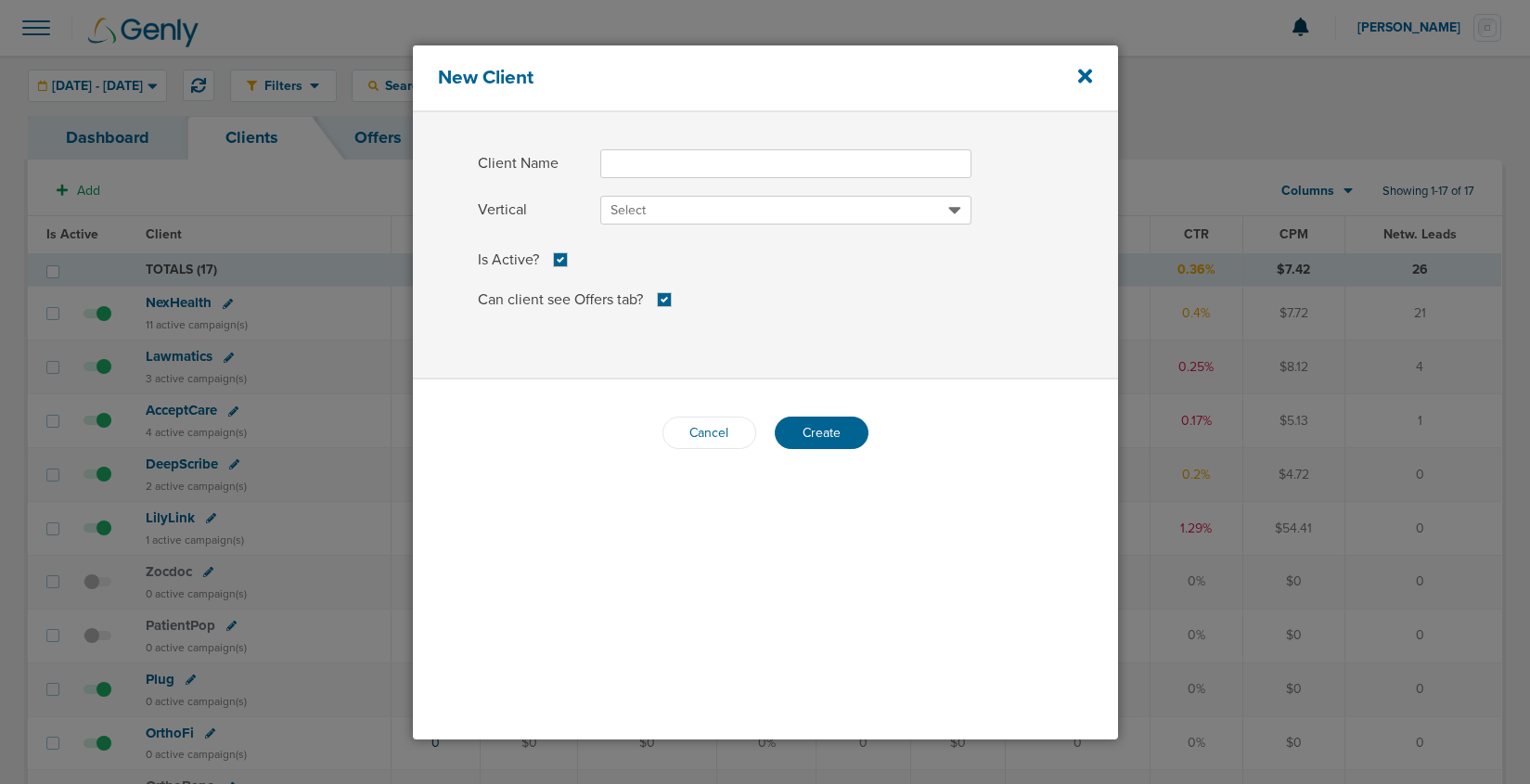 click on "Client Name" at bounding box center [786, 163] 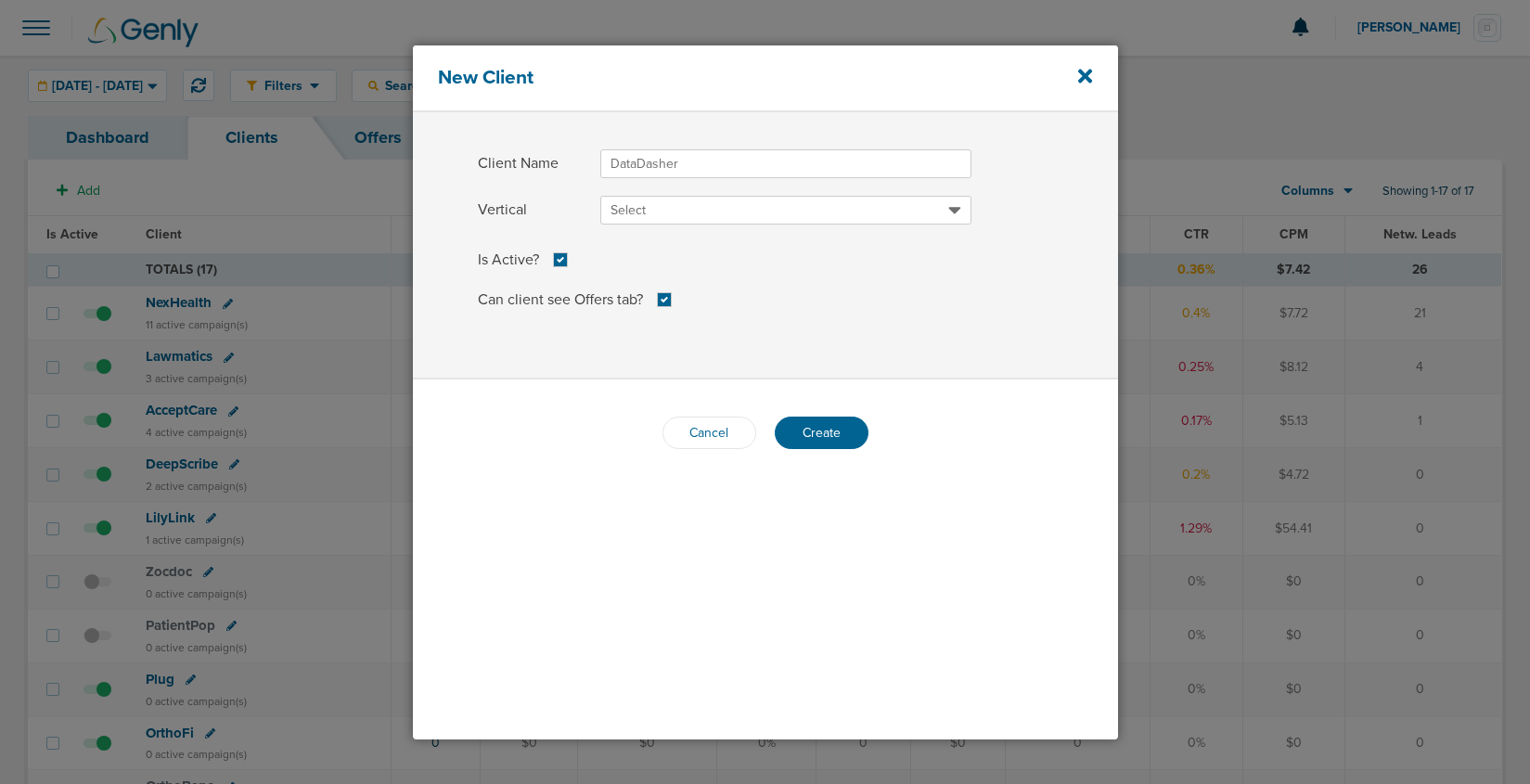 type on "DataDasher" 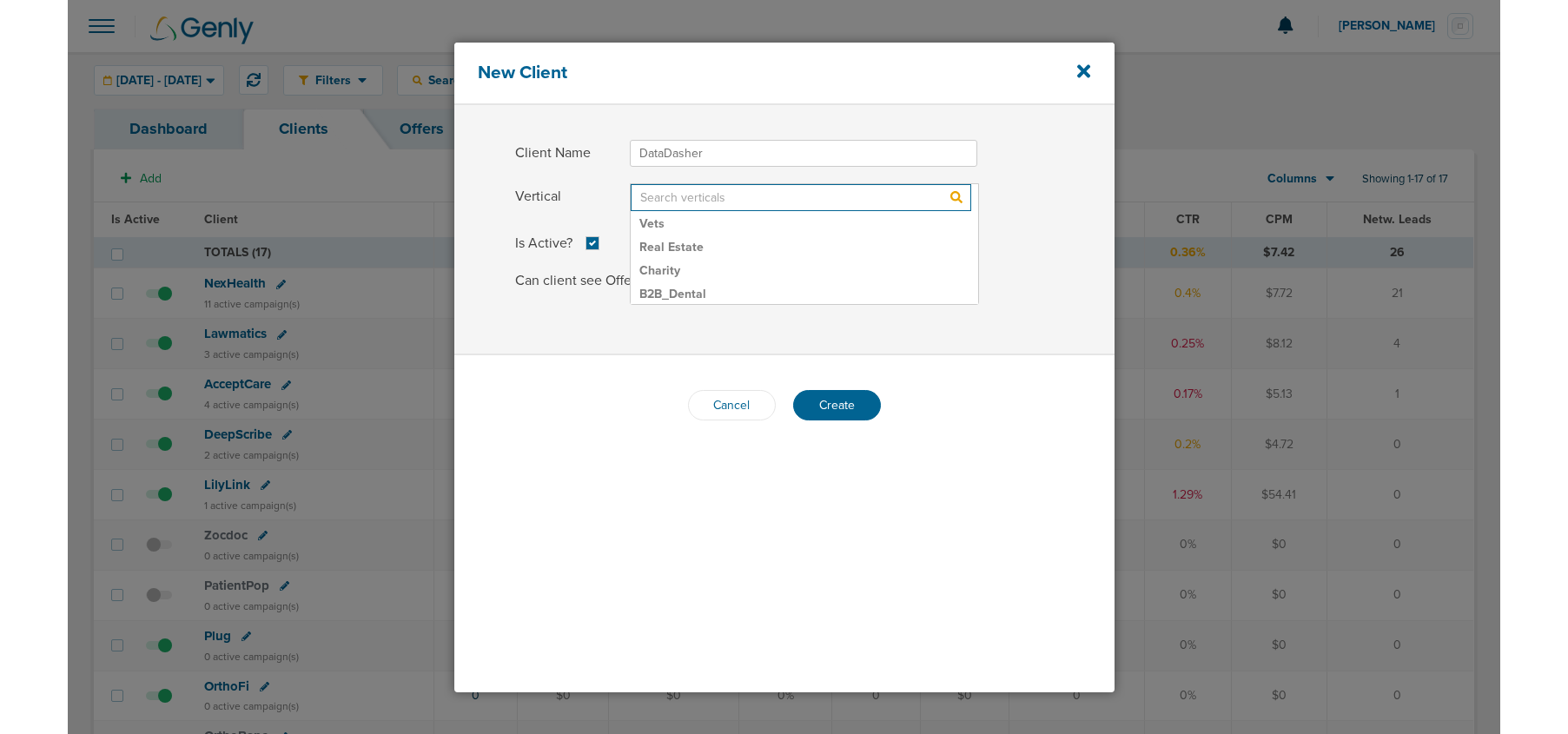 scroll, scrollTop: 0, scrollLeft: 0, axis: both 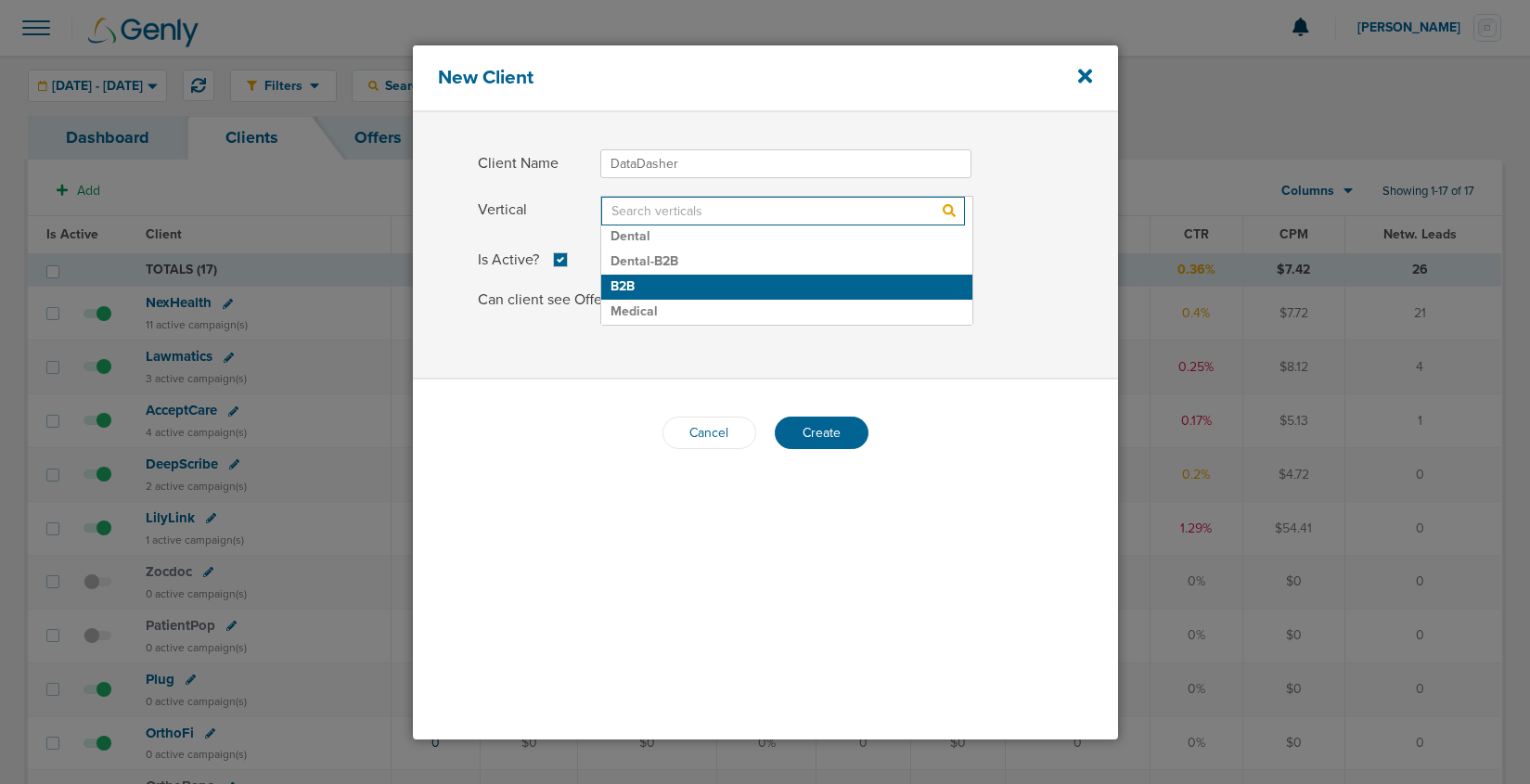 click on "B2B" at bounding box center (787, 287) 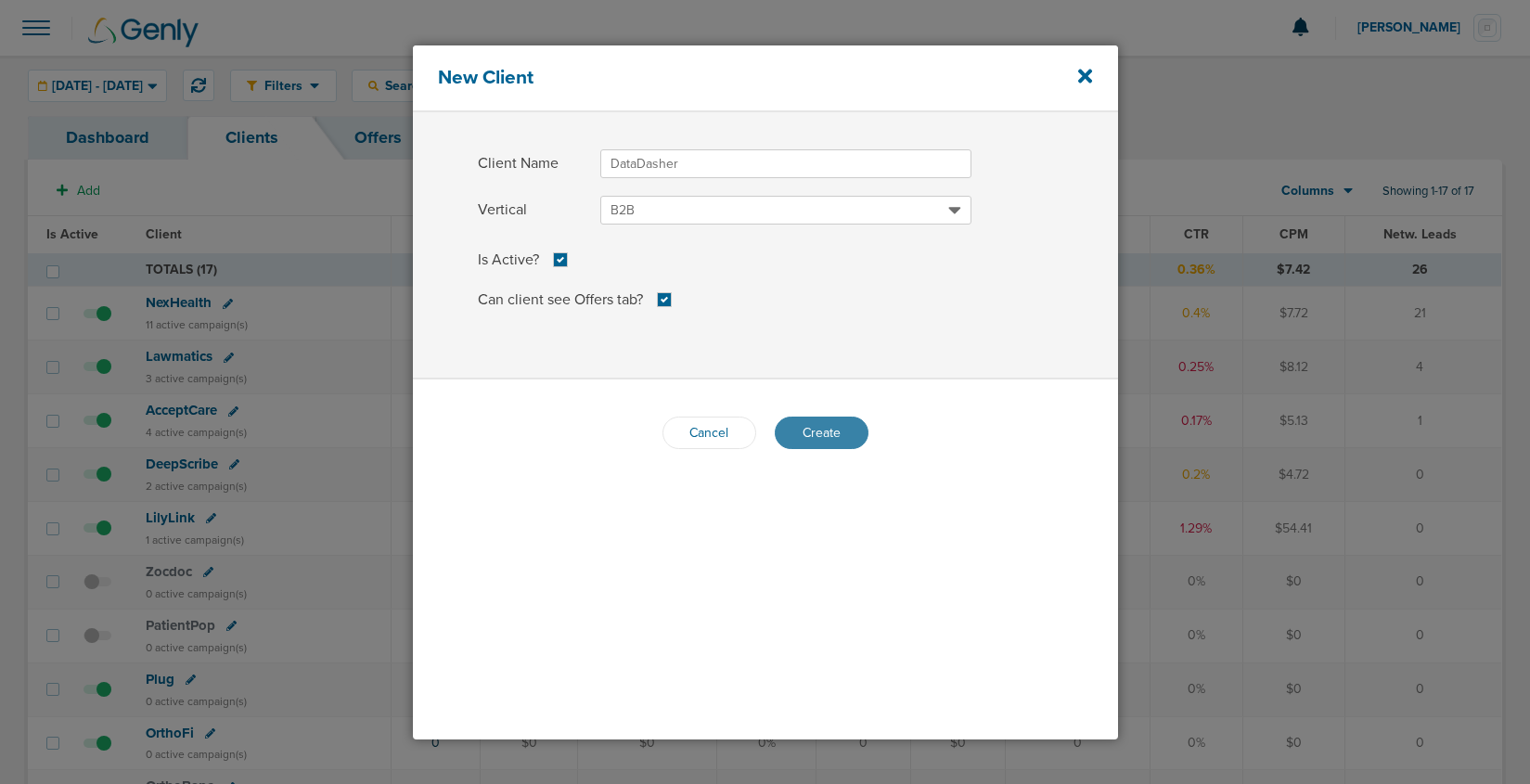 click on "Create" at bounding box center (821, 432) 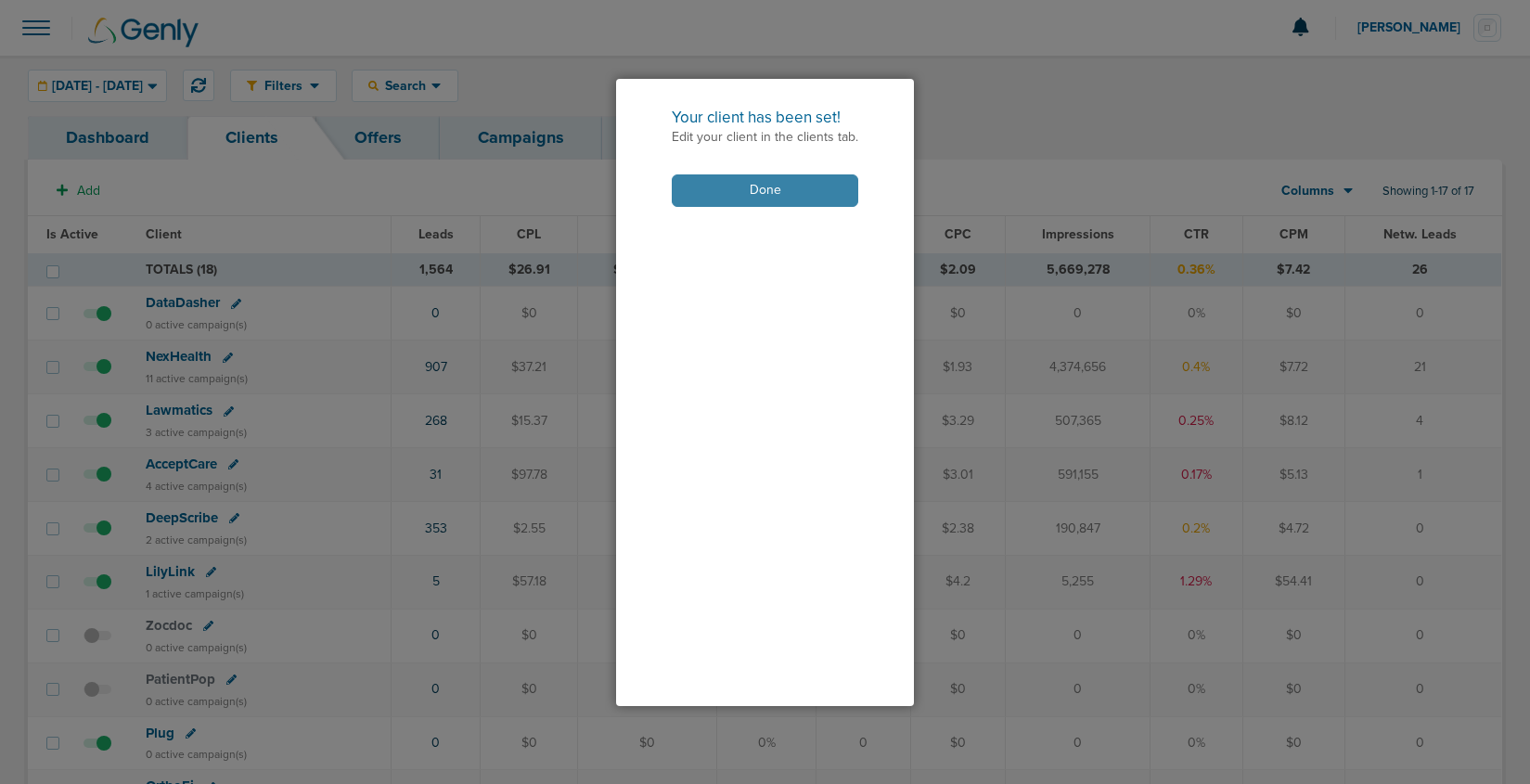 click on "Done" at bounding box center (765, 190) 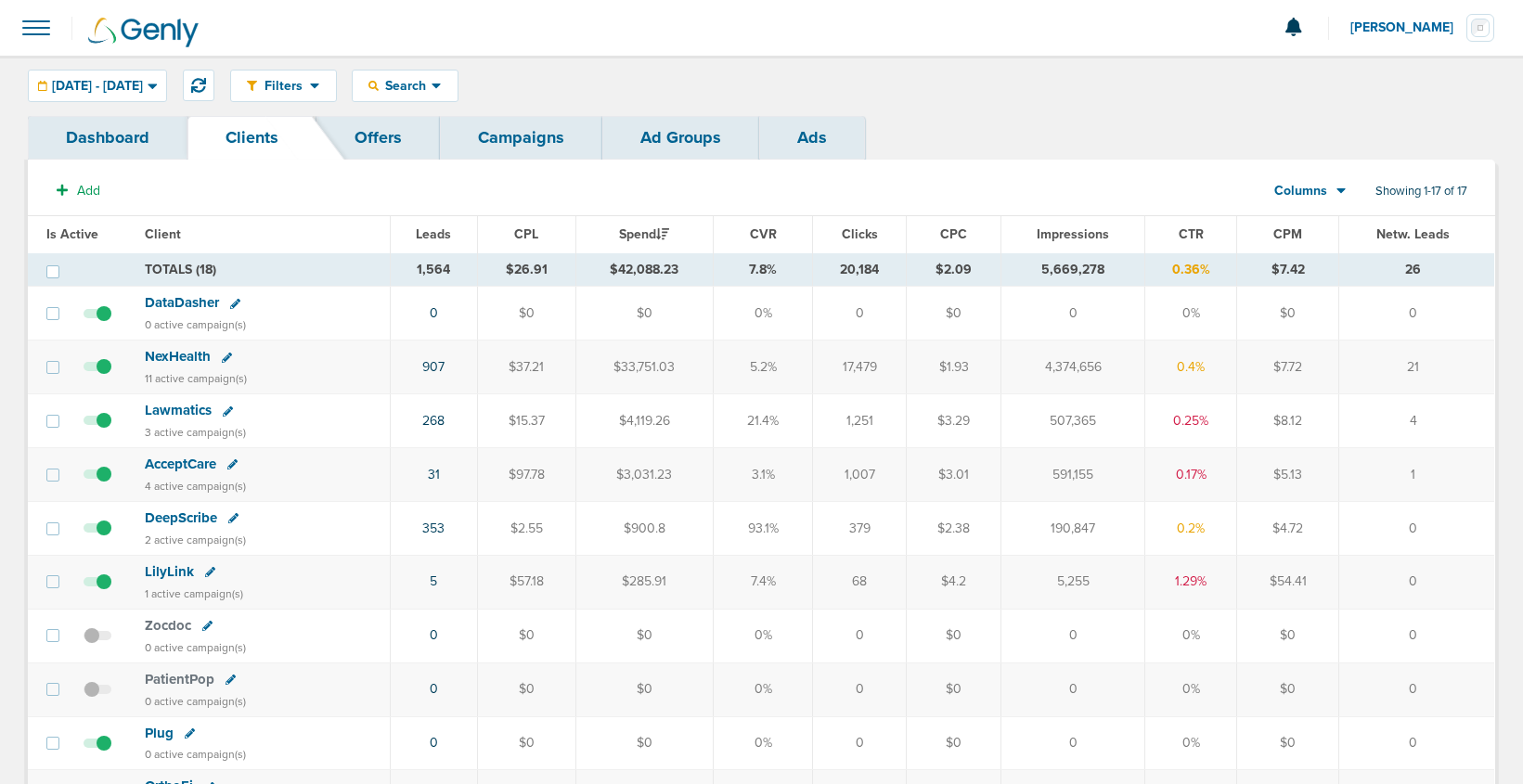 click on "DataDasher" at bounding box center (182, 302) 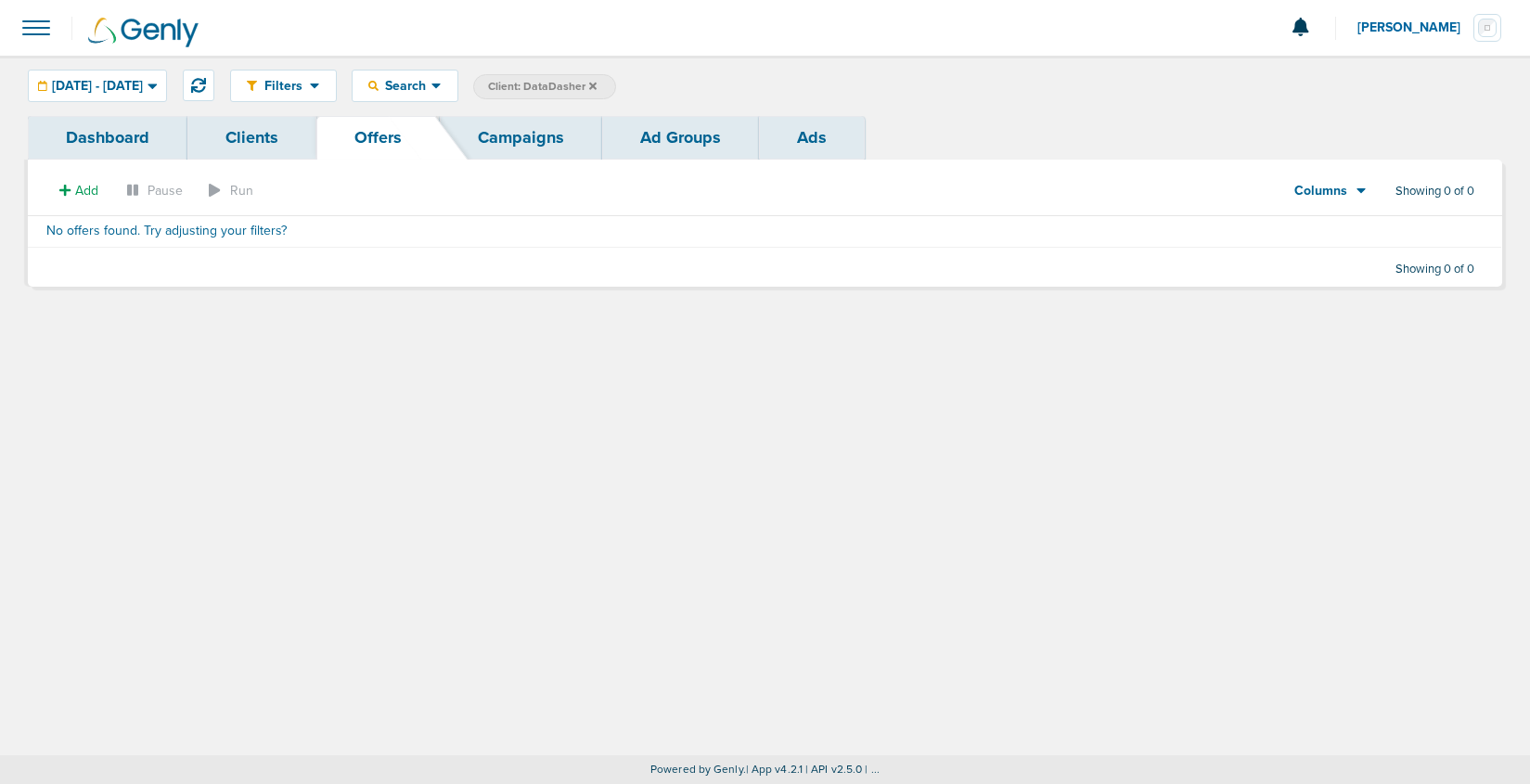 click on "Clients" at bounding box center [251, 137] 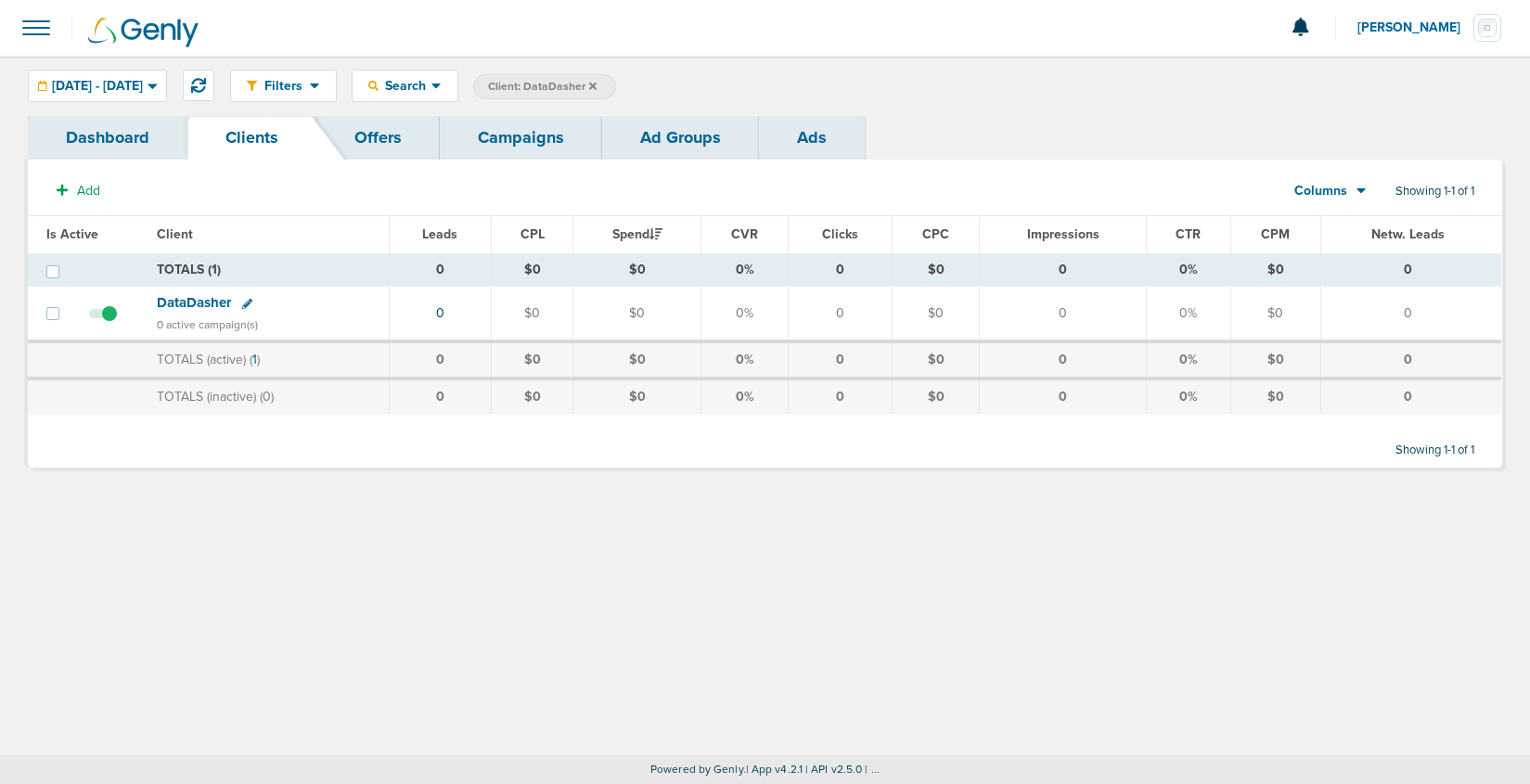 click on "Campaigns" at bounding box center (521, 137) 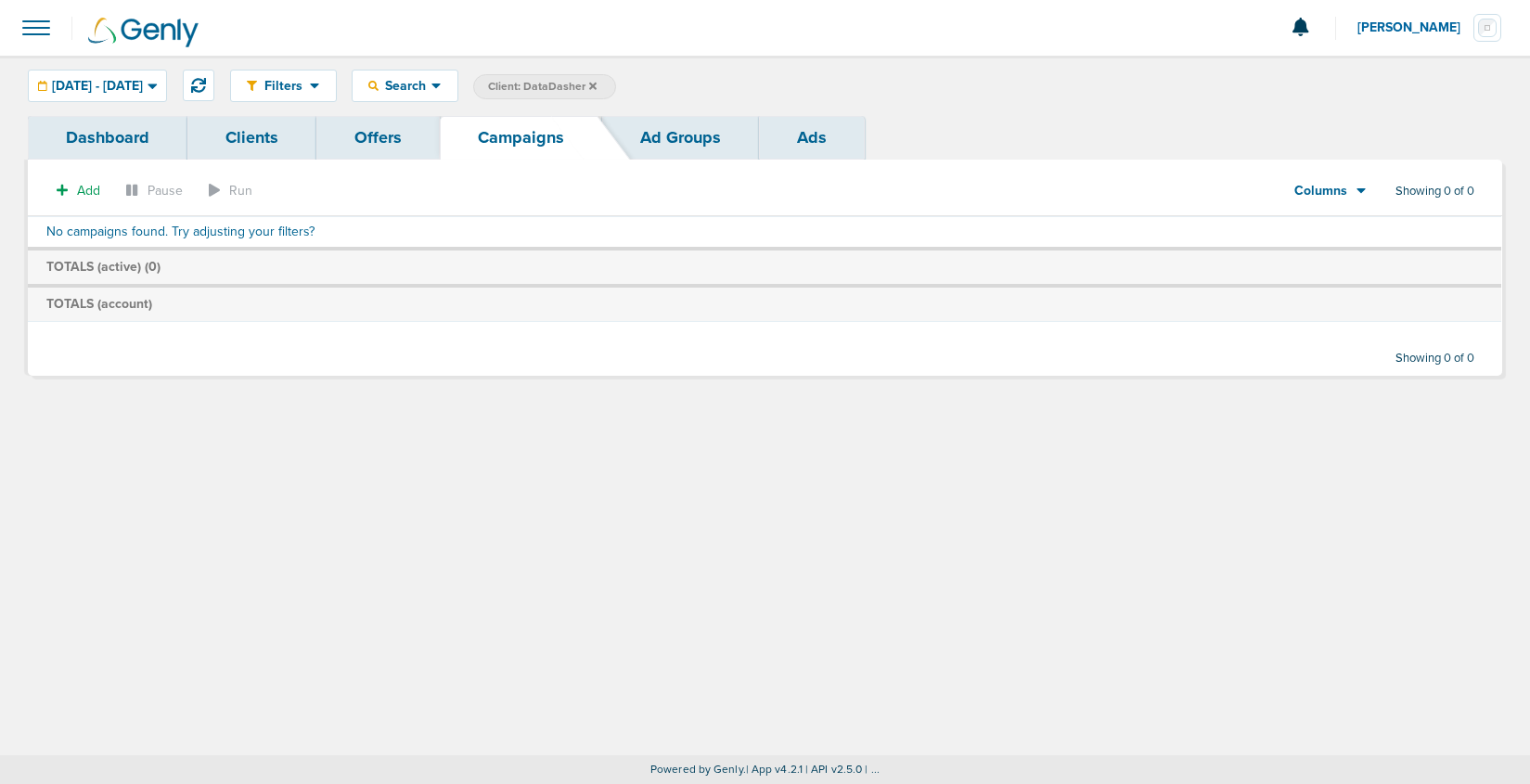 click 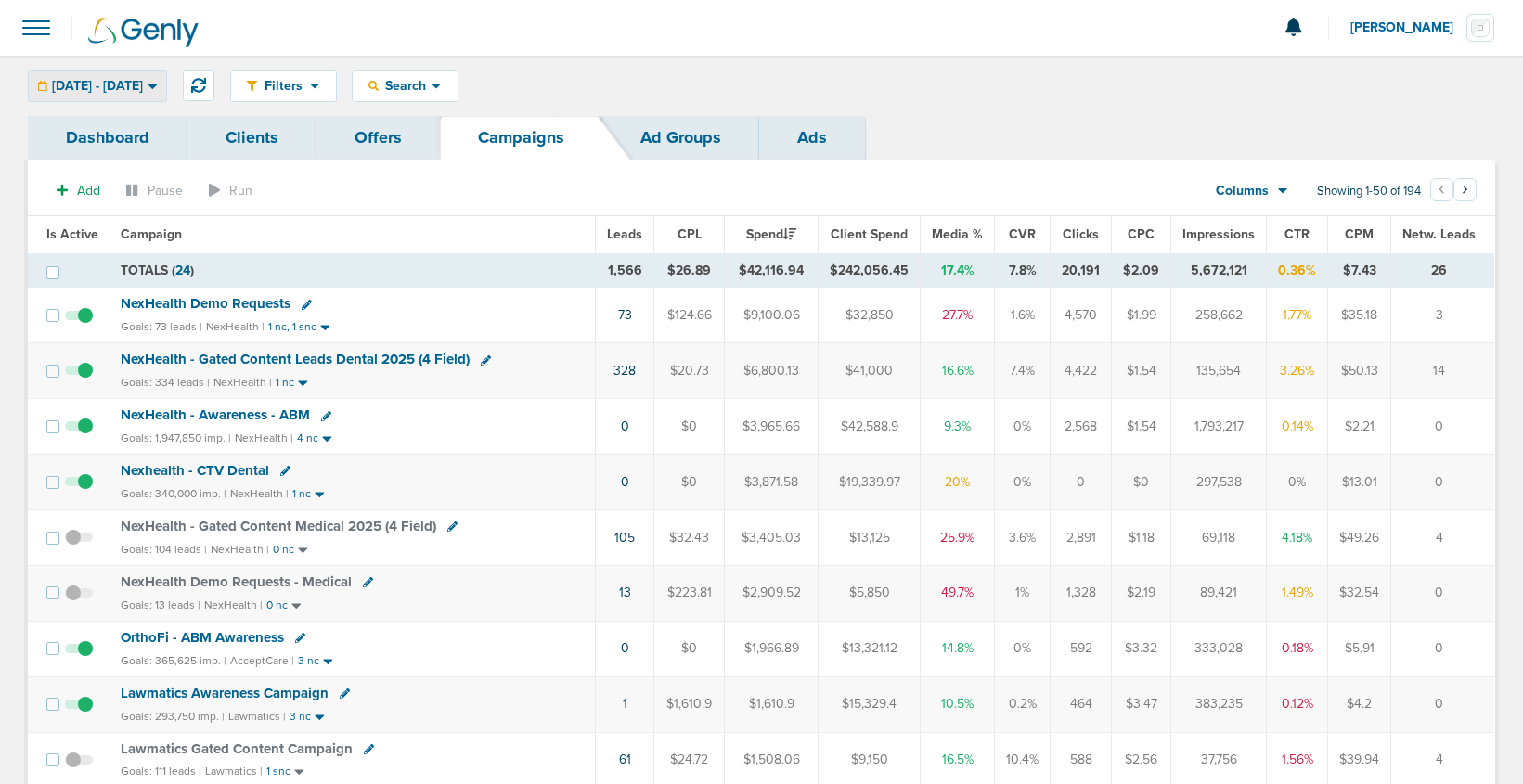 click on "07.01.2025 - 07.31.2025" at bounding box center [97, 86] 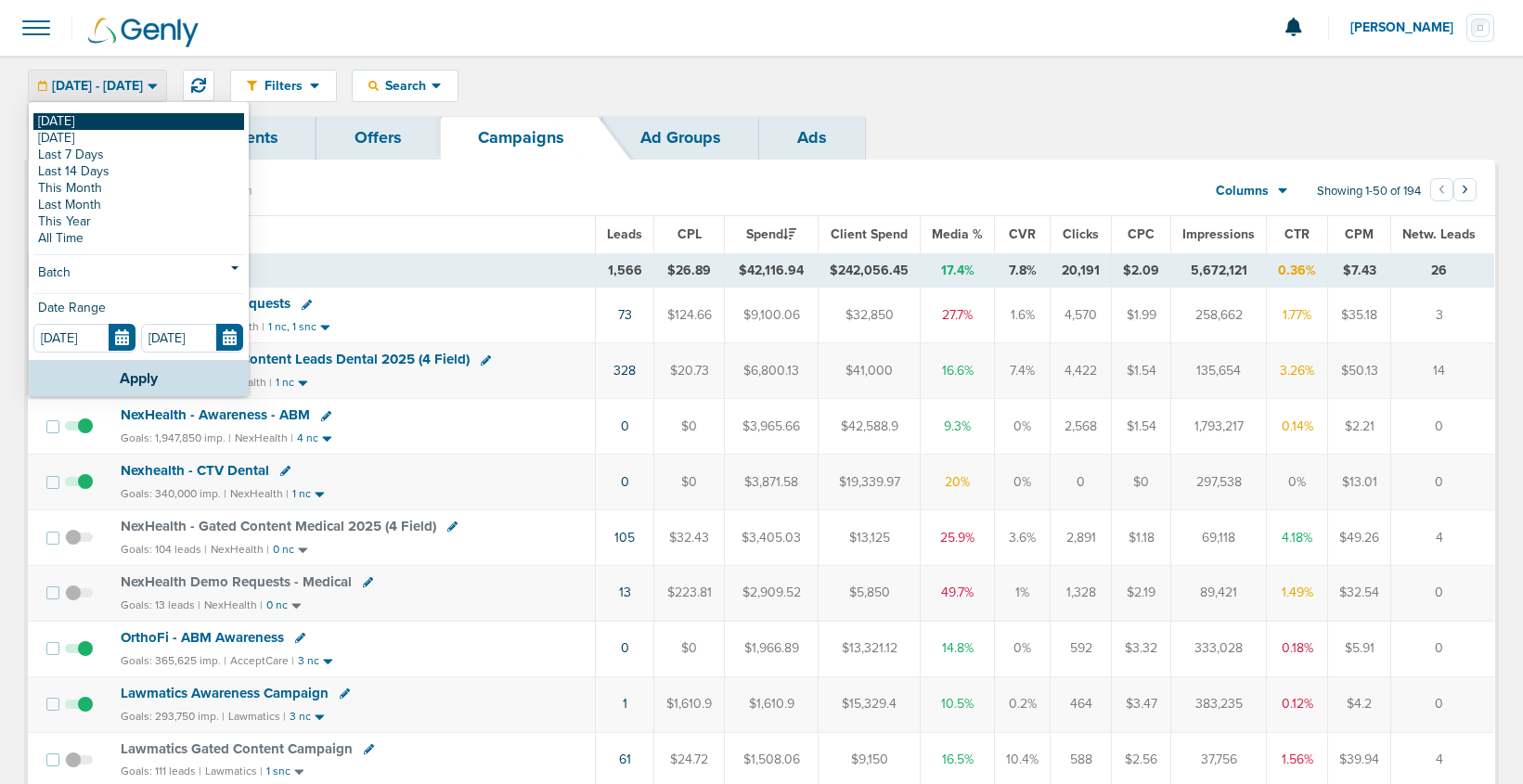 click on "[DATE]" at bounding box center [138, 122] 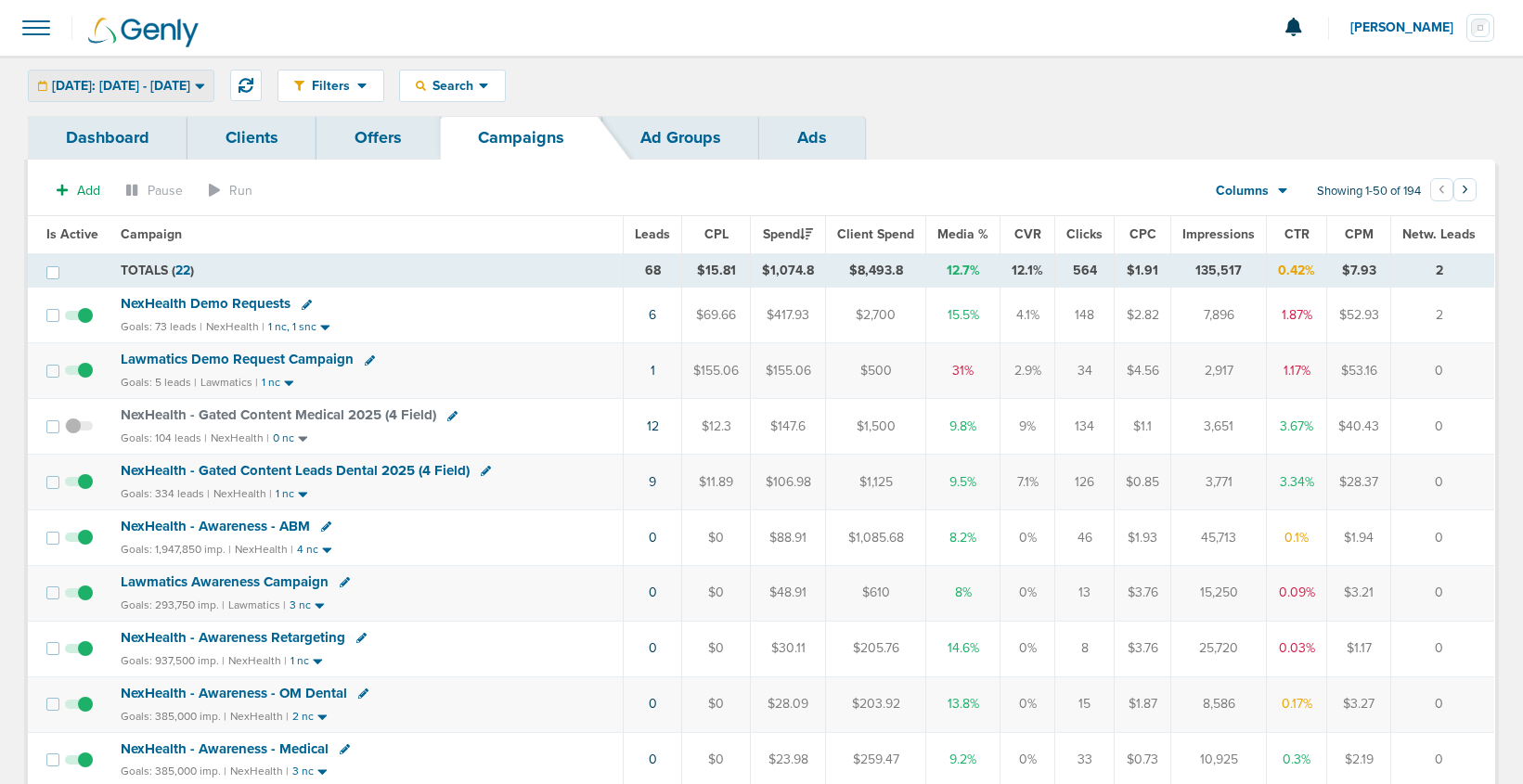 click on "[DATE]: [DATE] - [DATE]" at bounding box center (121, 86) 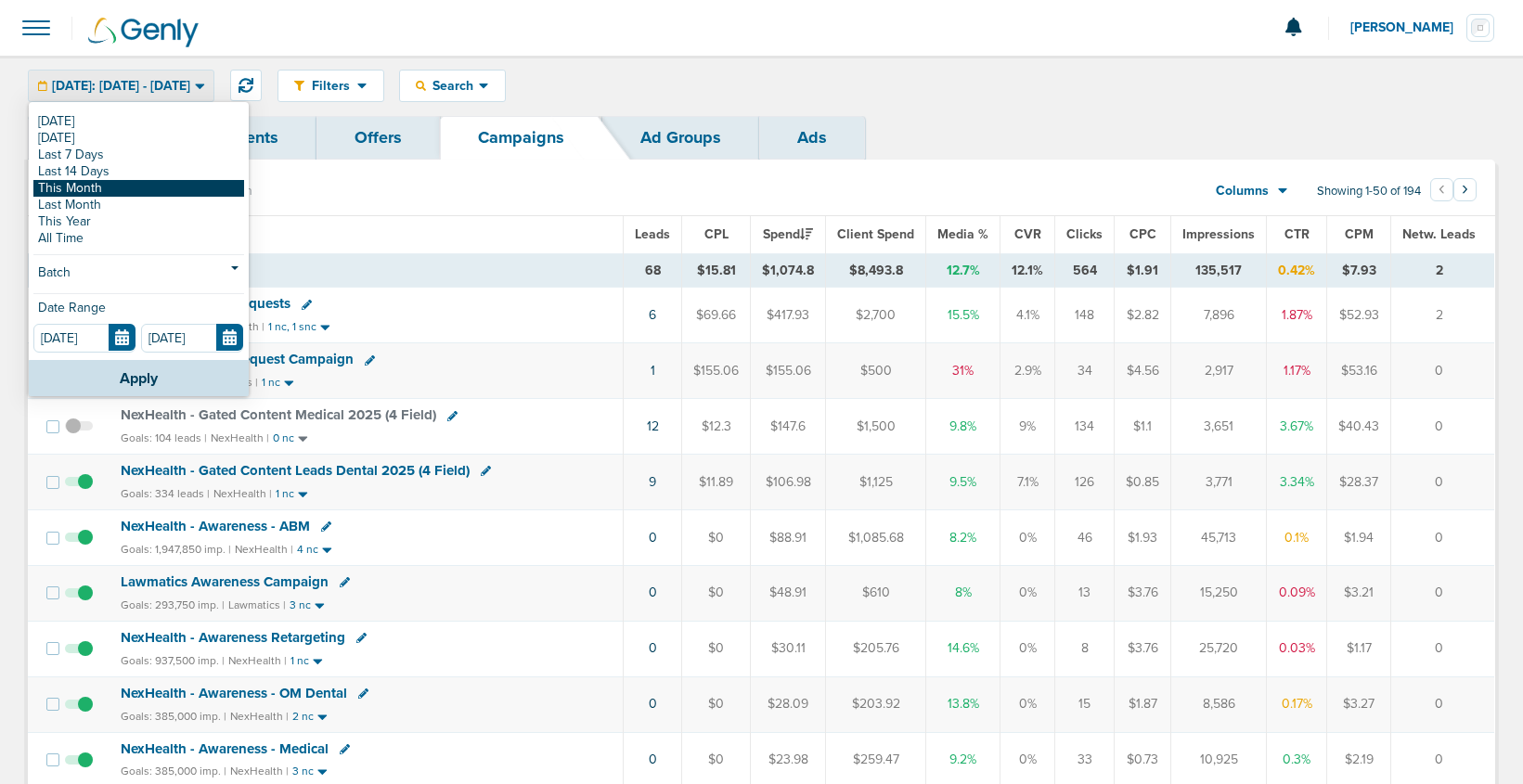 click on "This Month" at bounding box center [138, 188] 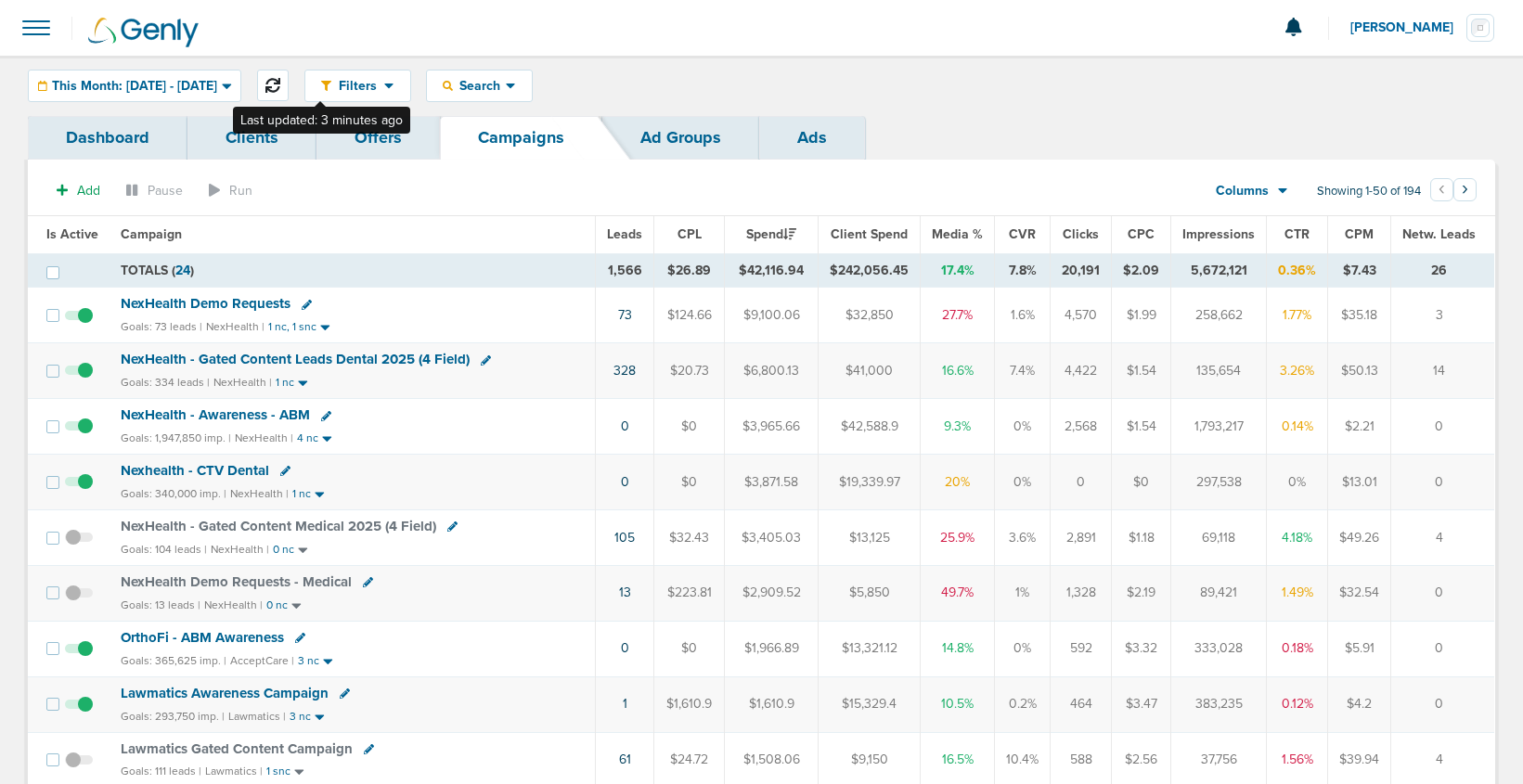 click 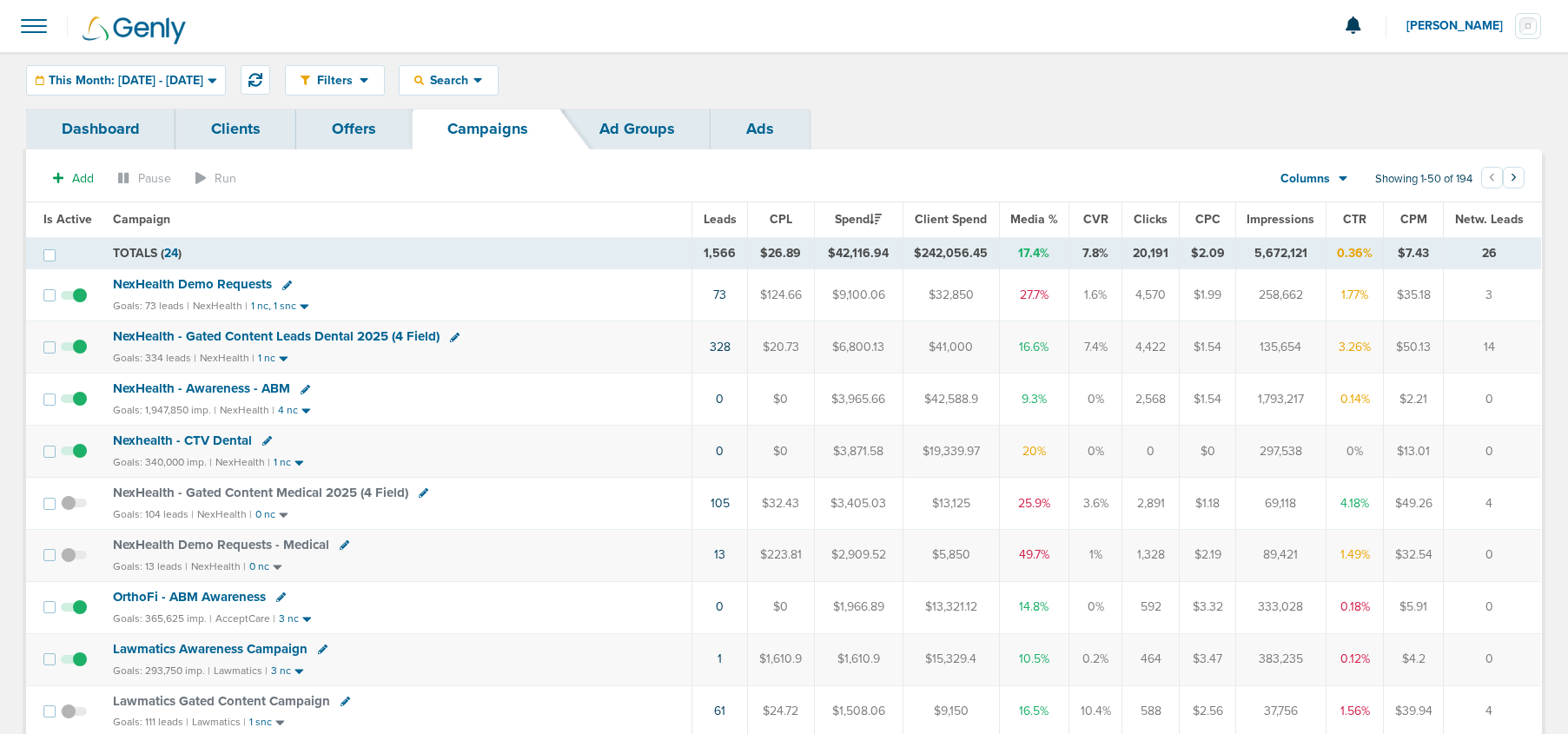 click at bounding box center [34, 26] 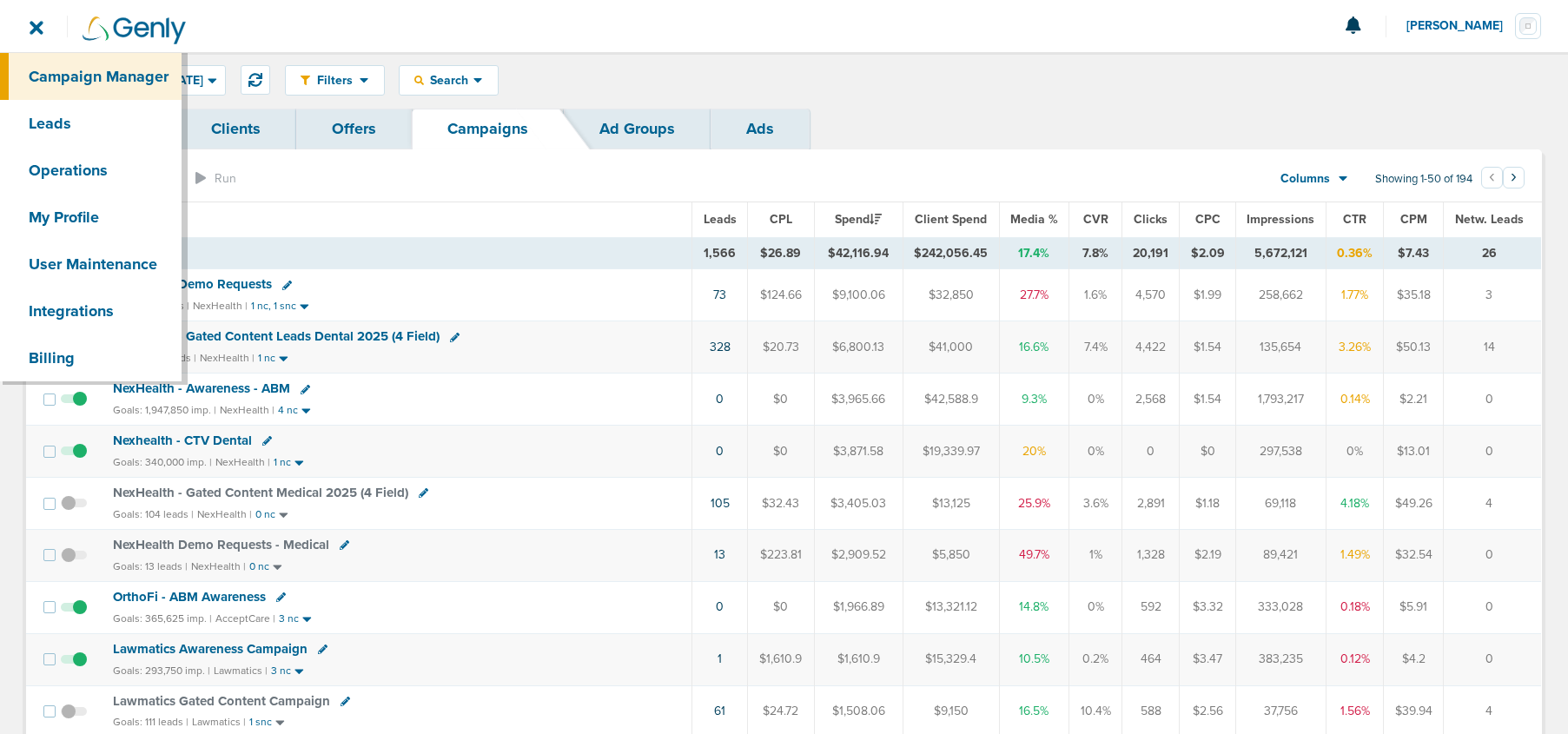 click on "Dashboard
Clients
Offers
Campaigns
Ad Groups
Ads" at bounding box center (784, 129) 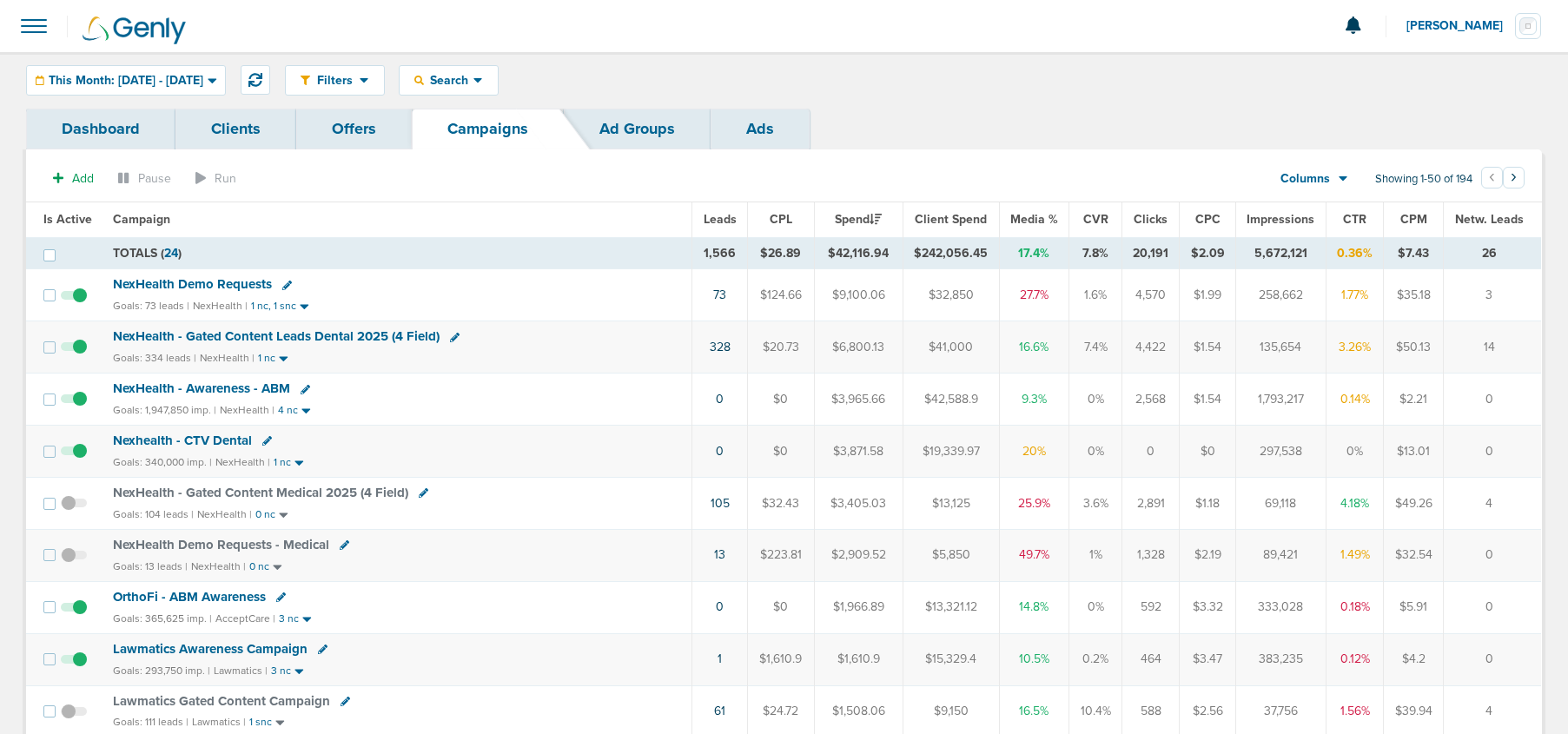 click at bounding box center (34, 26) 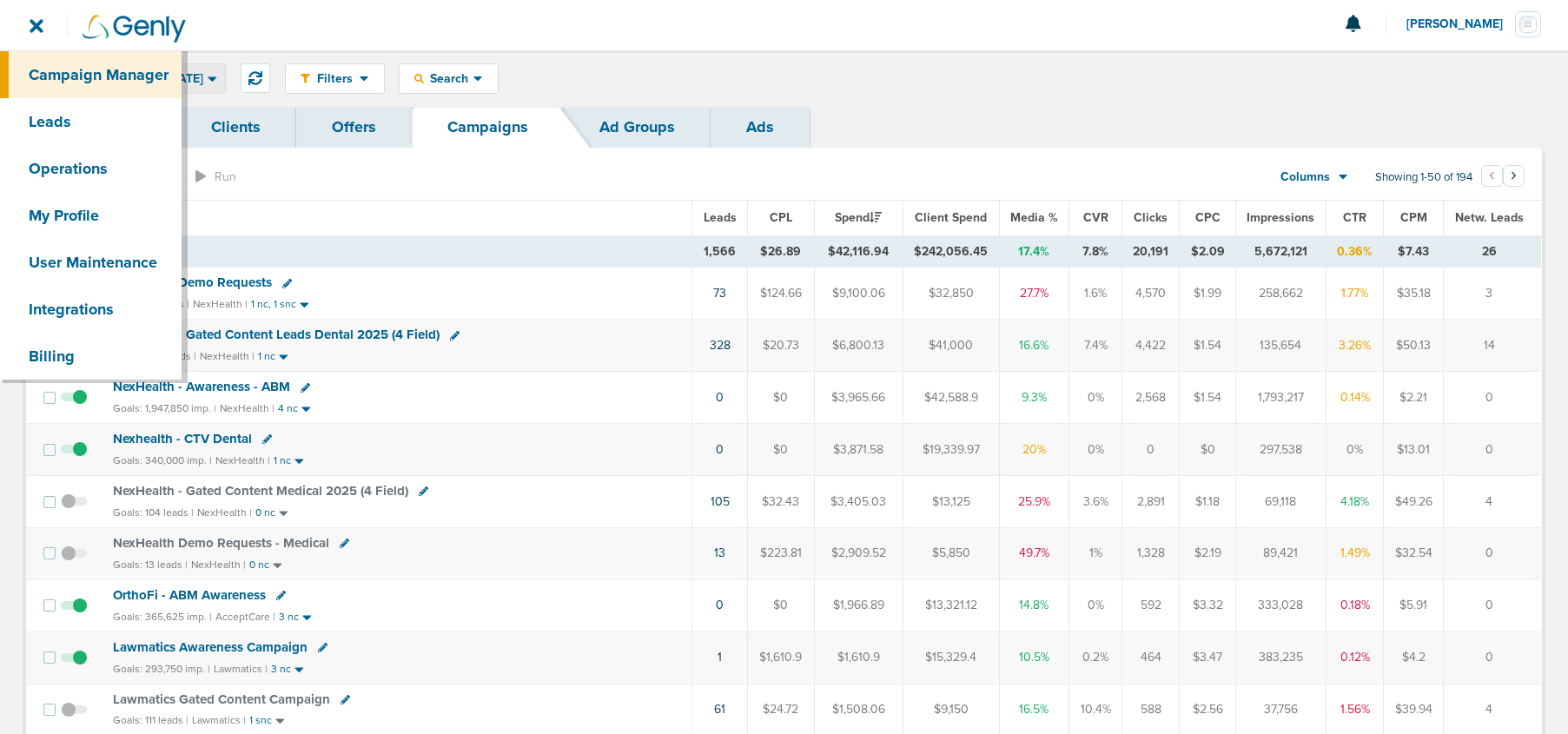 scroll, scrollTop: 0, scrollLeft: 0, axis: both 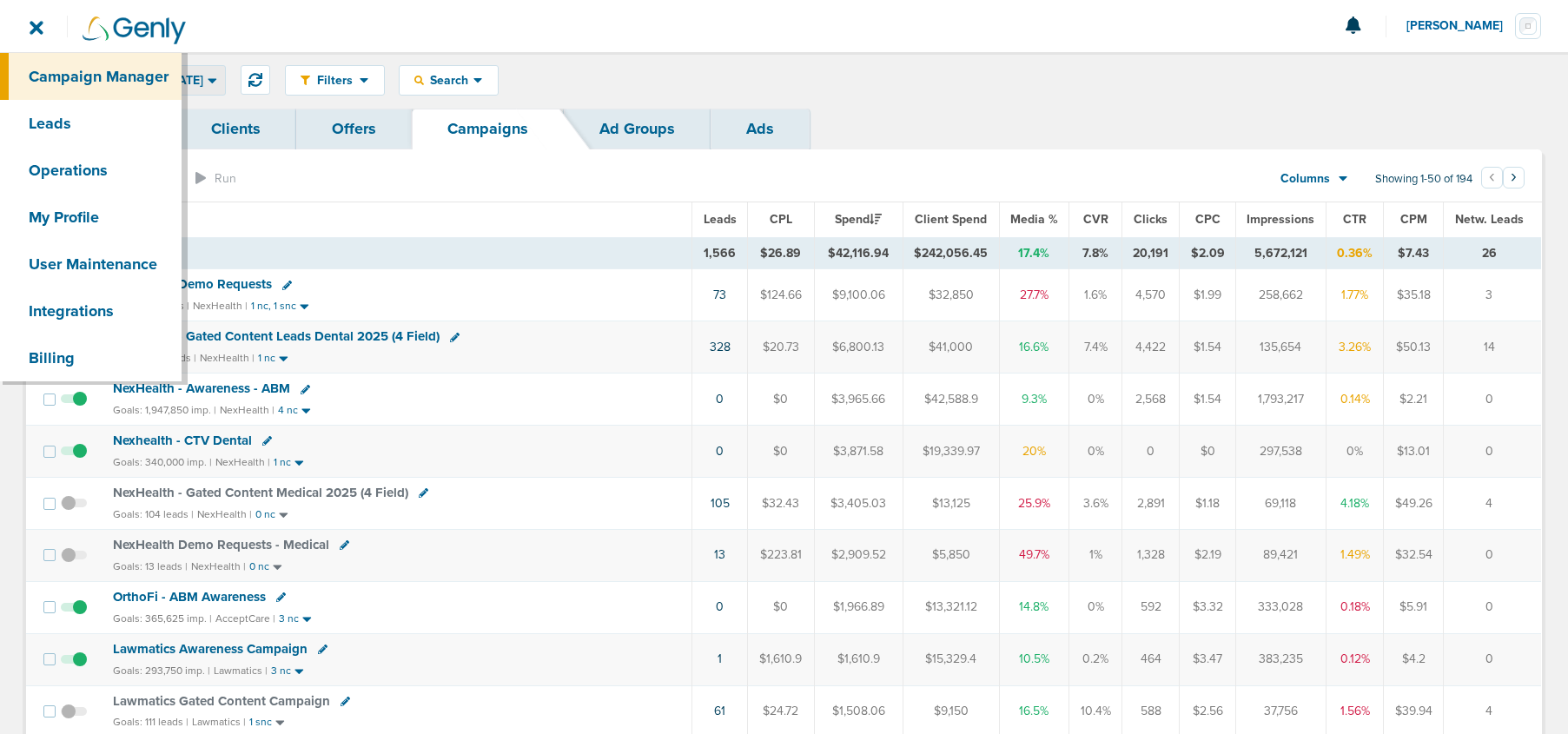 click on "This Month: [DATE] - [DATE]" at bounding box center (126, 80) 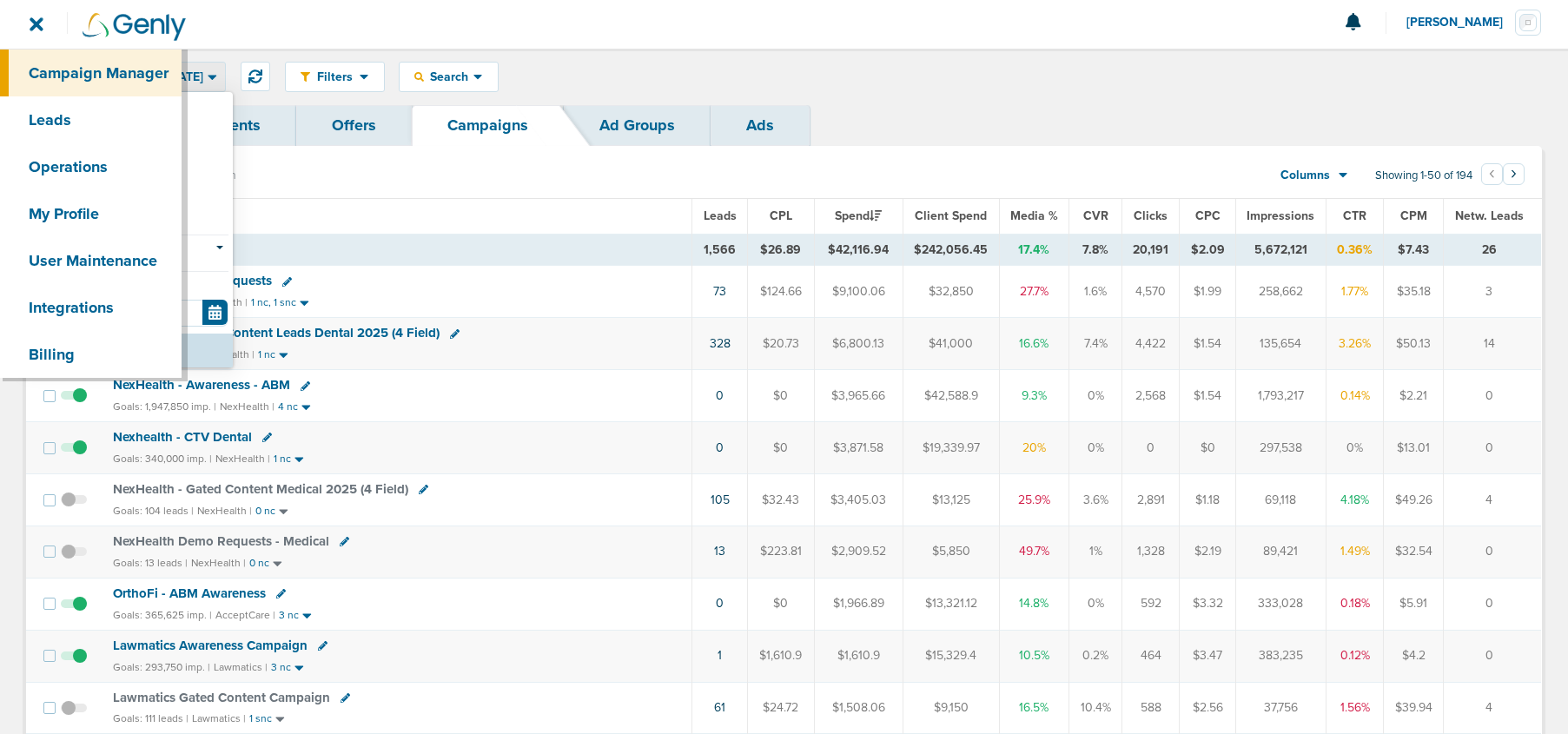 scroll, scrollTop: 0, scrollLeft: 0, axis: both 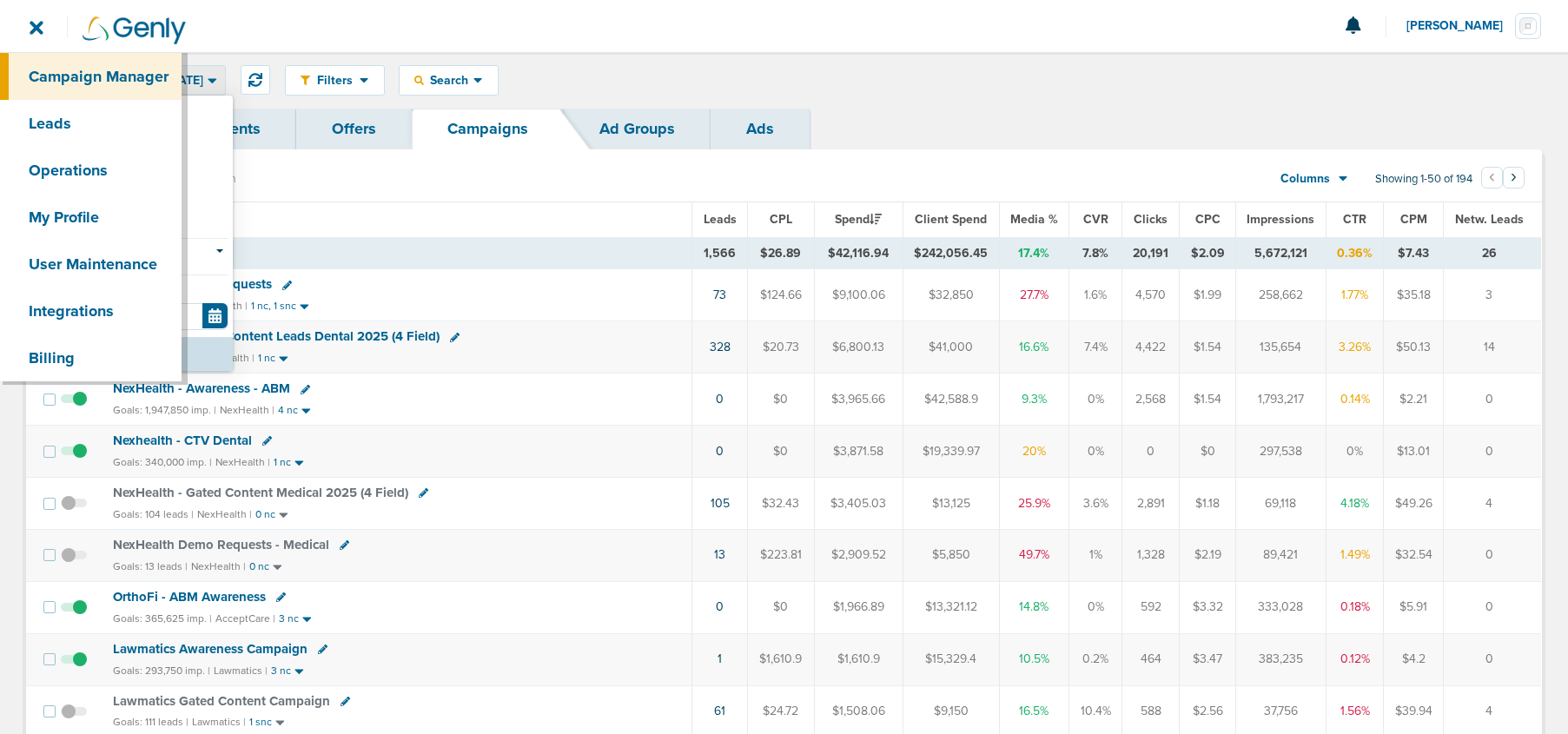 click on "[DATE]" at bounding box center [129, 114] 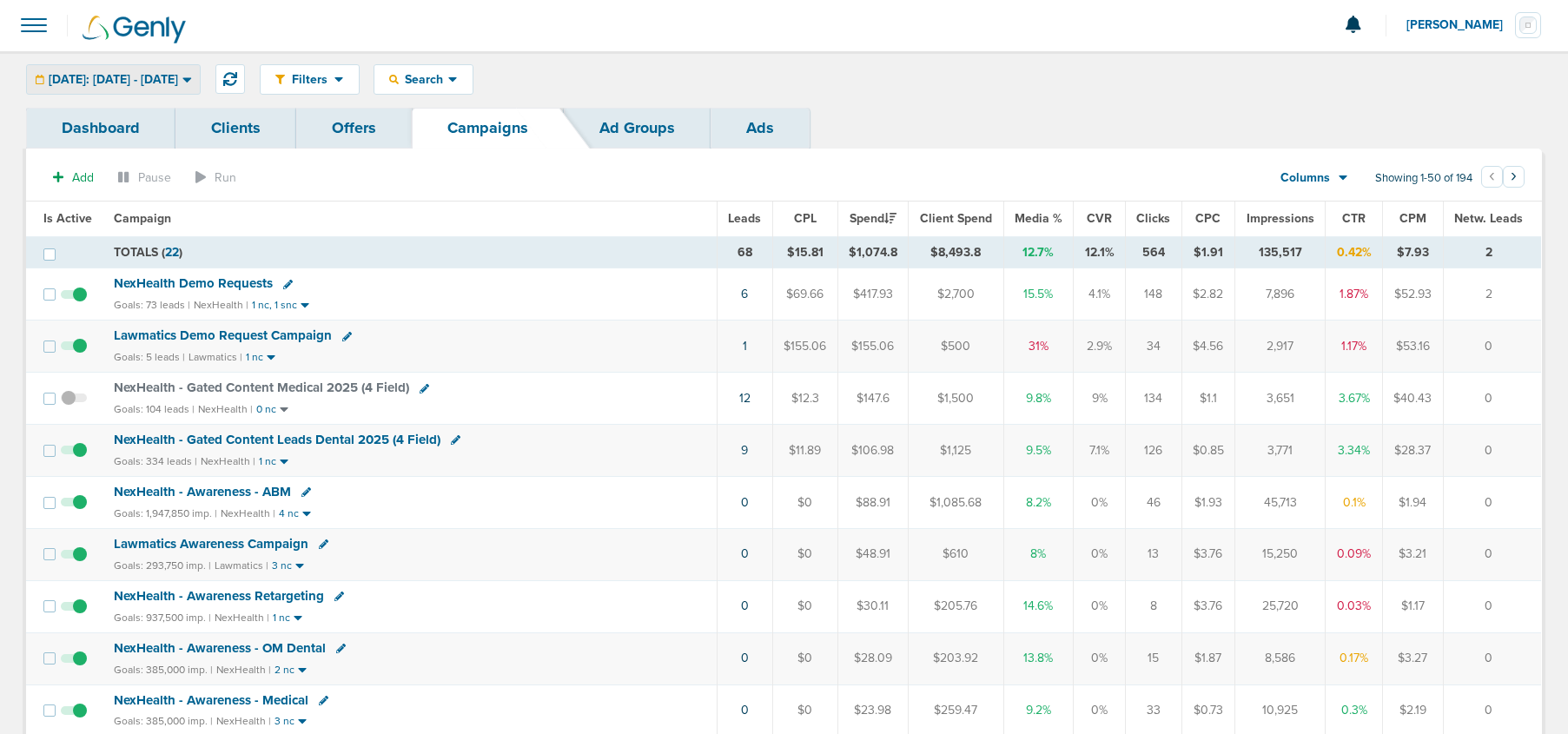 drag, startPoint x: 126, startPoint y: 80, endPoint x: 123, endPoint y: 102, distance: 22.203603 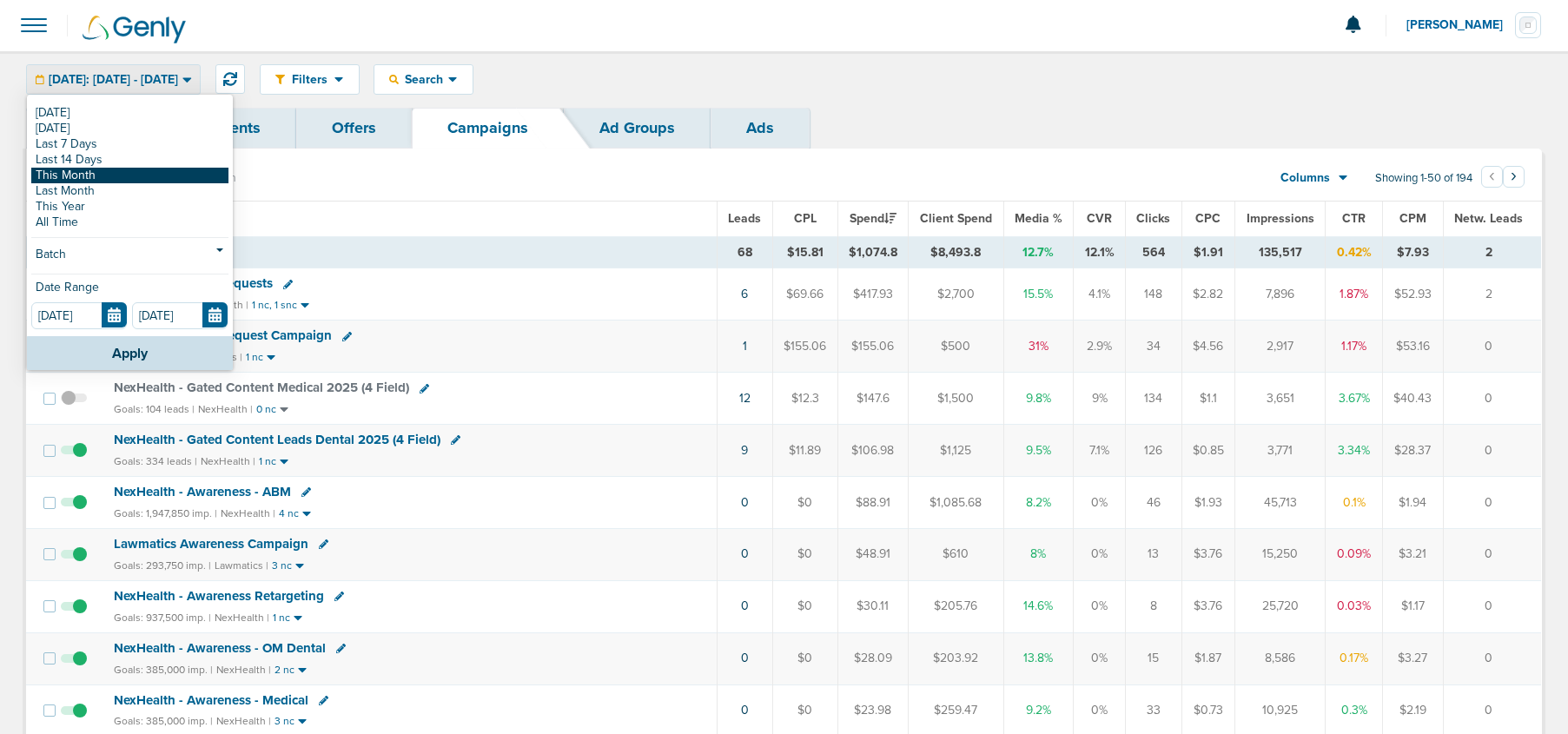 click on "This Month" at bounding box center [129, 175] 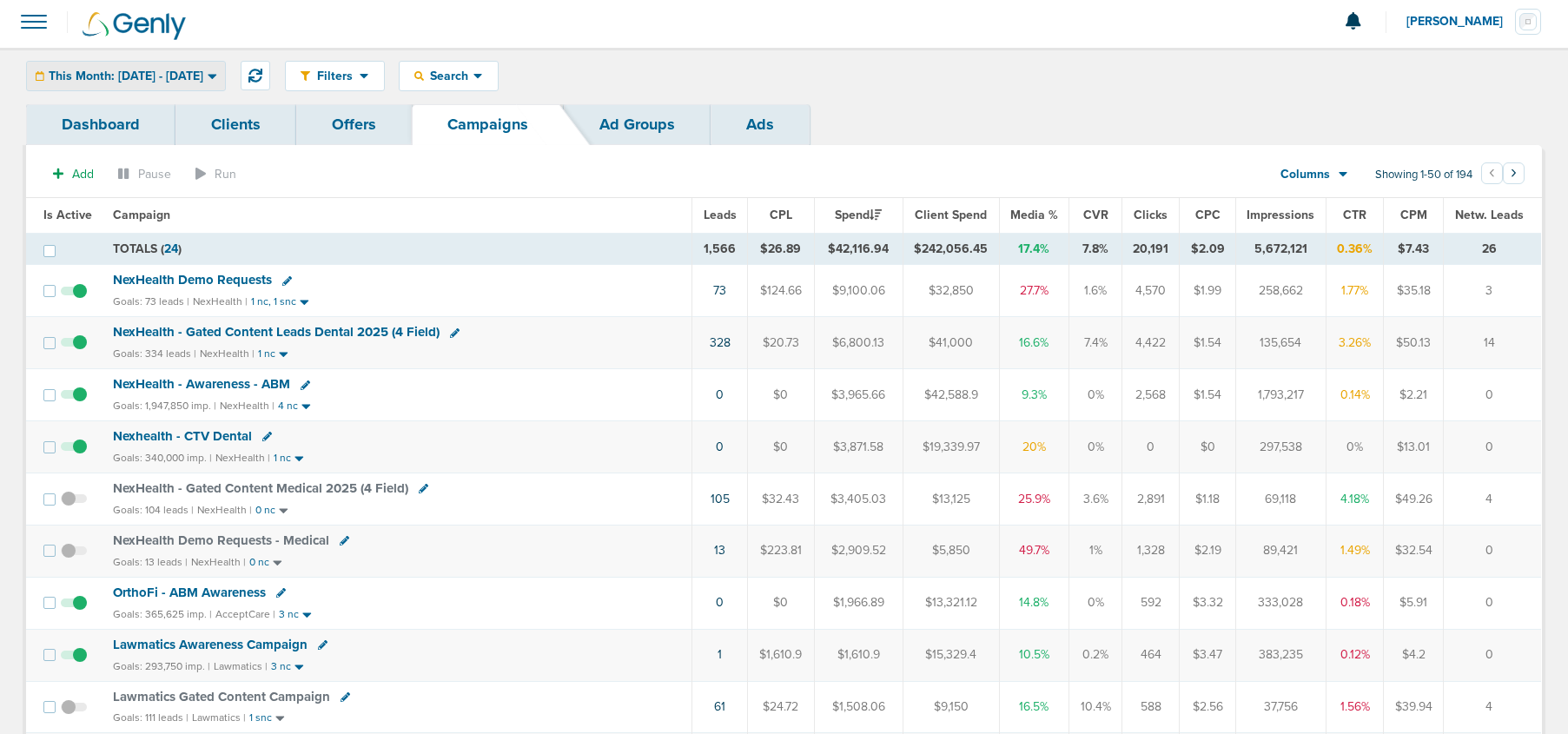 scroll, scrollTop: 0, scrollLeft: 0, axis: both 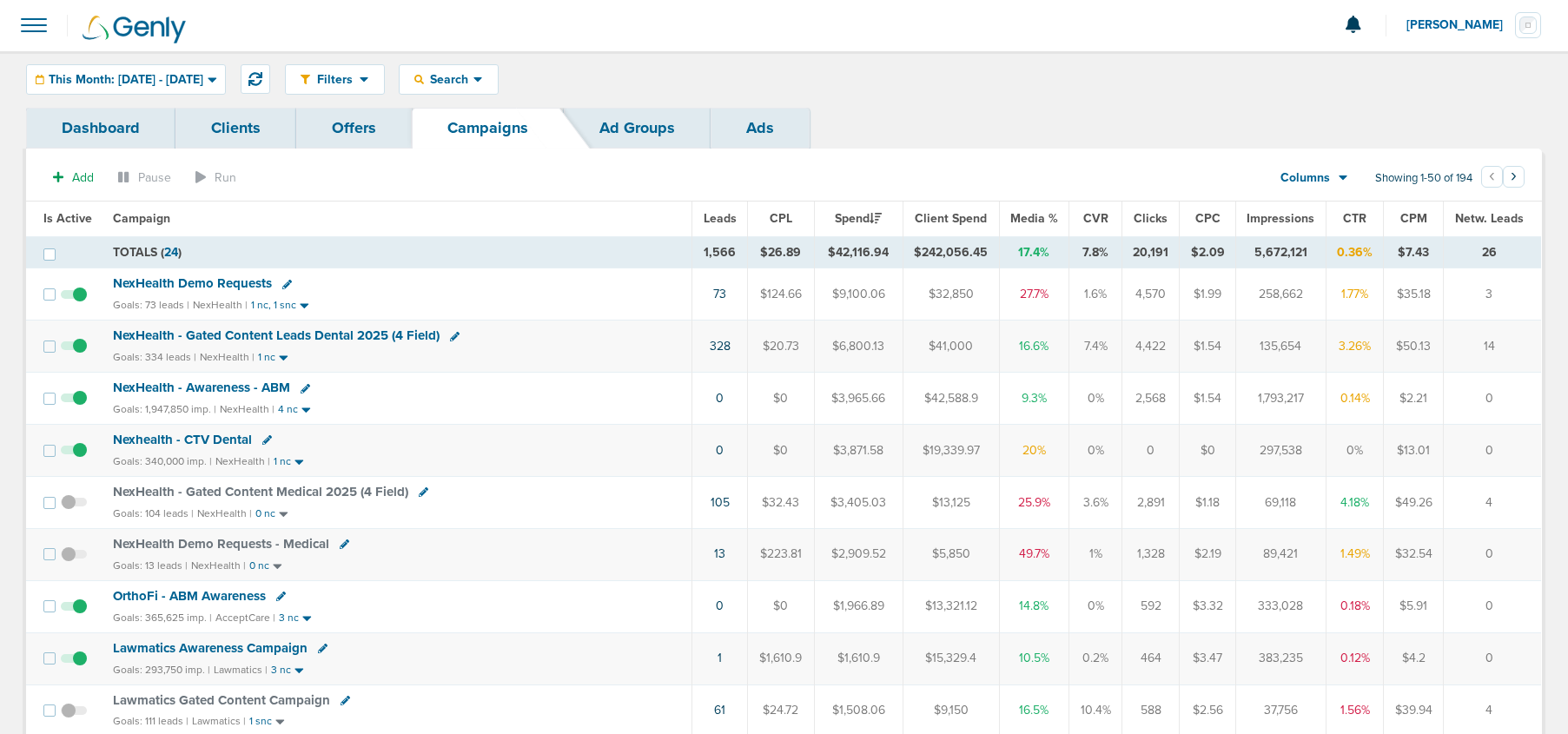 click at bounding box center [454, 336] 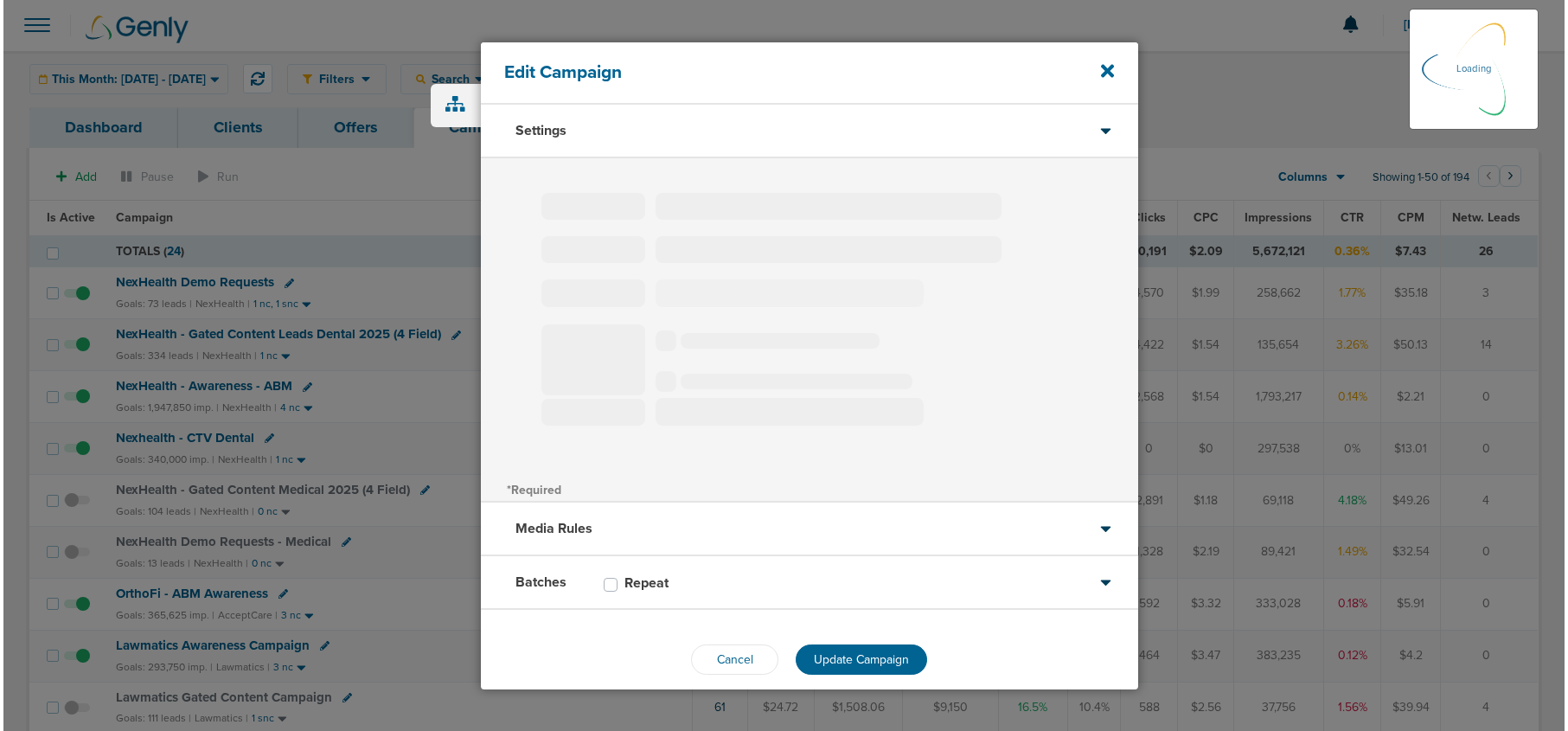 scroll, scrollTop: 5, scrollLeft: 0, axis: vertical 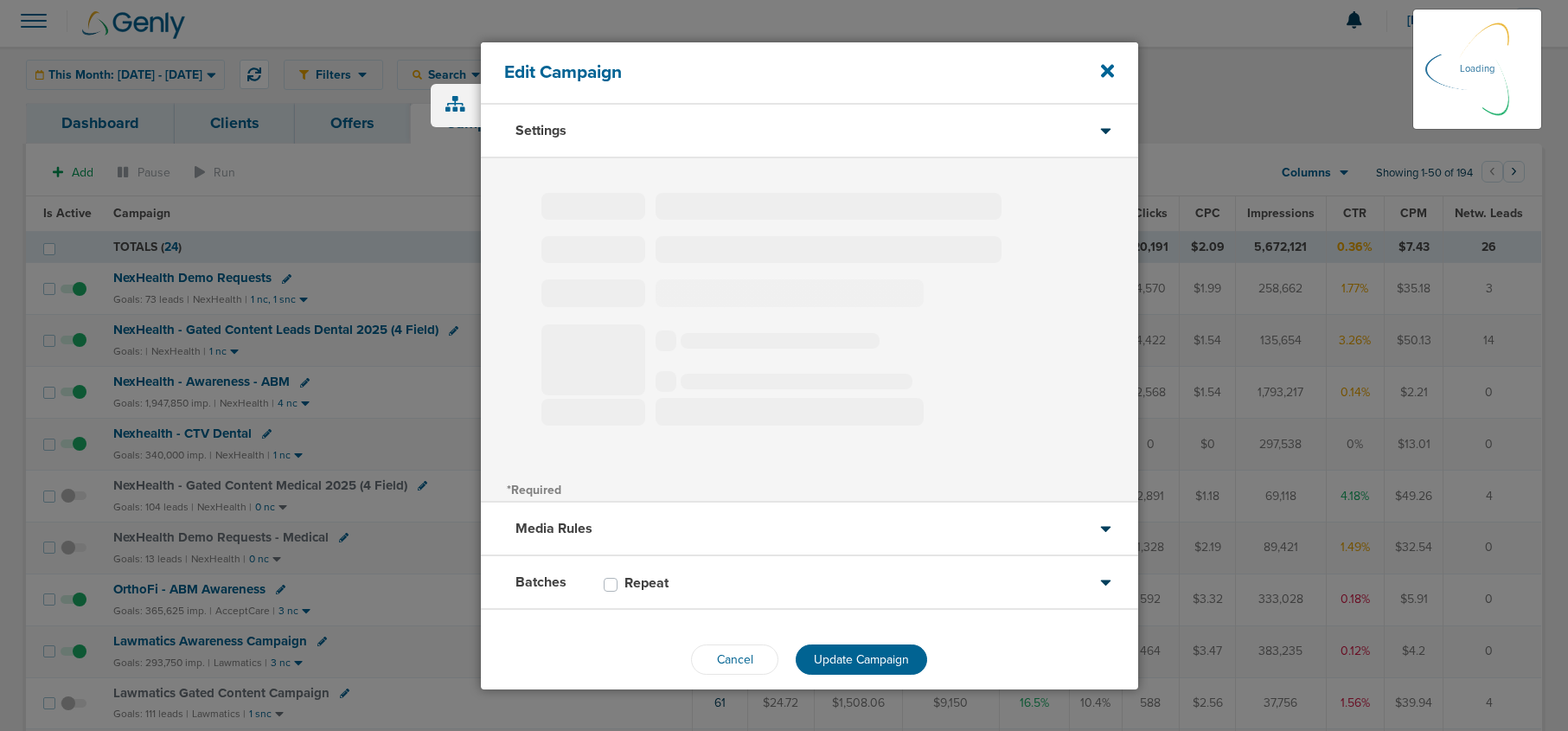 type on "NexHealth - Gated Content Leads Dental 2025 (4 Field)" 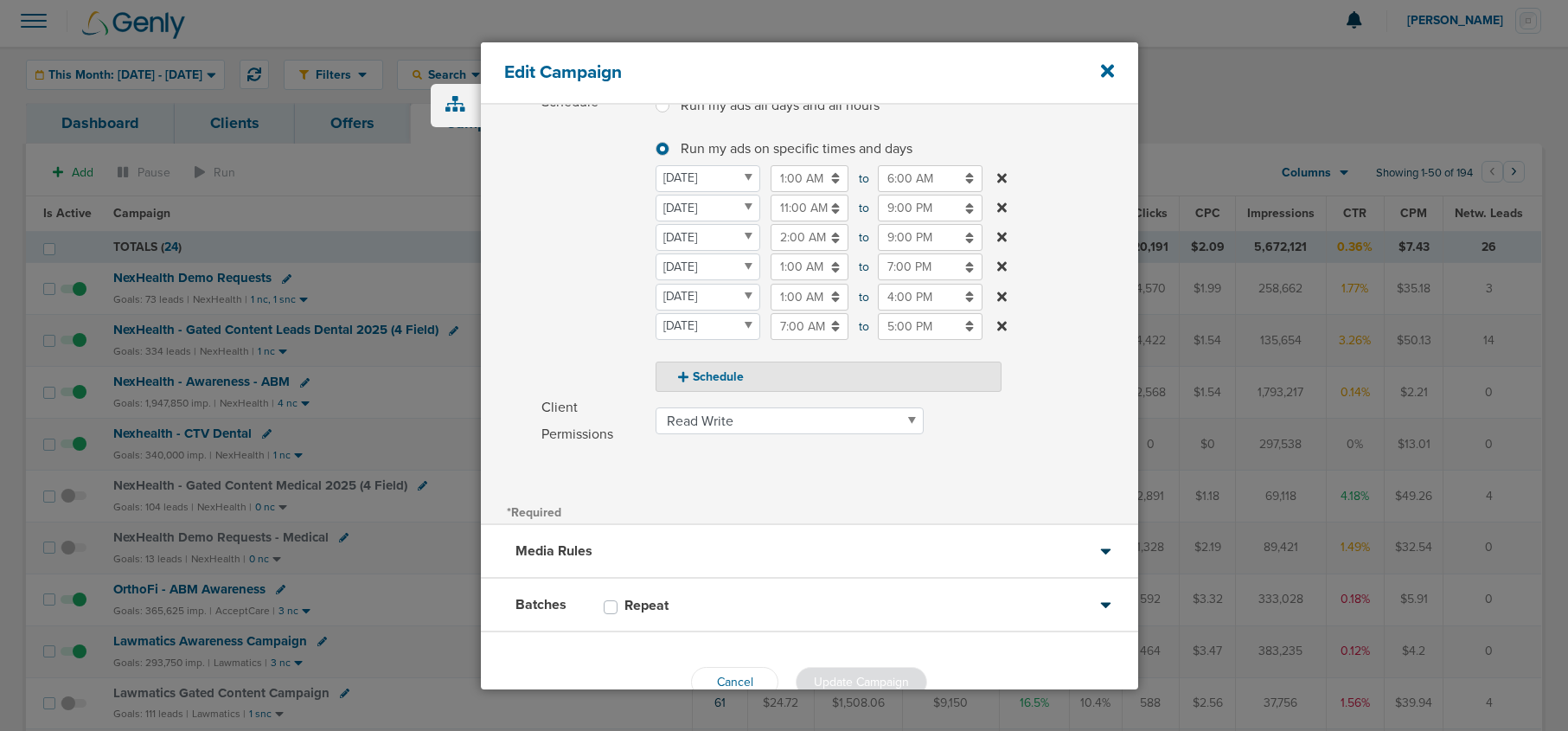scroll, scrollTop: 277, scrollLeft: 0, axis: vertical 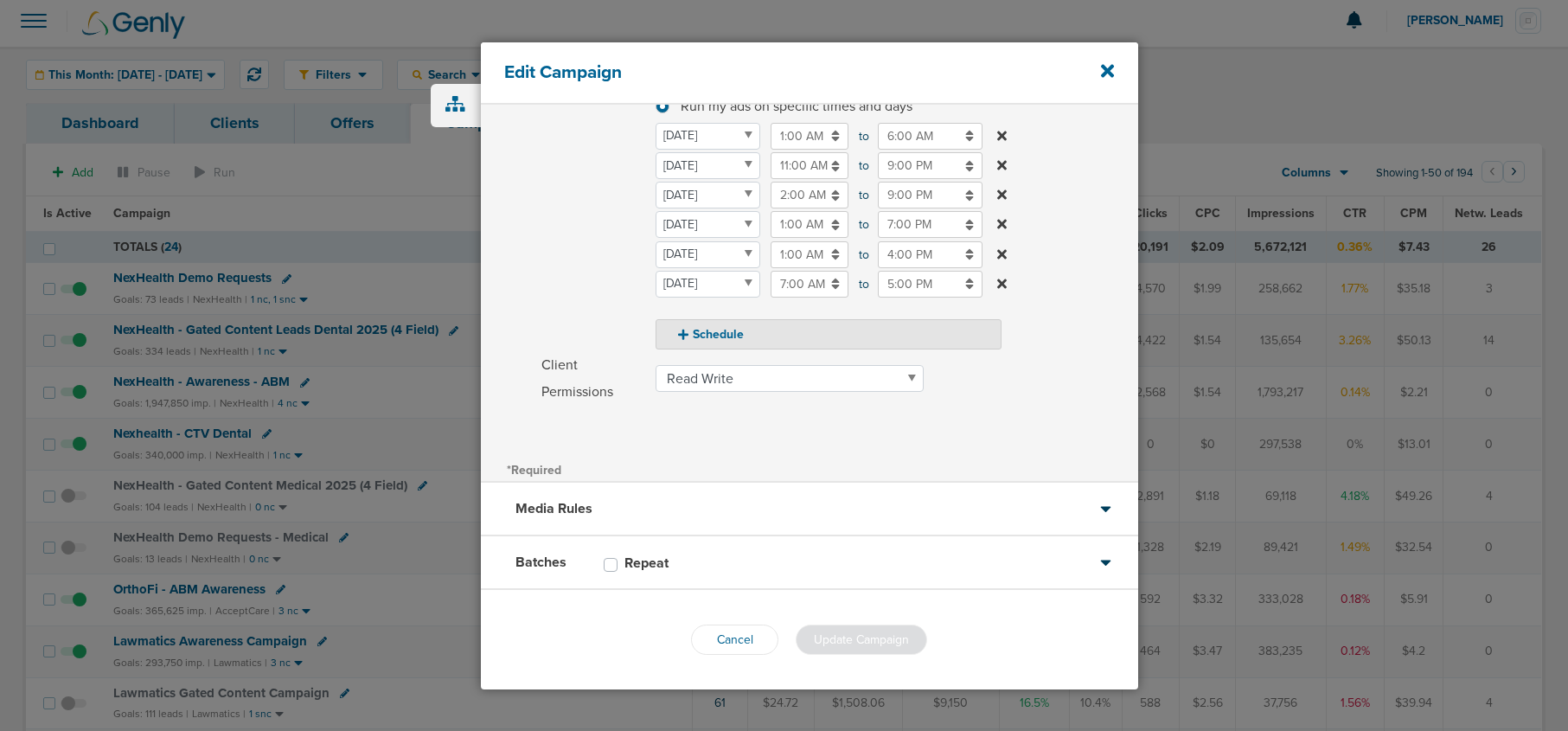 click on "Batches
Repeat" at bounding box center [810, 563] 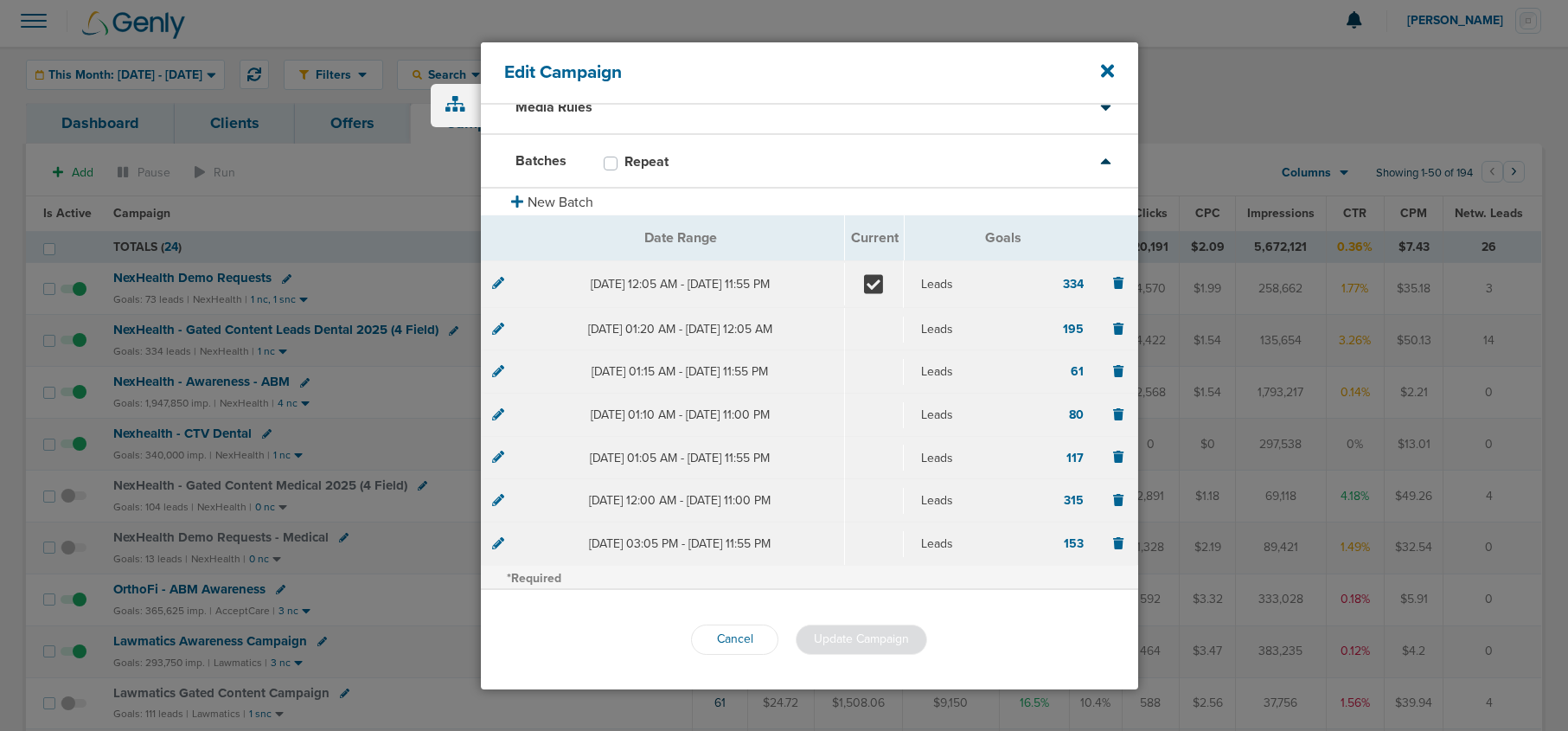 scroll, scrollTop: 79, scrollLeft: 0, axis: vertical 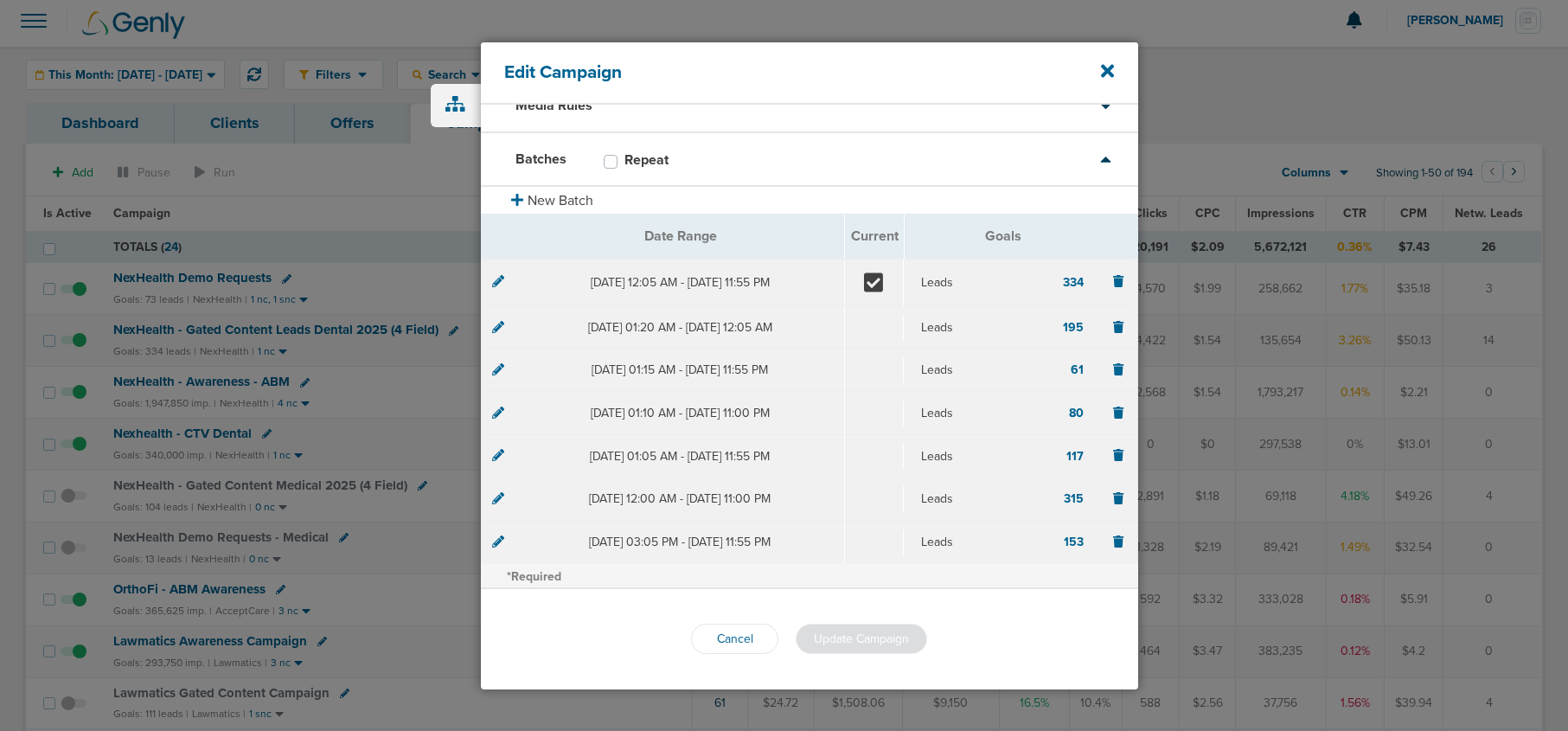 click 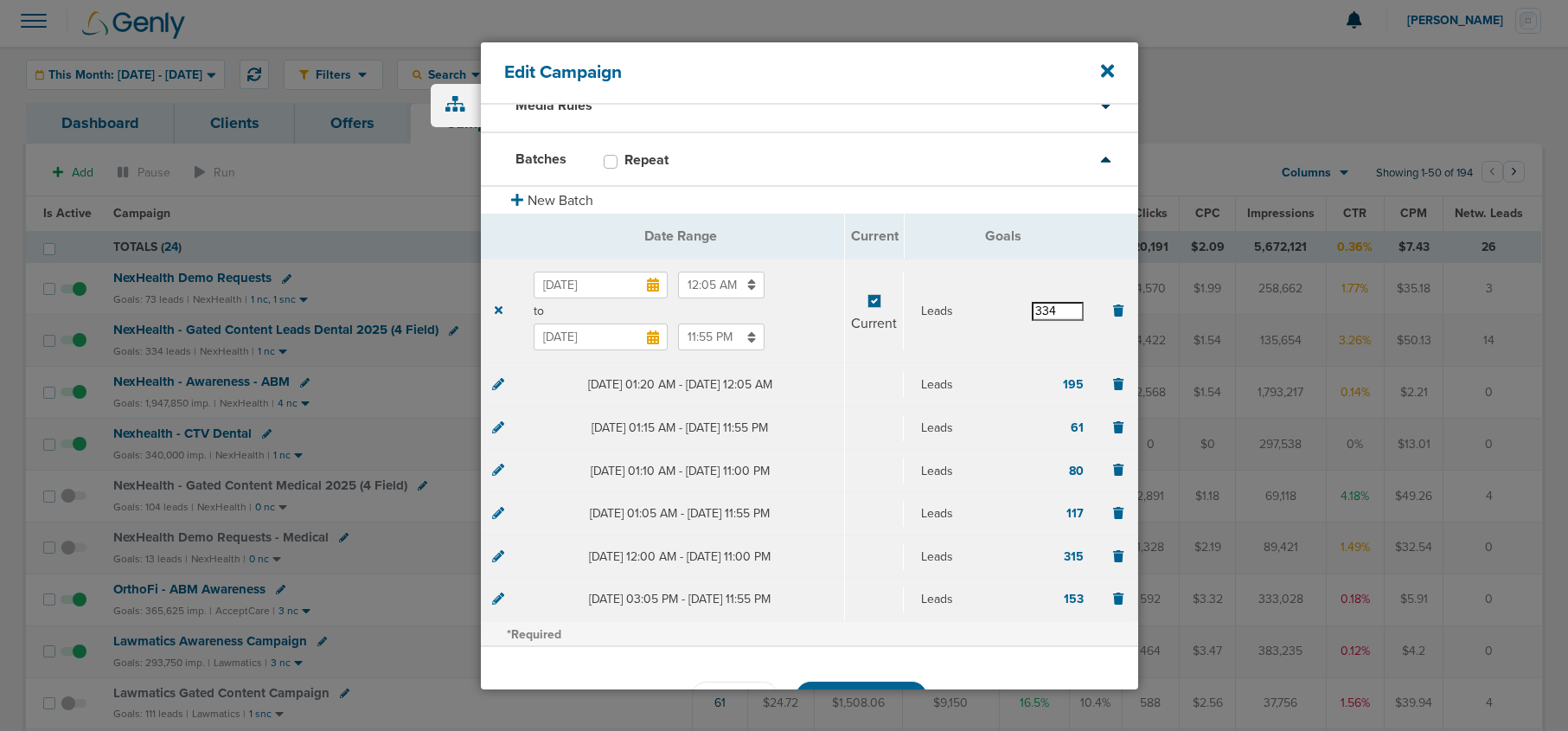 click on "334" at bounding box center (1058, 311) 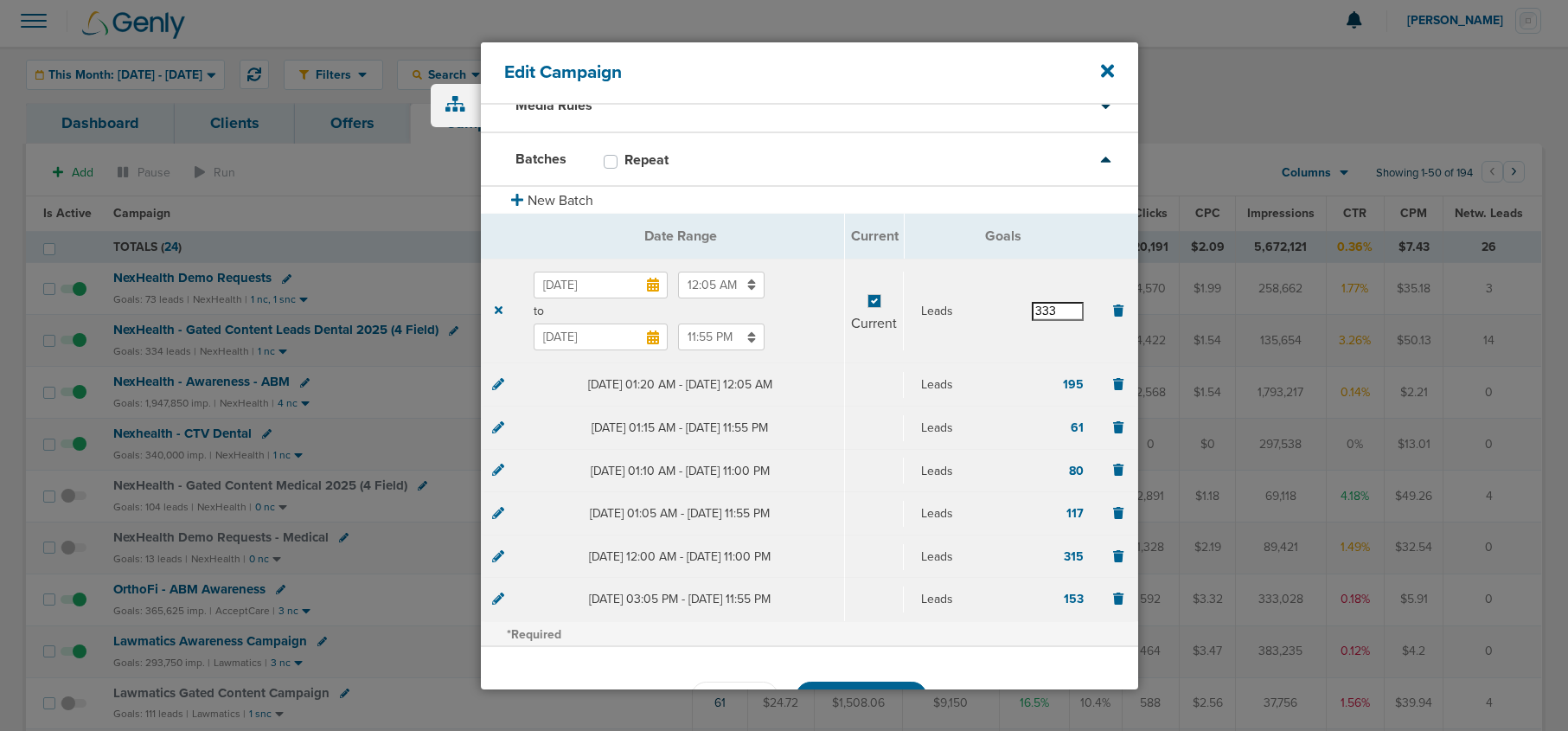 scroll, scrollTop: 136, scrollLeft: 0, axis: vertical 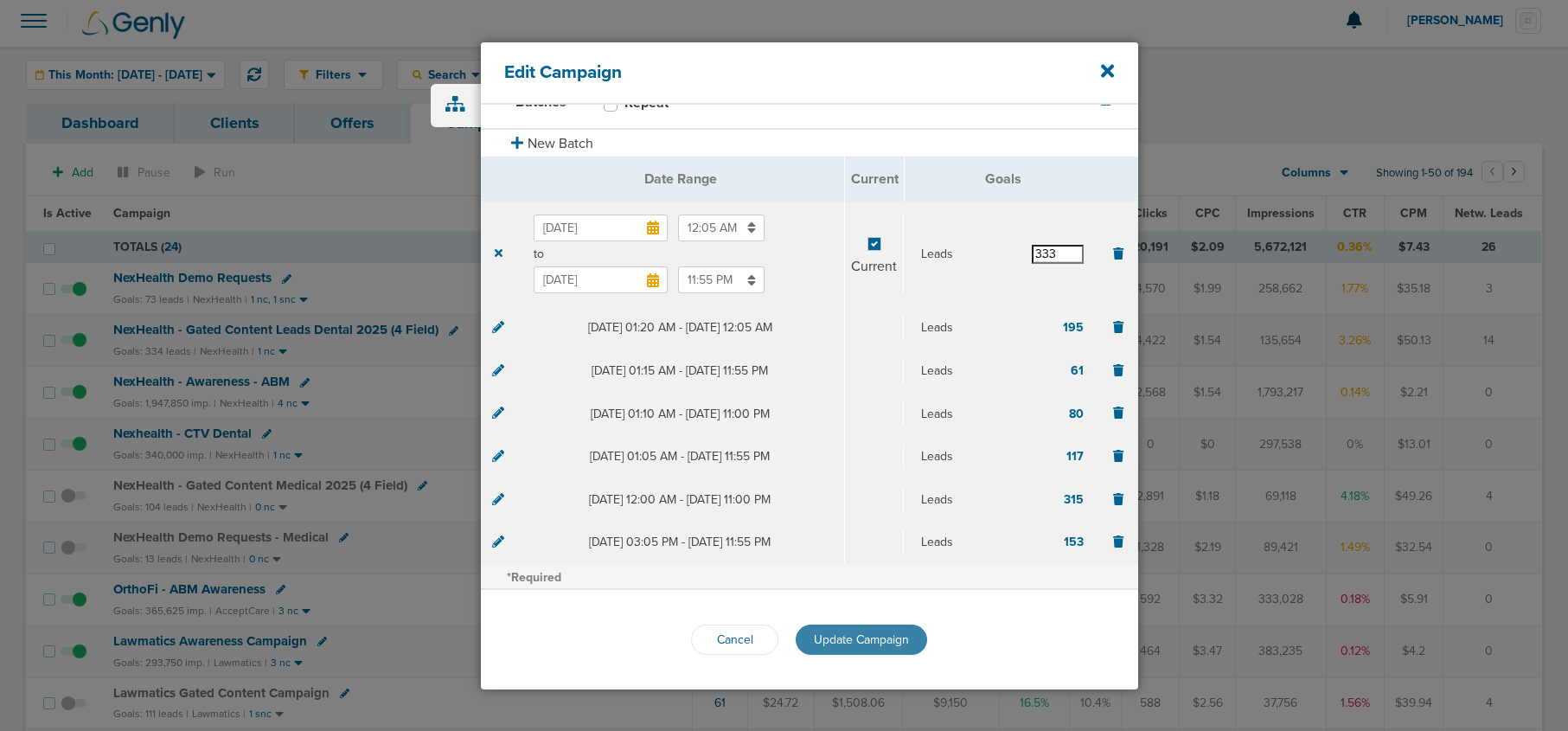 type on "333" 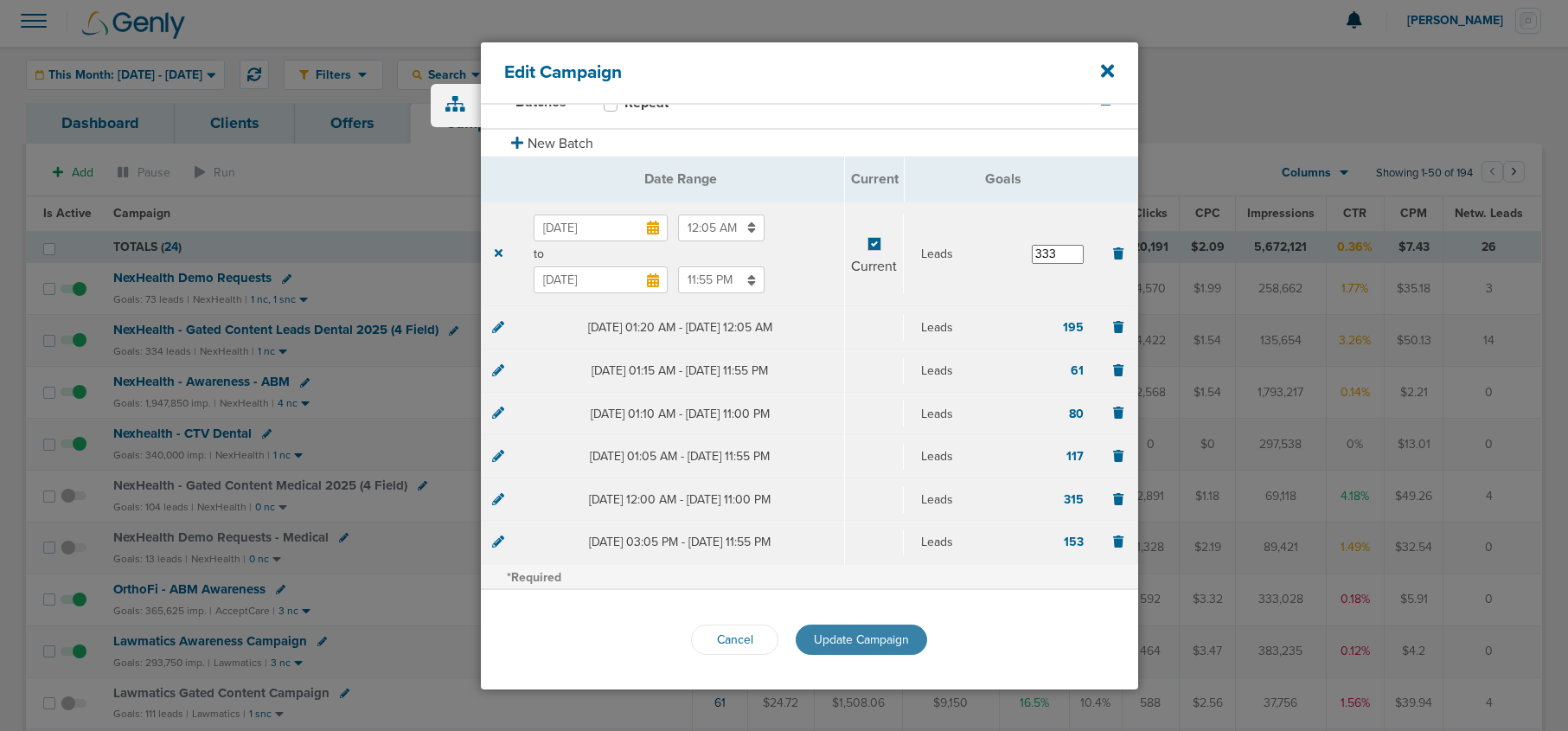 click on "Update Campaign" at bounding box center (861, 639) 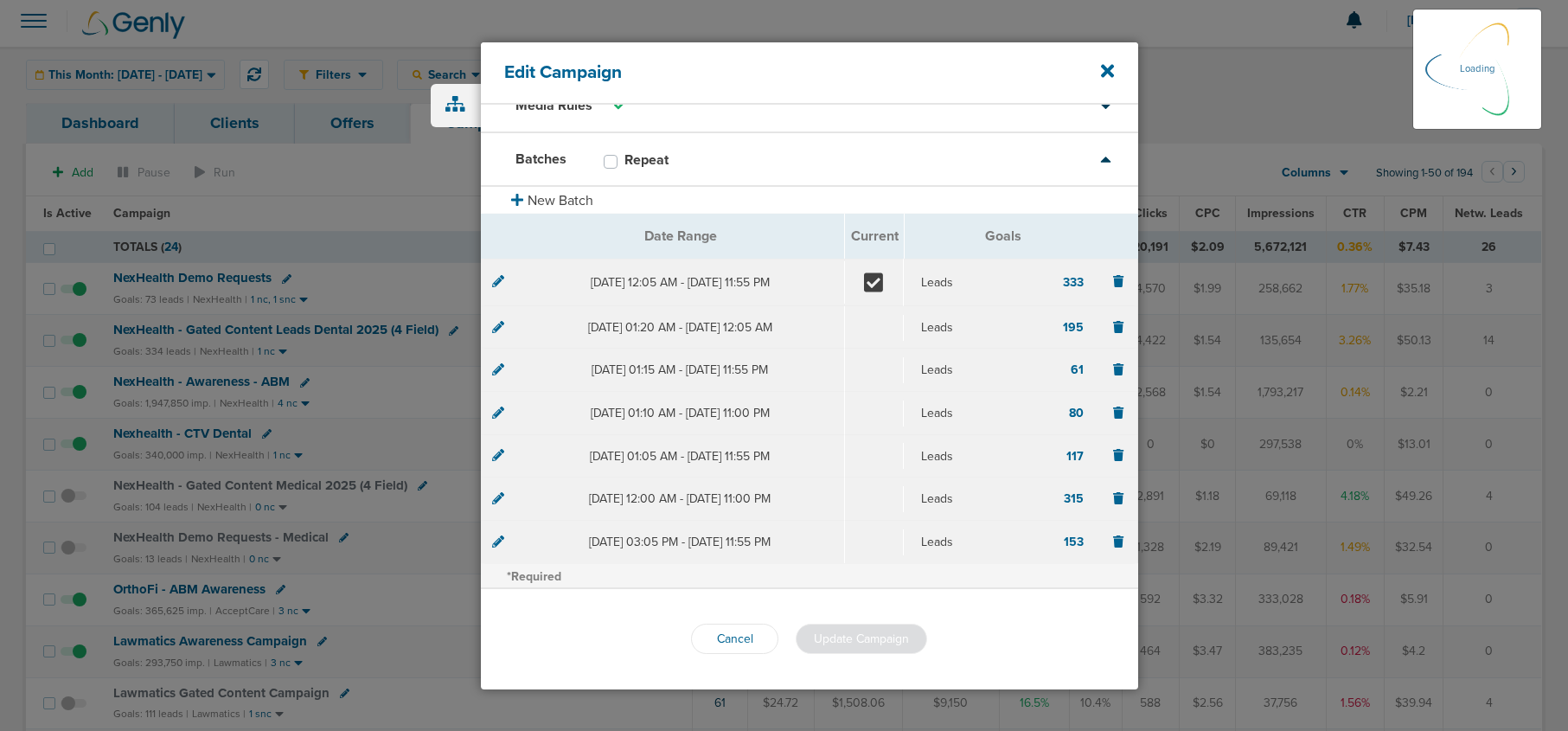scroll, scrollTop: 78, scrollLeft: 0, axis: vertical 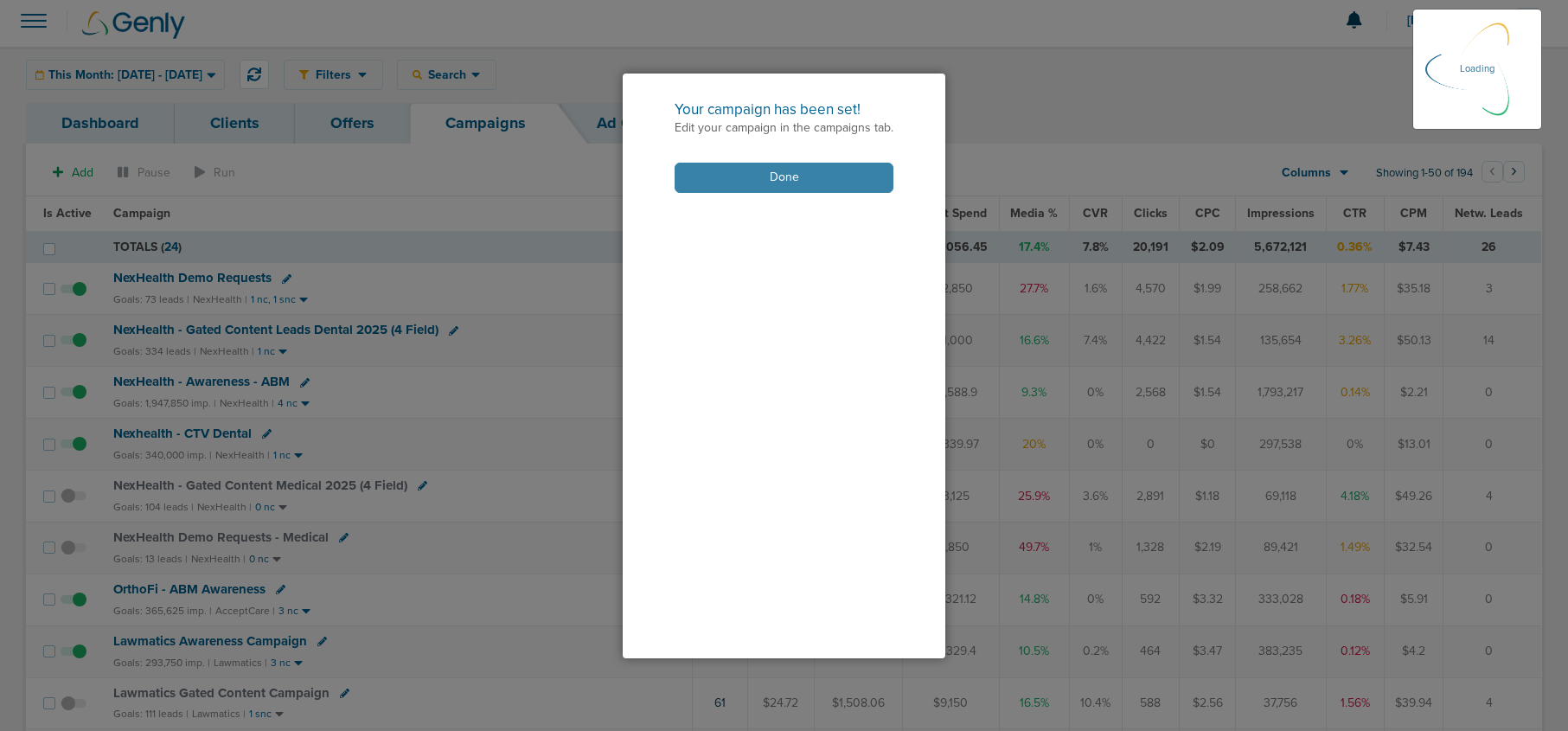 click on "Done" at bounding box center (784, 177) 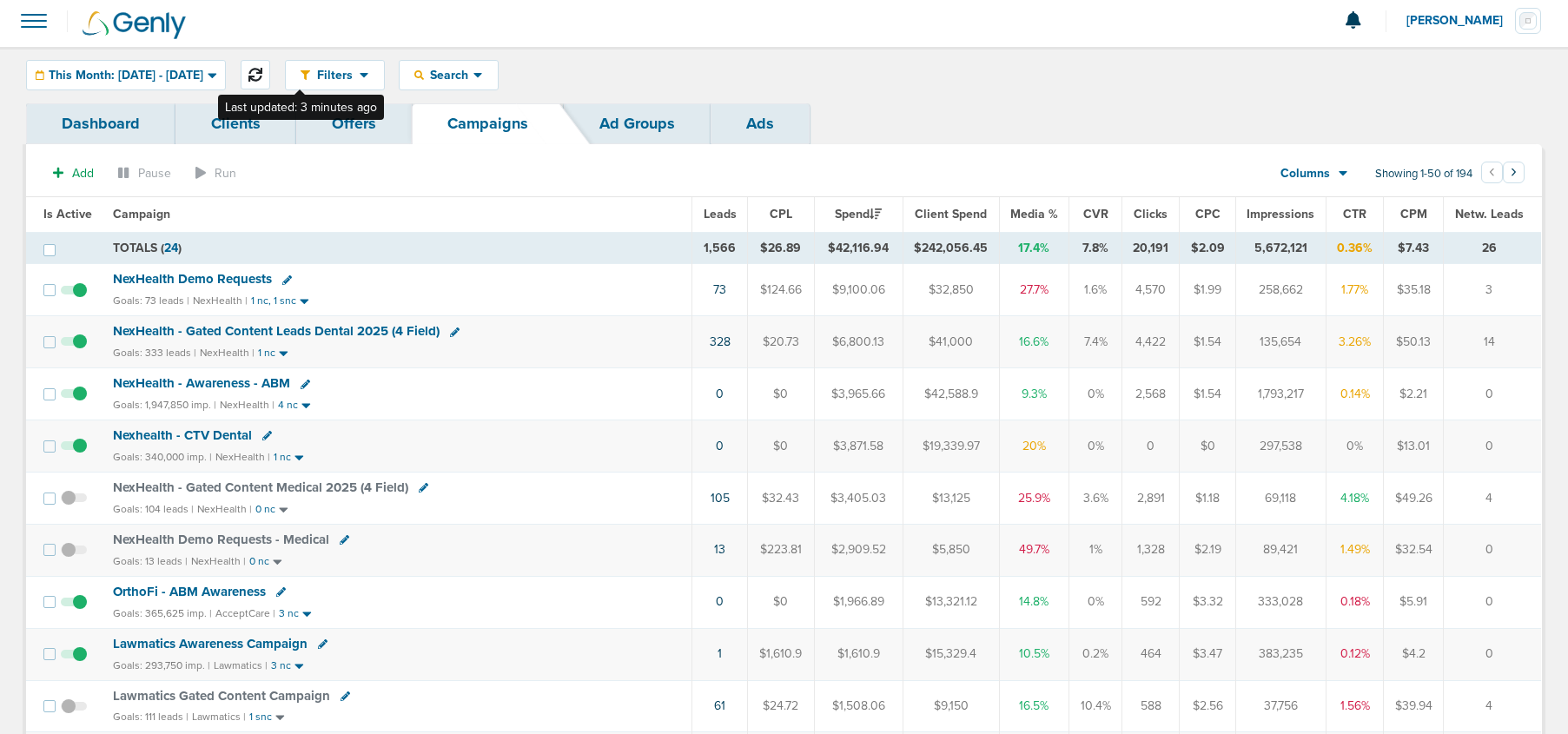click 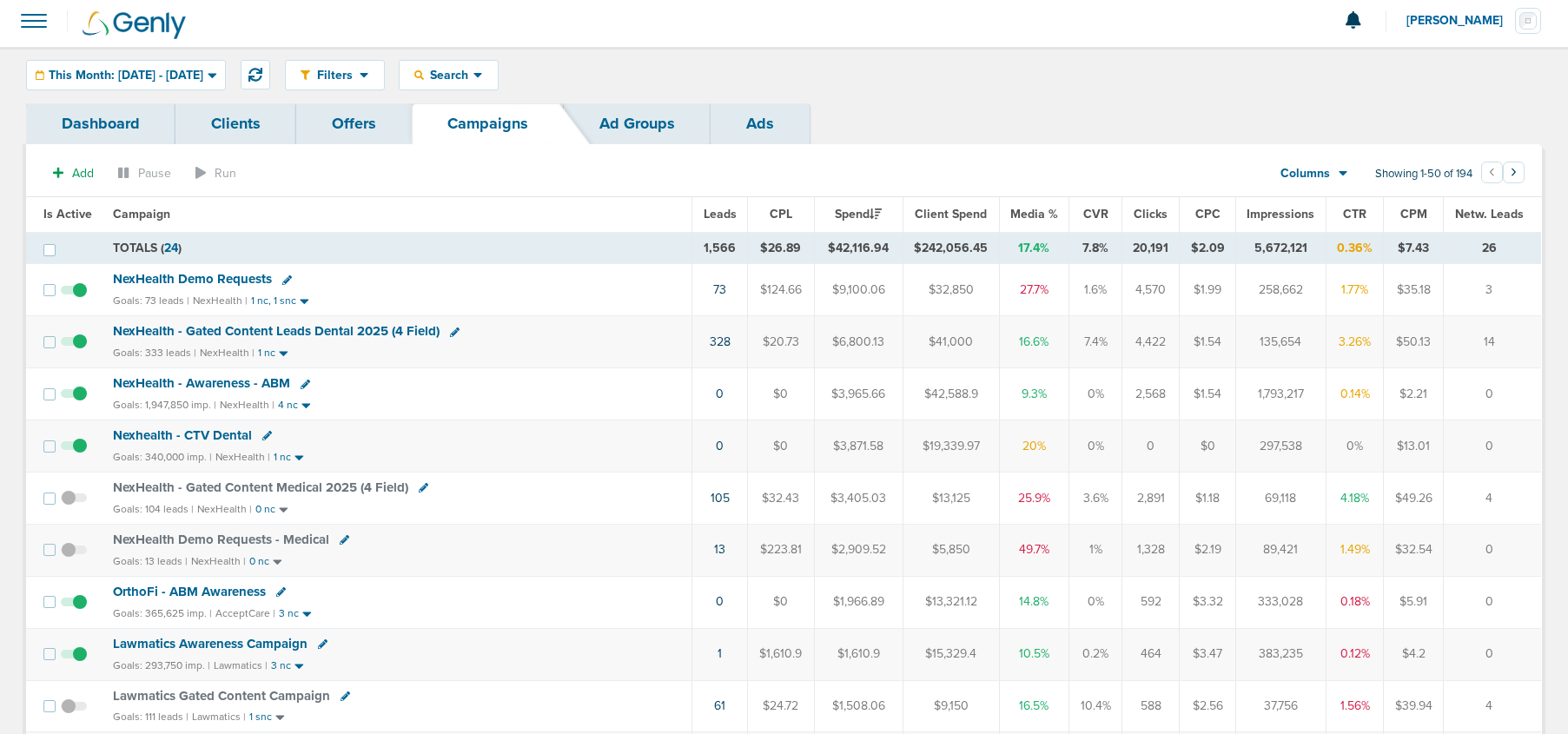 click 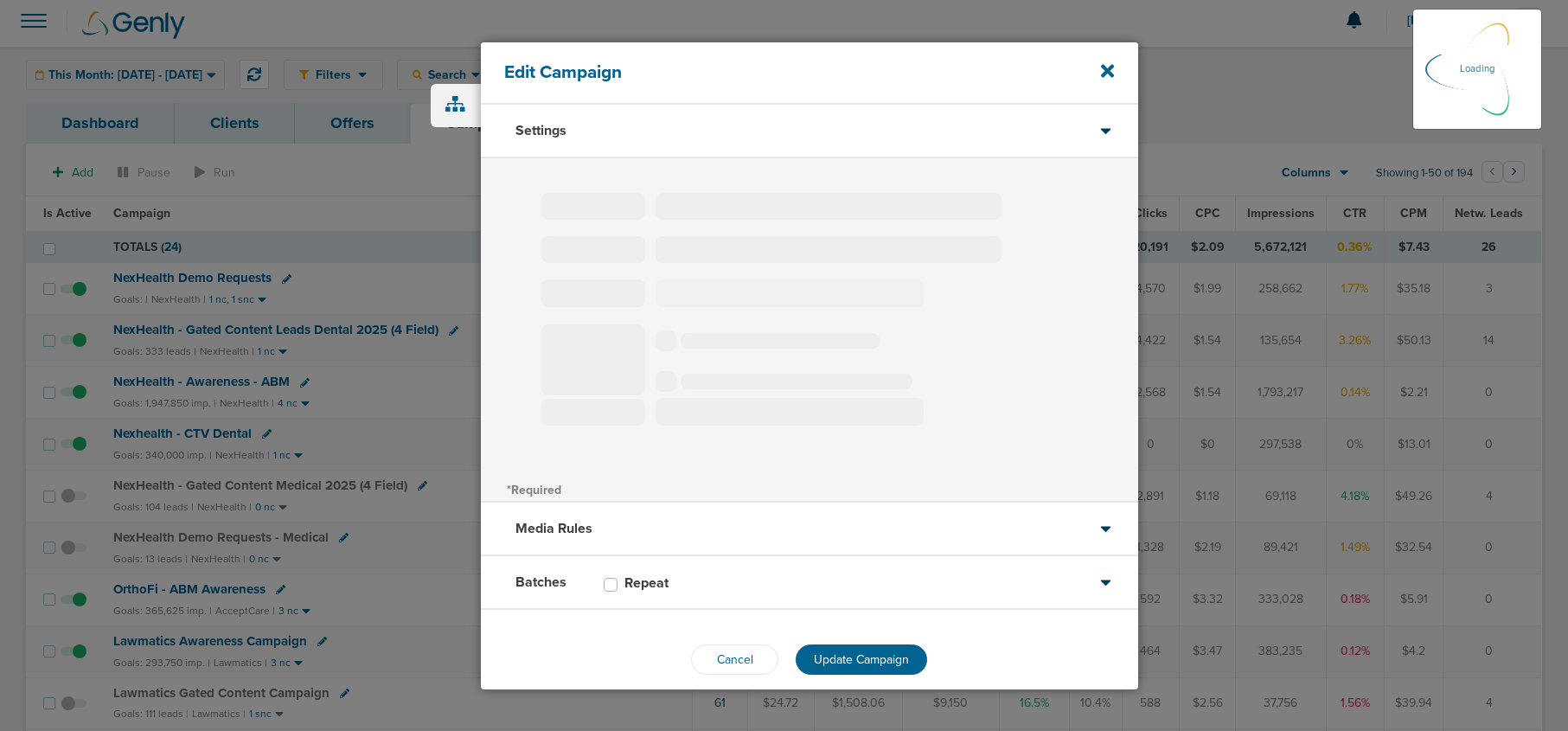 type on "NexHealth Demo Requests" 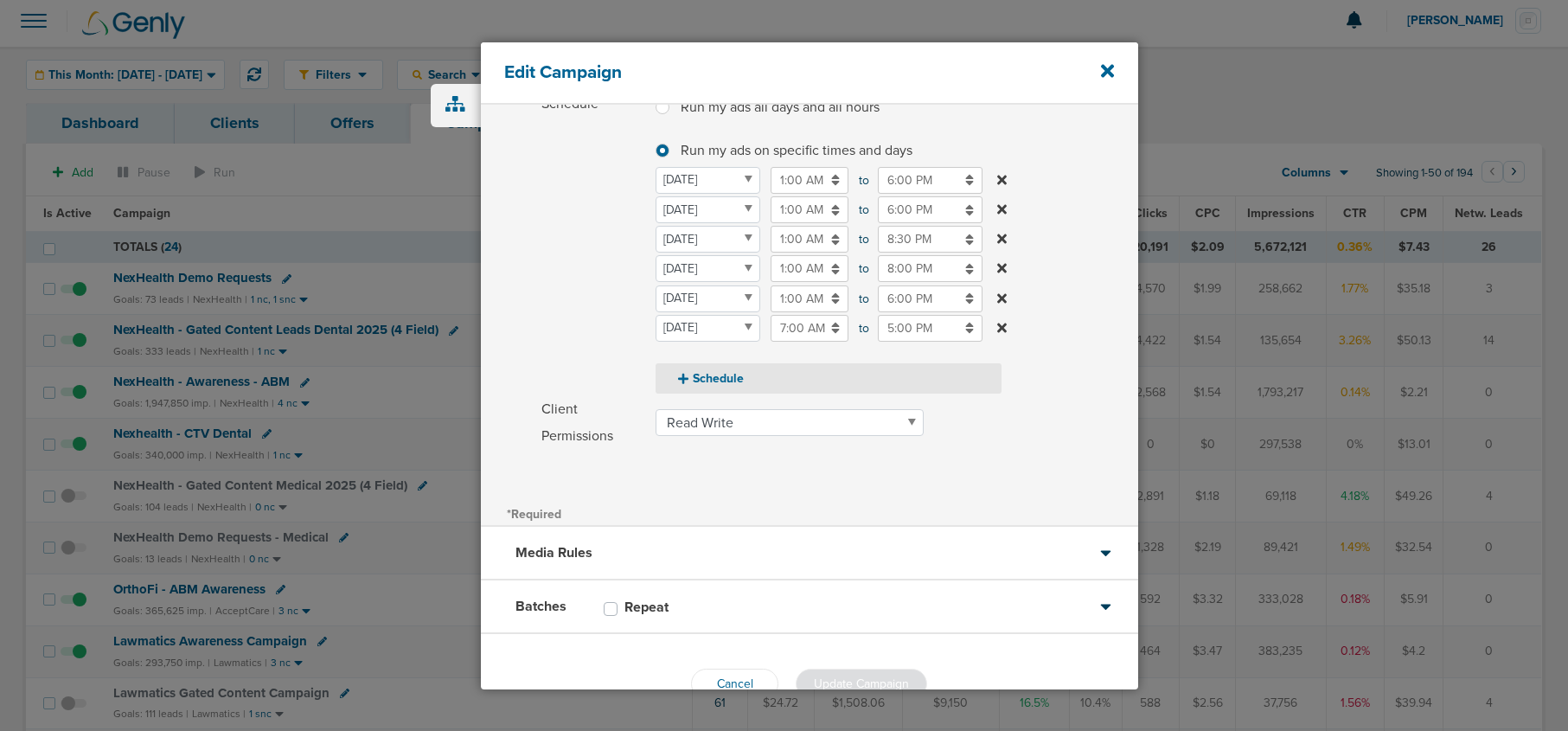 scroll, scrollTop: 277, scrollLeft: 0, axis: vertical 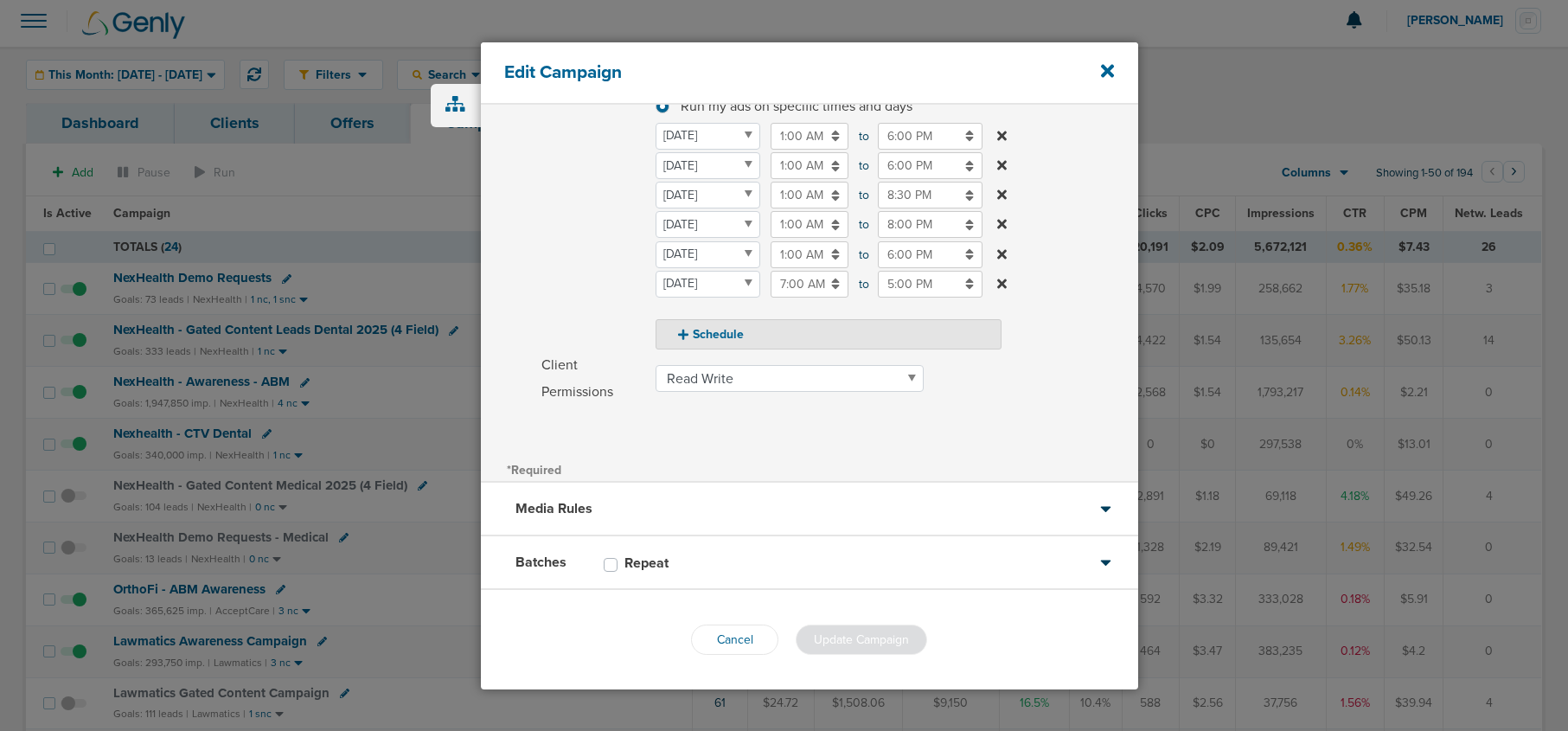 click on "Batches
Repeat" at bounding box center (810, 563) 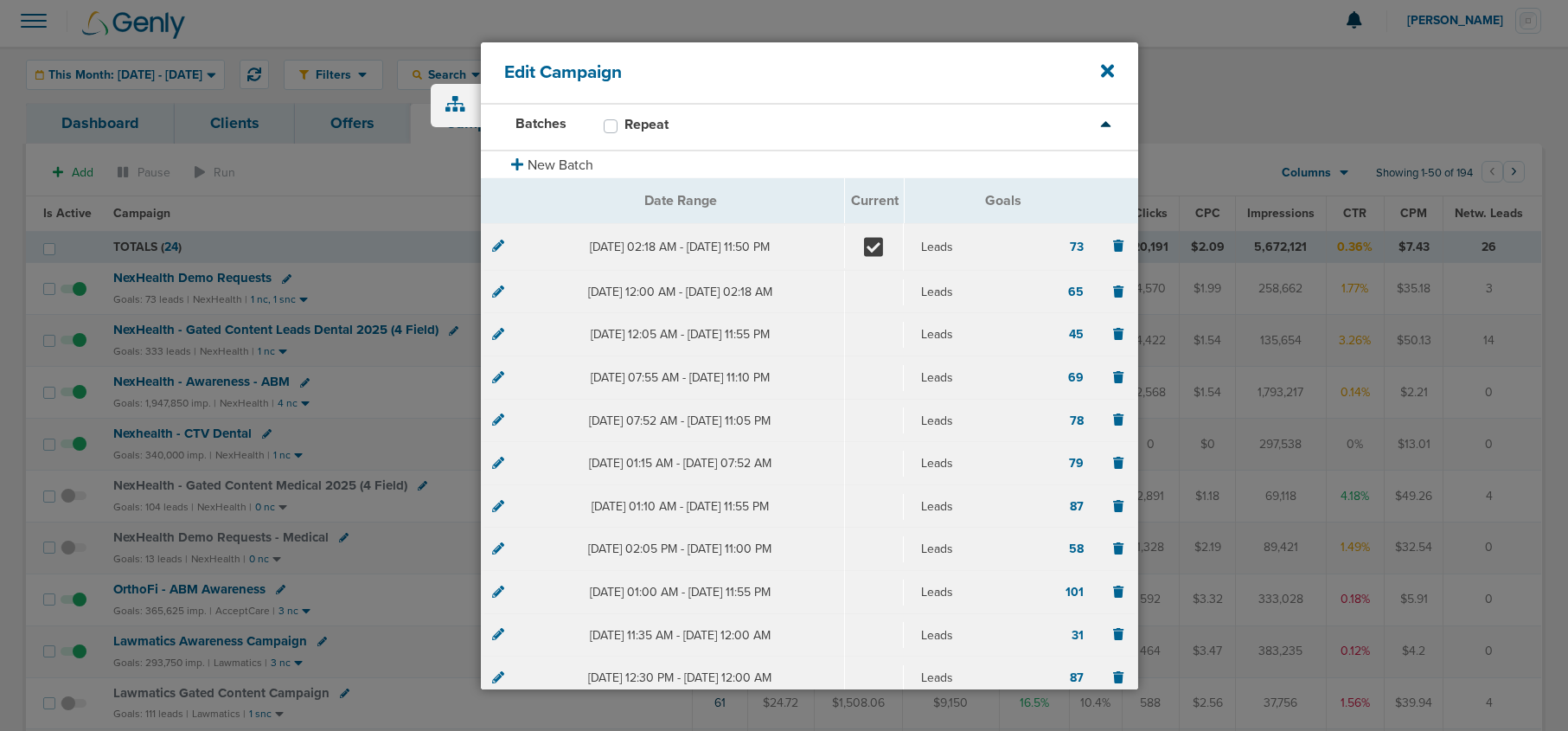 scroll, scrollTop: 16, scrollLeft: 0, axis: vertical 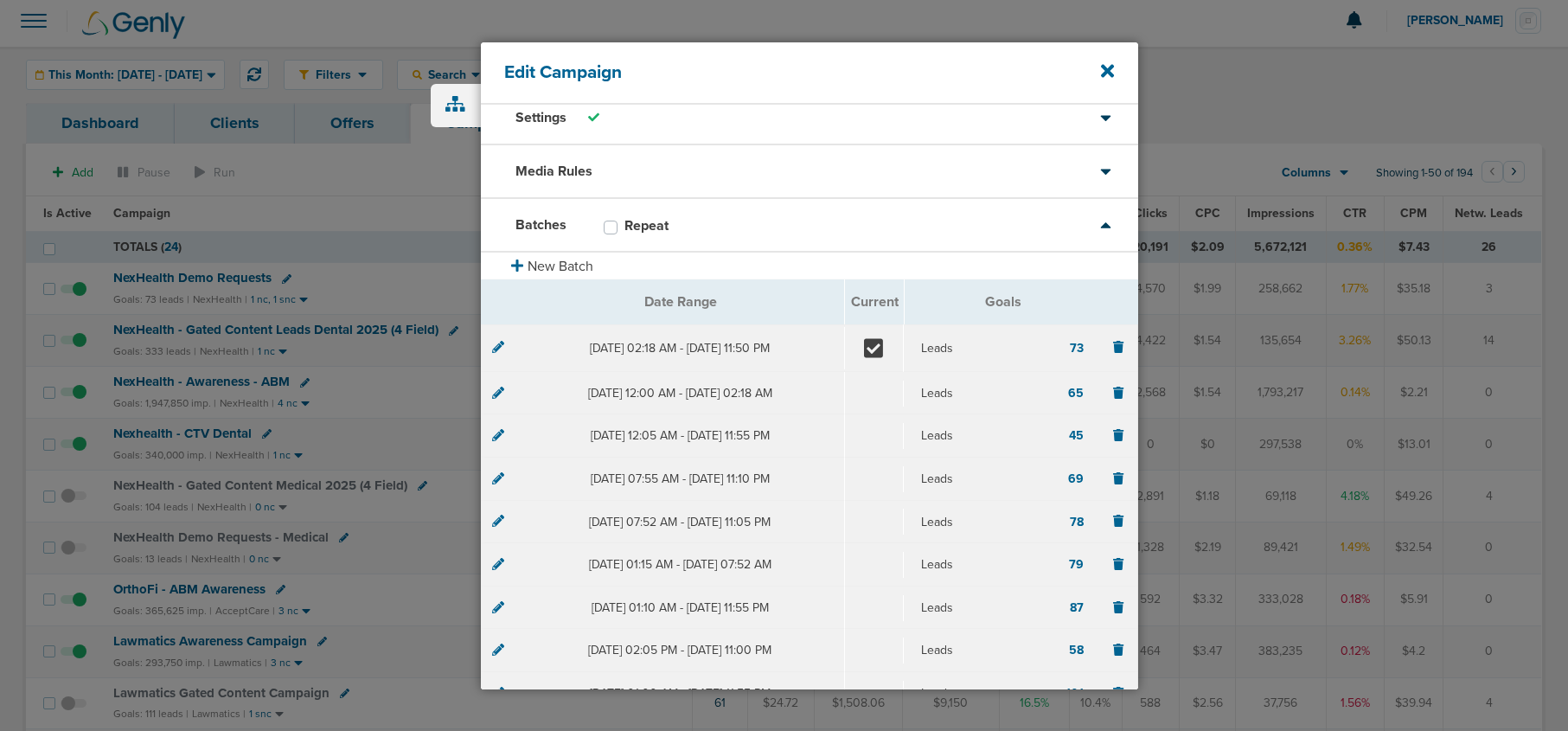 click 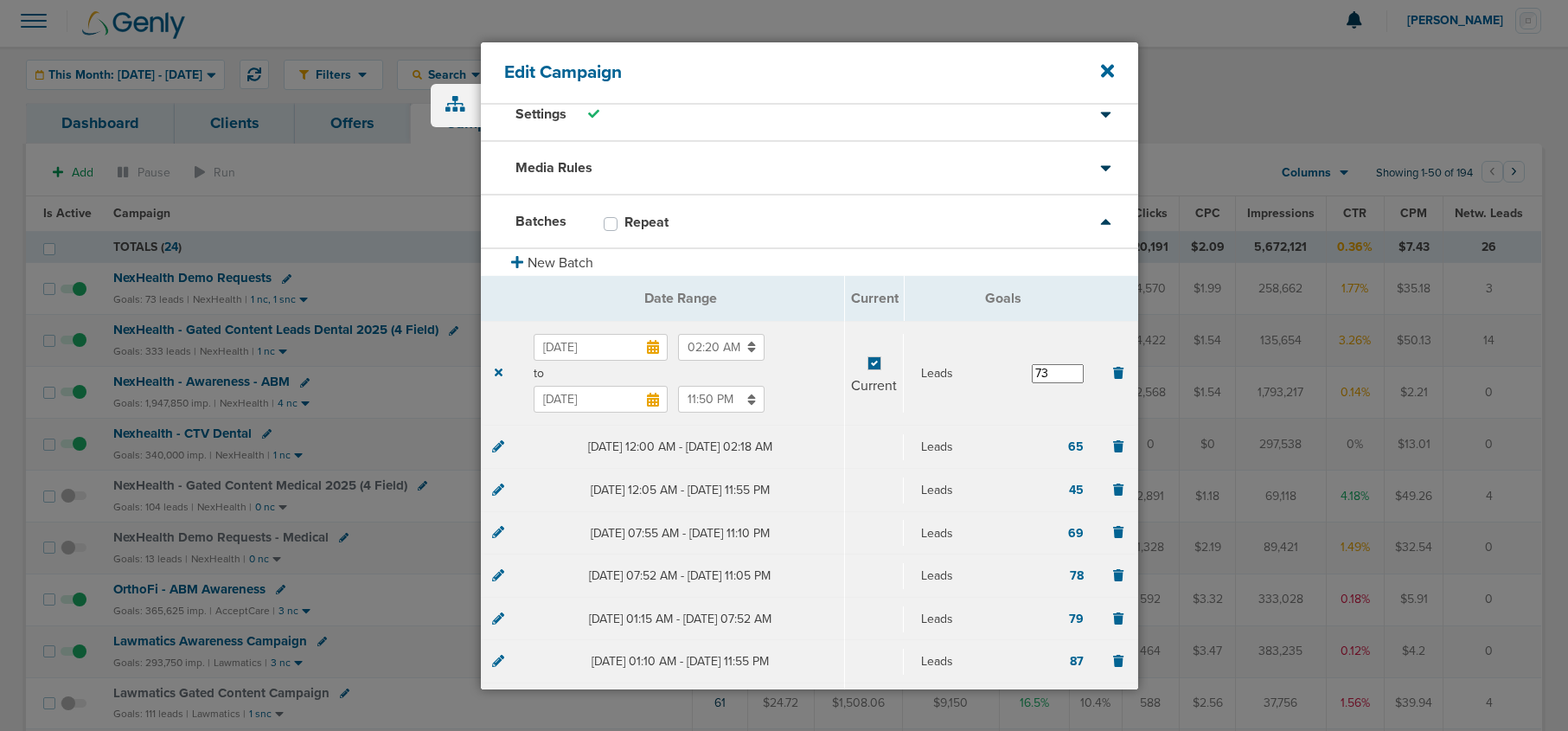 scroll, scrollTop: 15, scrollLeft: 0, axis: vertical 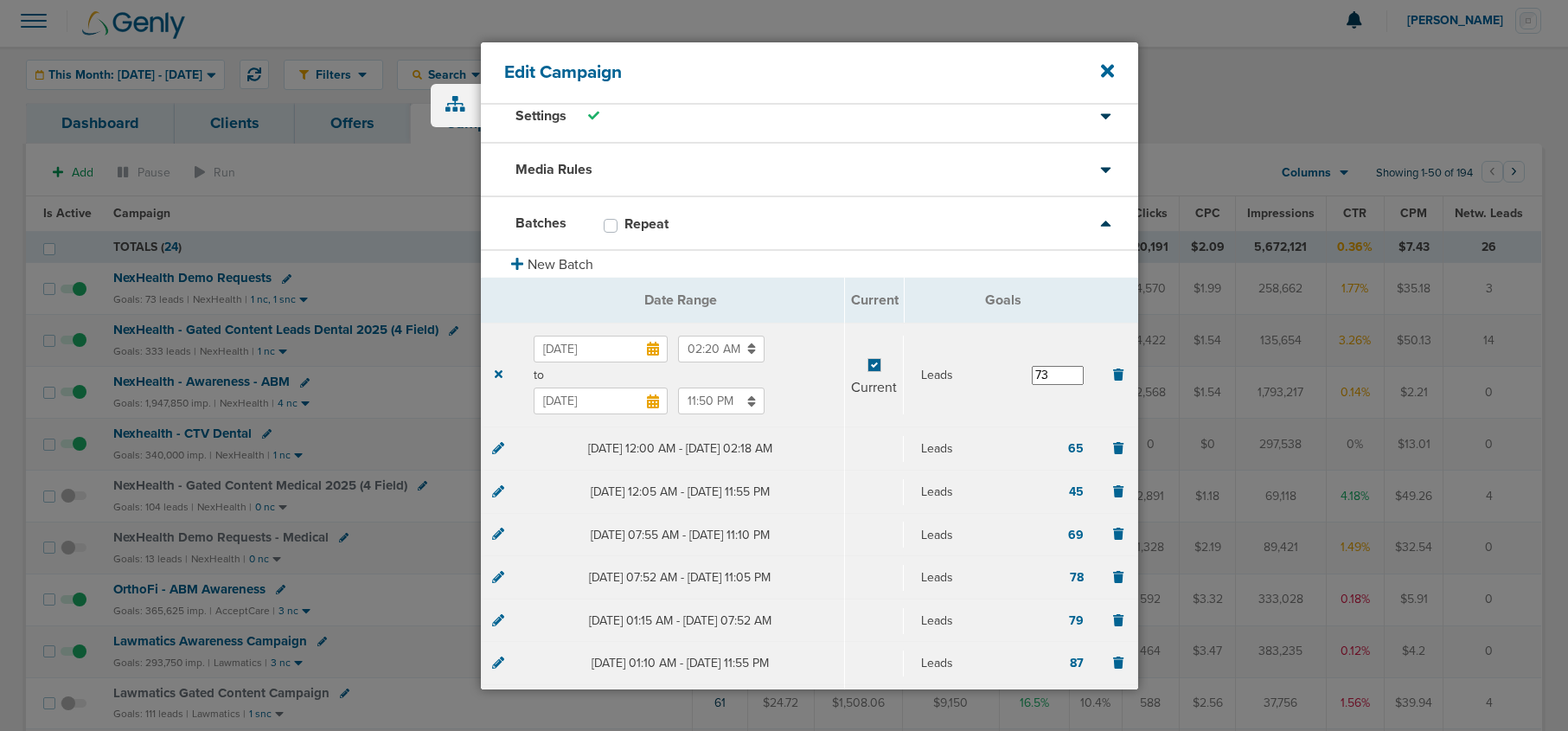 click on "Jul 31, 2025" at bounding box center [600, 401] 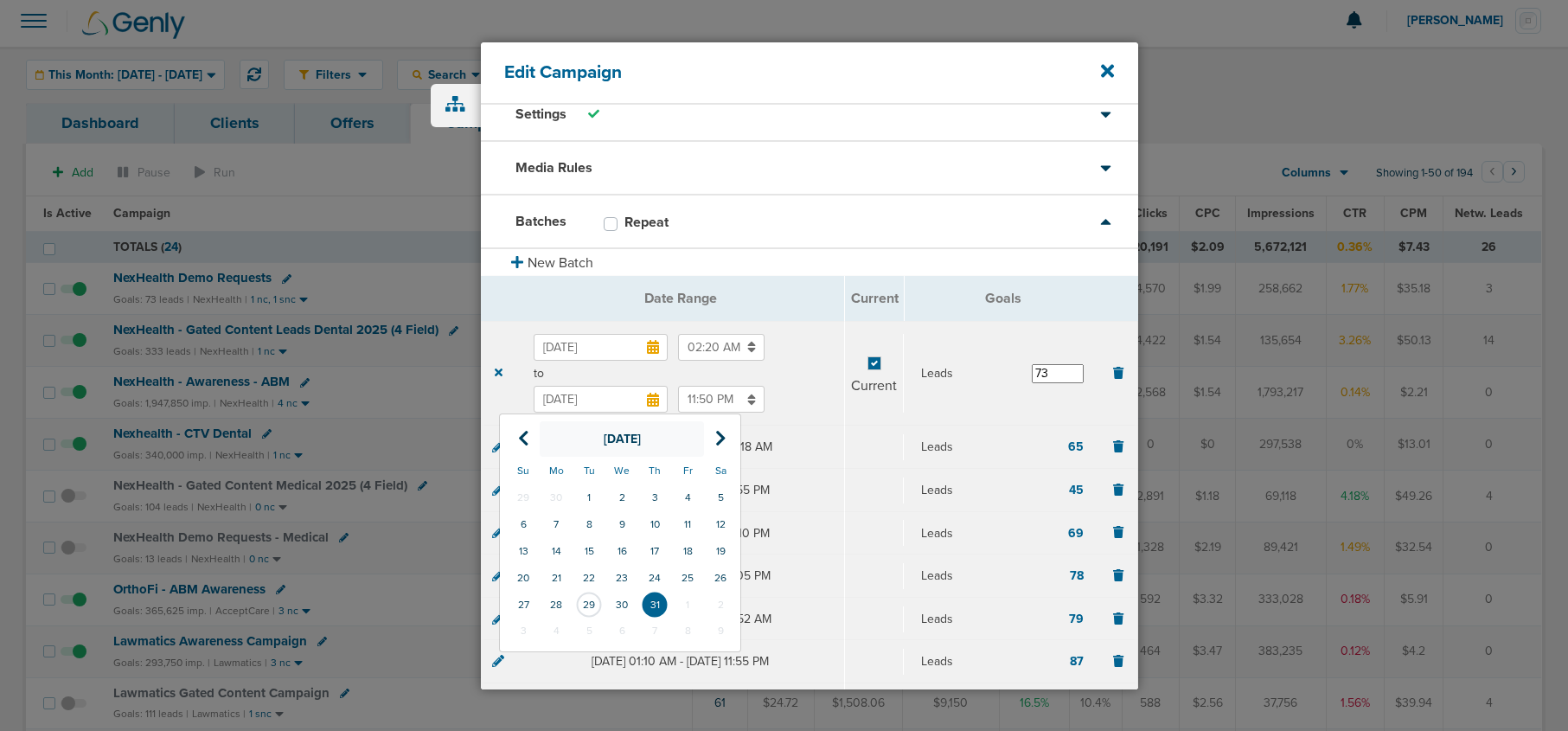 scroll, scrollTop: 15, scrollLeft: 0, axis: vertical 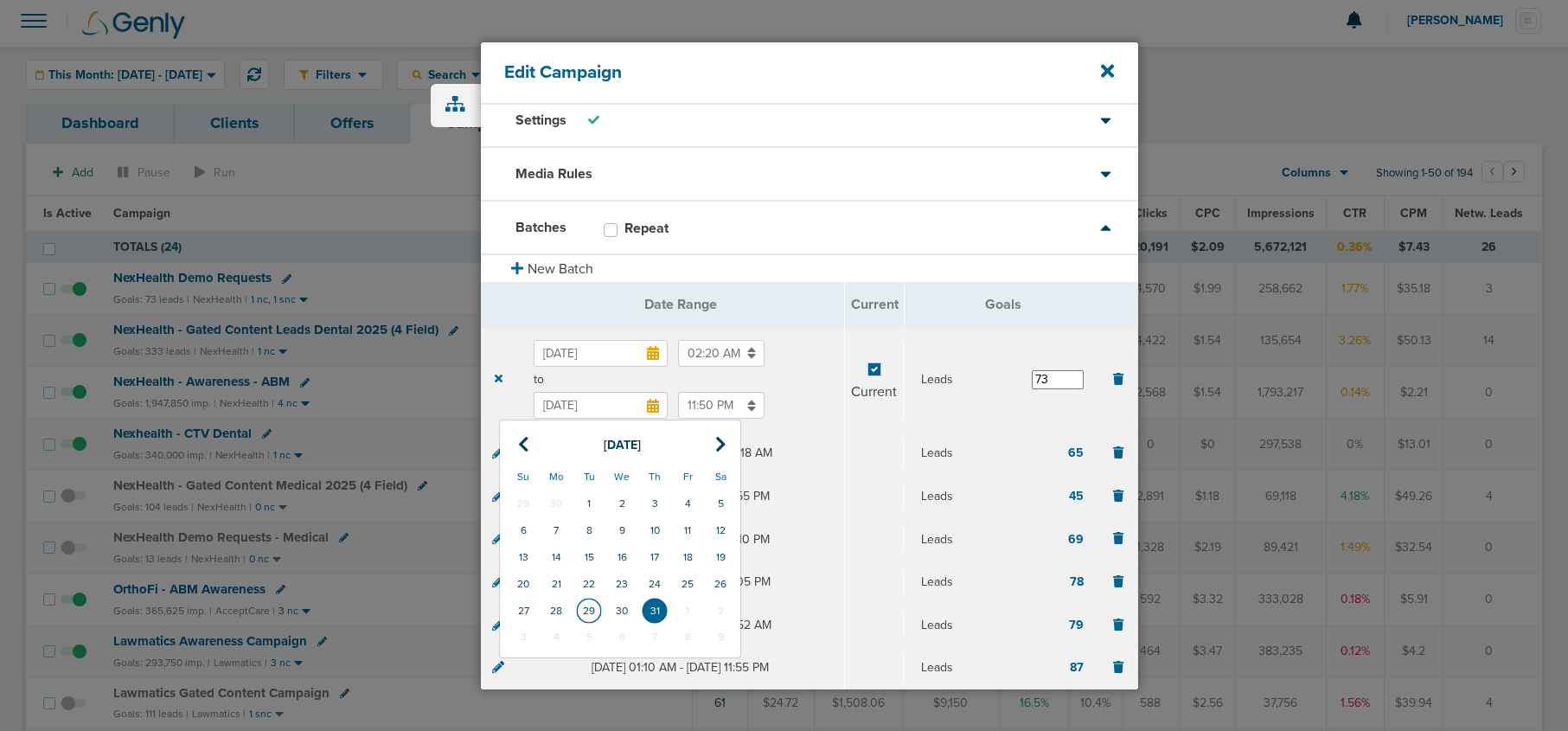 click on "29" at bounding box center [589, 611] 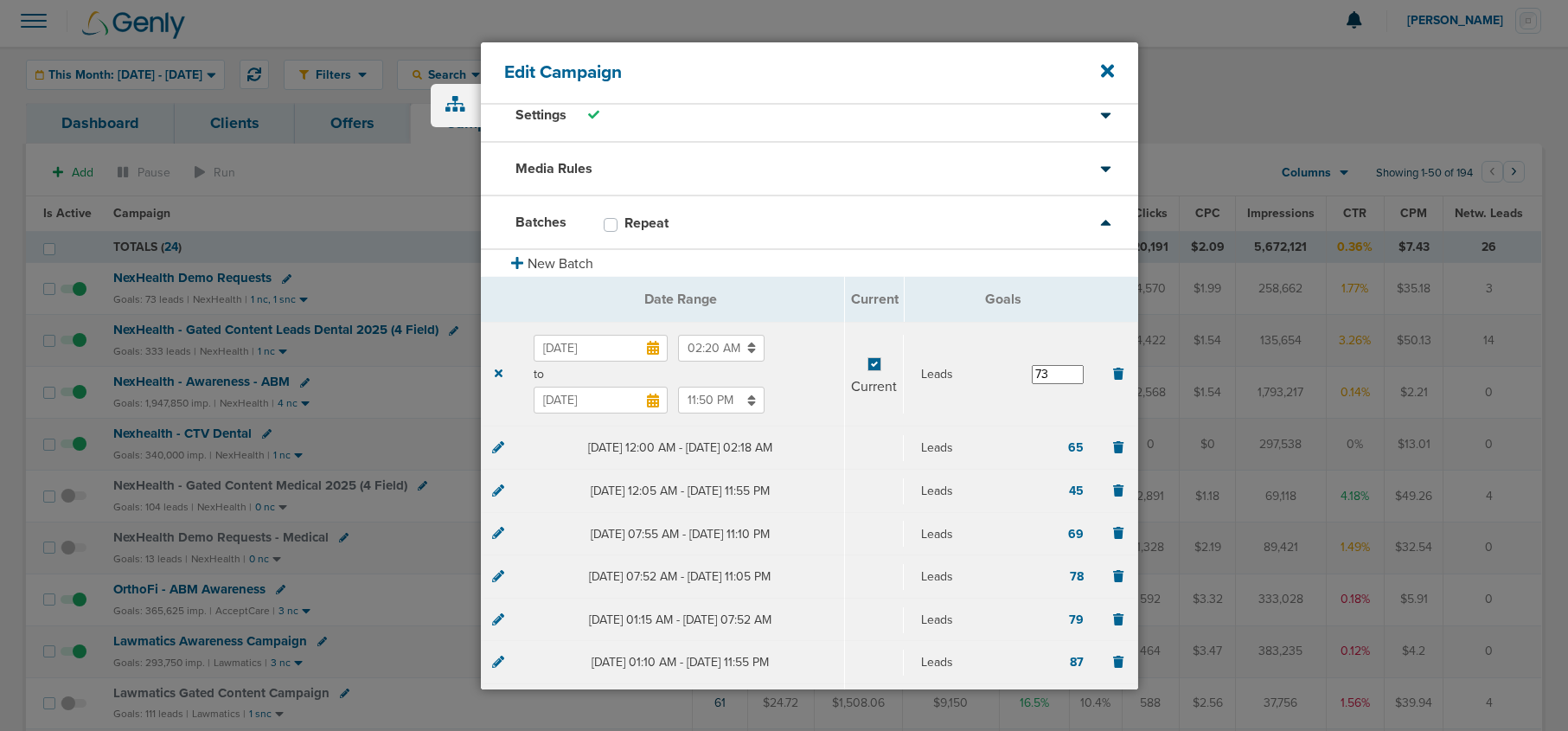 scroll, scrollTop: 19, scrollLeft: 0, axis: vertical 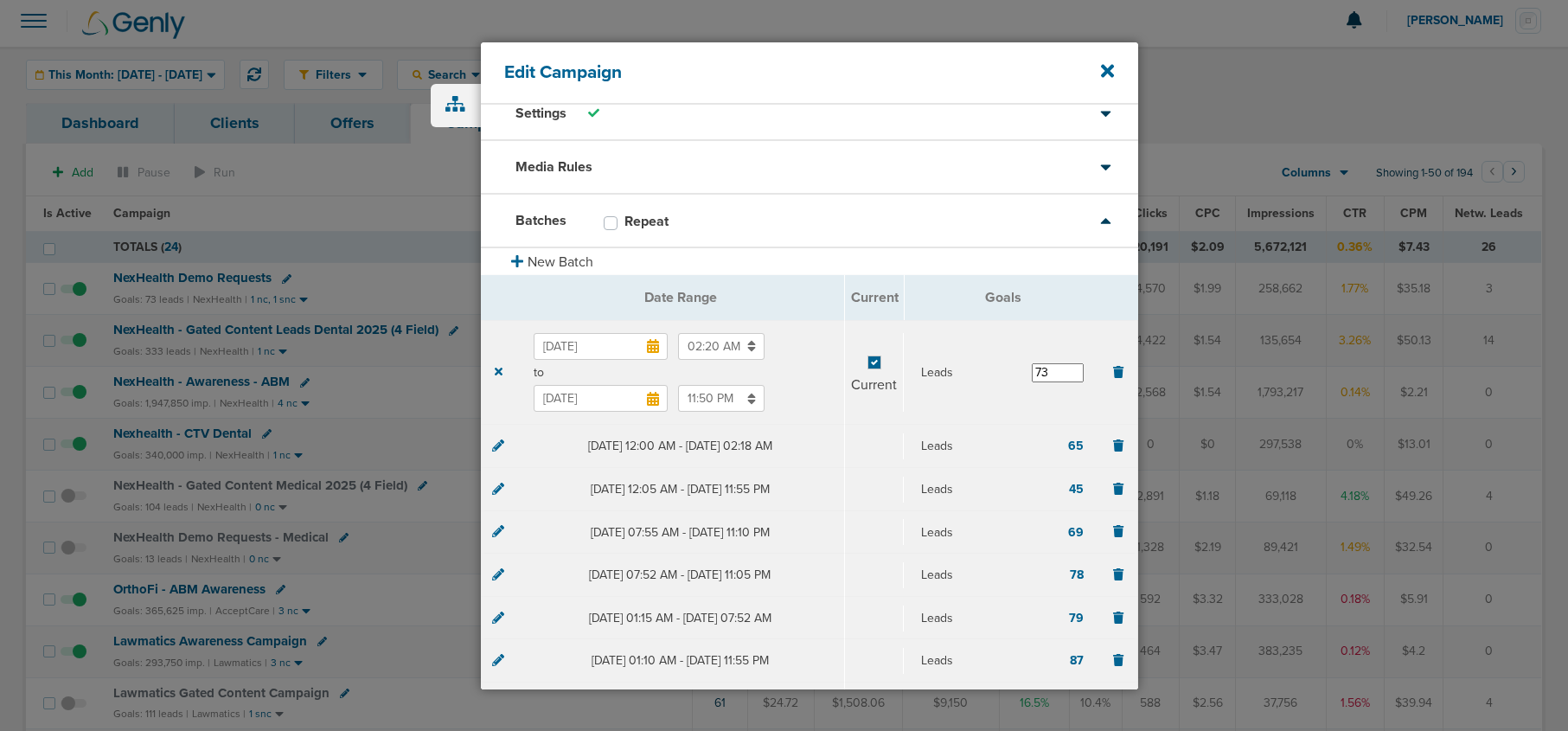 click on "11:50 PM" at bounding box center [721, 398] 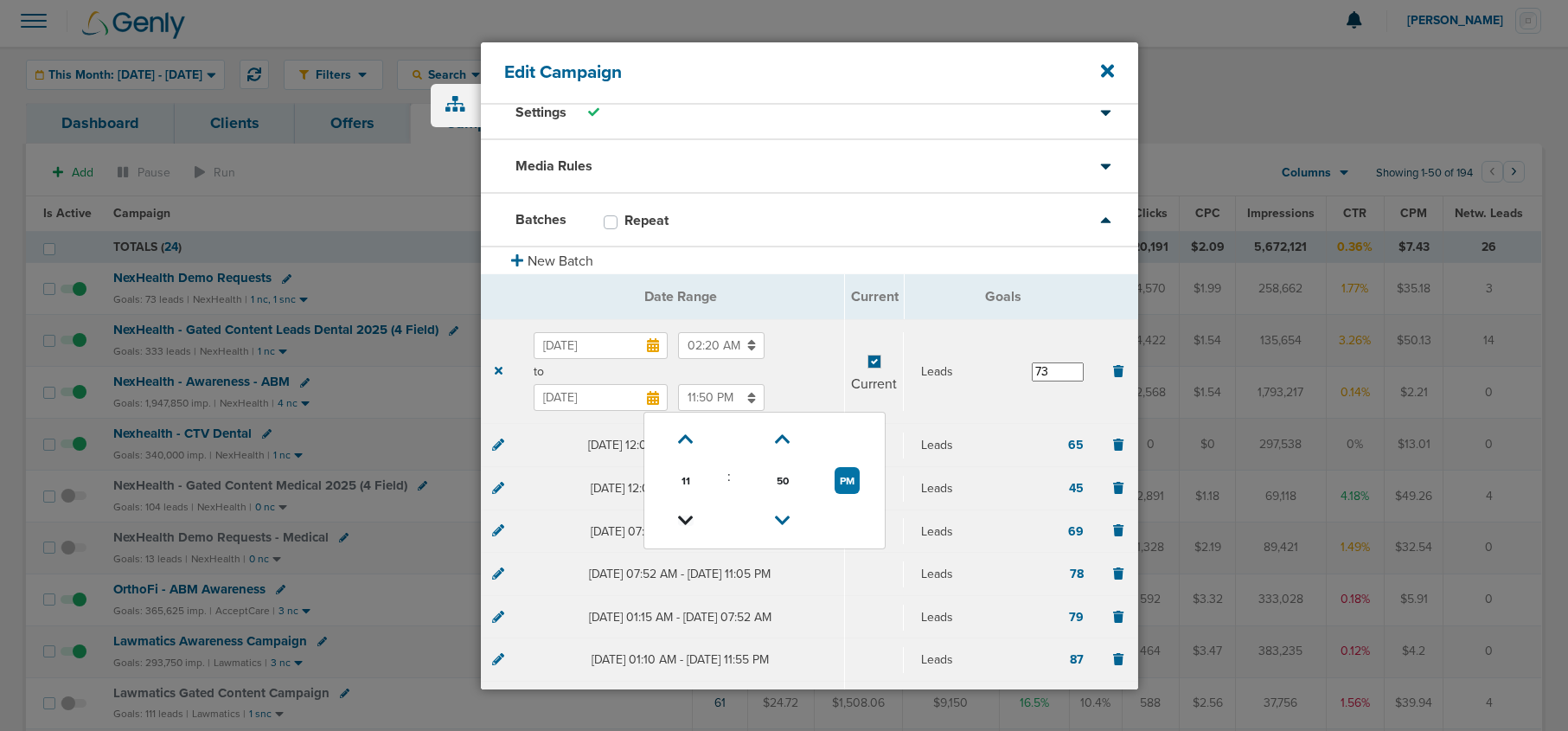 click at bounding box center (686, 521) 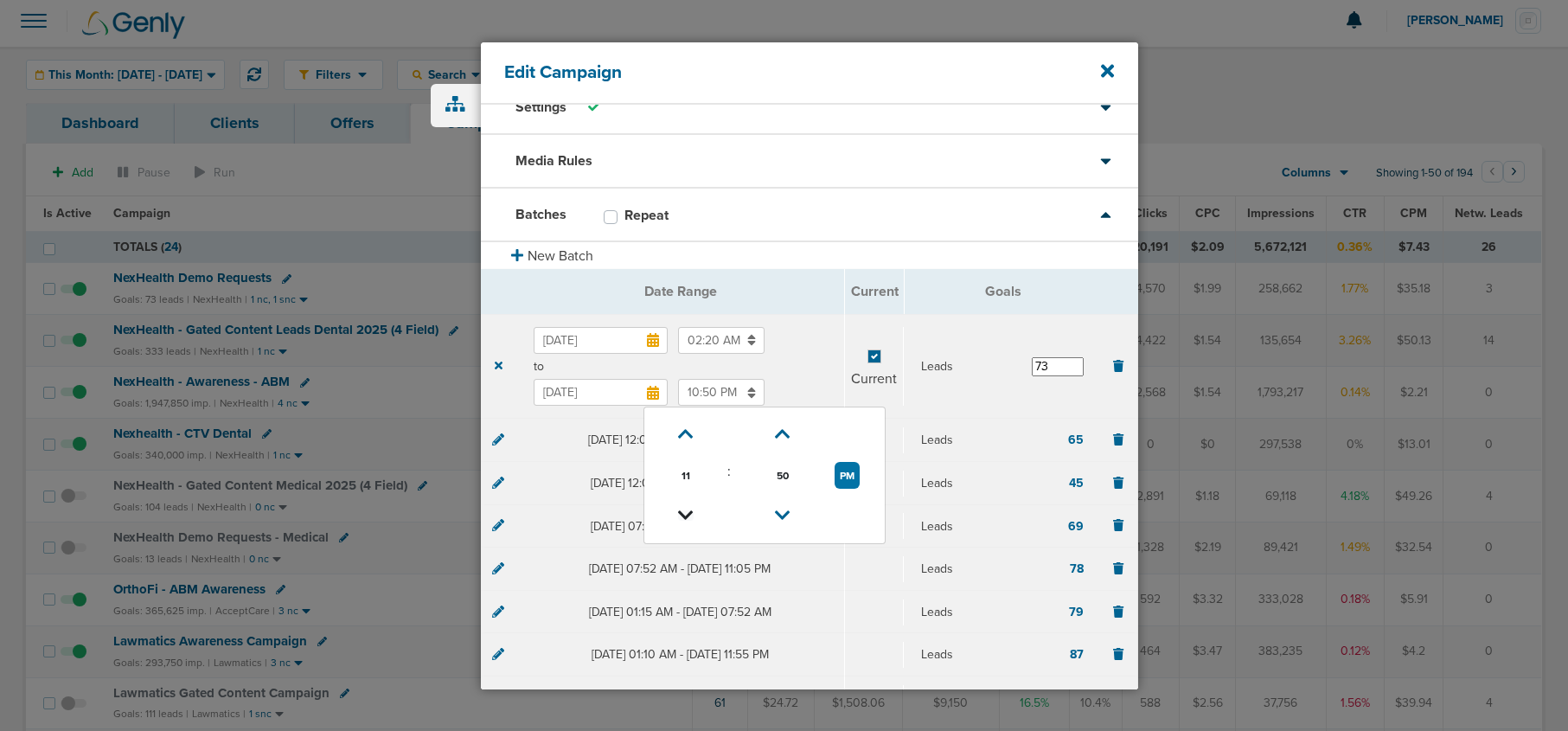 click at bounding box center (686, 516) 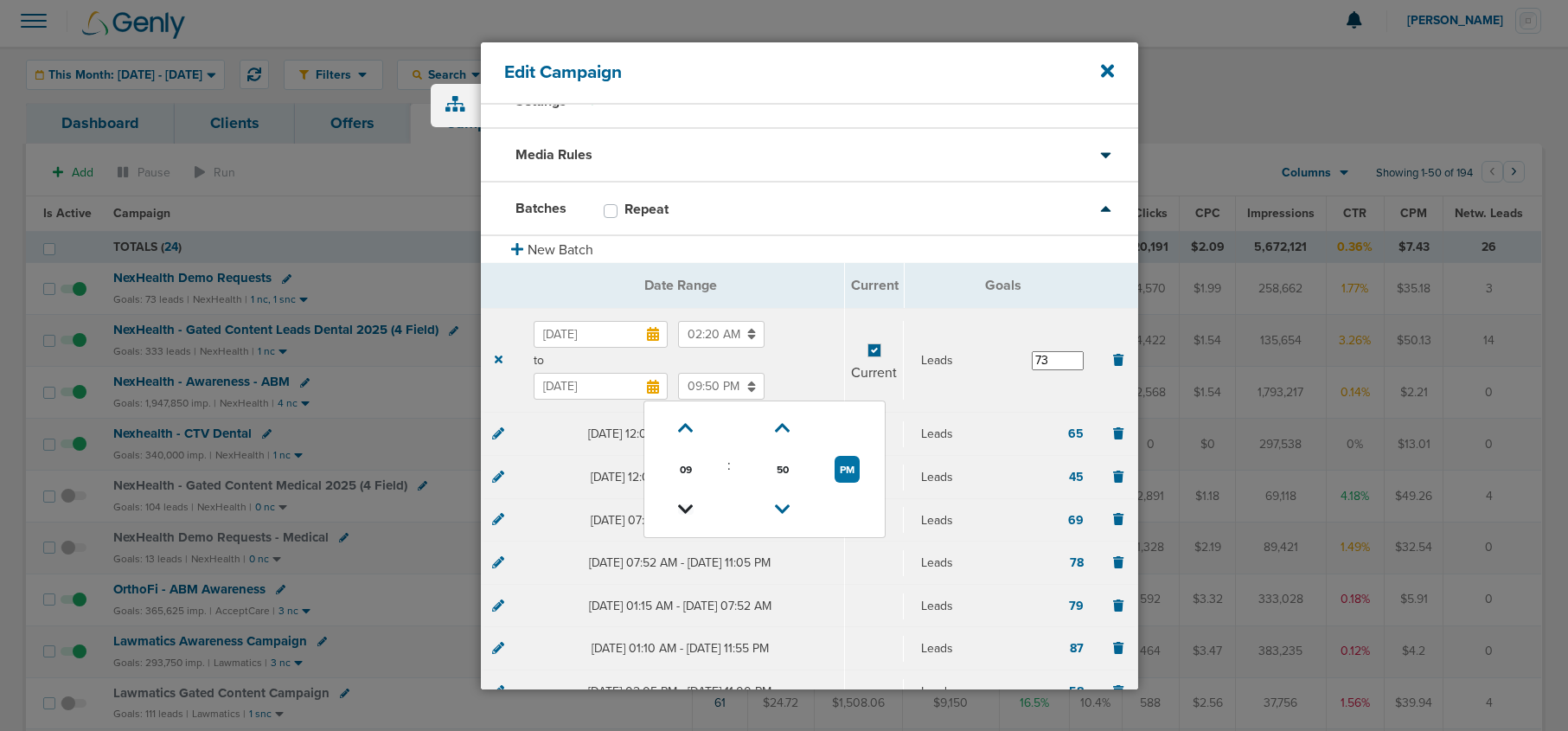 click at bounding box center (686, 510) 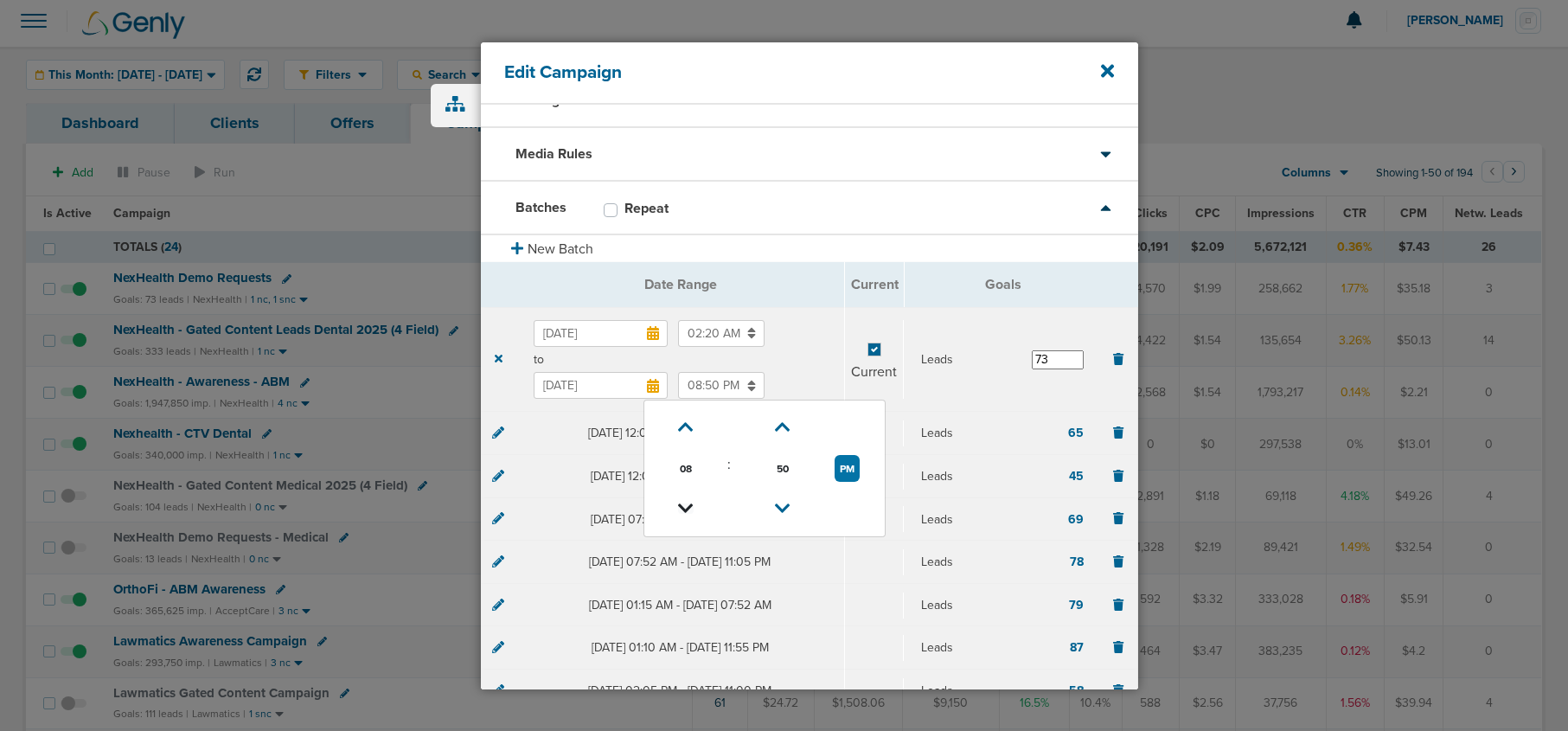 click at bounding box center (686, 509) 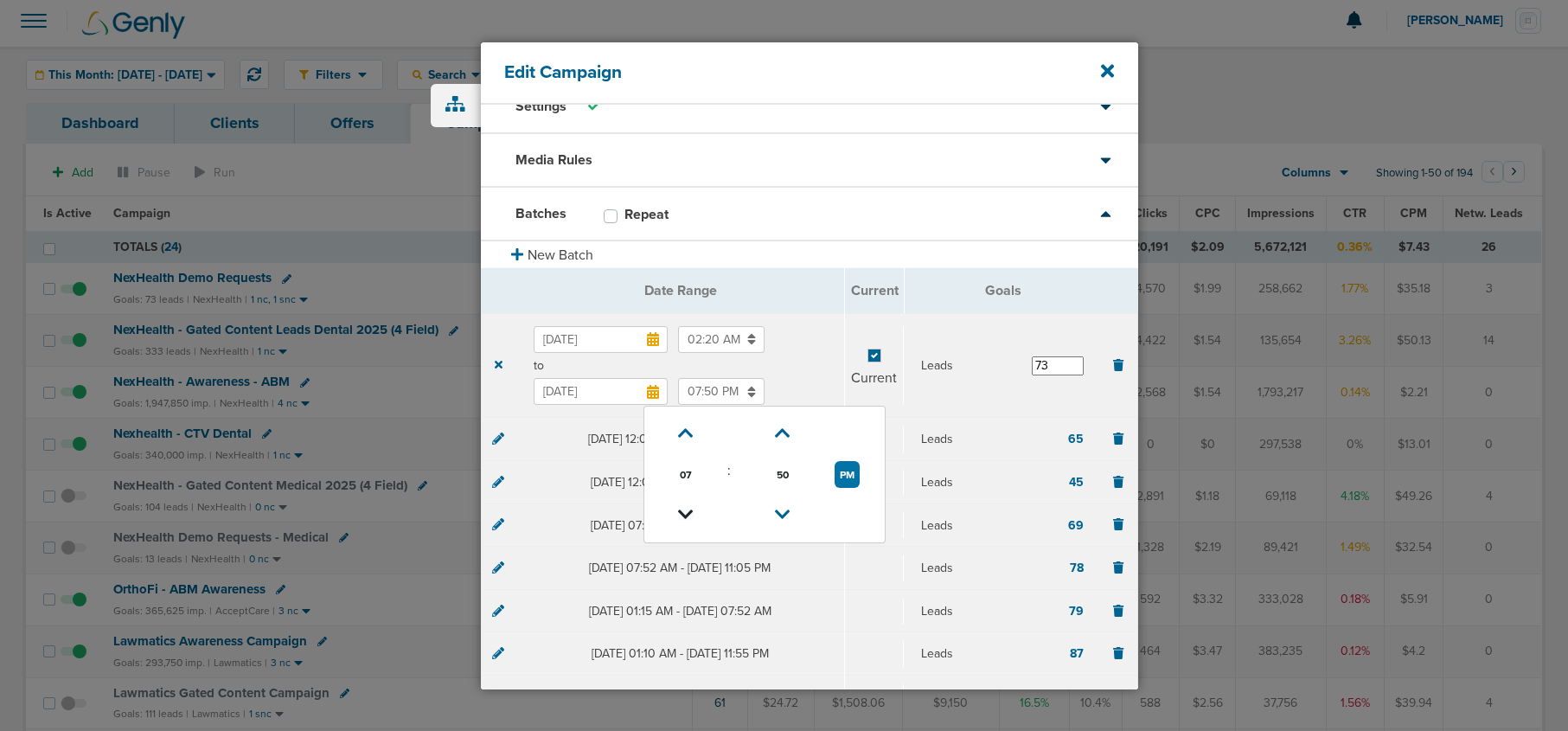 scroll, scrollTop: 22, scrollLeft: 0, axis: vertical 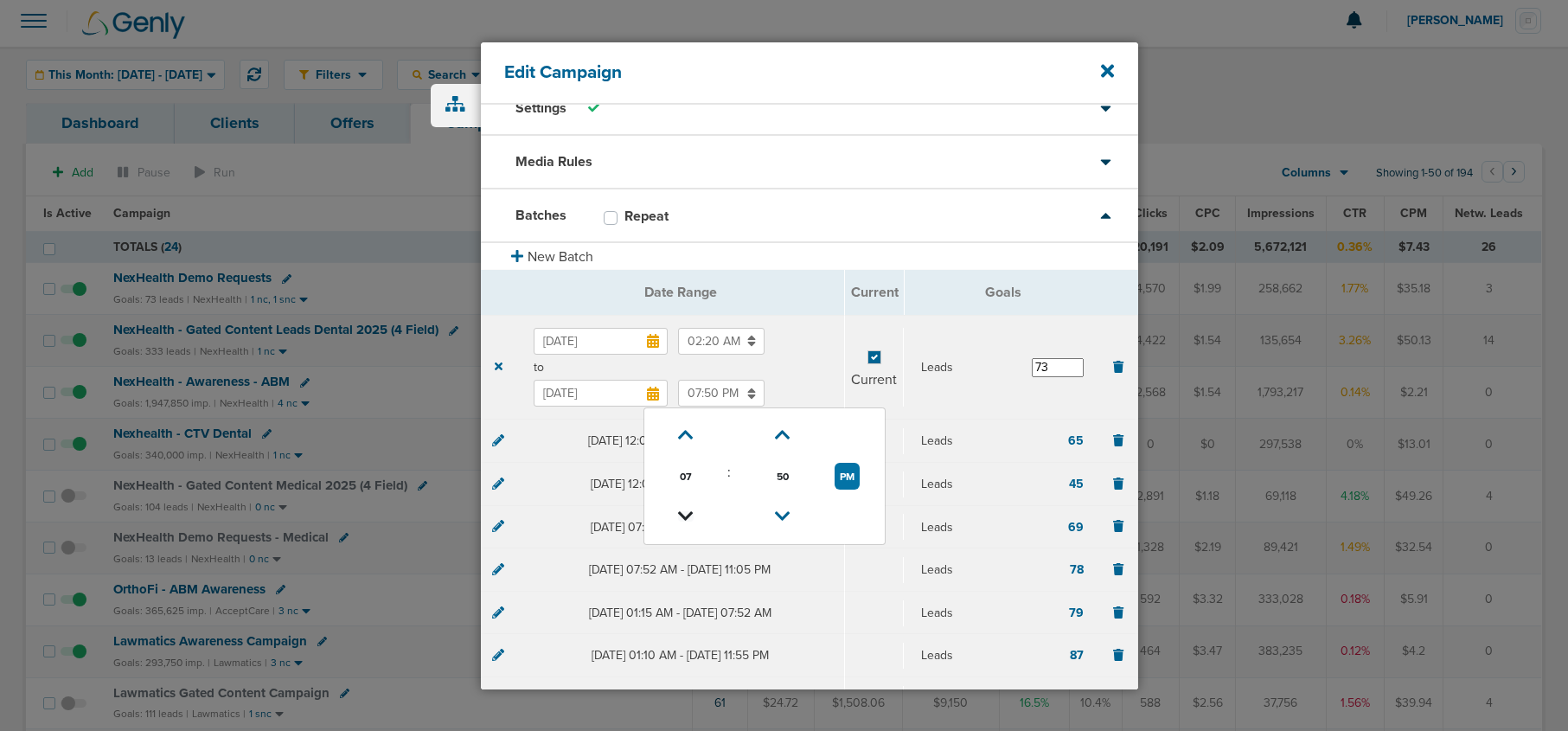 click at bounding box center (686, 516) 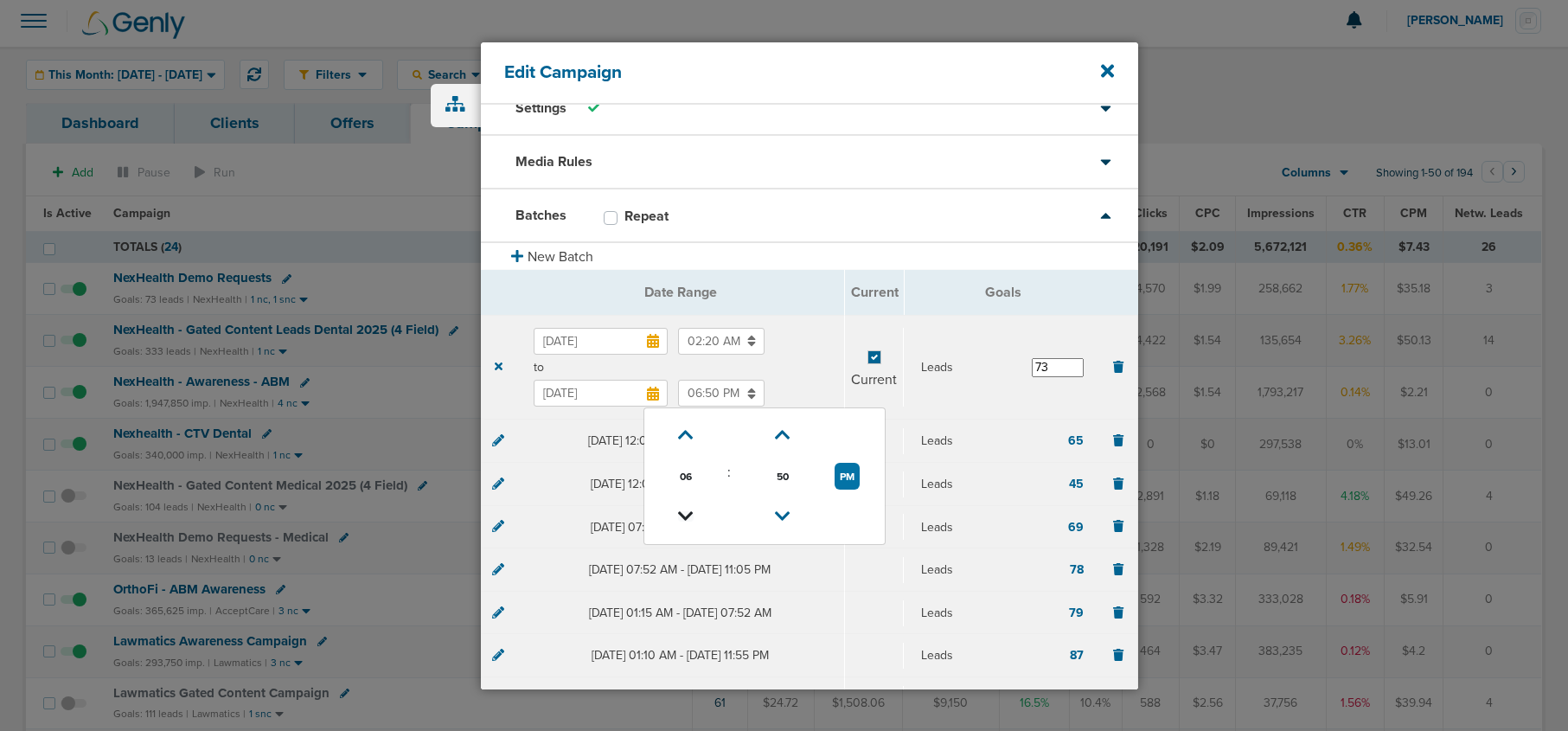 scroll, scrollTop: 28, scrollLeft: 0, axis: vertical 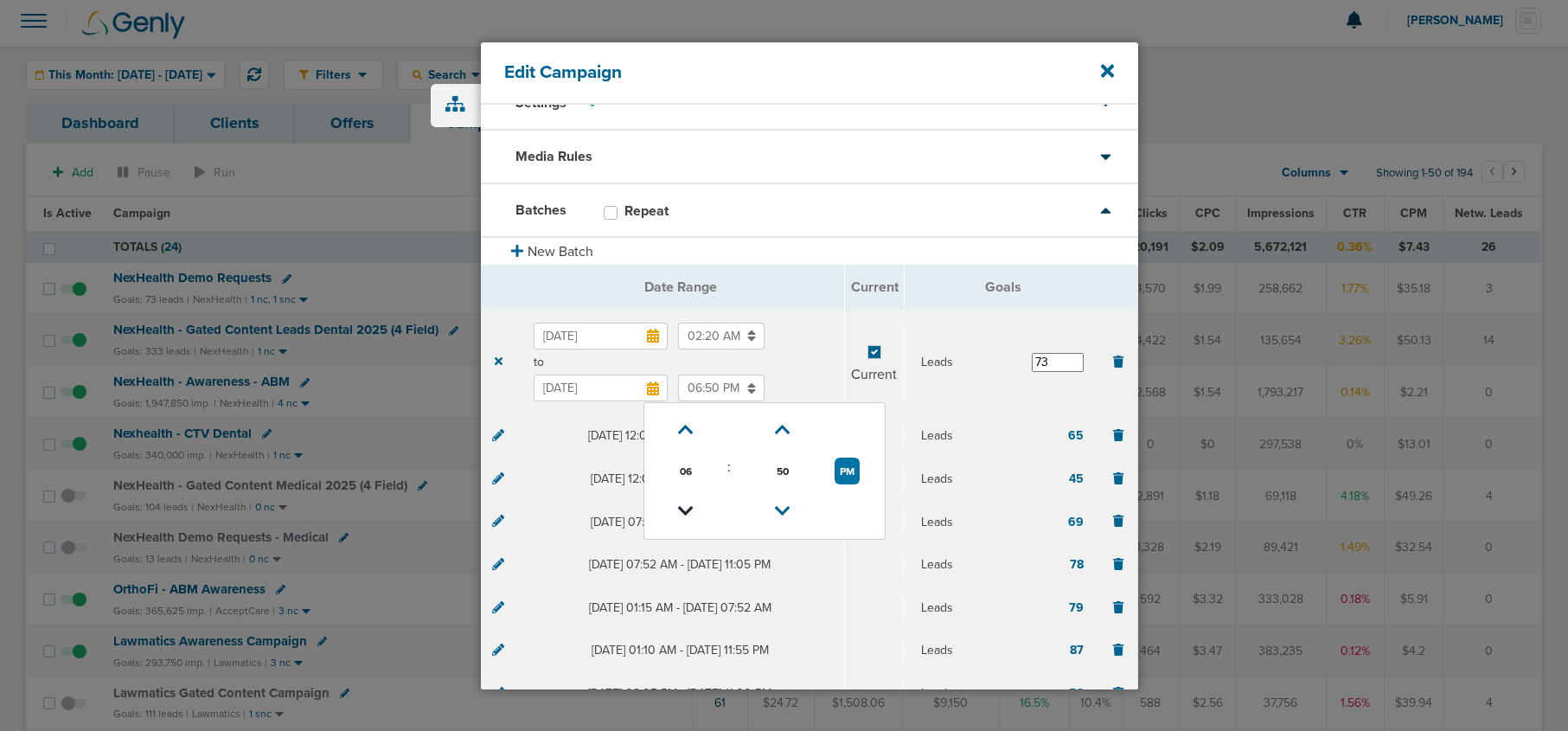 click at bounding box center [686, 511] 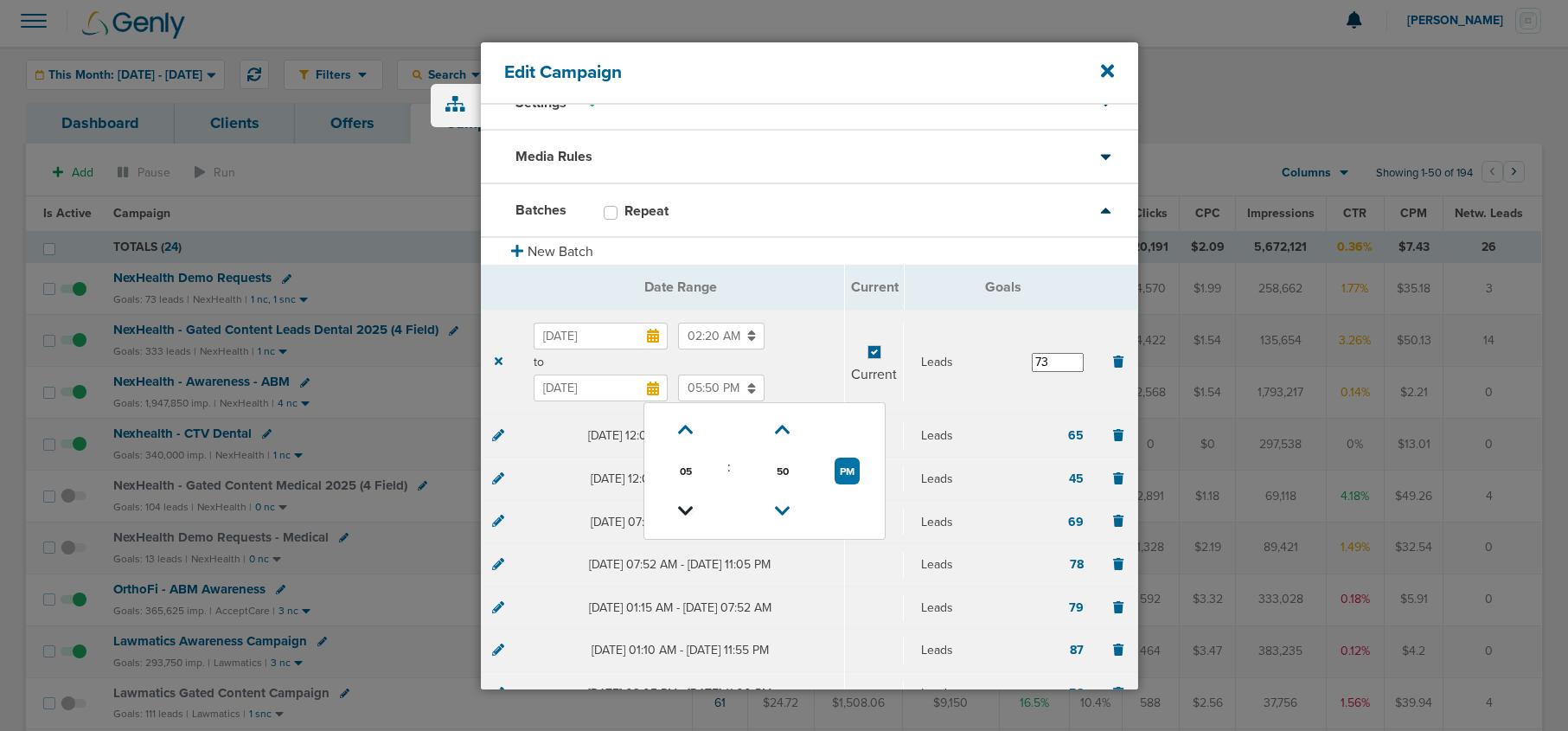 scroll, scrollTop: 30, scrollLeft: 0, axis: vertical 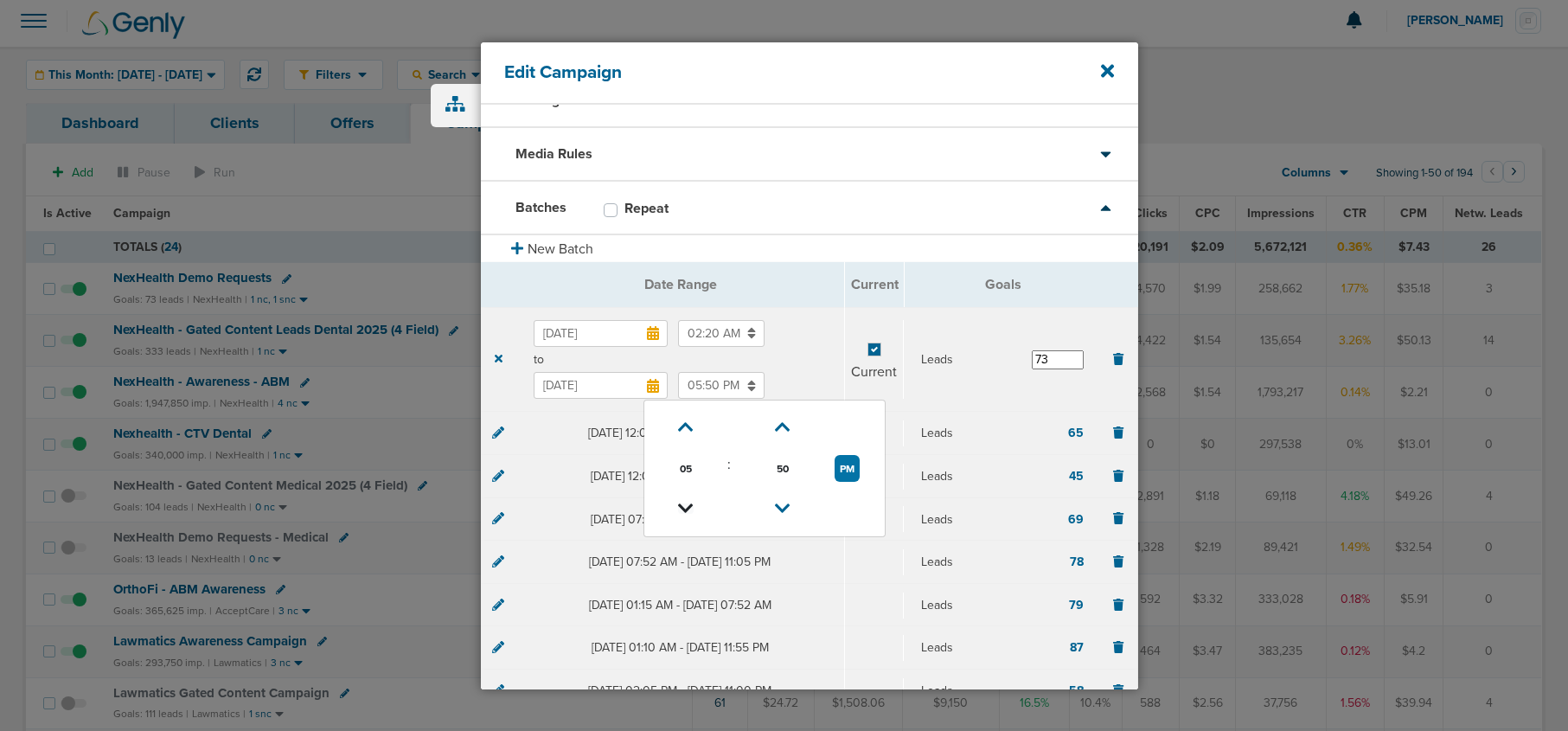 click at bounding box center [686, 509] 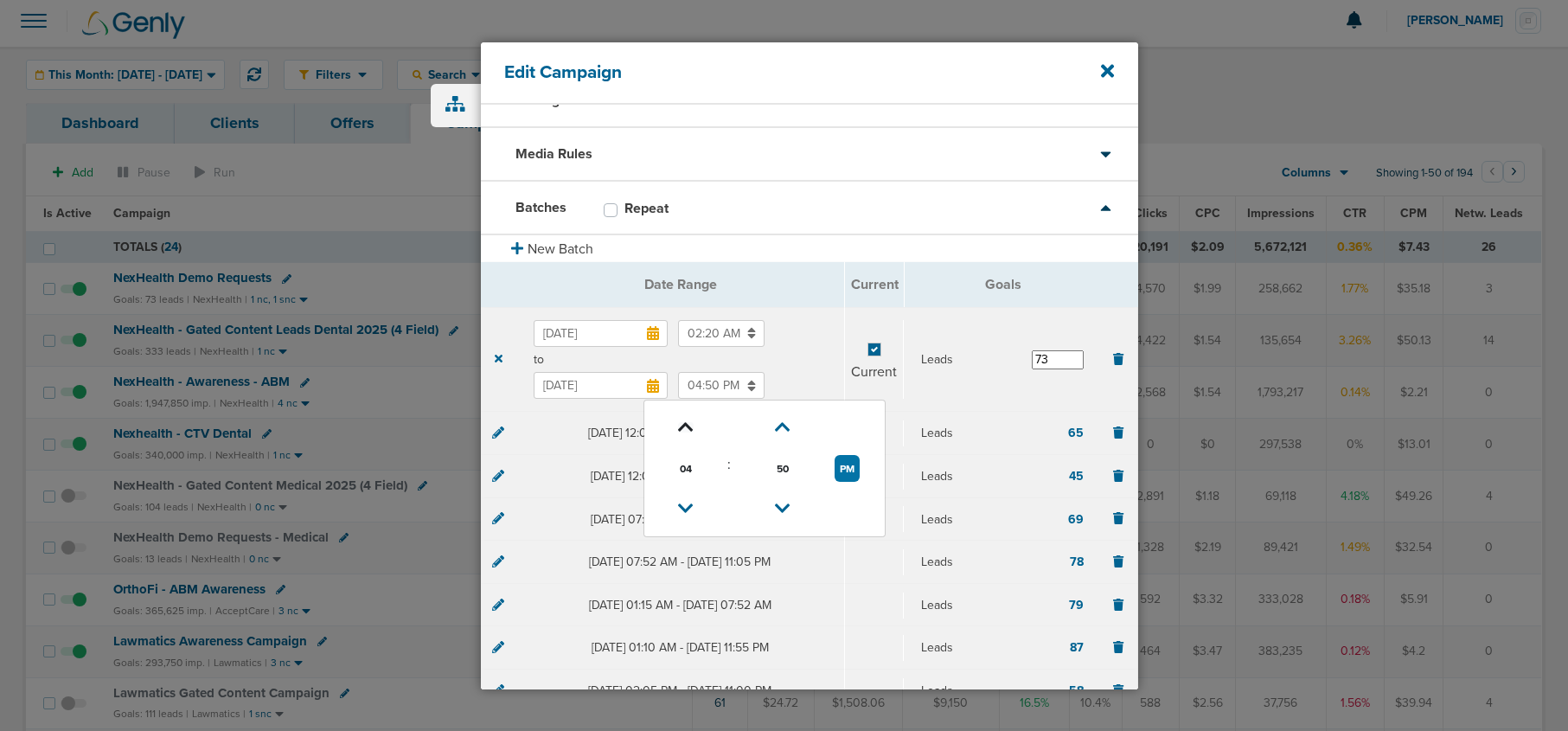 click at bounding box center [686, 427] 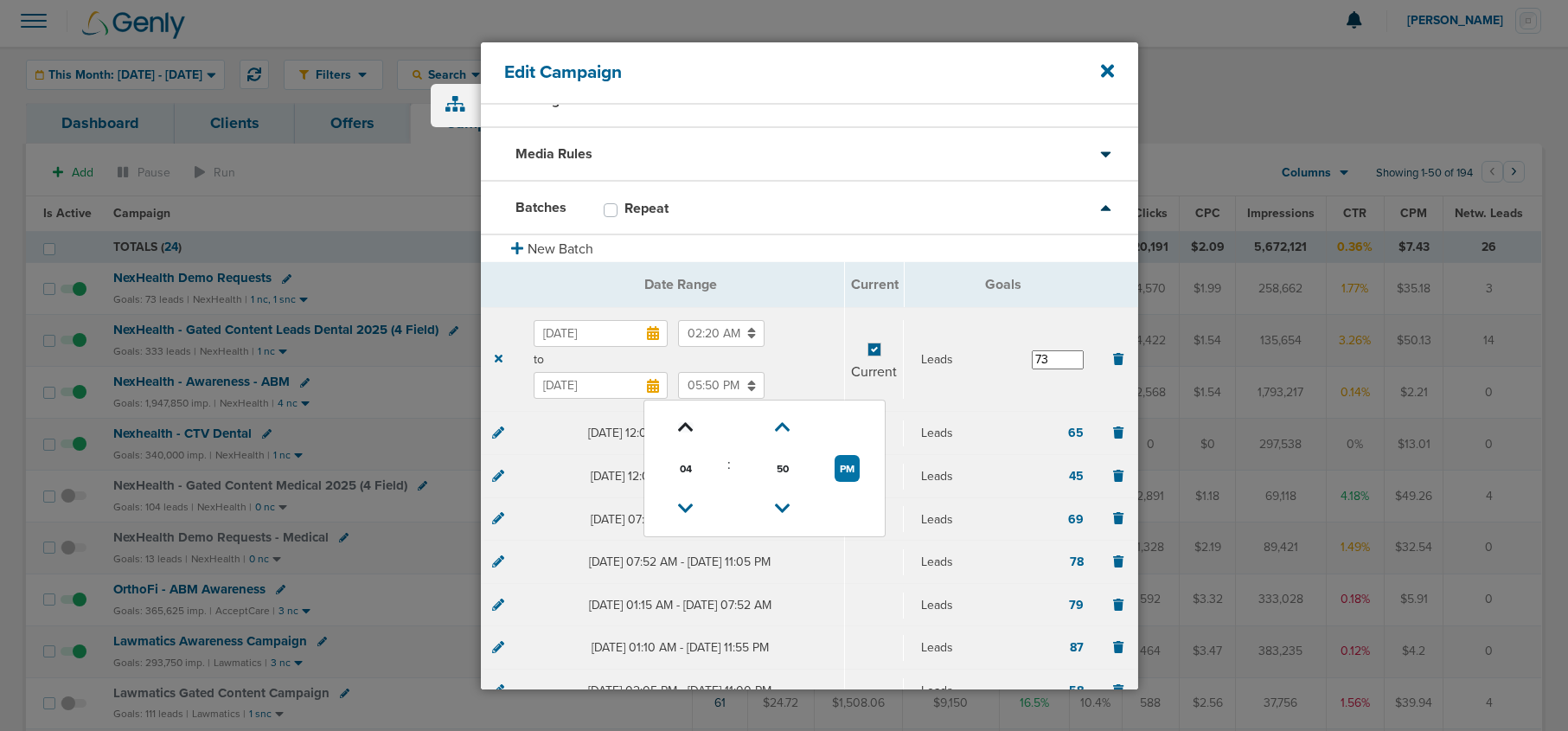 scroll, scrollTop: 35, scrollLeft: 0, axis: vertical 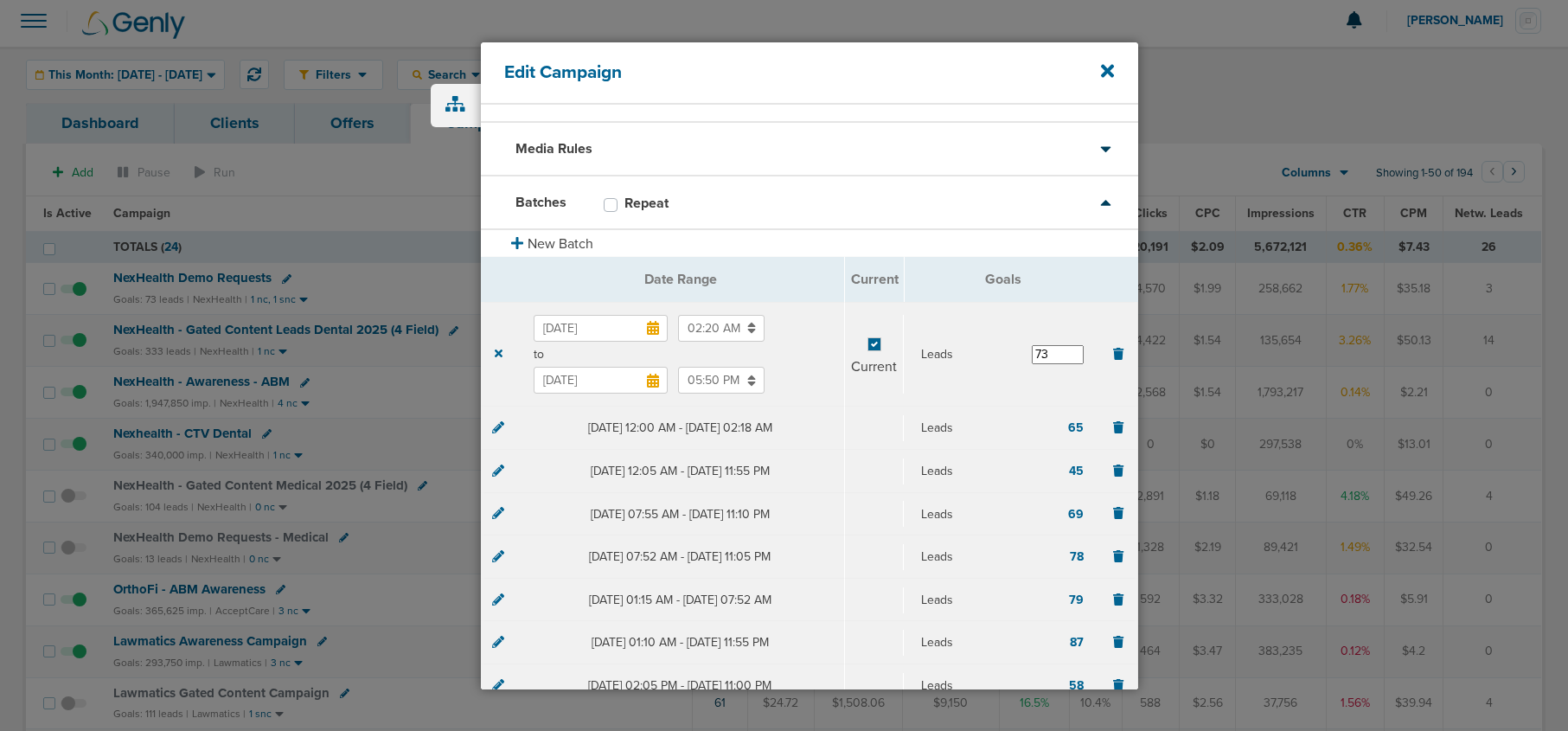 click on "Jul 2, 2025     02:20 AM" at bounding box center (680, 328) 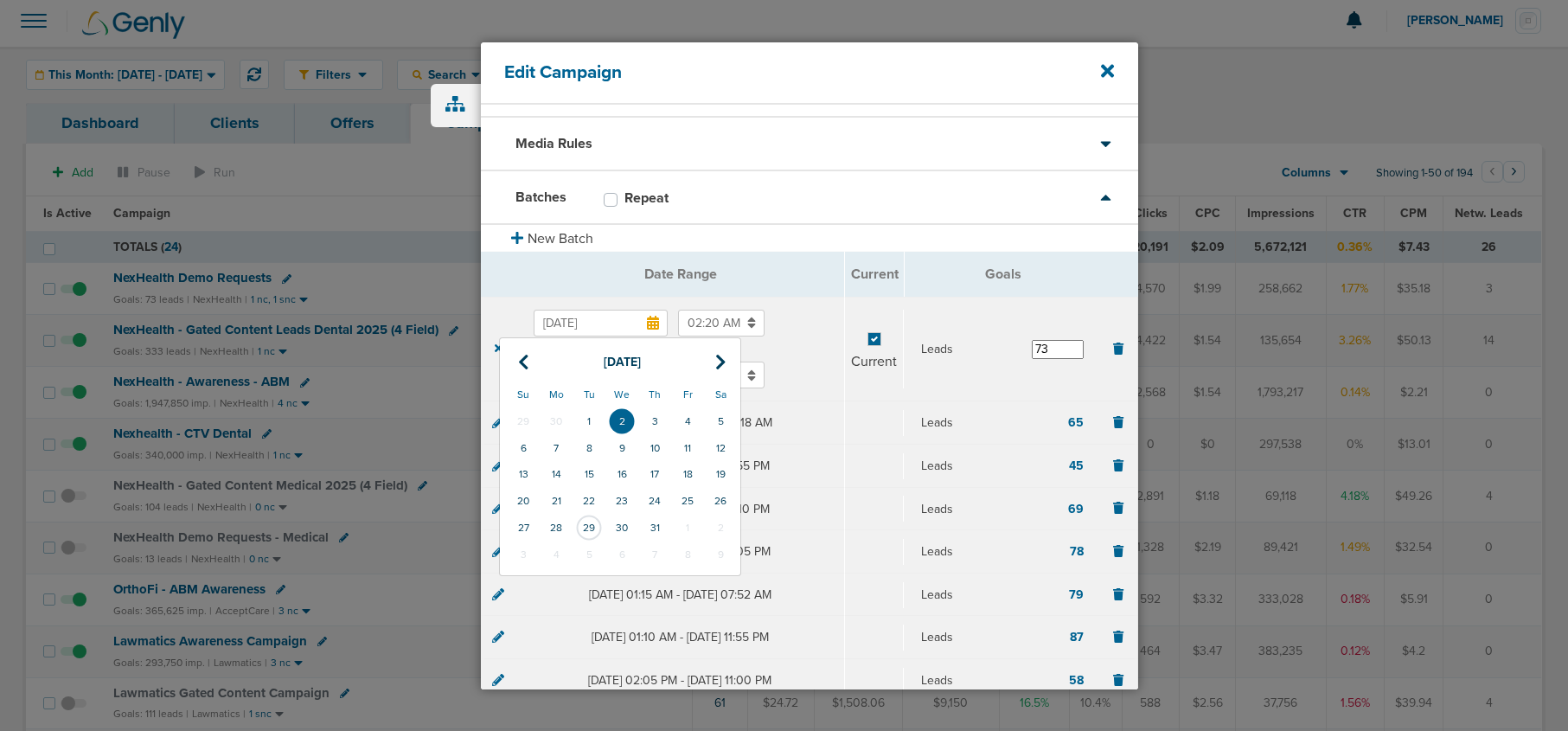 click on "Jul 29, 2025     05:50 PM" at bounding box center [680, 375] 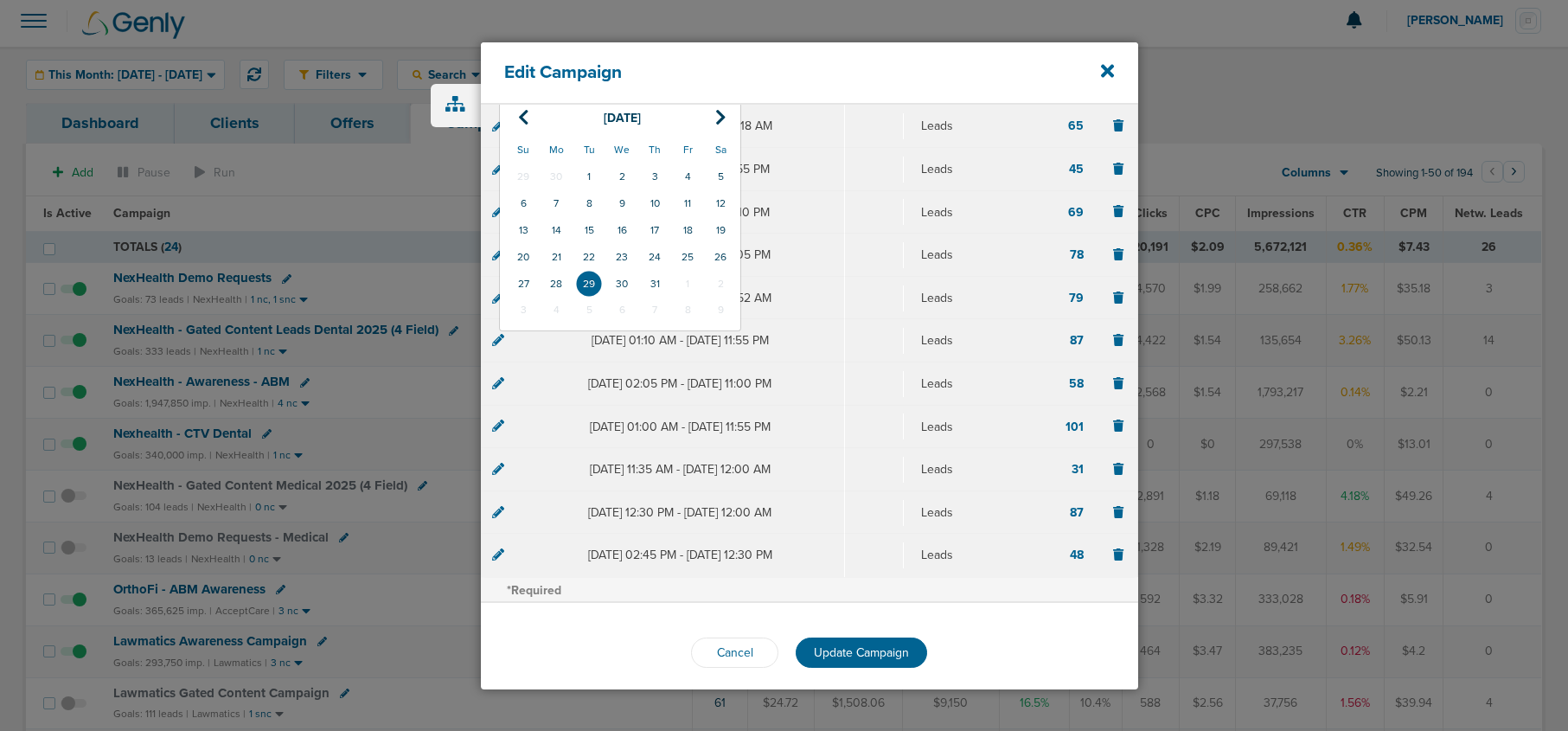 scroll, scrollTop: 350, scrollLeft: 0, axis: vertical 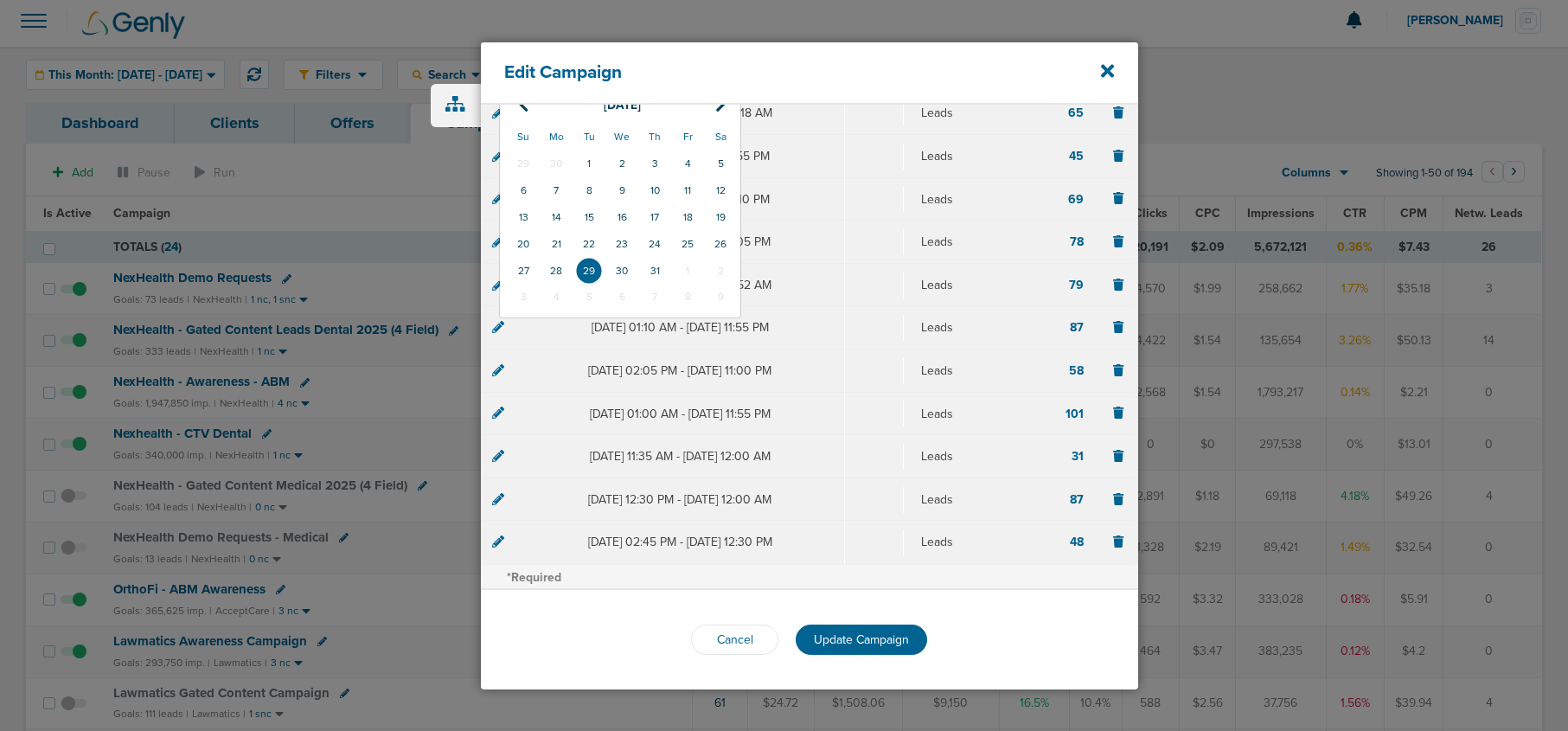click on "Update Campaign" at bounding box center [861, 639] 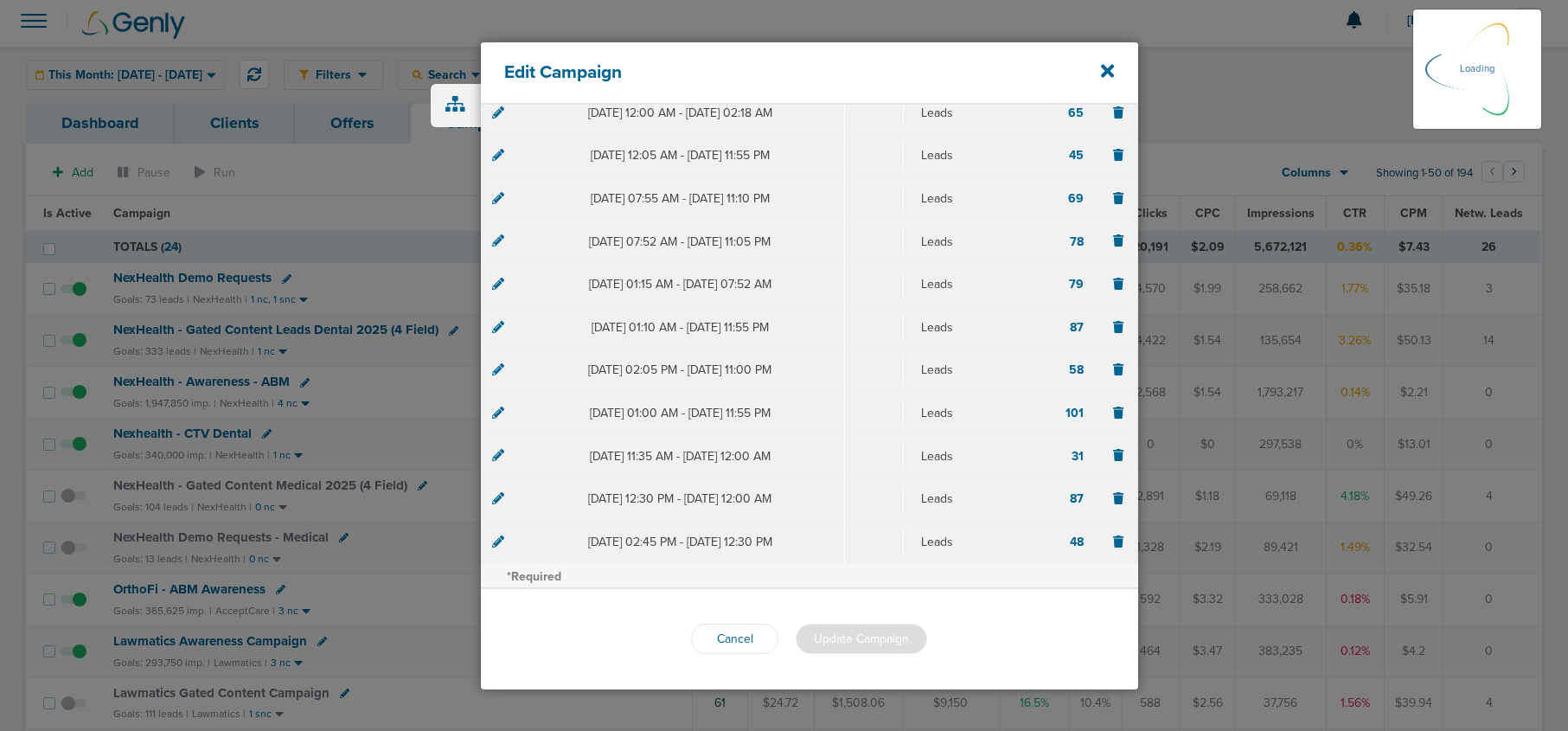 scroll, scrollTop: 293, scrollLeft: 0, axis: vertical 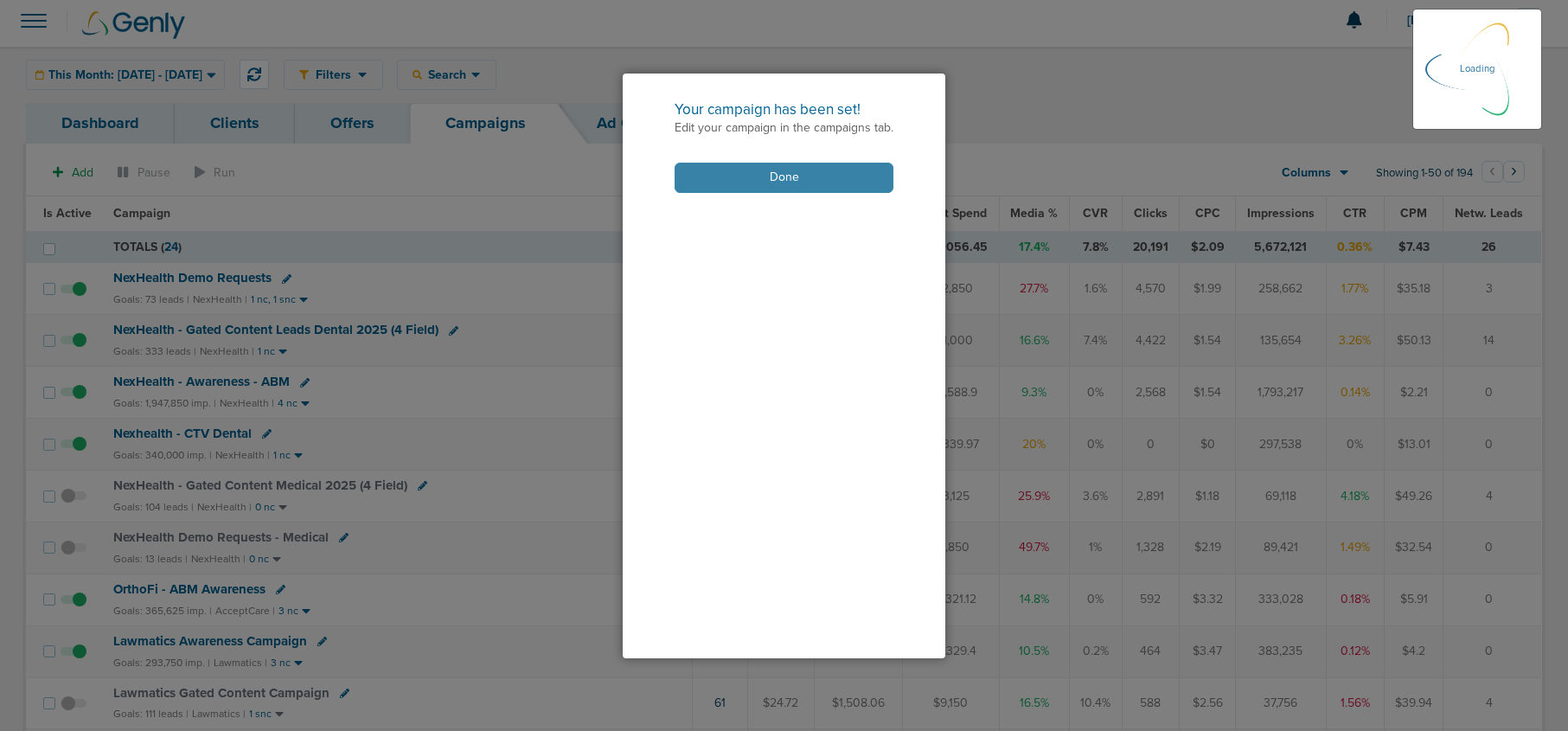 click on "Done" at bounding box center (784, 177) 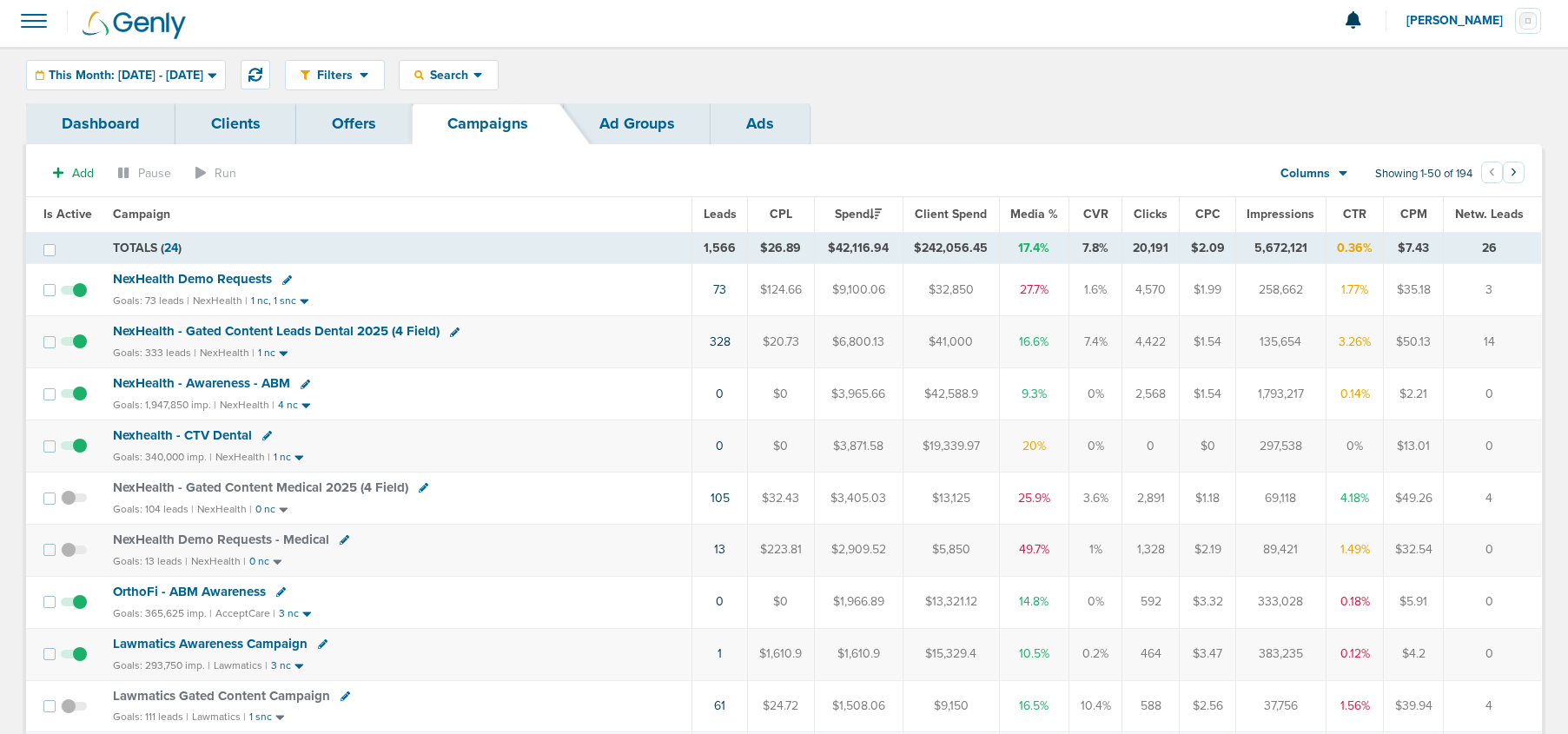 click 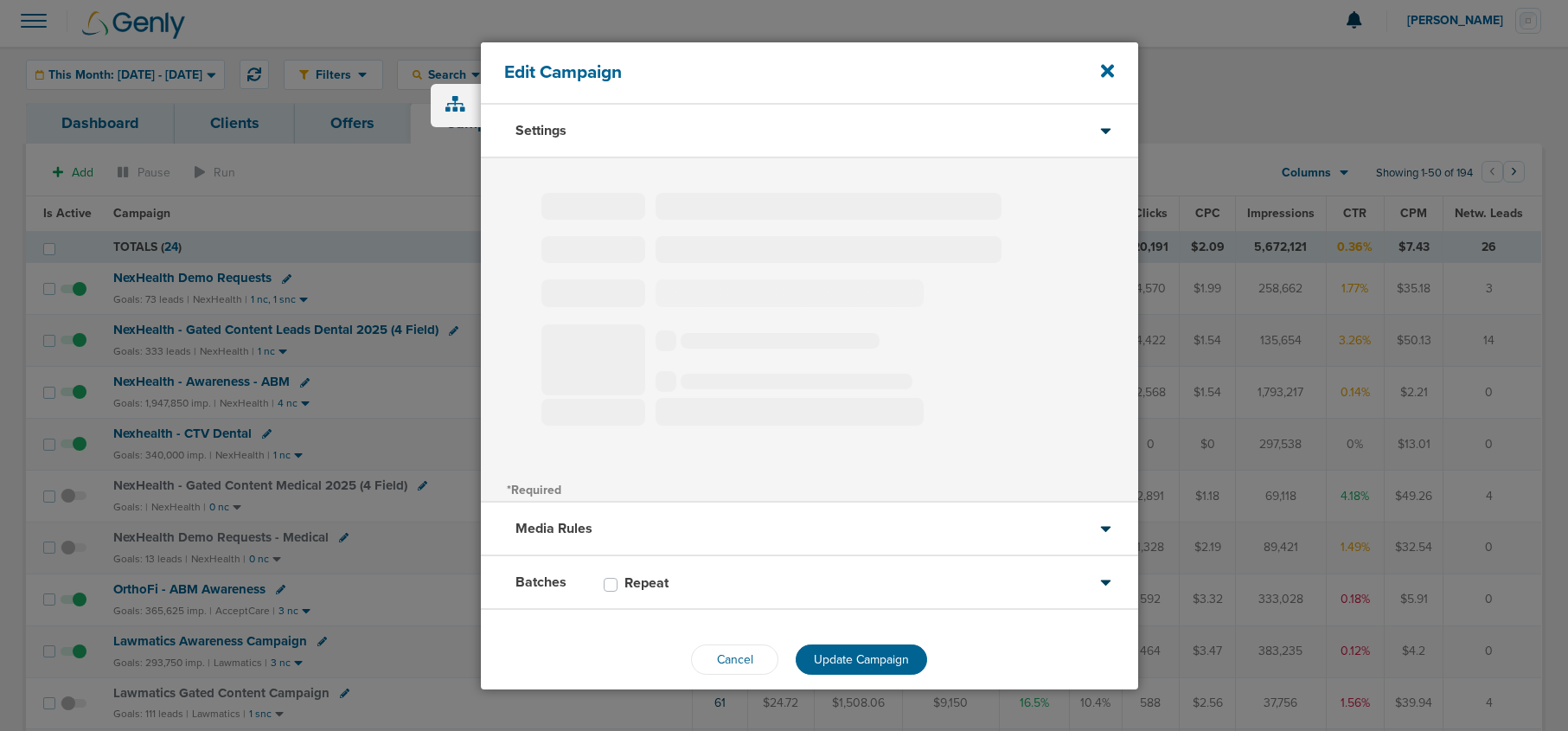 type on "NexHealth - Gated Content Medical 2025 (4 Field)" 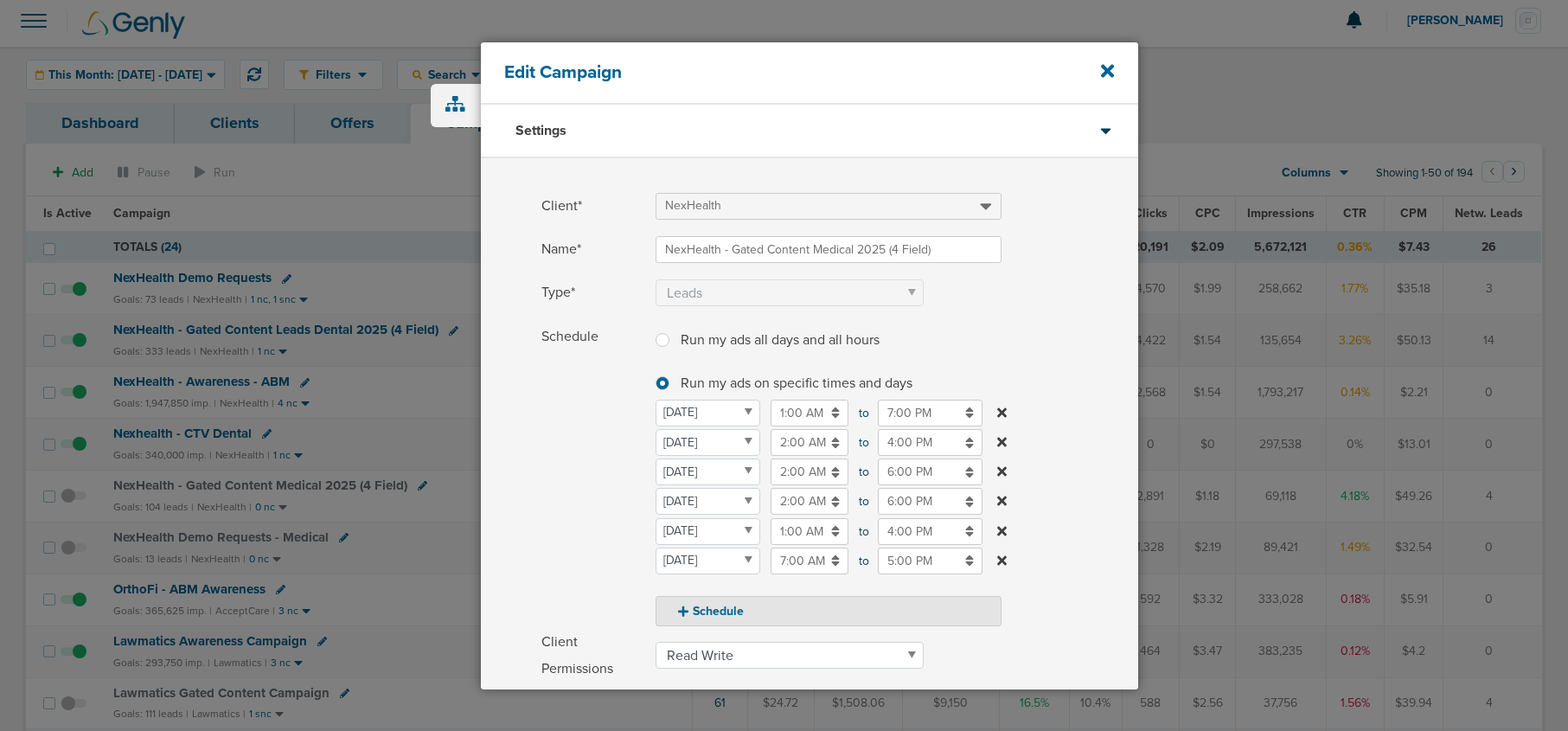 scroll, scrollTop: 277, scrollLeft: 0, axis: vertical 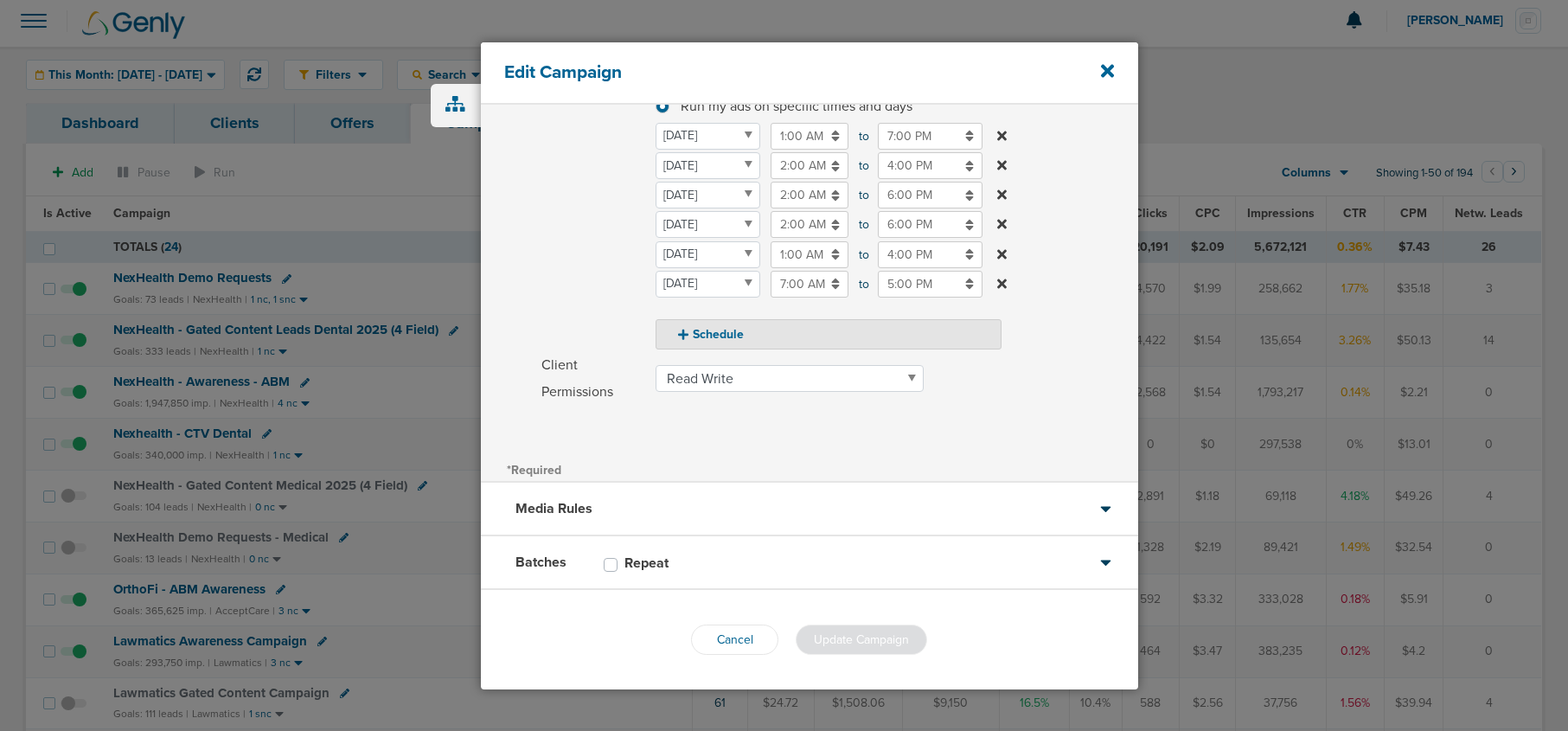 click on "Batches
Repeat" at bounding box center (810, 563) 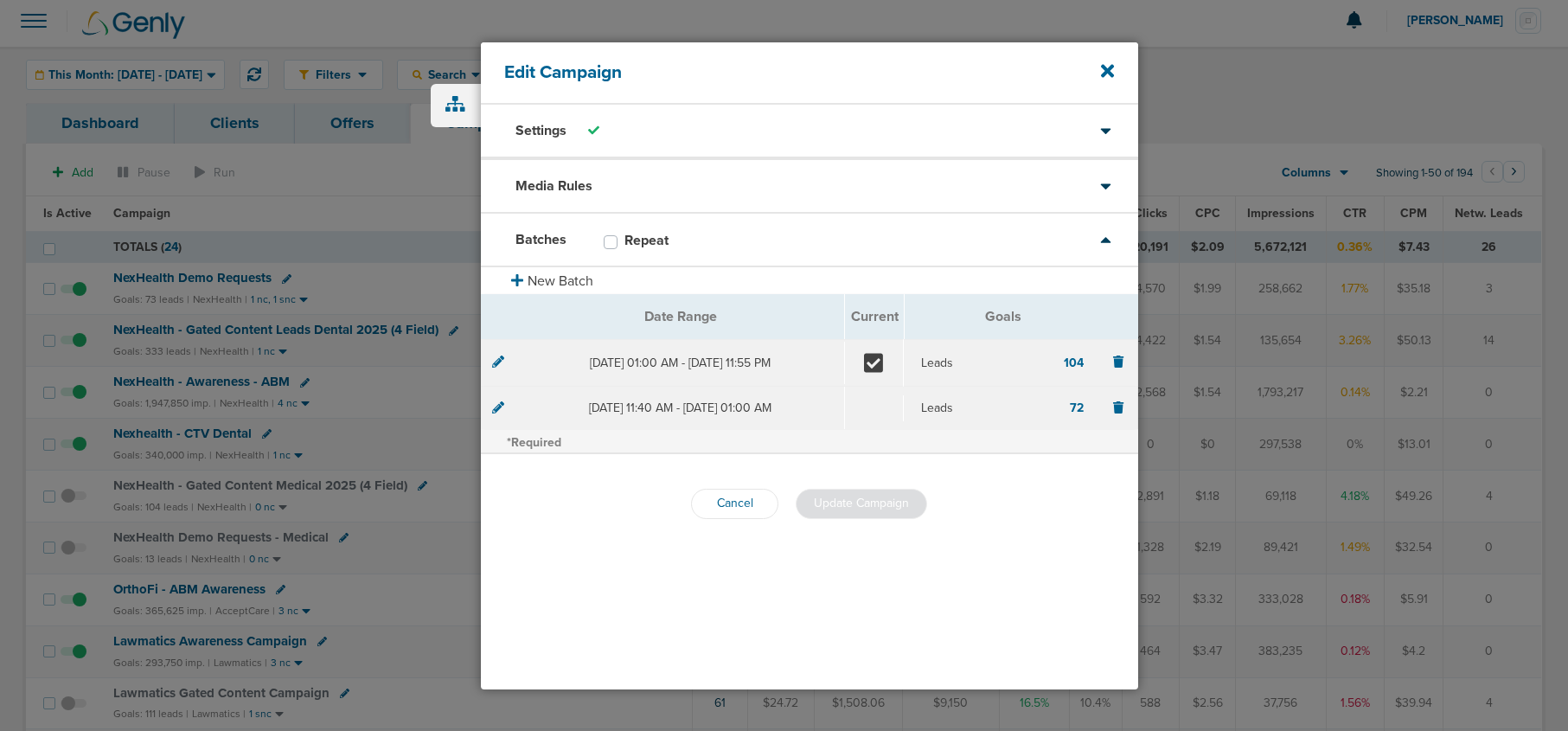 scroll, scrollTop: 0, scrollLeft: 0, axis: both 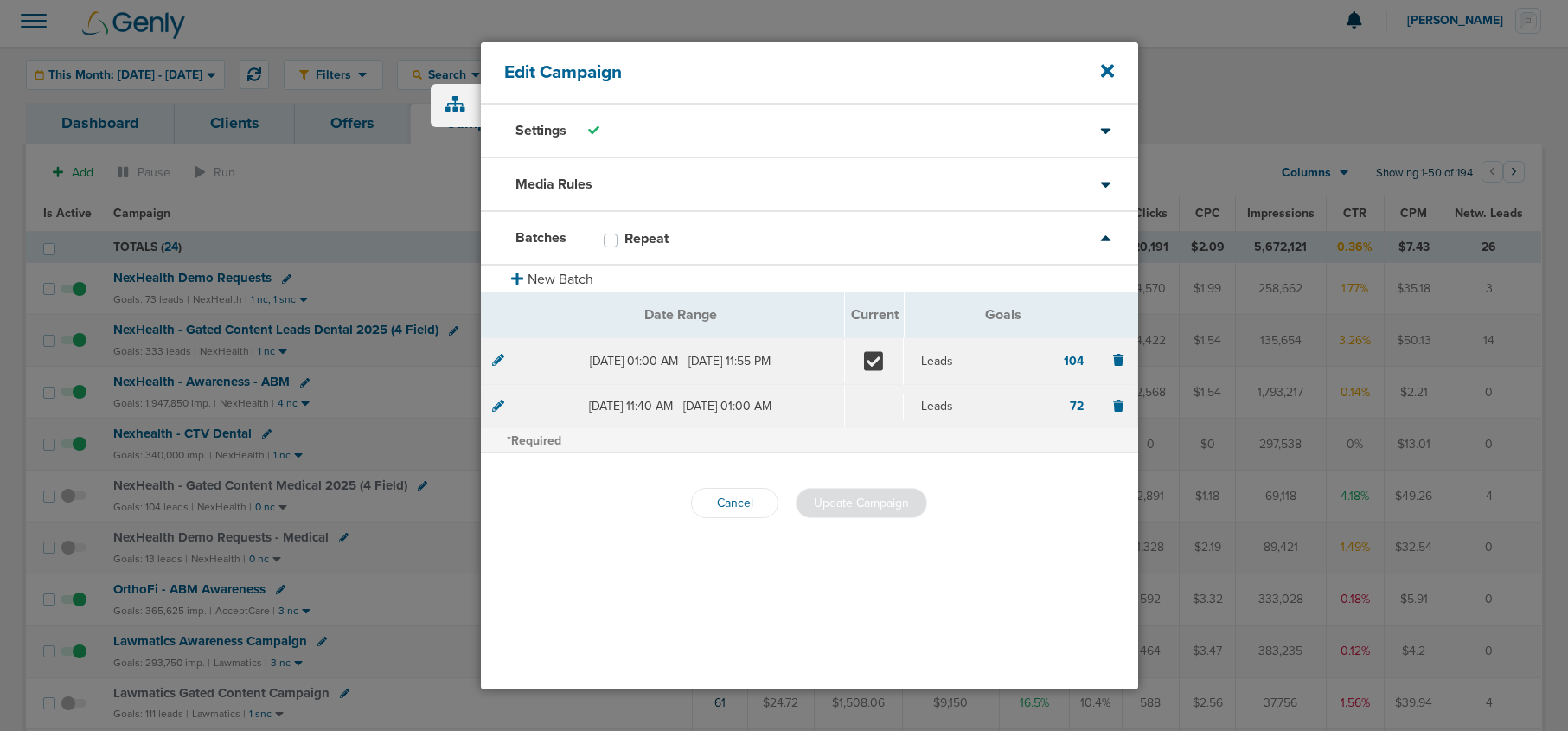 click 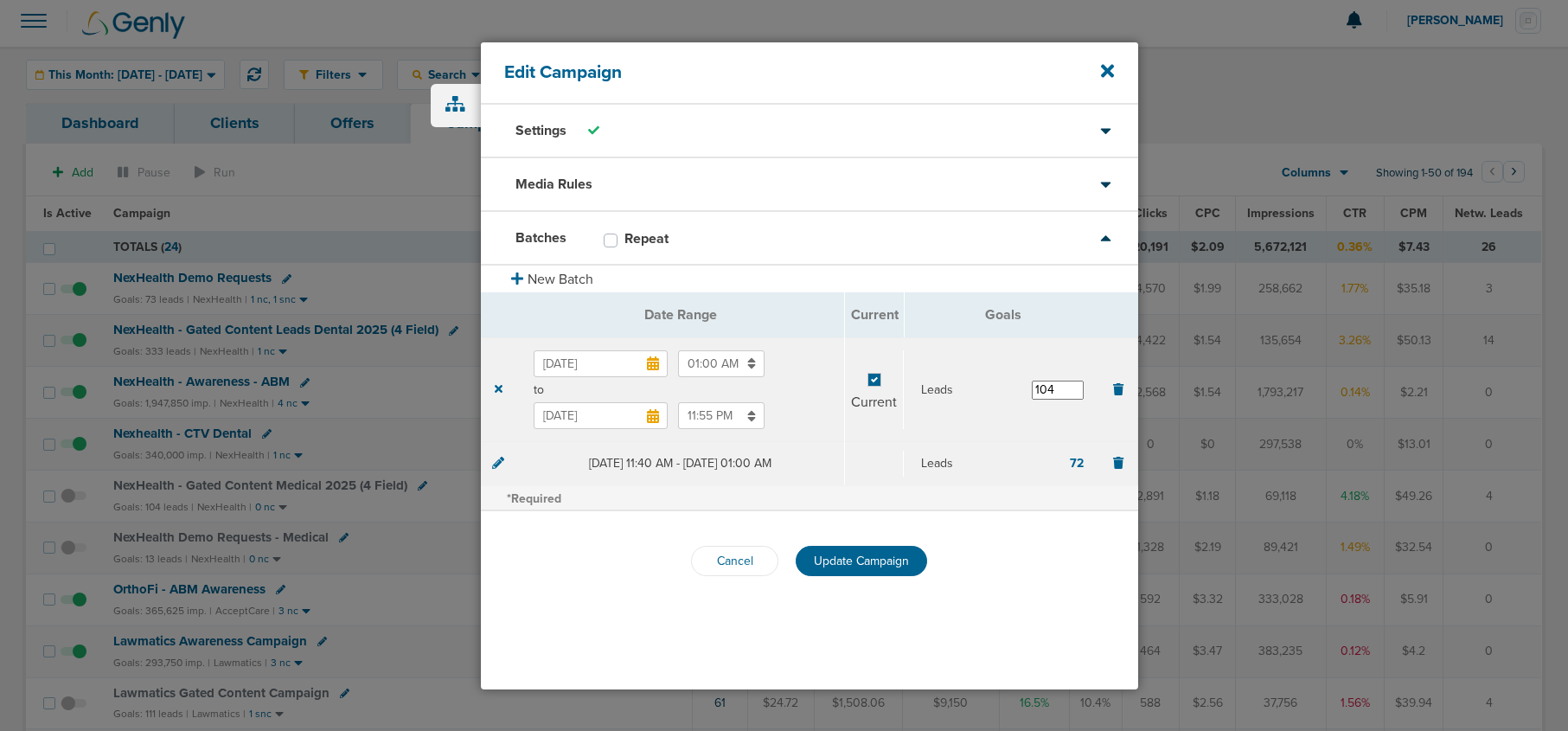 click on "Jul 31, 2025" at bounding box center (600, 415) 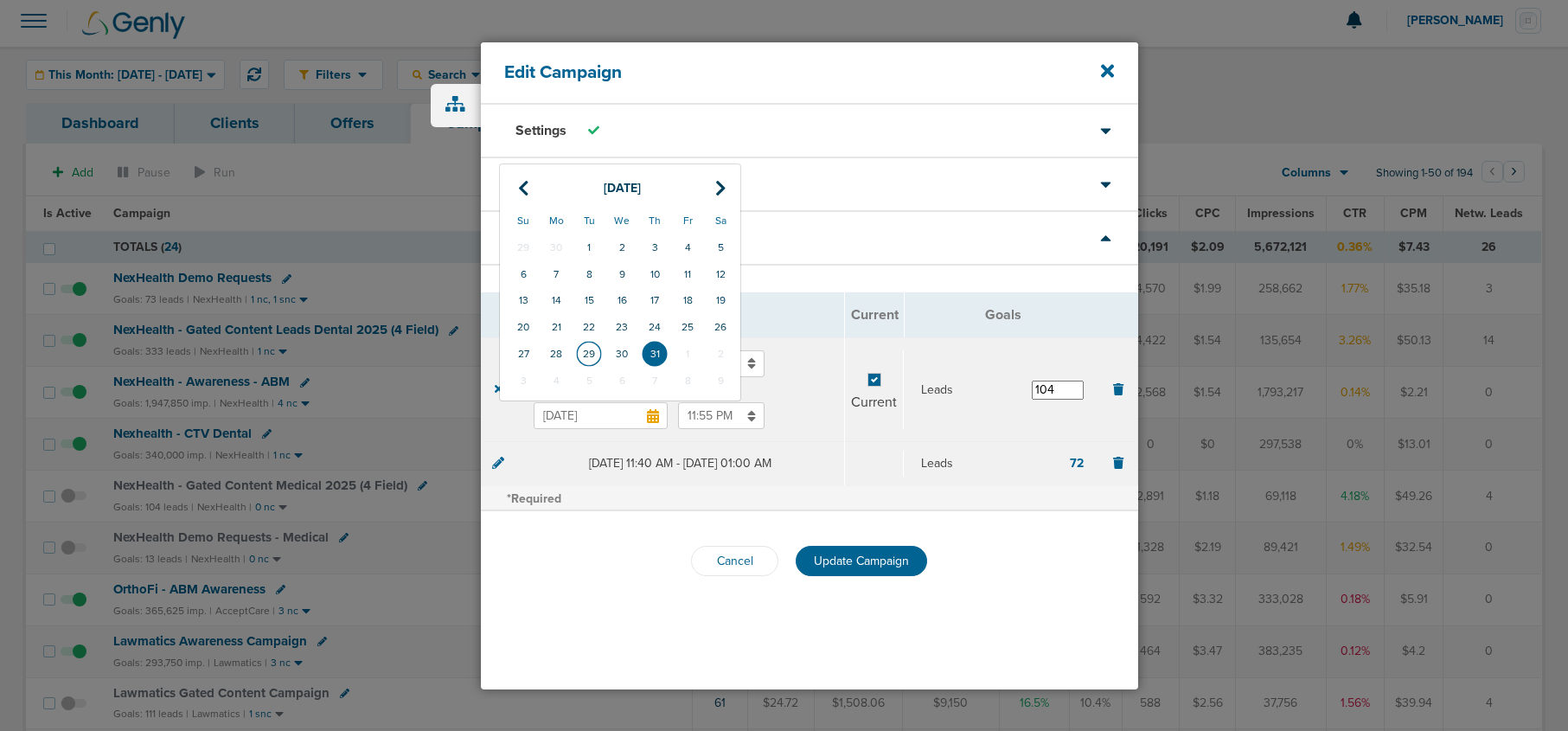 click on "29" at bounding box center (589, 354) 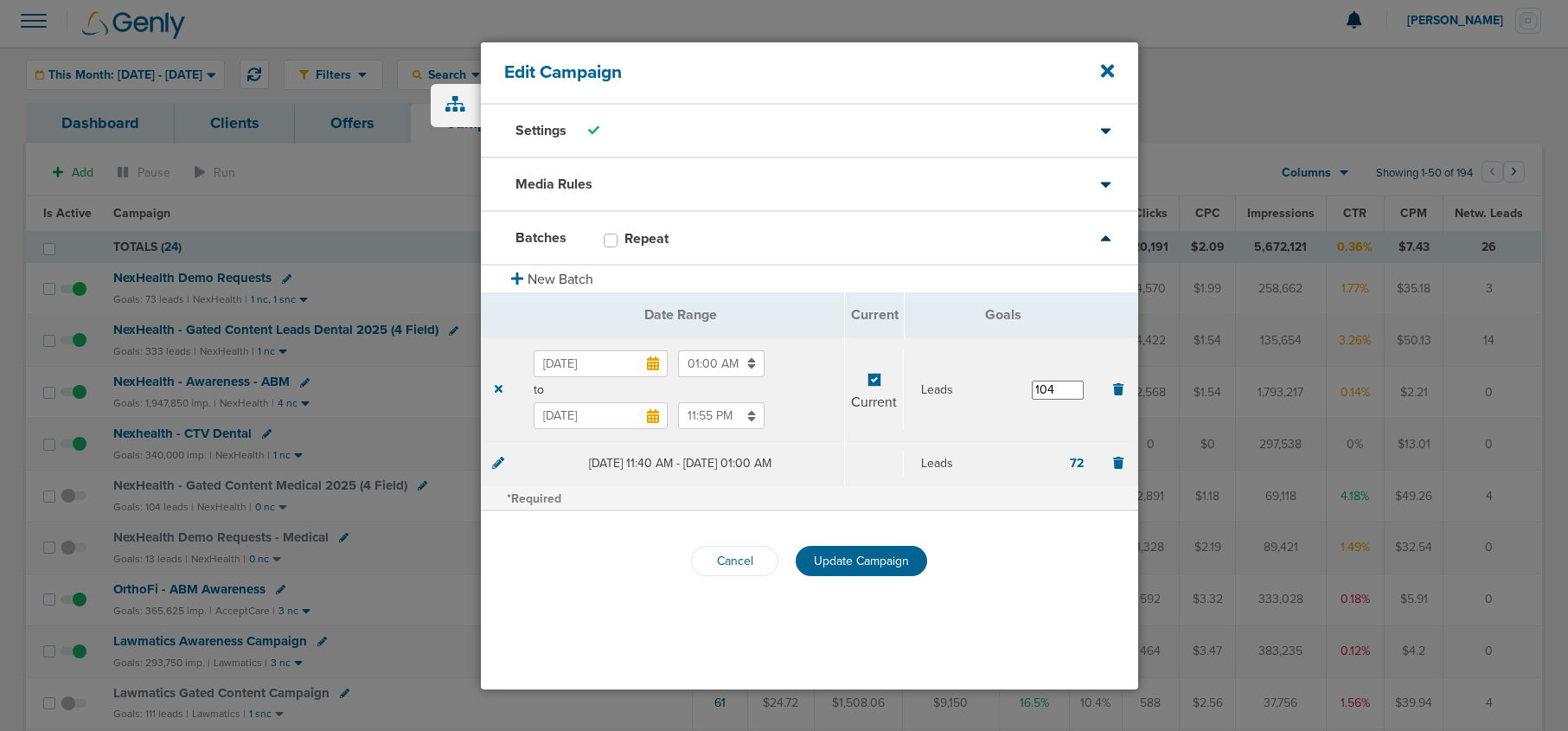 click on "11:55 PM" at bounding box center [721, 415] 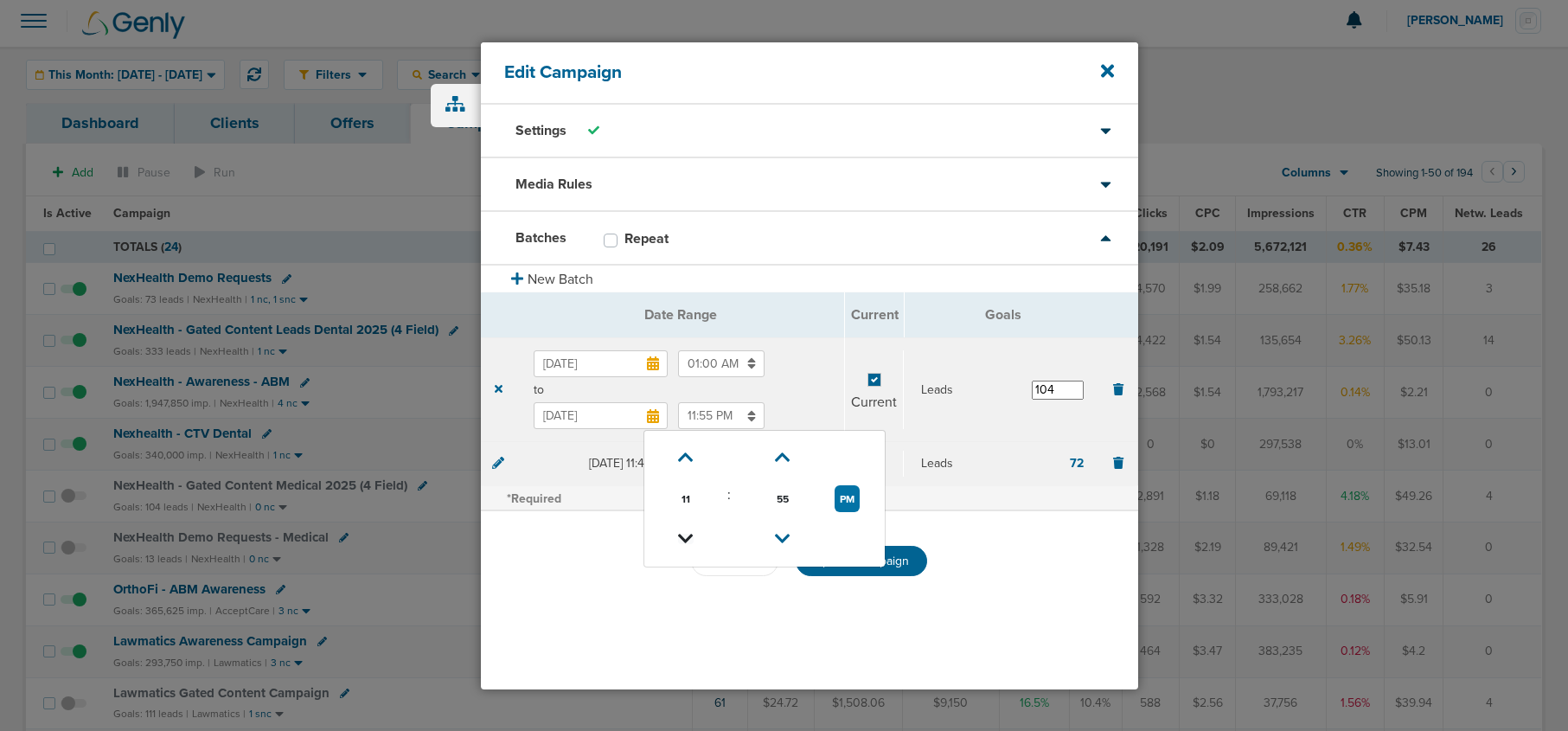 click at bounding box center (686, 539) 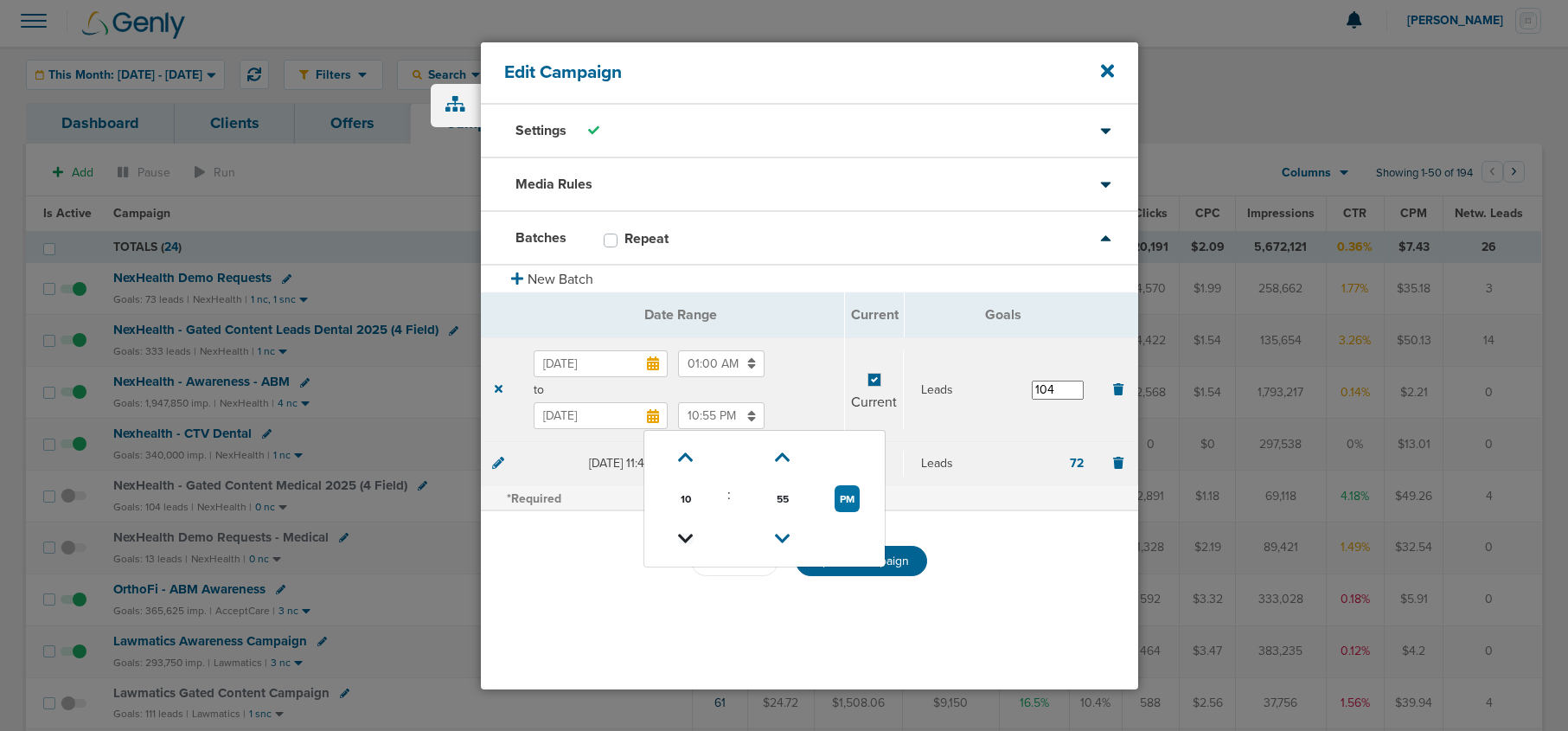 click at bounding box center (686, 539) 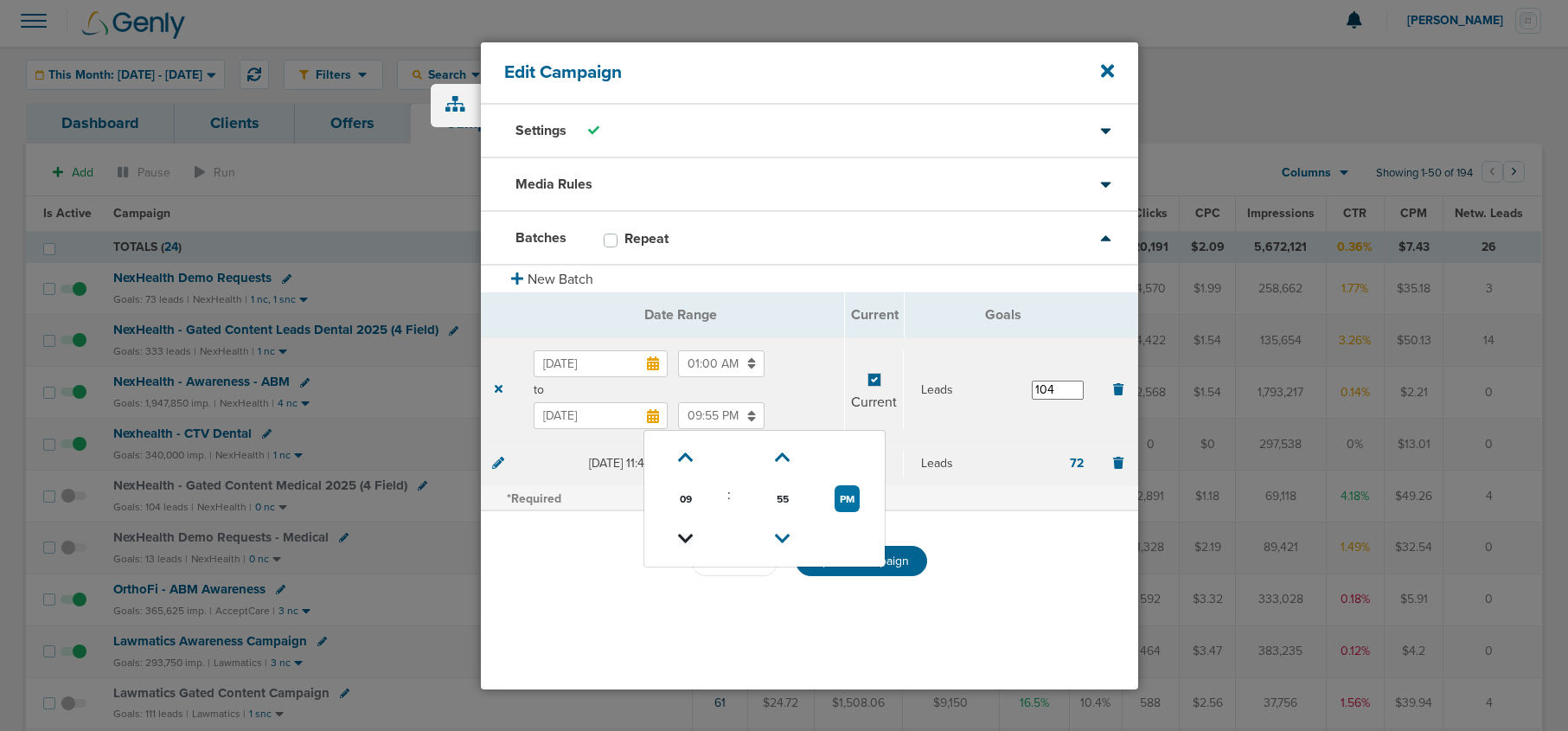 click at bounding box center (686, 539) 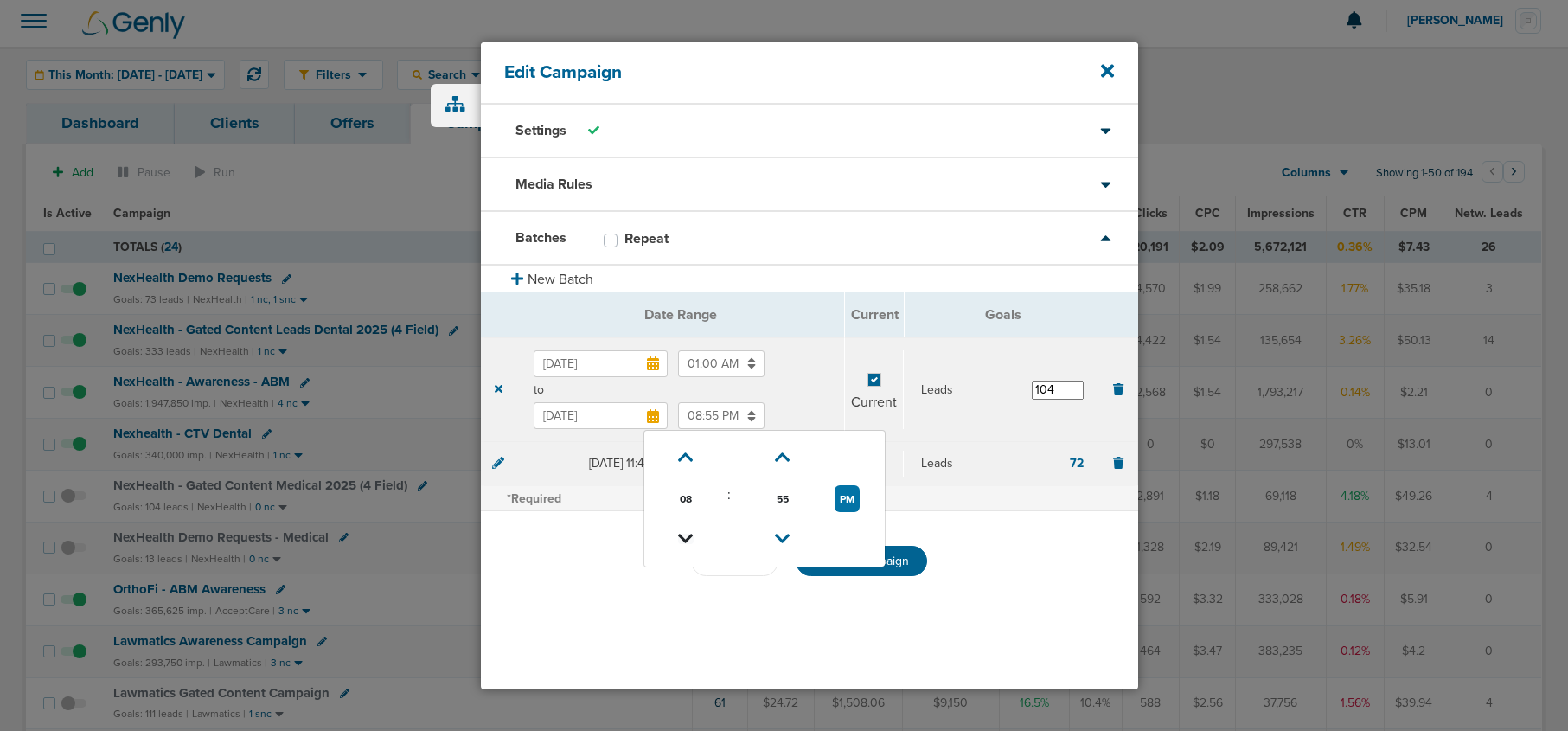 click at bounding box center [686, 539] 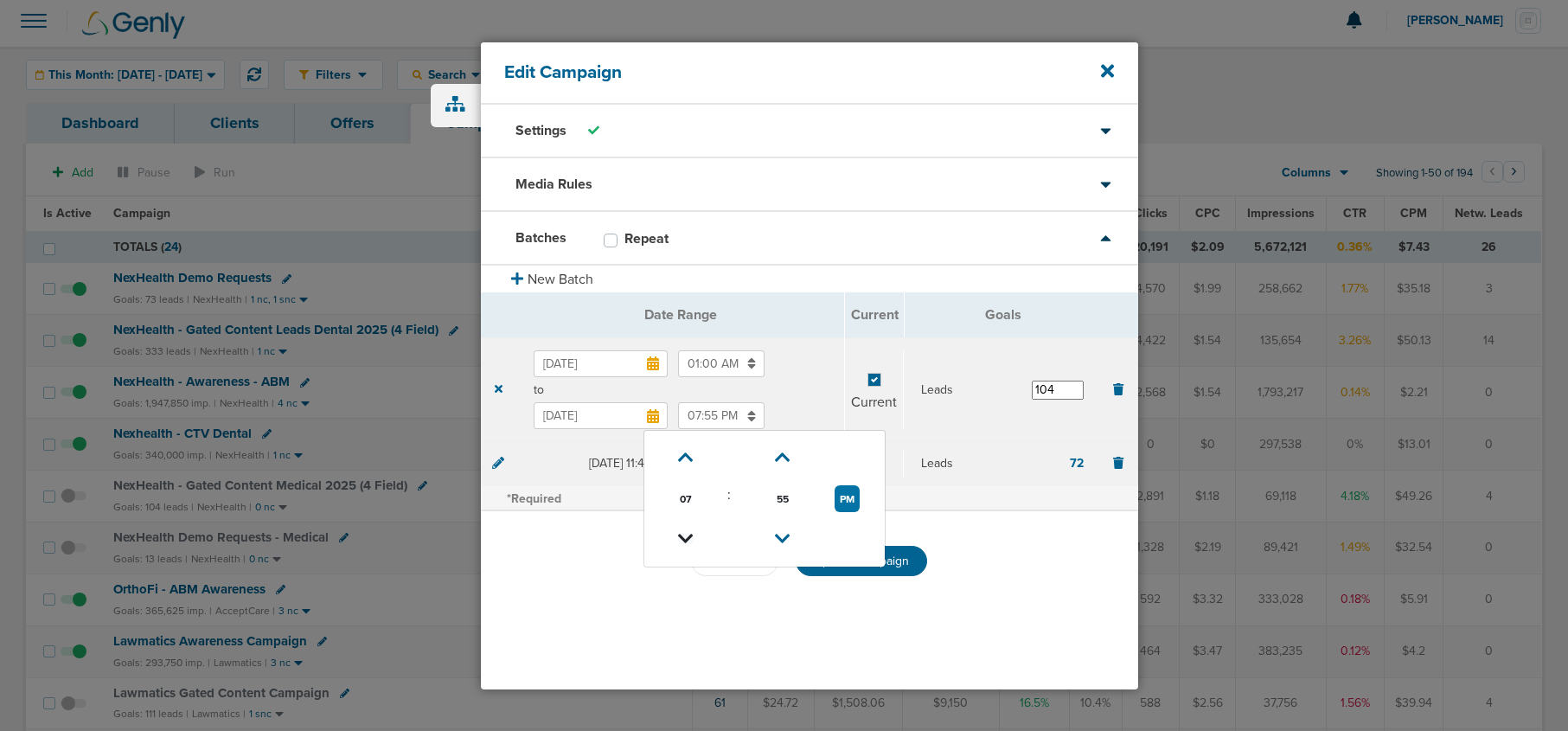 click at bounding box center (686, 539) 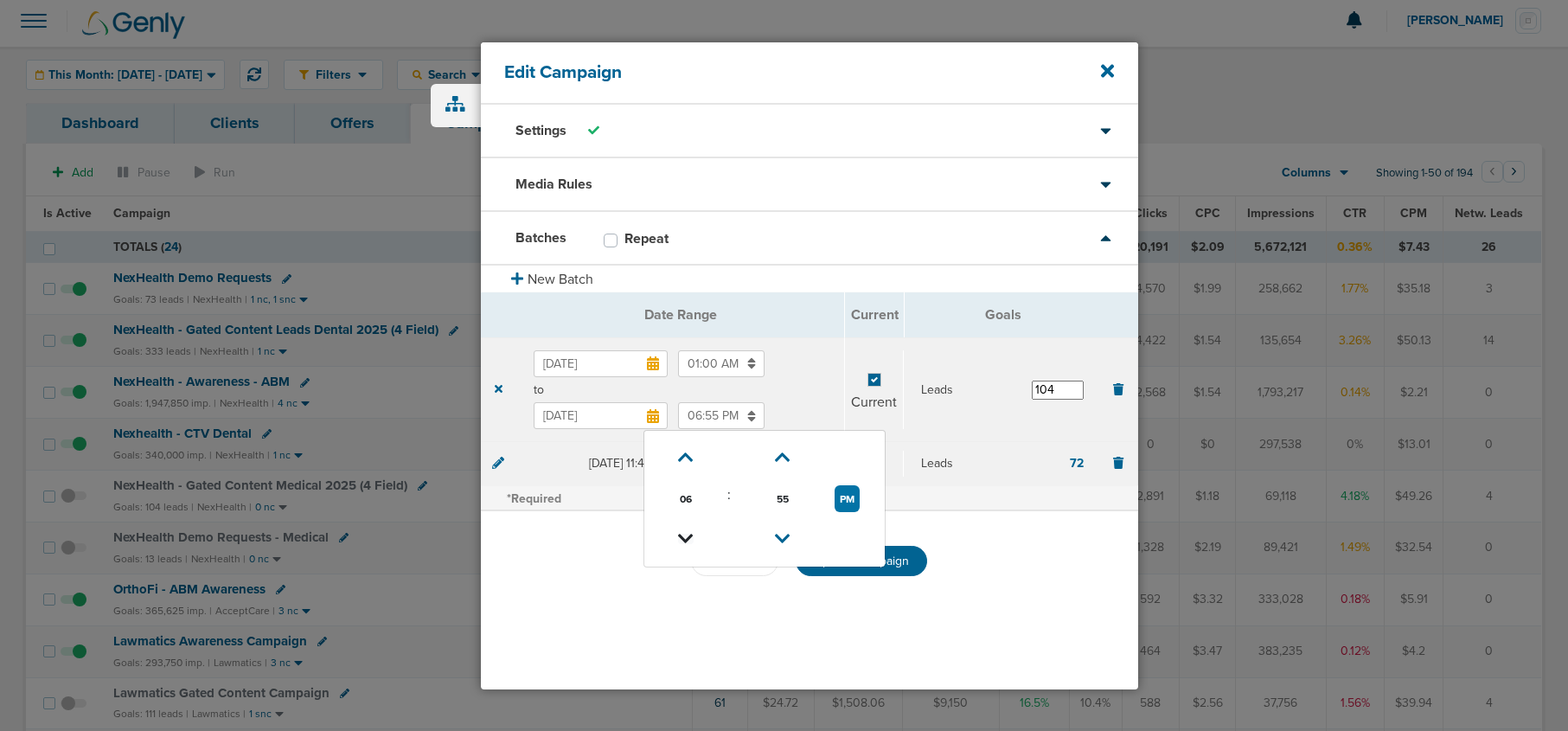 click at bounding box center [686, 539] 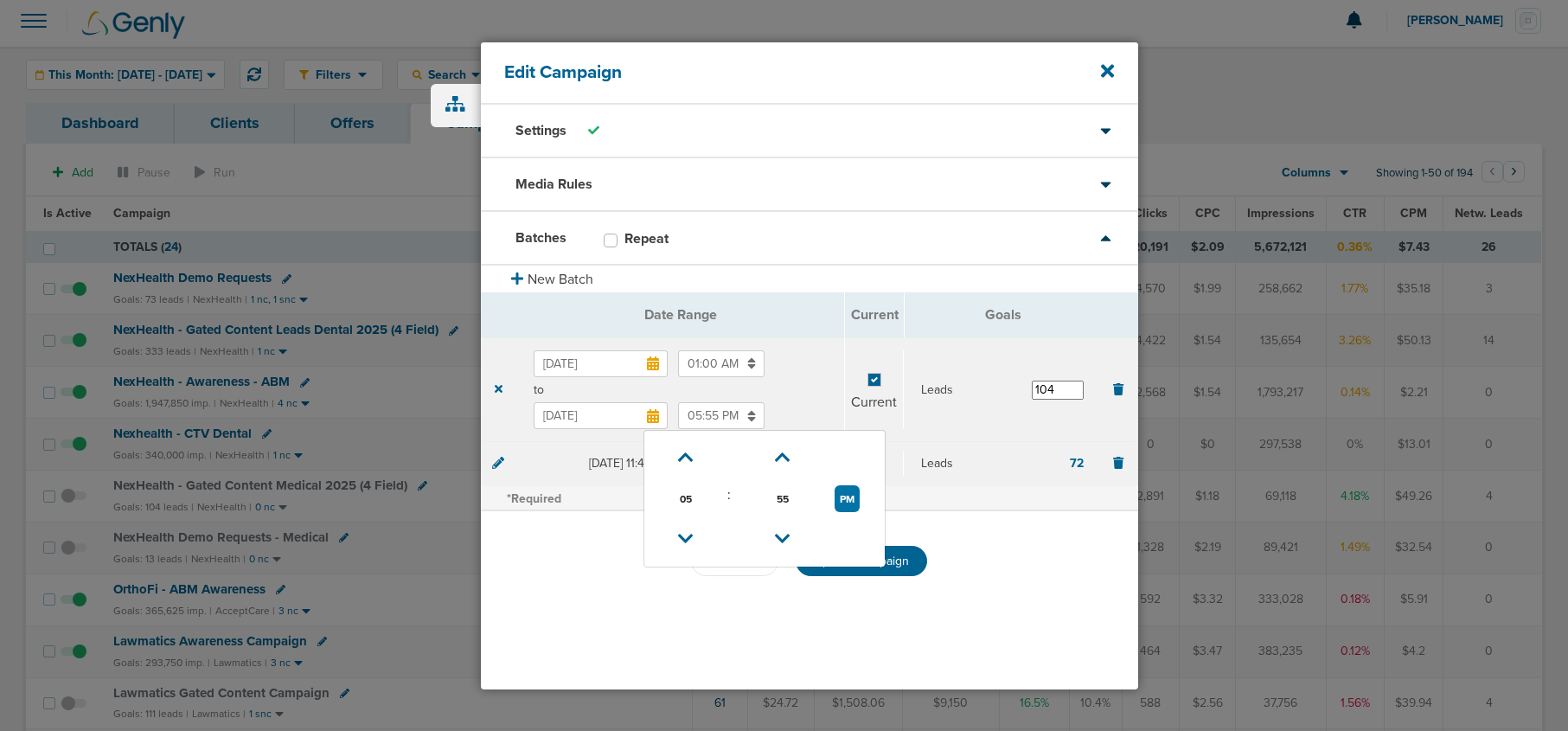 click on "Settings         Client*   NexHealth               Name*   NexHealth - Gated Content Medical 2025 (4 Field)       Type*   Awareness Traffic Leads Conversions Lead Magnet         Schedule     Run my ads all days and all hours   Run my ads all days and all hours       Run my ads on specific times and days   Run my ads on specific times and days     Monday Tuesday Wednesday Thursday Friday Saturday Sunday
Monday
1:00 AM
01:00 AM
to   7:00 PM
07:00 PM
Monday Tuesday Wednesday Thursday Friday Saturday Sunday
Tuesday
2:00 AM
02:00 AM
to   4:00 PM
04:00 PM
Monday Tuesday Wednesday Thursday Friday Saturday Sunday
Wednesday
2:00 AM
02:00 AM
to   6:00 PM
06:00 PM
Monday Tuesday Wednesday Thursday Friday Saturday Sunday
Thursday" at bounding box center (810, 397) 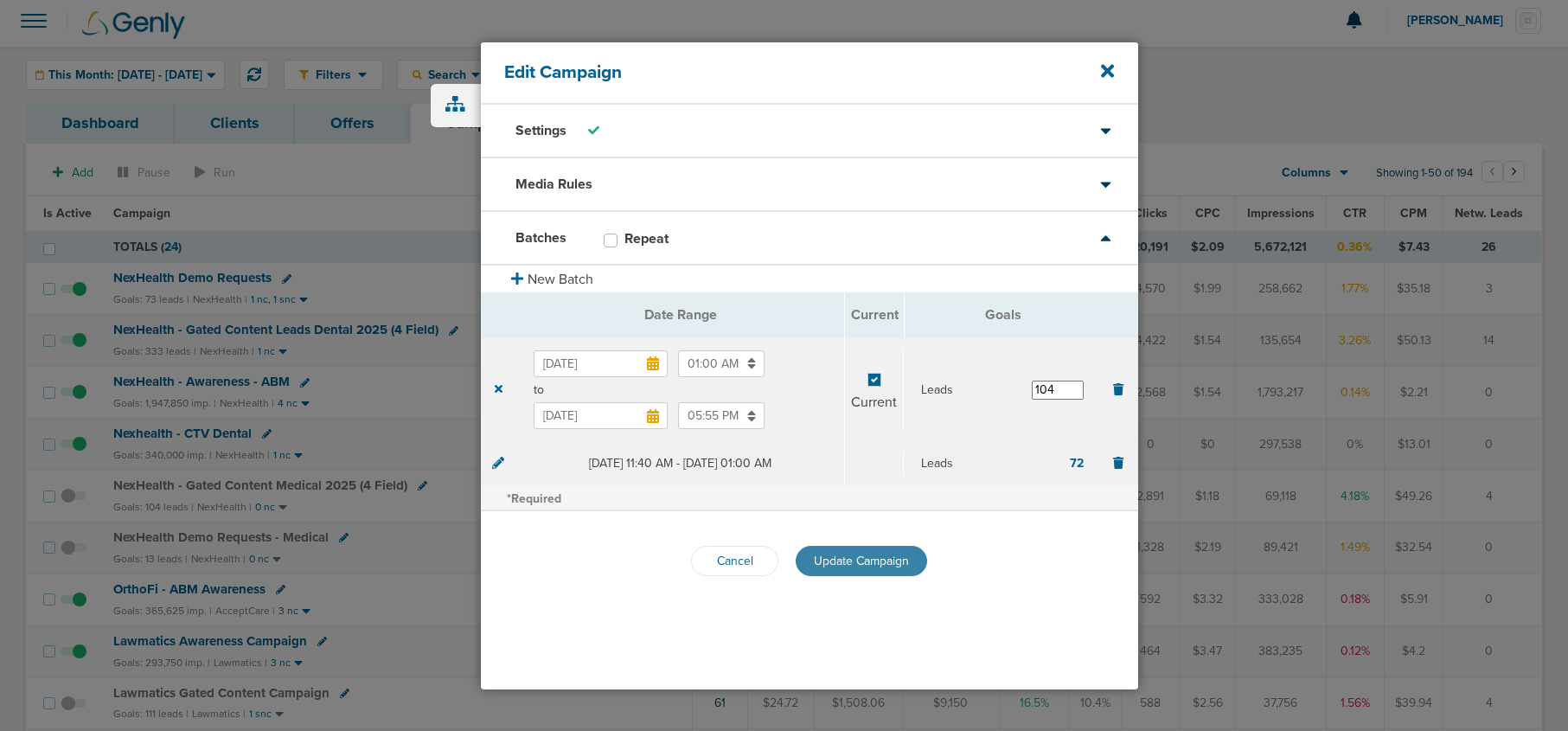 click on "Update Campaign" at bounding box center (861, 561) 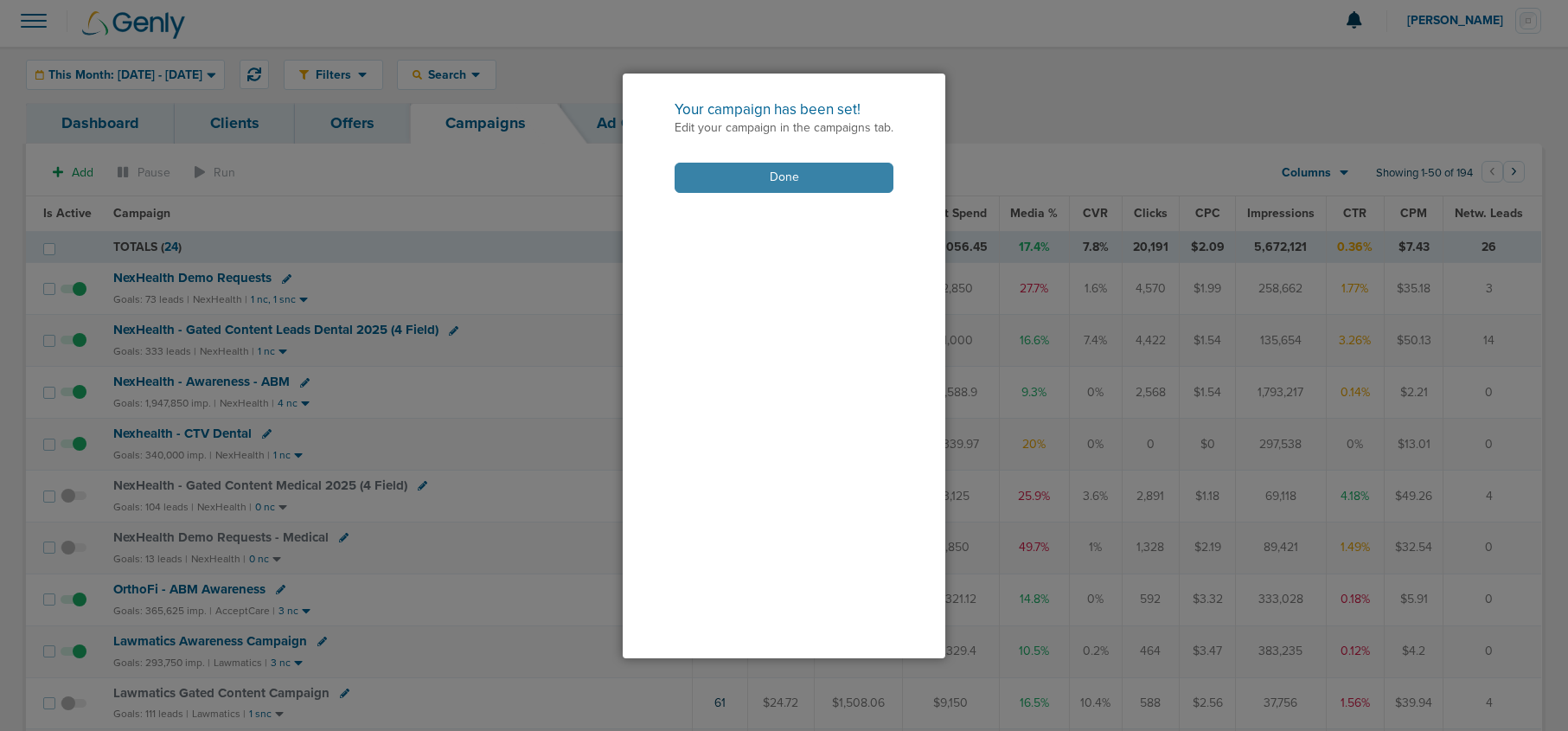 click on "Done" at bounding box center (784, 177) 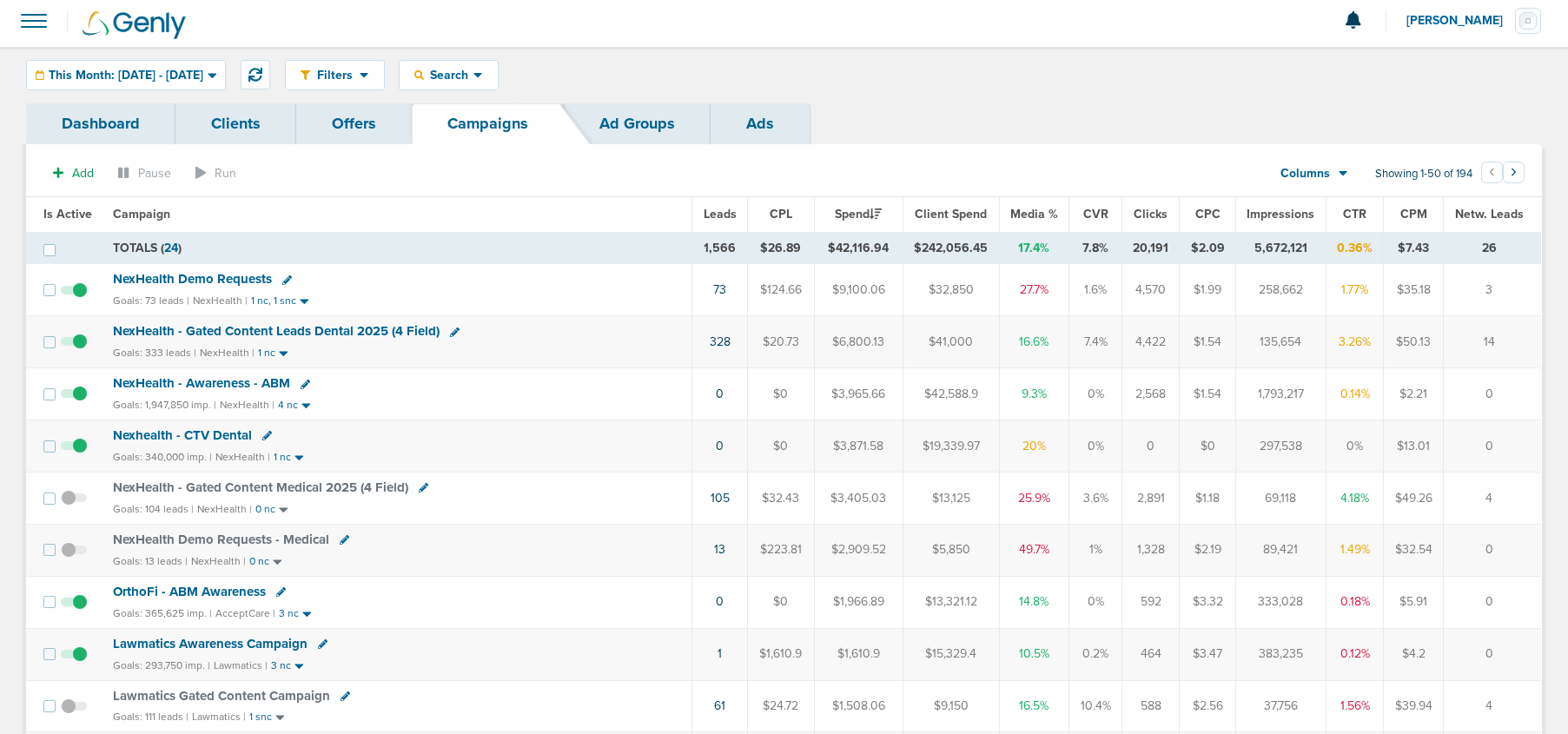 click 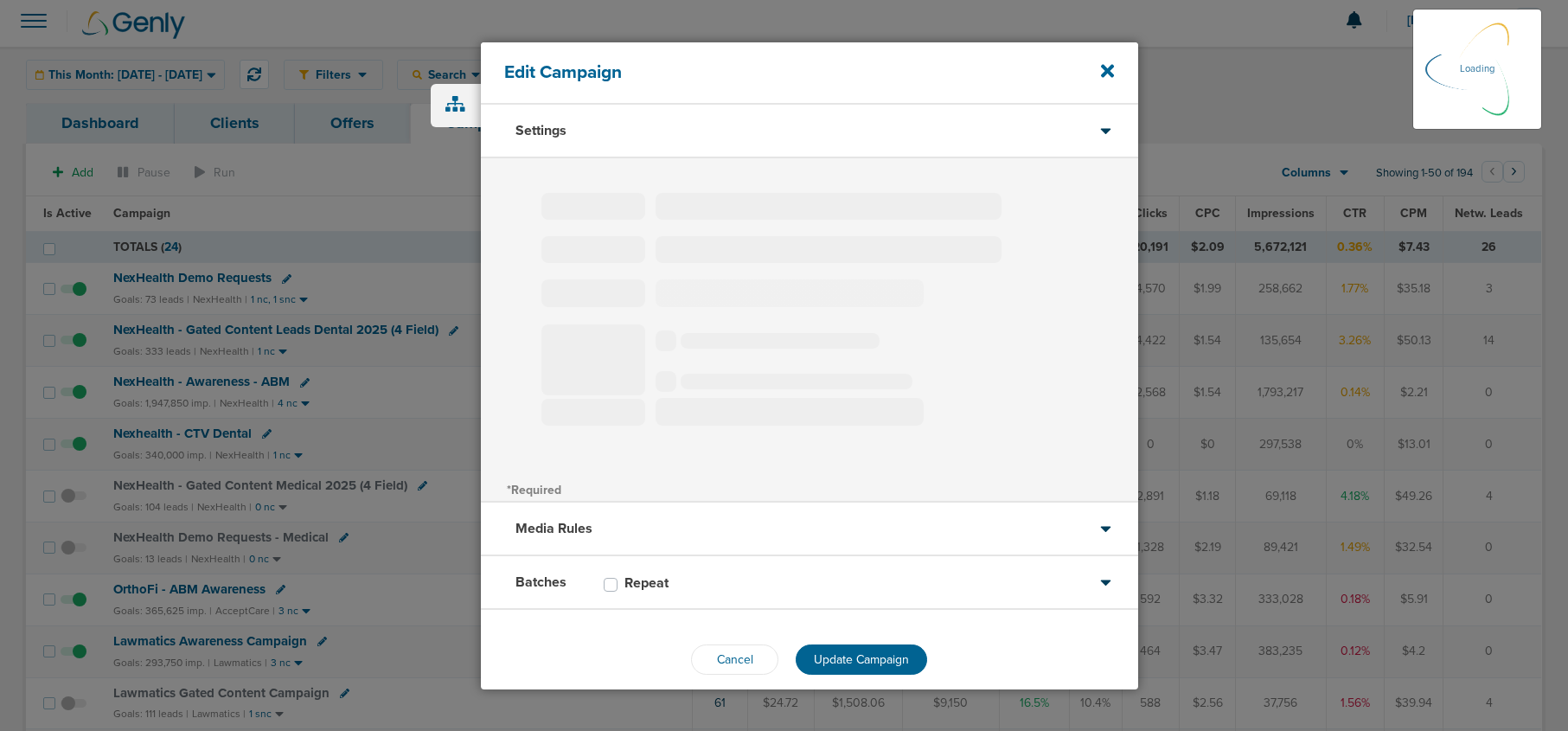 type on "NexHealth - Gated Content Medical 2025 (4 Field)" 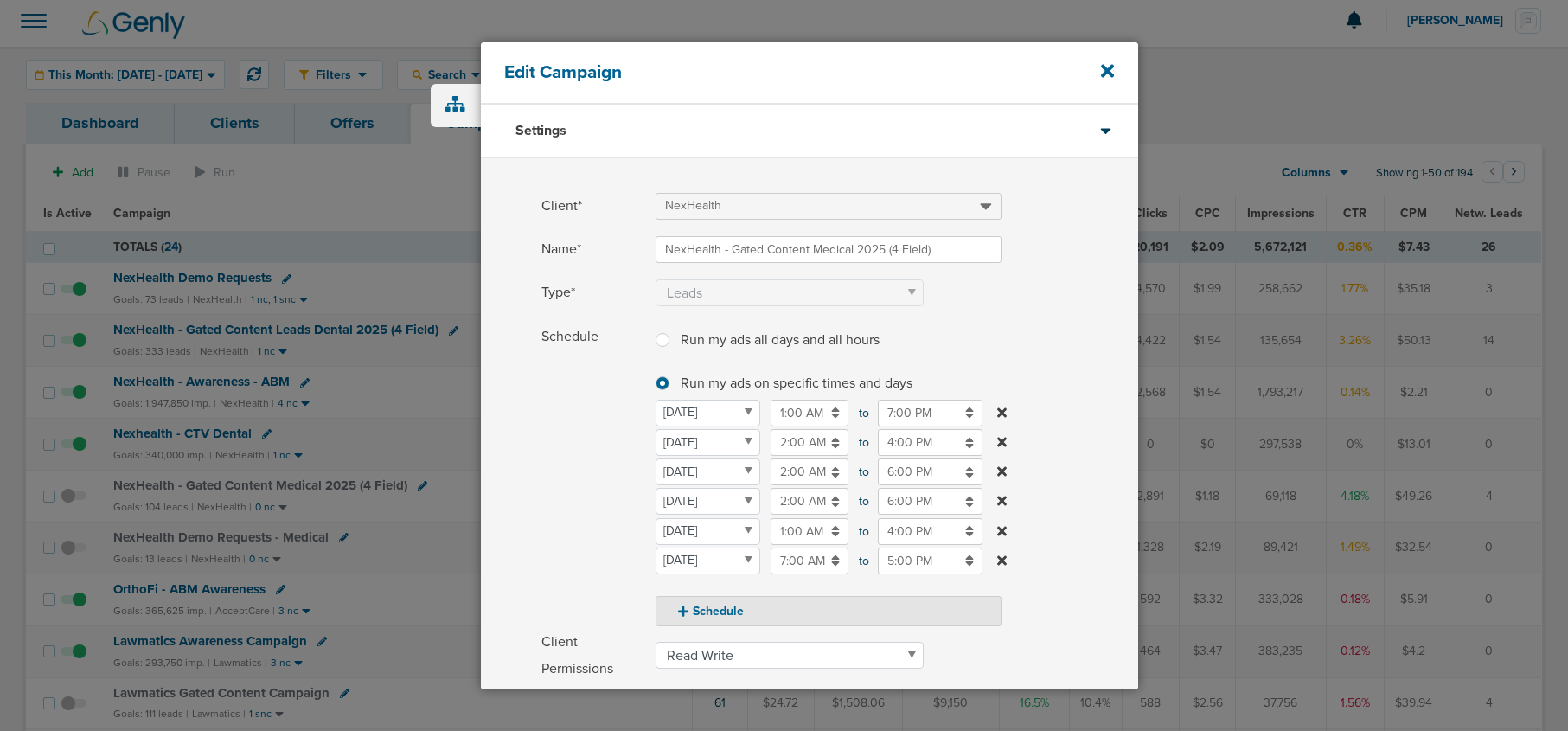 scroll, scrollTop: 277, scrollLeft: 0, axis: vertical 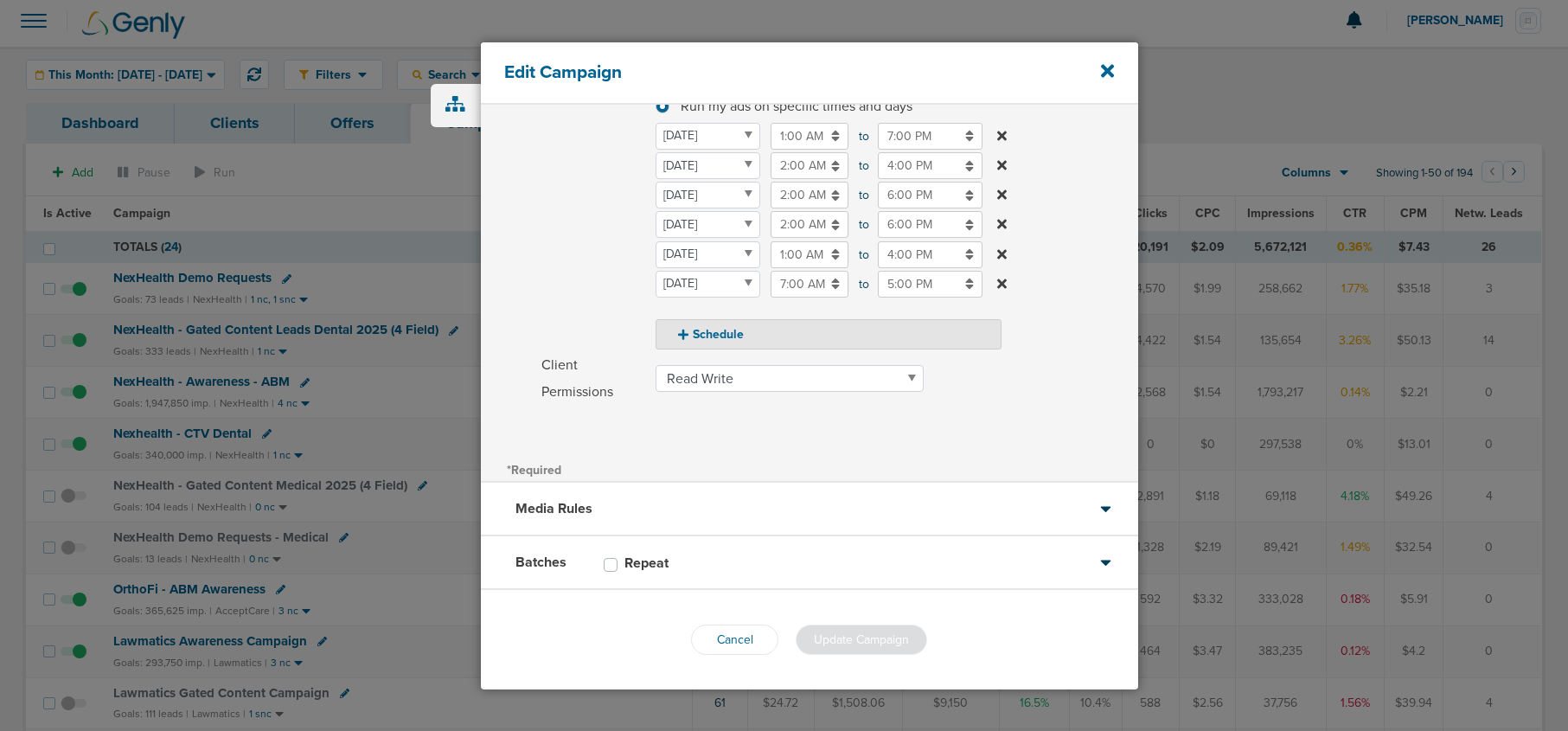 click on "Repeat" at bounding box center [655, 563] 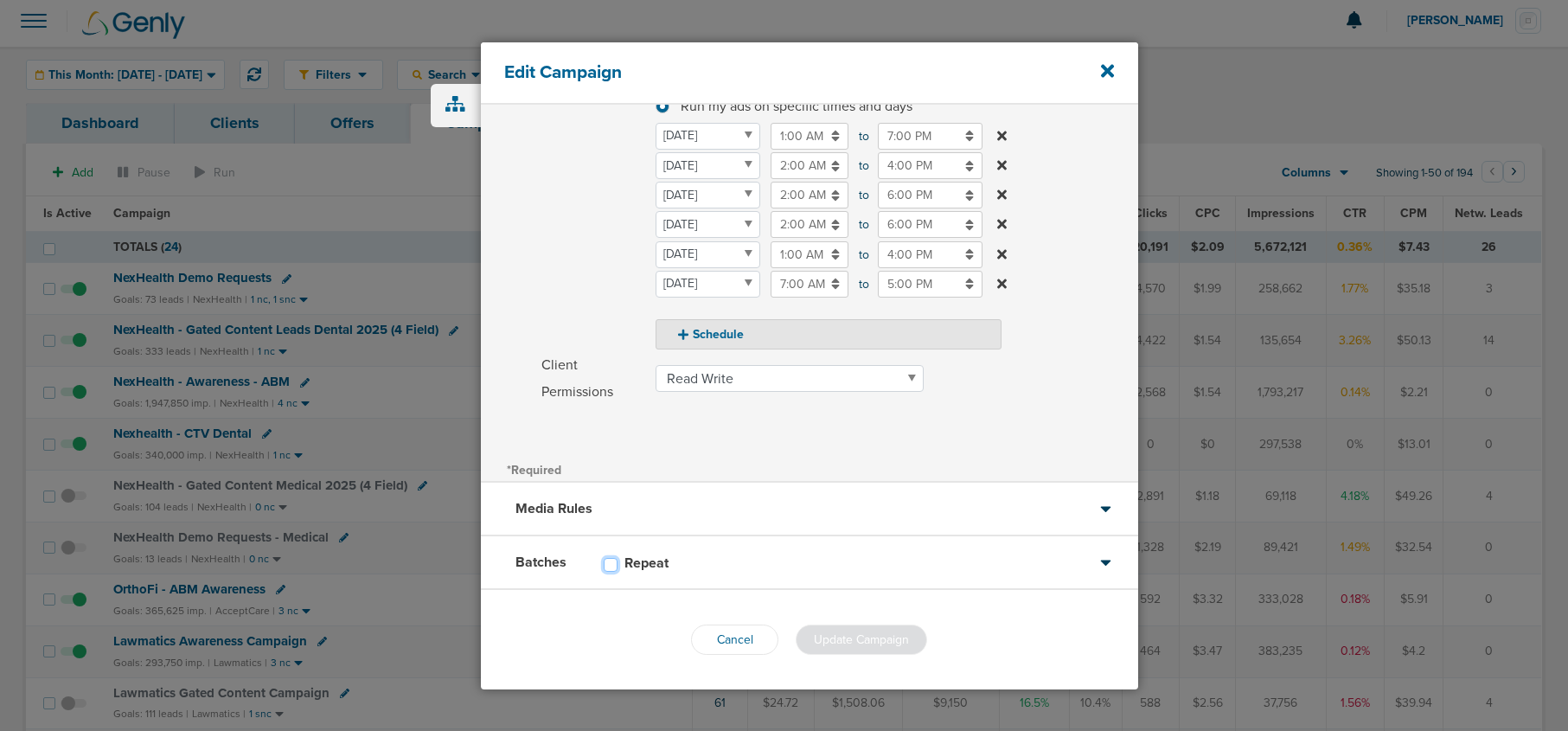 click on "Repeat" at bounding box center [611, 563] 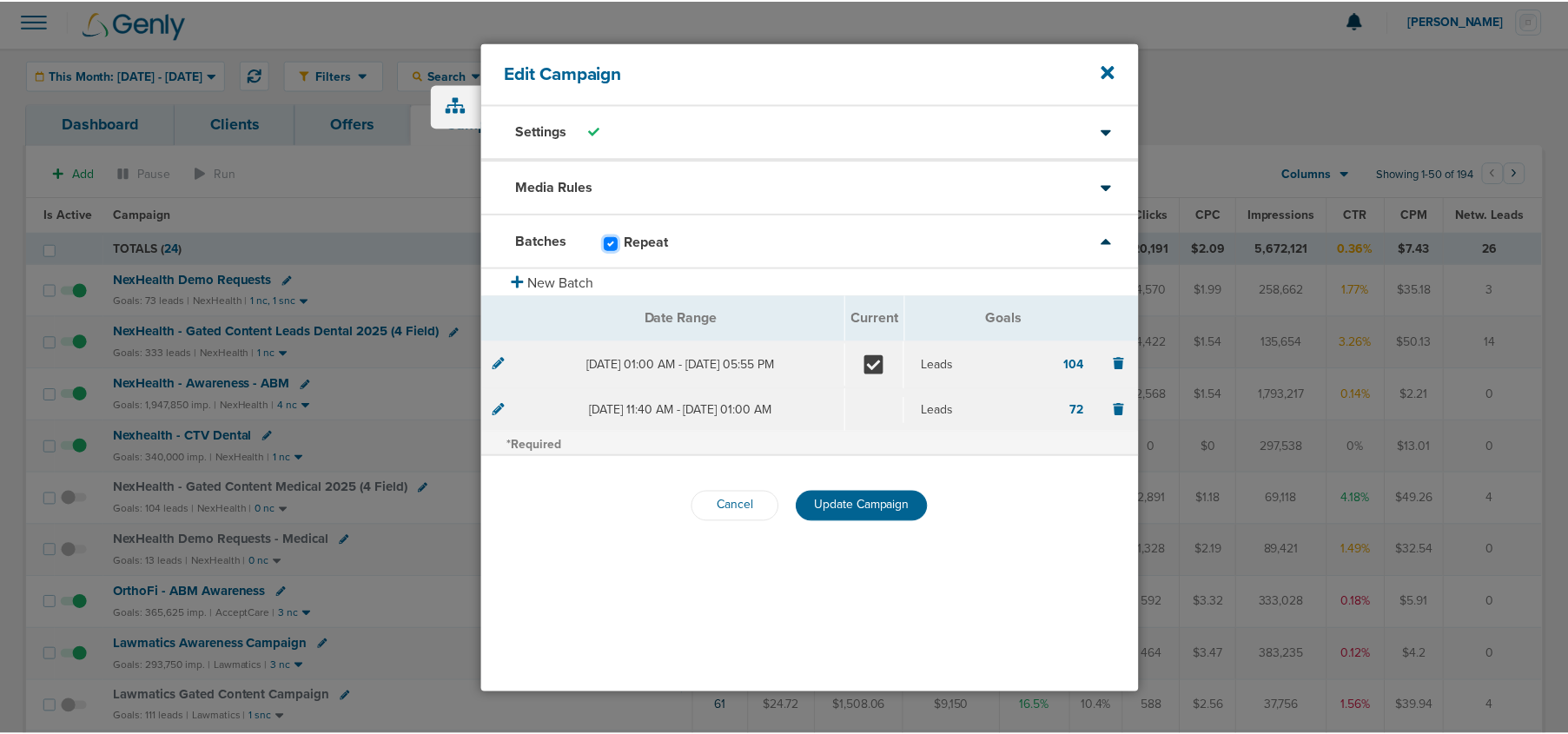 scroll, scrollTop: 0, scrollLeft: 0, axis: both 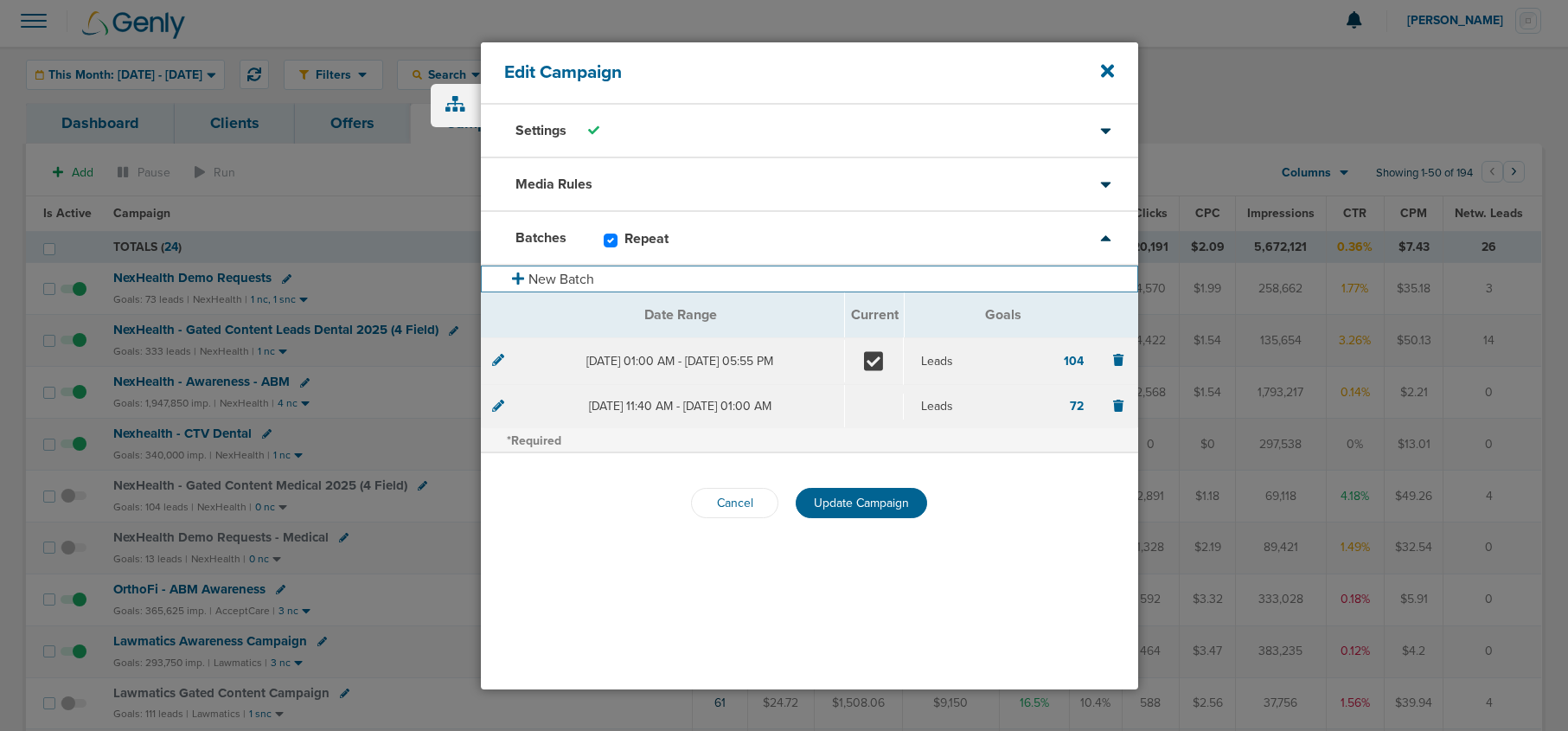 click on "New Batch" at bounding box center (810, 279) 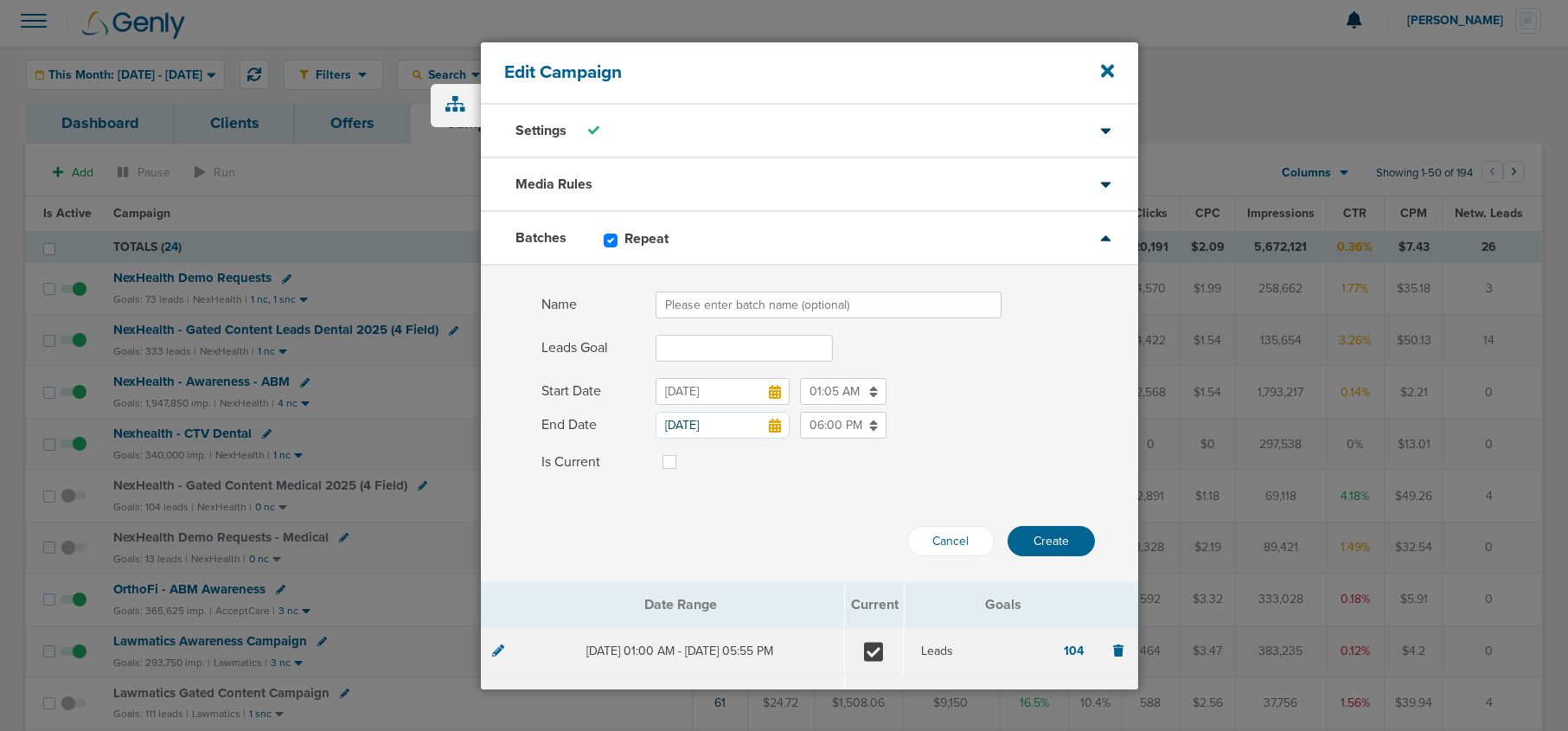 click on "Name" at bounding box center [829, 305] 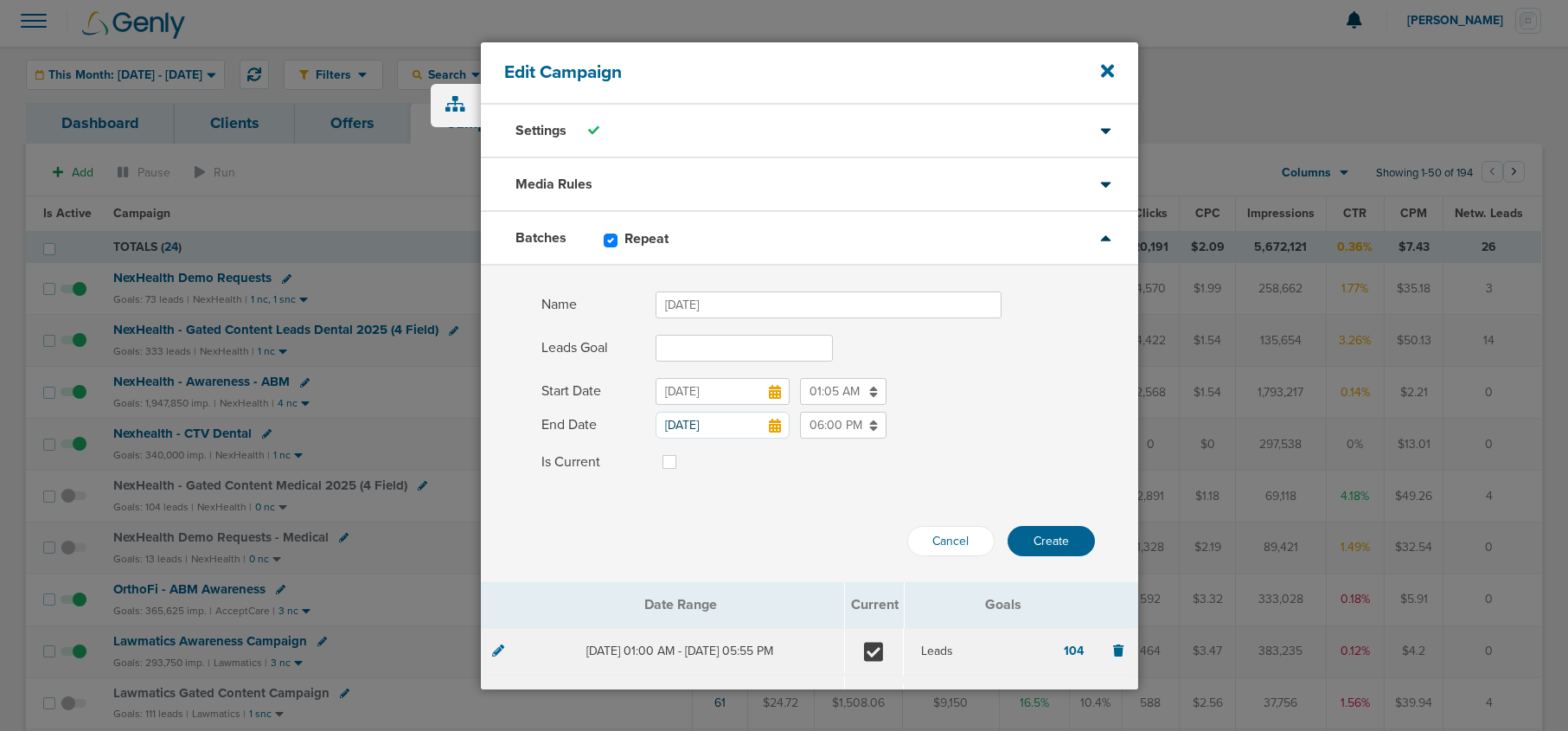 type on "Sept 2025" 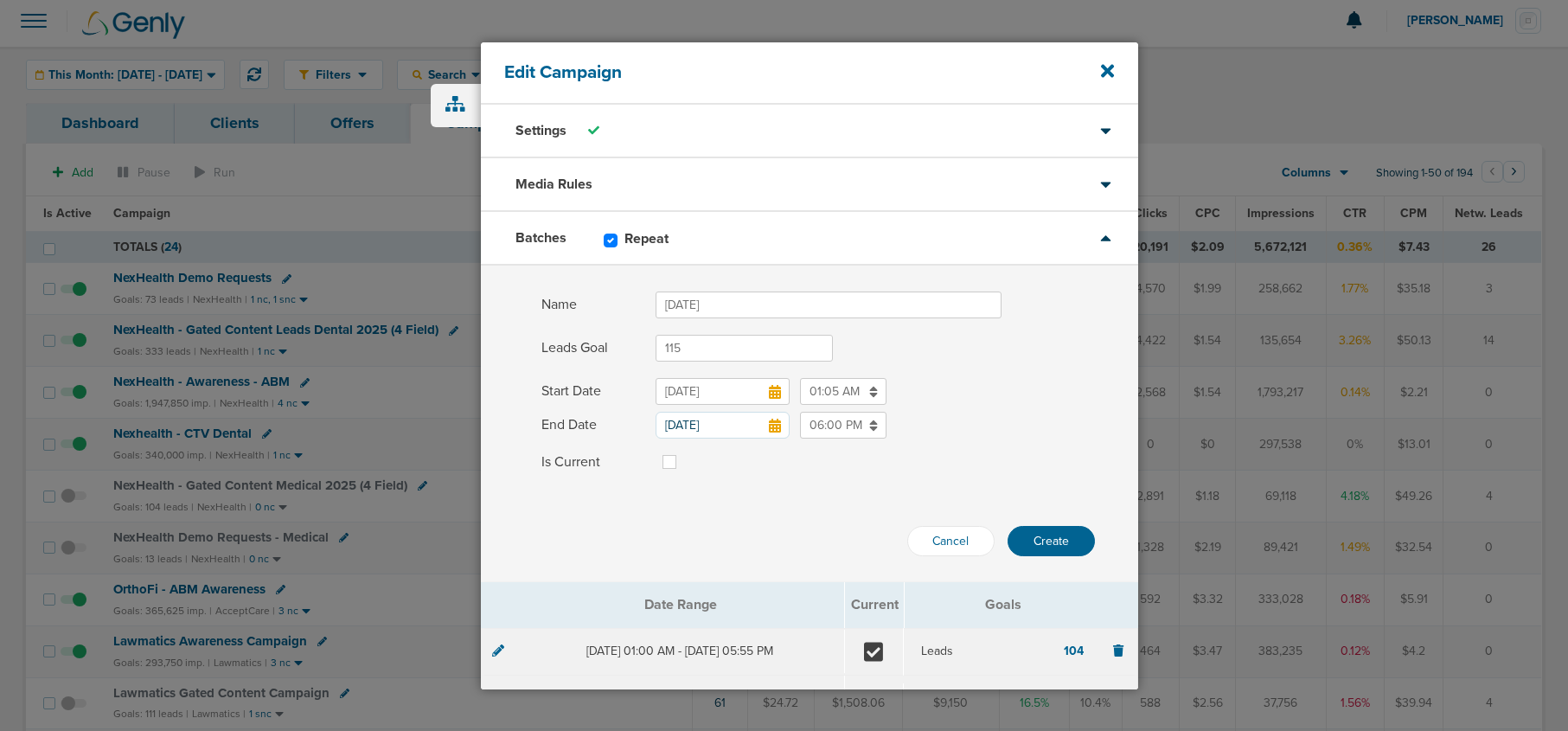 type on "115" 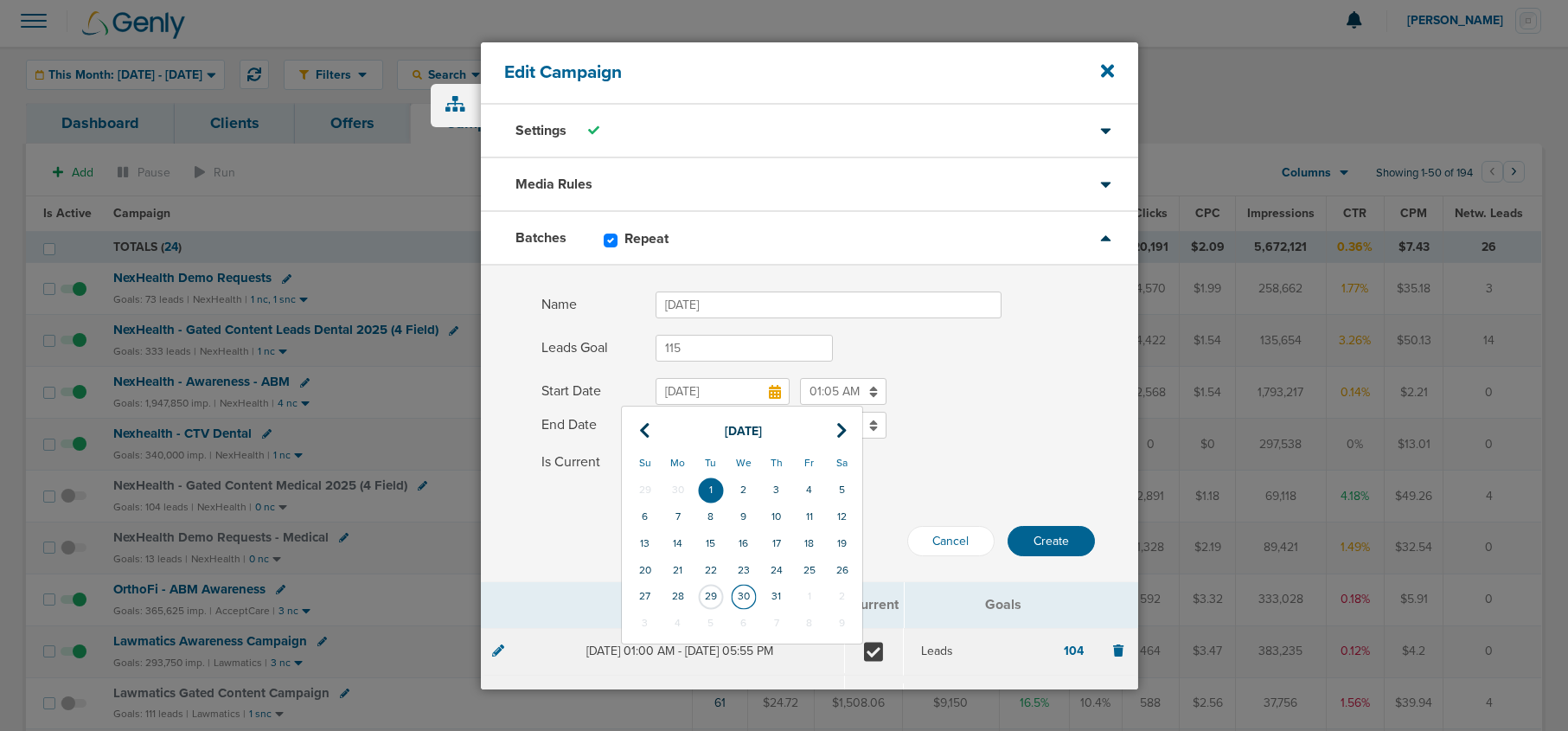click on "30" at bounding box center (744, 596) 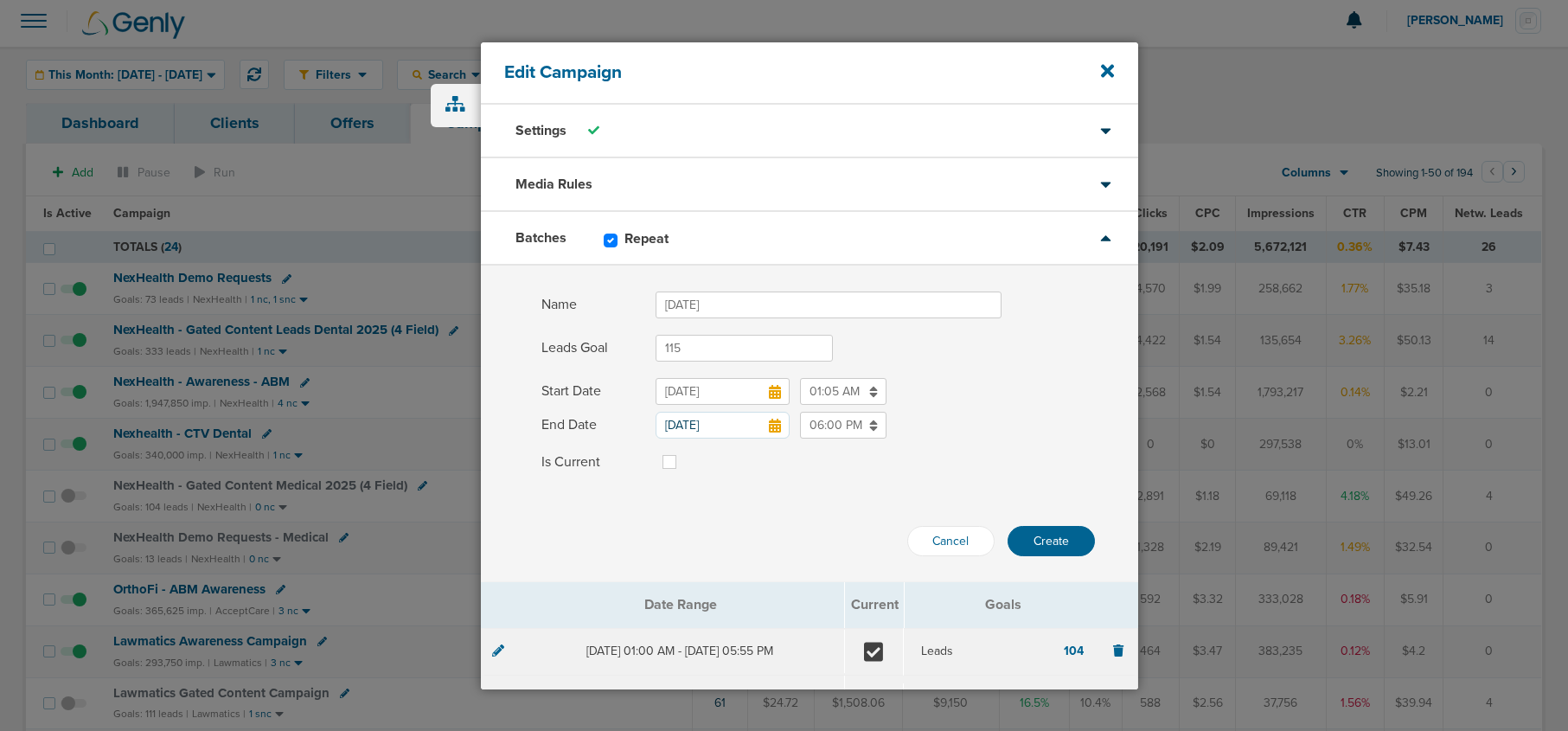 click on "06:00 PM" at bounding box center (843, 425) 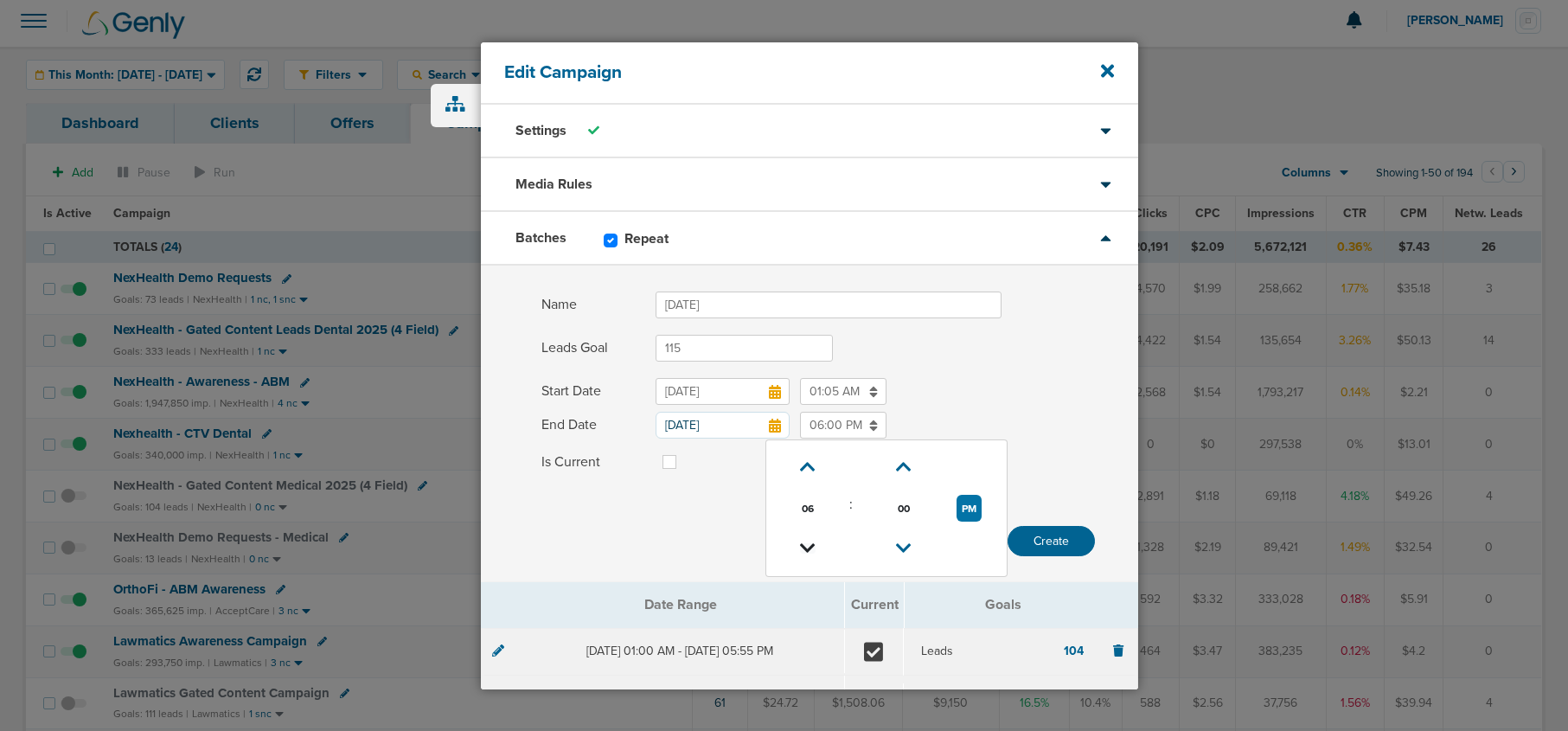 click at bounding box center [808, 548] 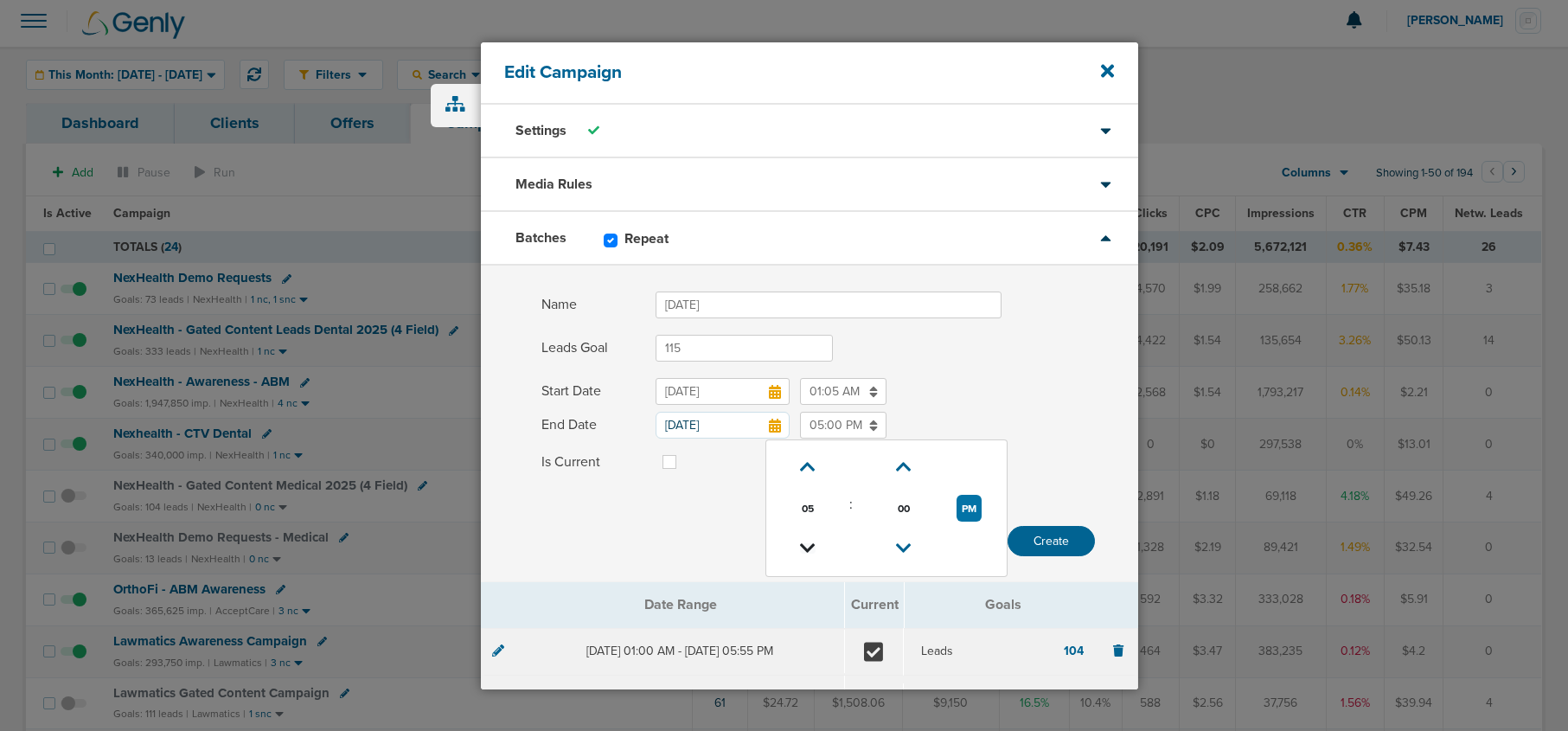 click at bounding box center [808, 548] 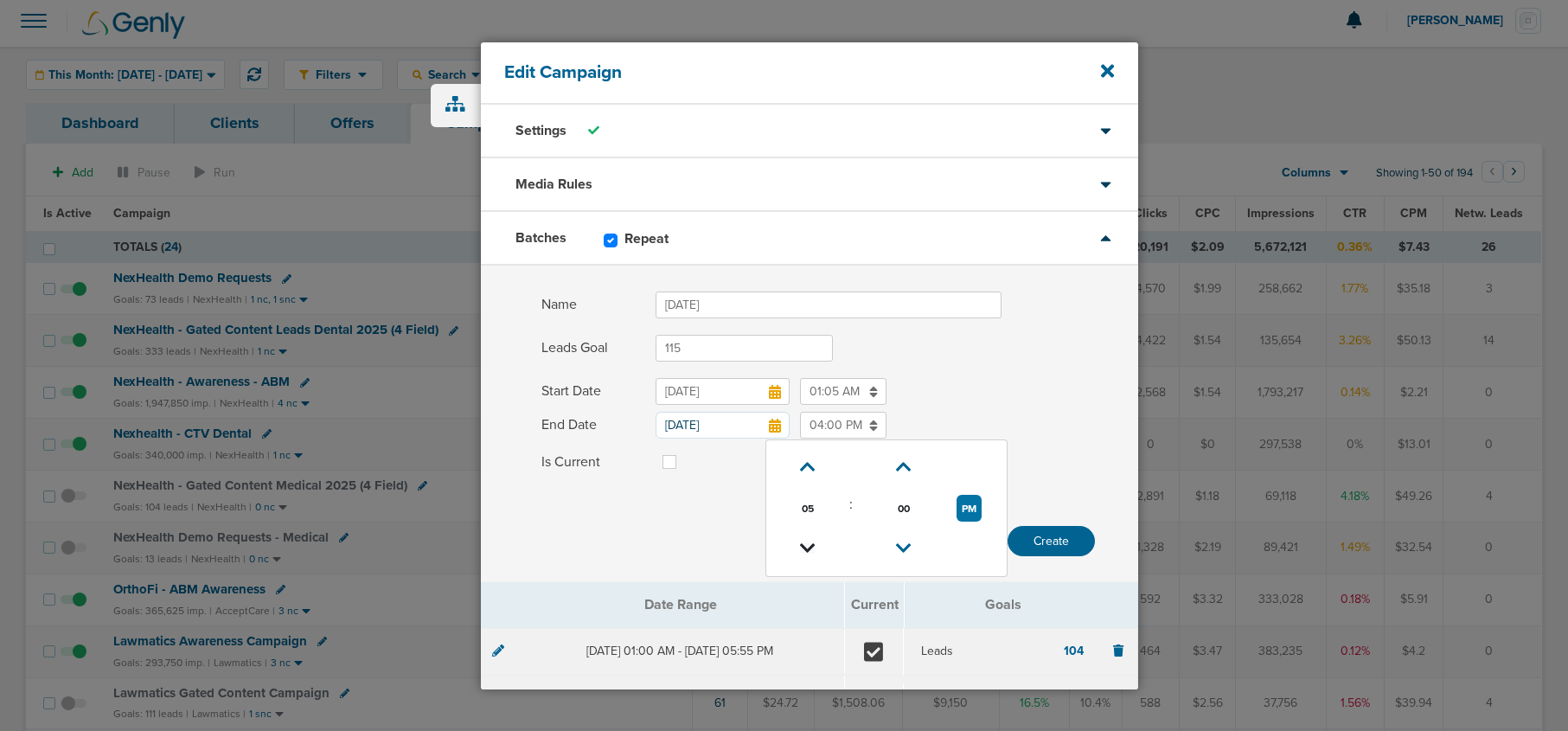 click at bounding box center [808, 548] 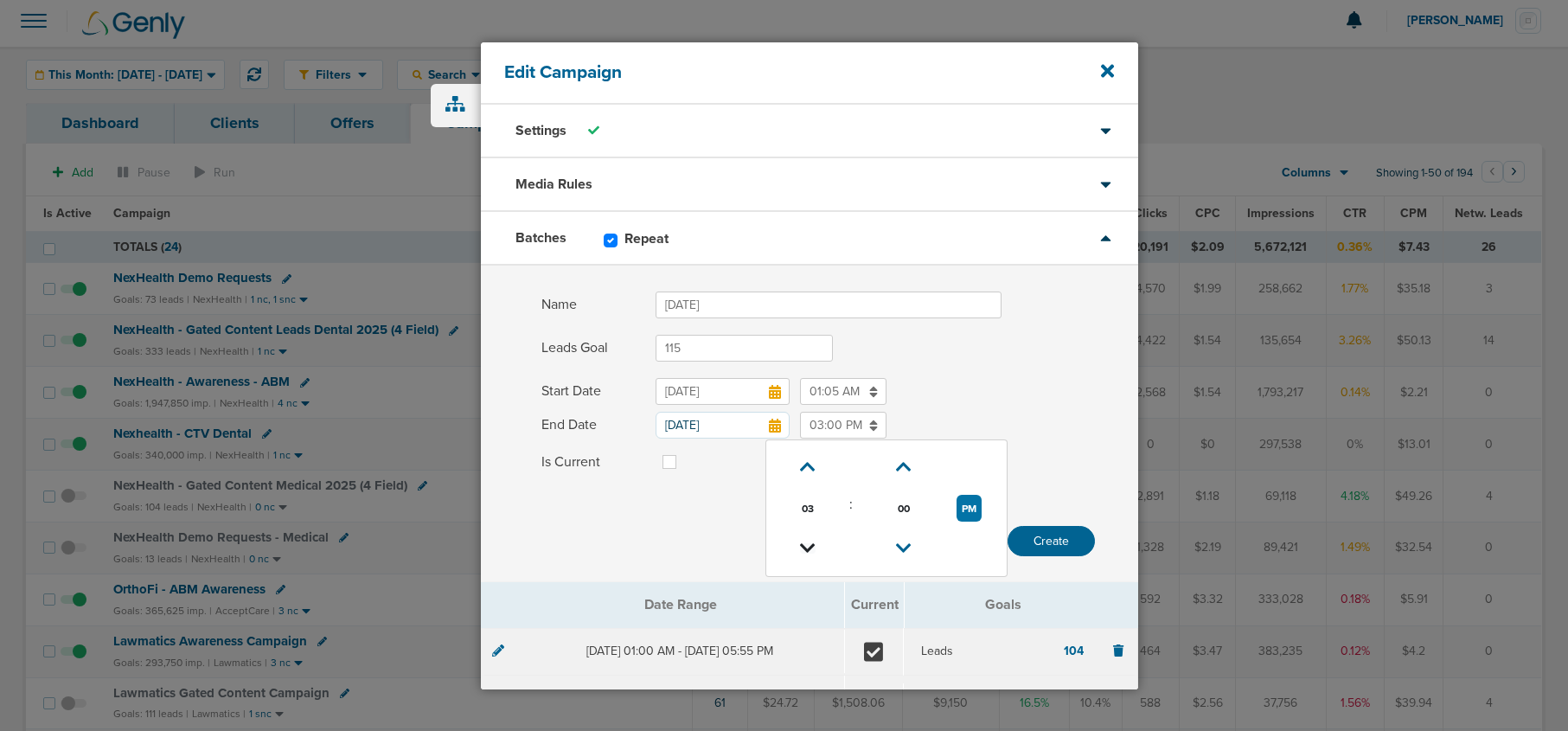click at bounding box center (808, 548) 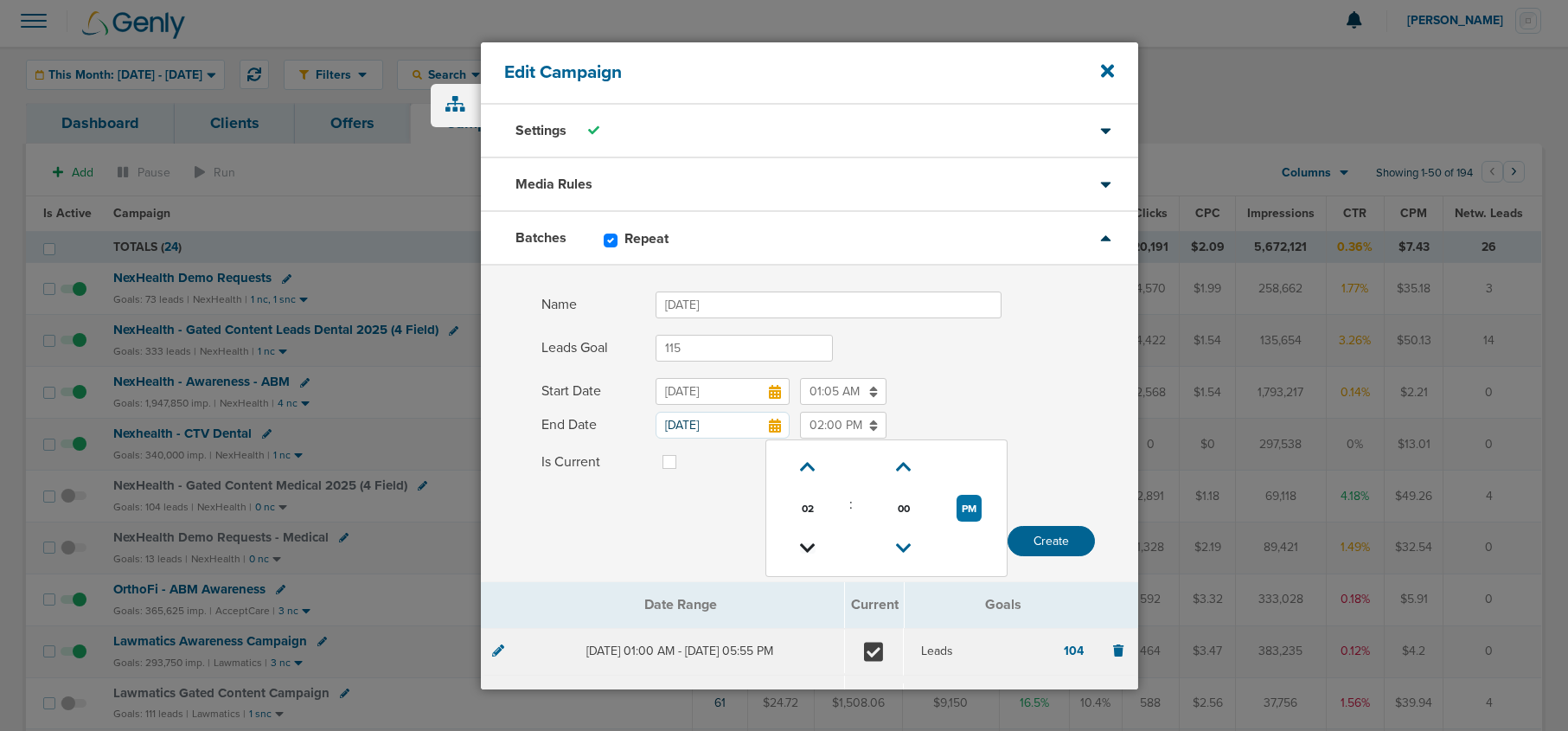 click at bounding box center (808, 548) 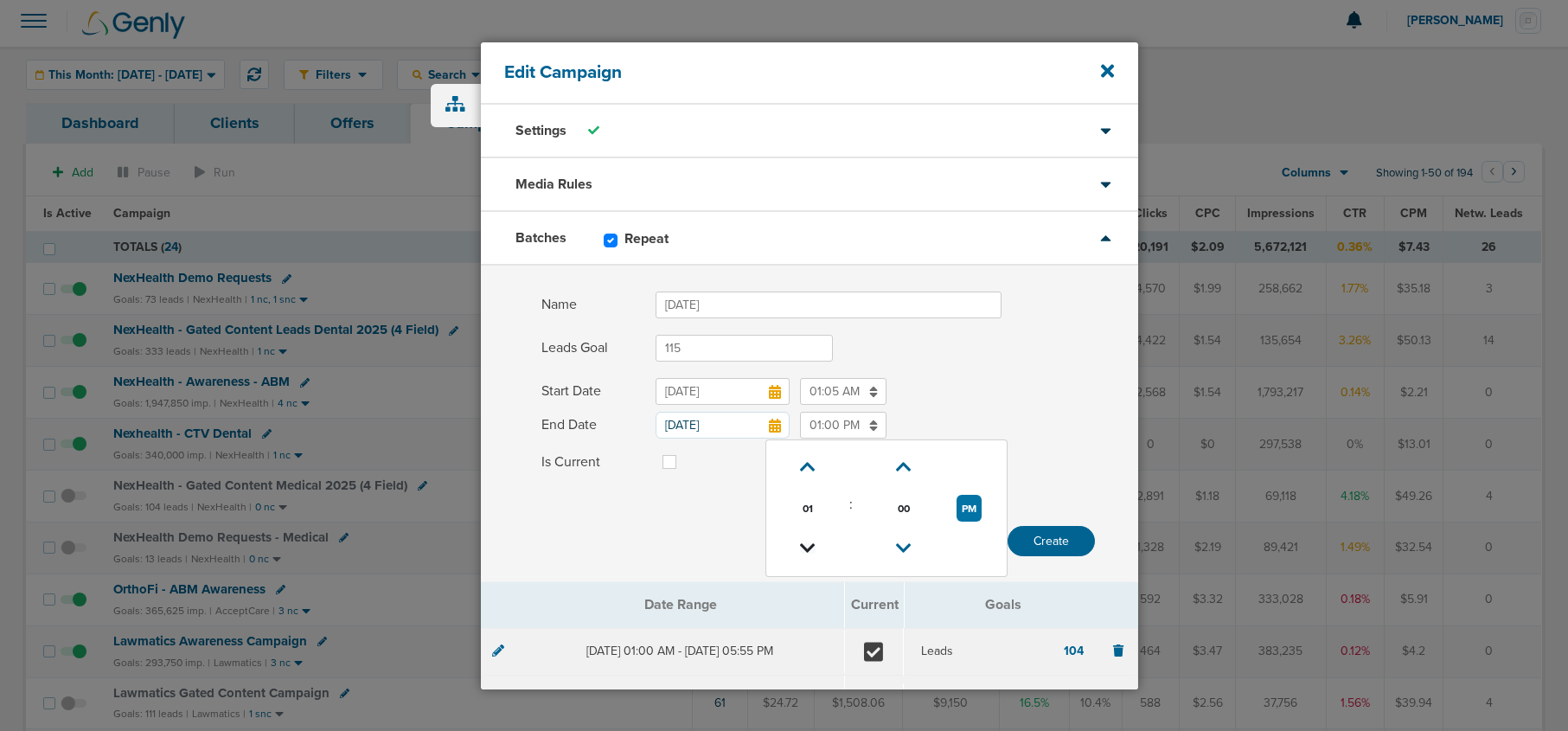 click at bounding box center (808, 548) 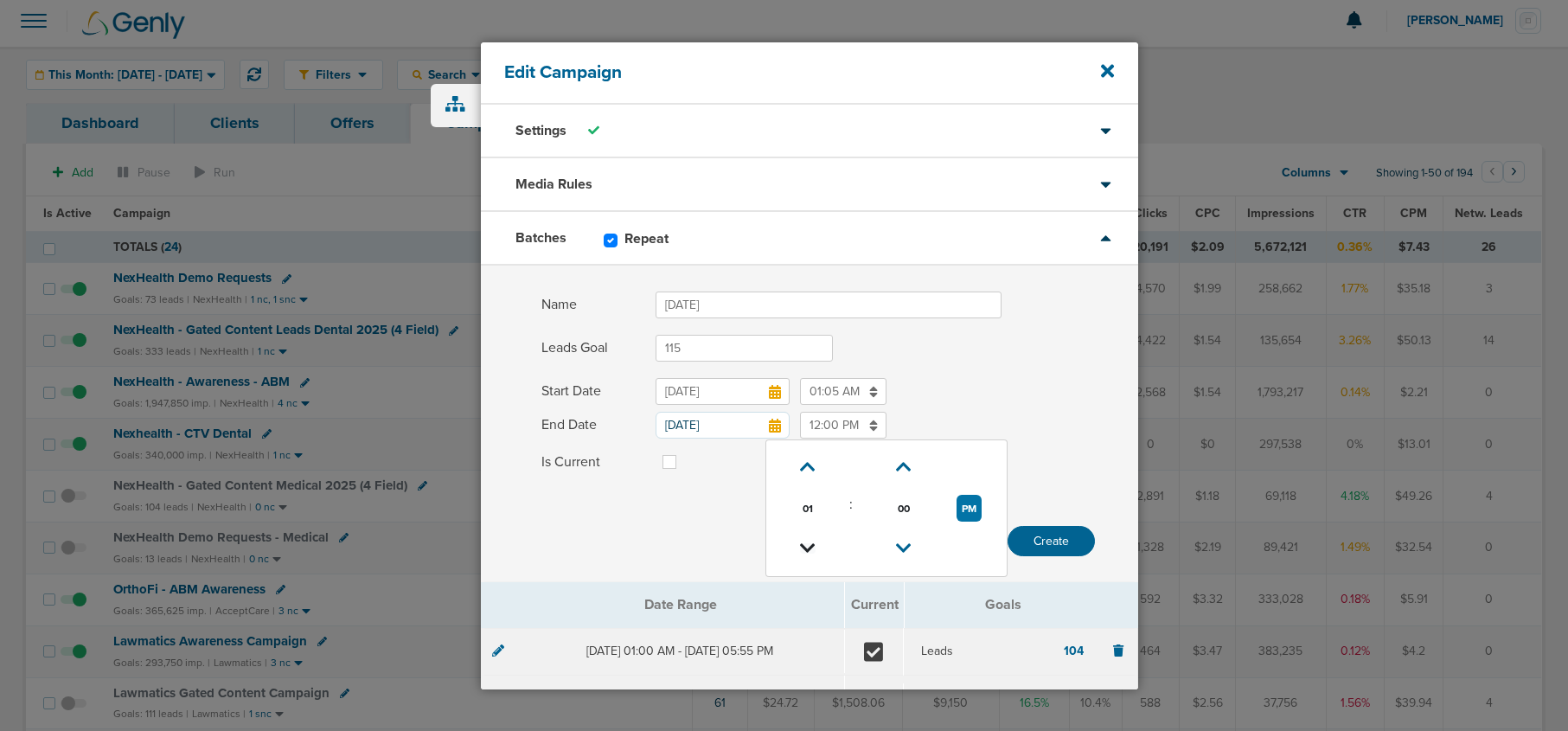 click at bounding box center (808, 548) 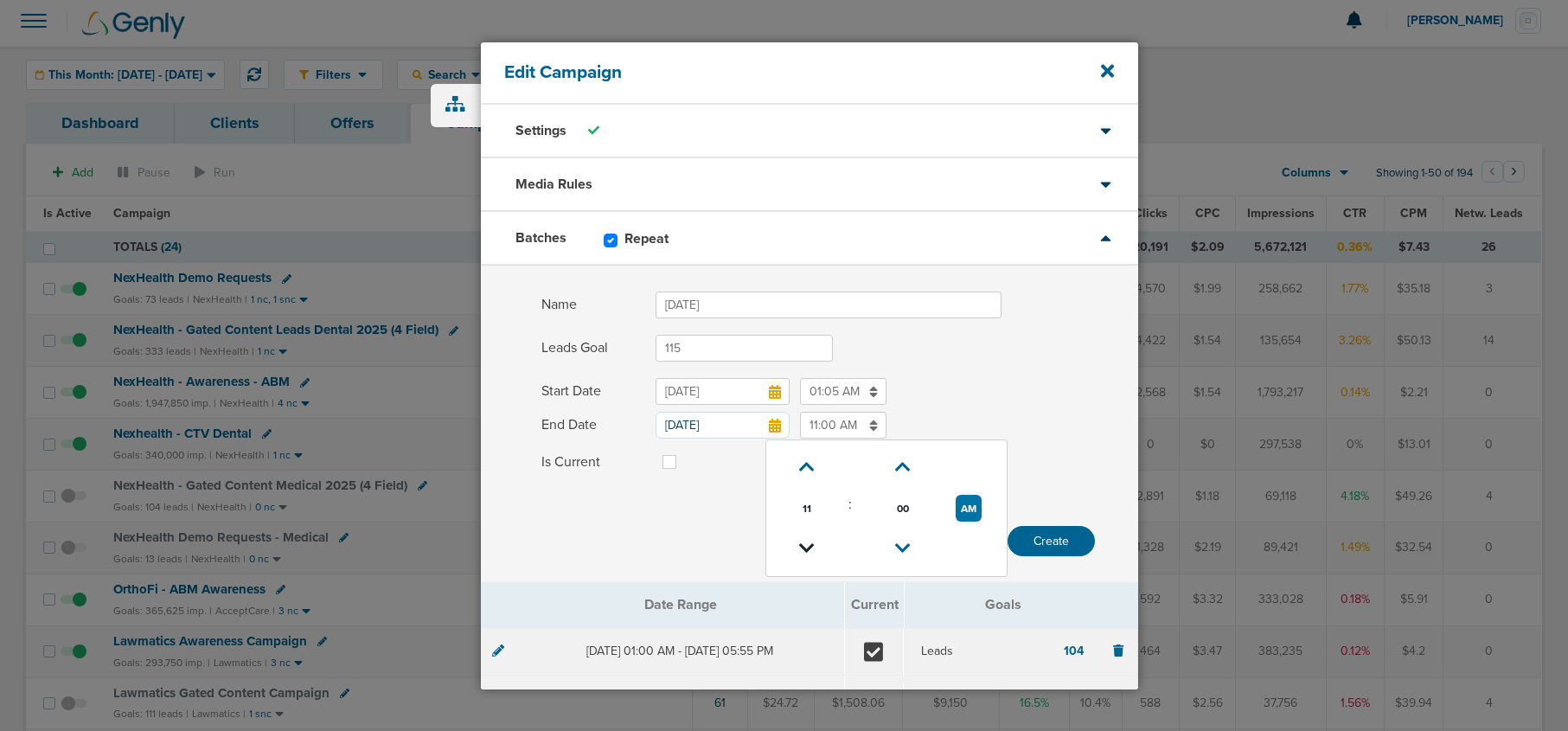 click at bounding box center (807, 548) 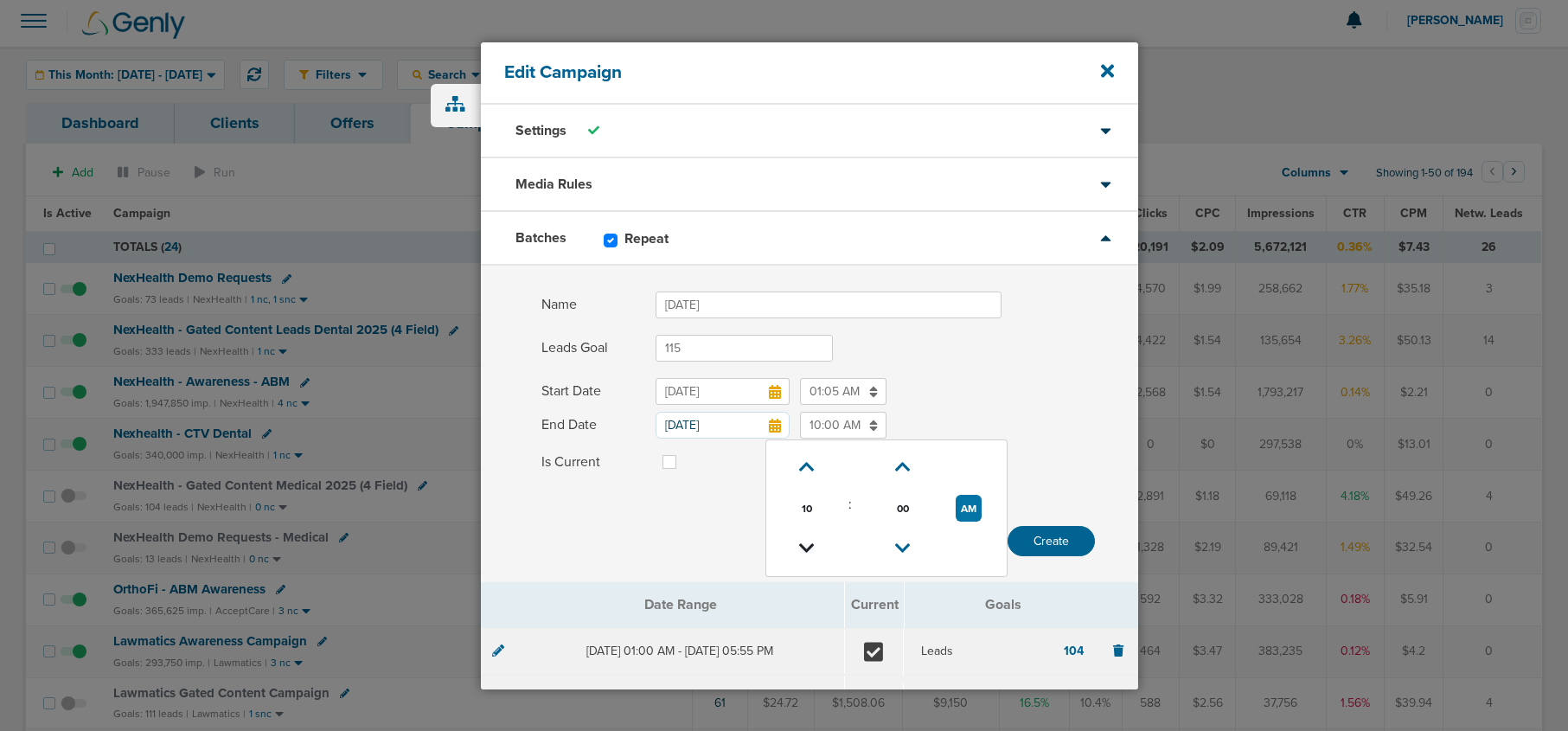 click at bounding box center (807, 548) 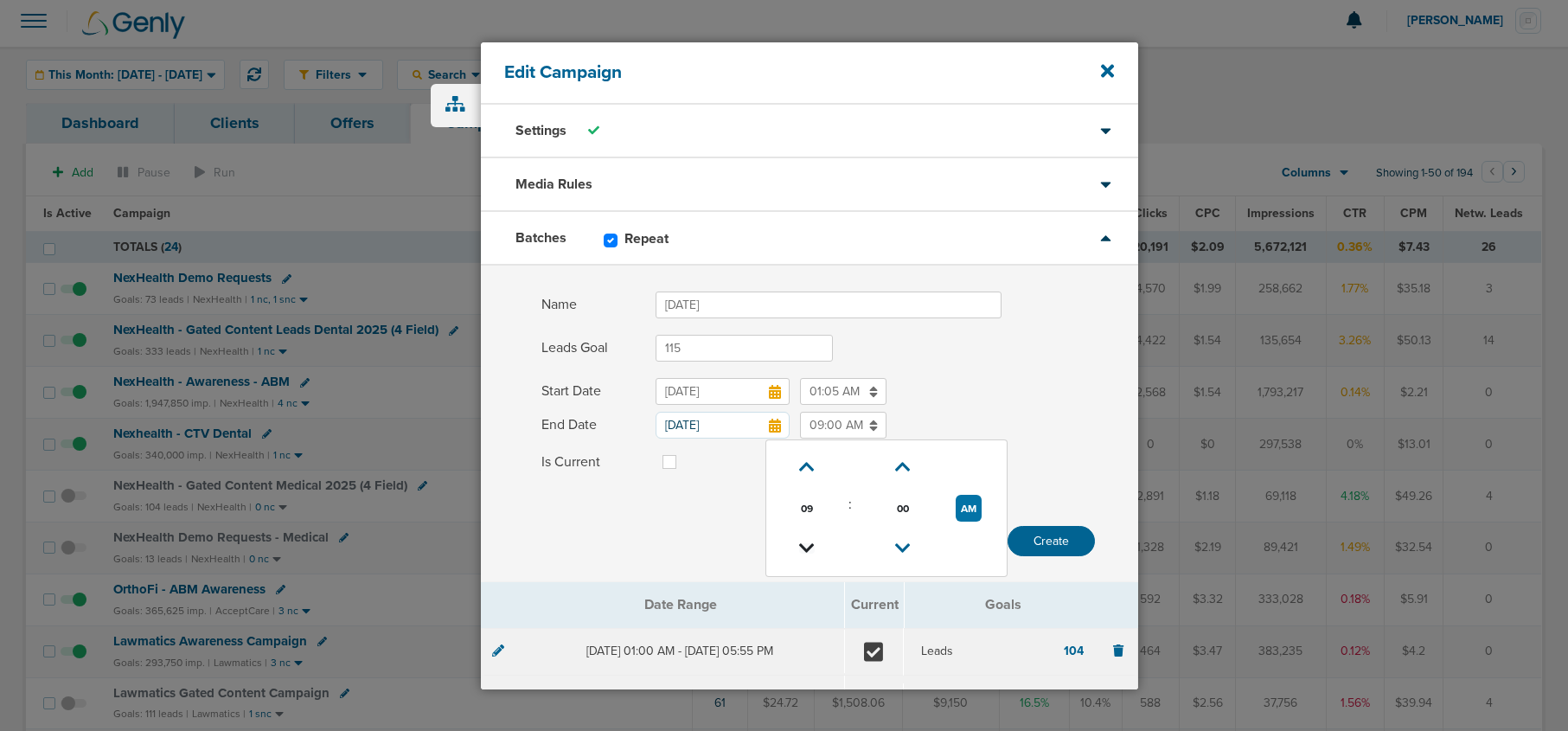 click at bounding box center [807, 548] 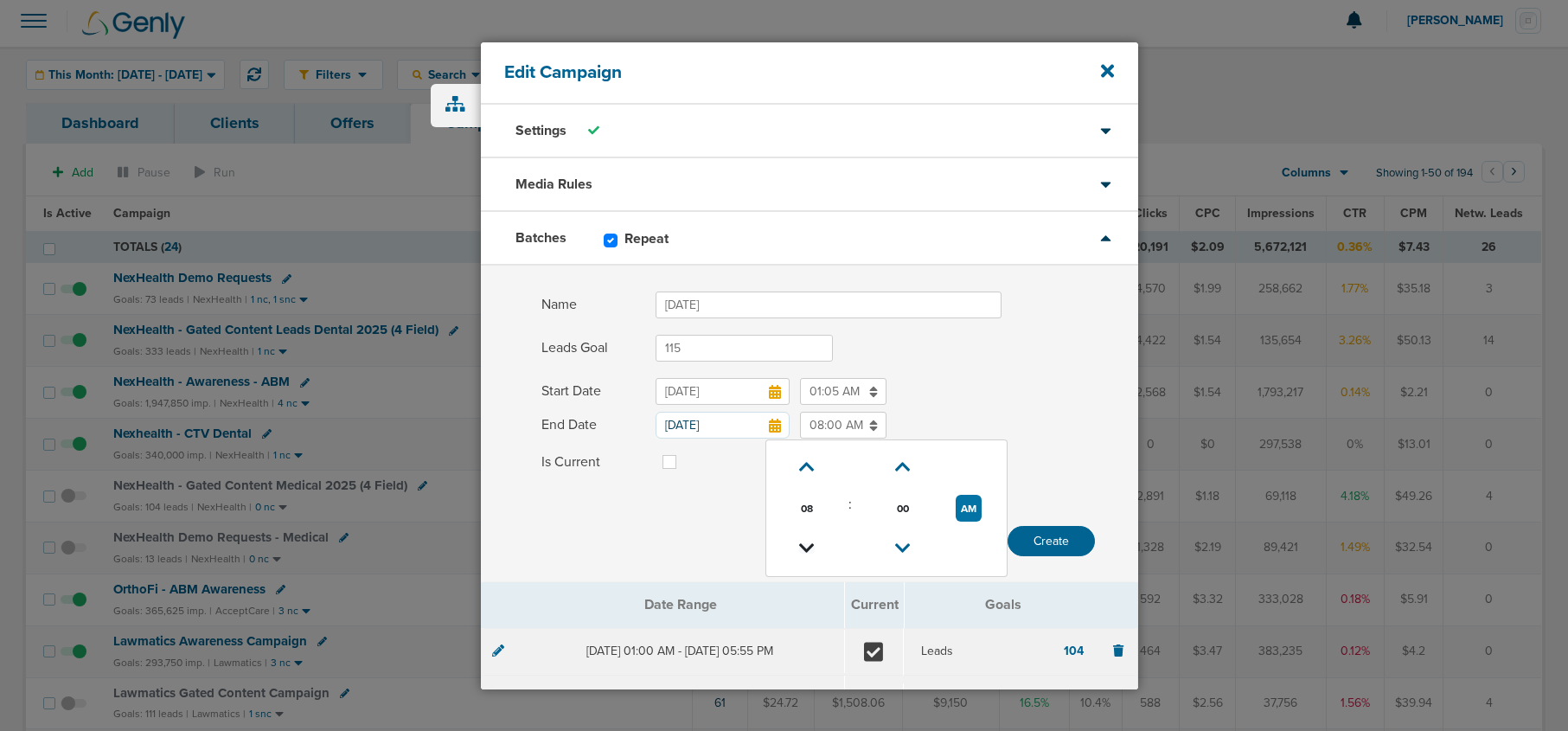 click at bounding box center (807, 548) 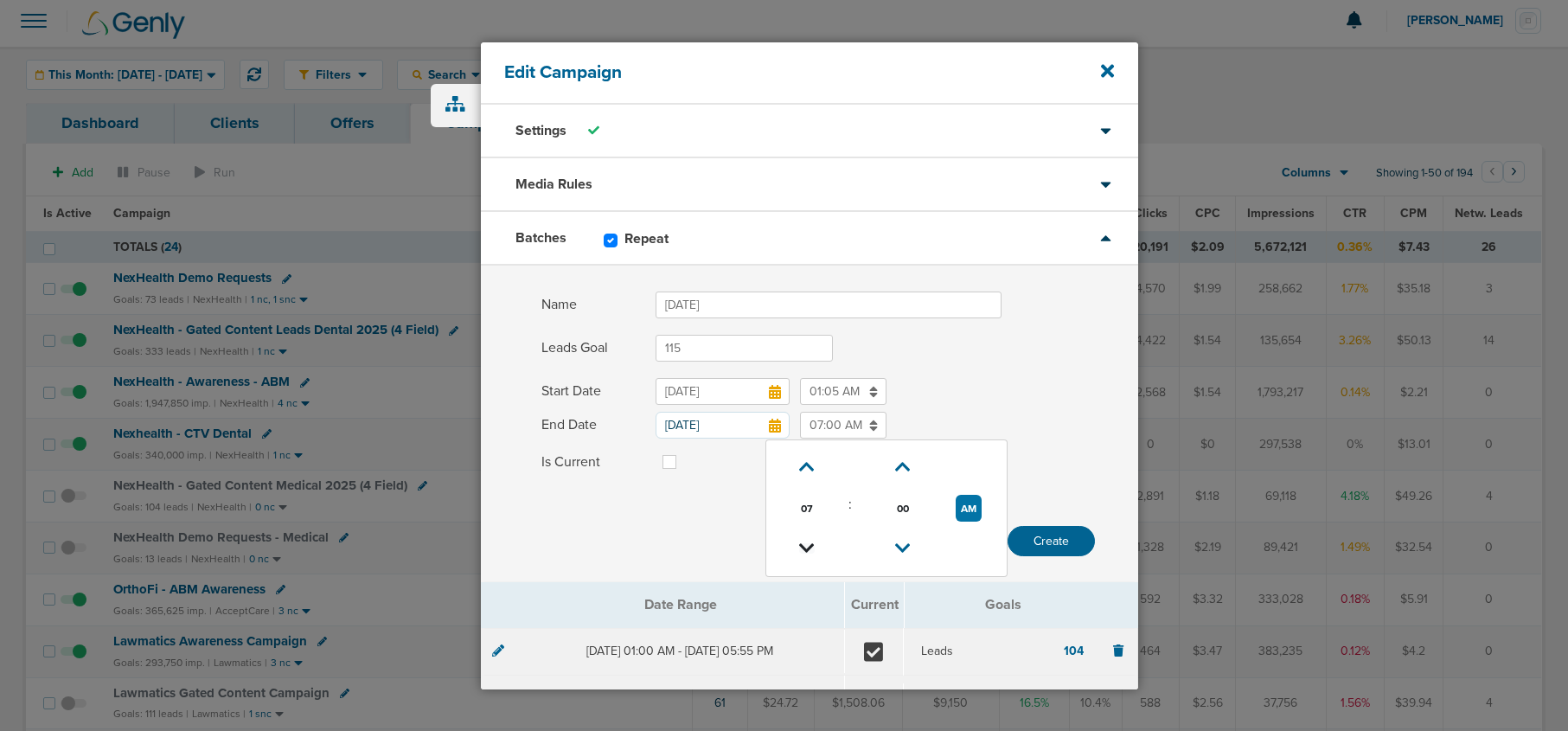 click at bounding box center (807, 548) 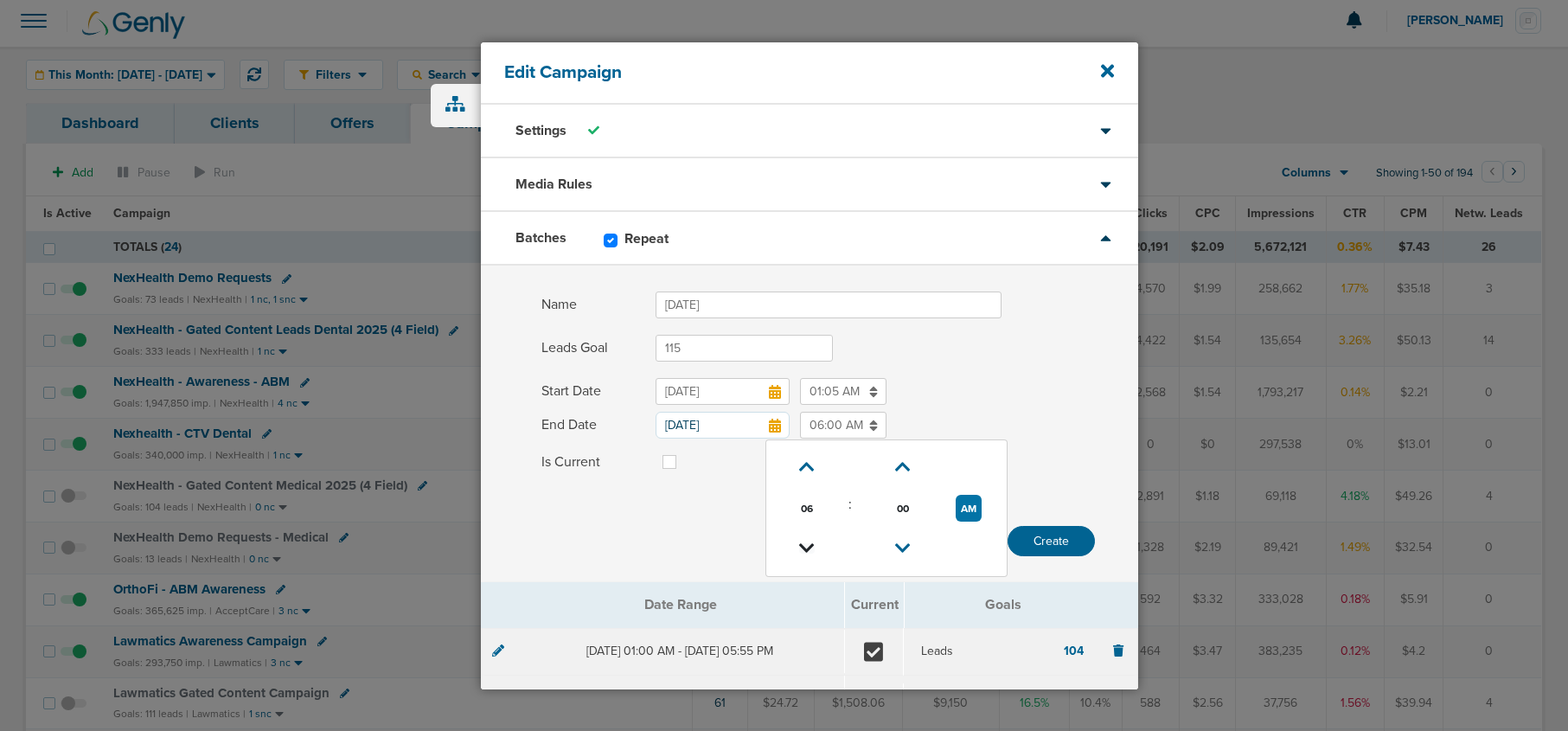 click at bounding box center [807, 548] 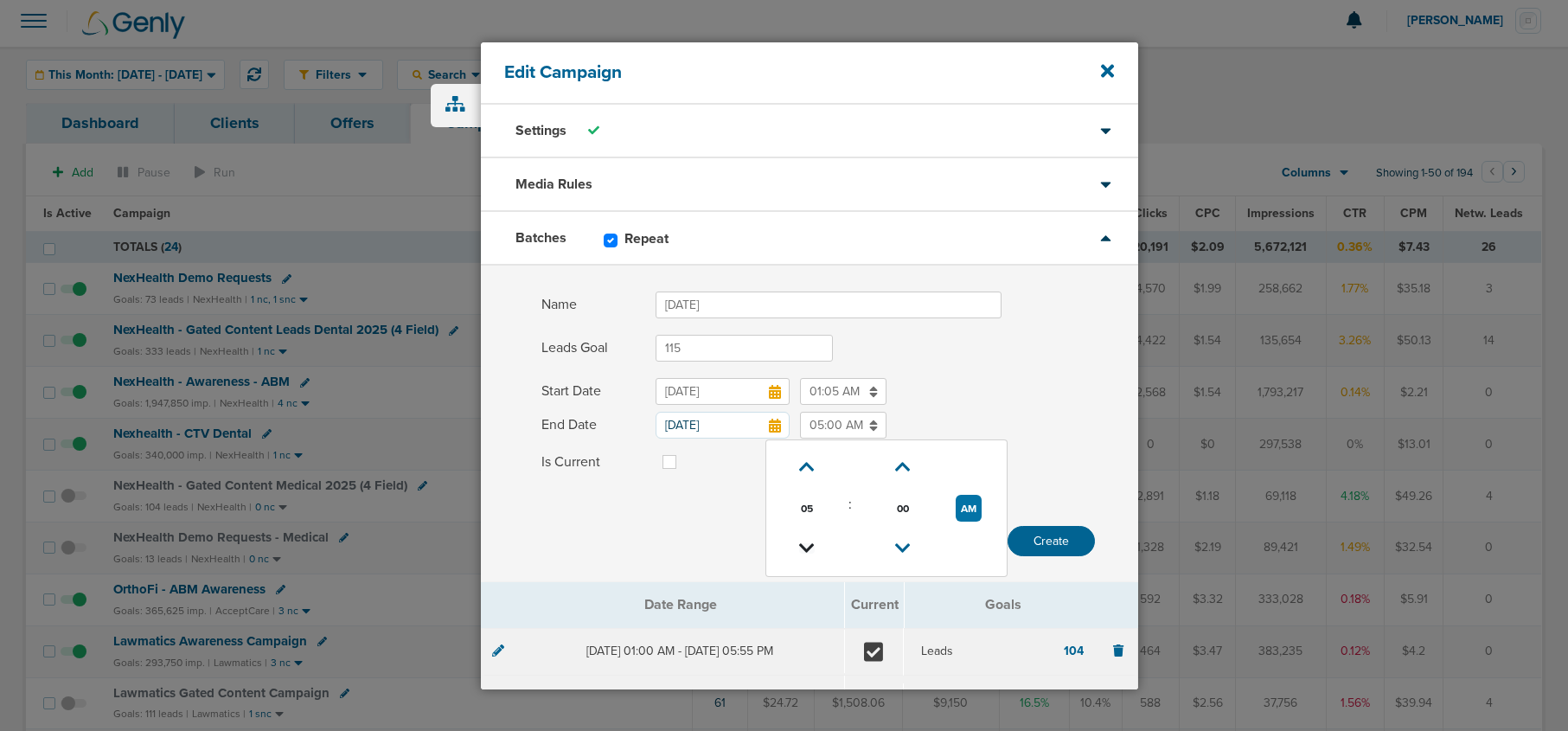 click at bounding box center [807, 548] 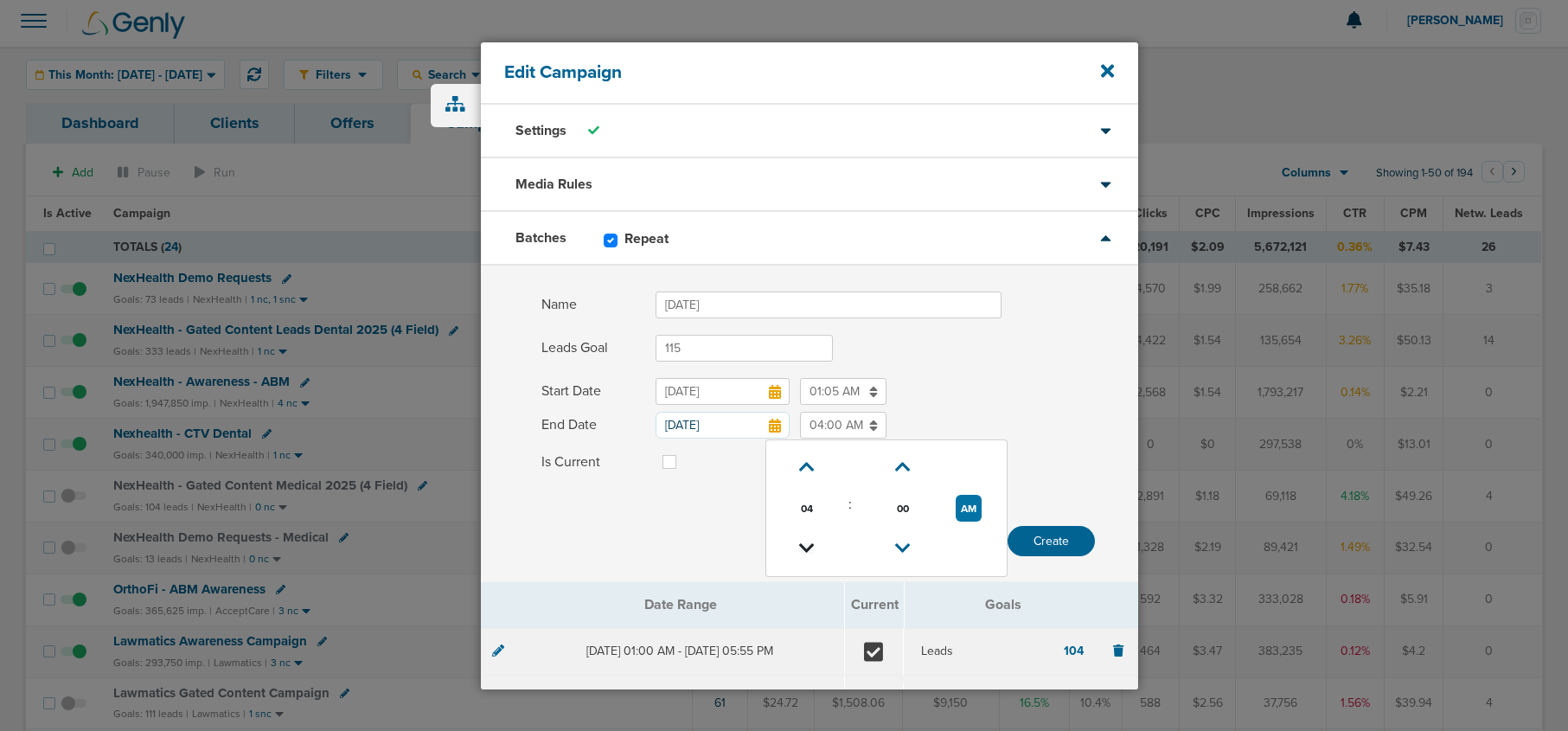 click at bounding box center [807, 548] 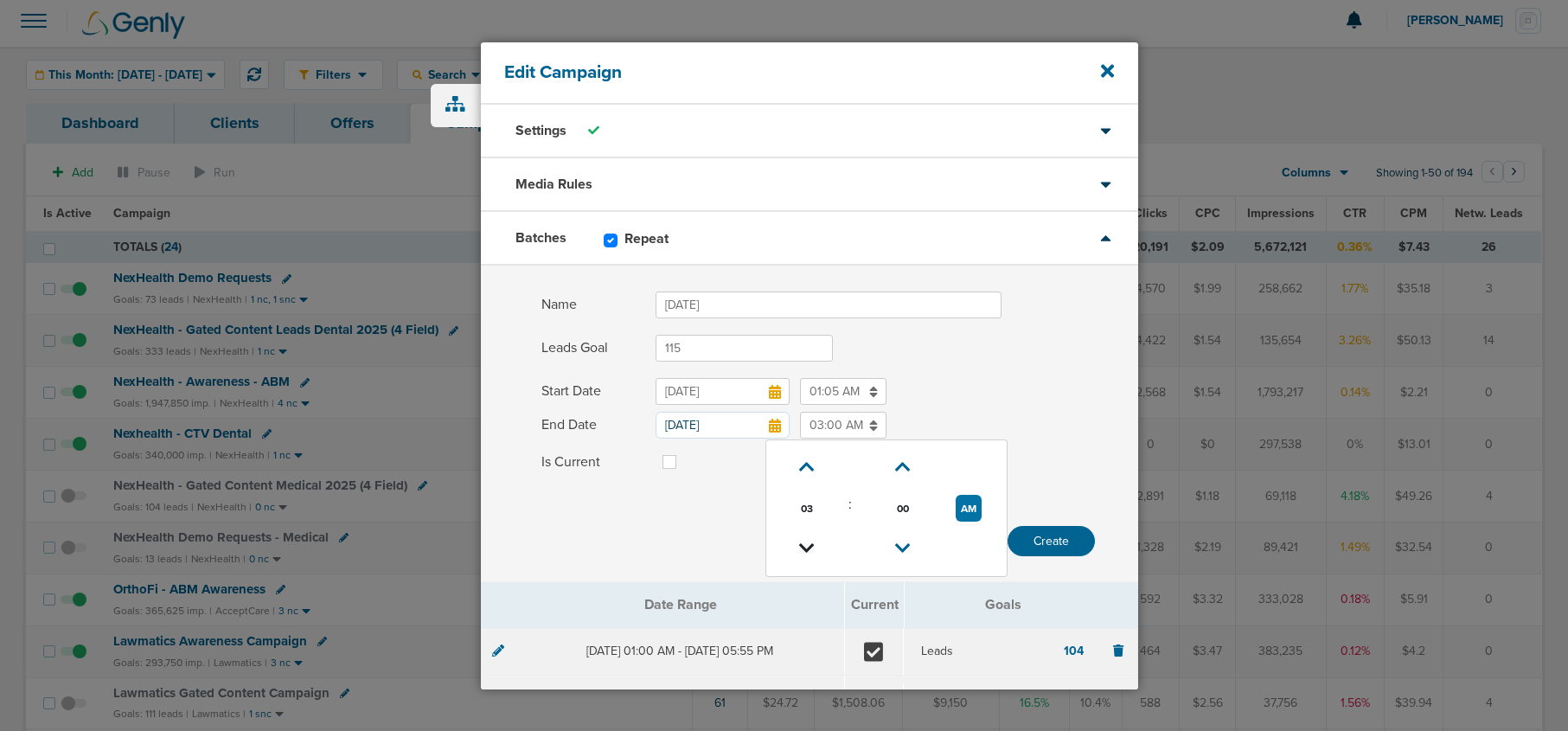 click at bounding box center (807, 548) 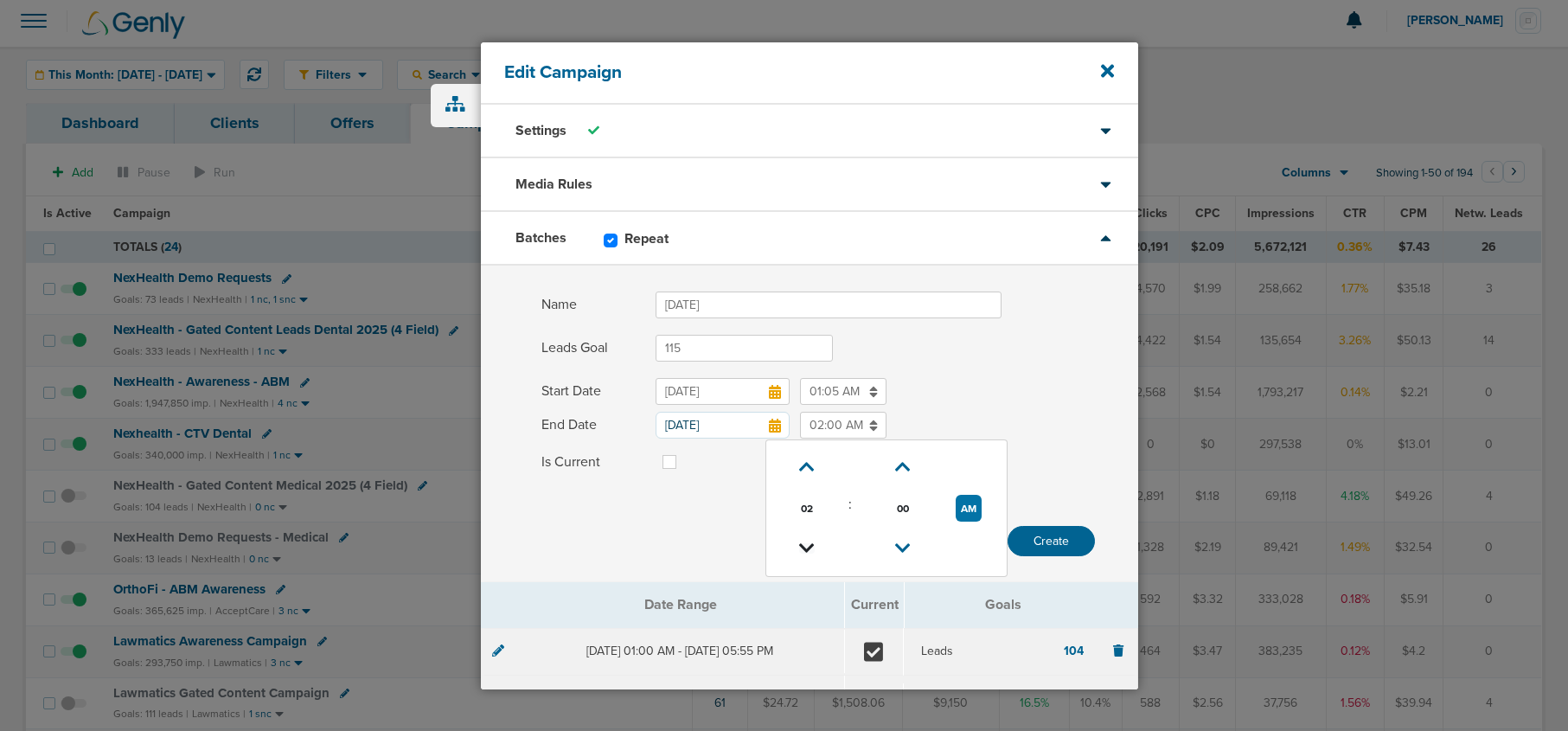 click at bounding box center (807, 548) 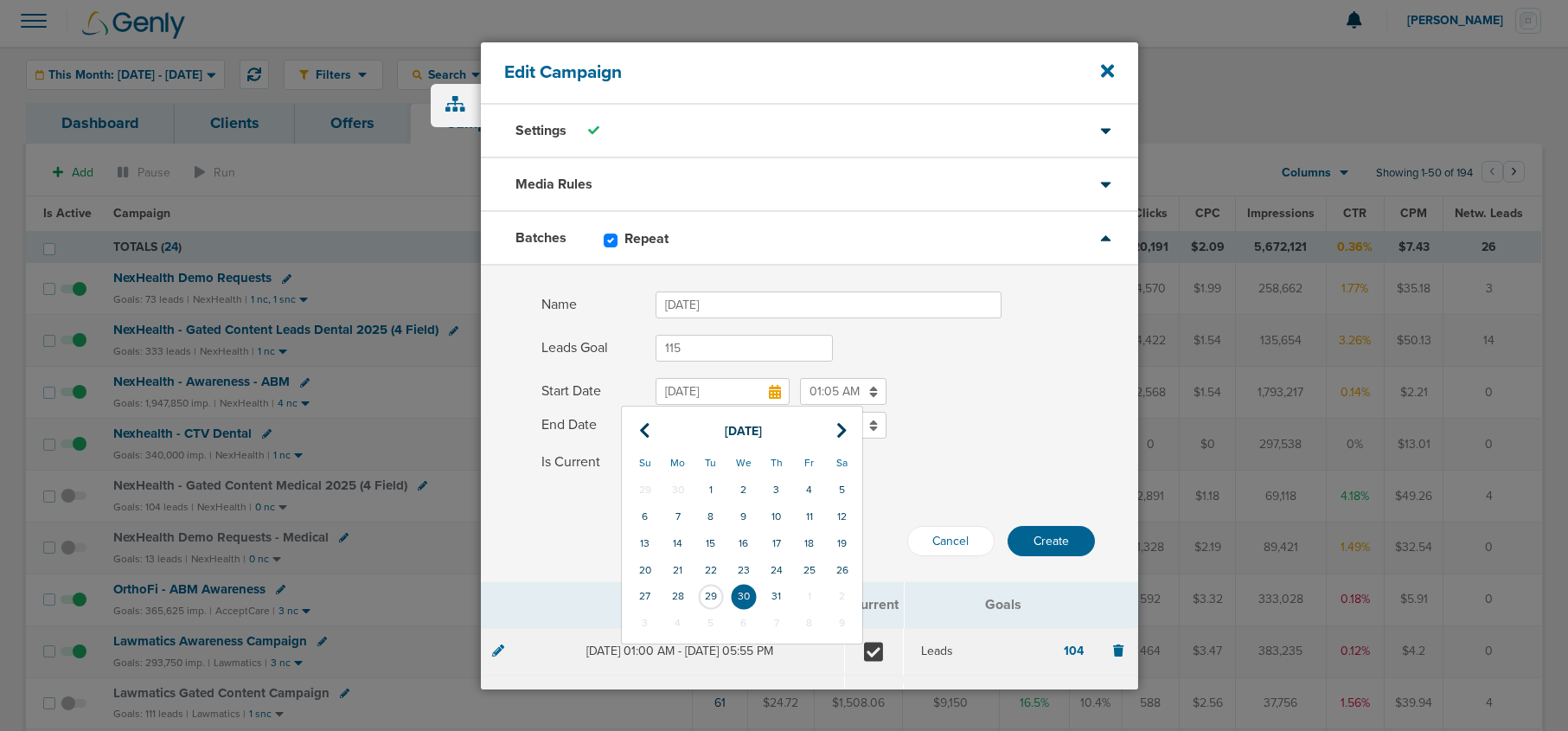 click on "Jul 30, 2025" at bounding box center [722, 391] 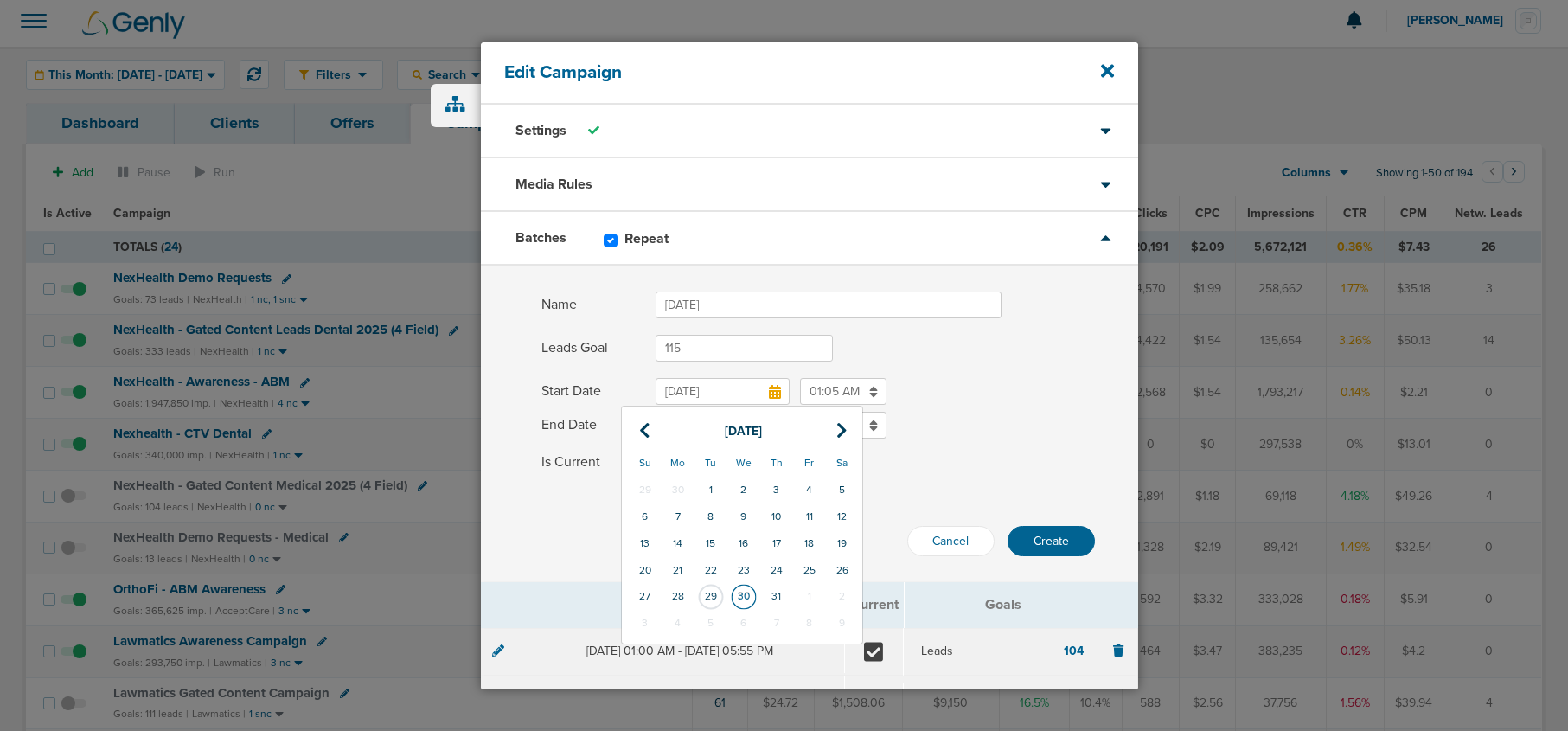 click on "30" at bounding box center (744, 596) 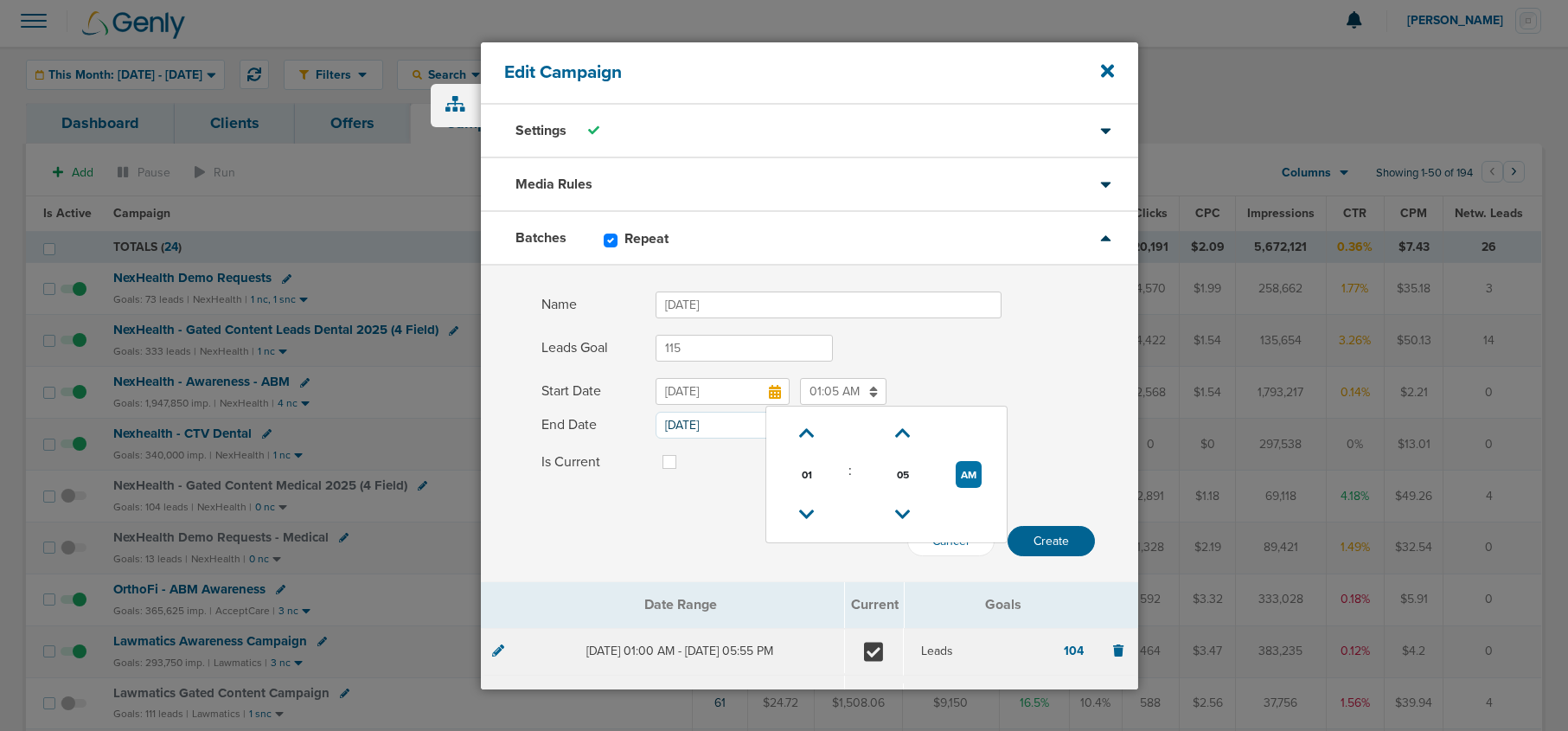 click on "01:05 AM" at bounding box center [843, 391] 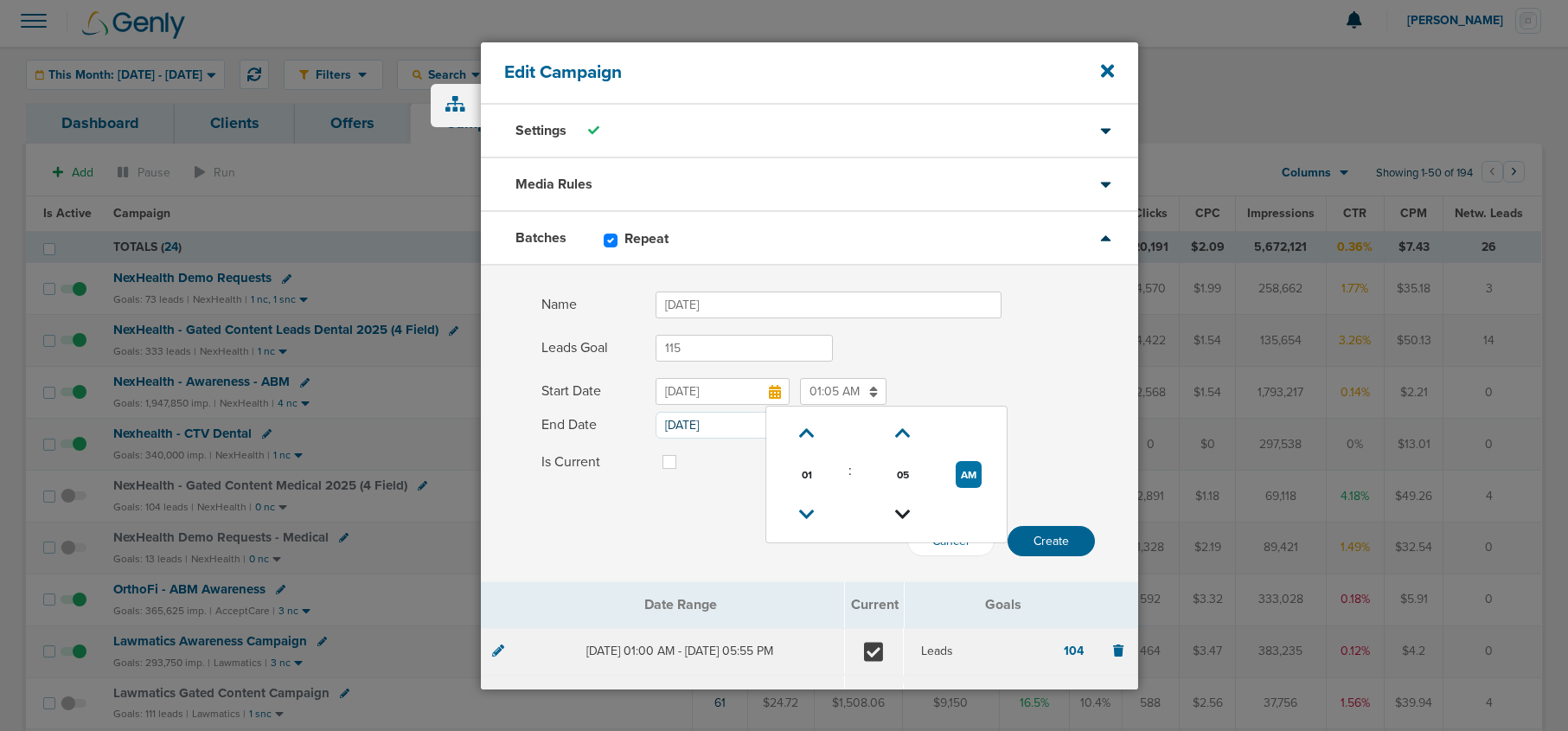 click at bounding box center (902, 515) 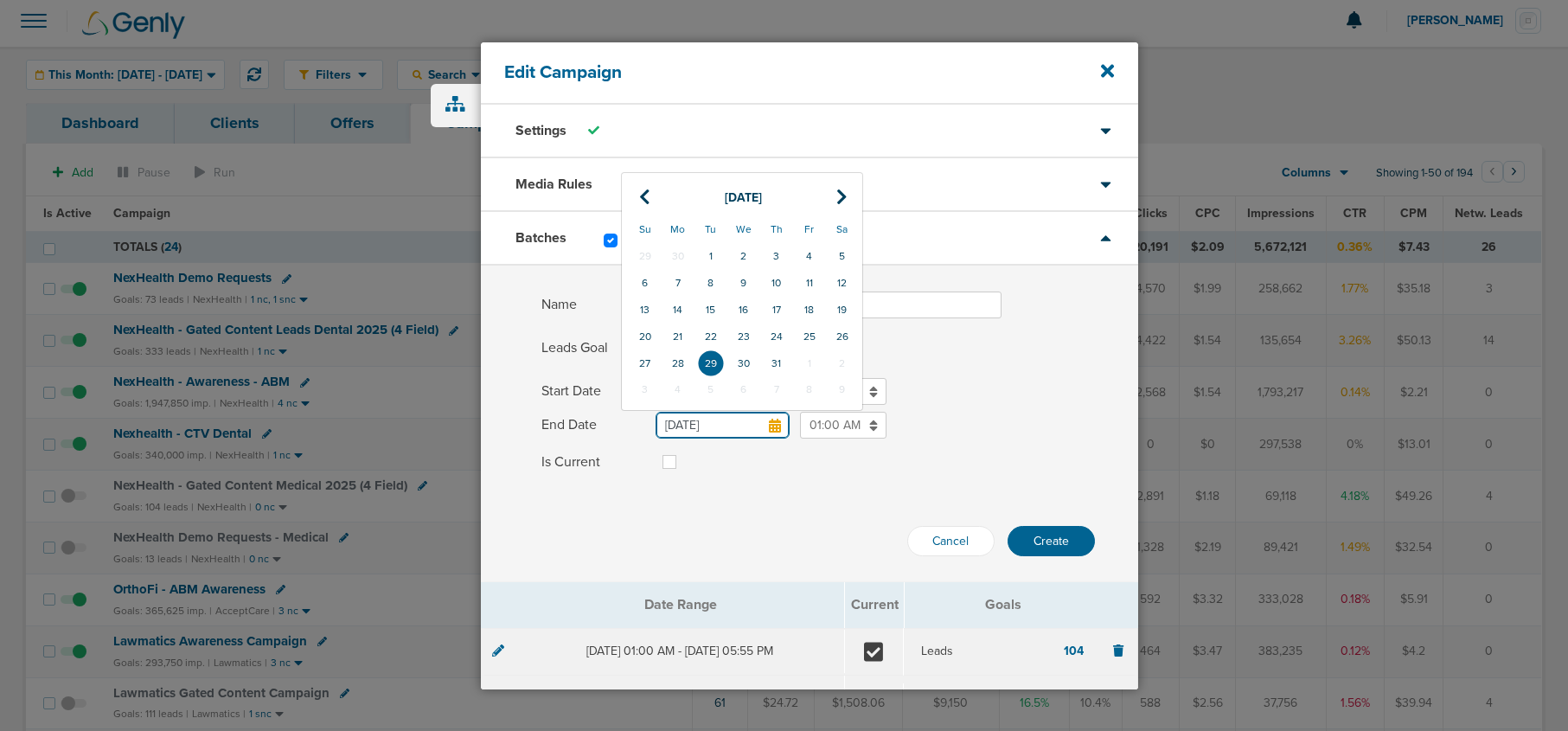 click on "Jul 29, 2025" at bounding box center (722, 425) 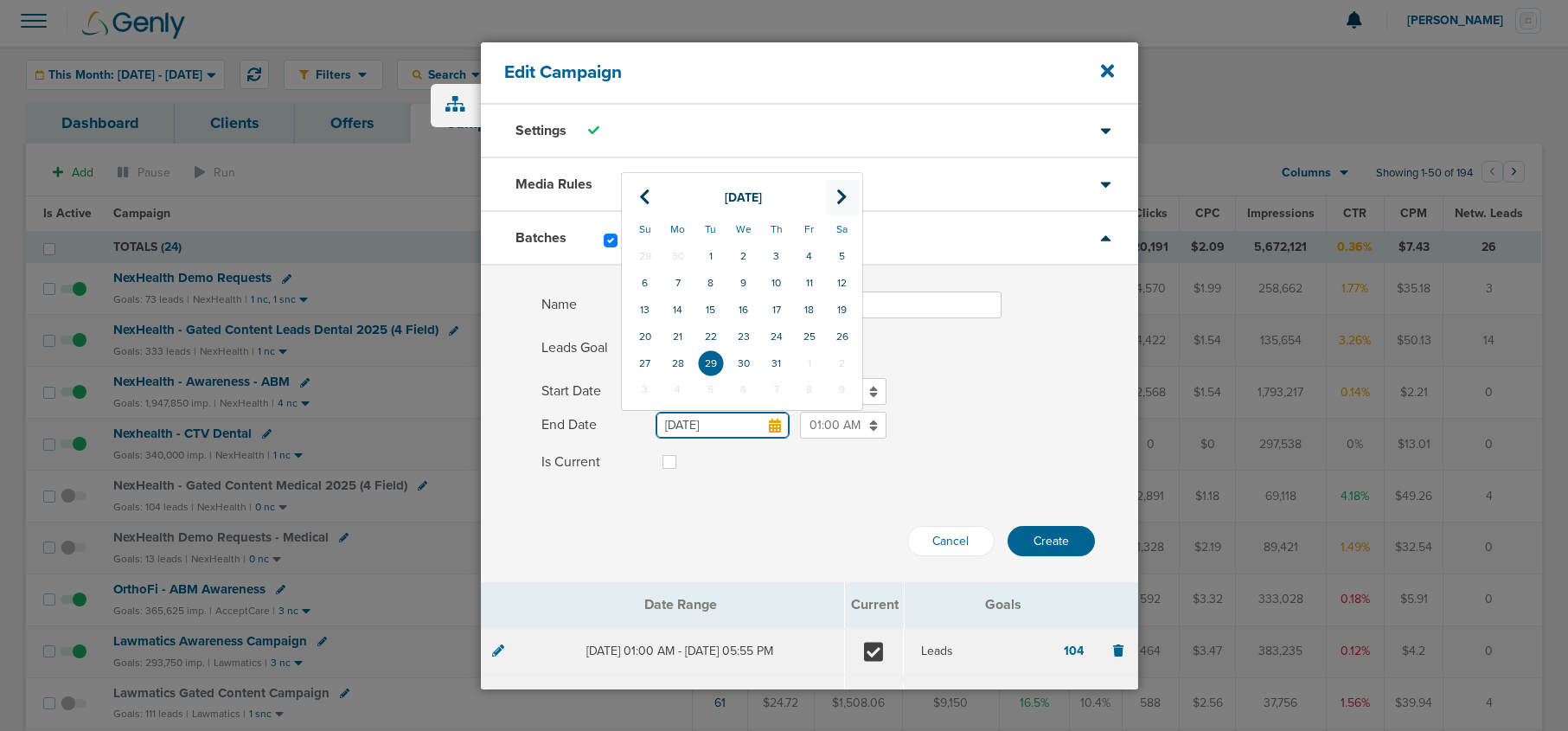 click at bounding box center (842, 197) 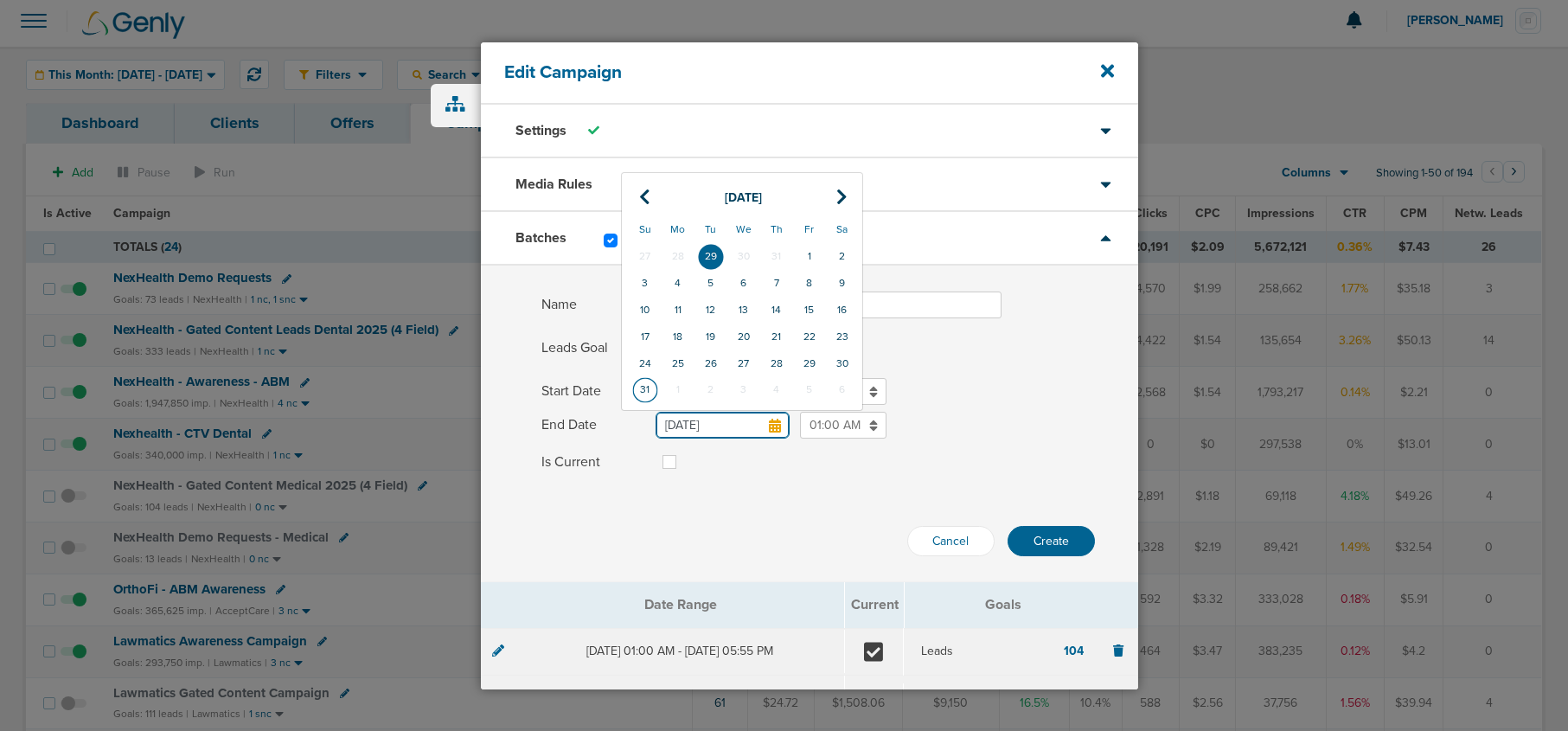 click on "31" at bounding box center [645, 389] 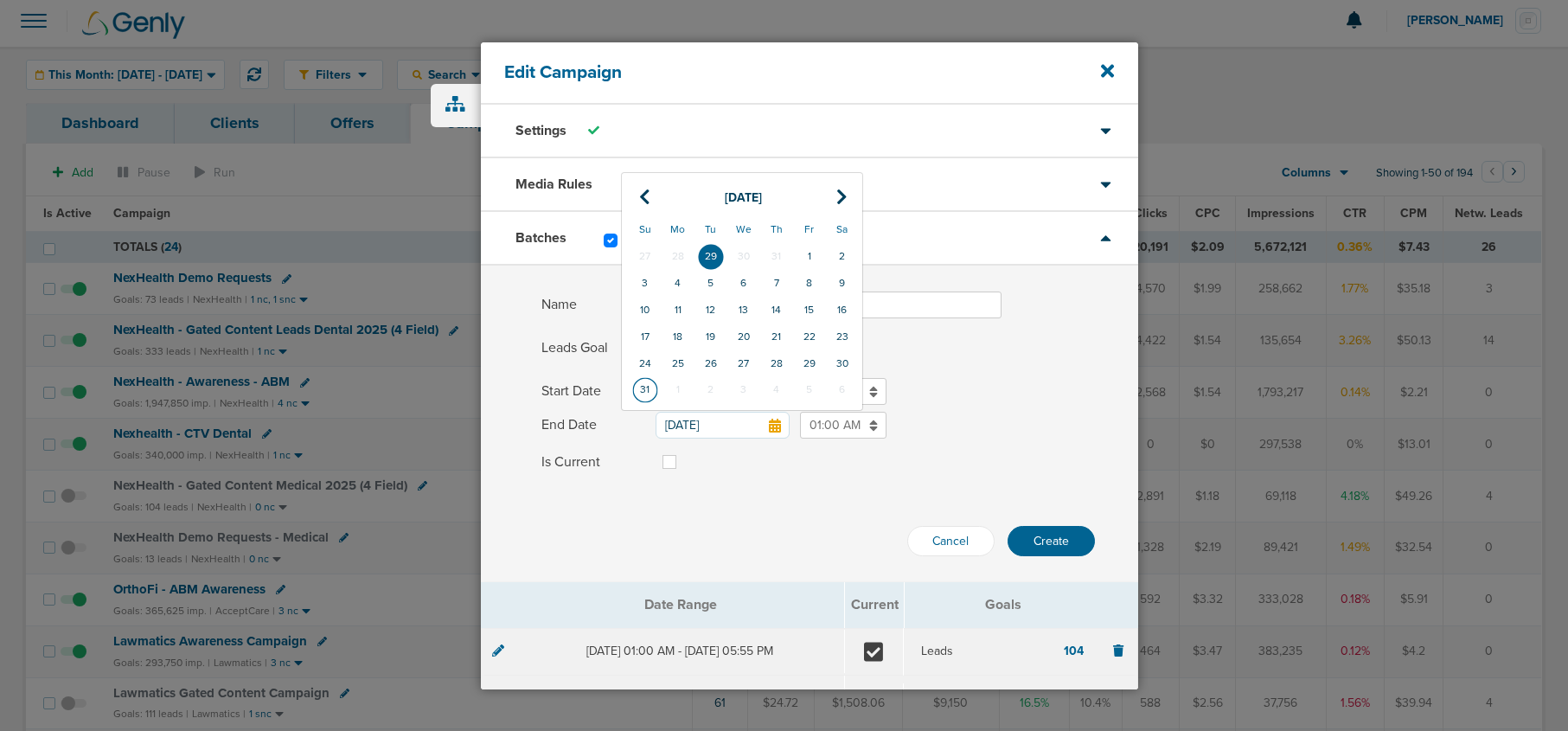type on "Aug 31, 2025" 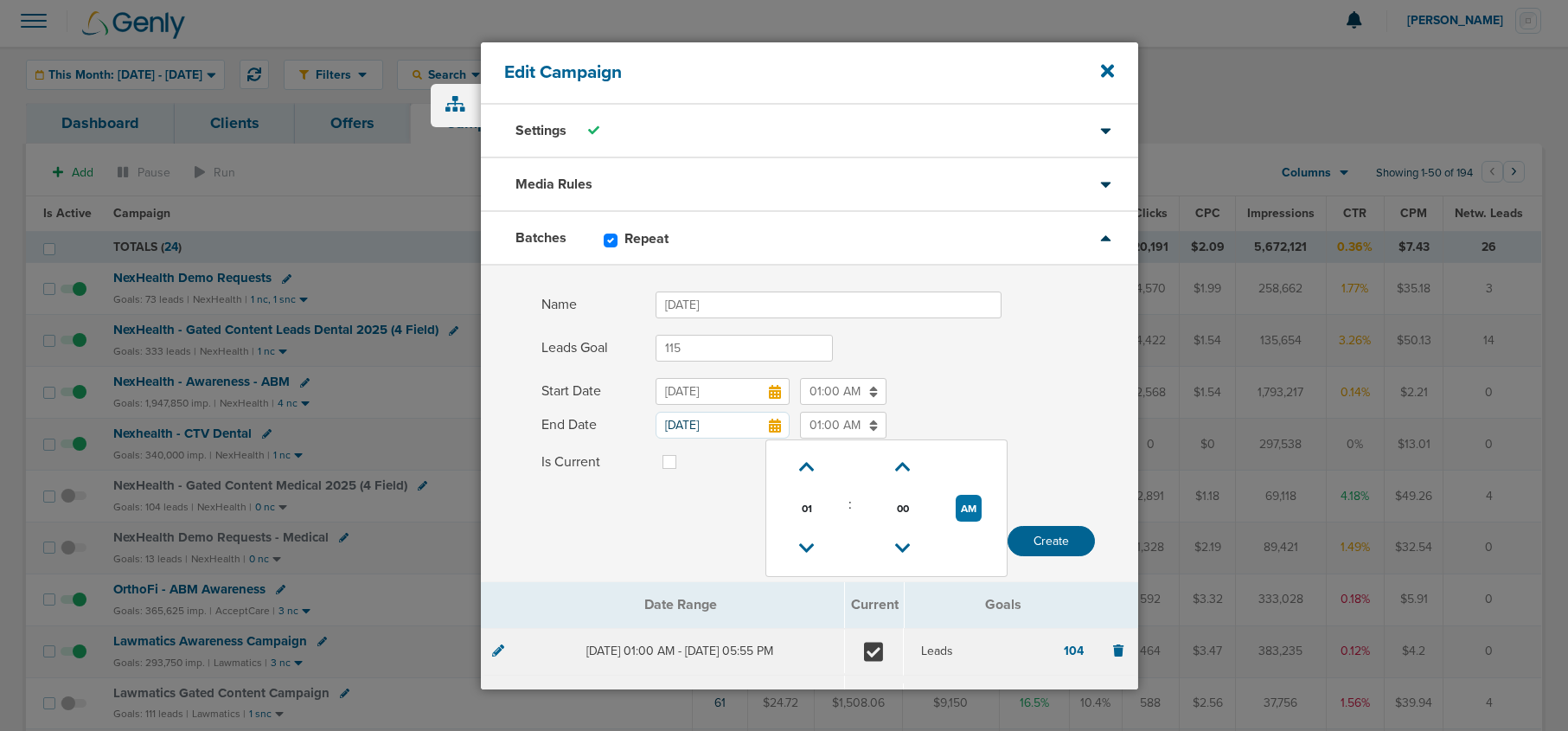 drag, startPoint x: 826, startPoint y: 426, endPoint x: 834, endPoint y: 502, distance: 76.41989 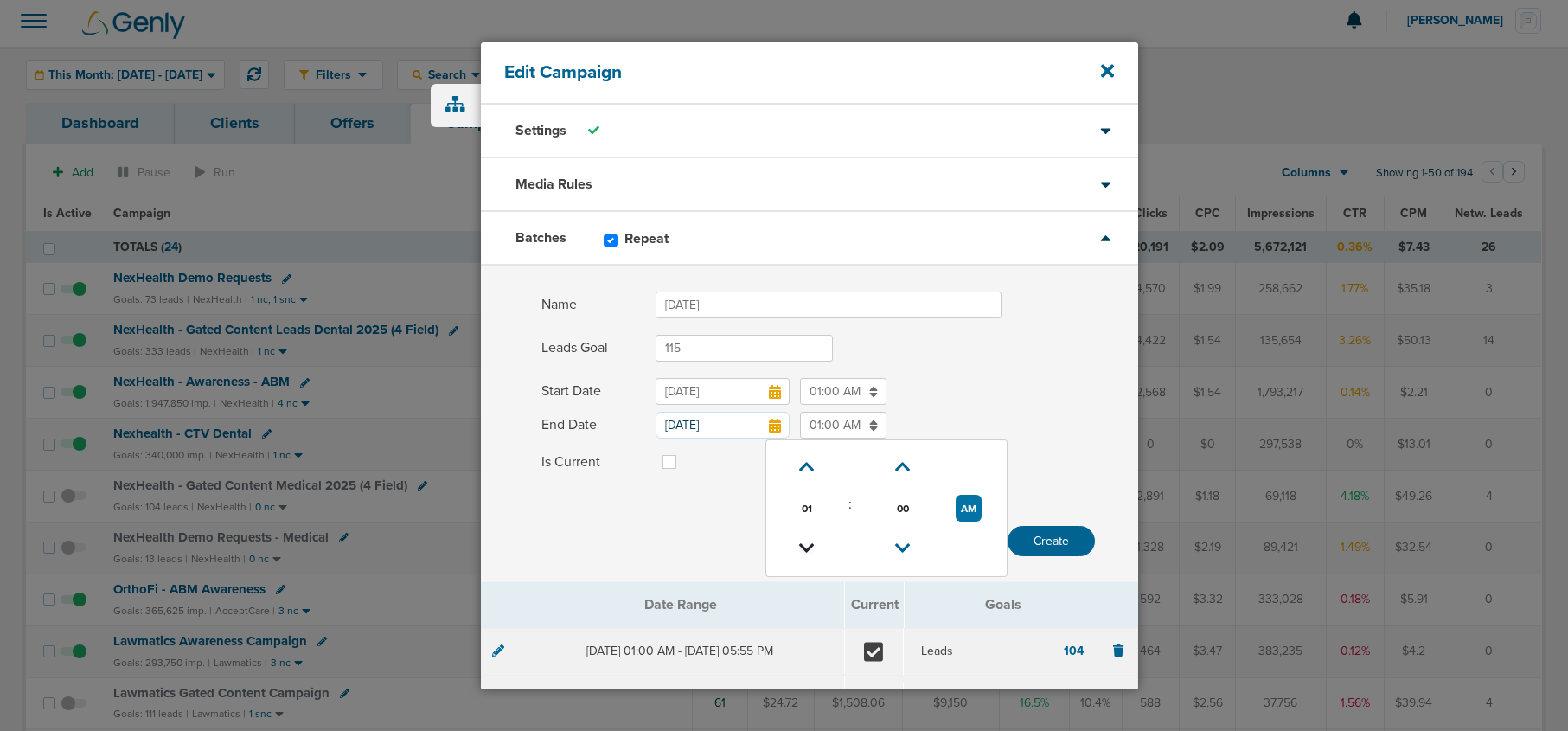click at bounding box center [807, 548] 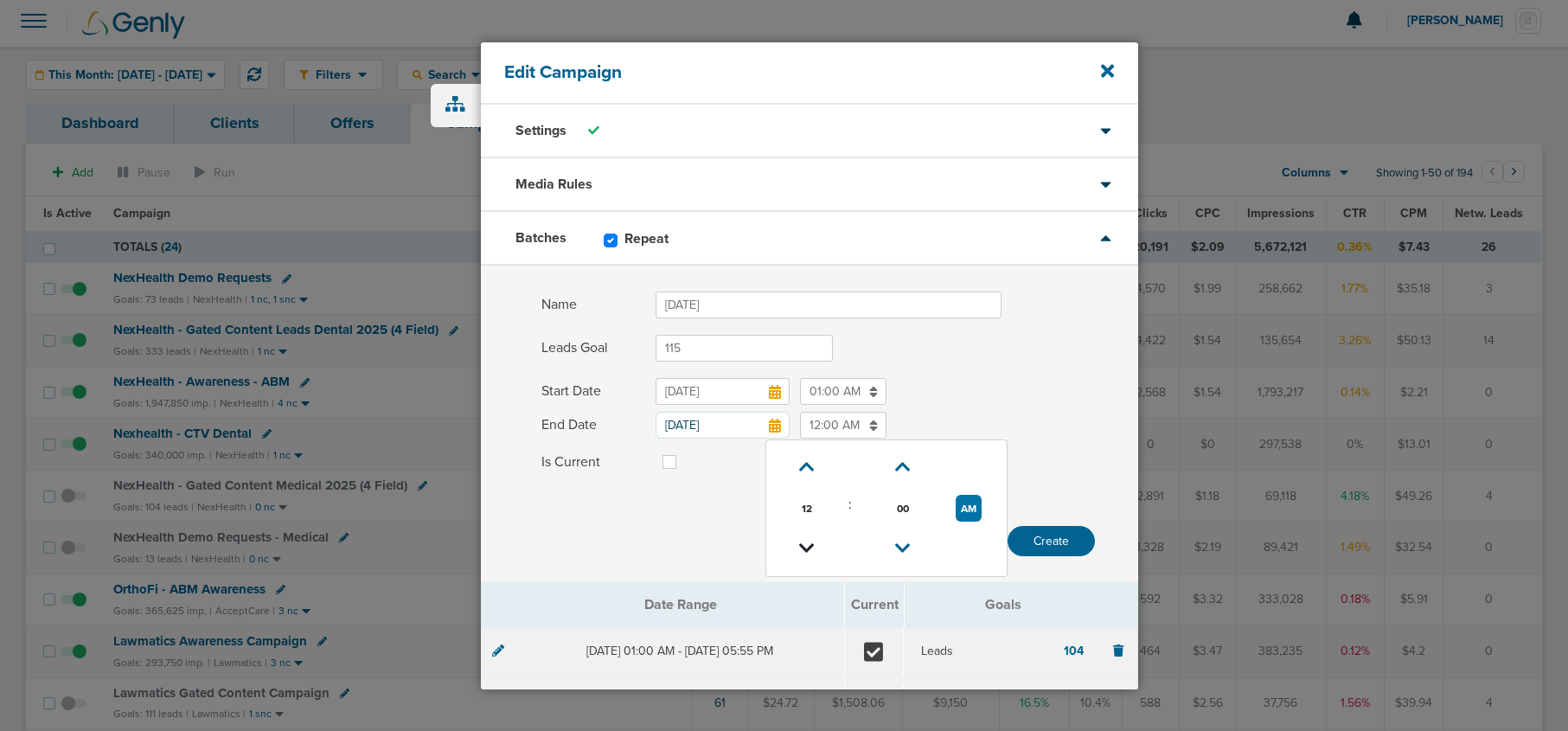 click at bounding box center (807, 548) 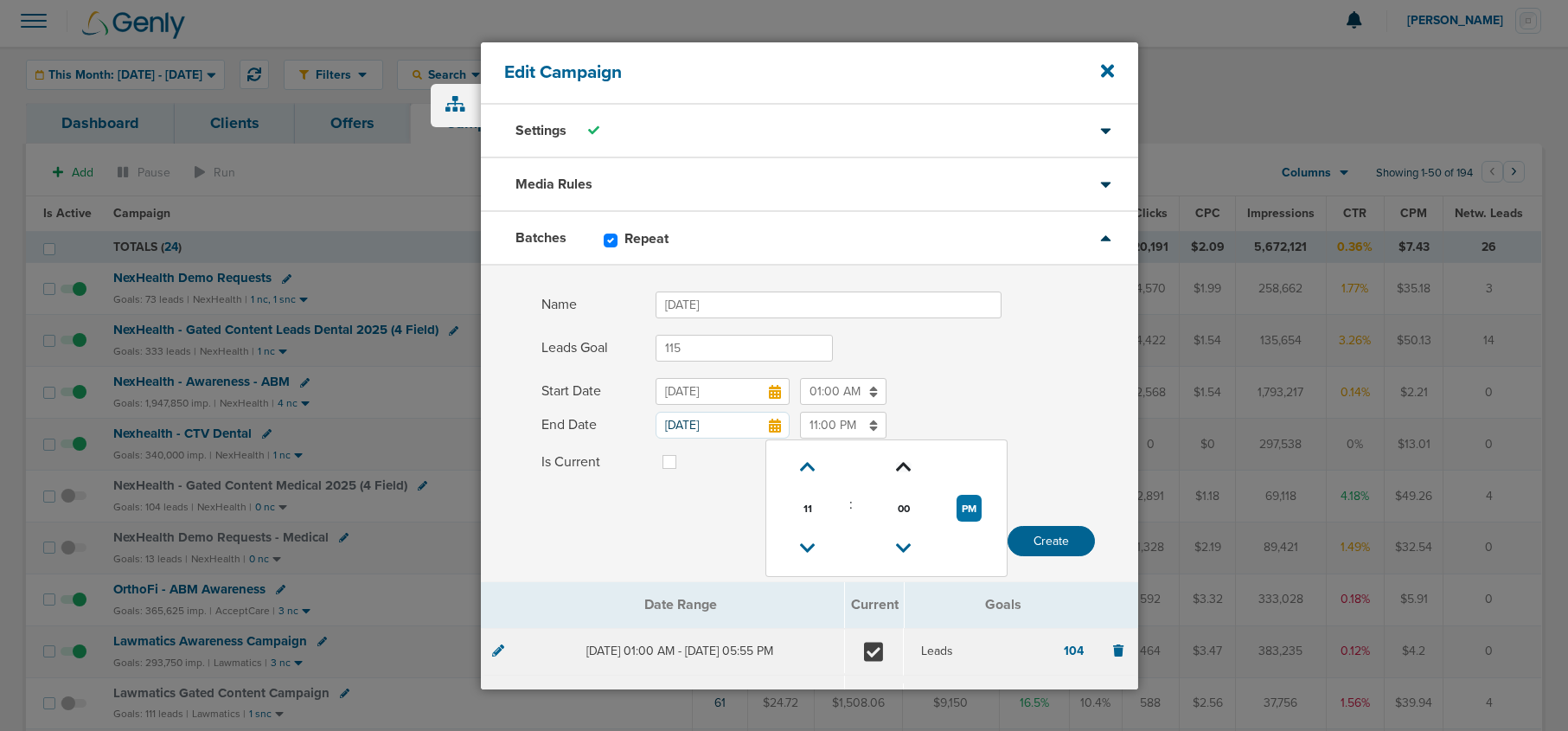 click at bounding box center [904, 467] 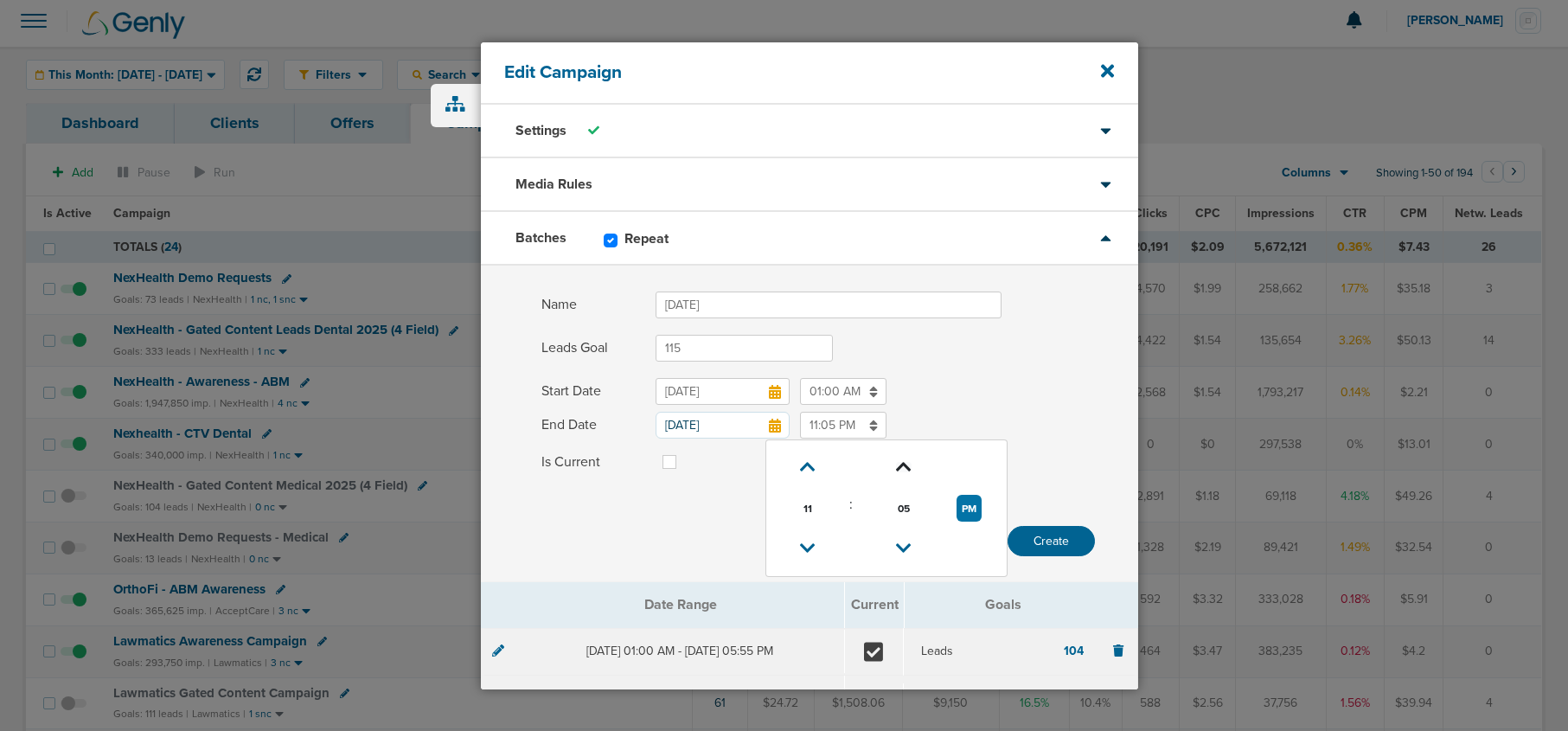 click at bounding box center (904, 467) 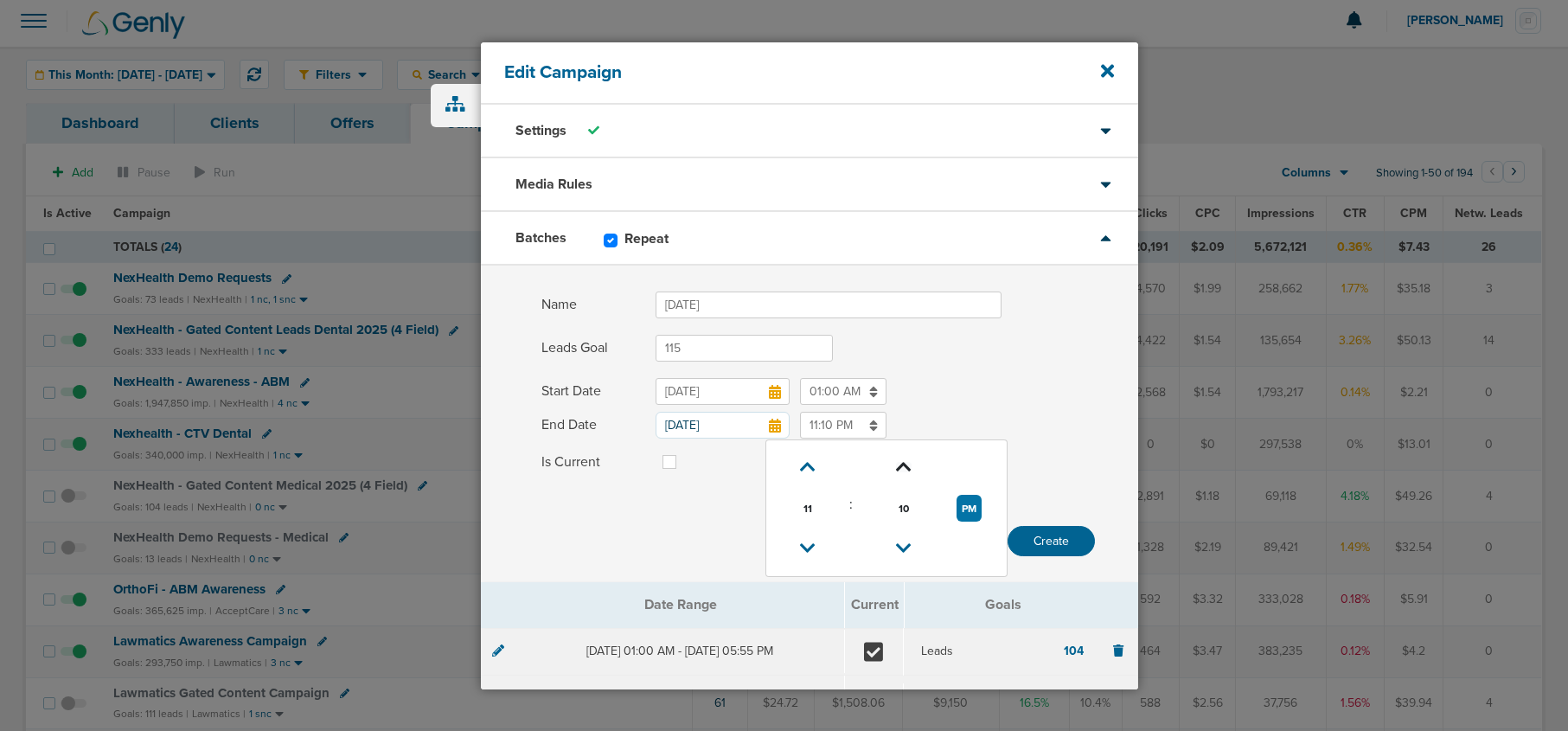 click at bounding box center (904, 467) 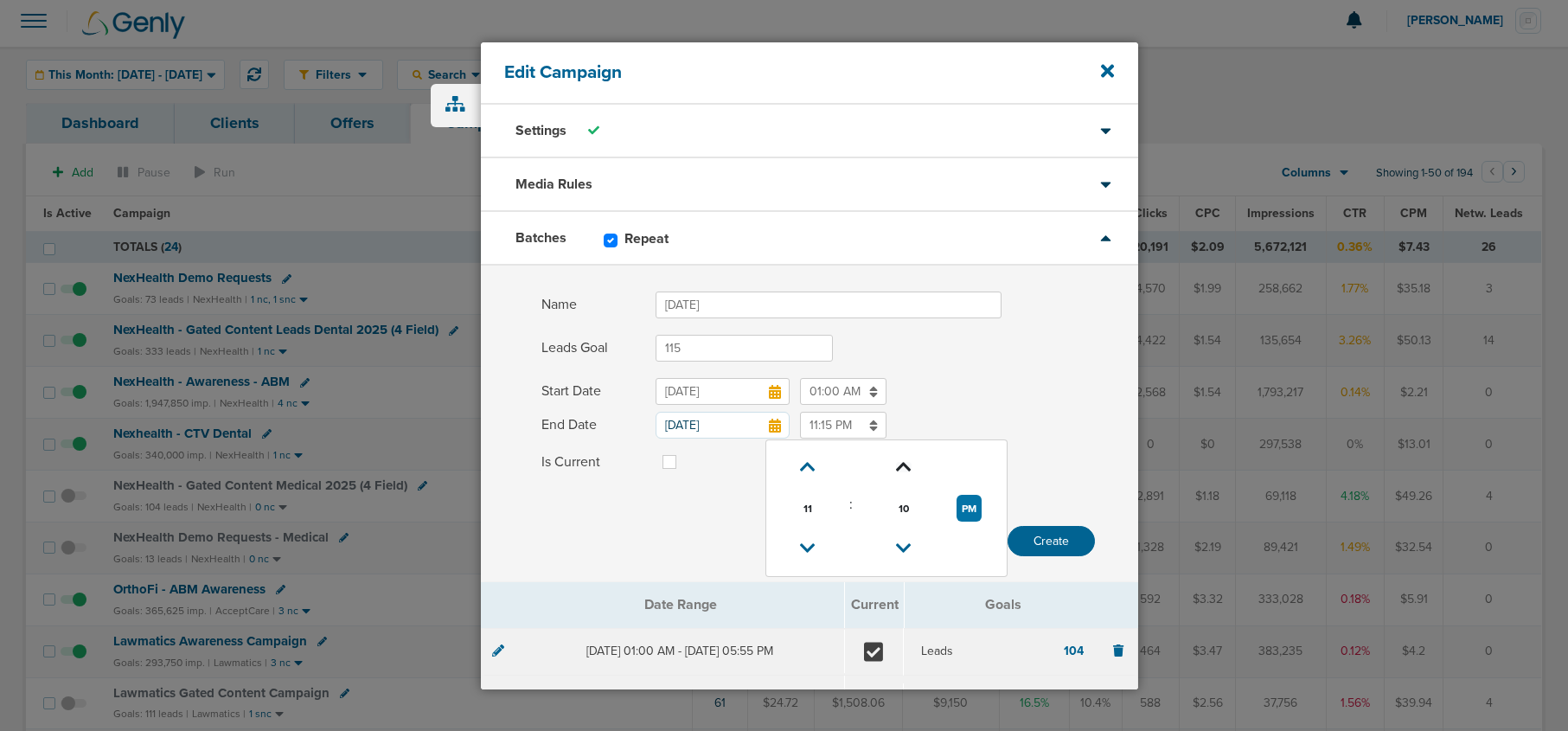 click at bounding box center [904, 467] 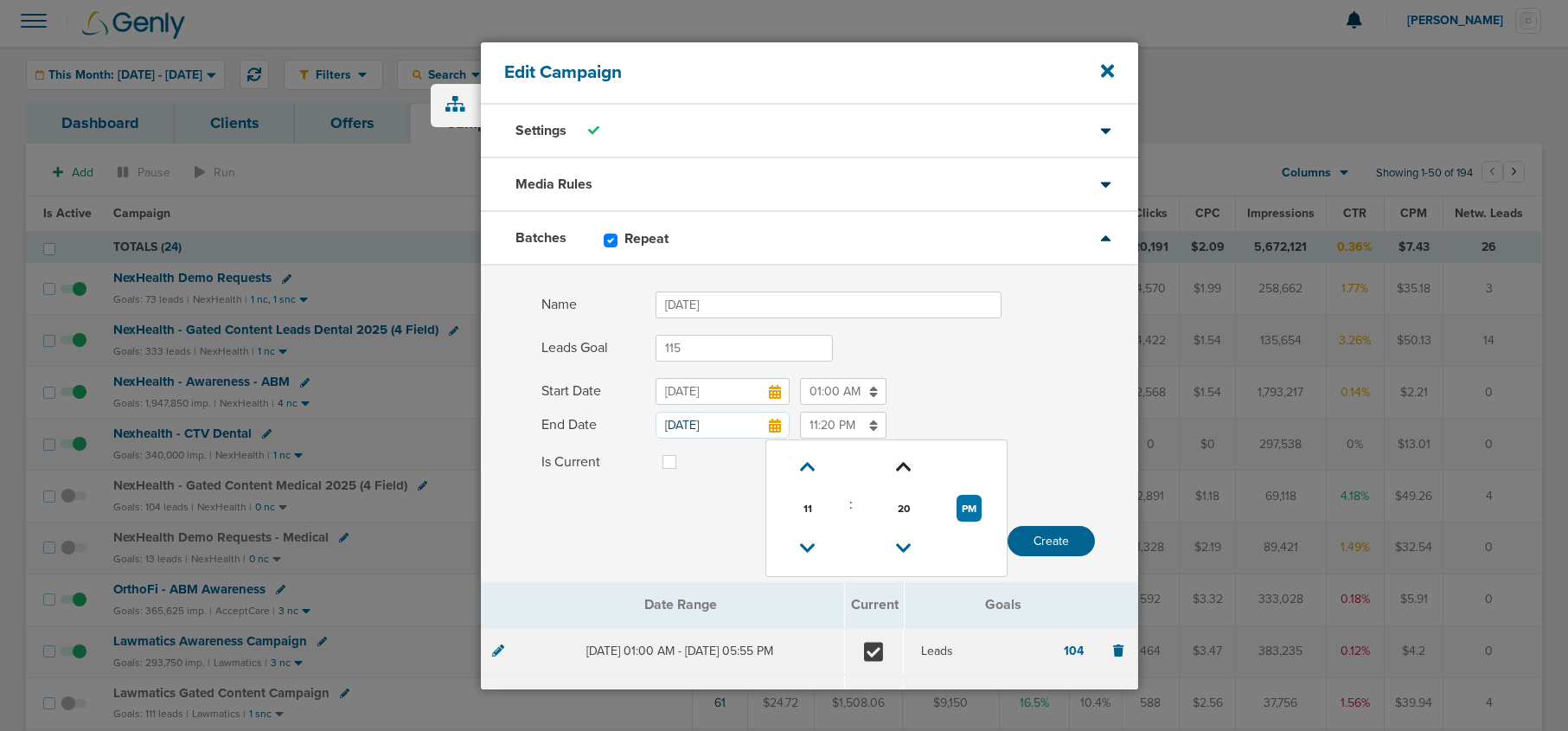 click at bounding box center (904, 467) 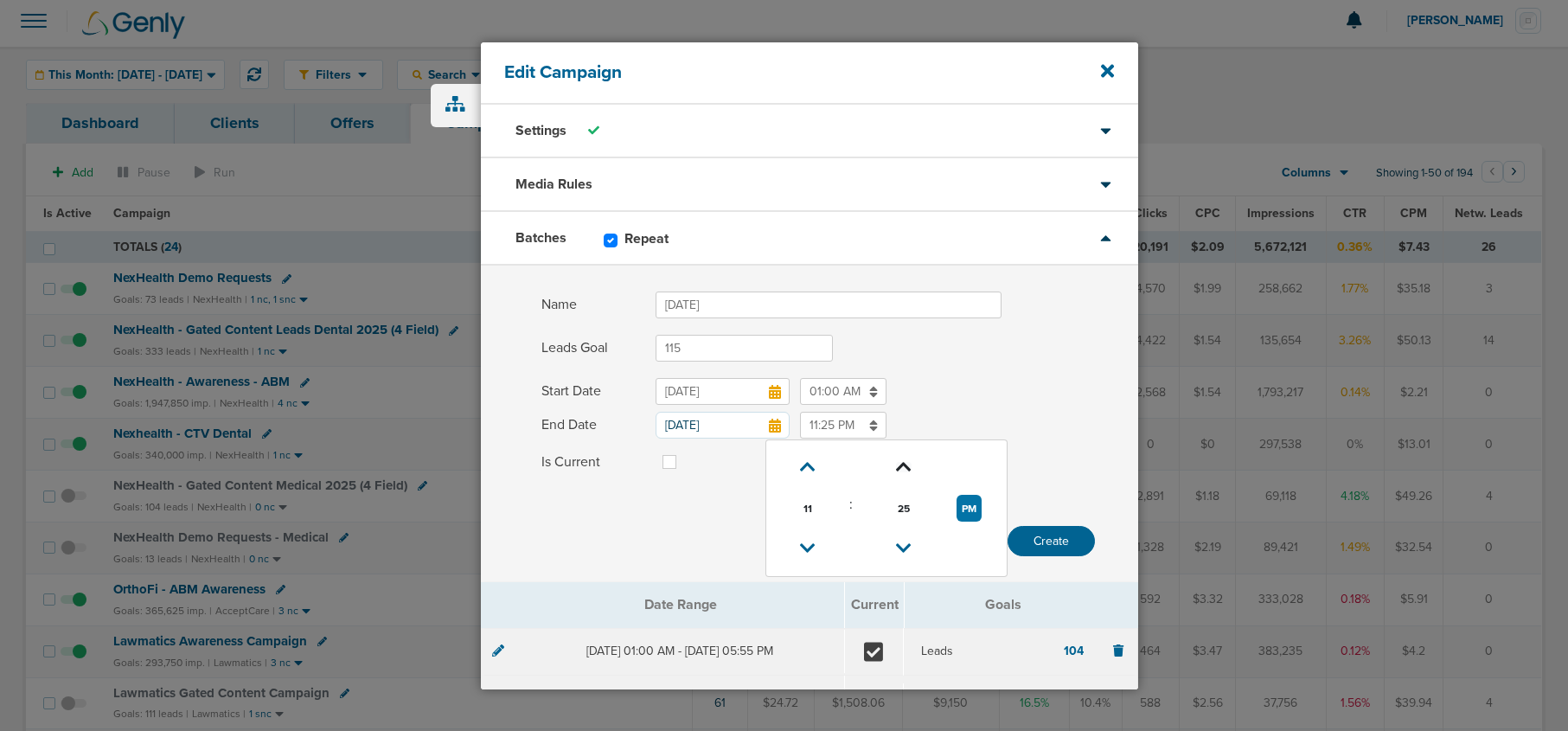 click at bounding box center [904, 467] 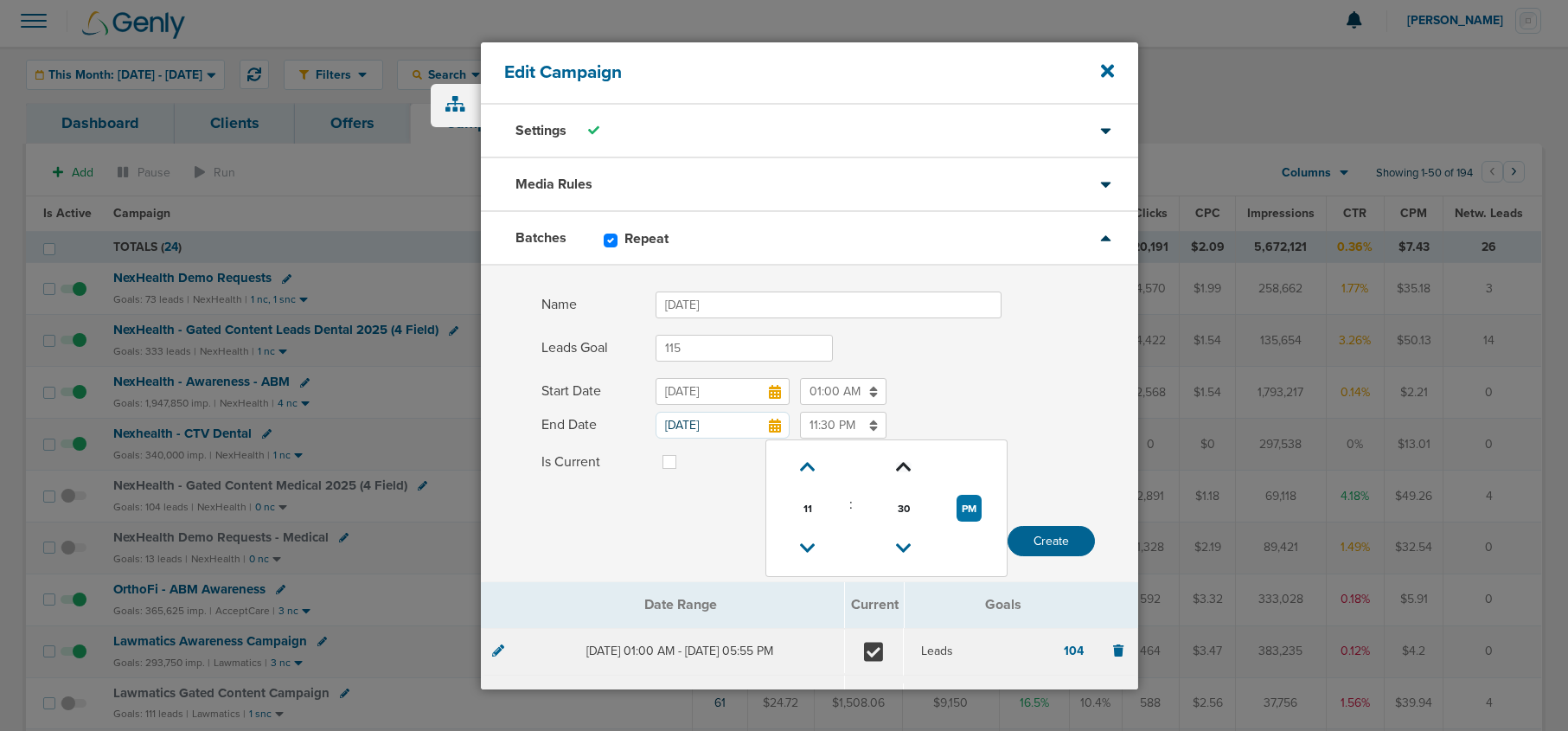 click at bounding box center (904, 467) 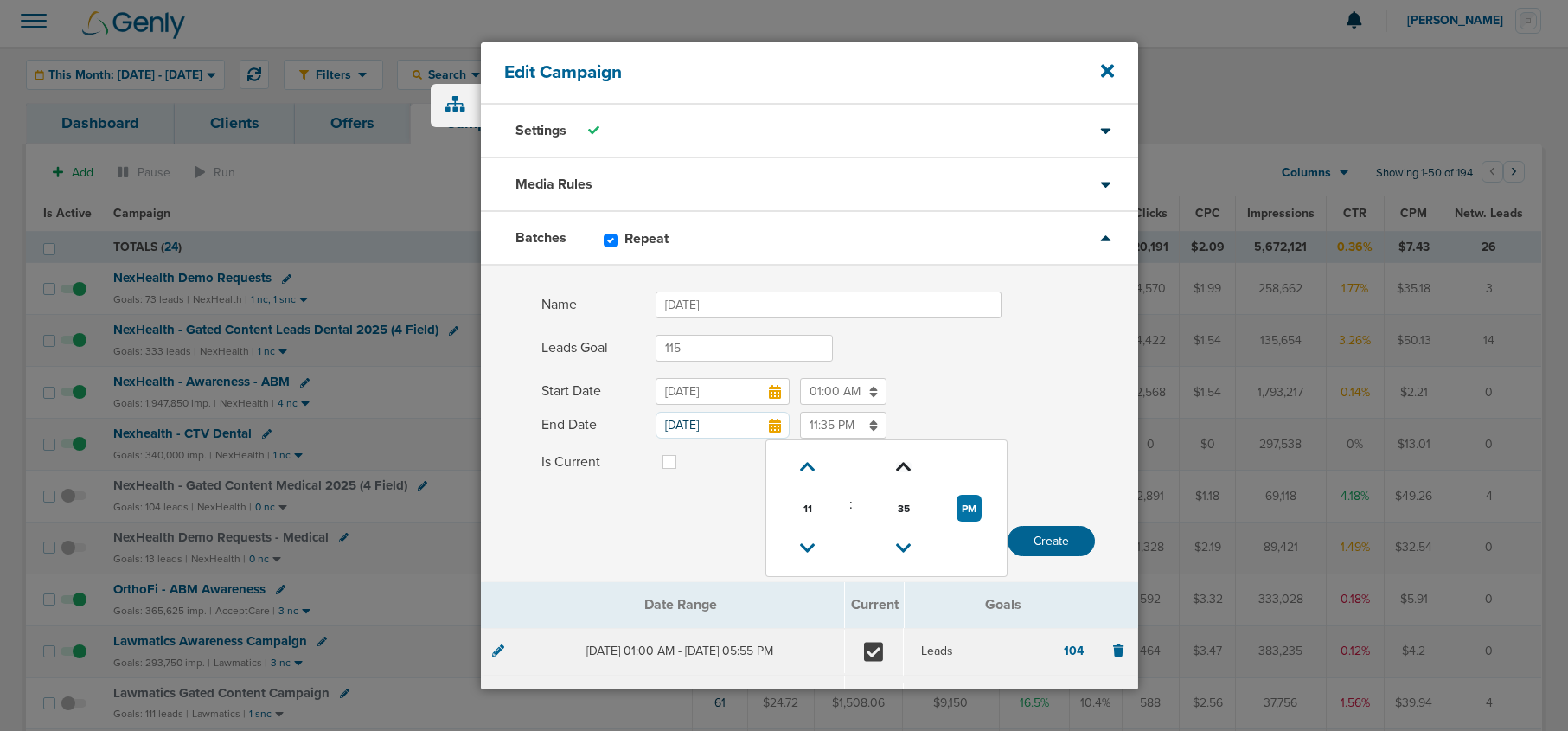 click at bounding box center (904, 467) 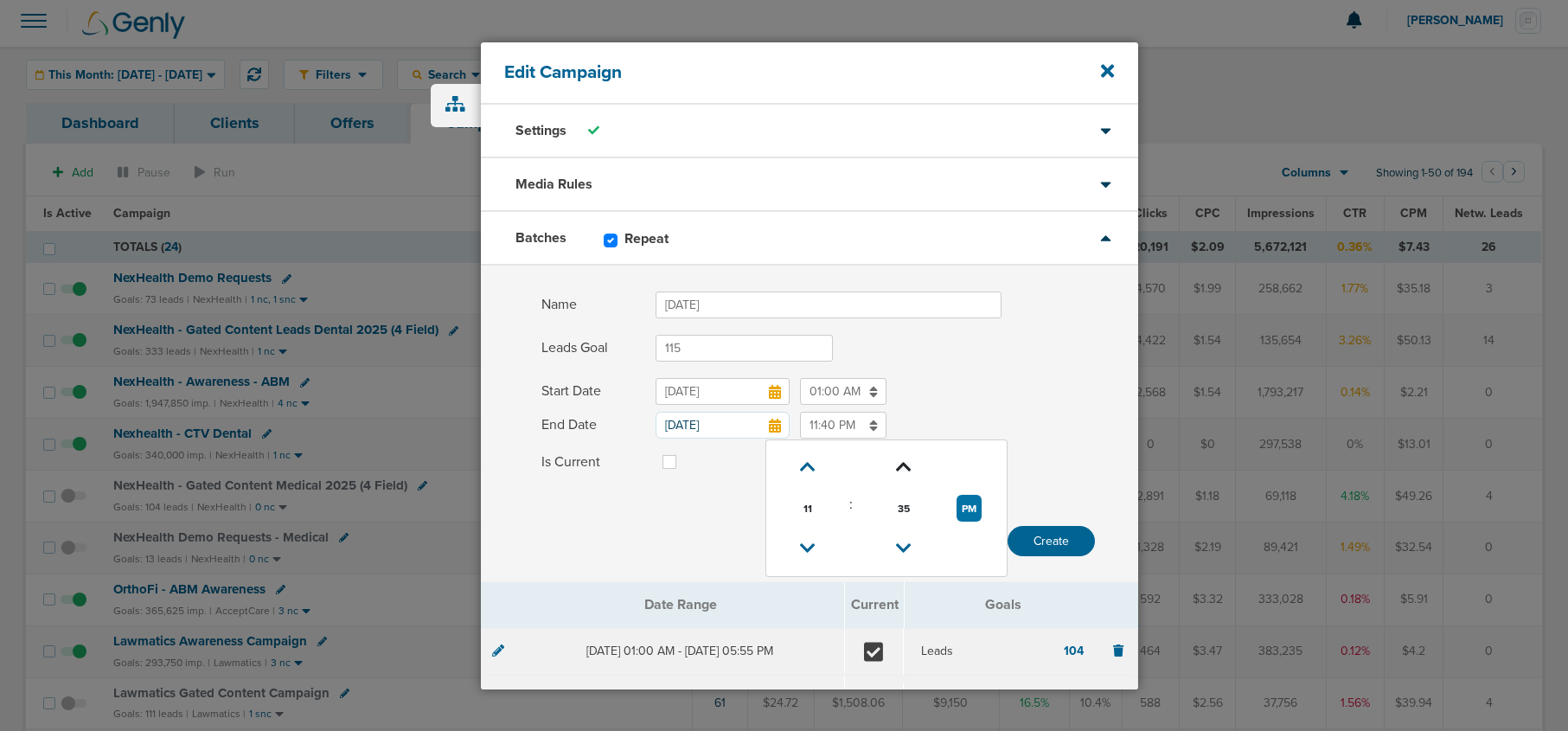click at bounding box center (904, 467) 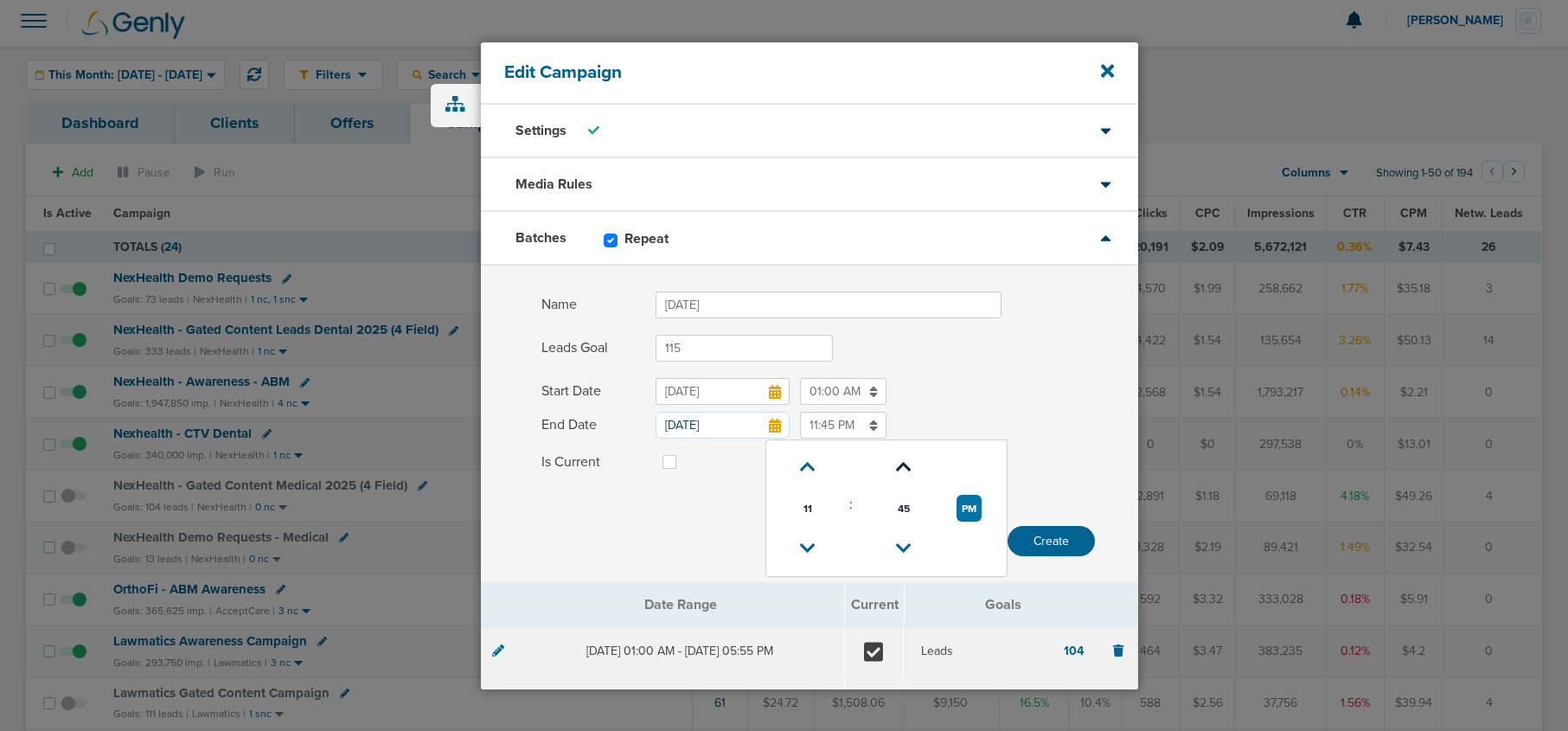 click at bounding box center (904, 467) 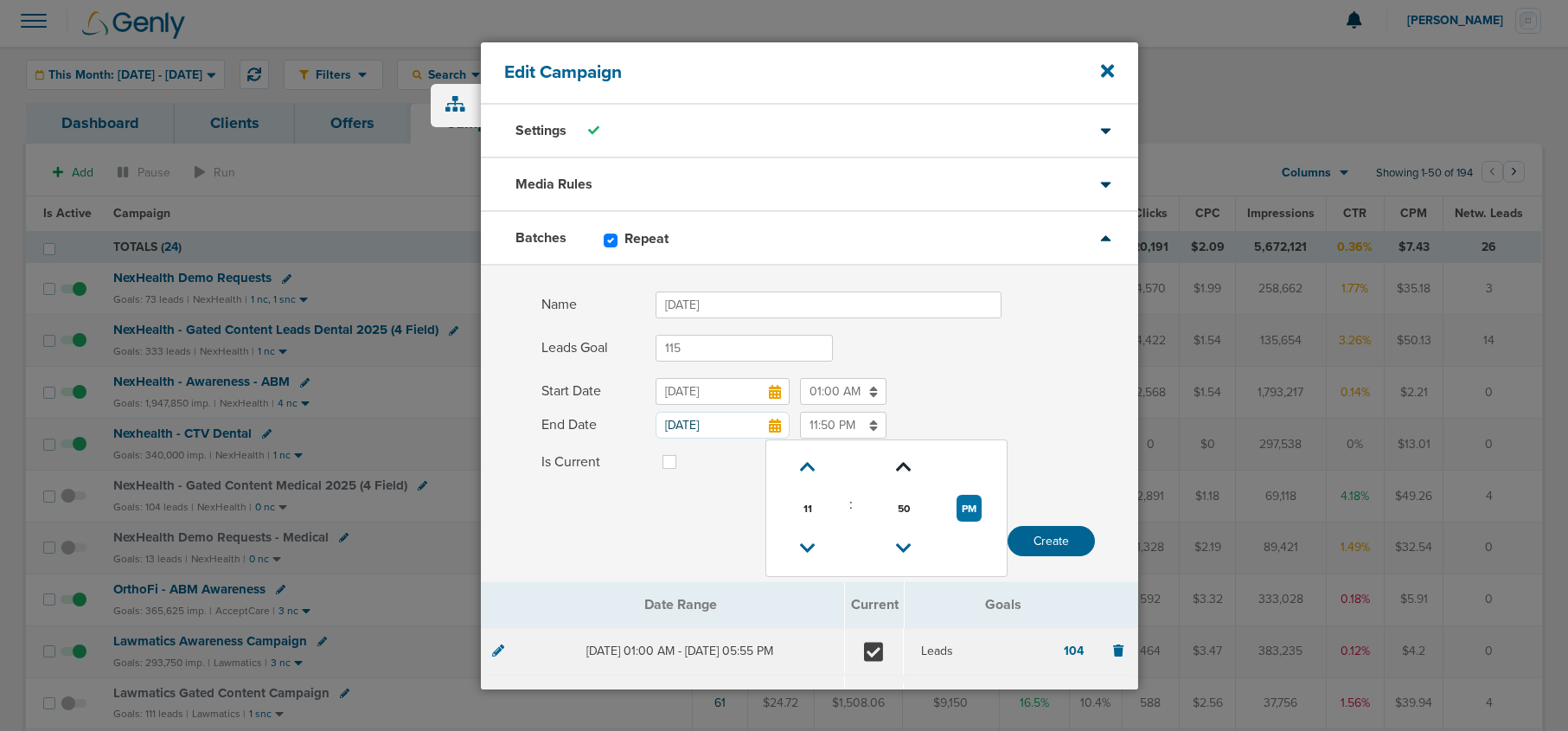click at bounding box center (904, 467) 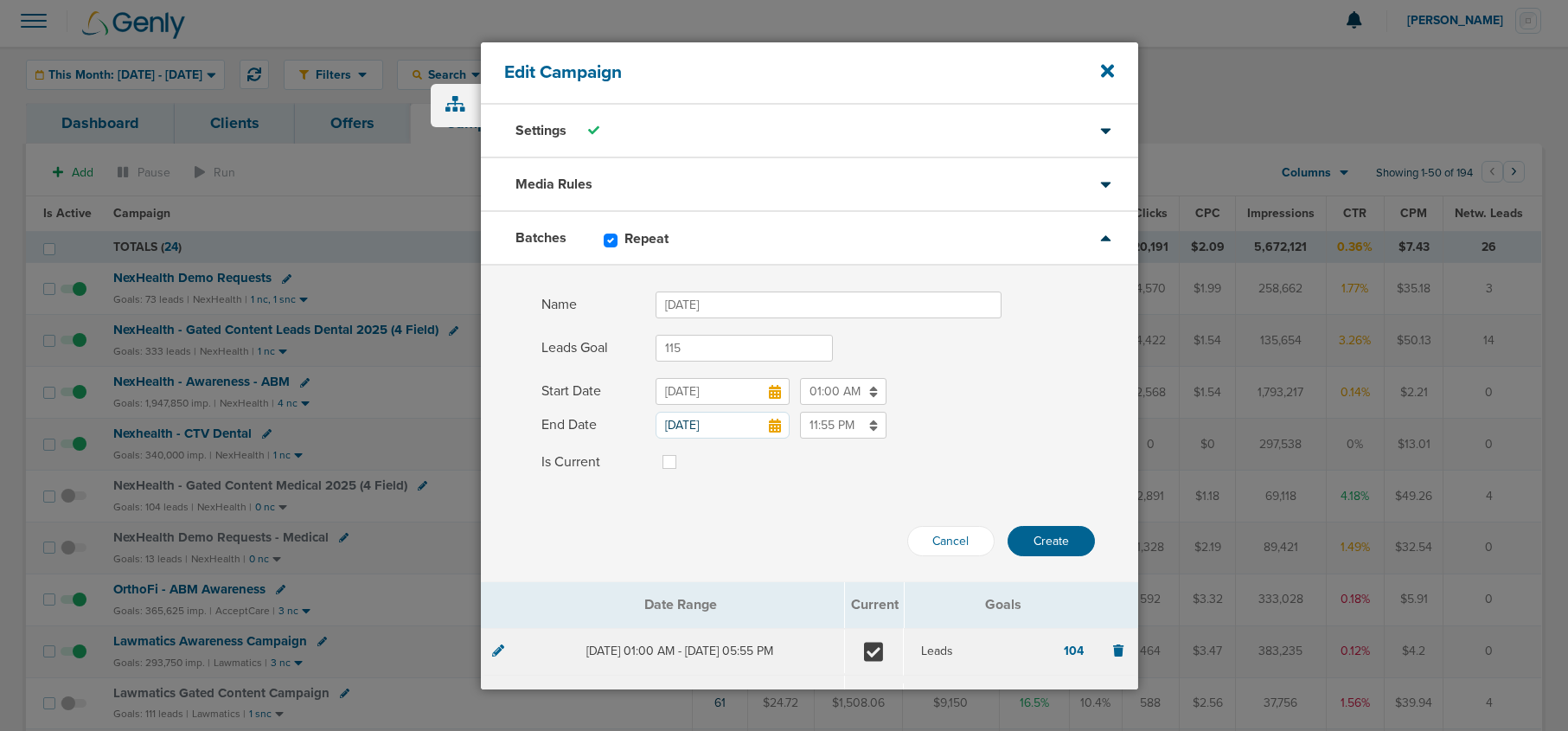 click at bounding box center [683, 452] 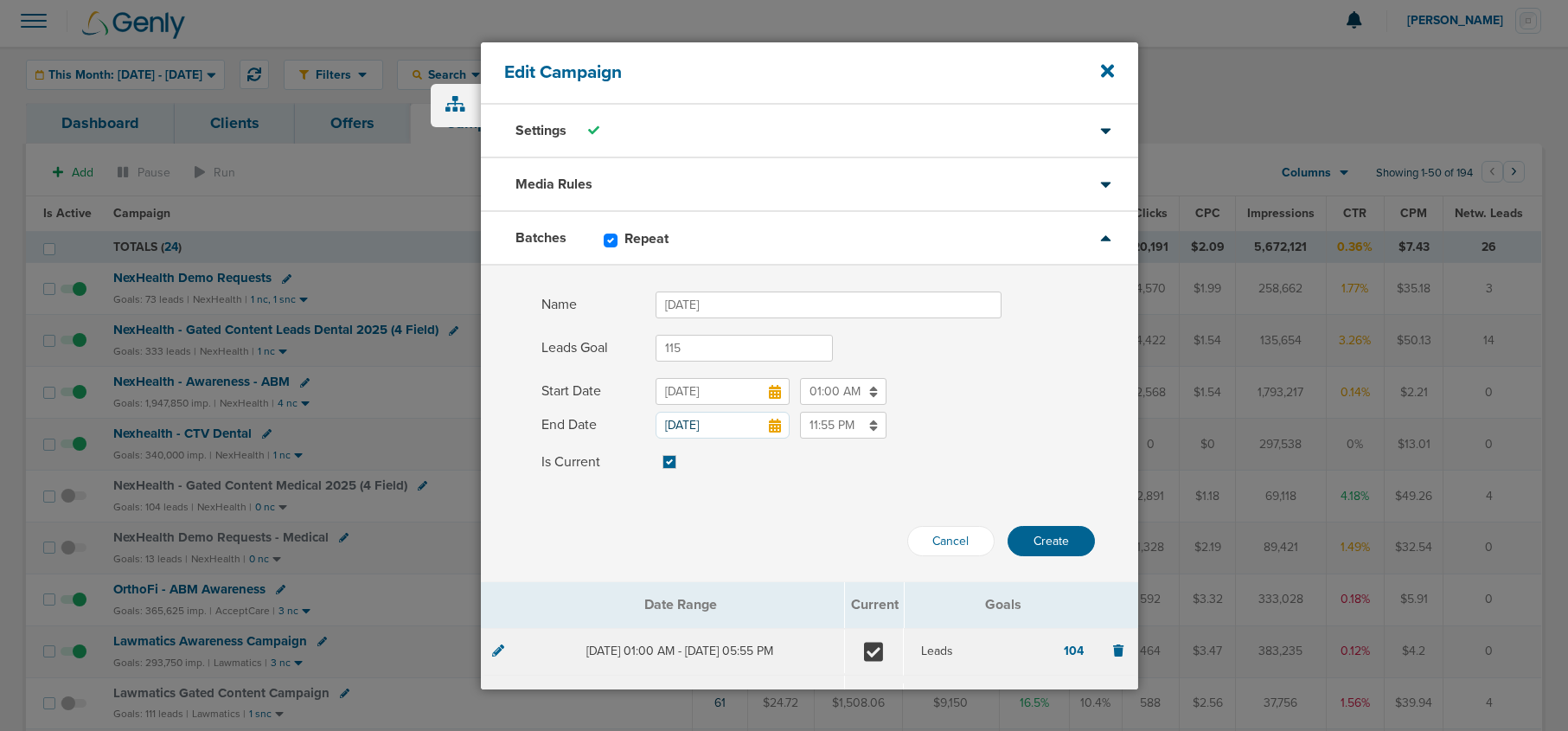 drag, startPoint x: 688, startPoint y: 301, endPoint x: 637, endPoint y: 300, distance: 51.0098 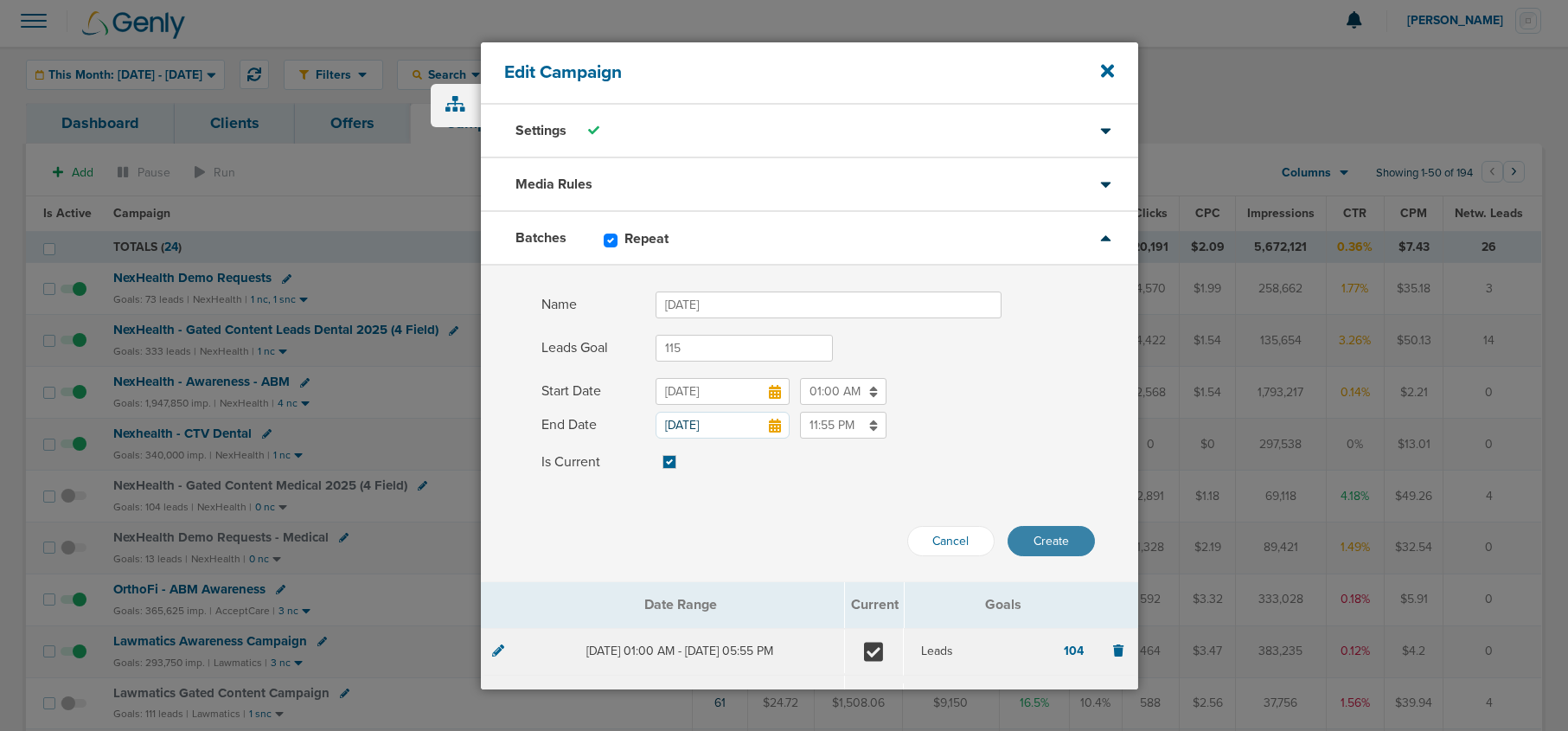 type on "August 2025" 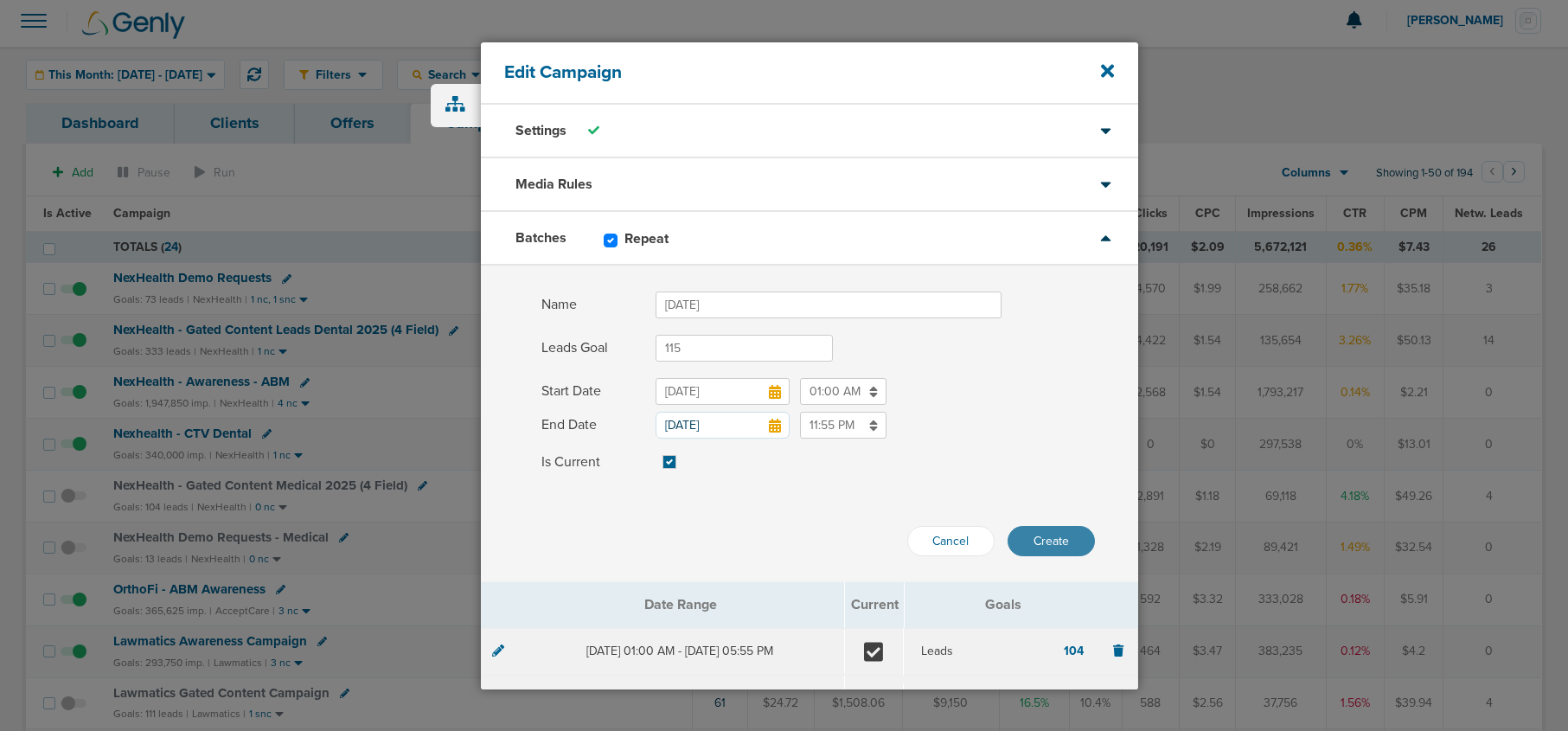 click on "Create" at bounding box center [1051, 541] 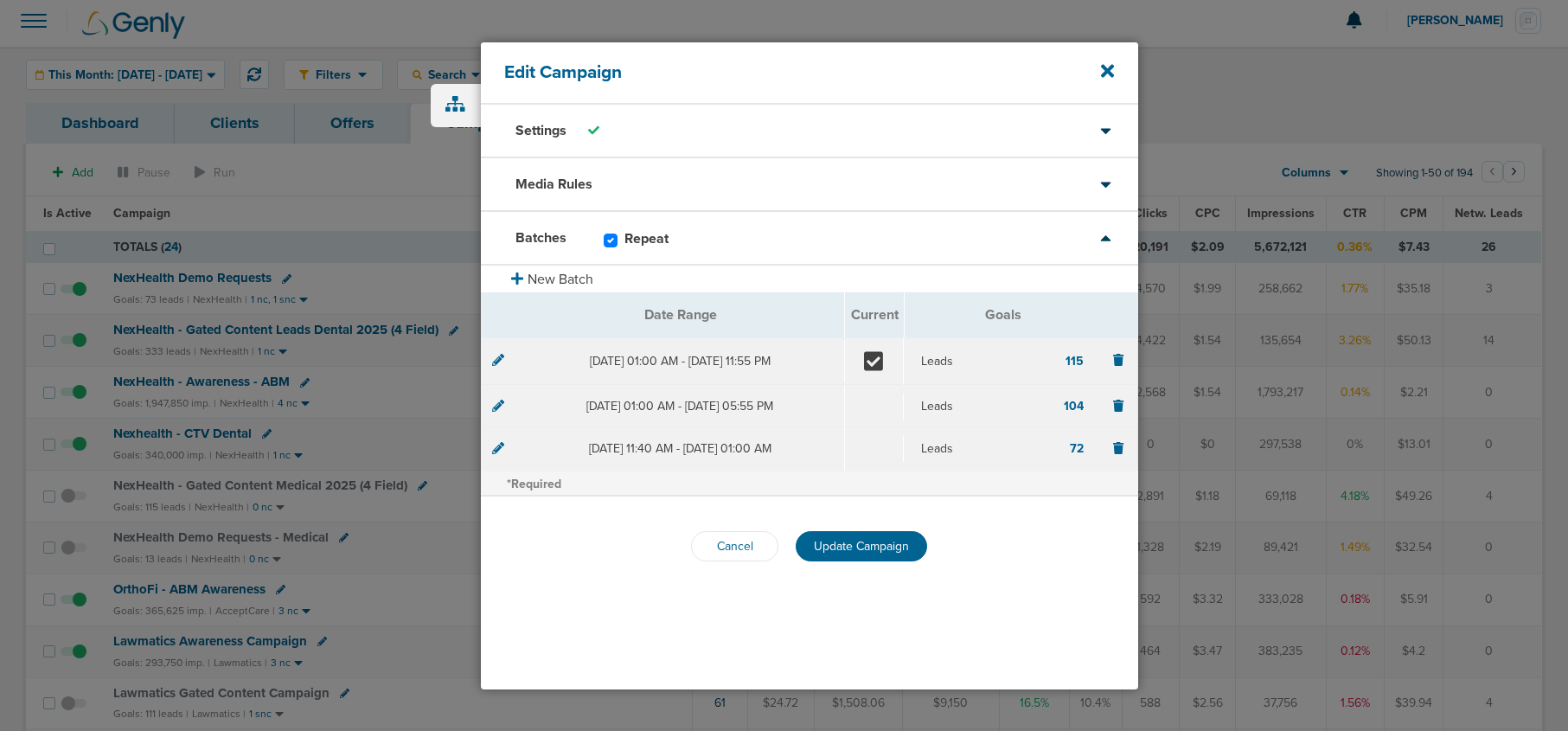 click 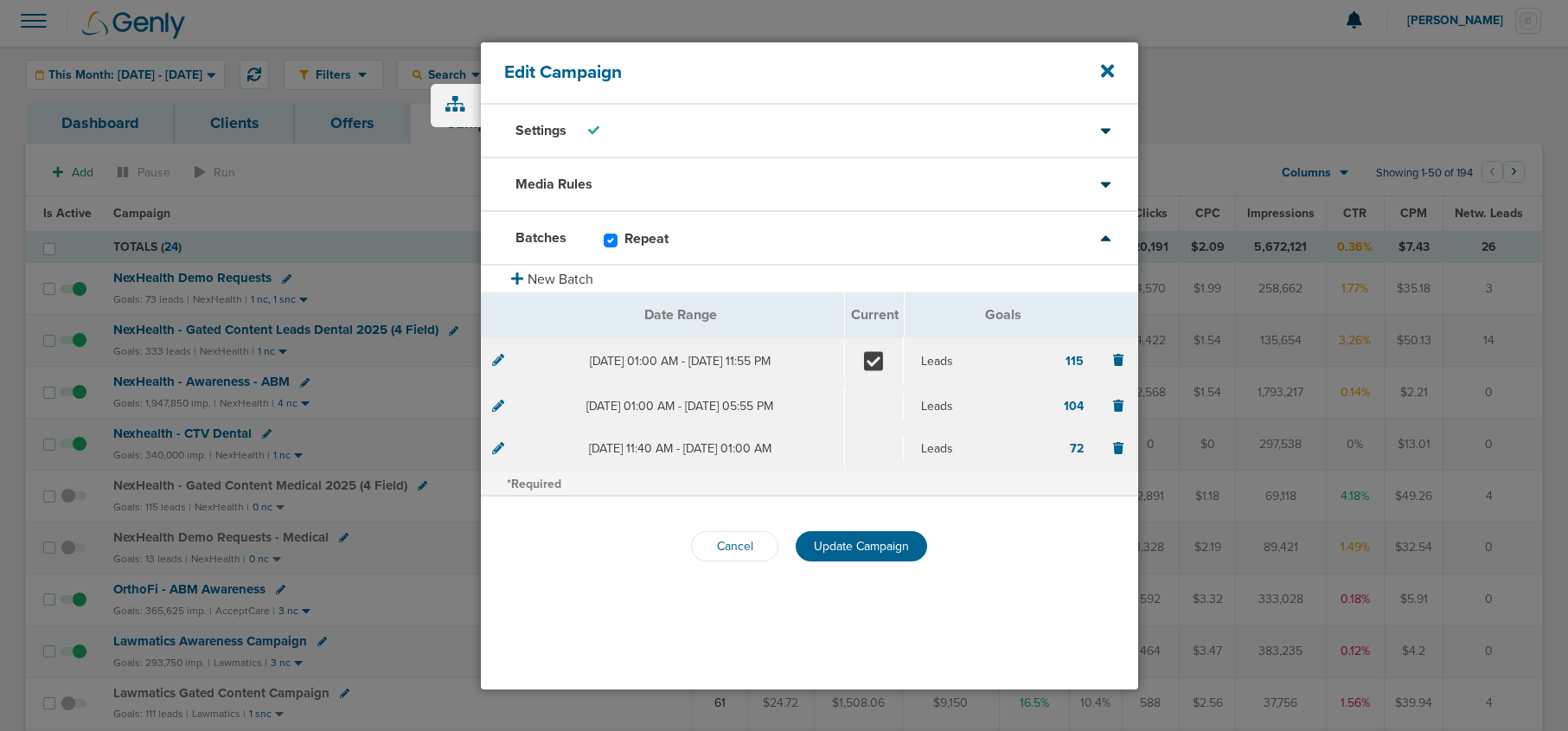 click 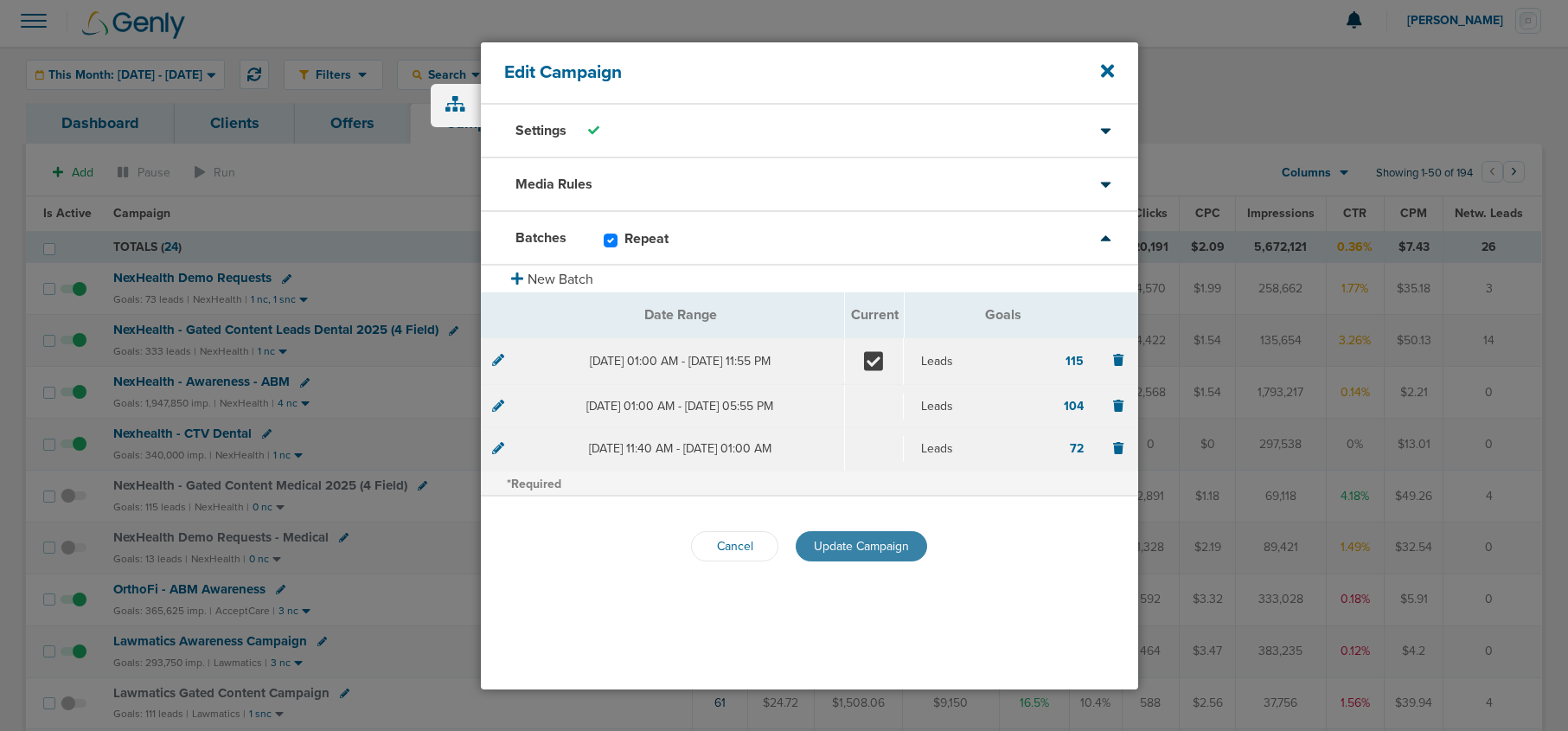 click on "Update Campaign" at bounding box center [861, 546] 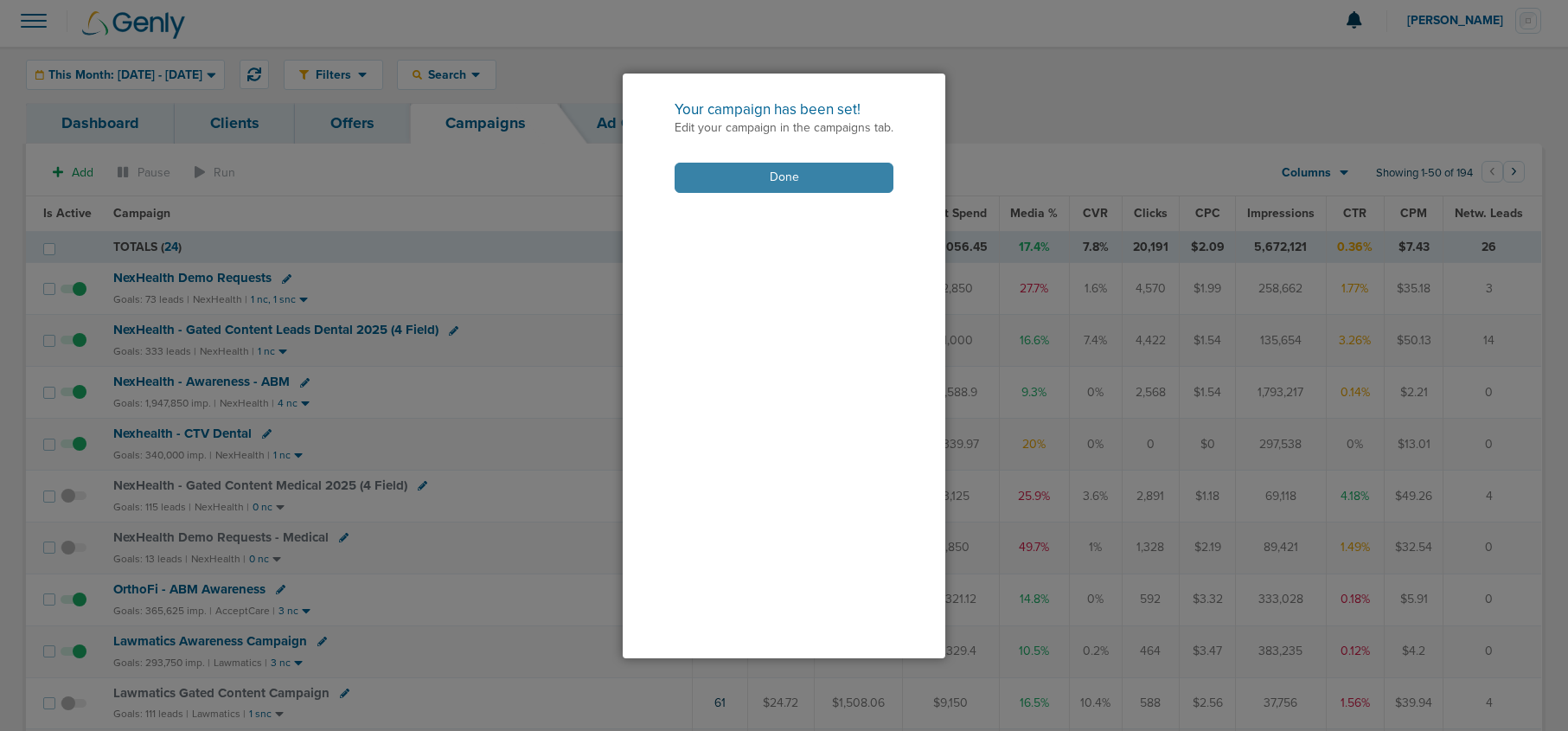 click on "Done" at bounding box center (784, 177) 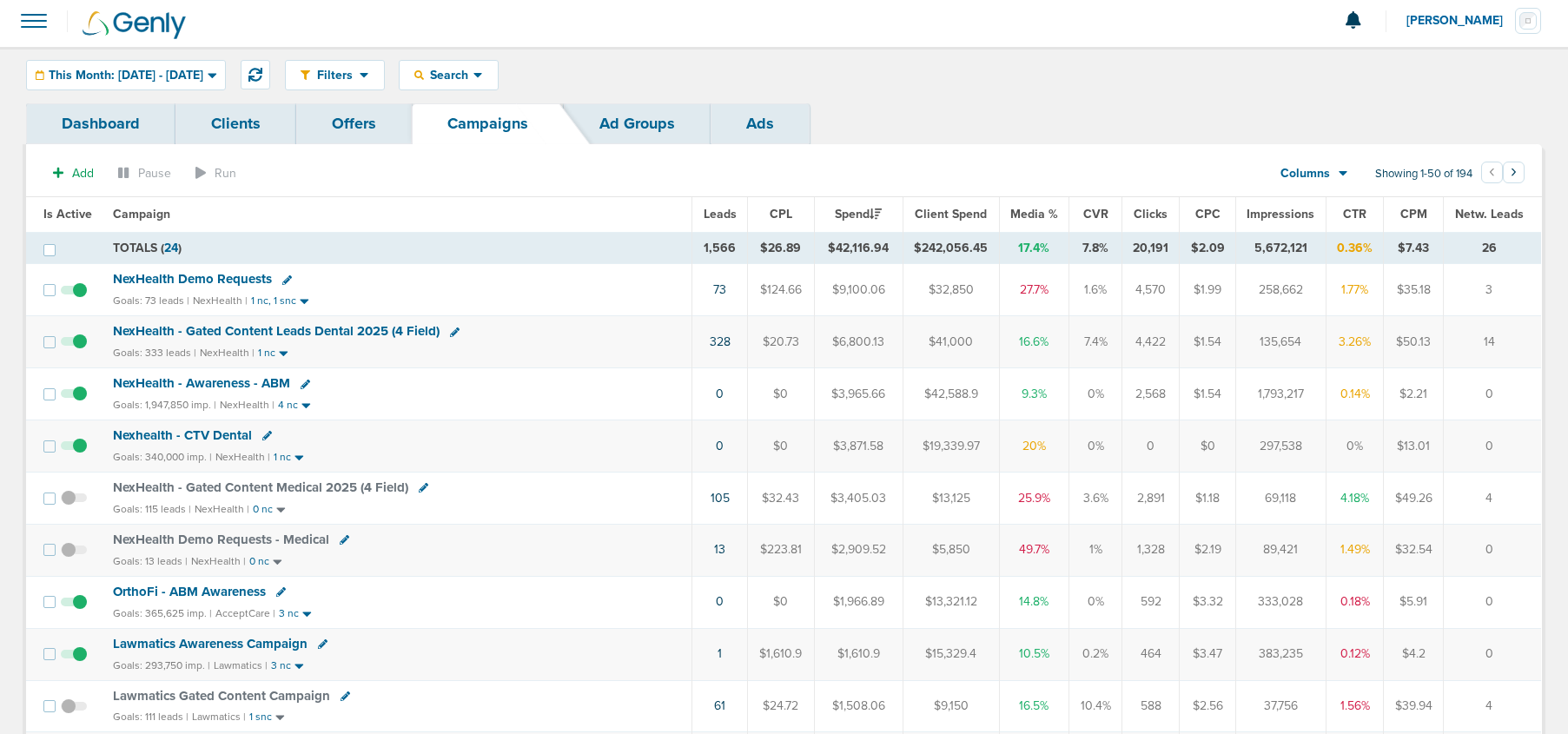 click 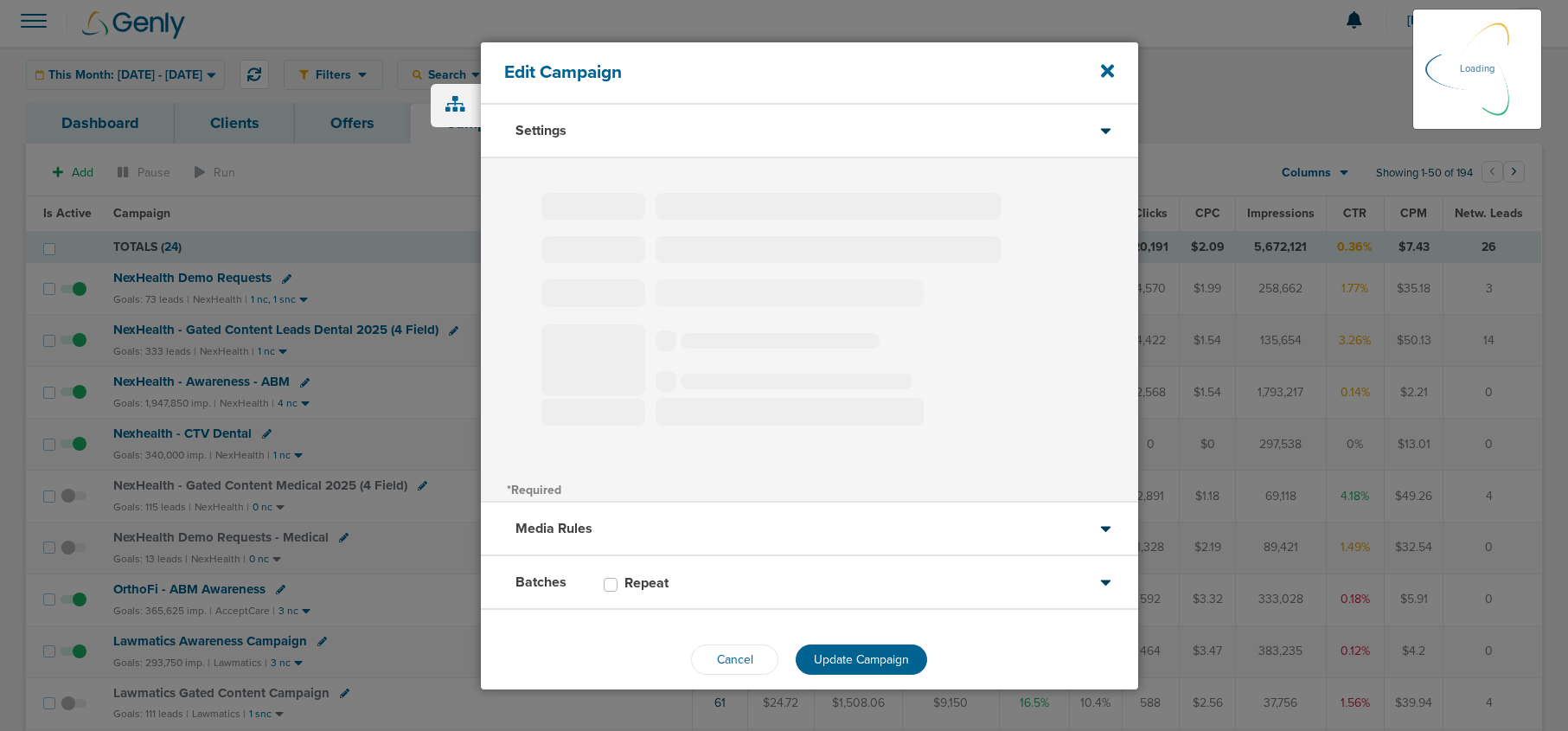 type on "NexHealth - Gated Content Medical 2025 (4 Field)" 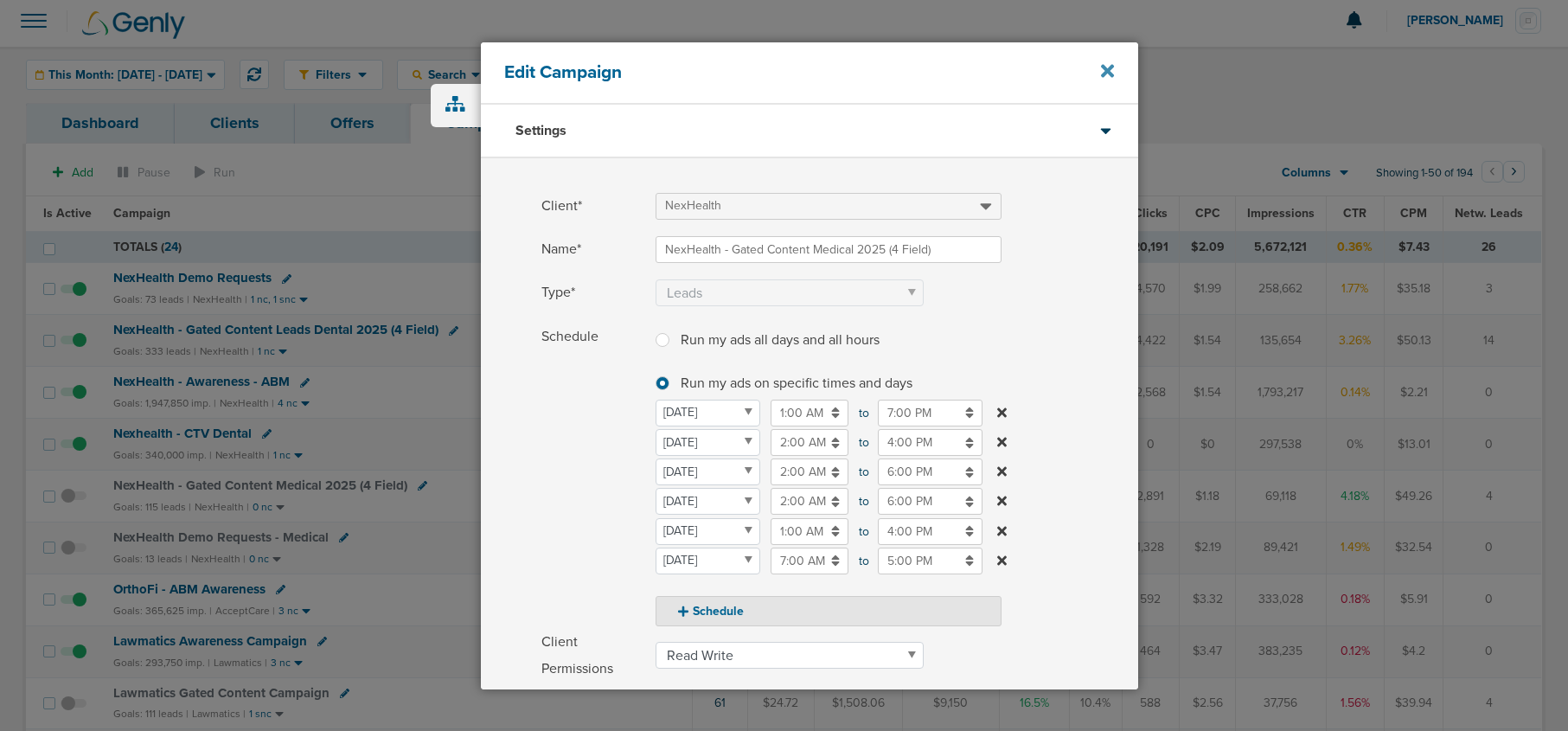 click 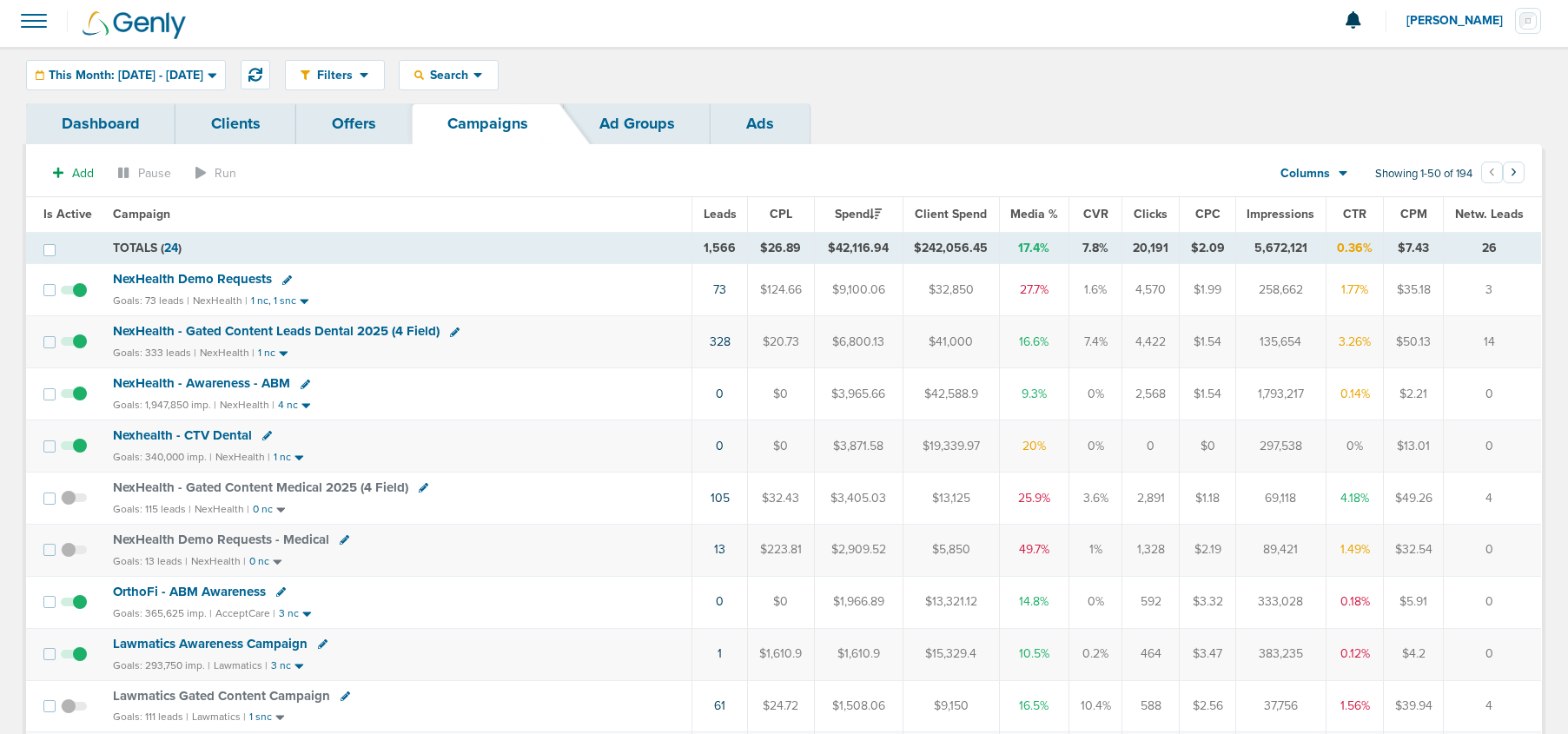 click at bounding box center [74, 506] 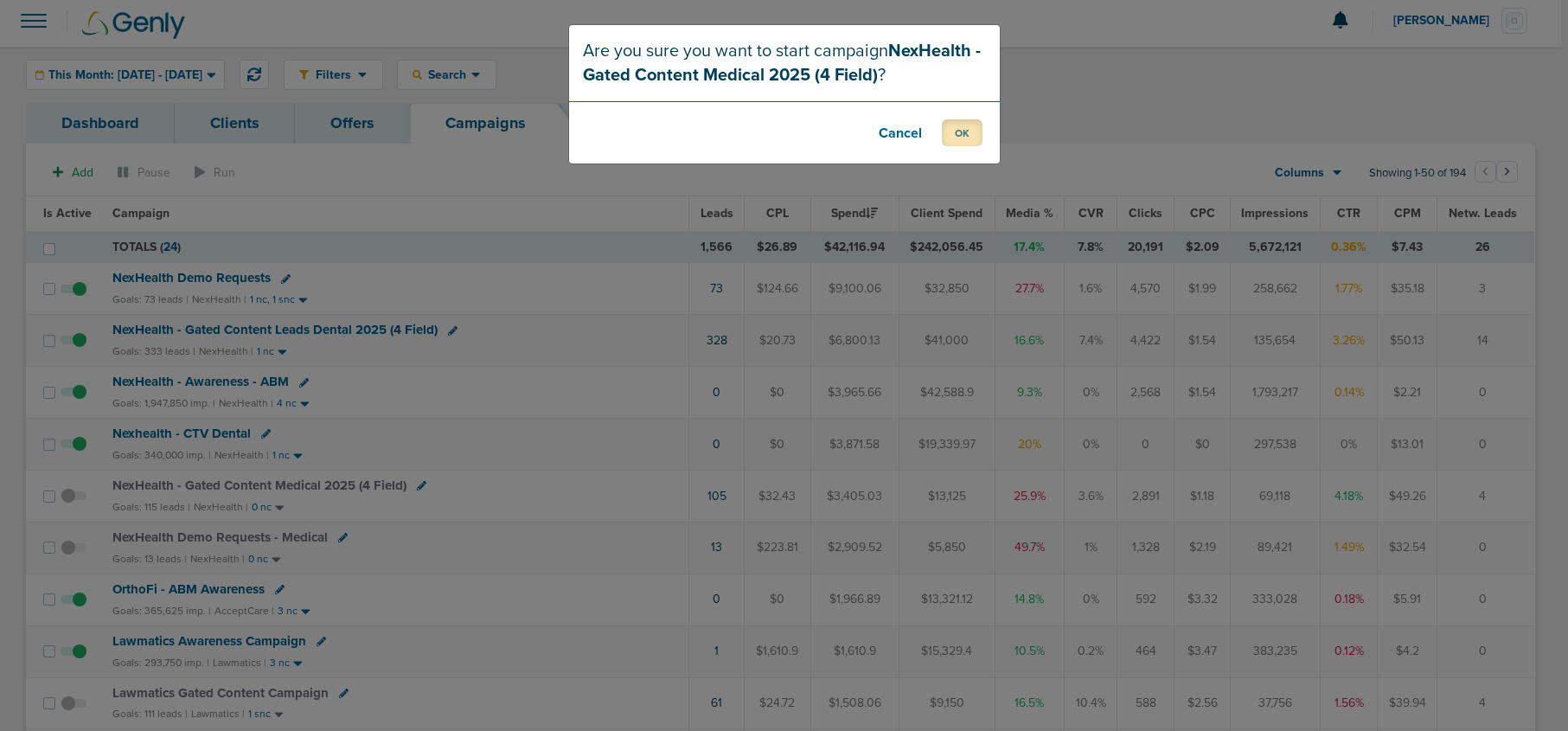 click on "OK" at bounding box center [962, 132] 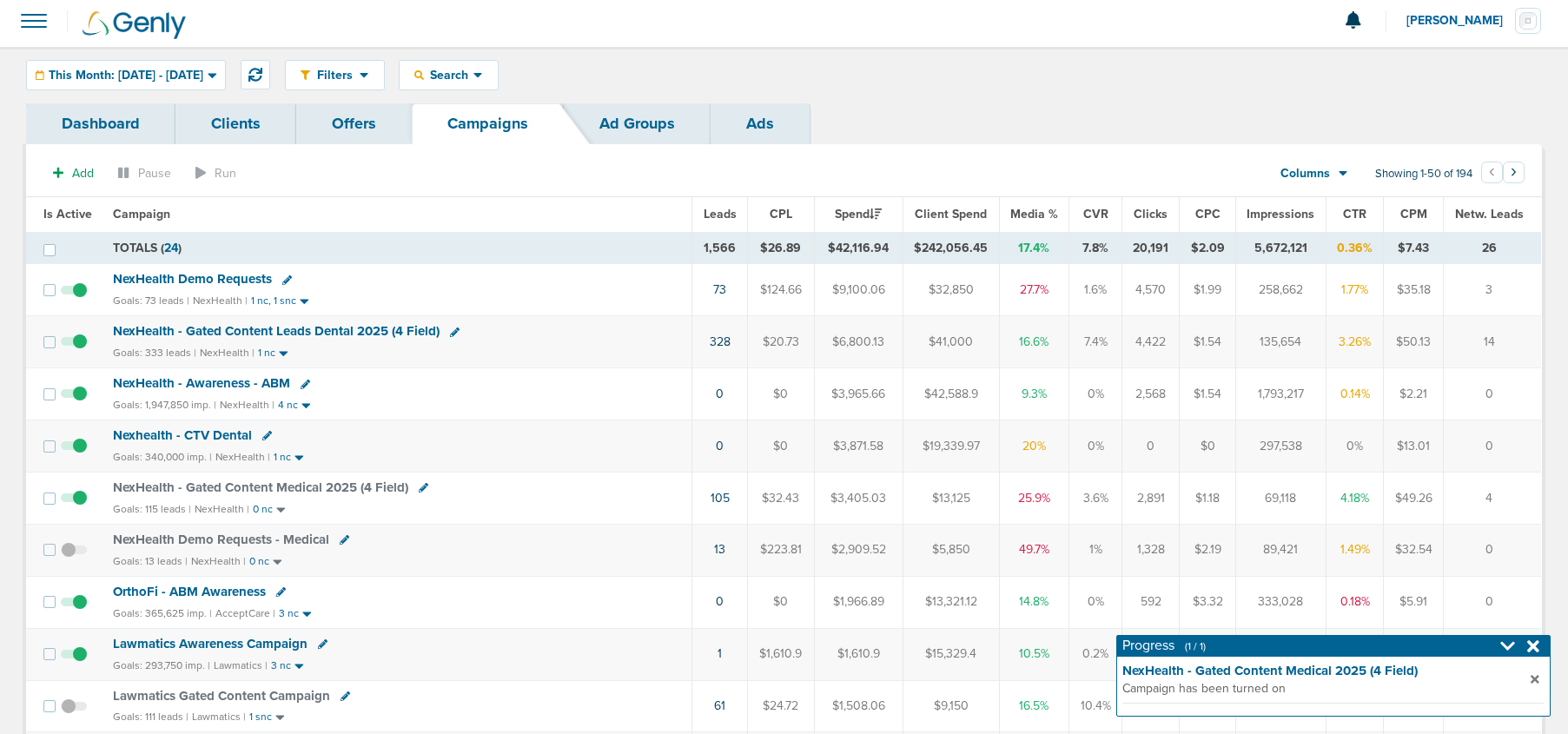 click on "NexHealth - Gated Content Medical 2025 (4 Field)" at bounding box center (261, 487) 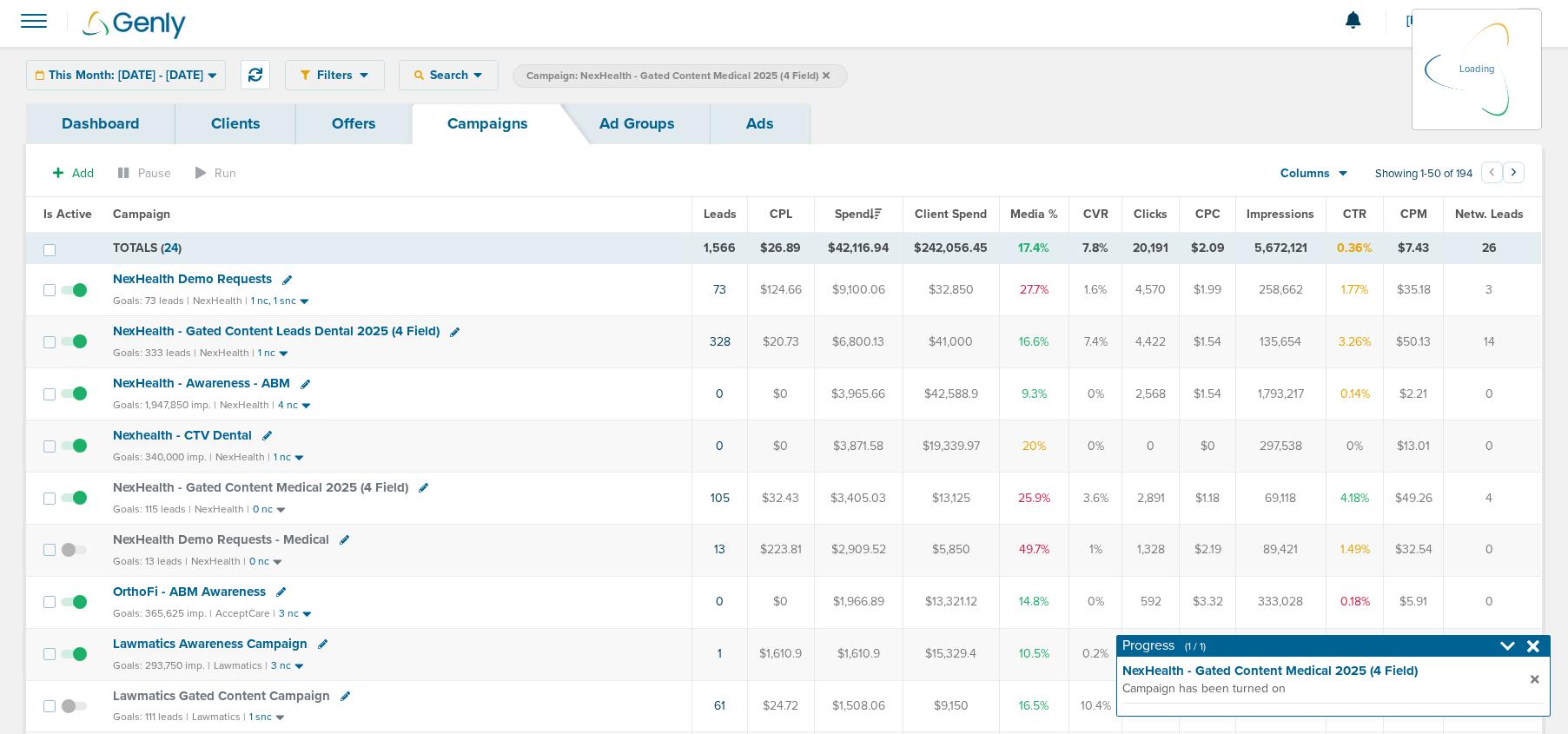 scroll, scrollTop: 0, scrollLeft: 0, axis: both 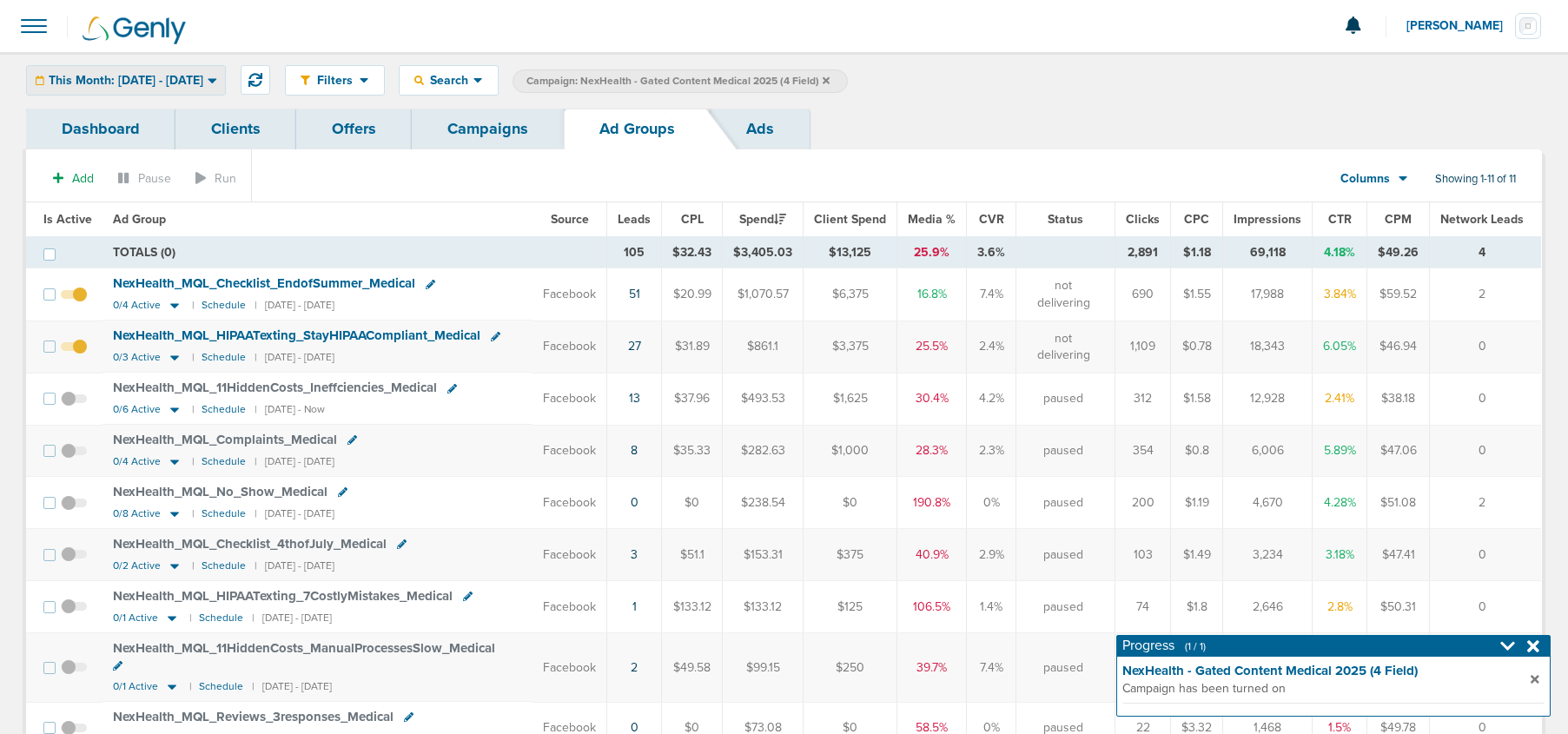 click on "This Month: [DATE] - [DATE]" at bounding box center (126, 81) 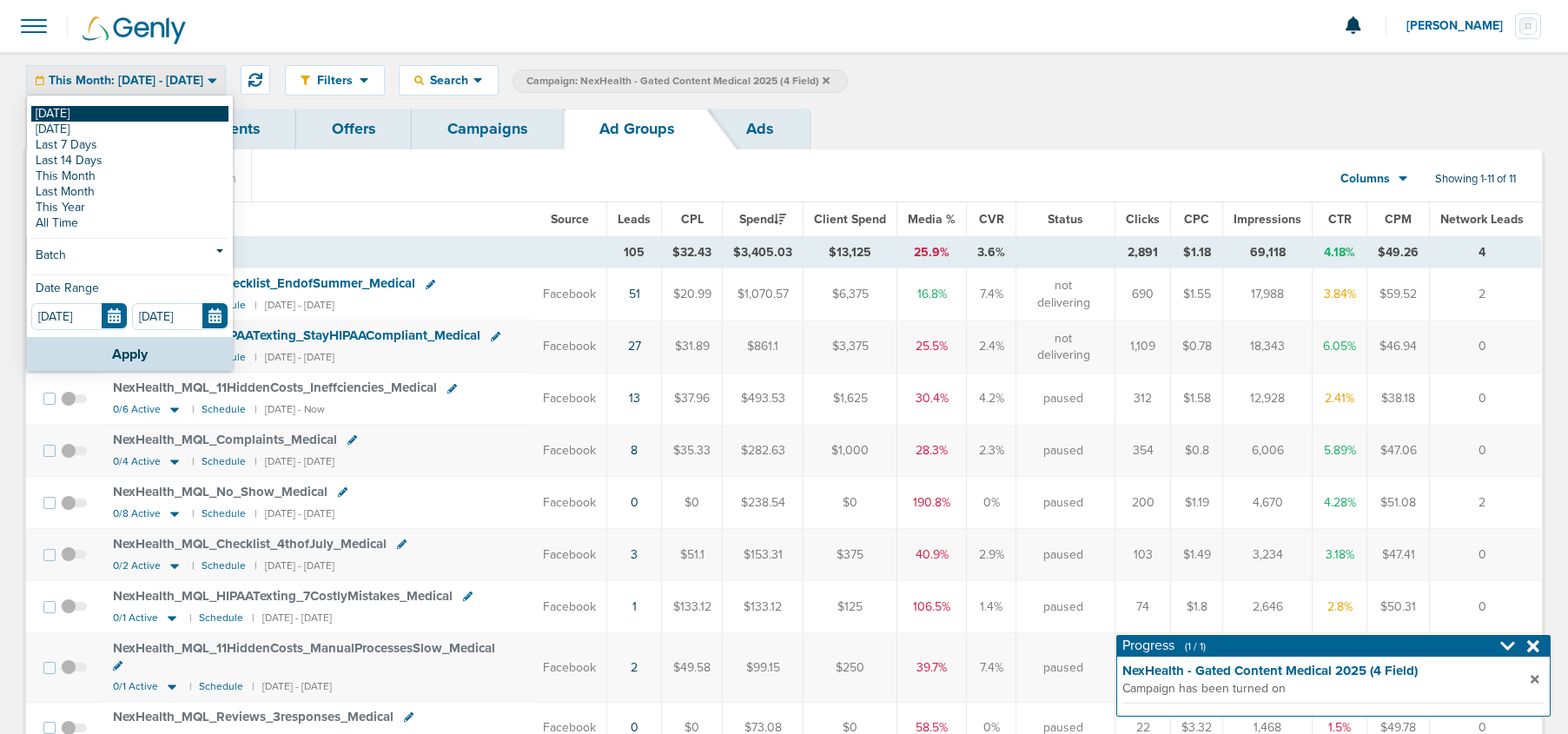 click on "[DATE]" at bounding box center [129, 114] 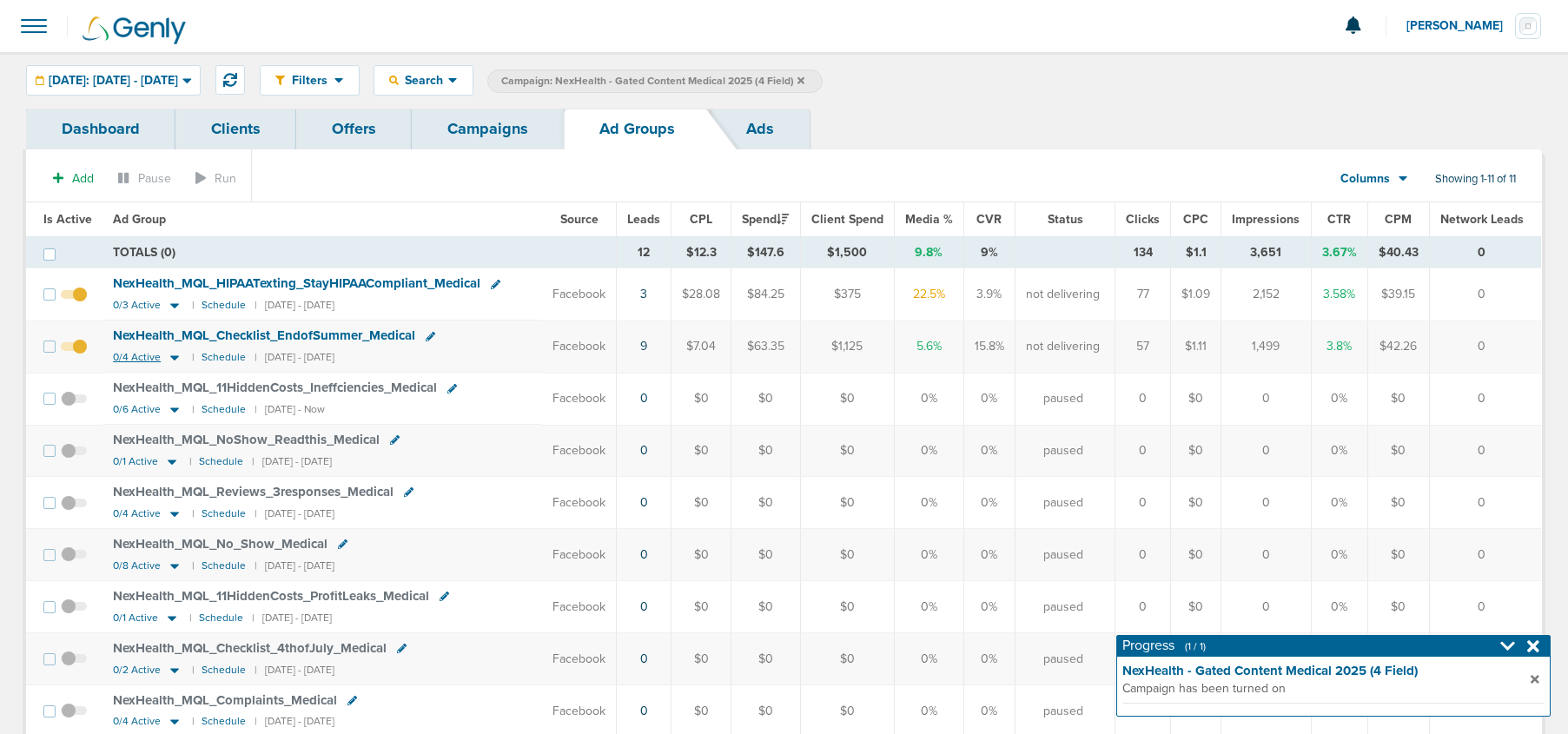 click 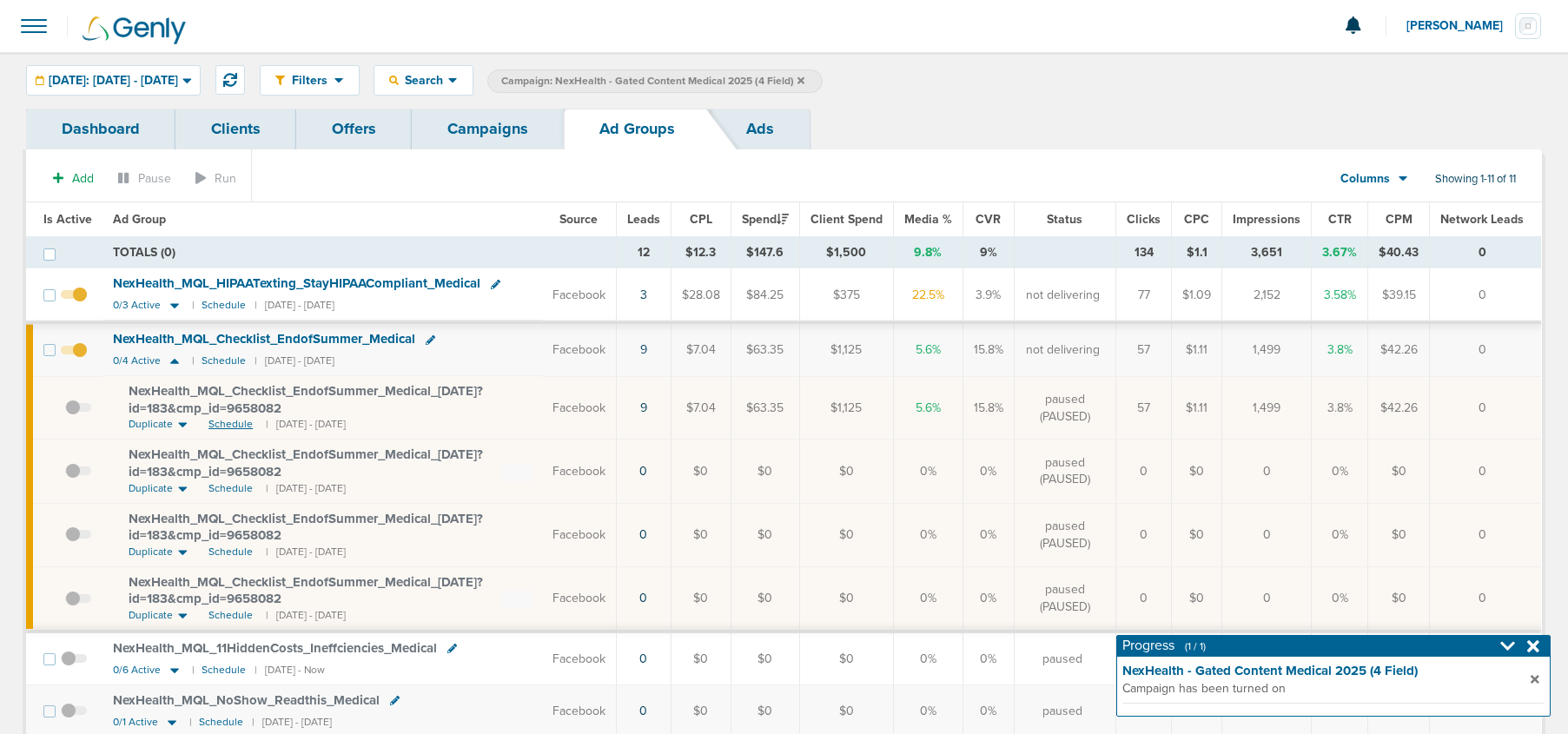 click on "Schedule" at bounding box center [230, 424] 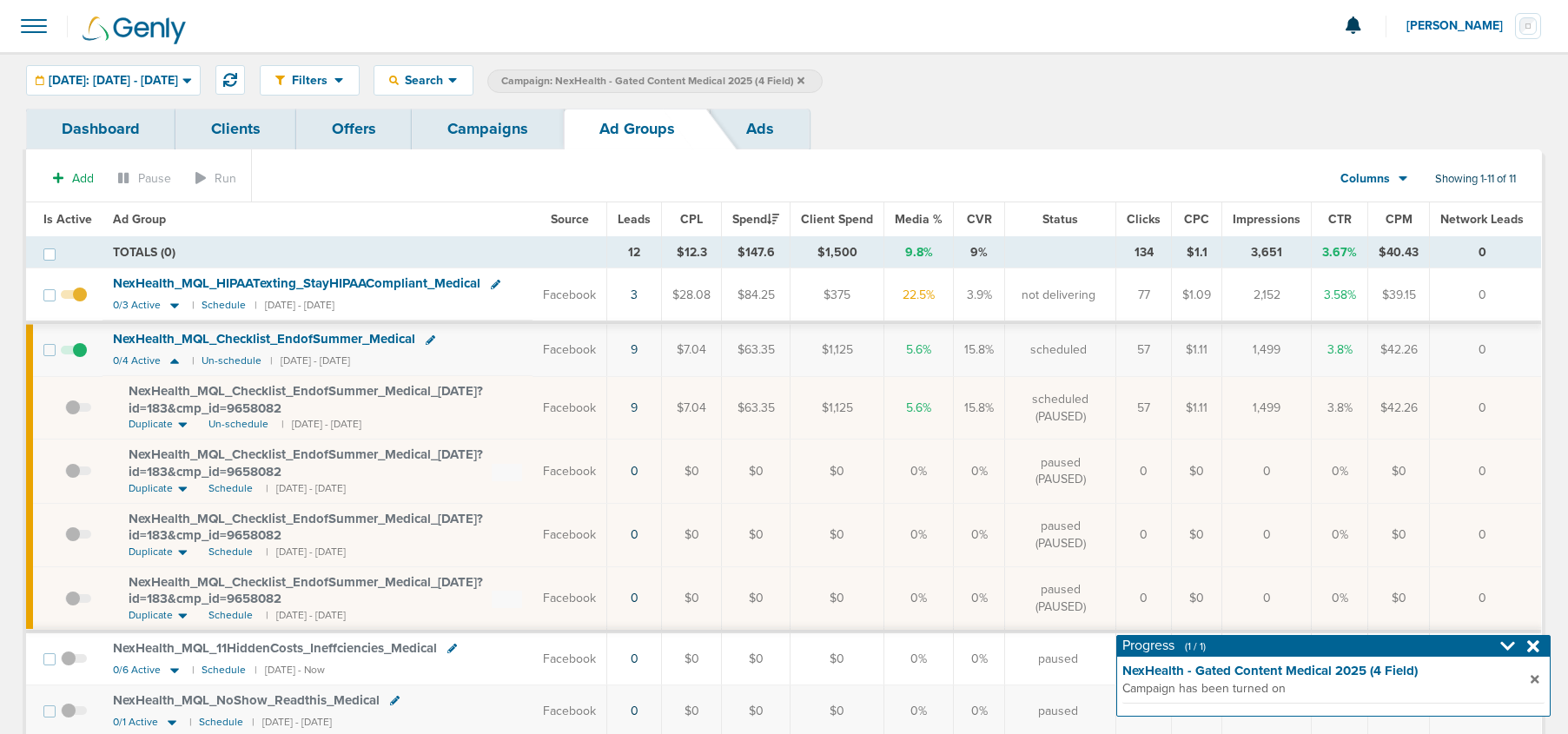 click on "Campaigns" at bounding box center (487, 129) 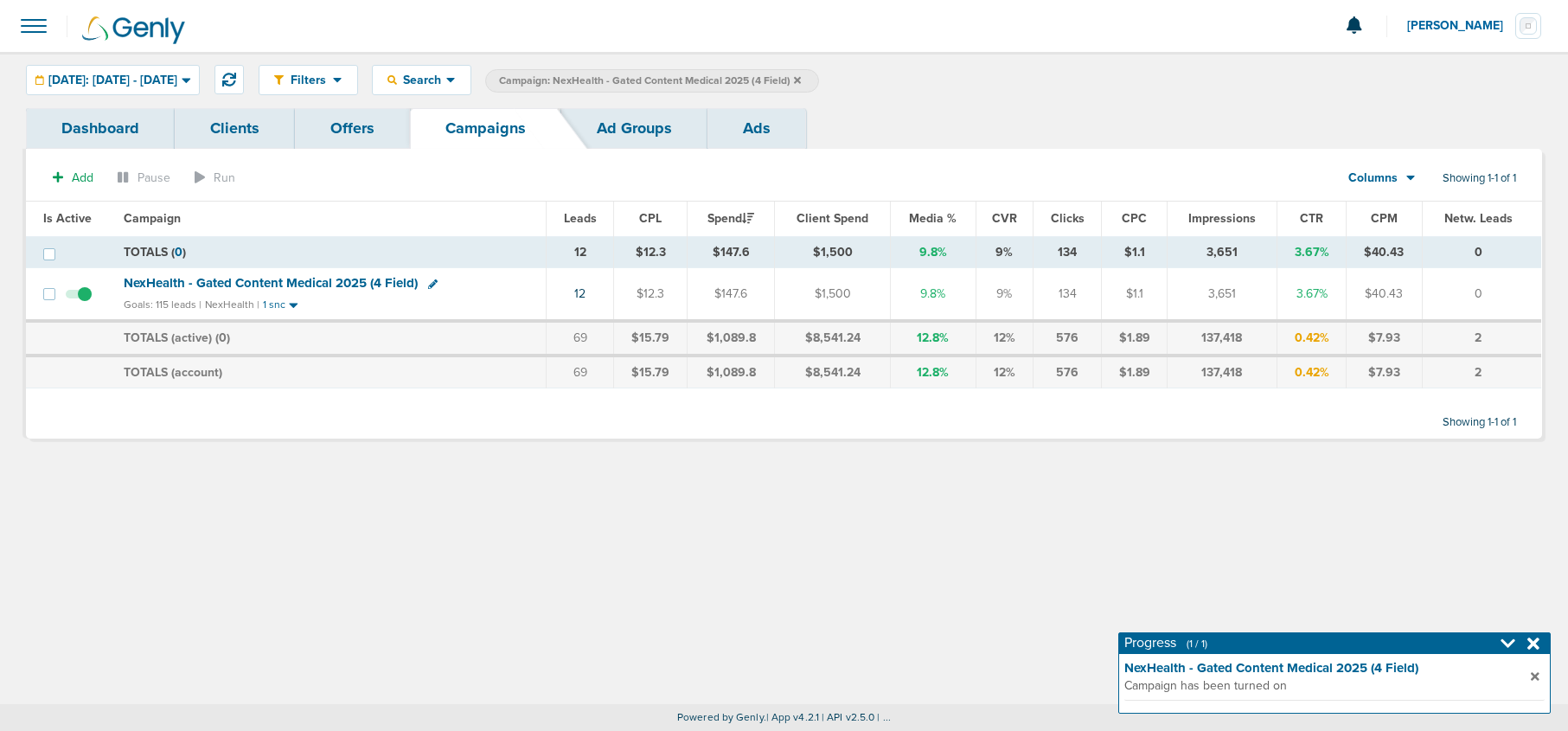 click 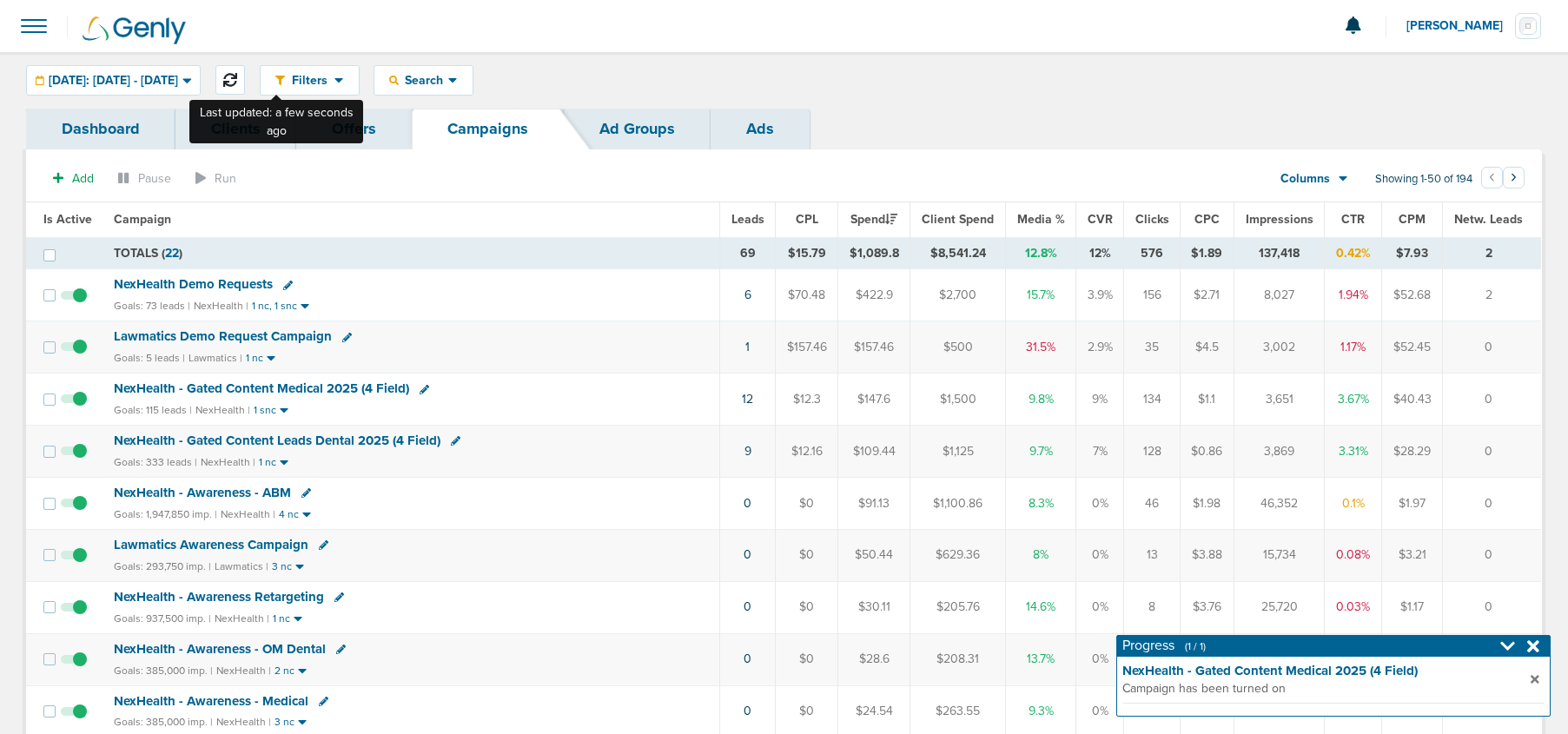 click 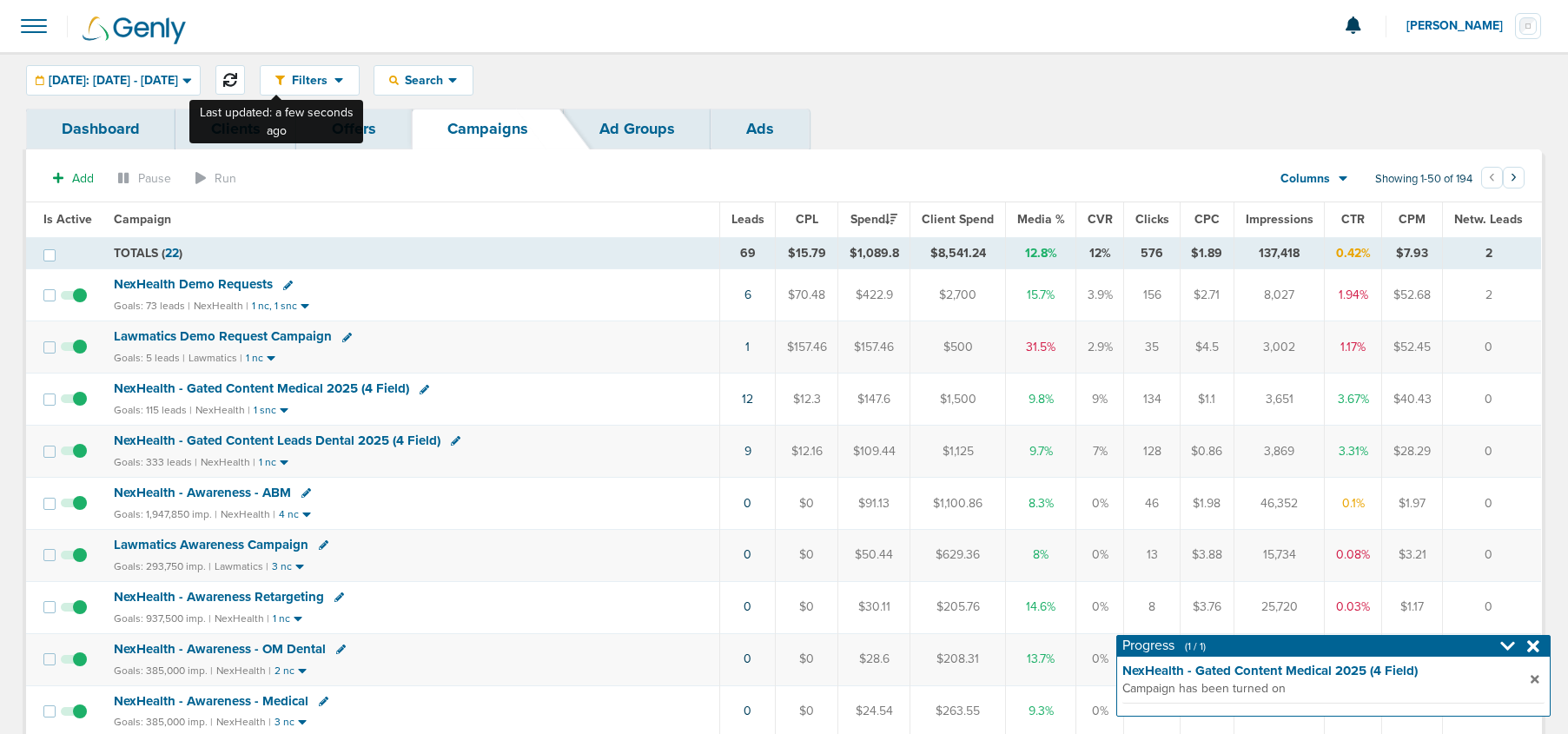 click 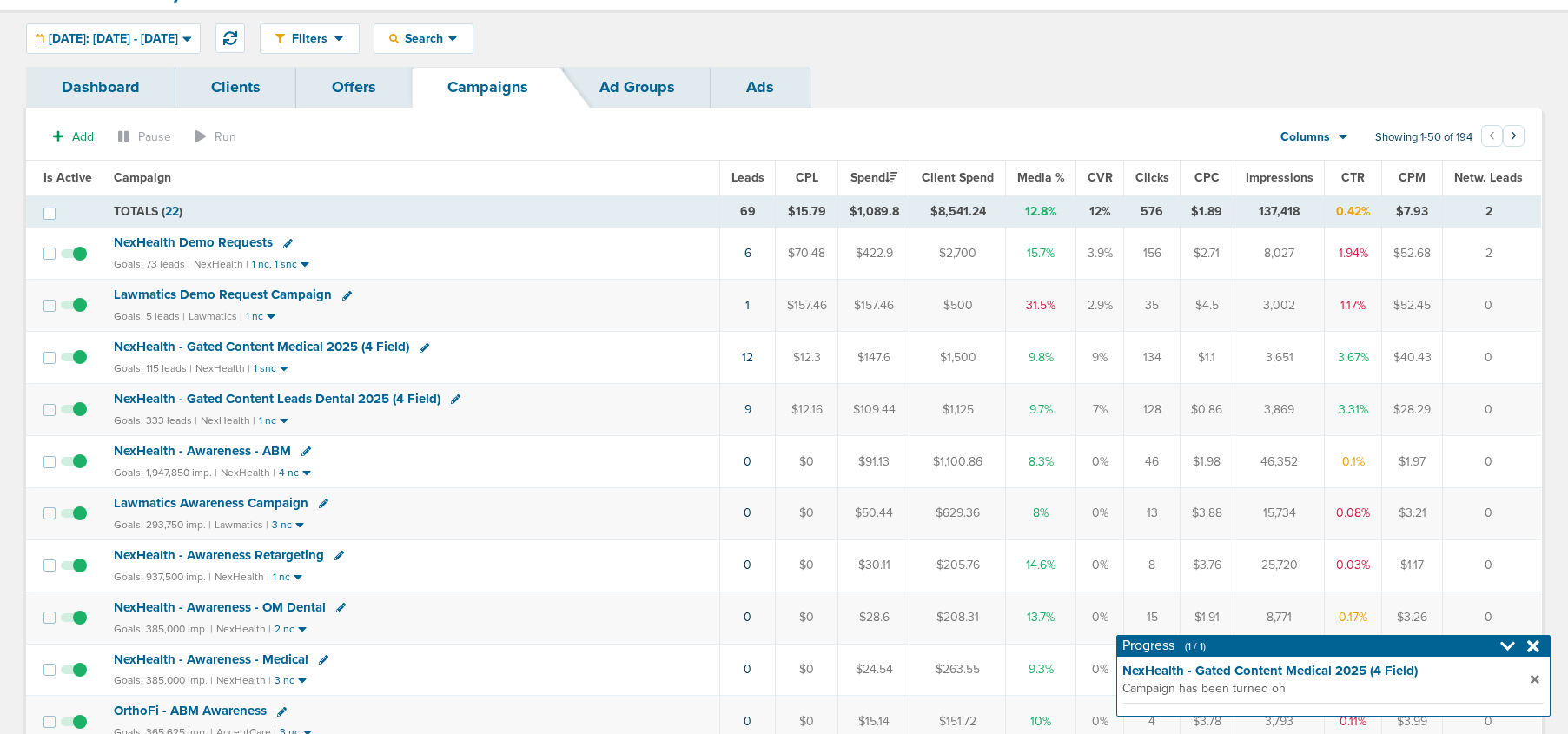scroll, scrollTop: 40, scrollLeft: 0, axis: vertical 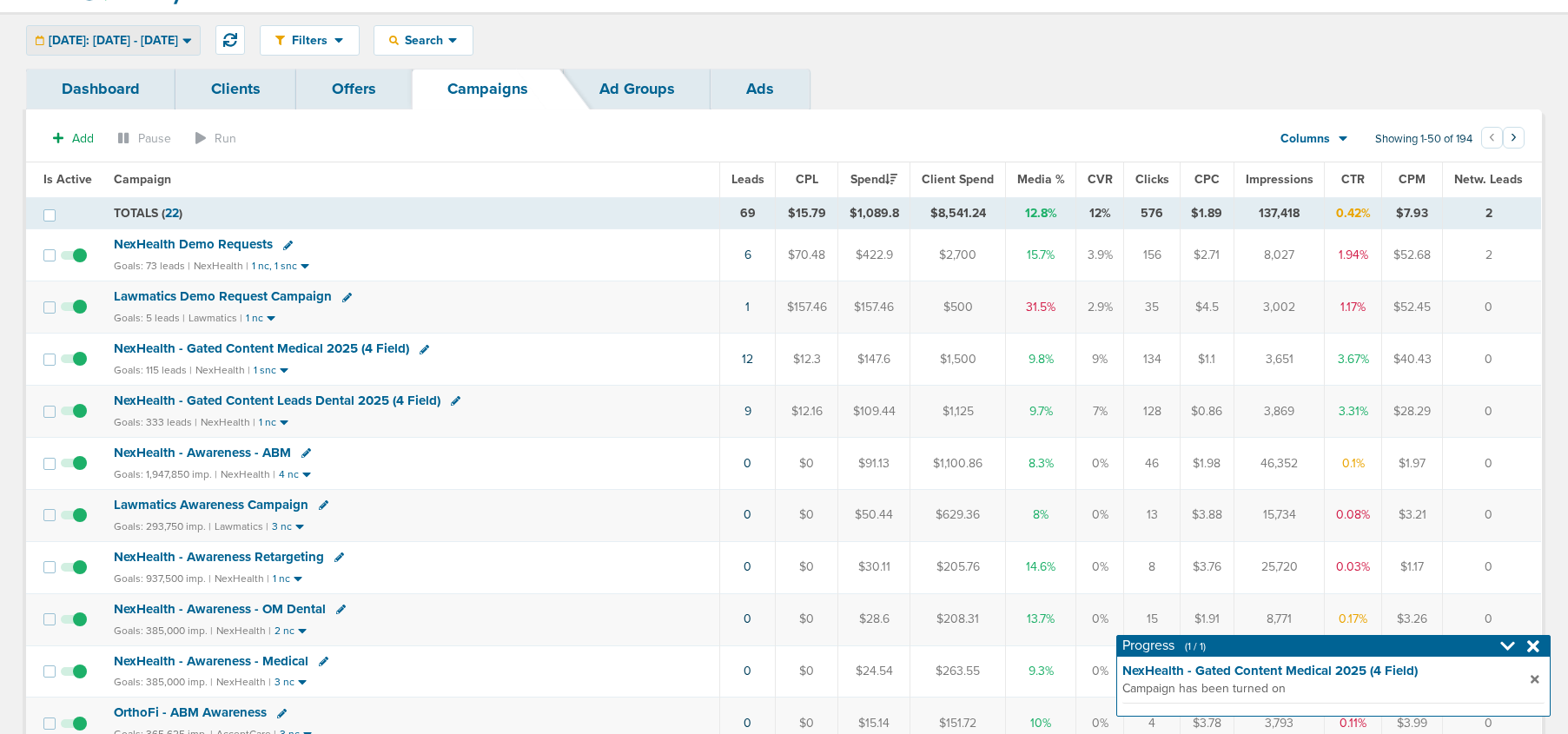 drag, startPoint x: 128, startPoint y: 34, endPoint x: 127, endPoint y: 78, distance: 44.011362 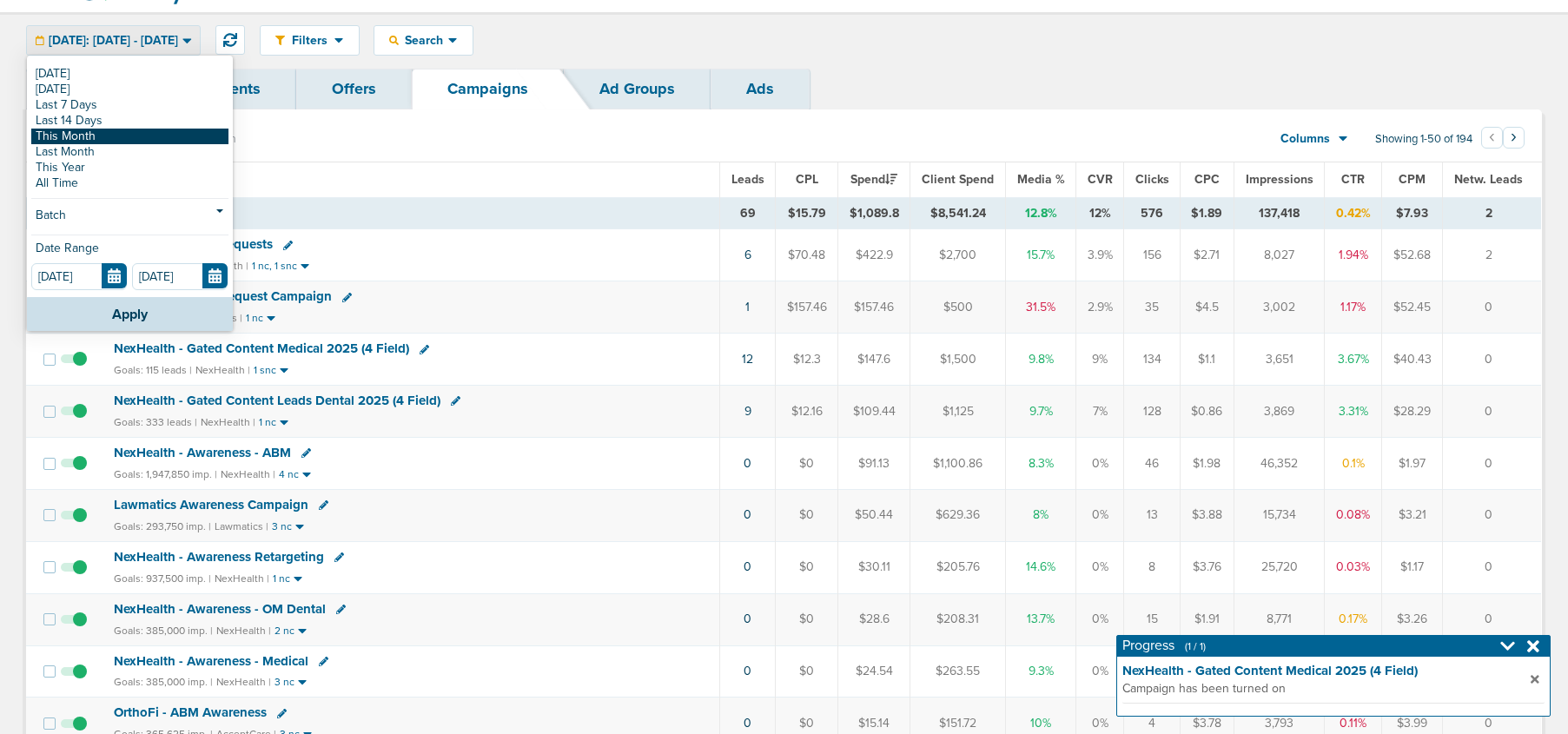 click on "This Month" at bounding box center [129, 136] 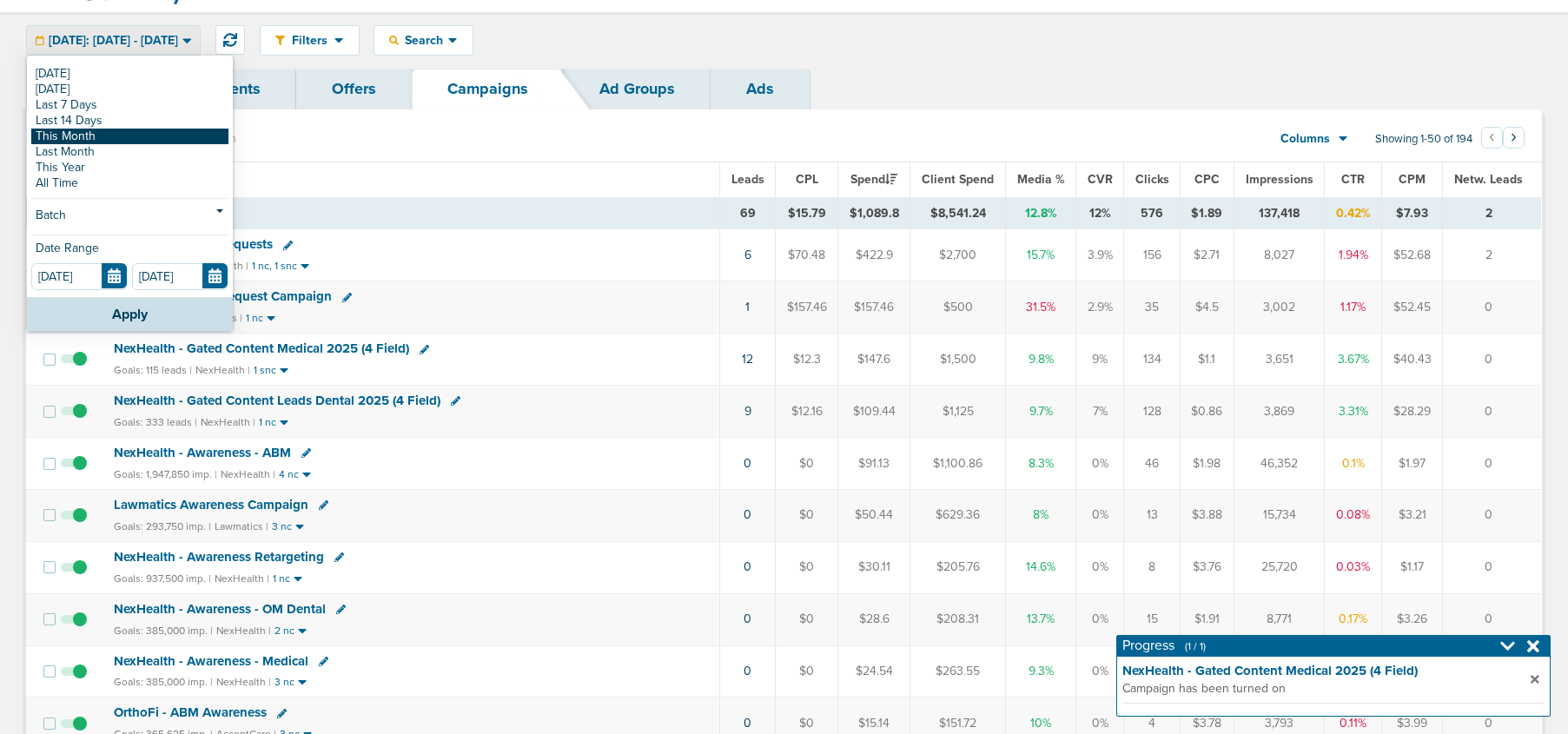 scroll, scrollTop: 0, scrollLeft: 0, axis: both 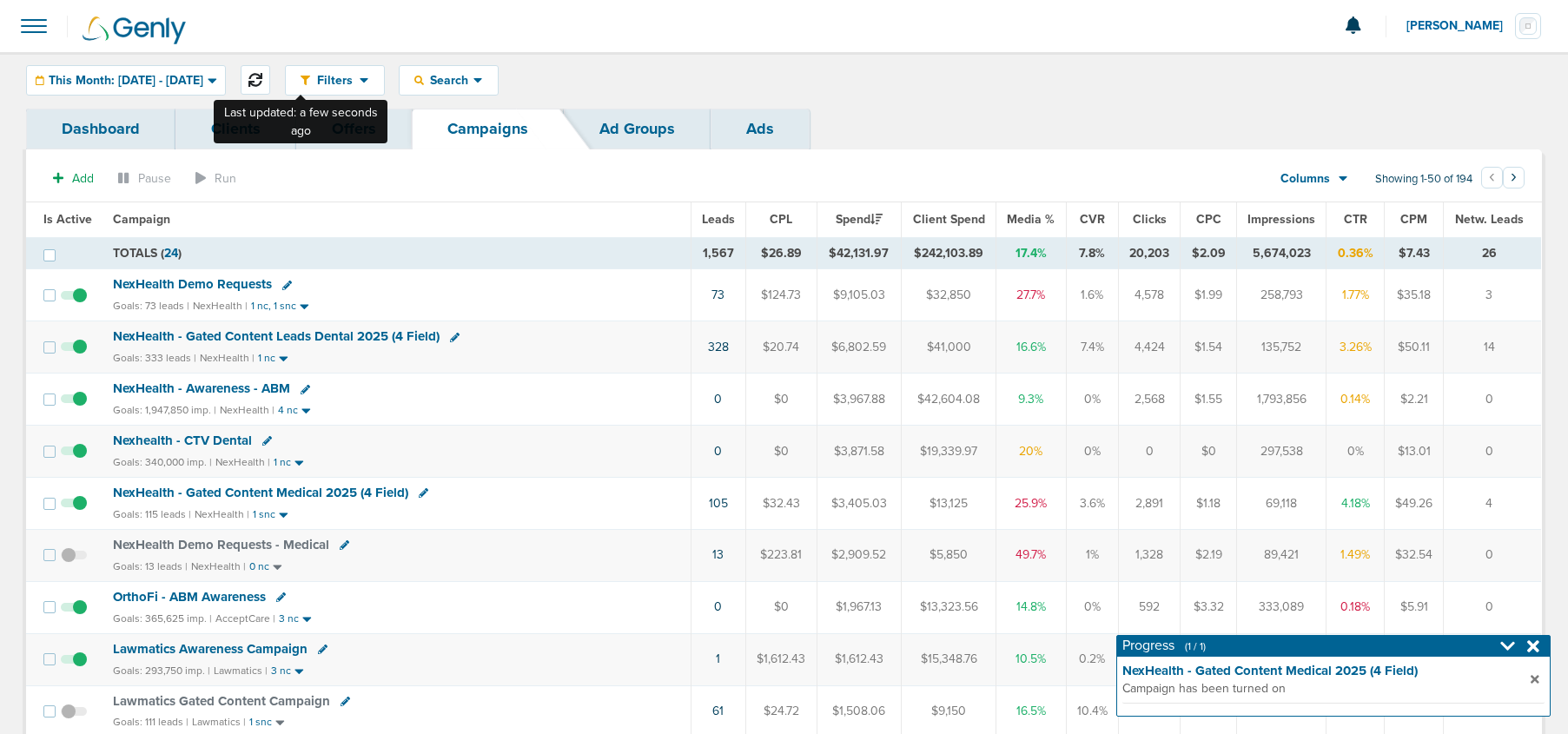 click 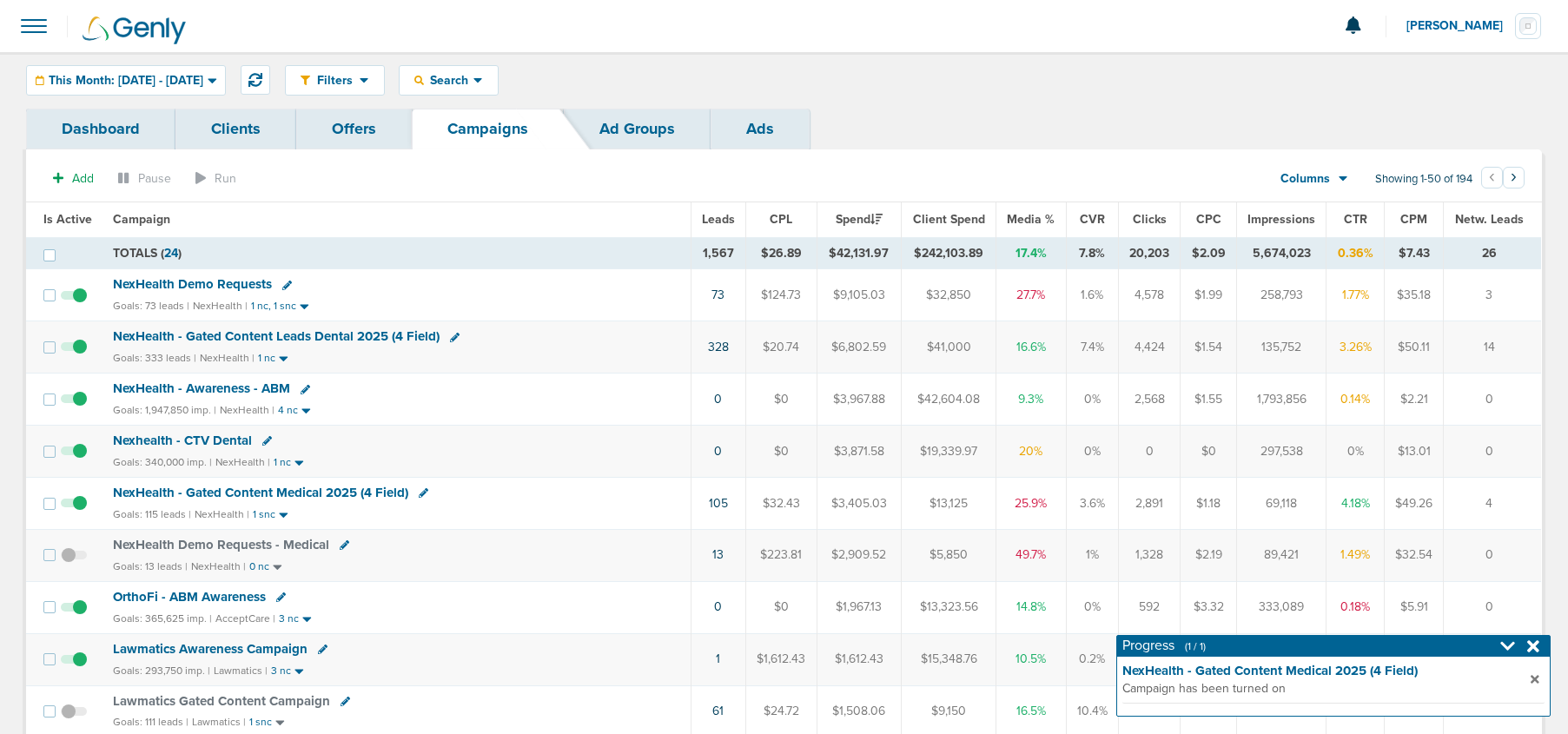 click 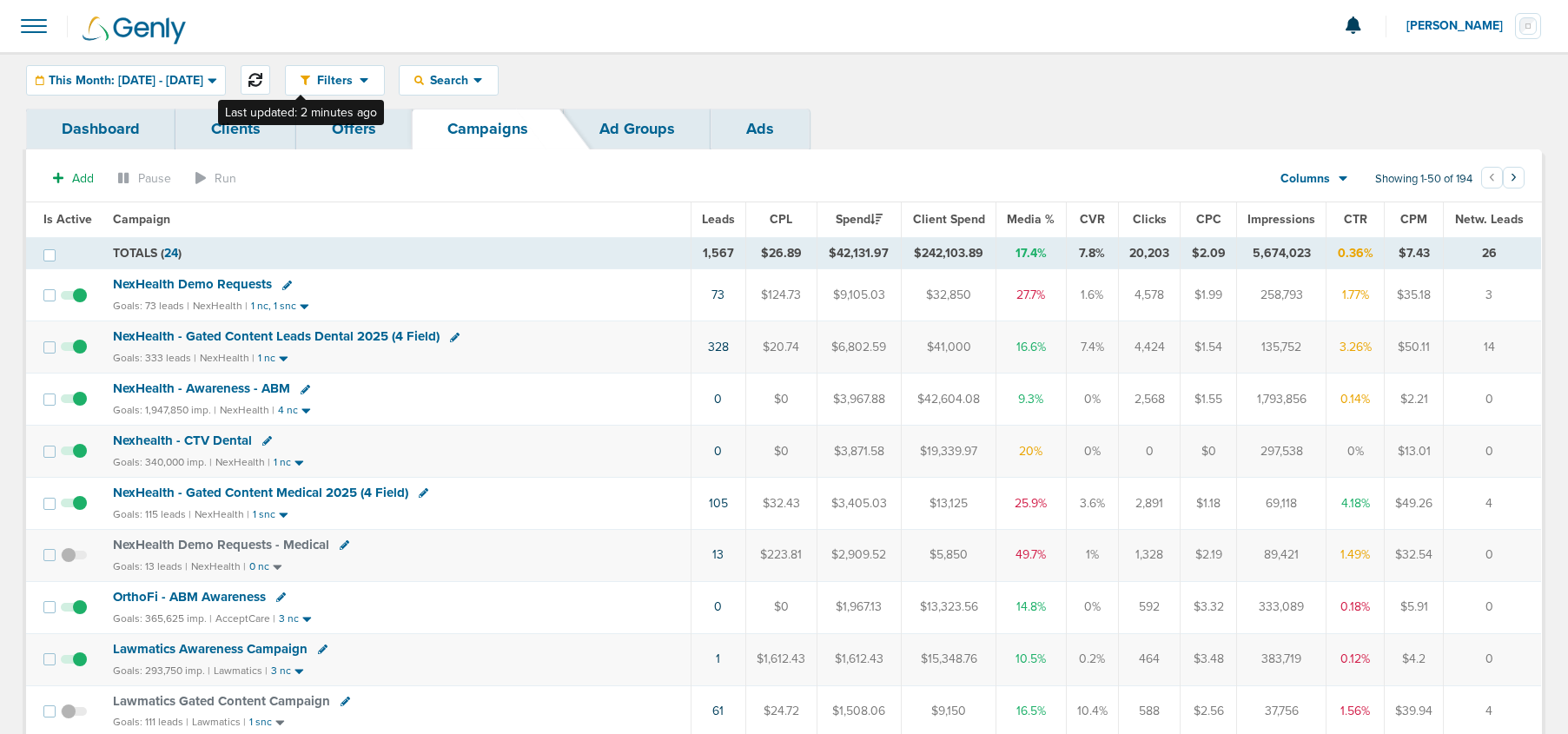 click at bounding box center [255, 80] 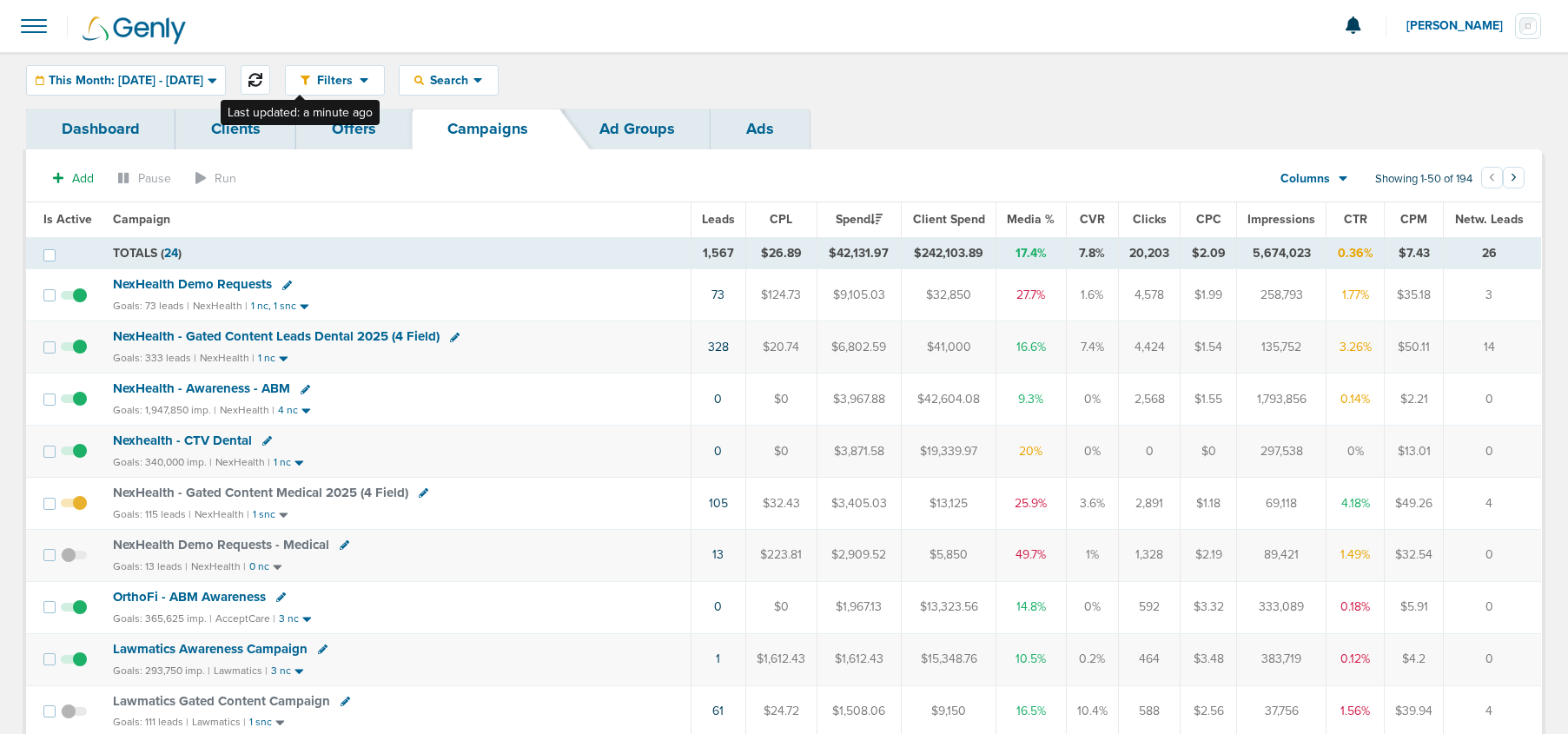 click 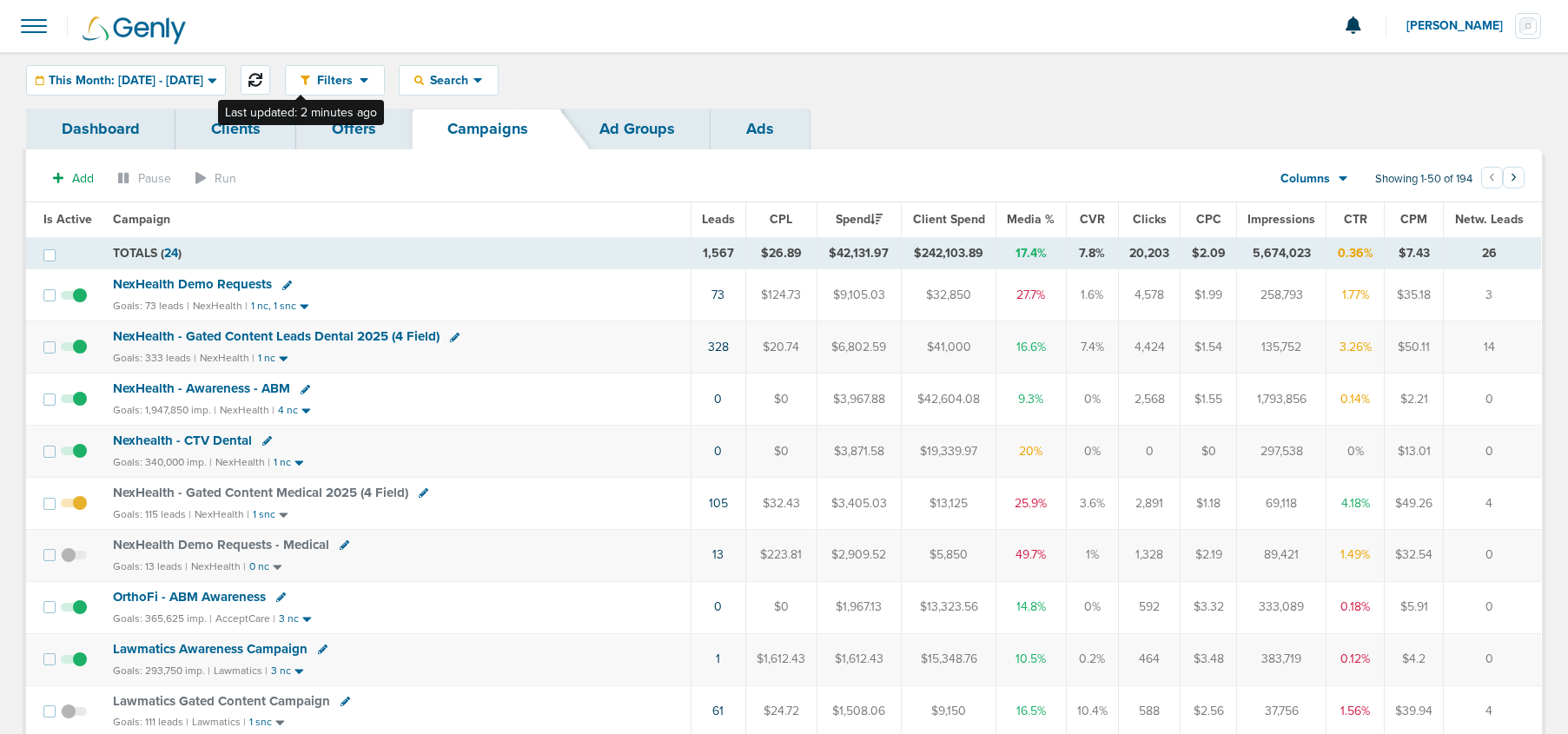 click 